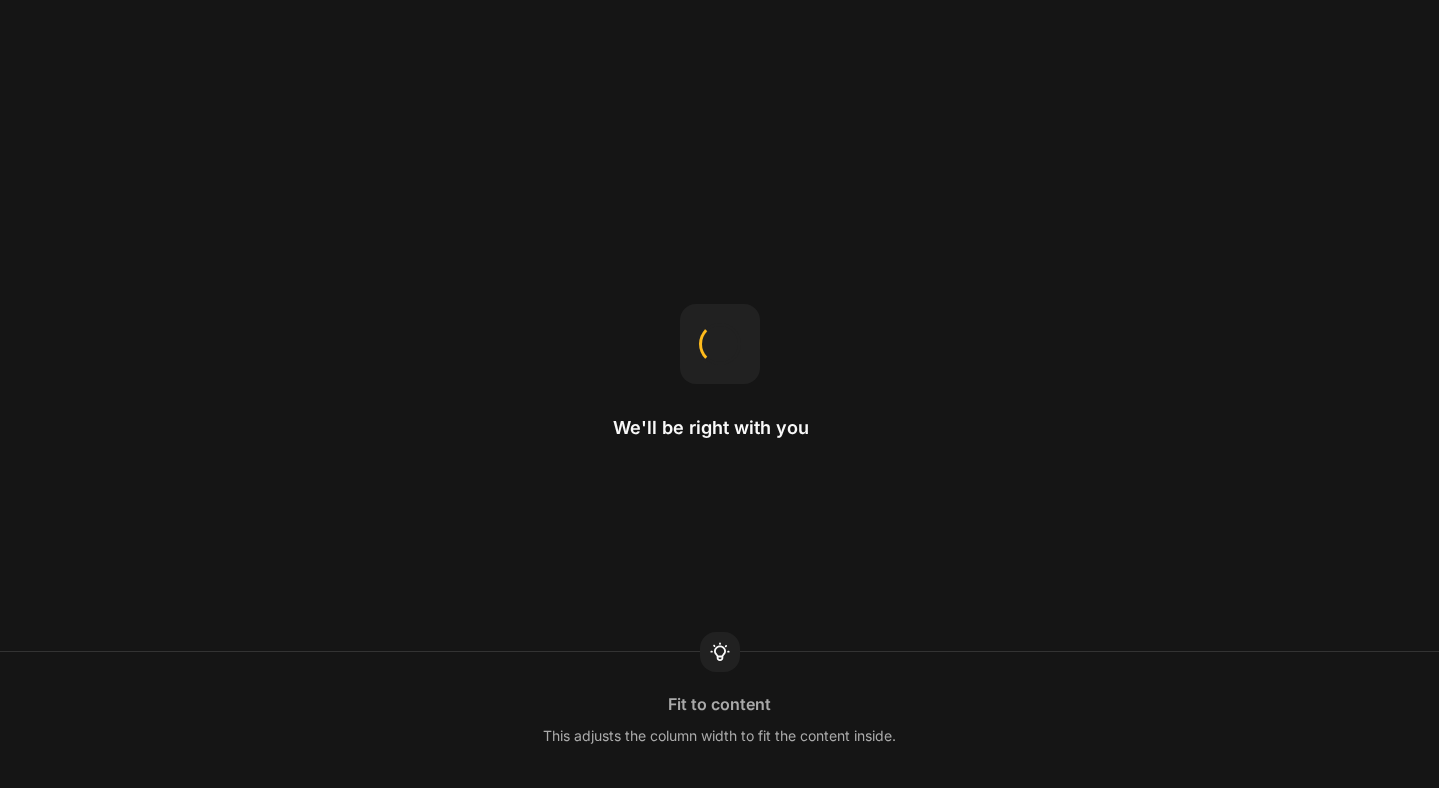 scroll, scrollTop: 0, scrollLeft: 0, axis: both 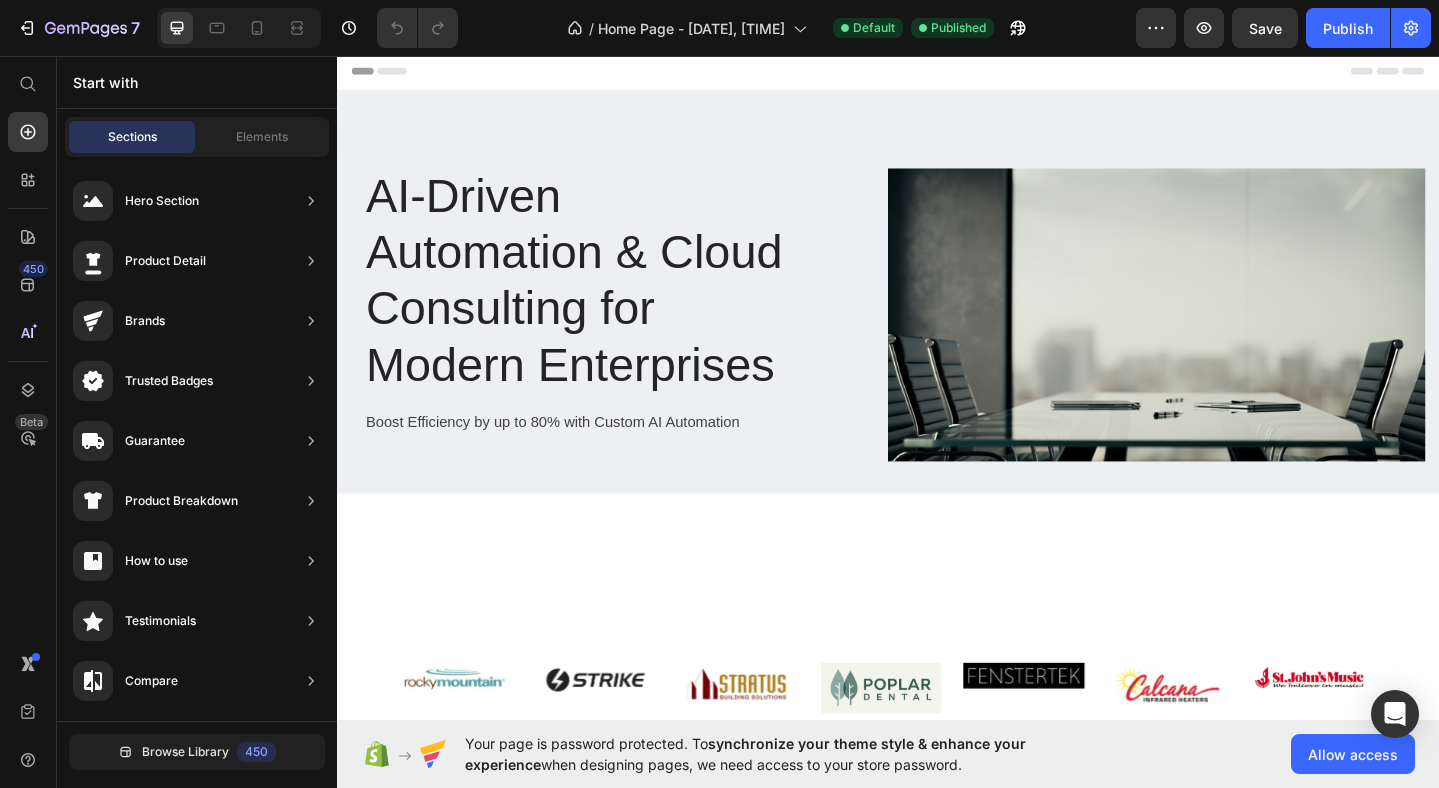 click 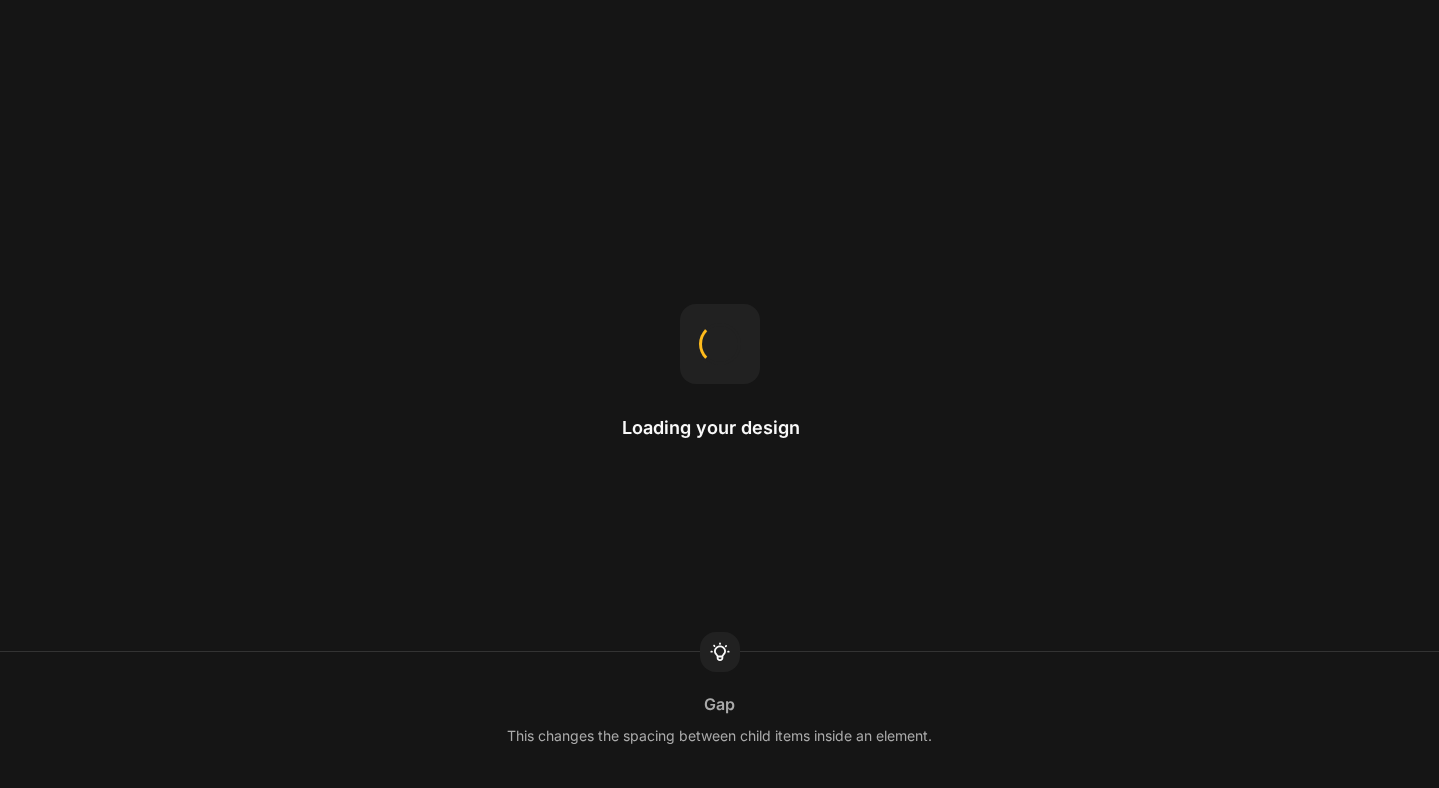 scroll, scrollTop: 0, scrollLeft: 0, axis: both 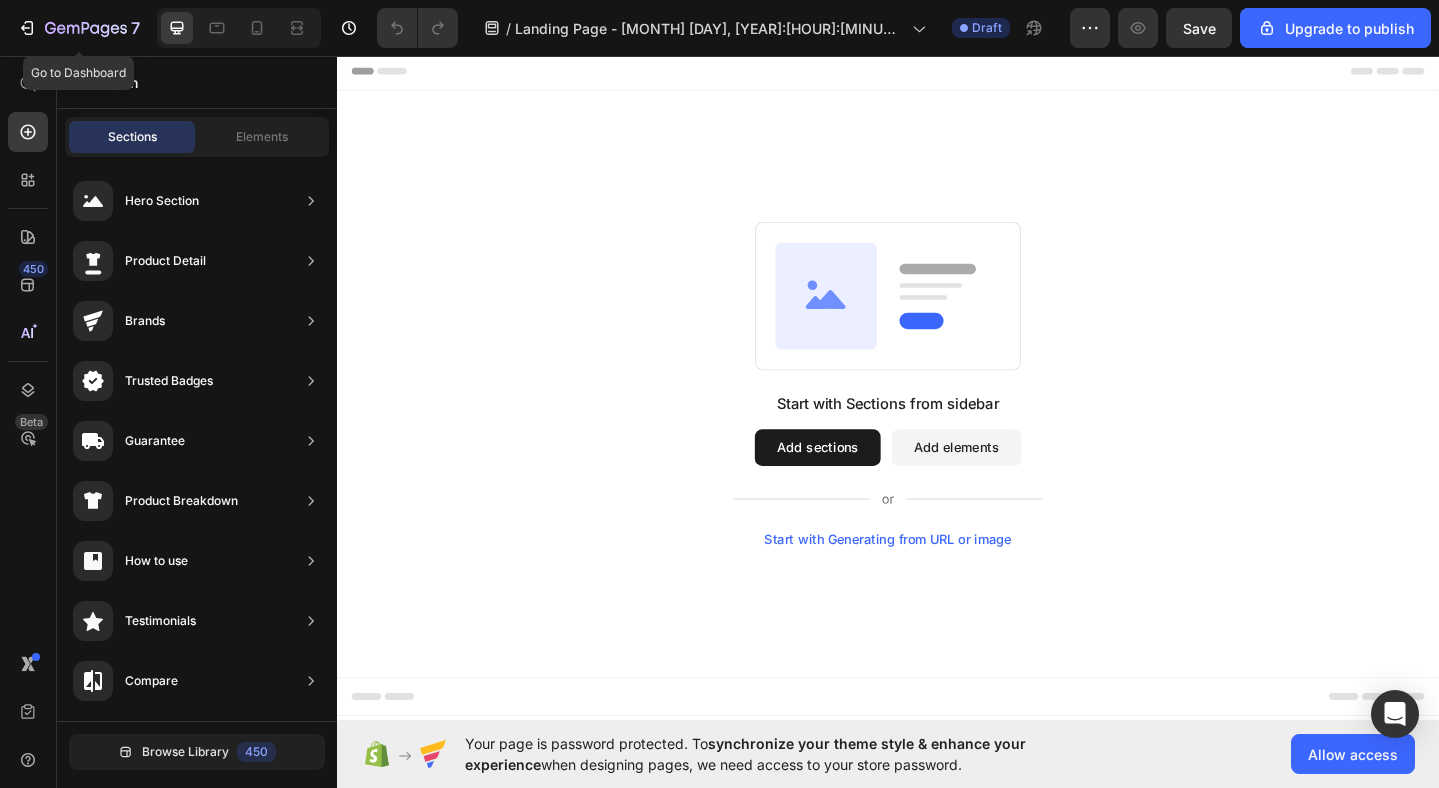 click 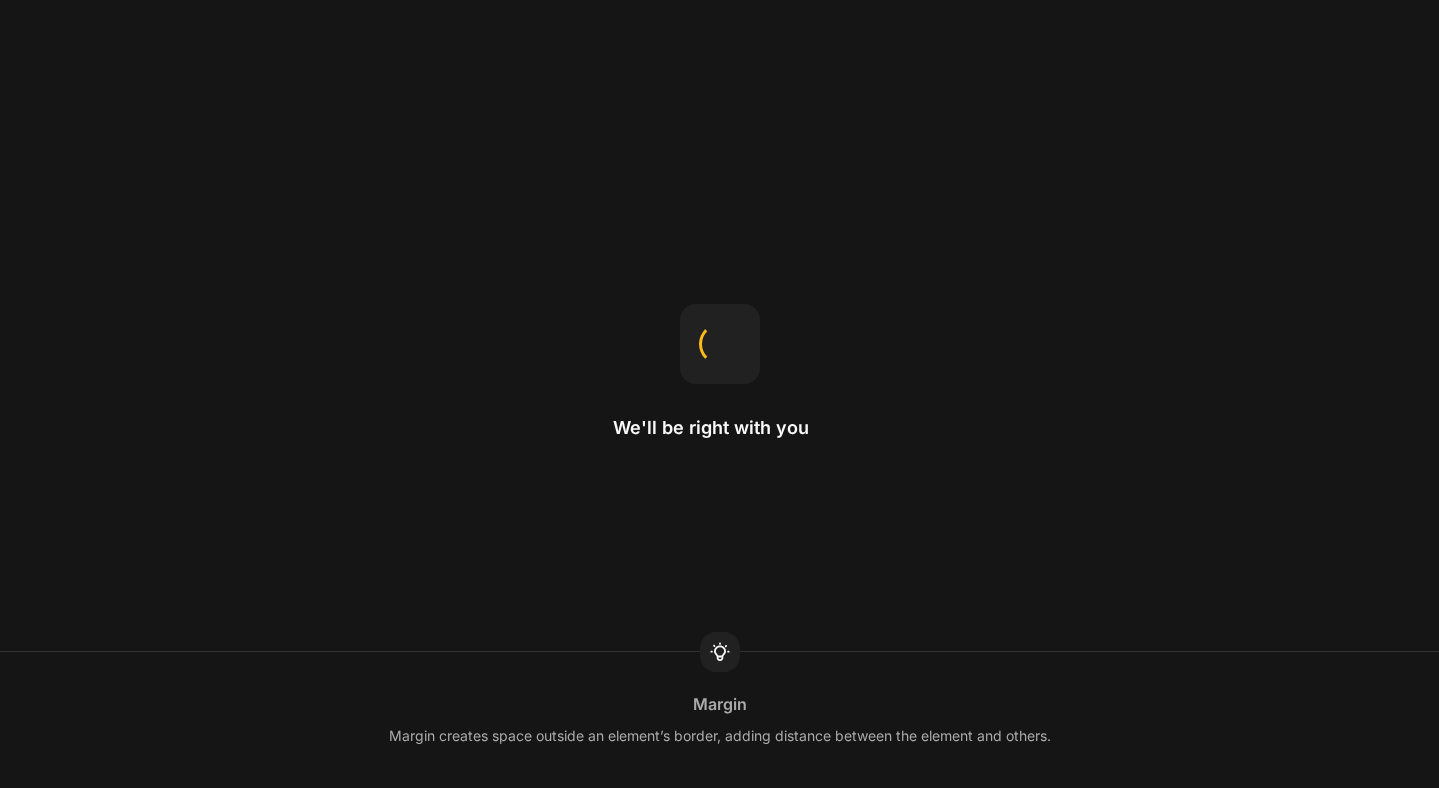 scroll, scrollTop: 0, scrollLeft: 0, axis: both 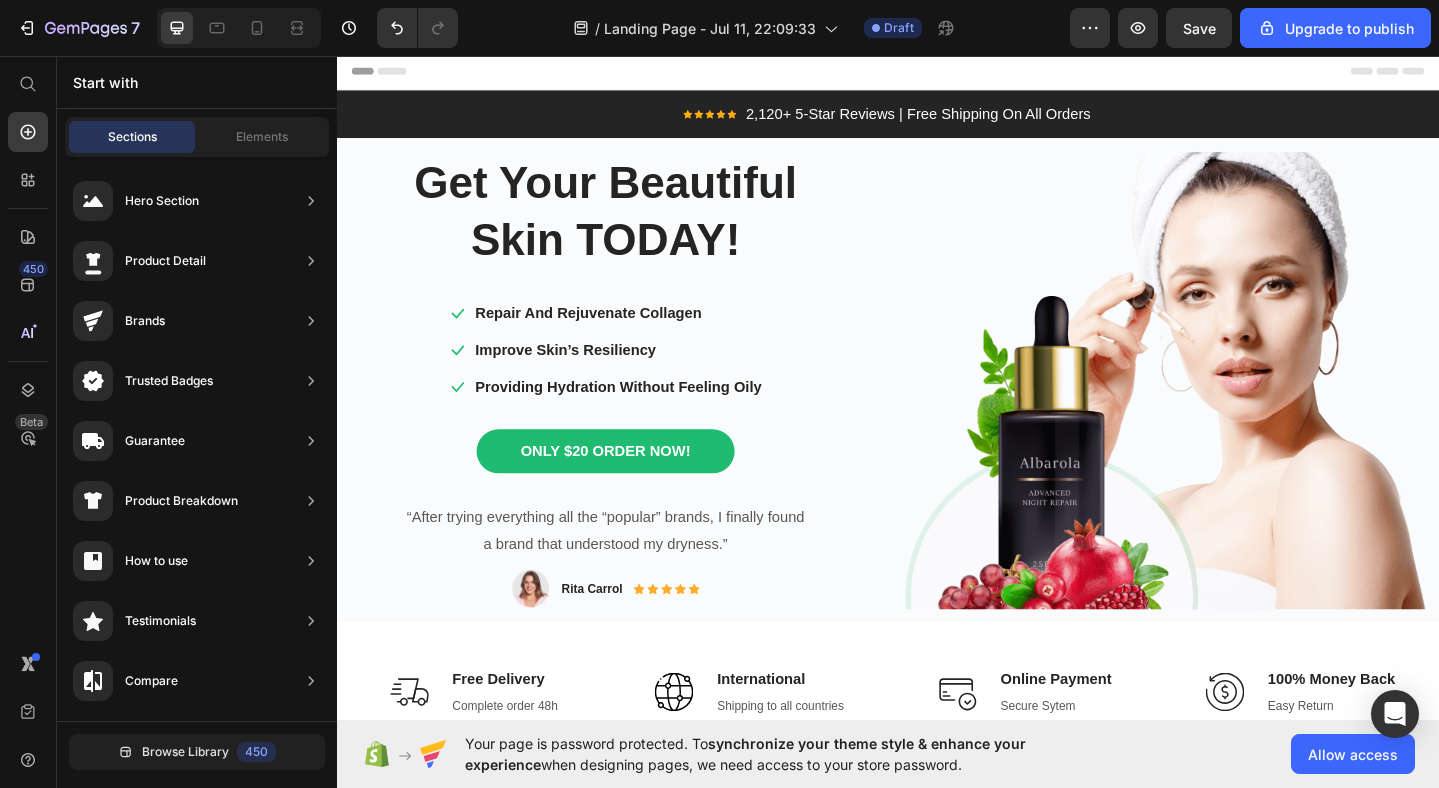 click on "Get Your Beautiful Skin TODAY!" at bounding box center (630, 226) 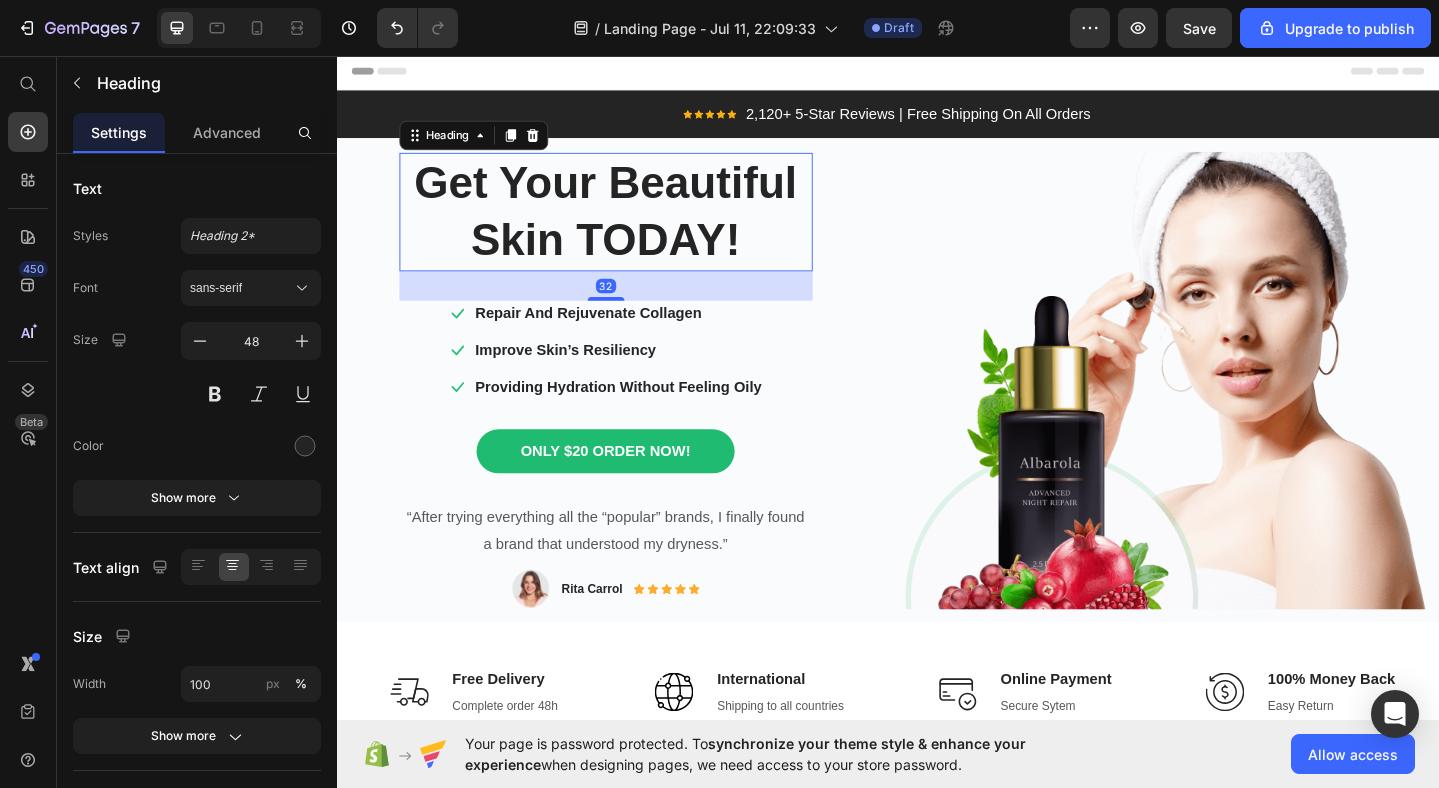 drag, startPoint x: 603, startPoint y: 219, endPoint x: 705, endPoint y: 243, distance: 104.78549 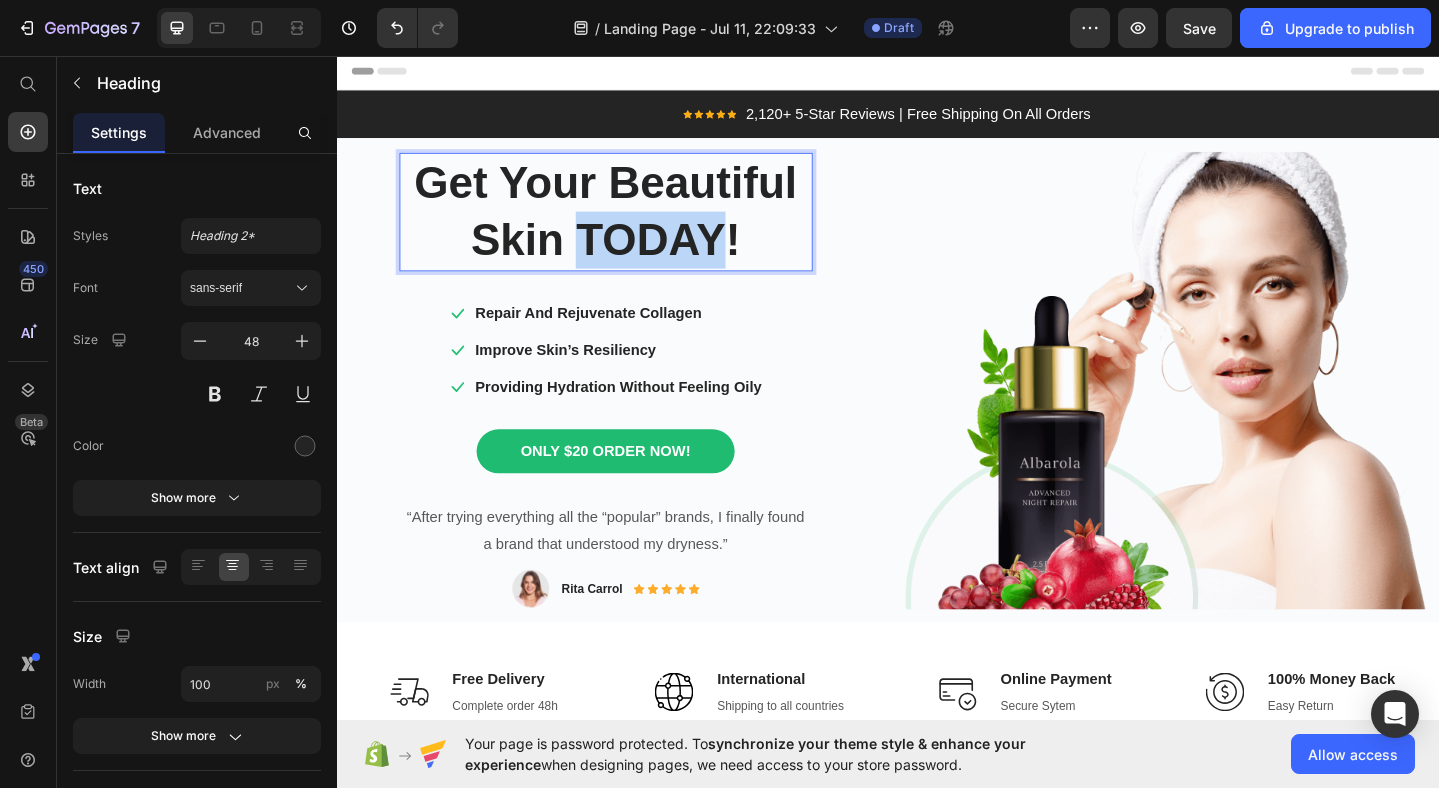 click on "Get Your Beautiful Skin TODAY!" at bounding box center (630, 226) 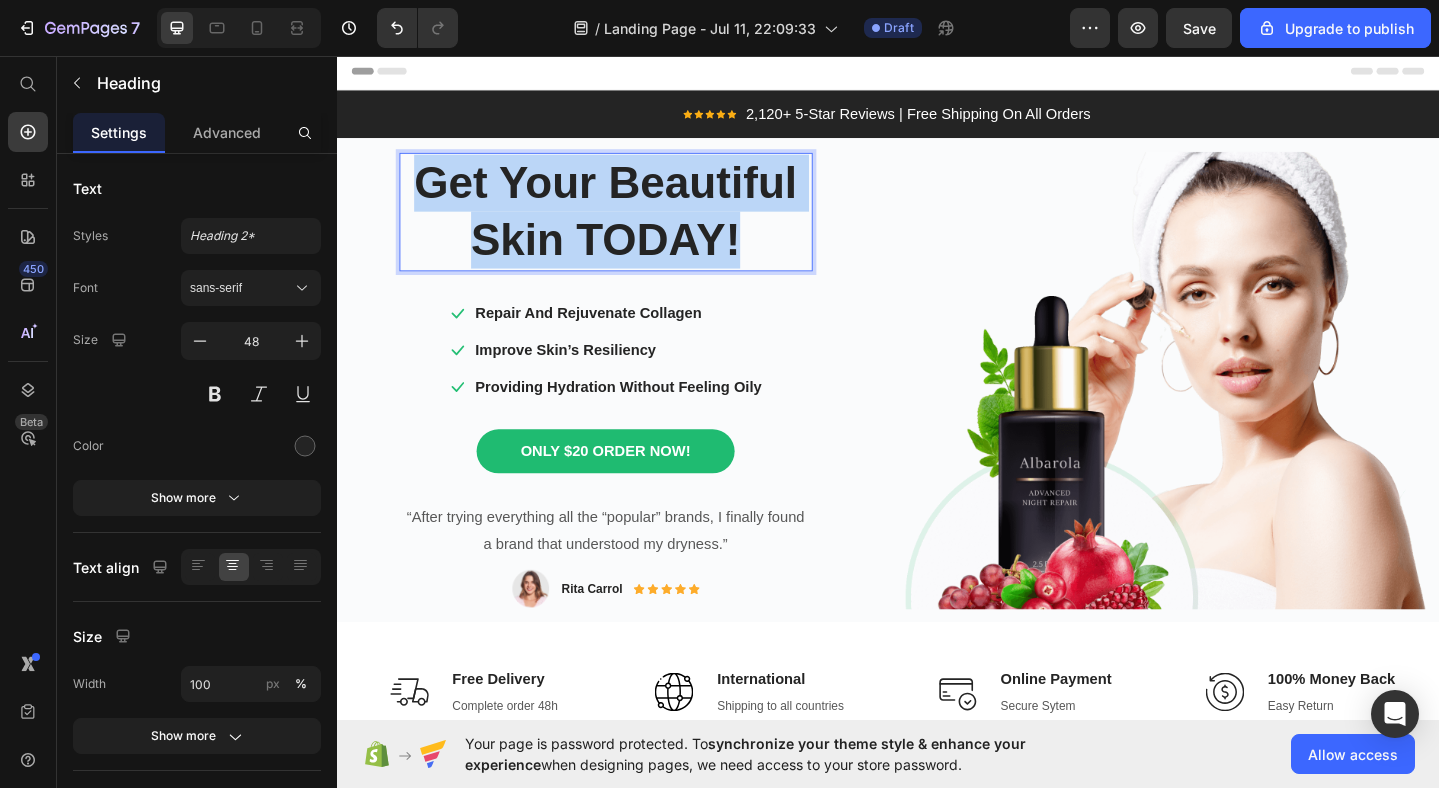 click on "Get Your Beautiful Skin TODAY!" at bounding box center (630, 226) 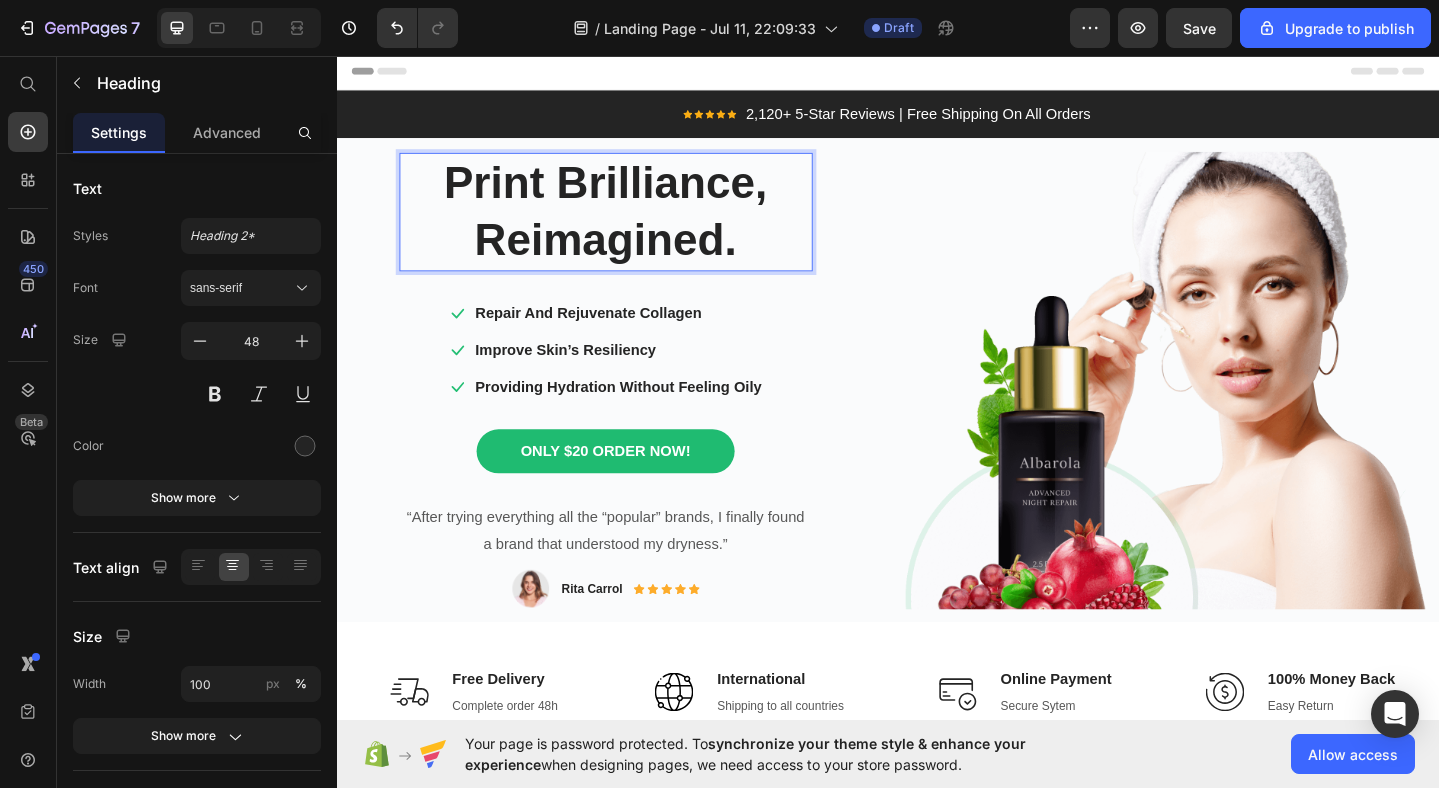 click on "Repair And Rejuvenate Collagen" at bounding box center [644, 337] 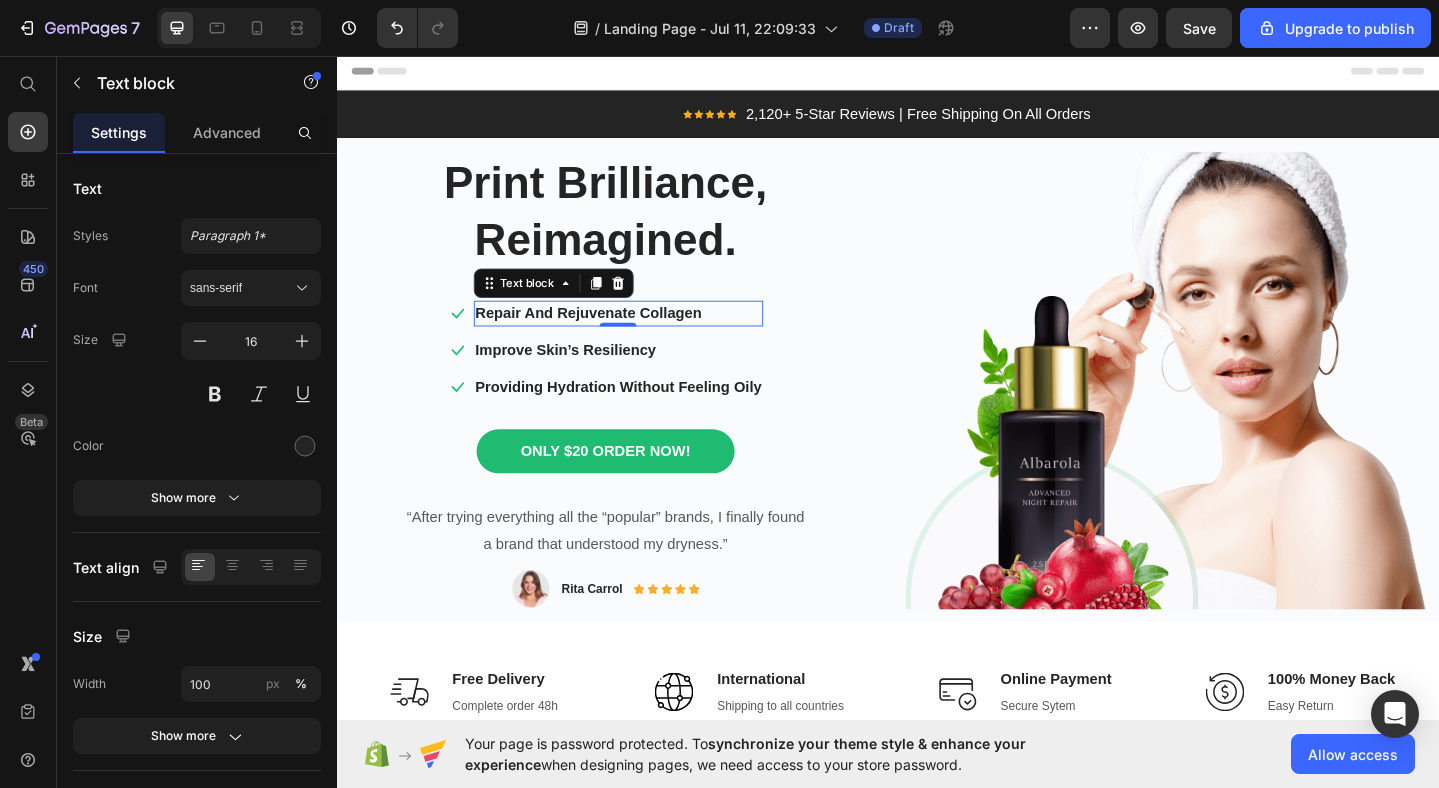 click on "Repair And Rejuvenate Collagen" at bounding box center [644, 337] 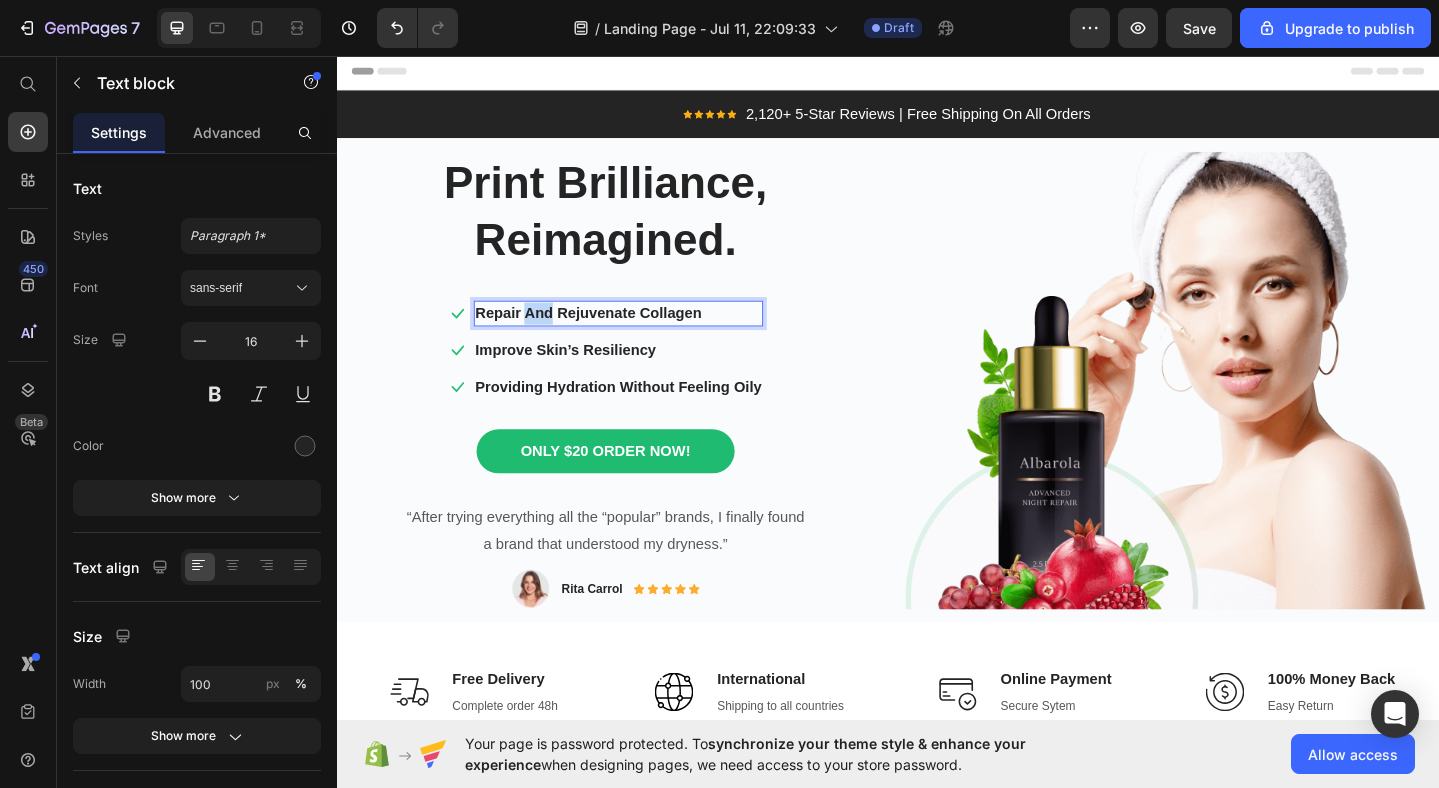 click on "Repair And Rejuvenate Collagen" at bounding box center [644, 337] 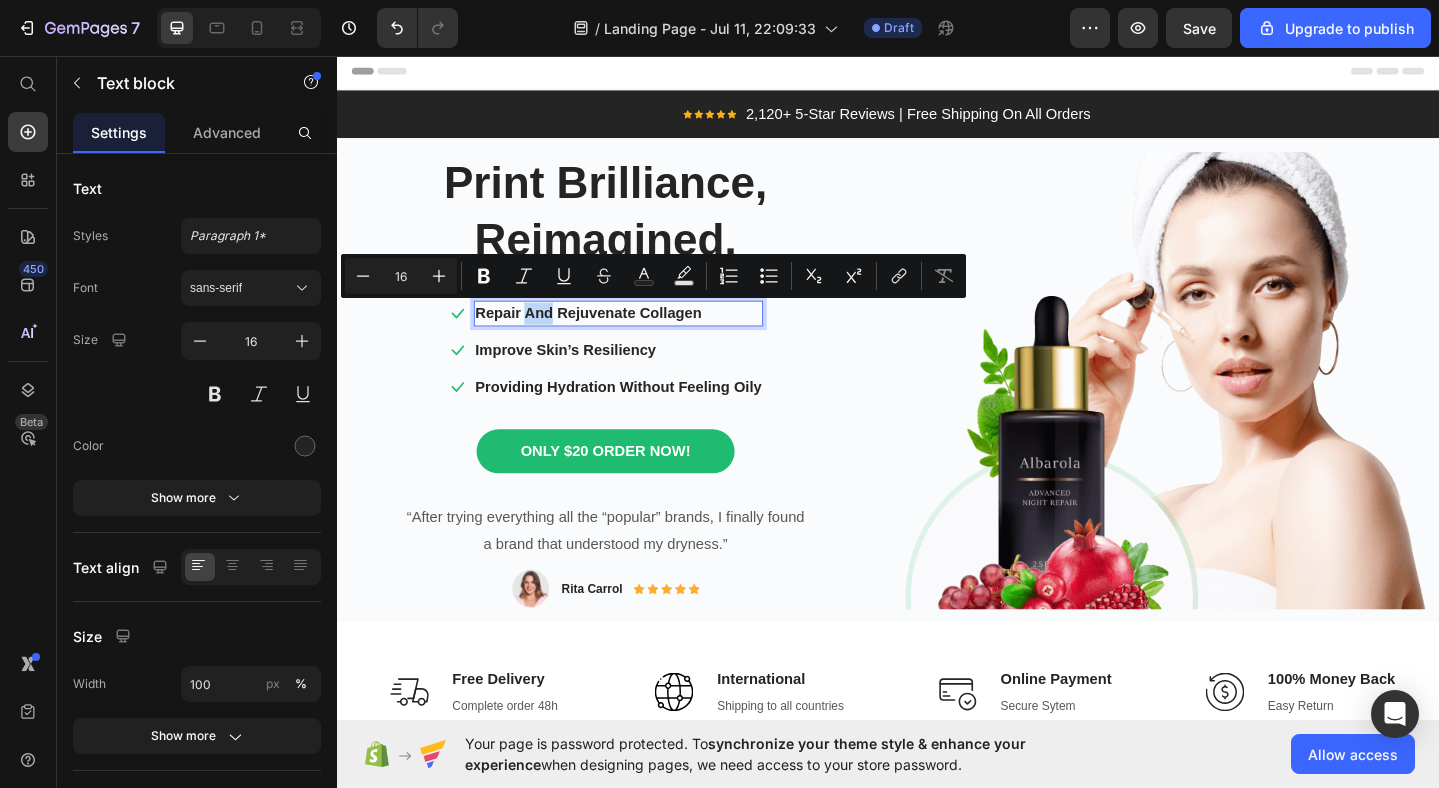 click on "Repair And Rejuvenate Collagen" at bounding box center [644, 337] 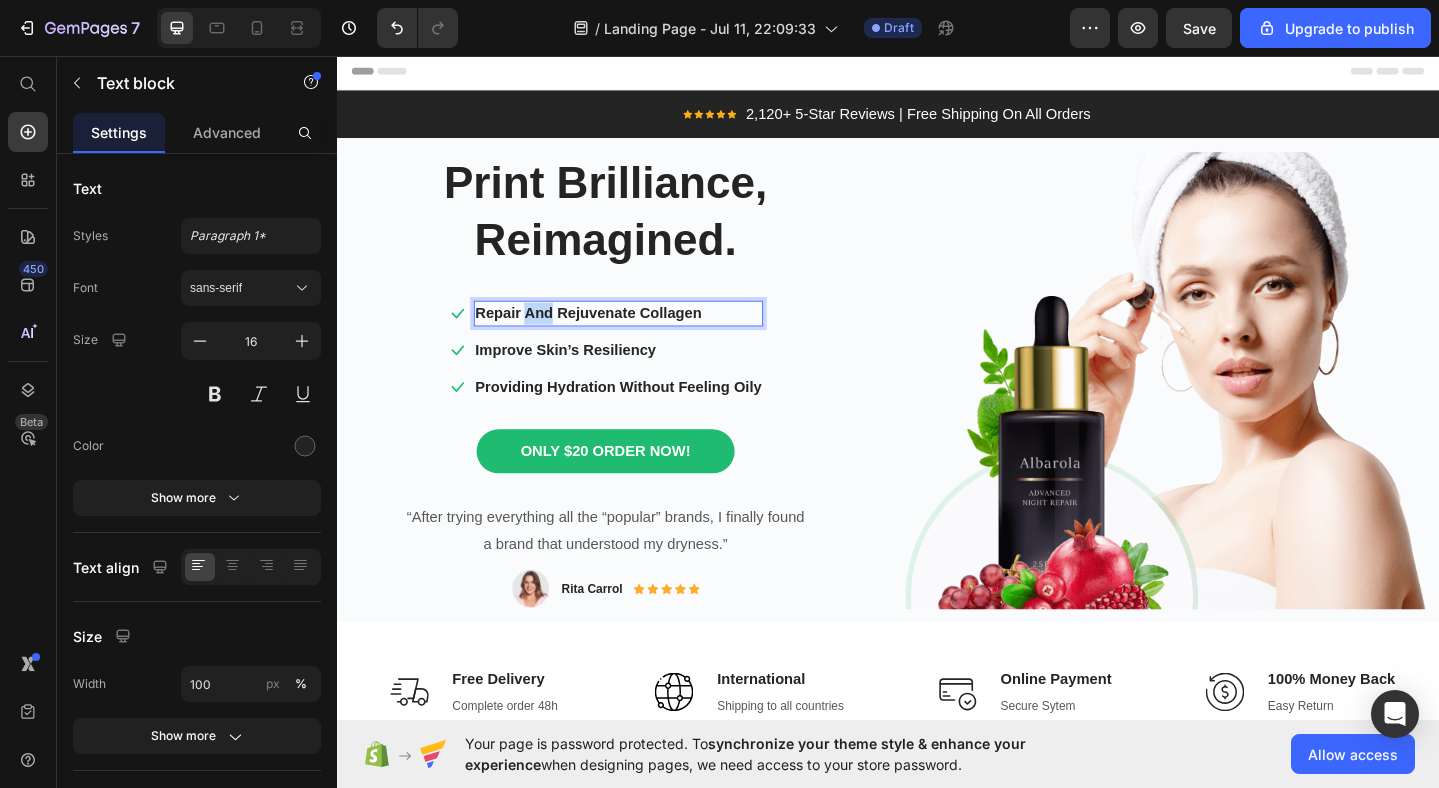 click on "Repair And Rejuvenate Collagen" at bounding box center [644, 337] 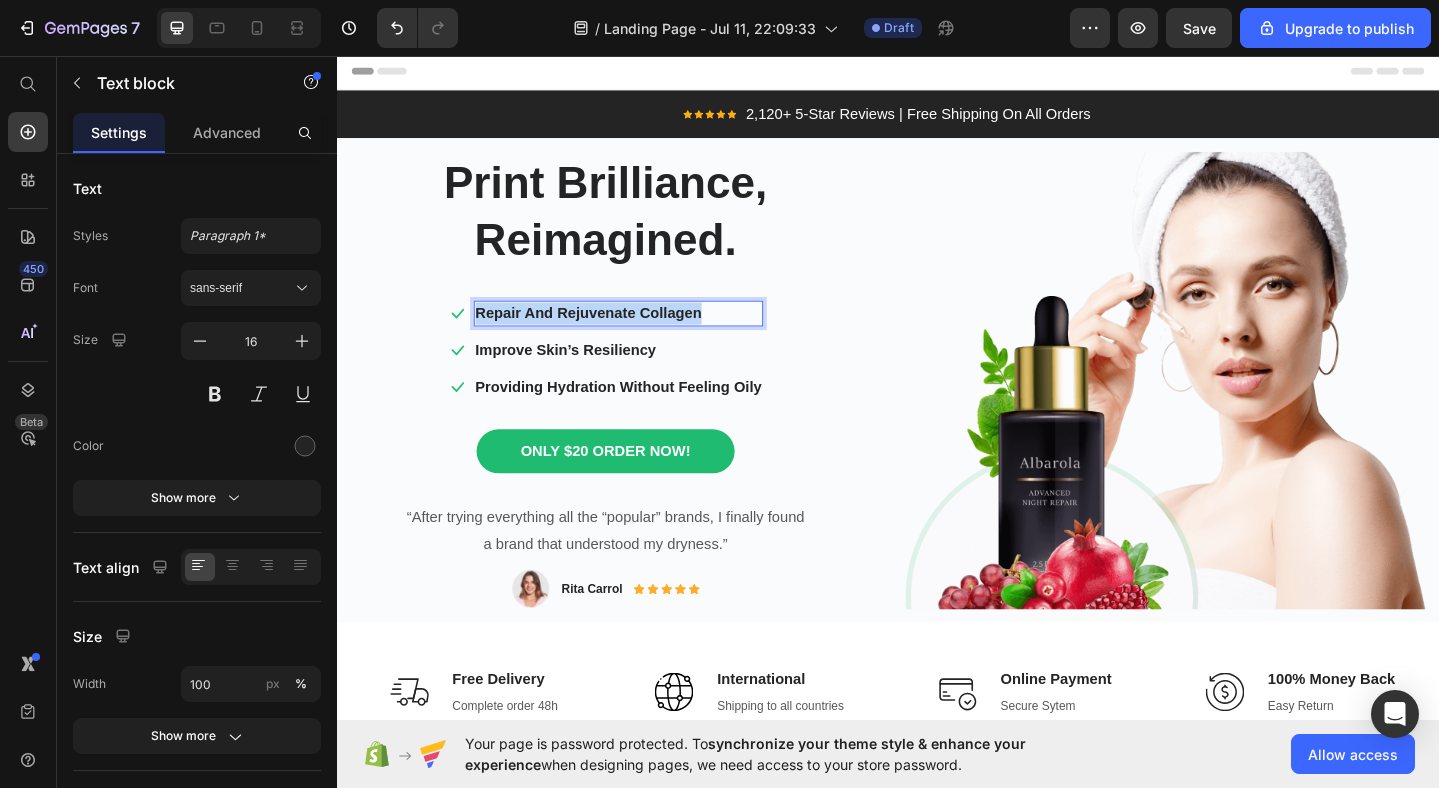 click on "Repair And Rejuvenate Collagen" at bounding box center [644, 337] 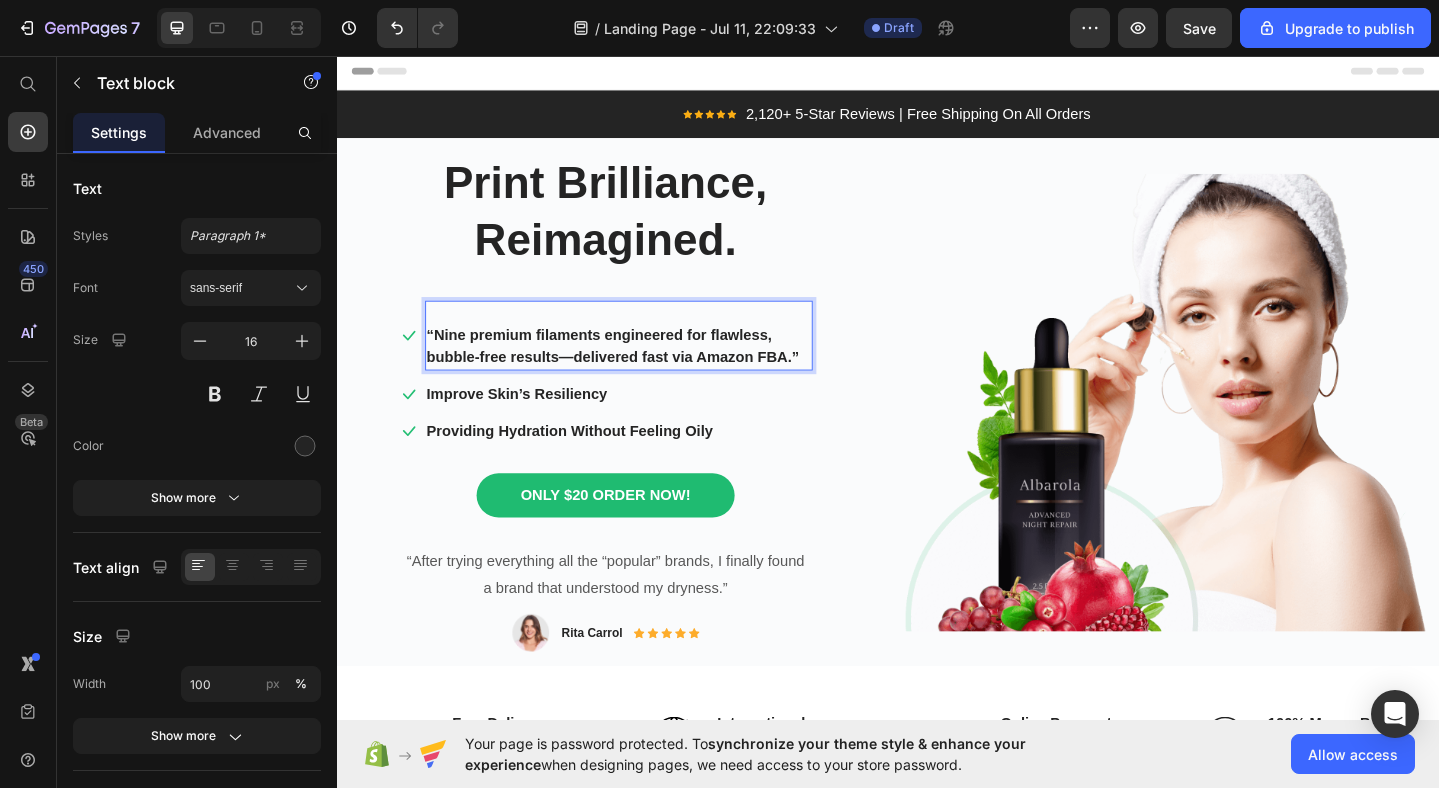 click on "“Nine premium filaments engineered for flawless, bubble-free results—delivered fast via Amazon FBA.”" at bounding box center [644, 373] 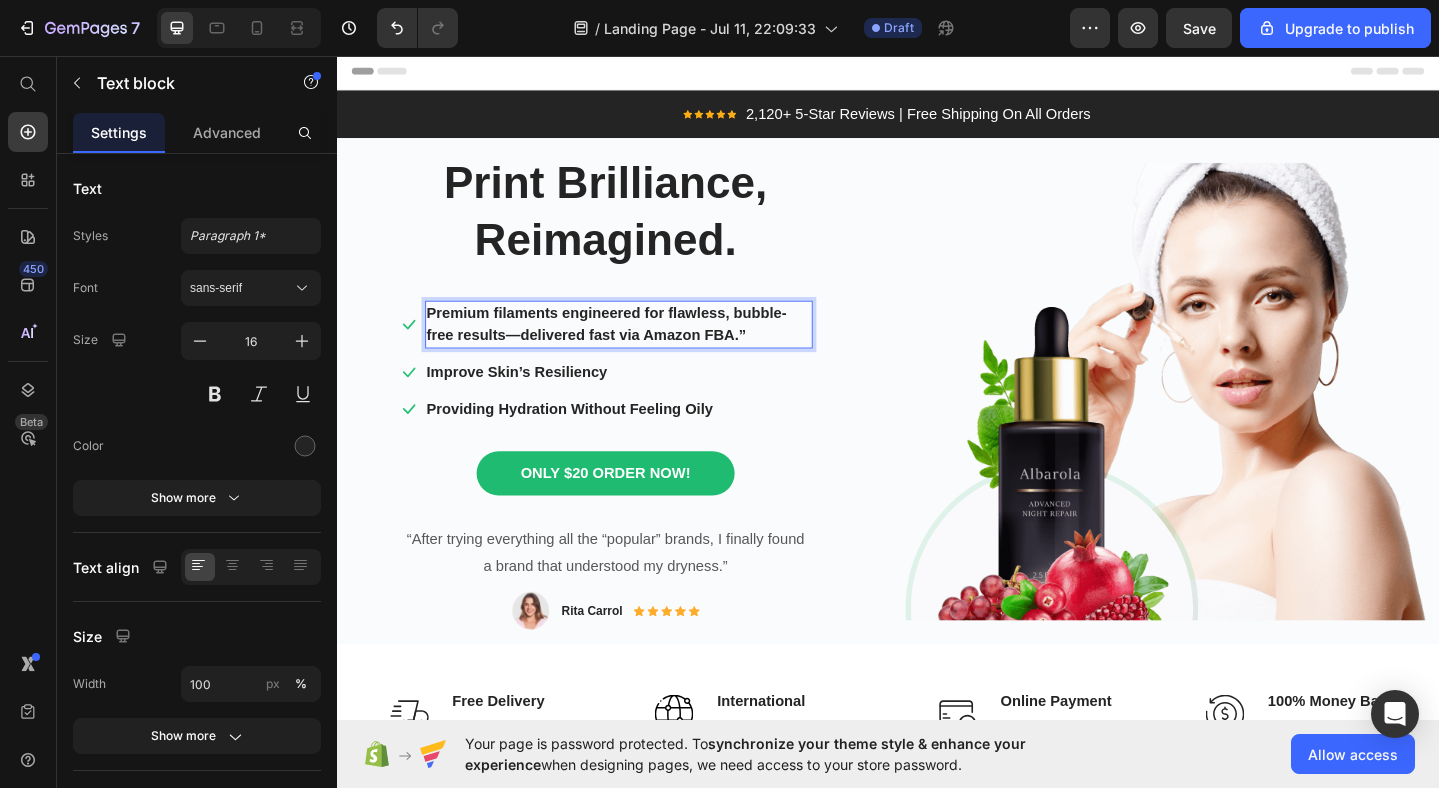 click on "Premium filaments engineered for flawless, bubble-free results—delivered fast via Amazon FBA.”" at bounding box center [644, 349] 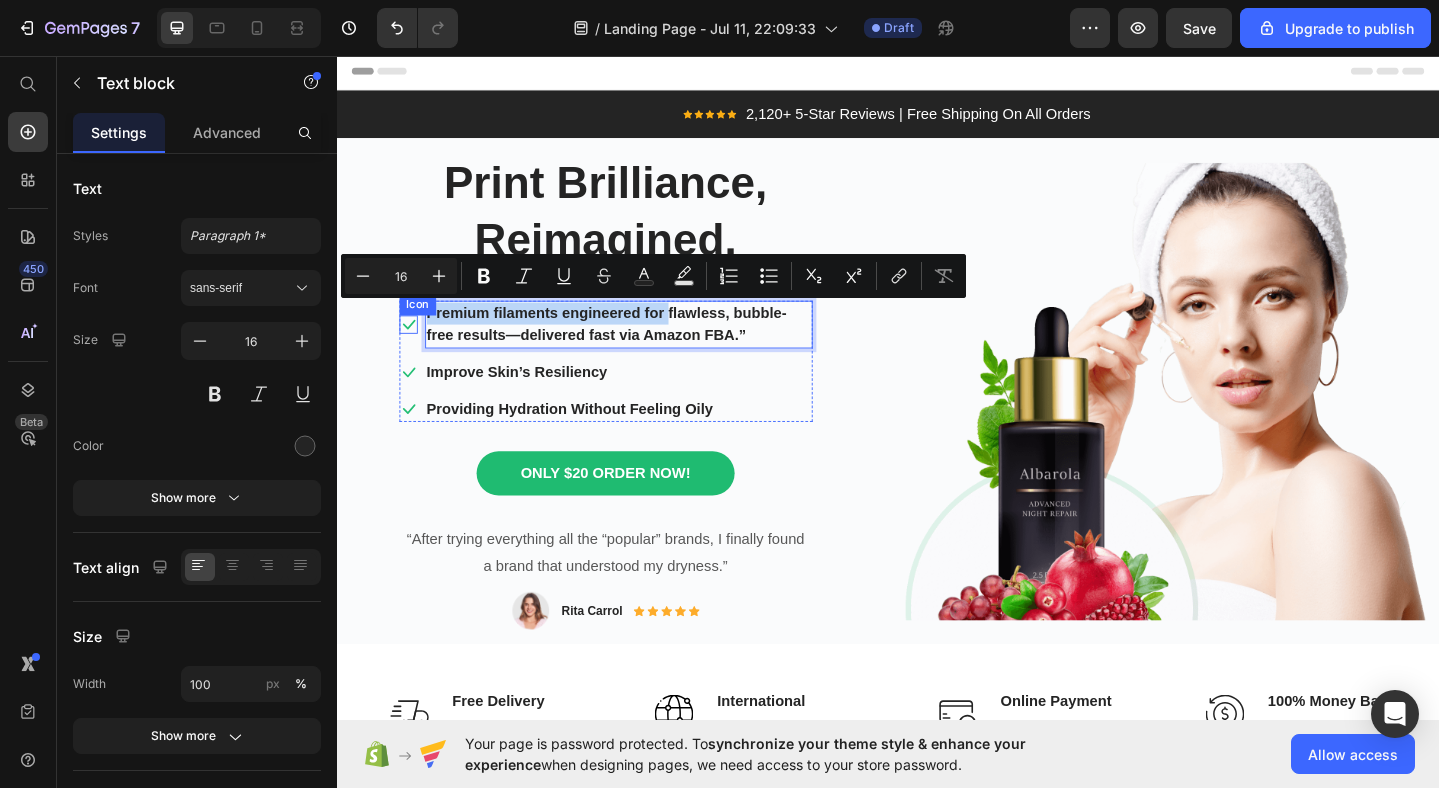 drag, startPoint x: 691, startPoint y: 335, endPoint x: 411, endPoint y: 340, distance: 280.04465 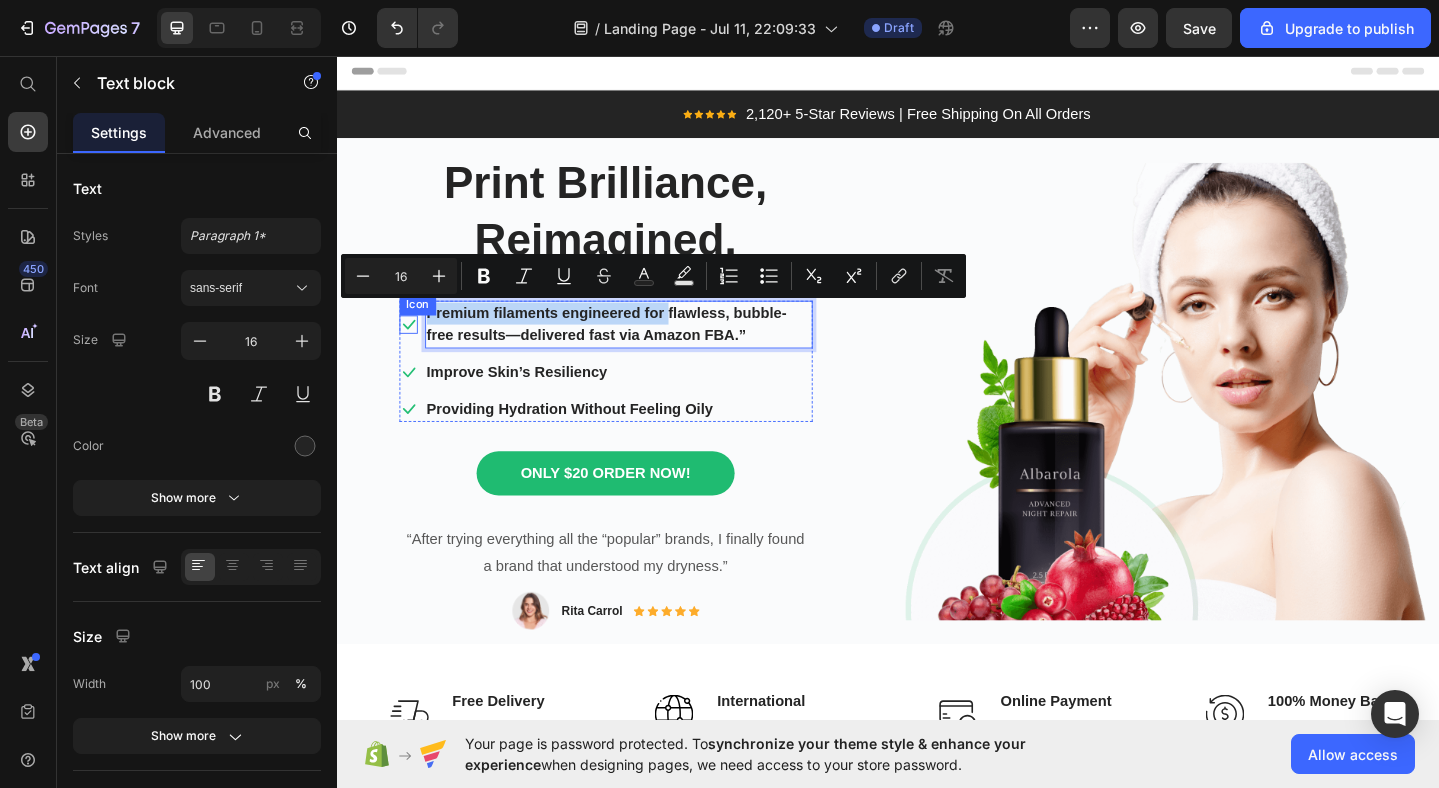 click on "Icon Premium filaments engineered for flawless, bubble-free results—delivered fast via Amazon FBA.” Text block   0" at bounding box center [630, 349] 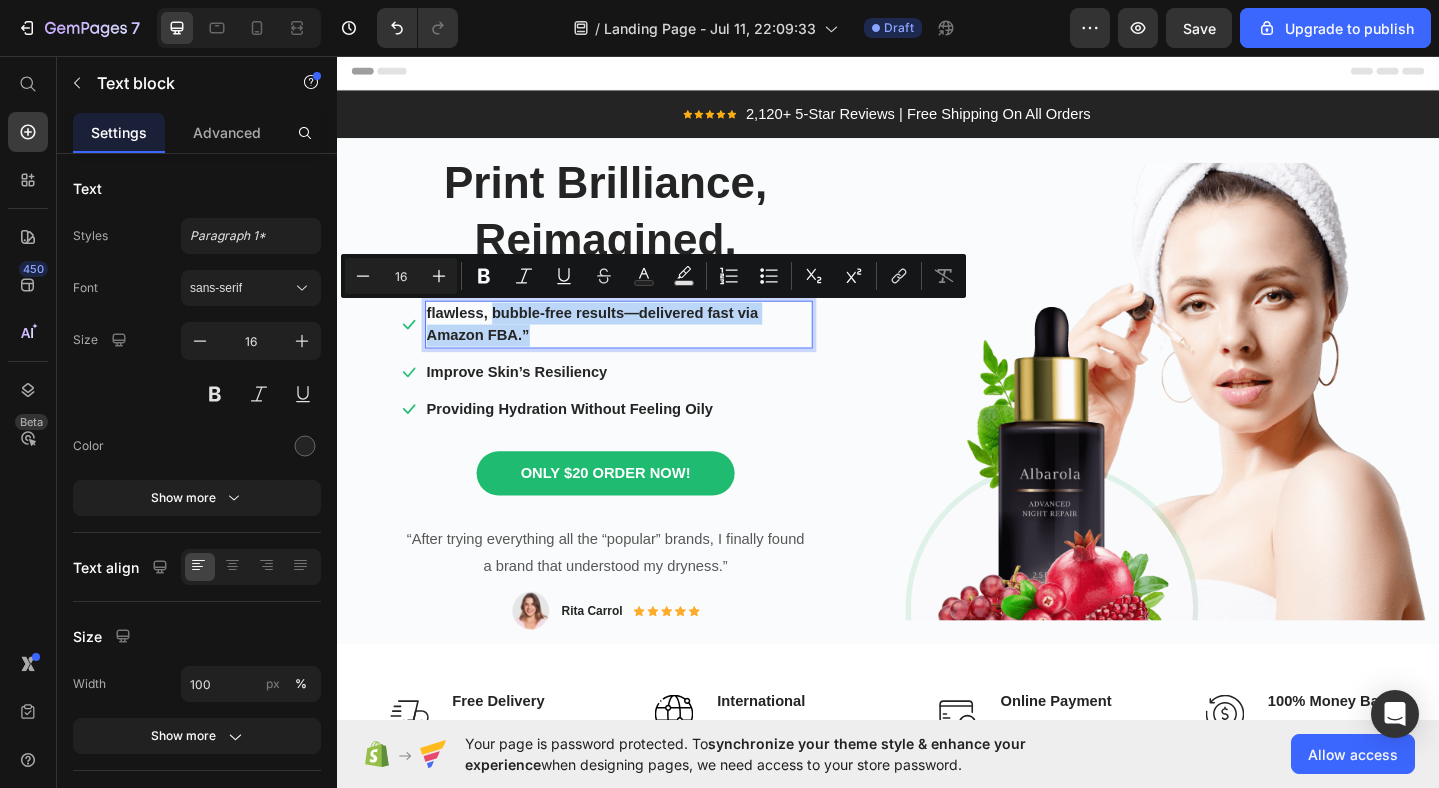 drag, startPoint x: 504, startPoint y: 333, endPoint x: 549, endPoint y: 372, distance: 59.548298 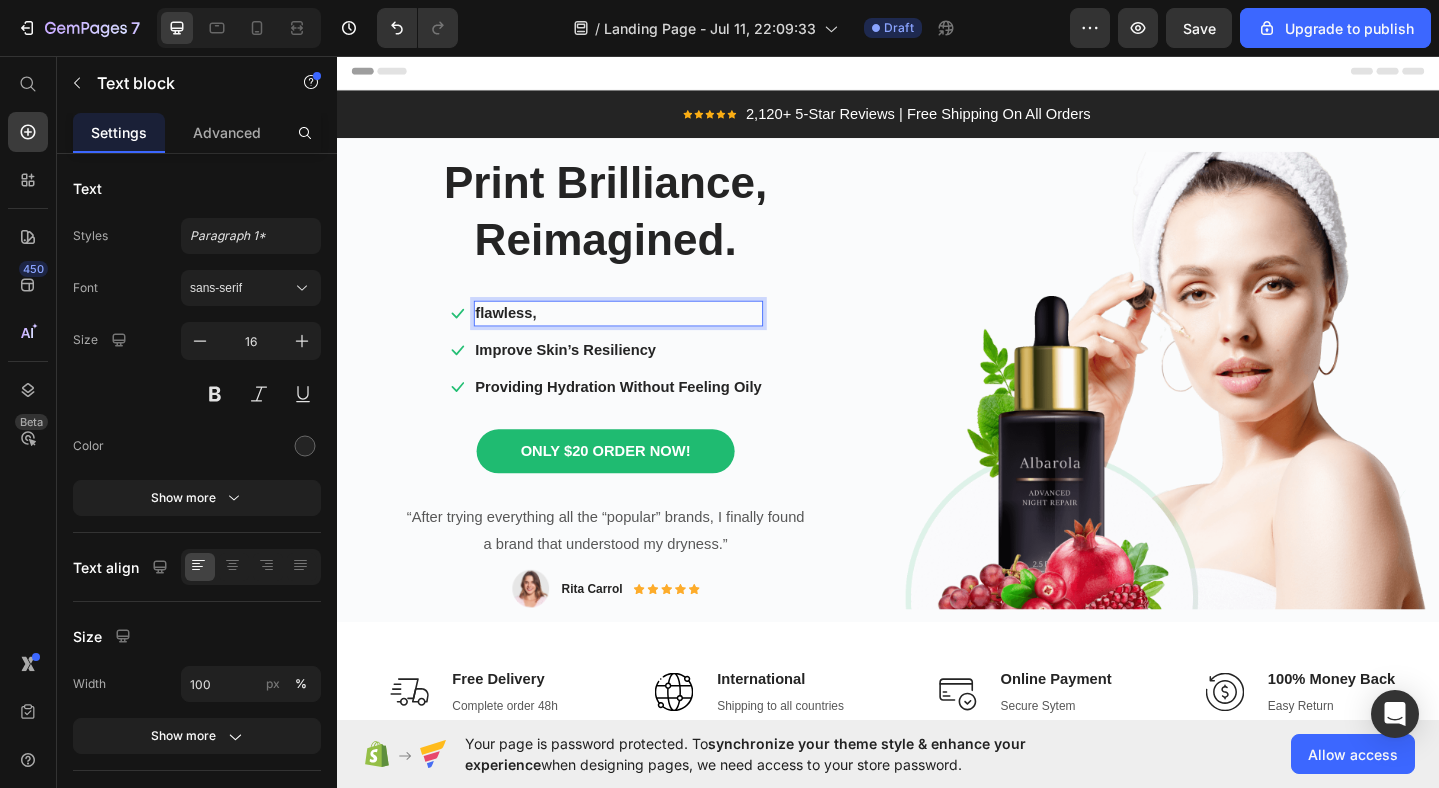 drag, startPoint x: 549, startPoint y: 372, endPoint x: 494, endPoint y: 371, distance: 55.00909 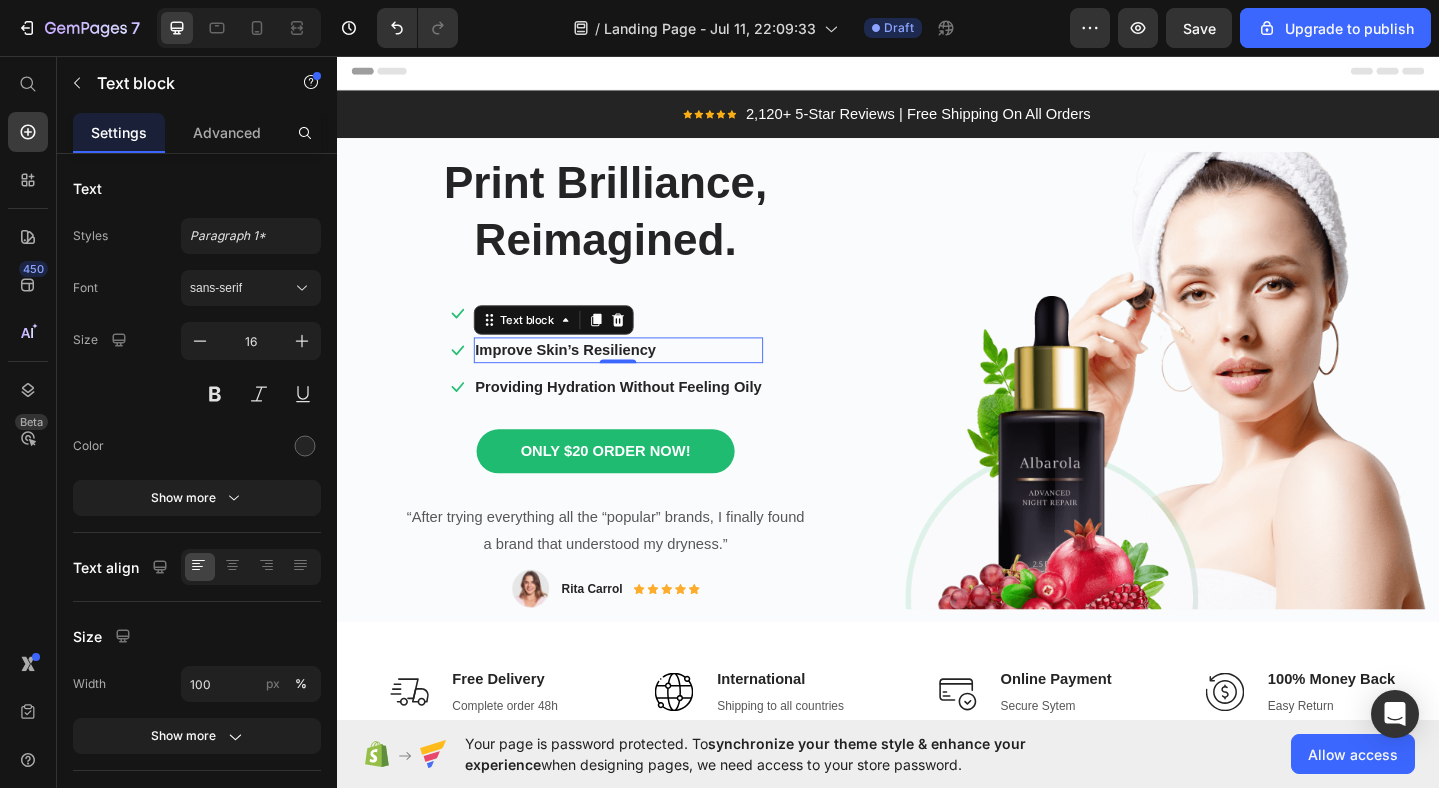 click on "Improve Skin’s Resiliency" at bounding box center (644, 377) 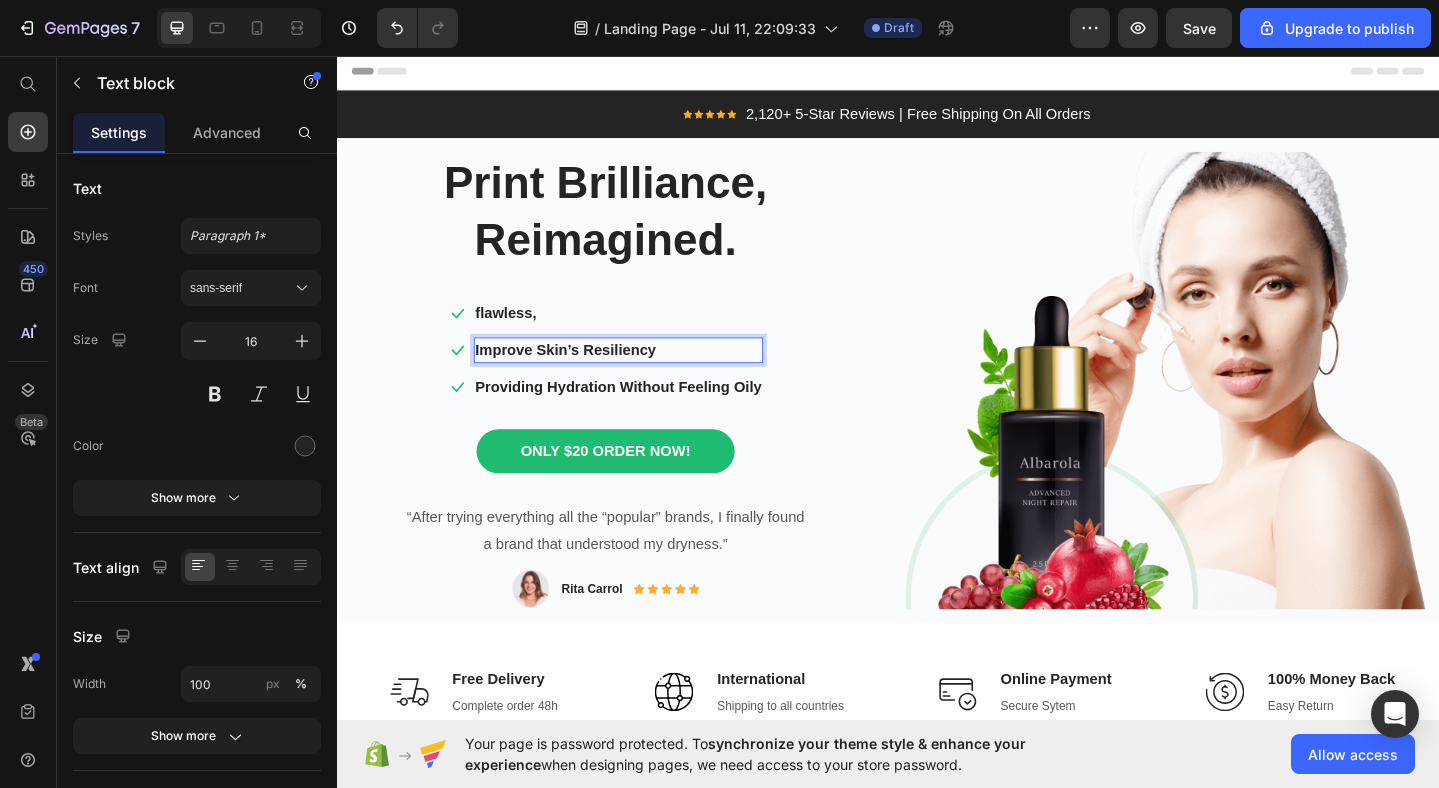 click on "Improve Skin’s Resiliency" at bounding box center [644, 377] 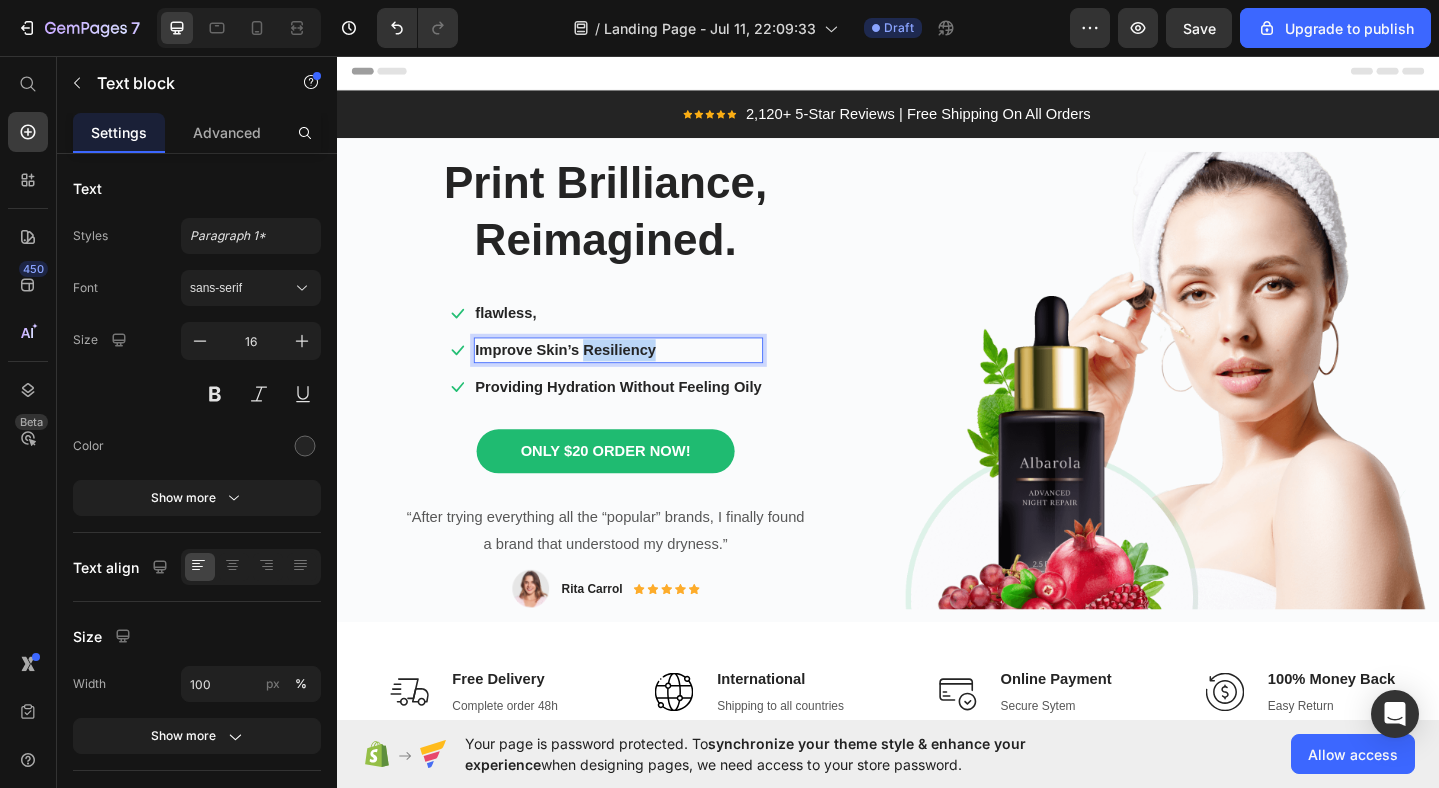 click on "Improve Skin’s Resiliency" at bounding box center (644, 377) 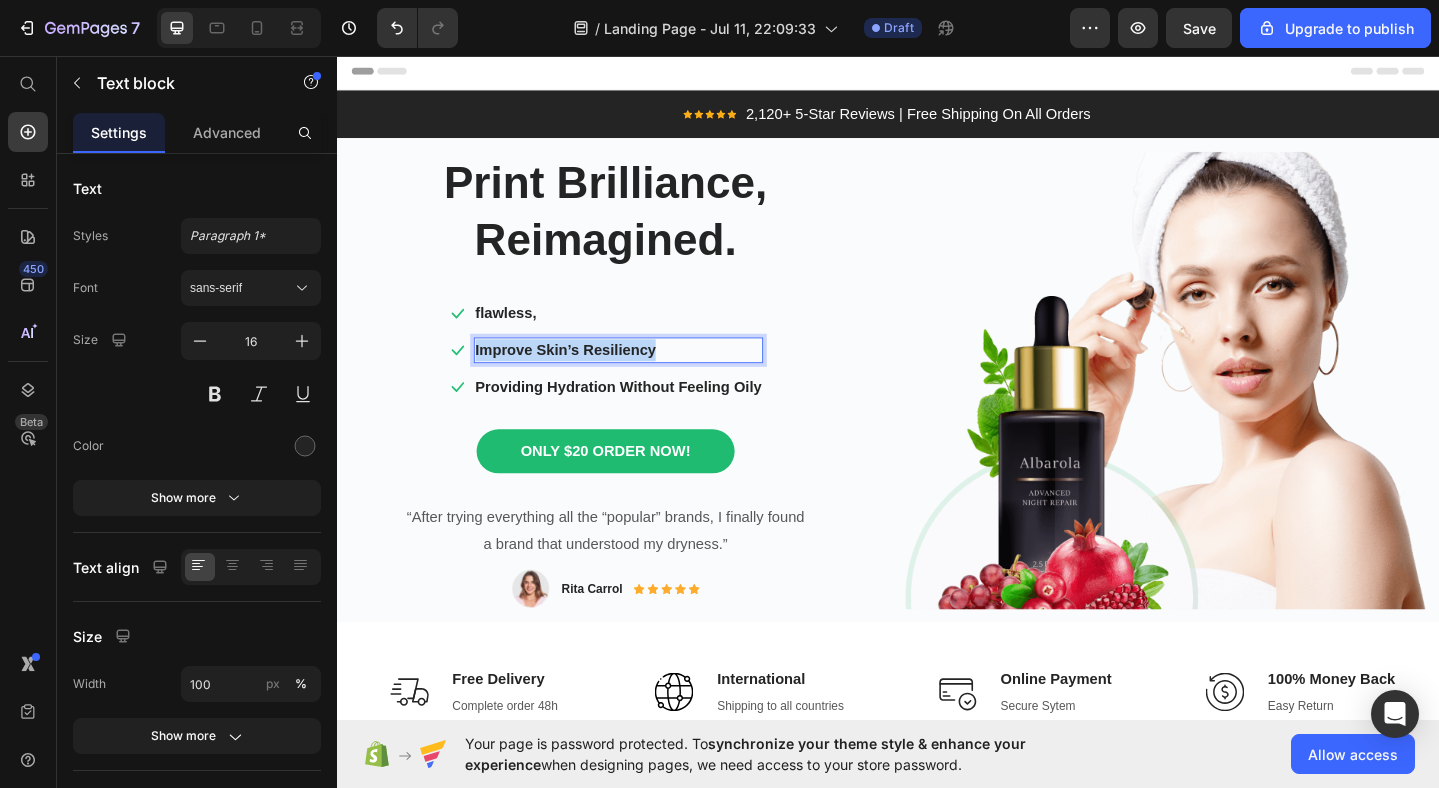 click on "Improve Skin’s Resiliency" at bounding box center (644, 377) 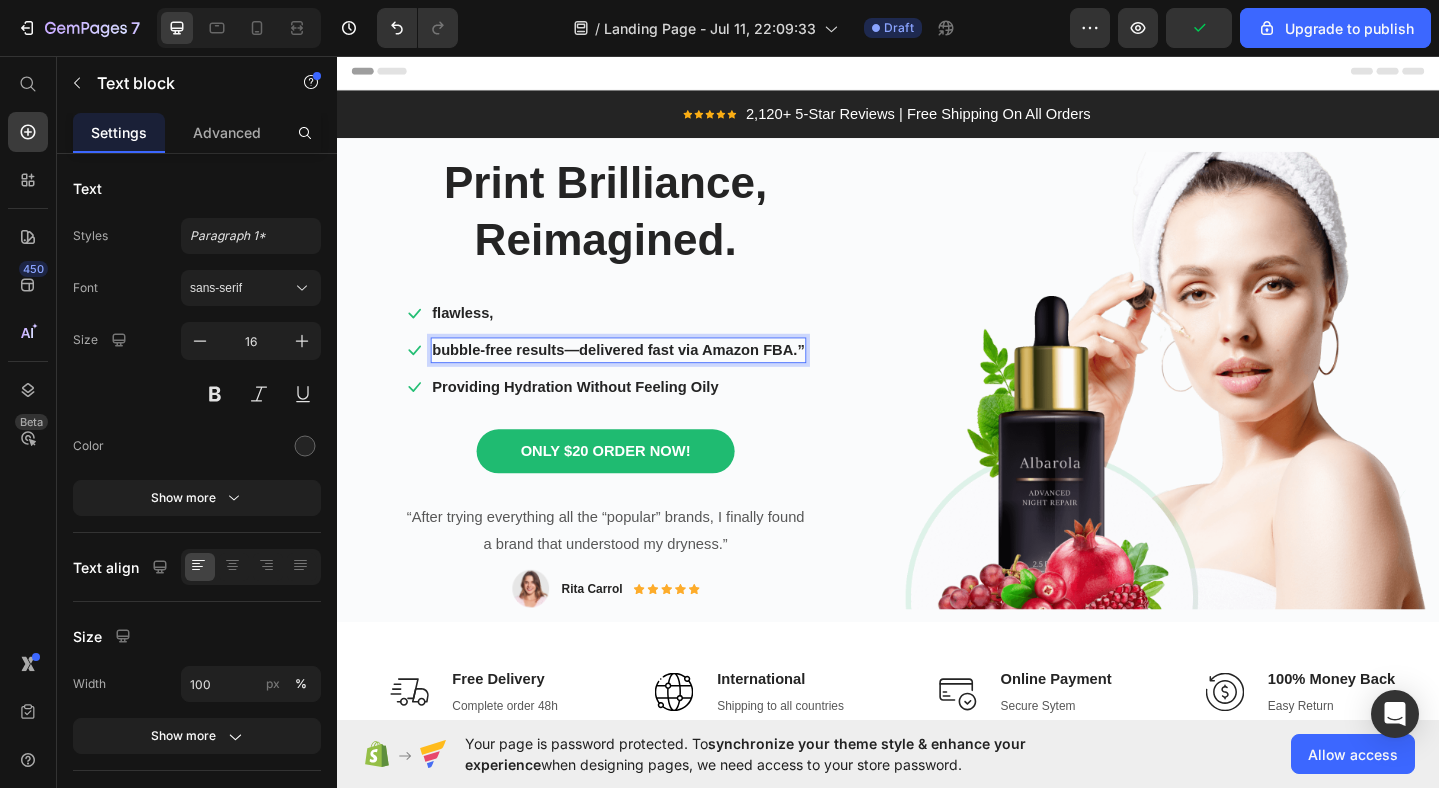 click on "bubble-free results—delivered fast via Amazon FBA.”" at bounding box center (644, 377) 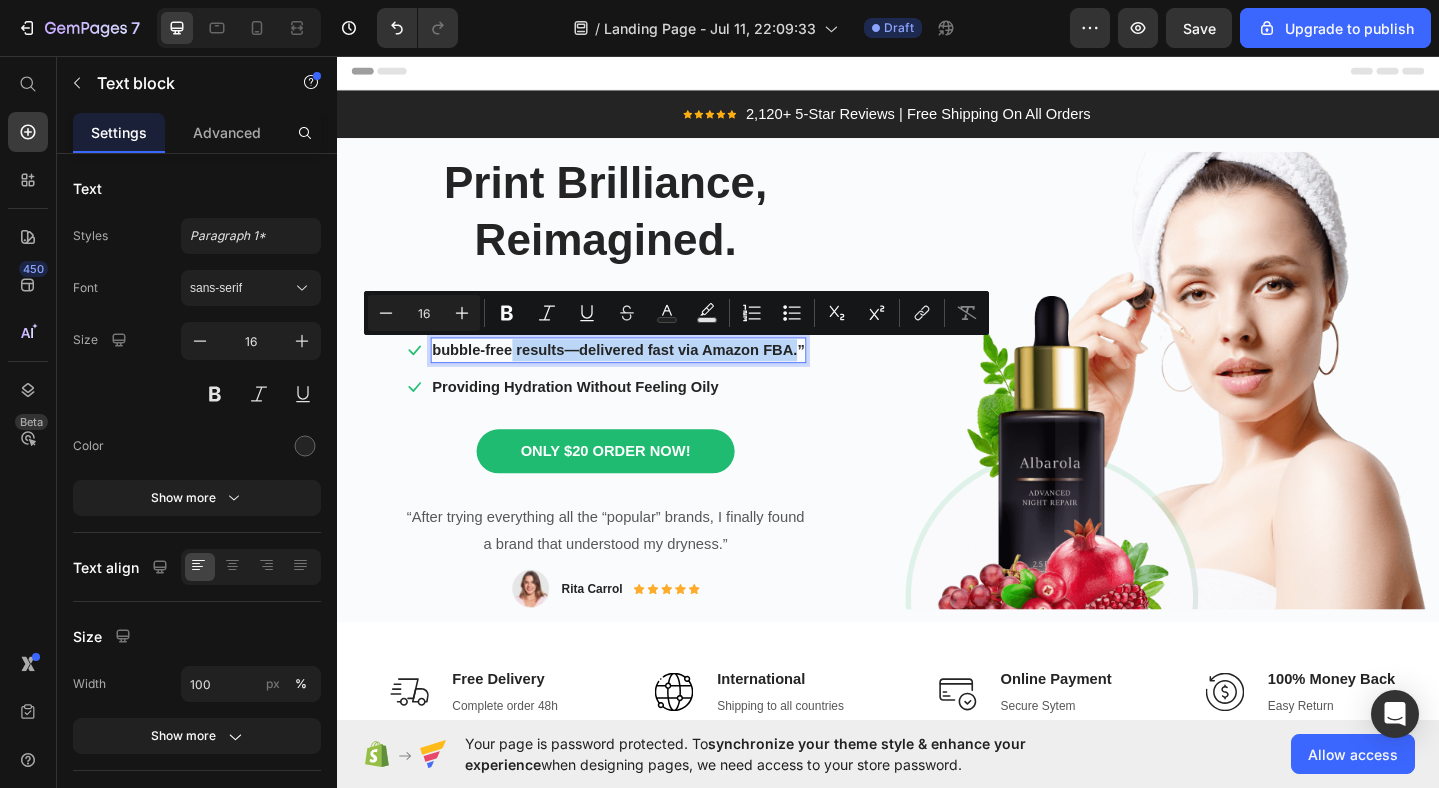 drag, startPoint x: 494, startPoint y: 371, endPoint x: 833, endPoint y: 385, distance: 339.28897 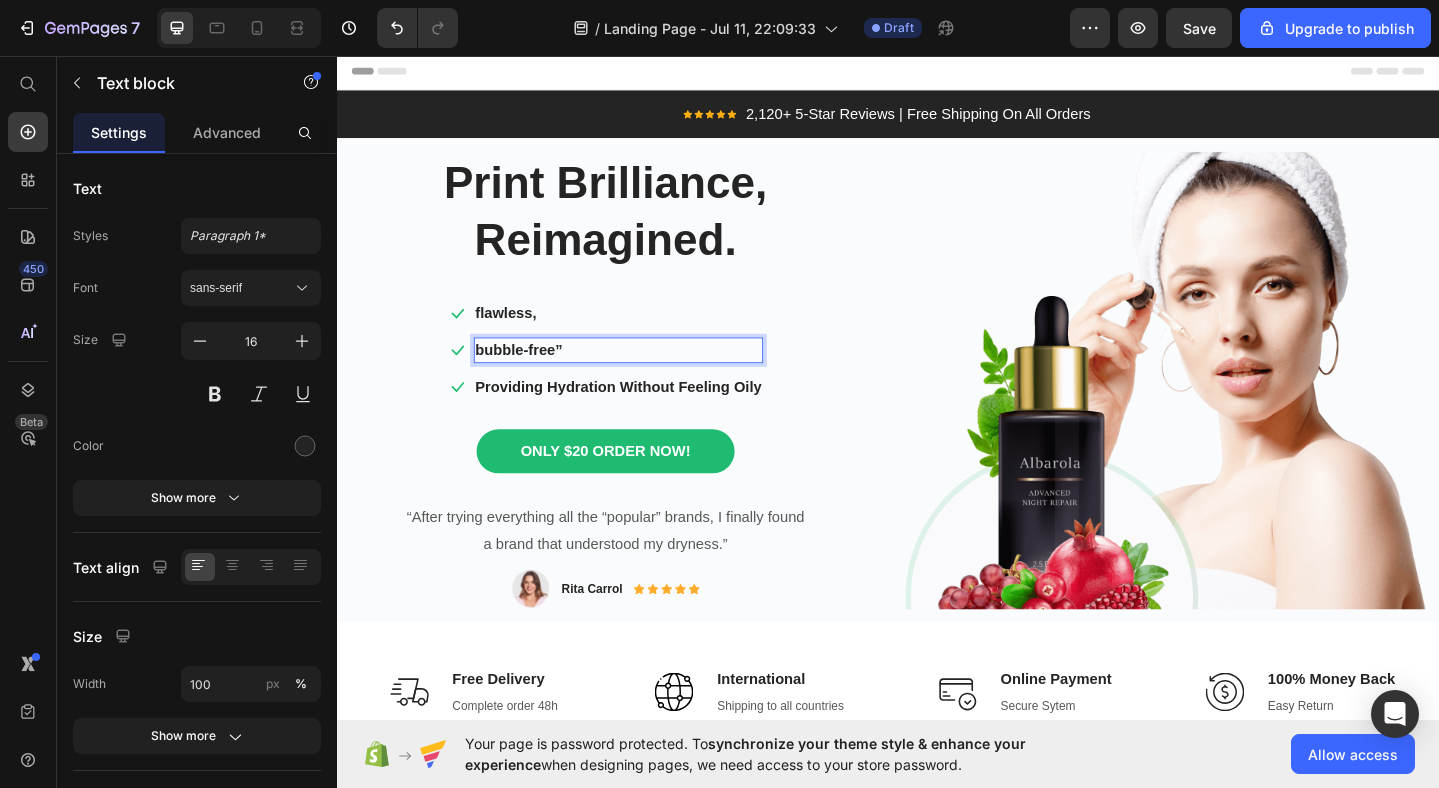 click on "Providing Hydration Without Feeling Oily" at bounding box center [644, 417] 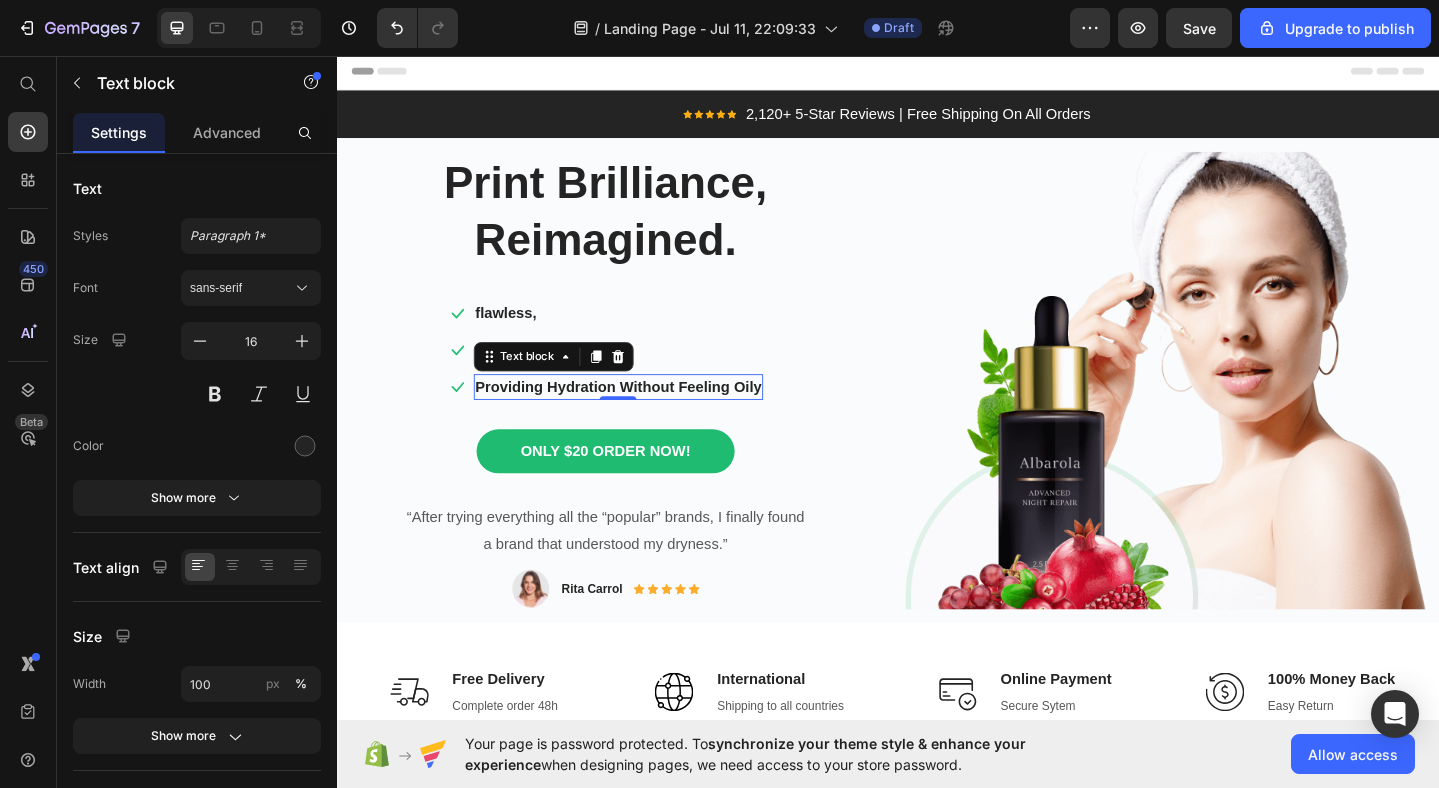 click on "Providing Hydration Without Feeling Oily" at bounding box center [644, 417] 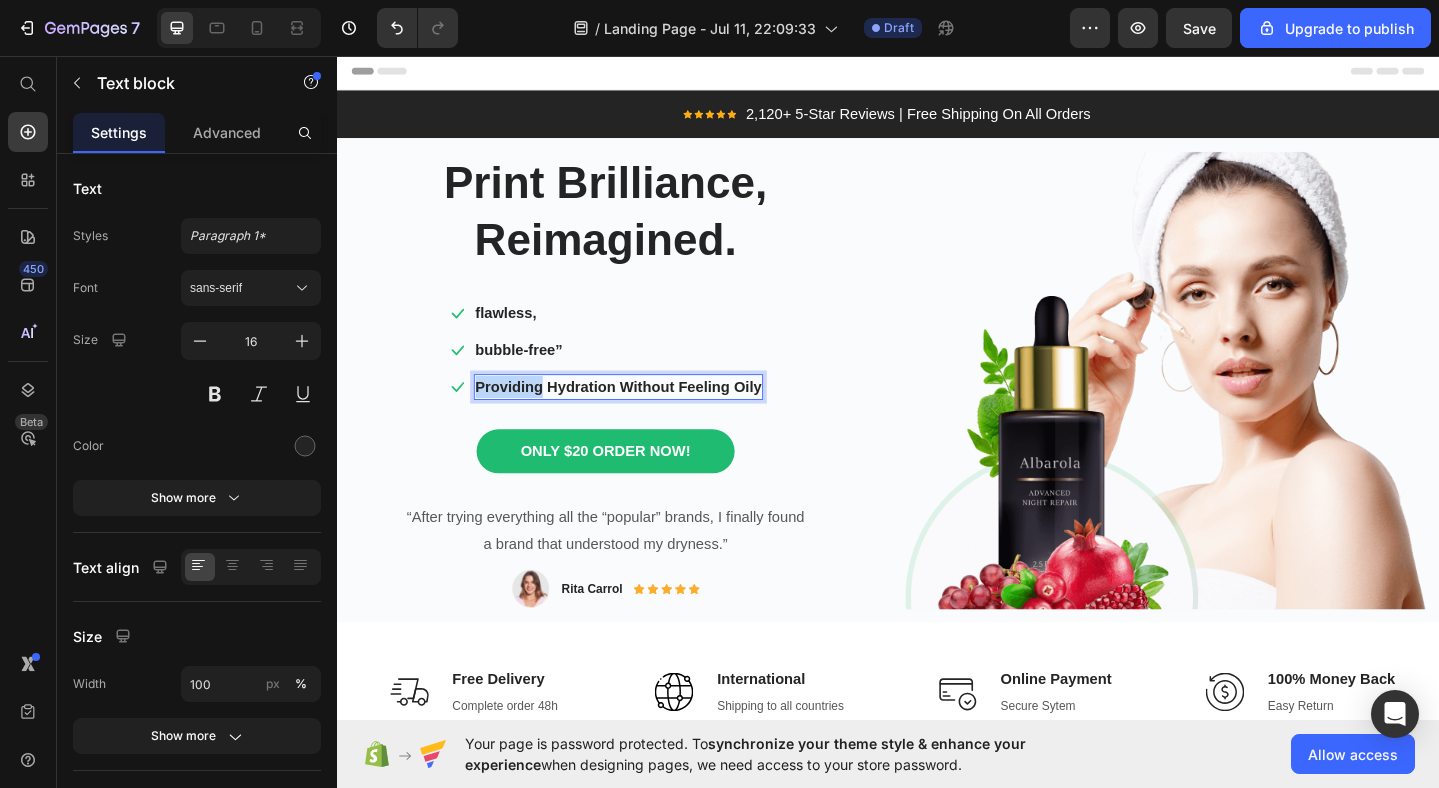 click on "Providing Hydration Without Feeling Oily" at bounding box center (644, 417) 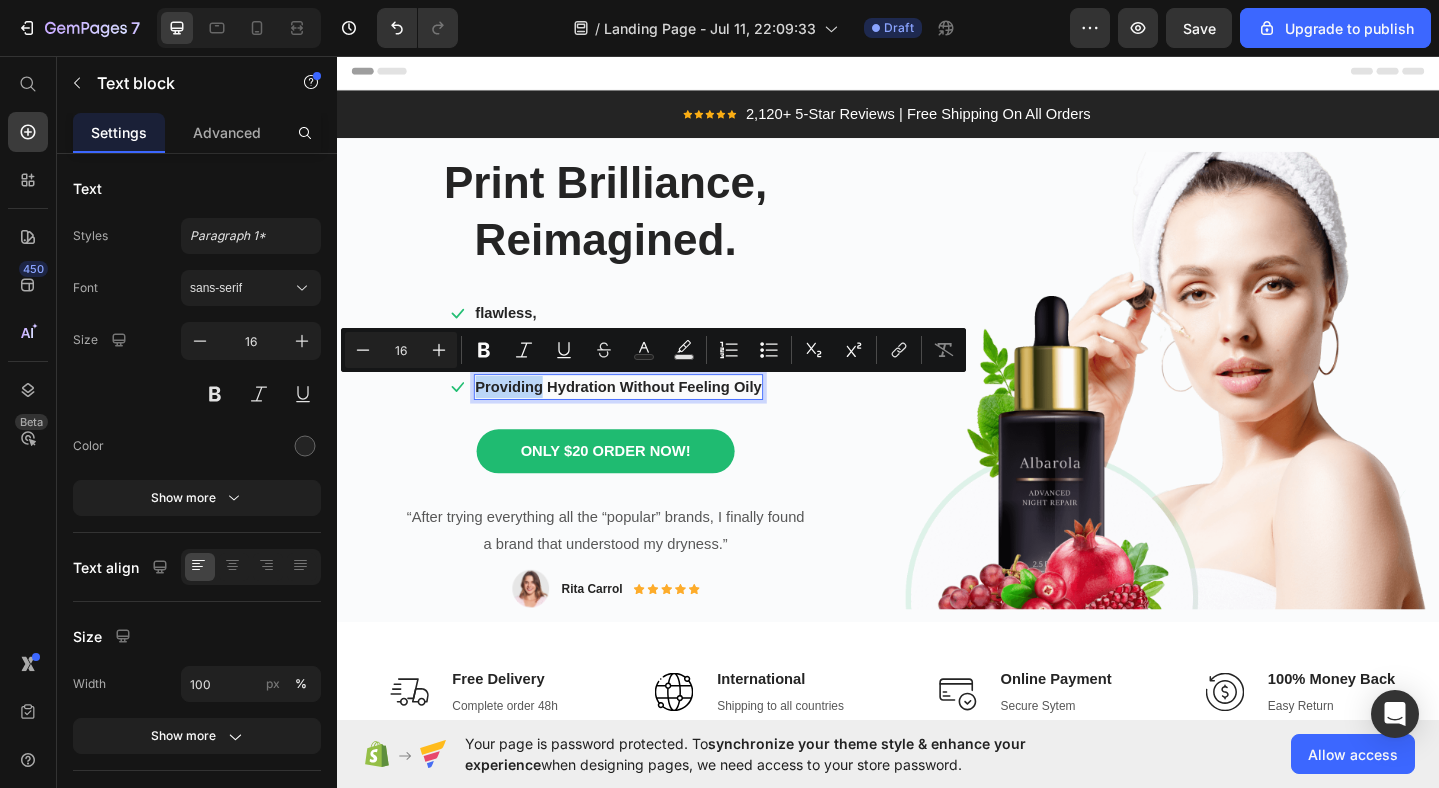 drag, startPoint x: 833, startPoint y: 385, endPoint x: 517, endPoint y: 416, distance: 317.51694 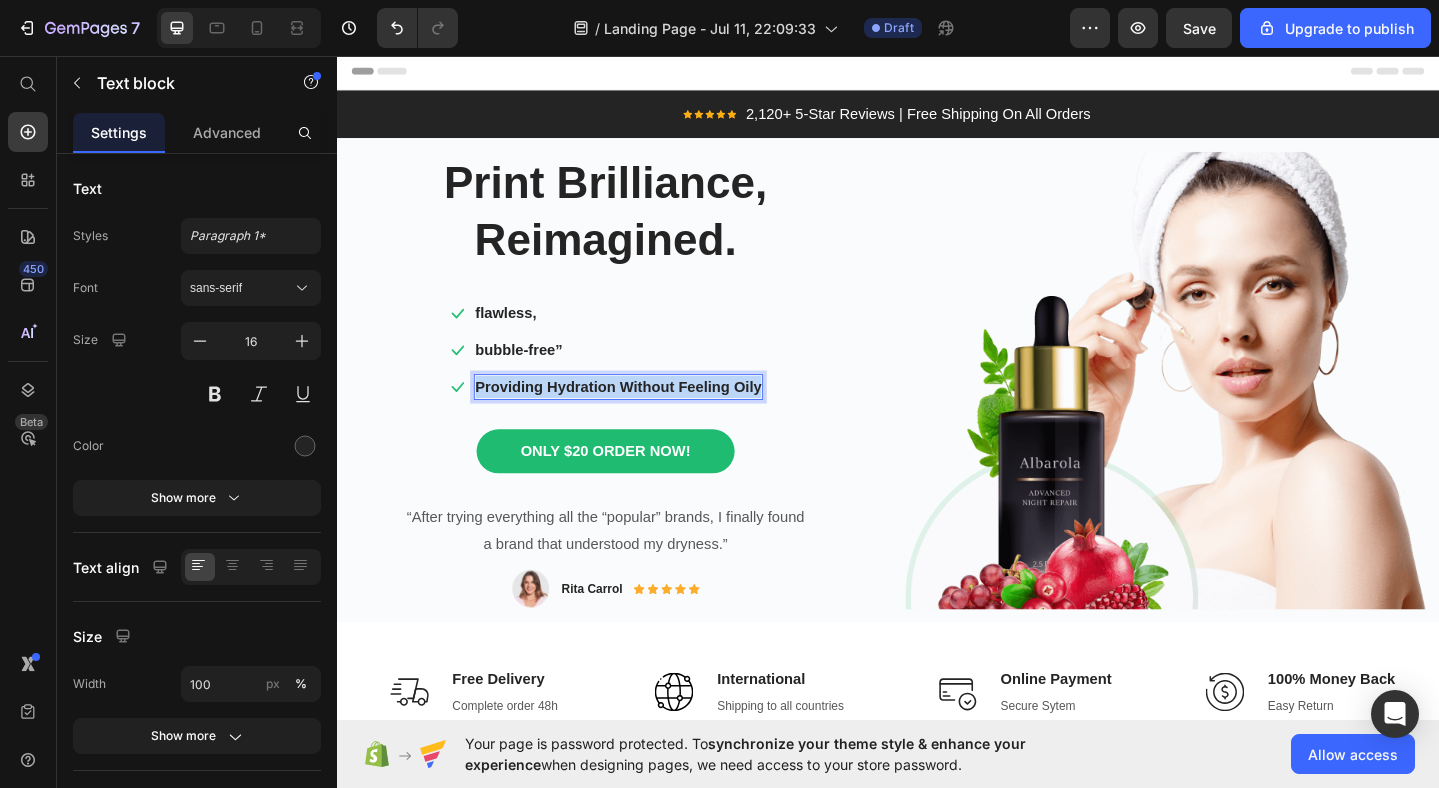 click on "Providing Hydration Without Feeling Oily" at bounding box center (644, 417) 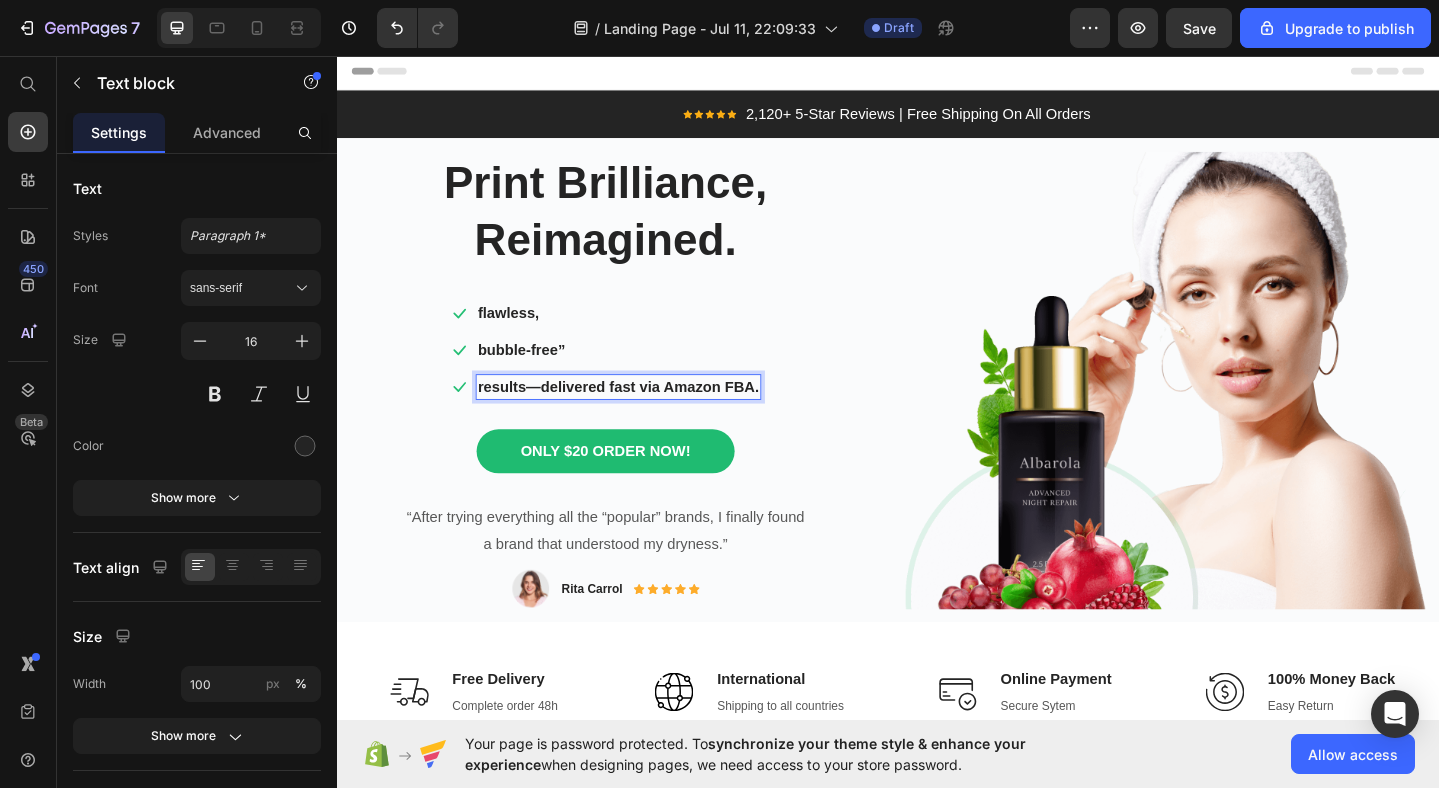 drag, startPoint x: 517, startPoint y: 416, endPoint x: 557, endPoint y: 417, distance: 40.012497 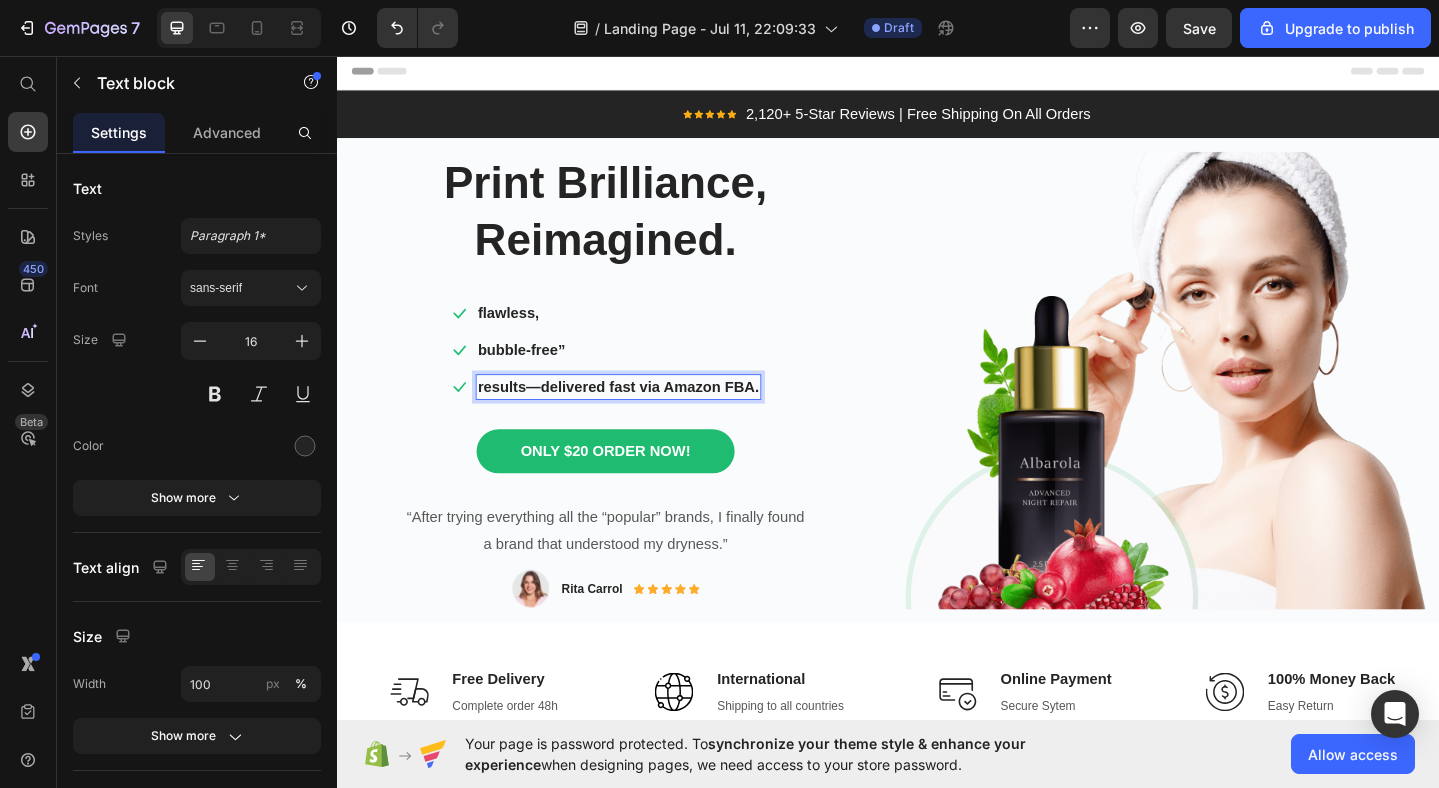 click on "results—delivered fast via Amazon FBA." at bounding box center (643, 417) 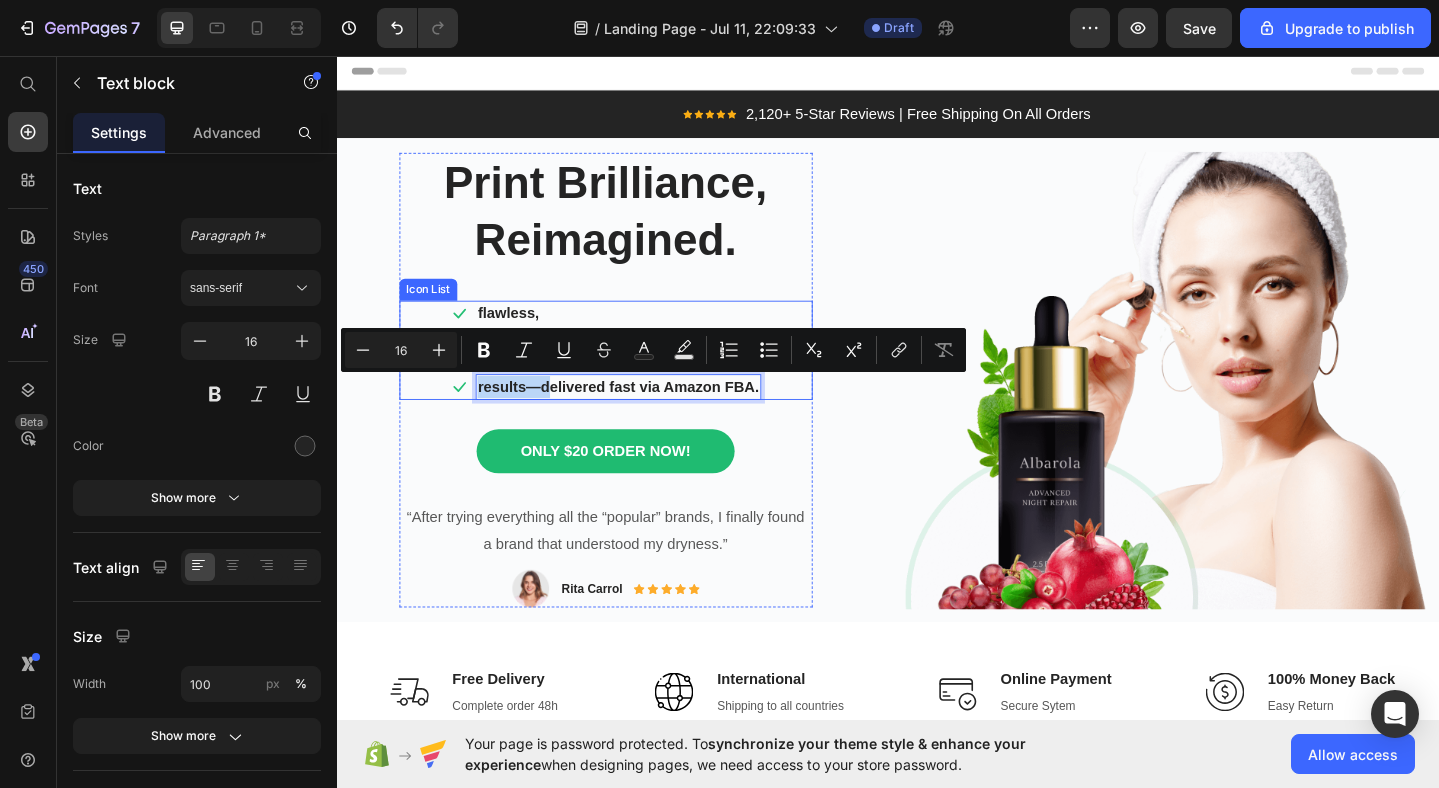 drag, startPoint x: 557, startPoint y: 417, endPoint x: 481, endPoint y: 416, distance: 76.00658 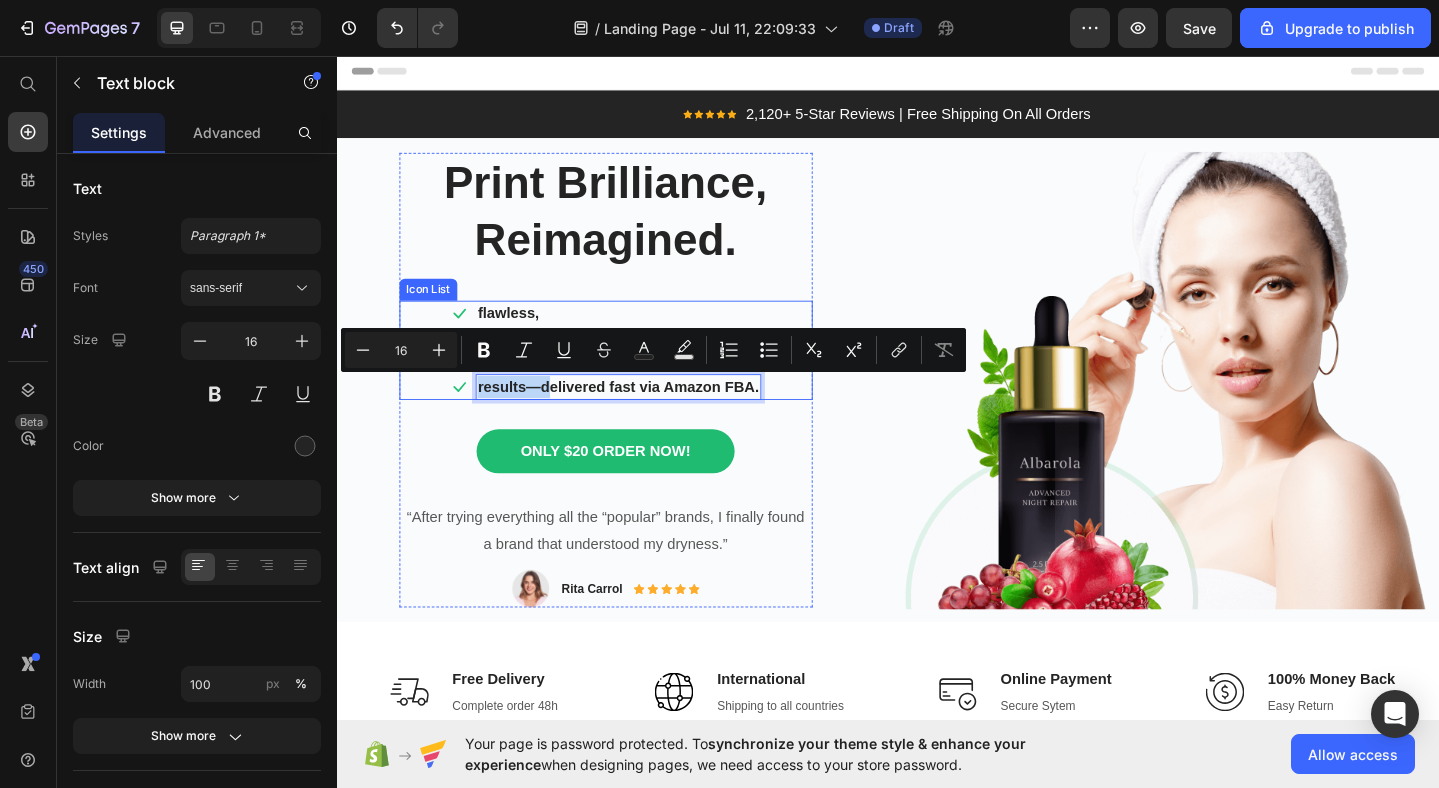 click on "Icon  results—delivered fast via Amazon FBA. Text block   0" at bounding box center [629, 417] 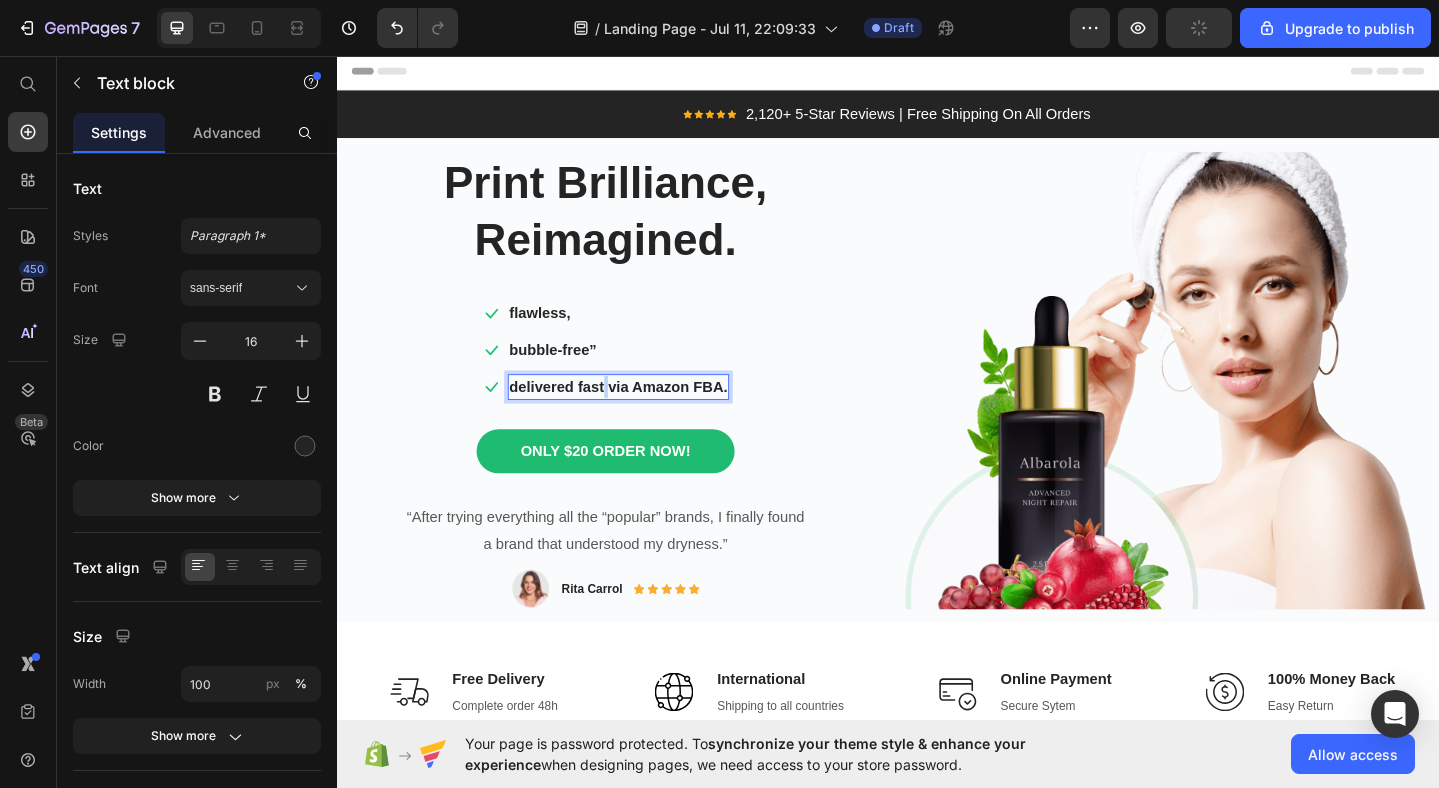 drag, startPoint x: 481, startPoint y: 416, endPoint x: 628, endPoint y: 417, distance: 147.0034 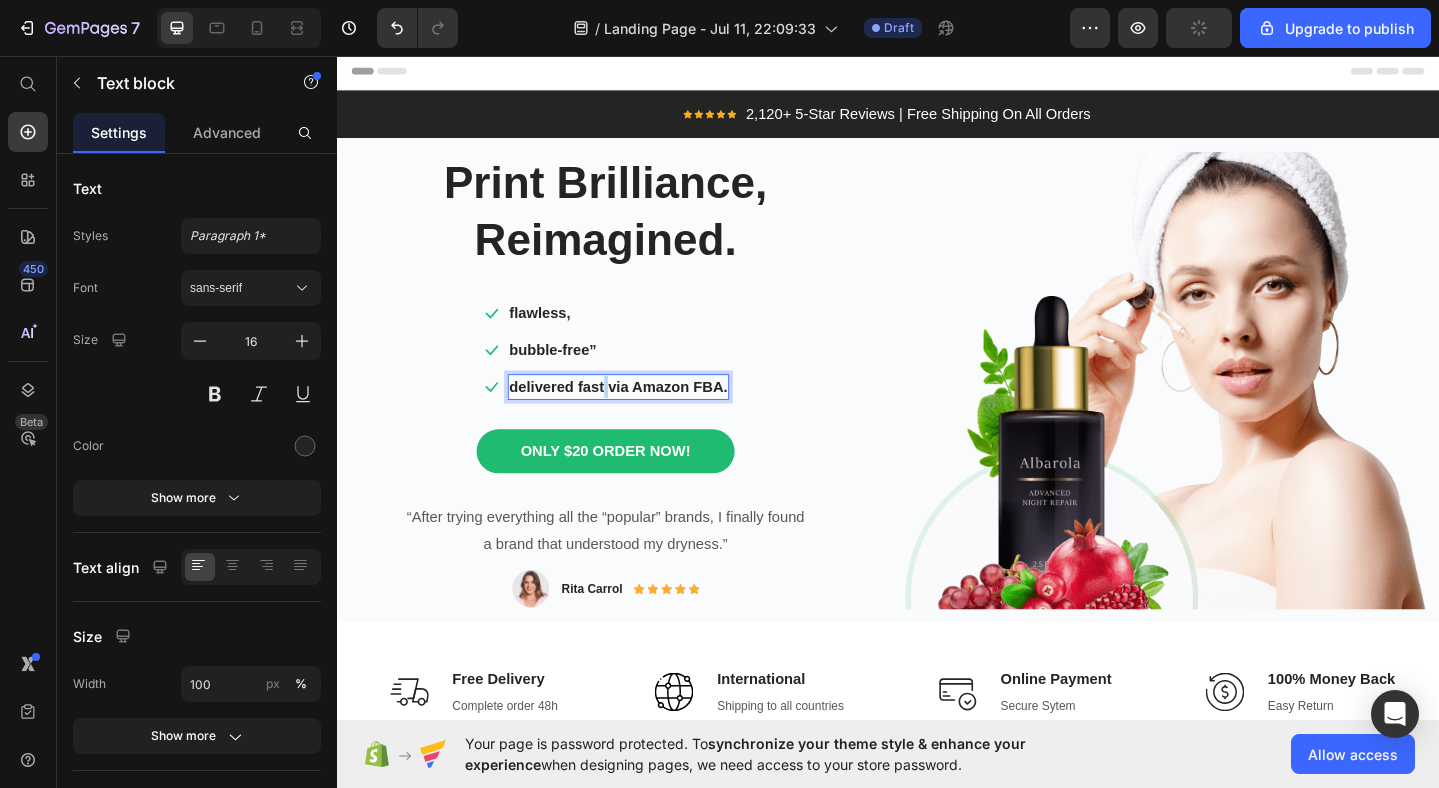 click on "delivered fast via Amazon FBA." at bounding box center (644, 417) 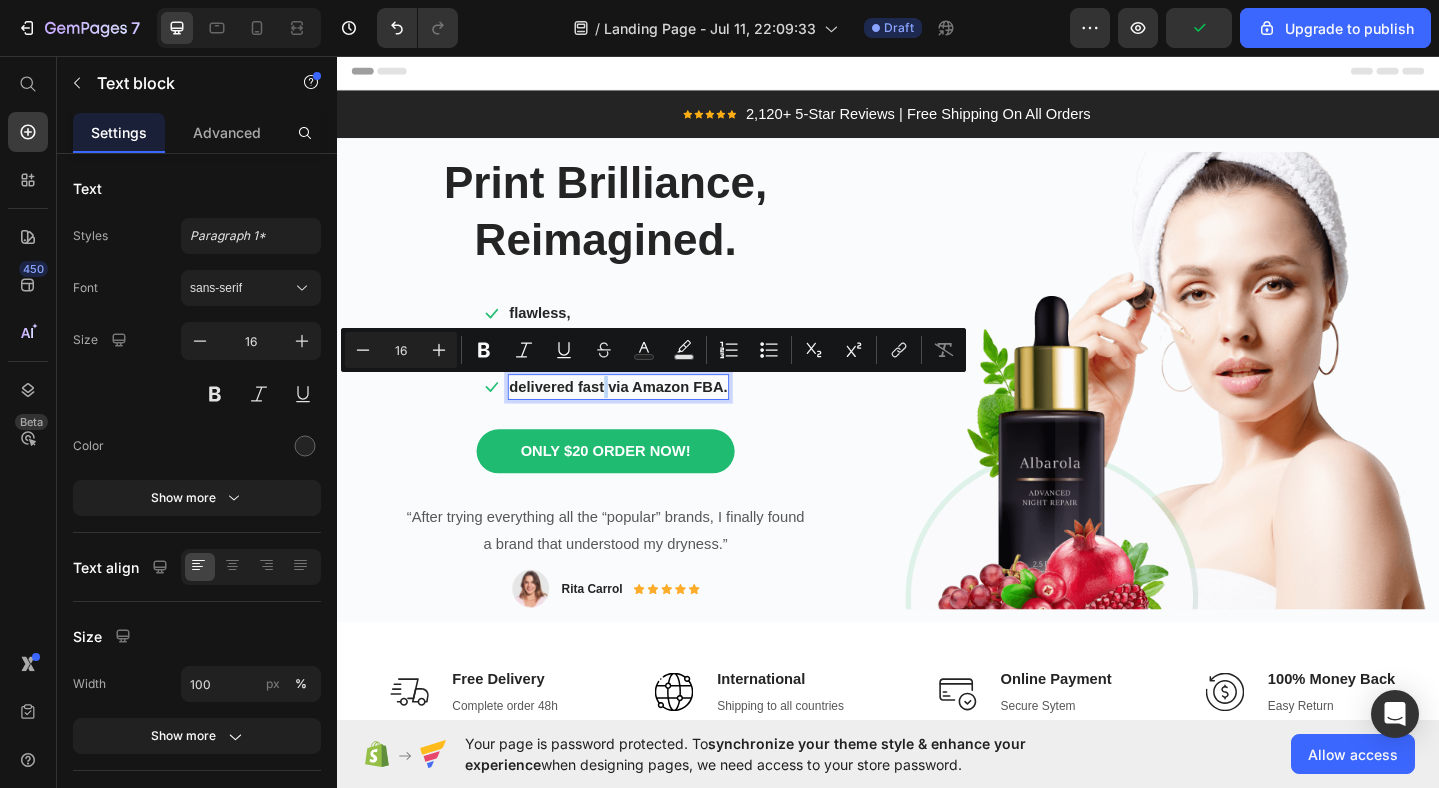 click on "delivered fast via Amazon FBA." at bounding box center (644, 417) 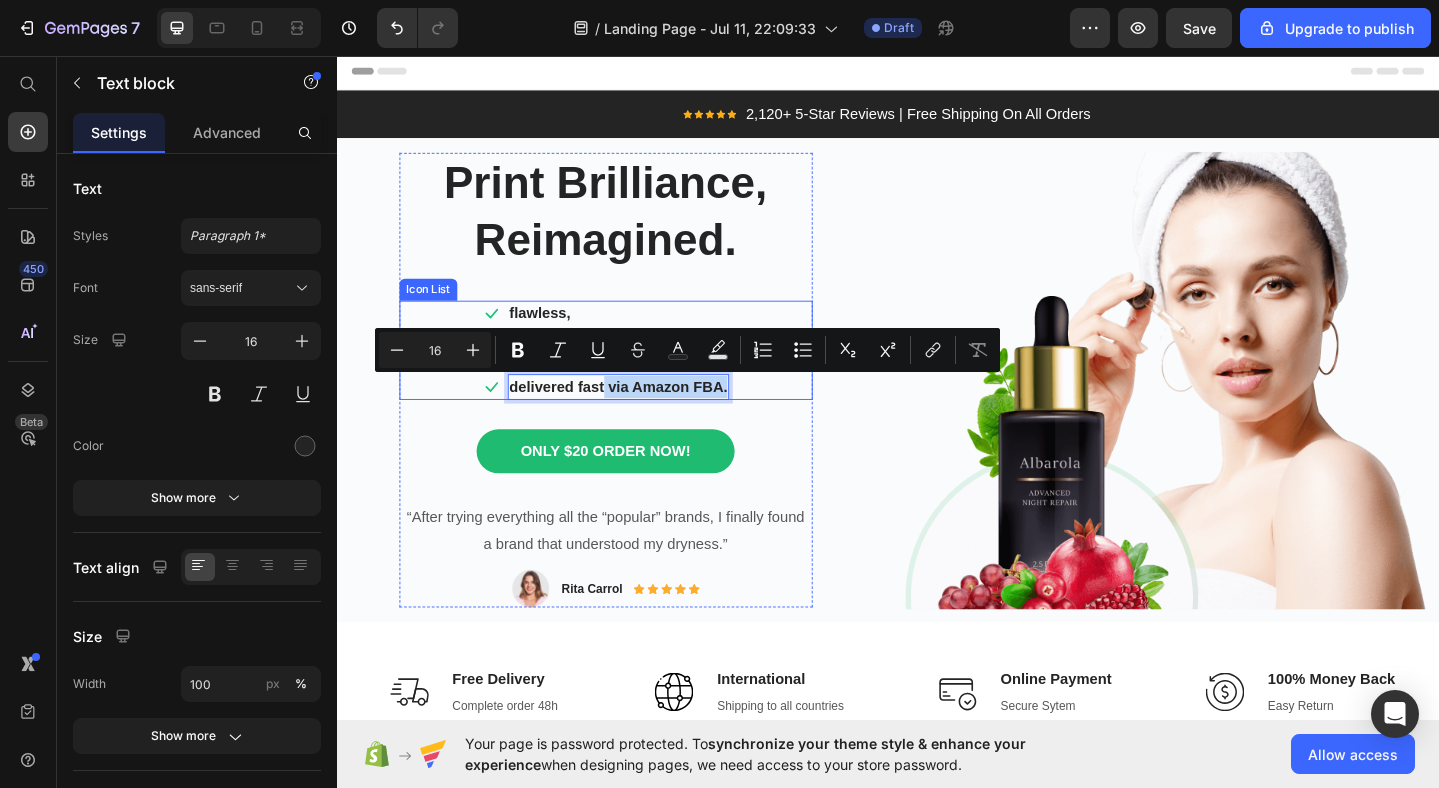 drag, startPoint x: 626, startPoint y: 416, endPoint x: 760, endPoint y: 422, distance: 134.13426 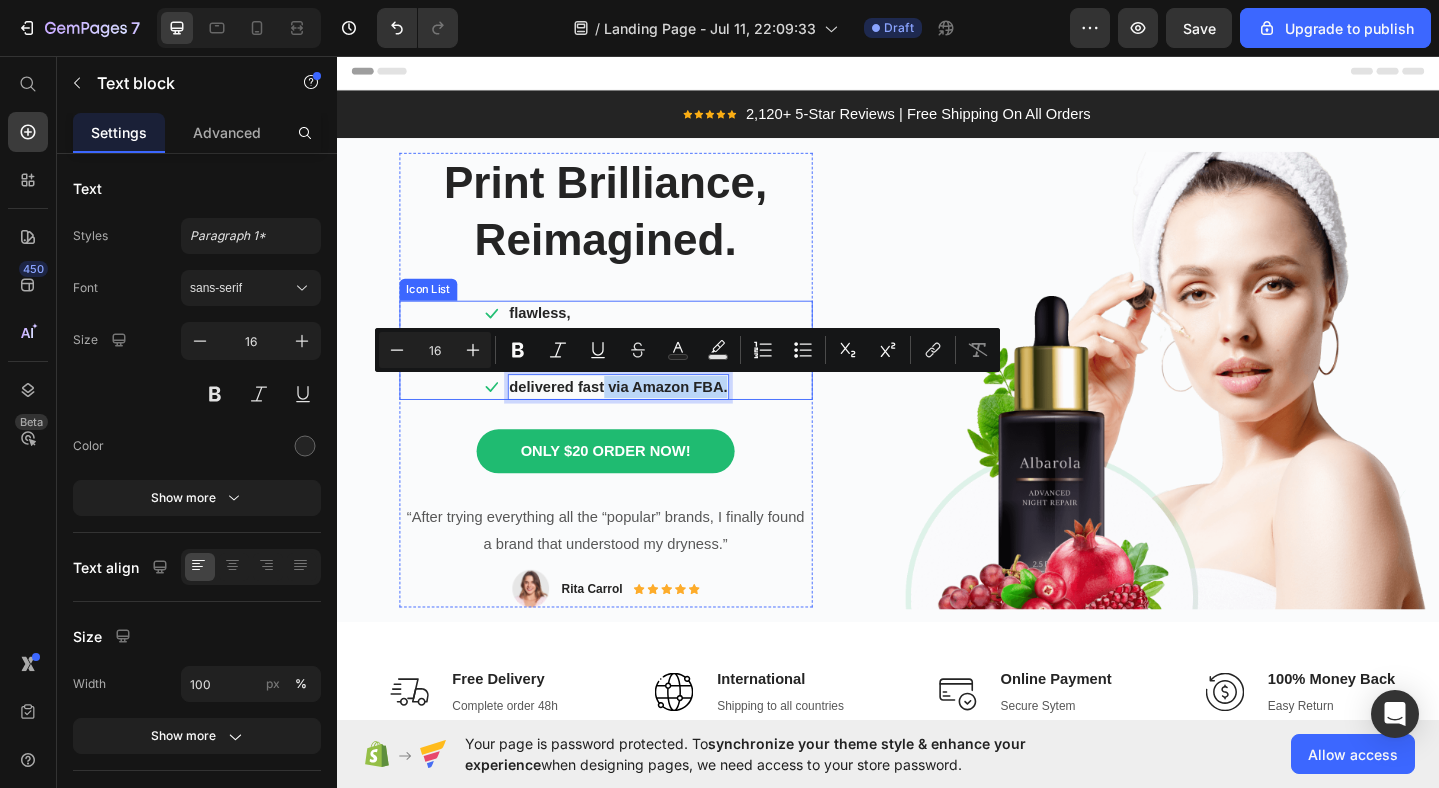 click on "Icon flawless,  Text block                Icon bubble-free” Text block                Icon delivered fast via Amazon FBA. Text block   0" at bounding box center [630, 377] 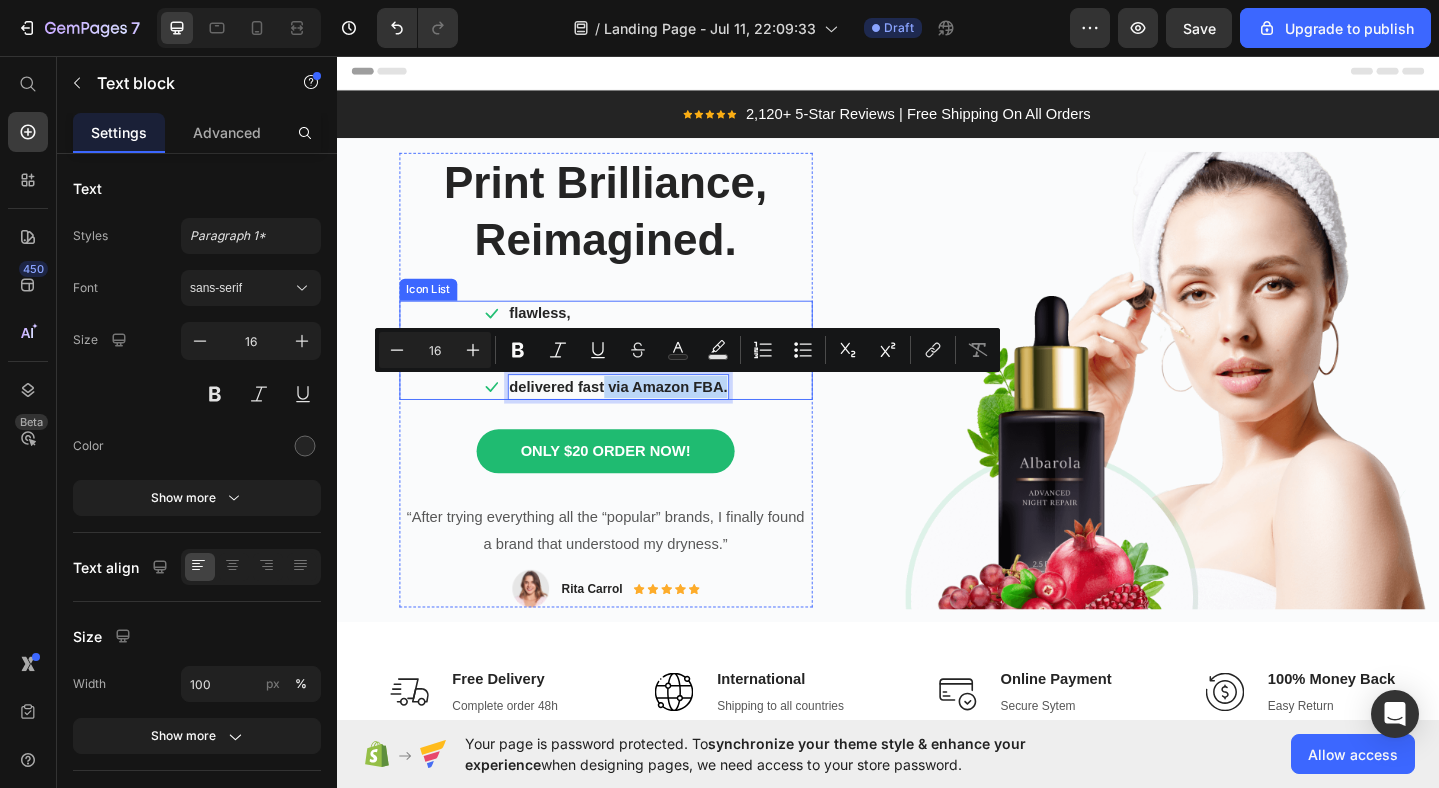drag, startPoint x: 760, startPoint y: 422, endPoint x: 647, endPoint y: 419, distance: 113.03982 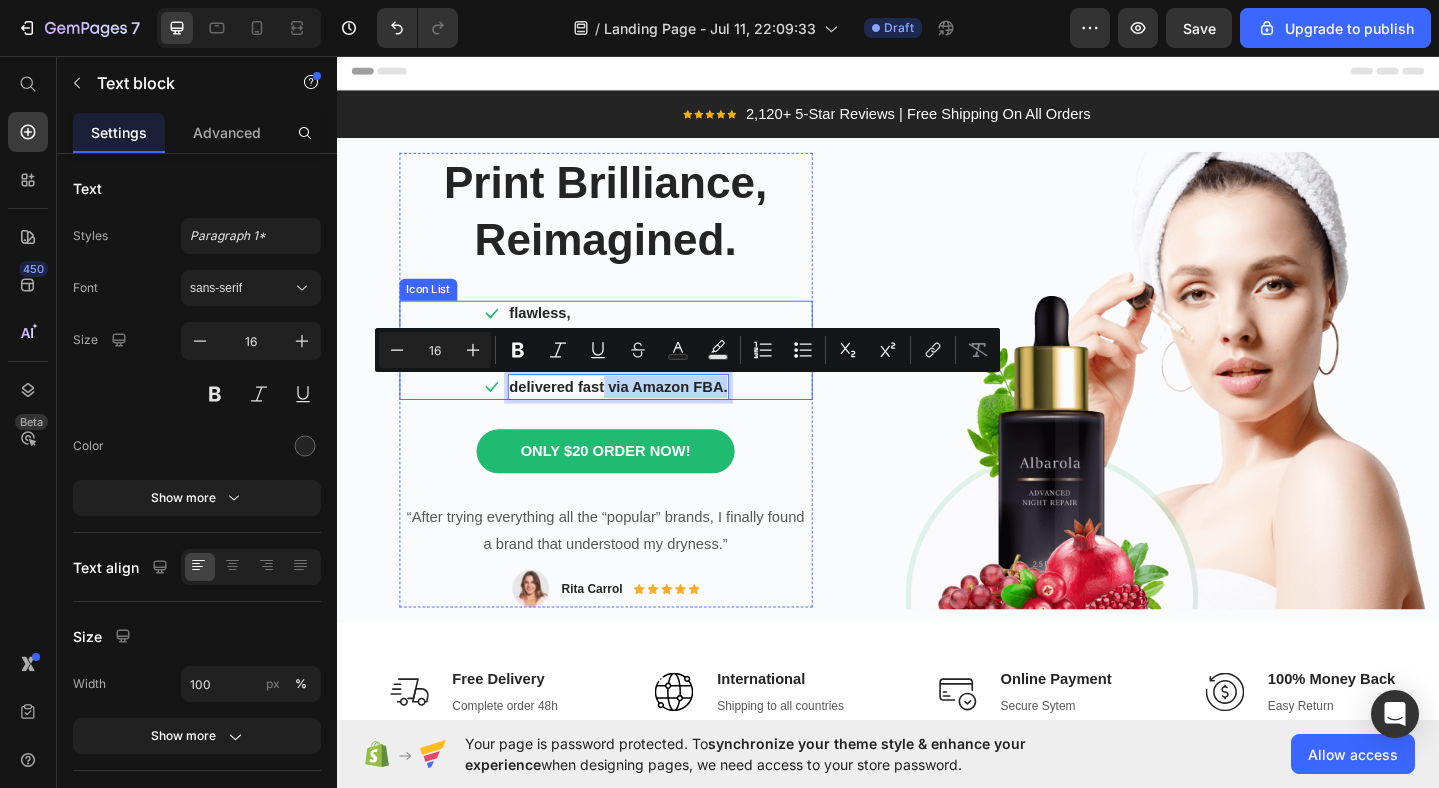 click on "delivered fast via Amazon FBA." at bounding box center [644, 417] 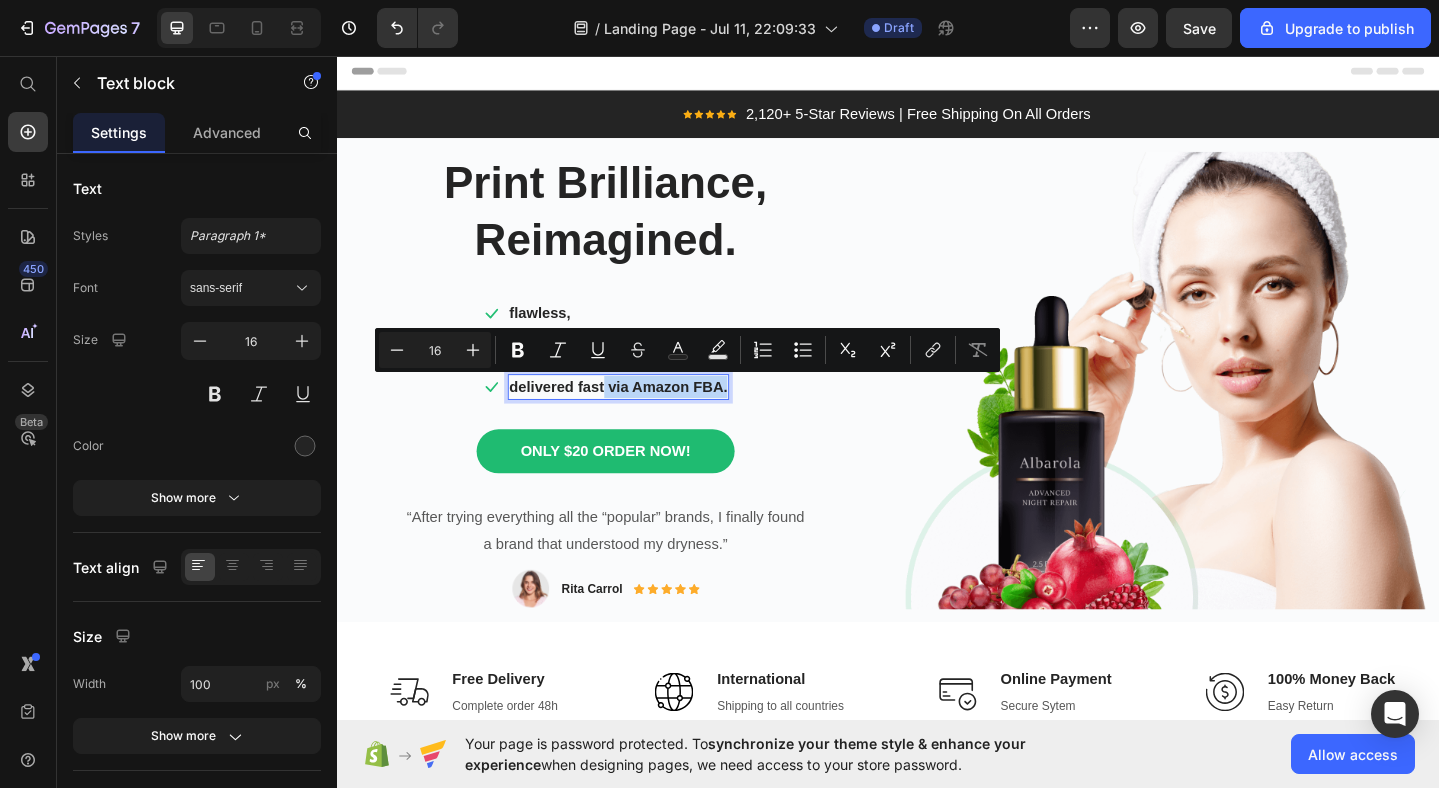 click on "Print Brilliance, Reimagined. Heading                Icon flawless,  Text block                Icon bubble-free” Text block                Icon delivered fast via Amazon FBA. Text block   0 Icon List ONLY $20 ORDER NOW! Button “After trying everything all the “popular” brands, I finally found a brand that understood my dryness.” Text block Image Rita Carrol Text block                Icon                Icon                Icon                Icon                Icon Icon List Hoz Row Row" at bounding box center (630, 409) 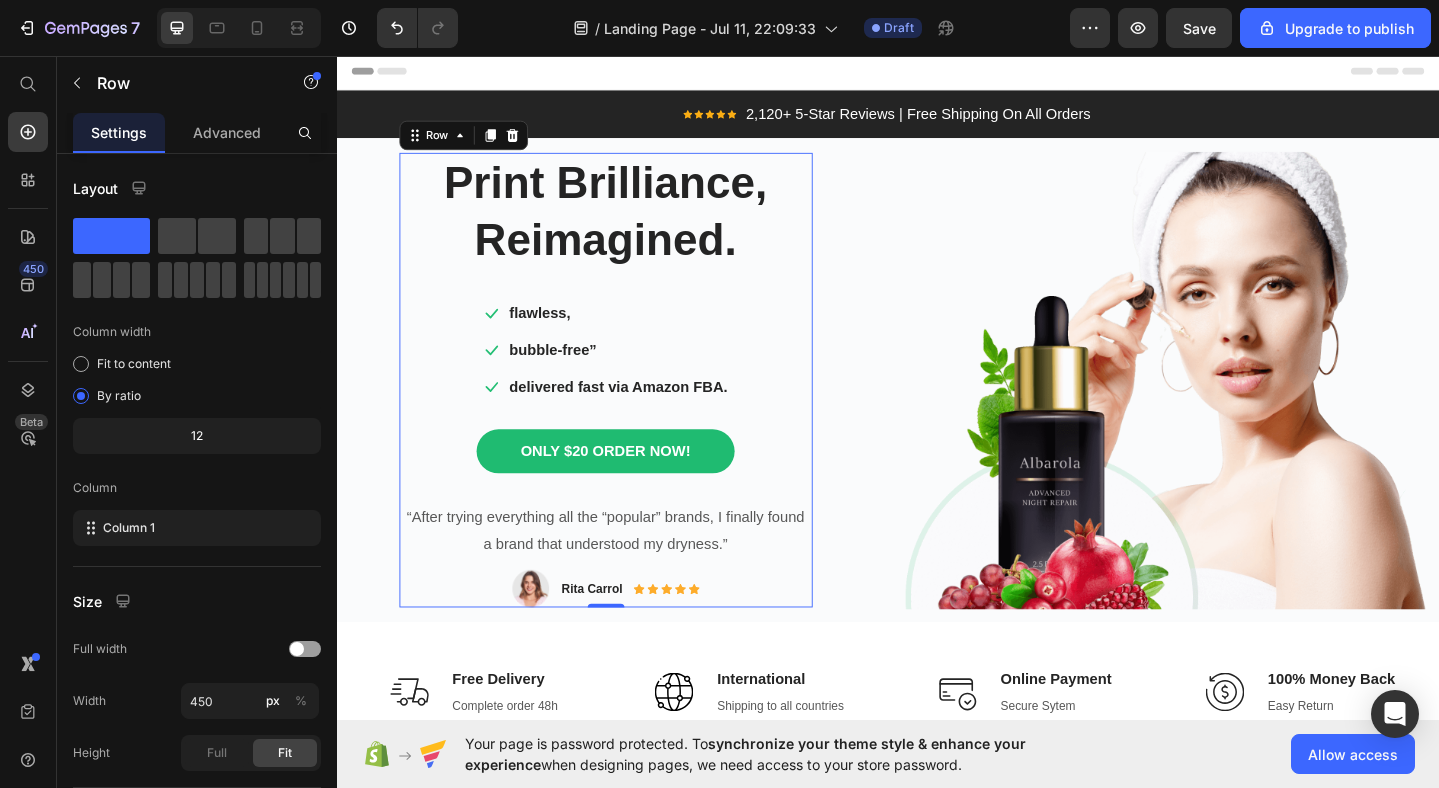 click on "ONLY $20 ORDER NOW!" at bounding box center [629, 487] 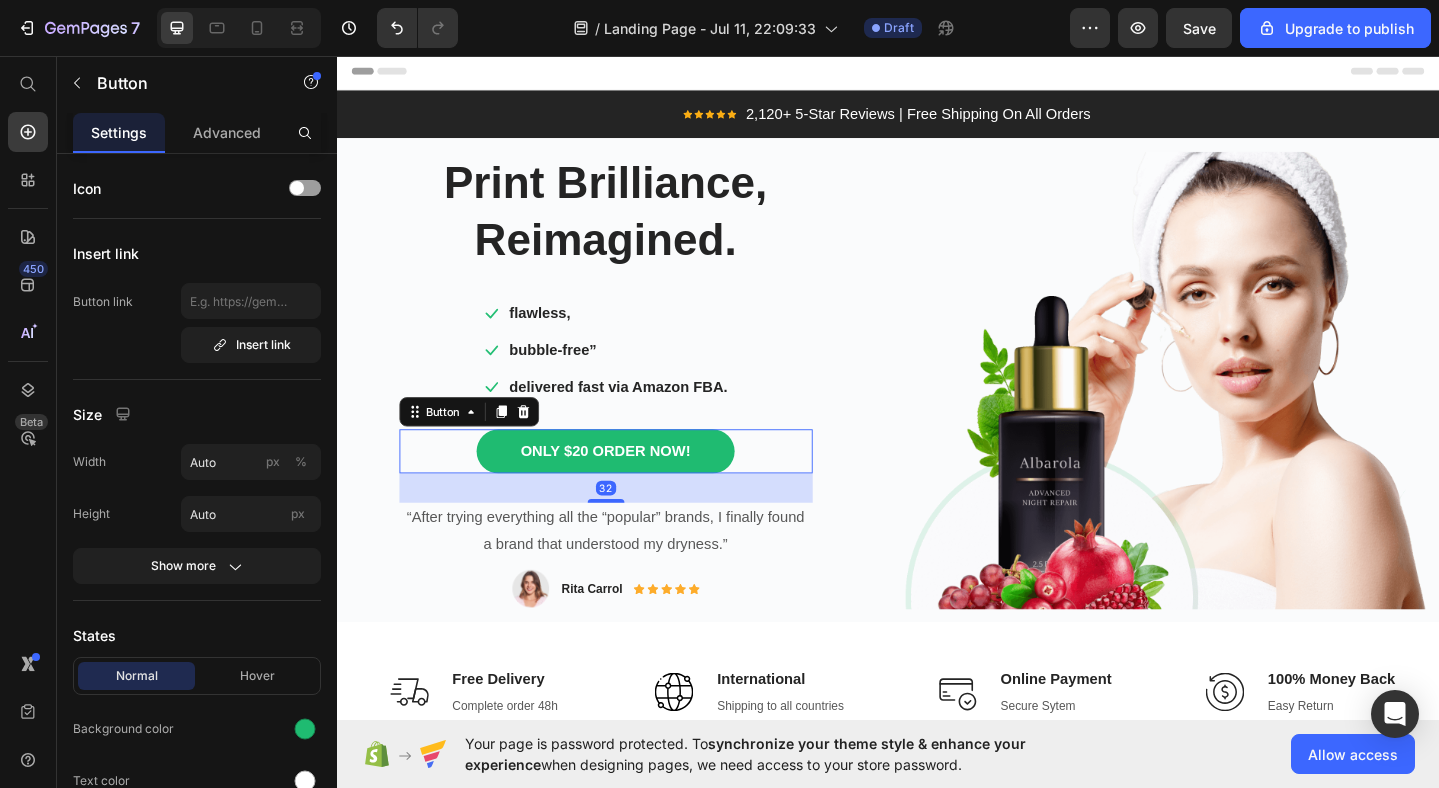 click on "ONLY $20 ORDER NOW!" at bounding box center [629, 487] 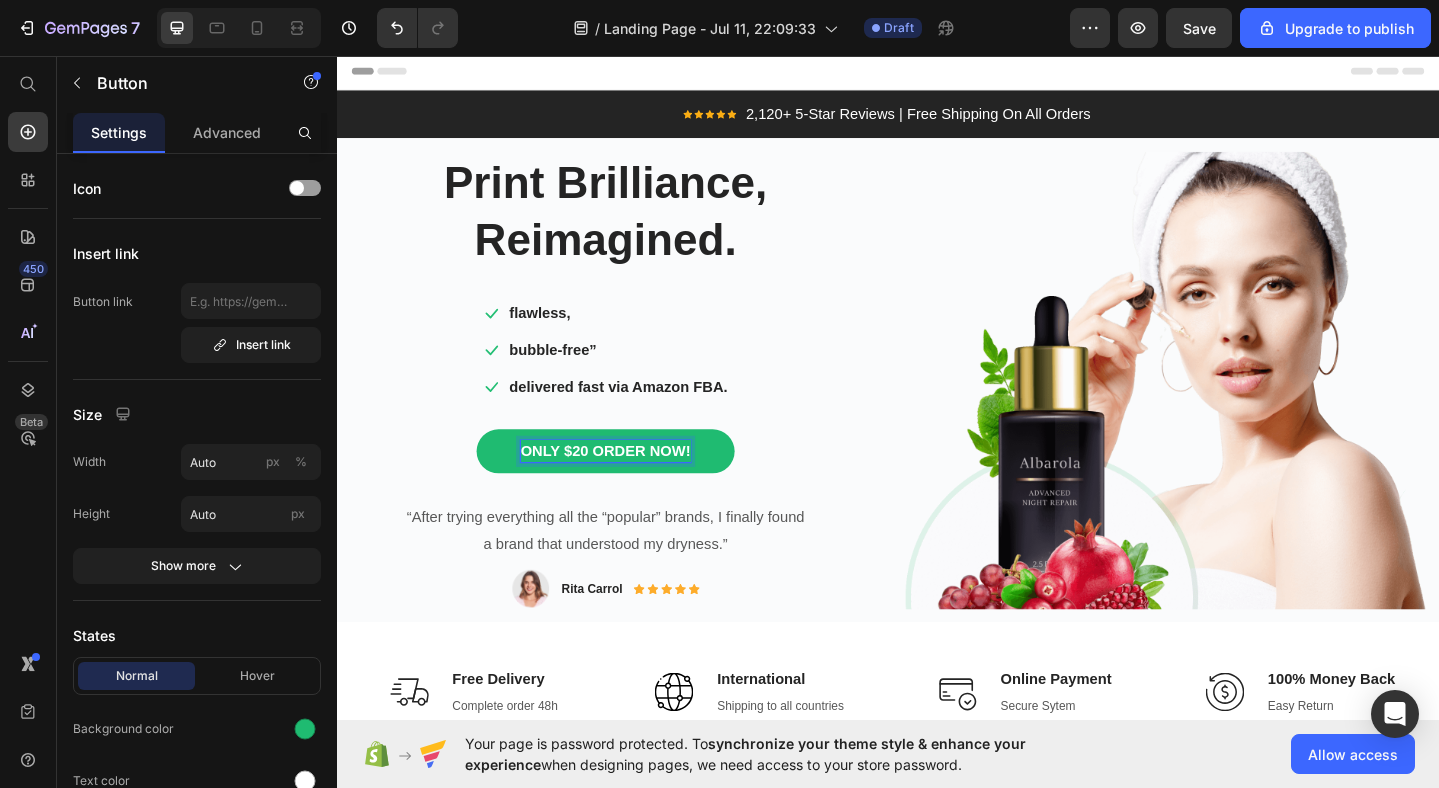 click on "ONLY $20 ORDER NOW!" at bounding box center (629, 487) 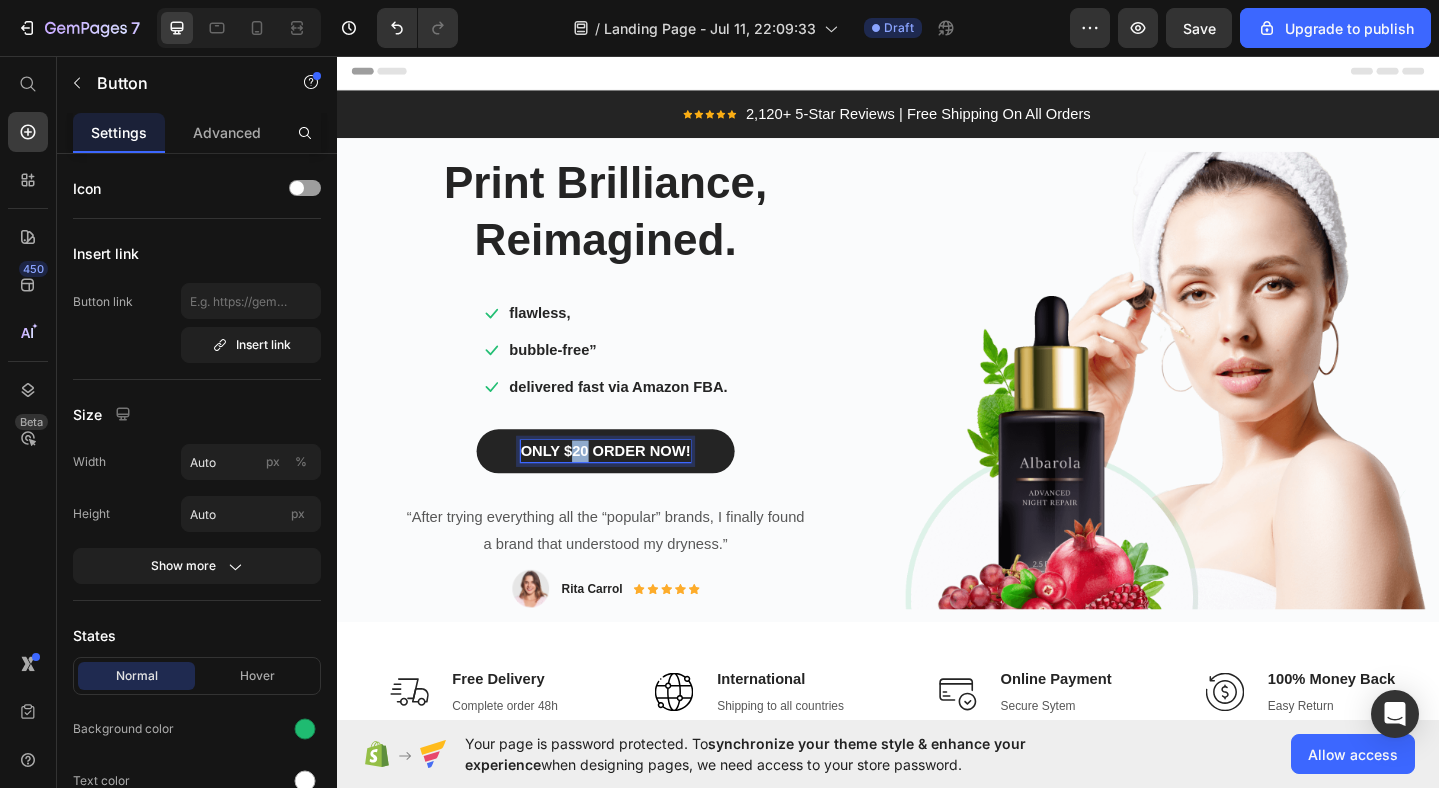 drag, startPoint x: 647, startPoint y: 419, endPoint x: 591, endPoint y: 485, distance: 86.55634 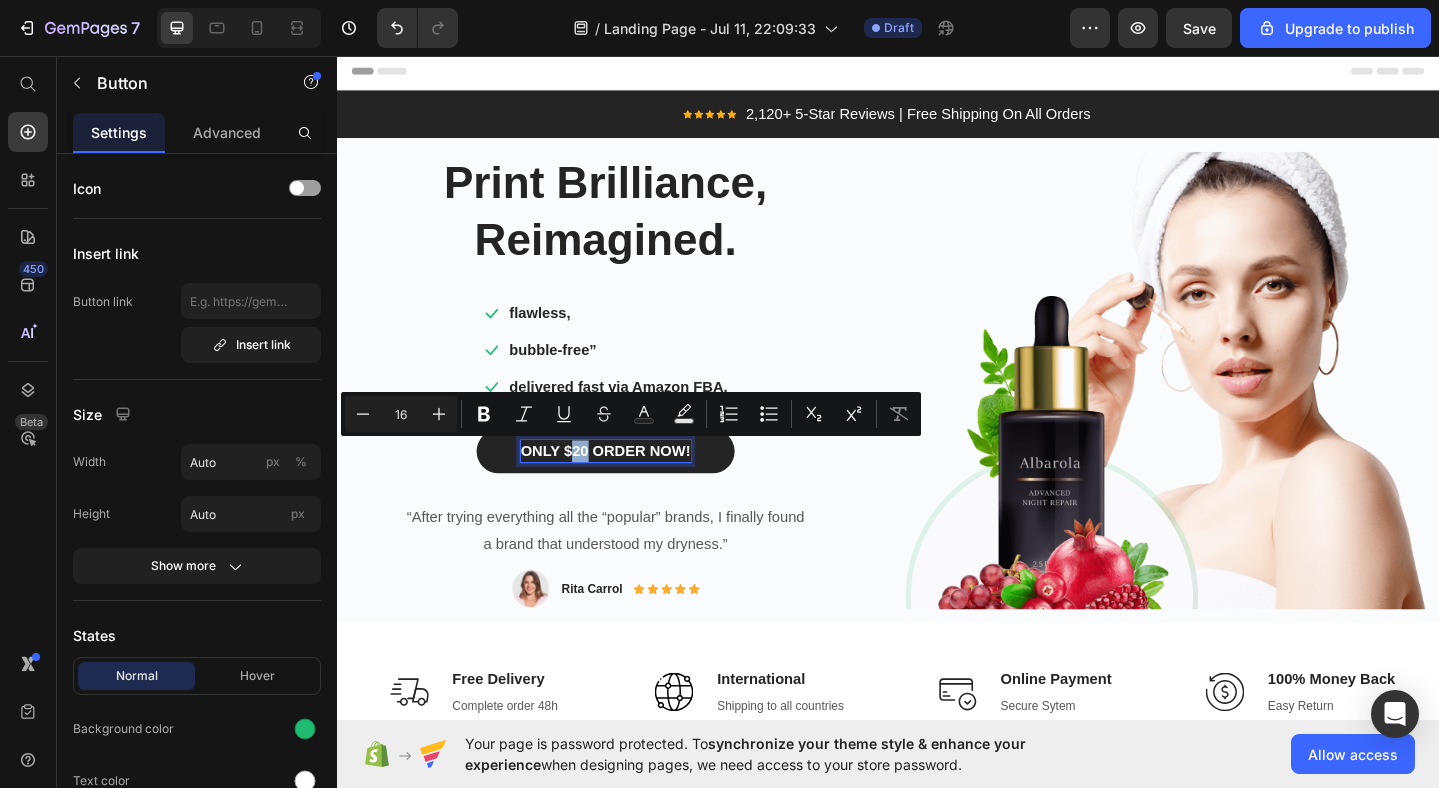 click on "ONLY $20 ORDER NOW!" at bounding box center [629, 487] 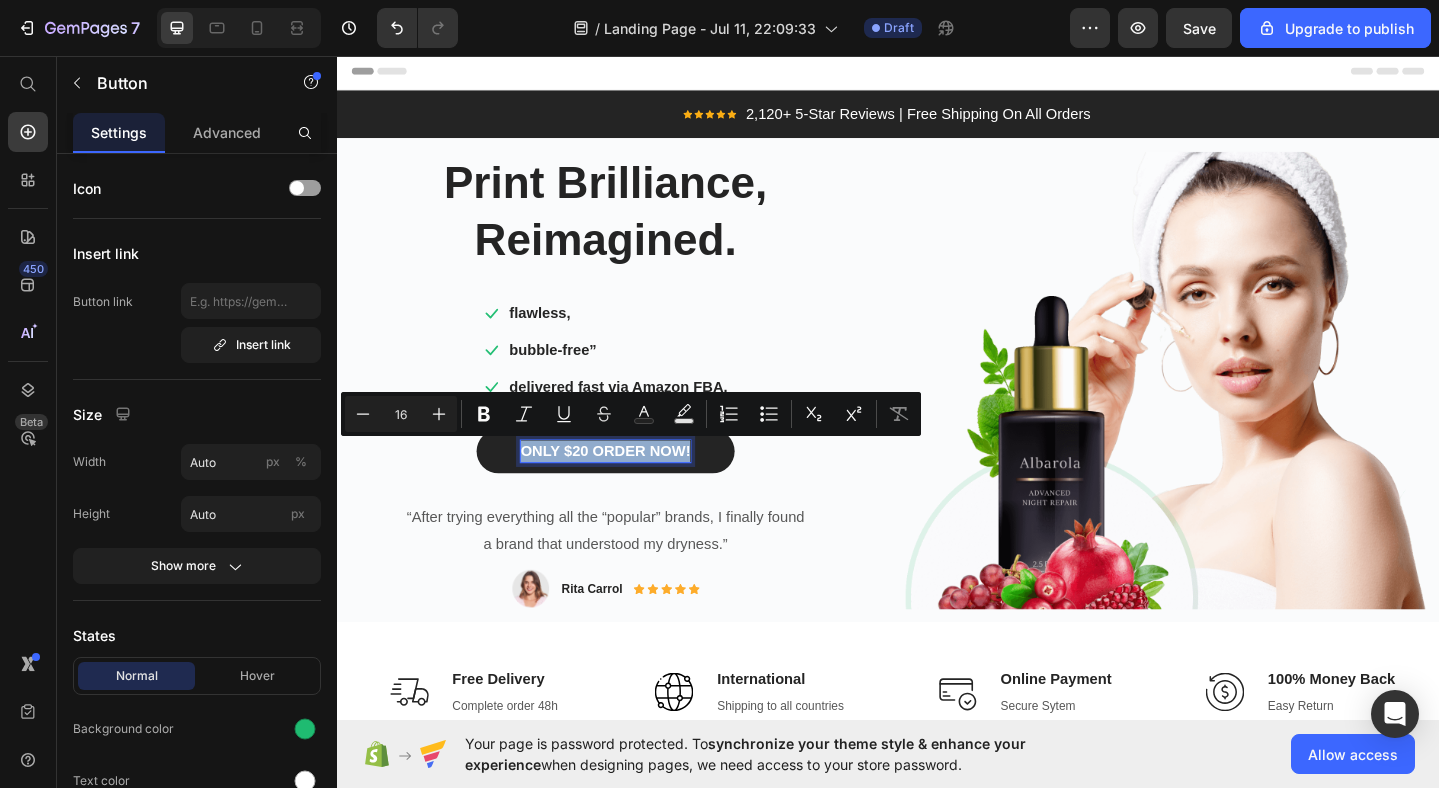 click on "ONLY $20 ORDER NOW!" at bounding box center [629, 487] 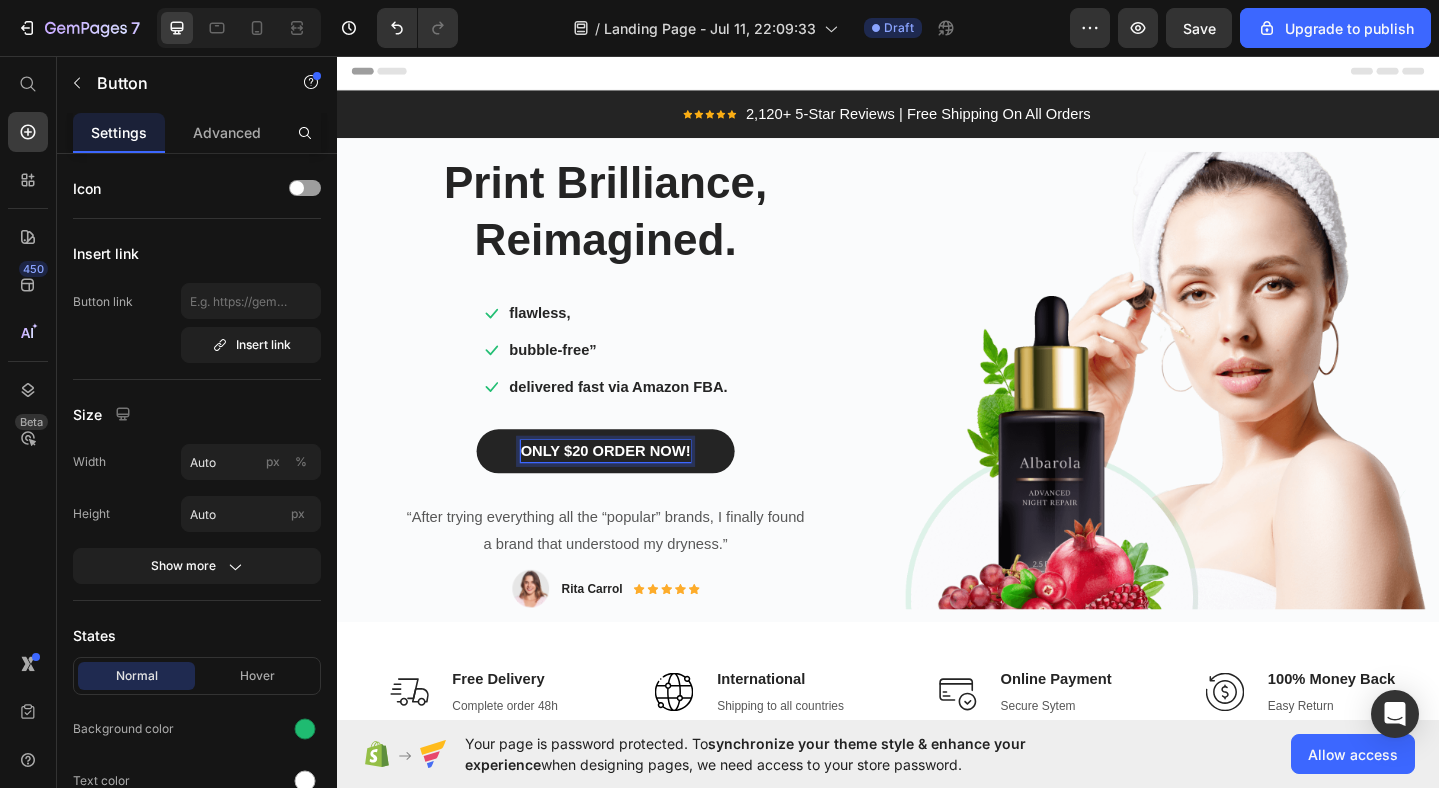 click on "ONLY $20 ORDER NOW!" at bounding box center [629, 487] 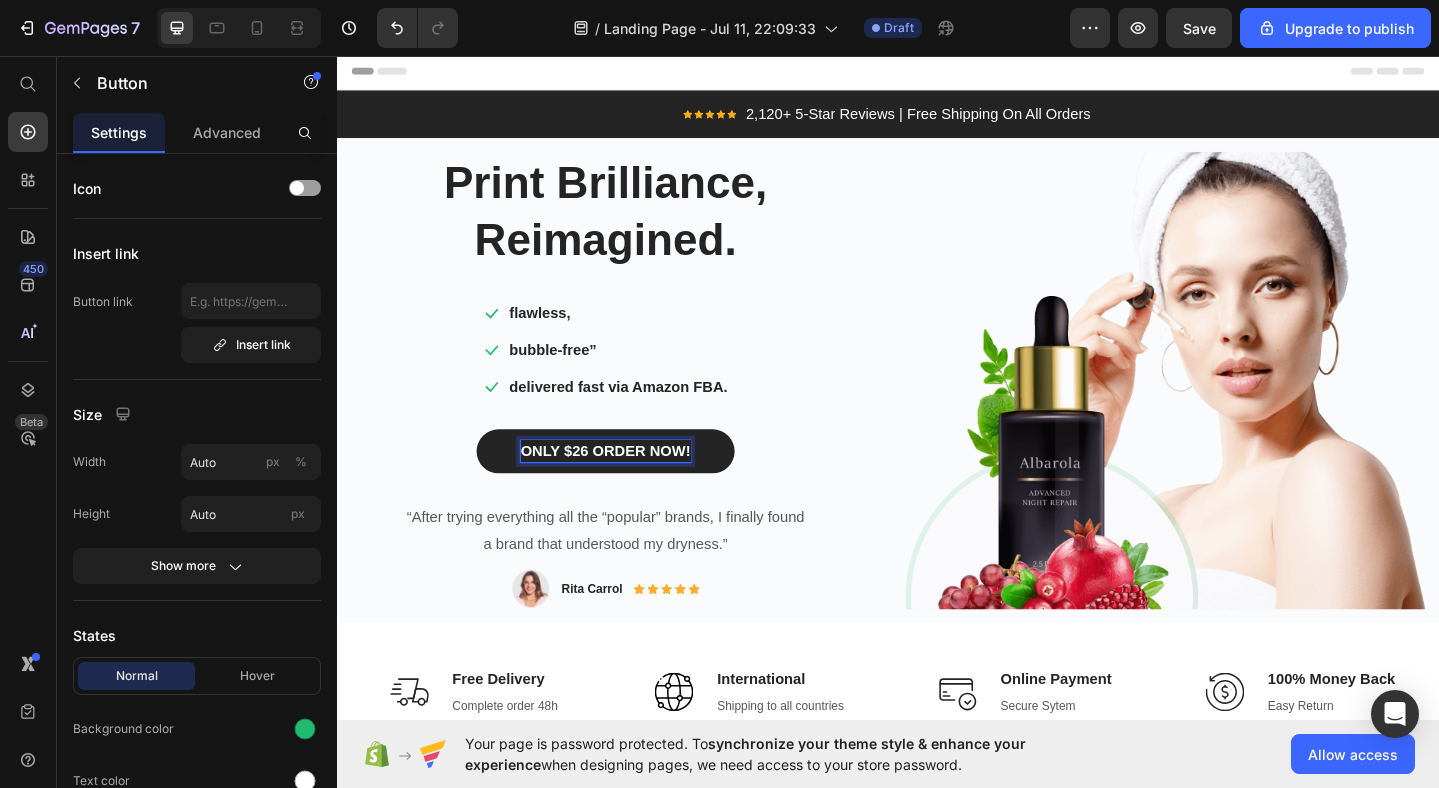 click on "ONLY $26 ORDER NOW!" at bounding box center [629, 487] 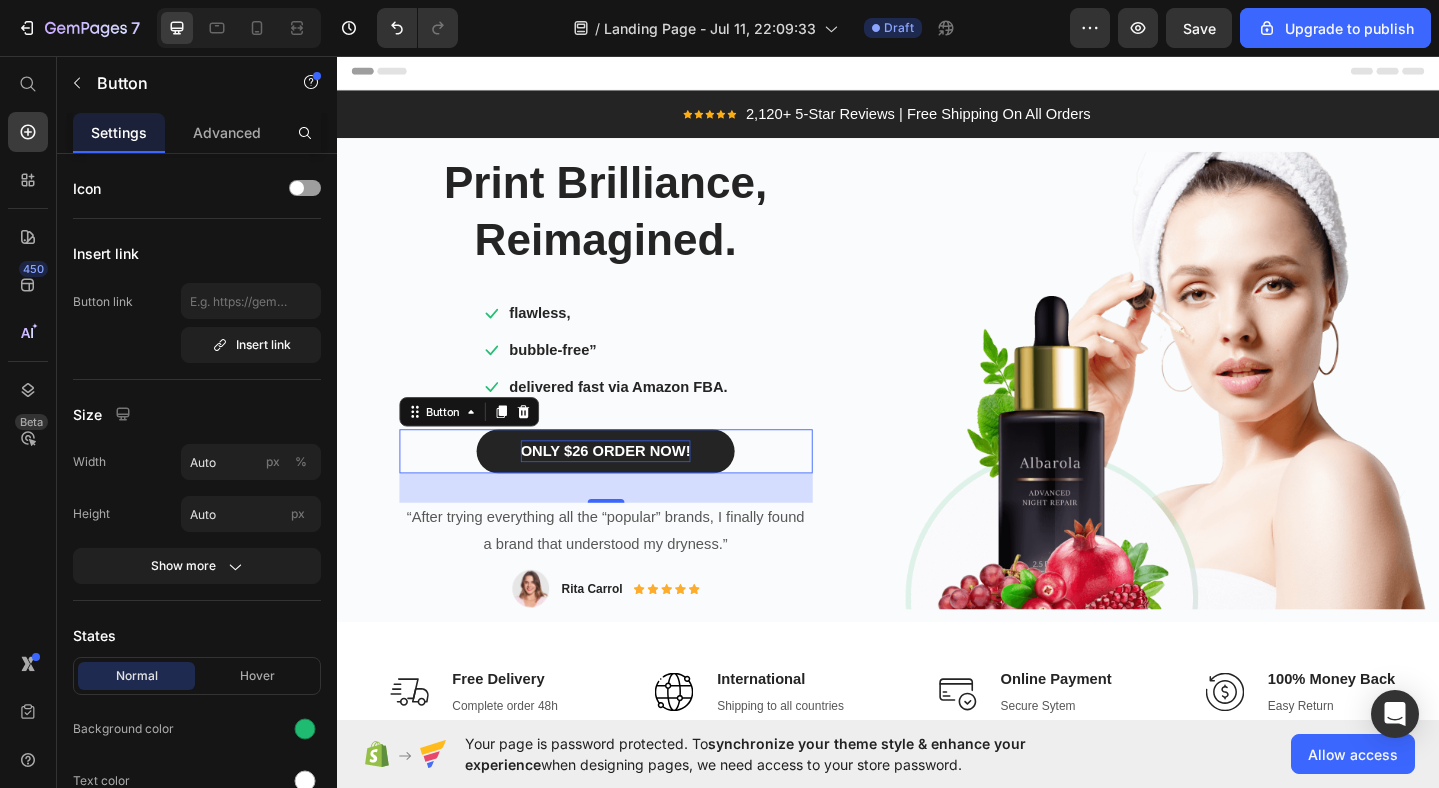 click on "“After trying everything all the “popular” brands, I finally found a brand that understood my dryness.”" at bounding box center (630, 574) 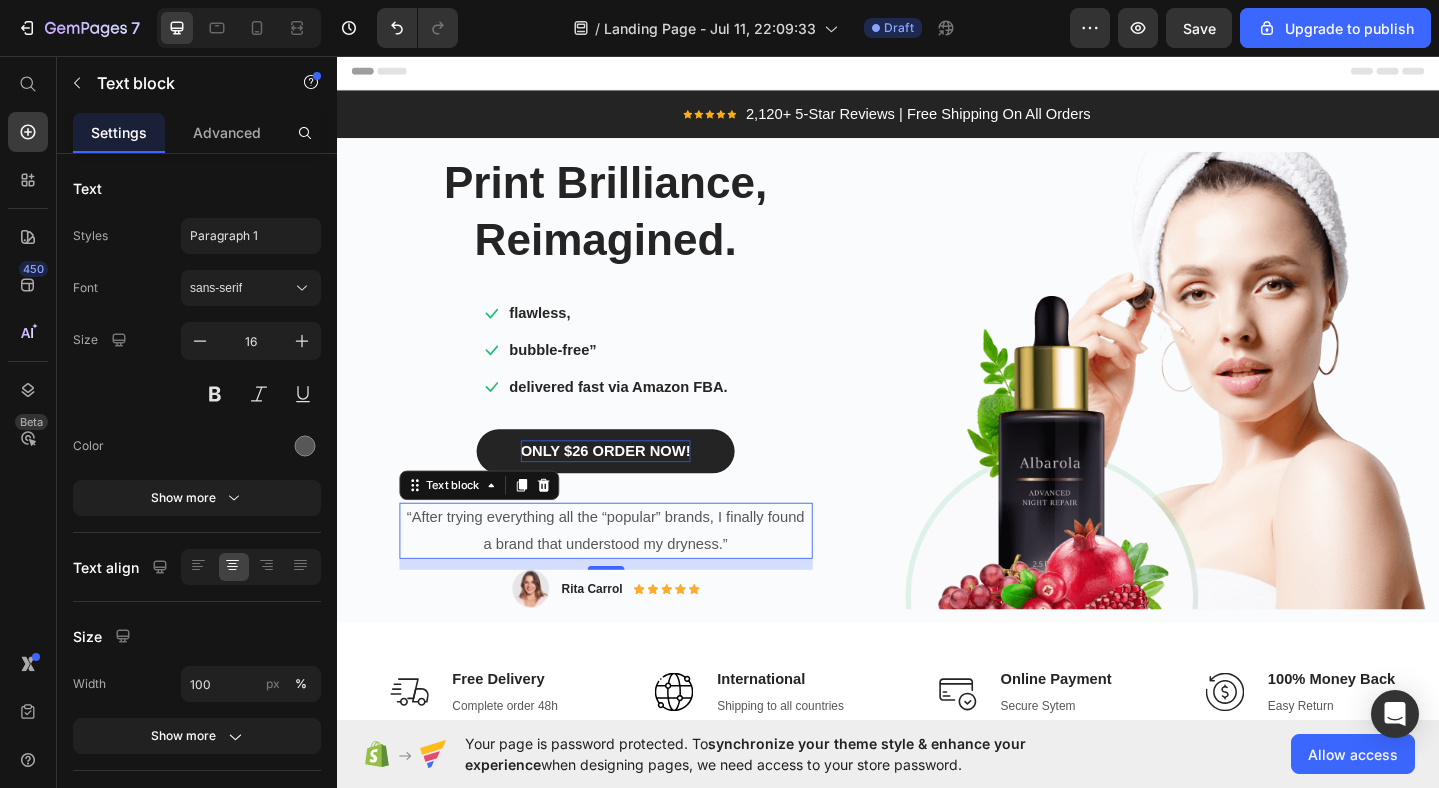 click on "flawless," at bounding box center [644, 337] 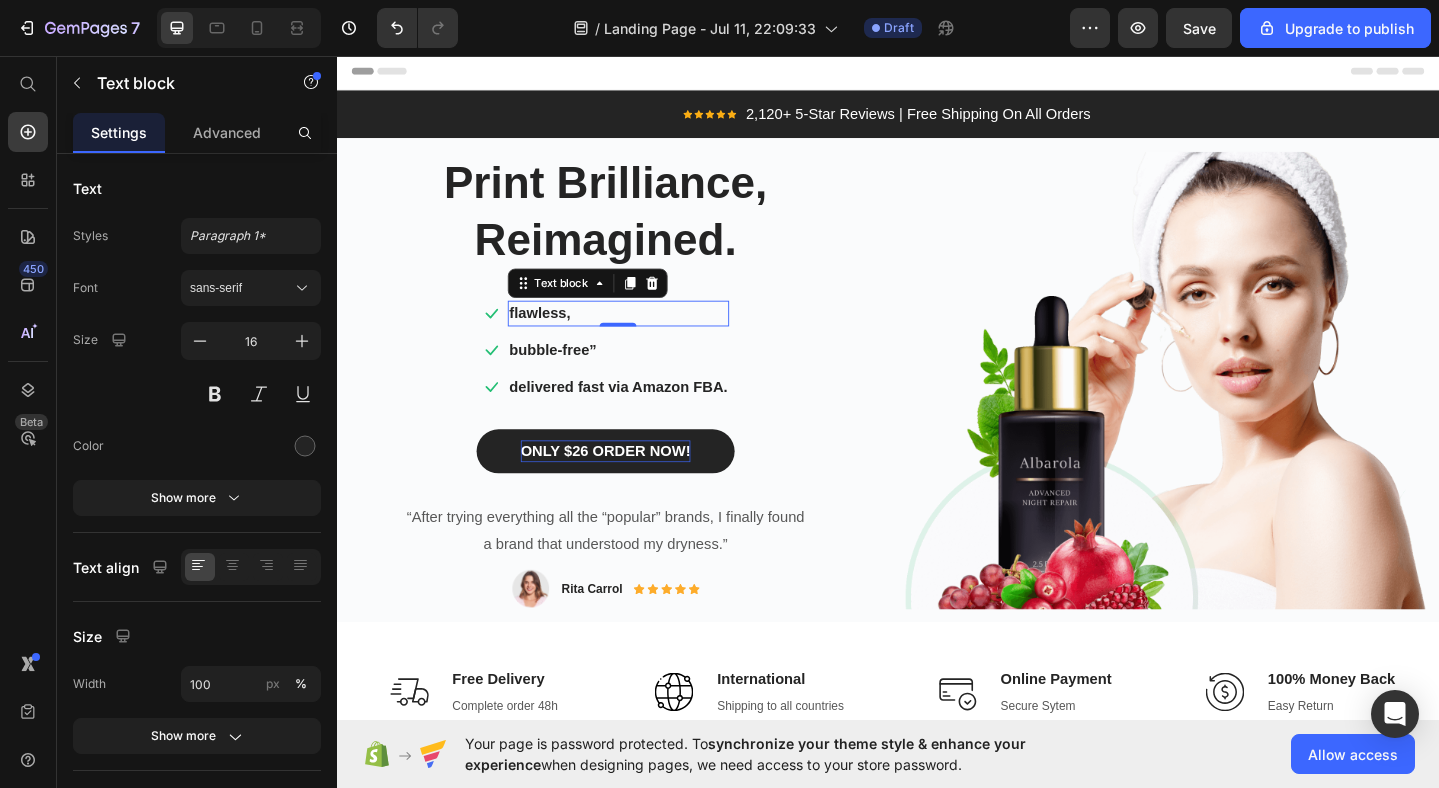click on "flawless," at bounding box center [644, 337] 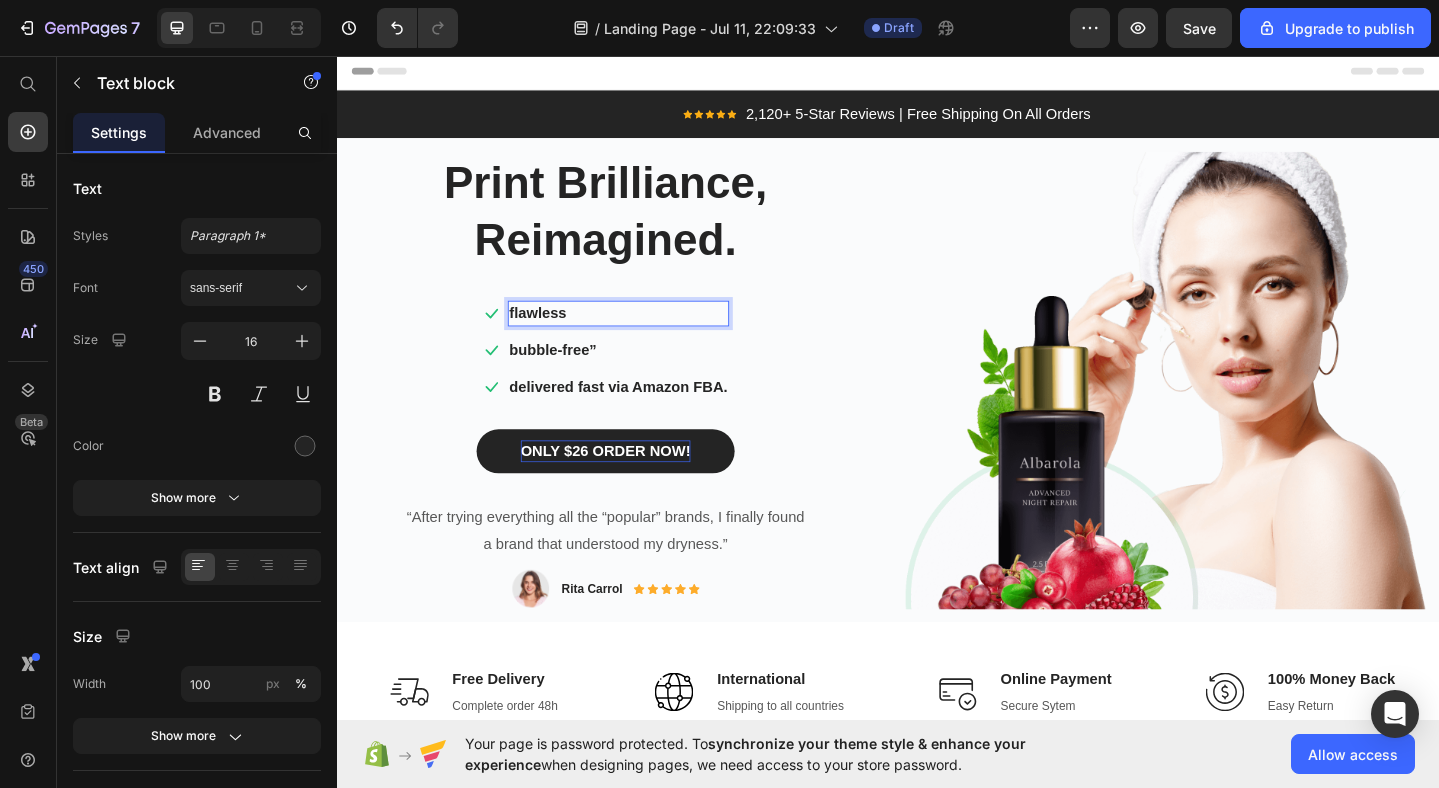 click on "flawless" at bounding box center (644, 337) 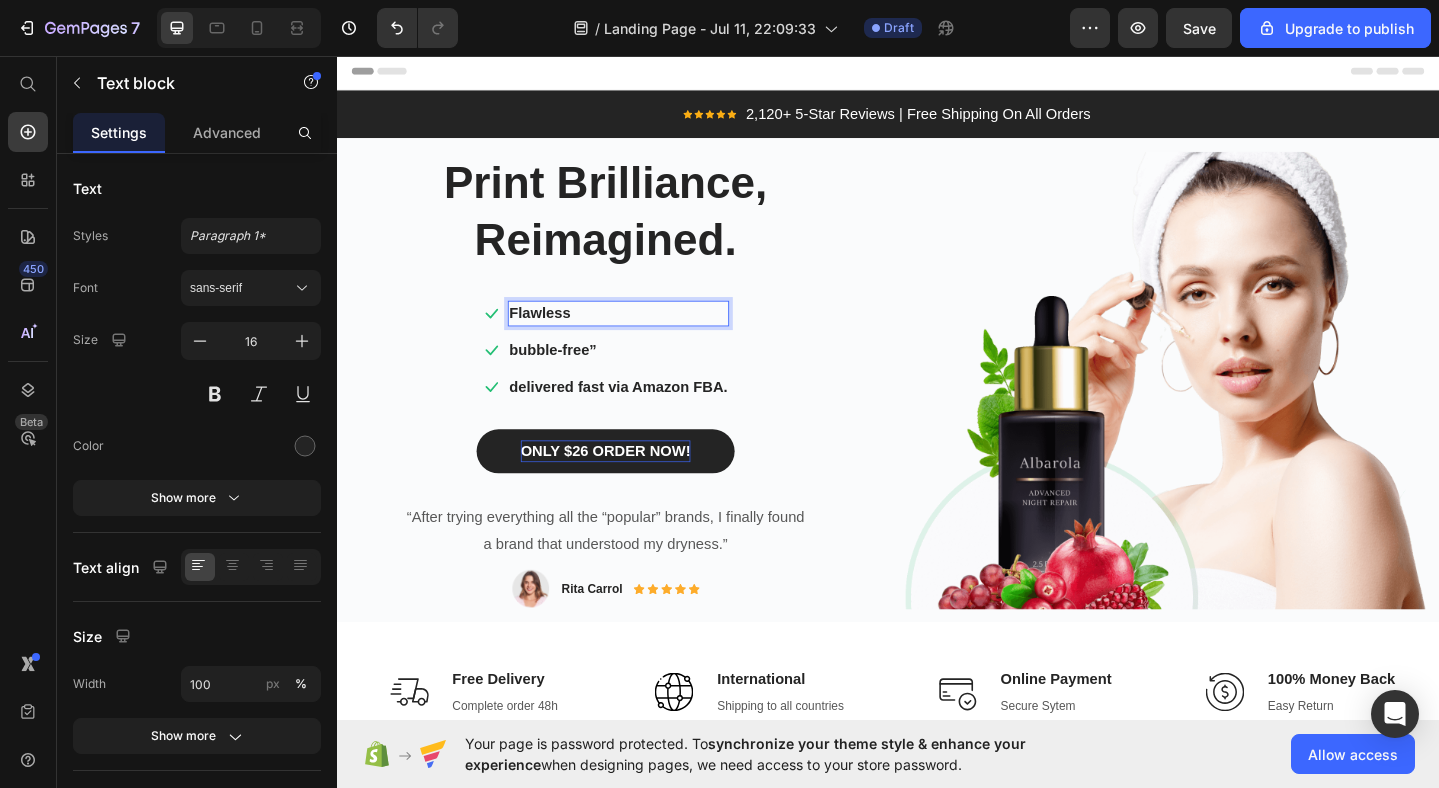 click on "bubble-free”" at bounding box center [644, 377] 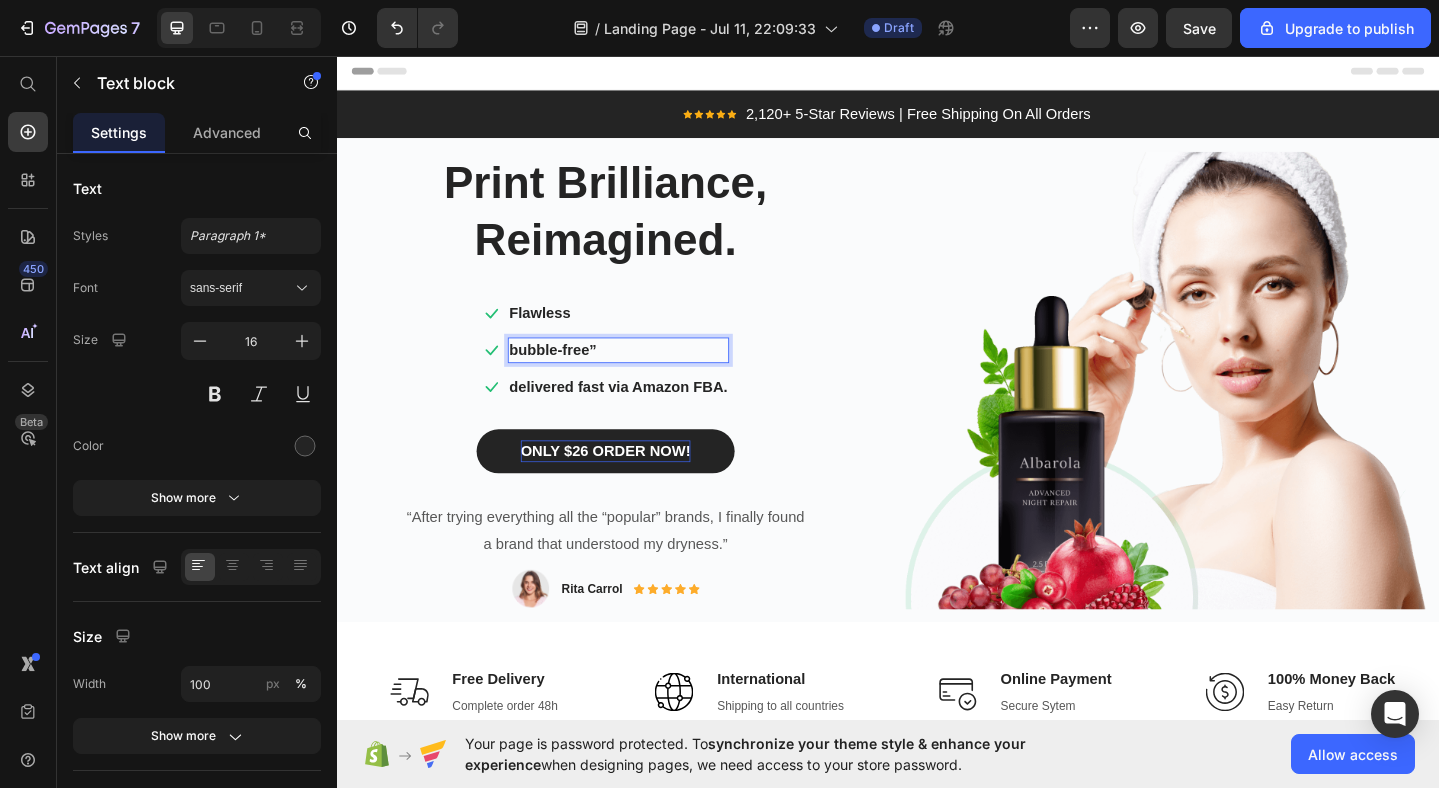 click on "bubble-free”" at bounding box center [644, 377] 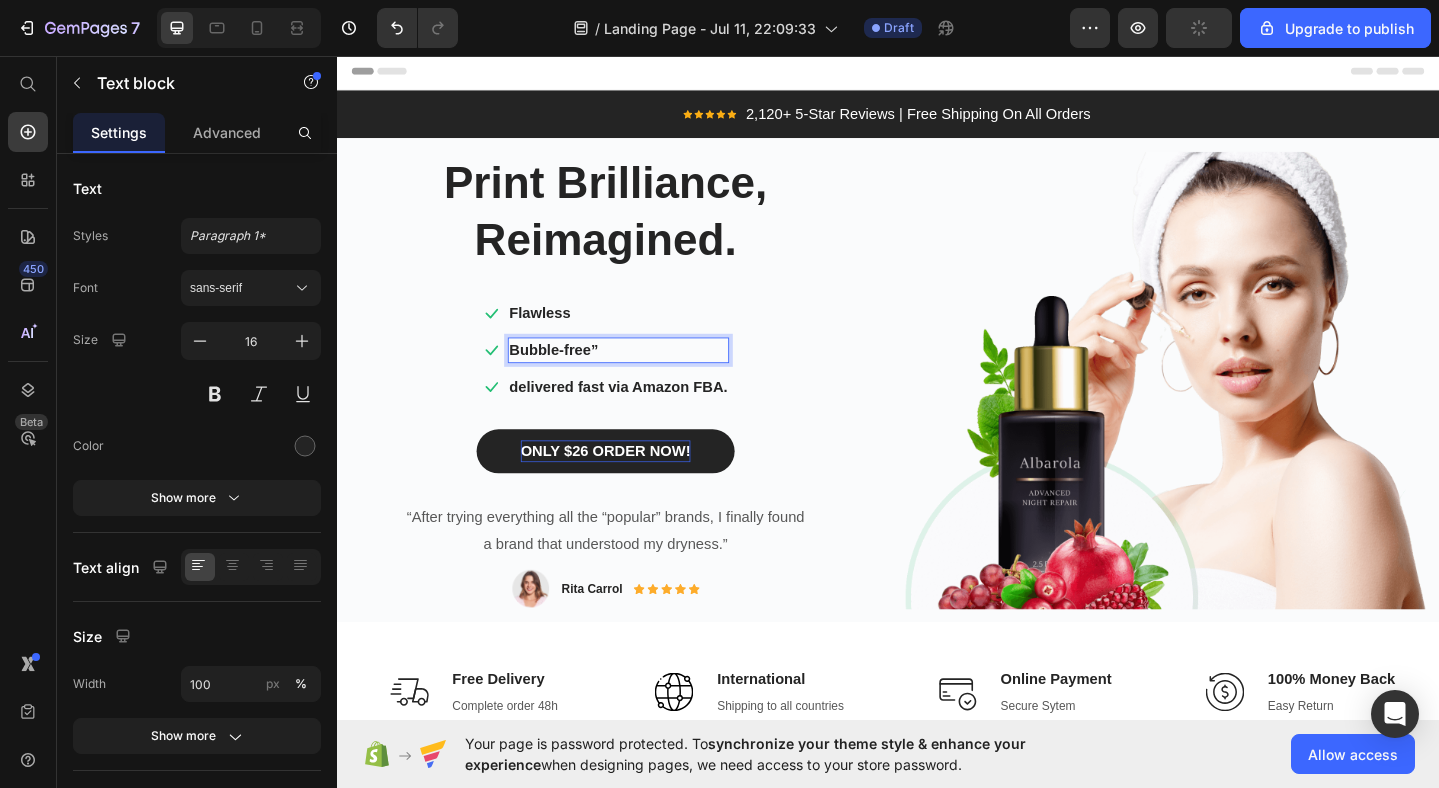 click on "Bubble-free”" at bounding box center (644, 377) 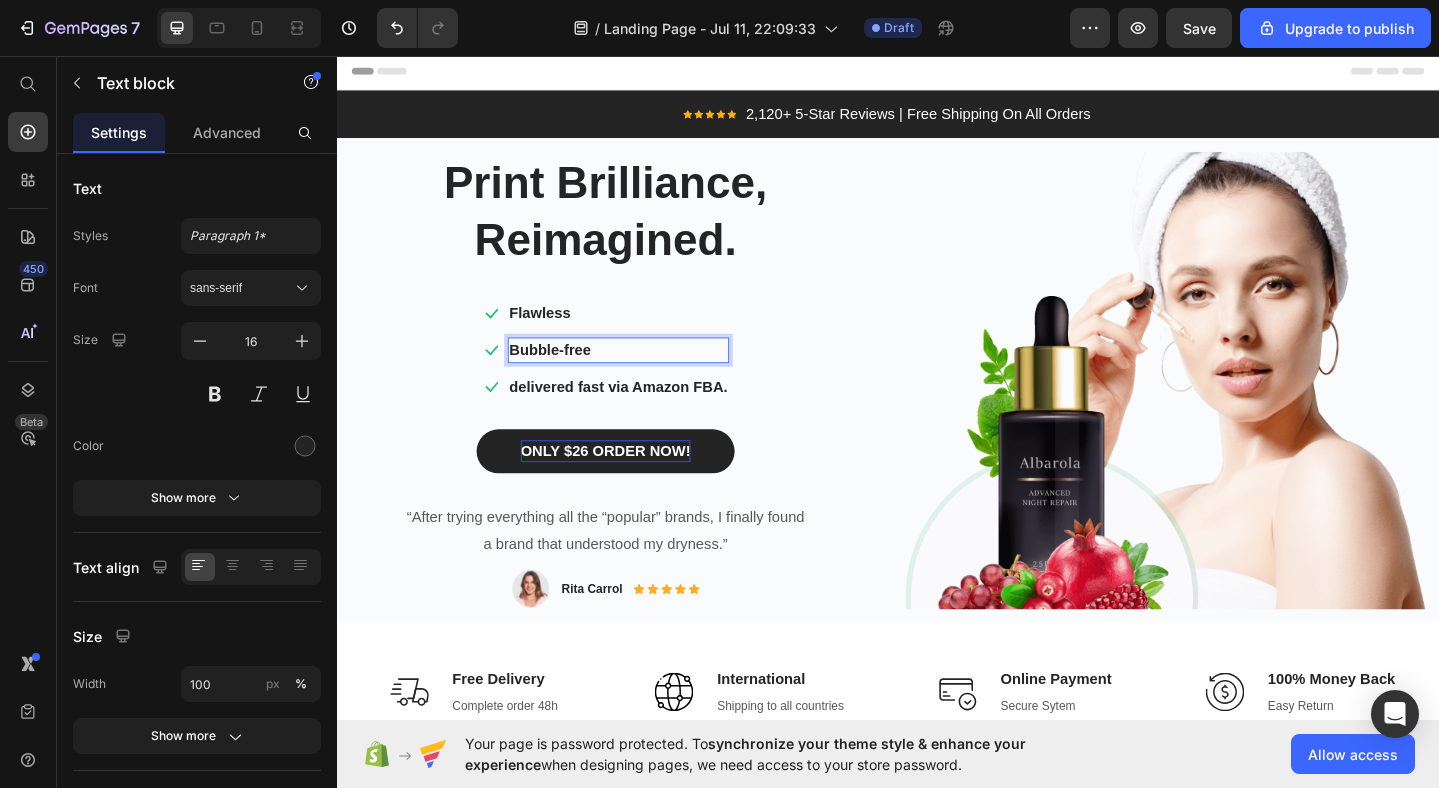 click on "delivered fast via Amazon FBA." at bounding box center (644, 417) 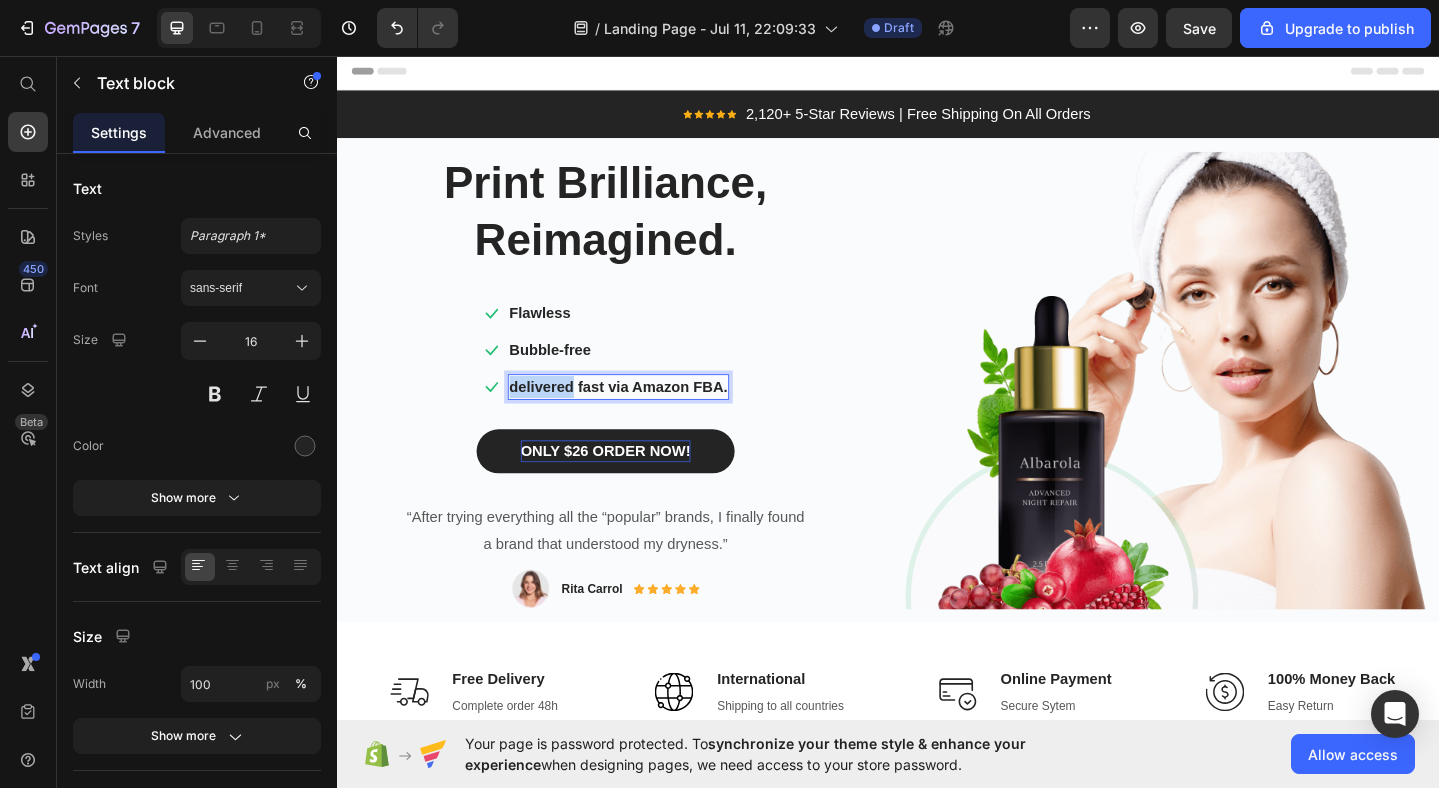 drag, startPoint x: 595, startPoint y: 337, endPoint x: 532, endPoint y: 417, distance: 101.828285 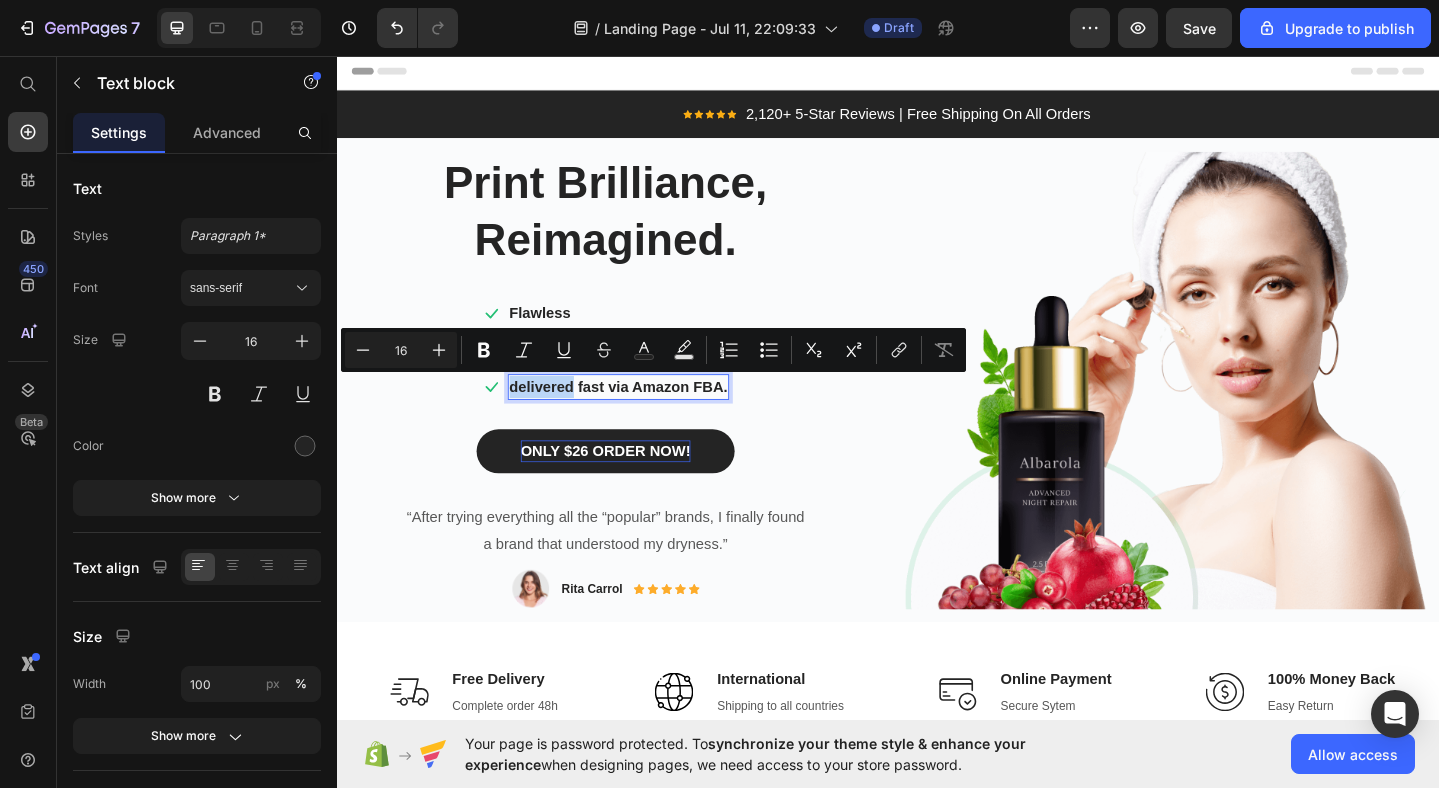 click on "delivered fast via Amazon FBA." at bounding box center [644, 417] 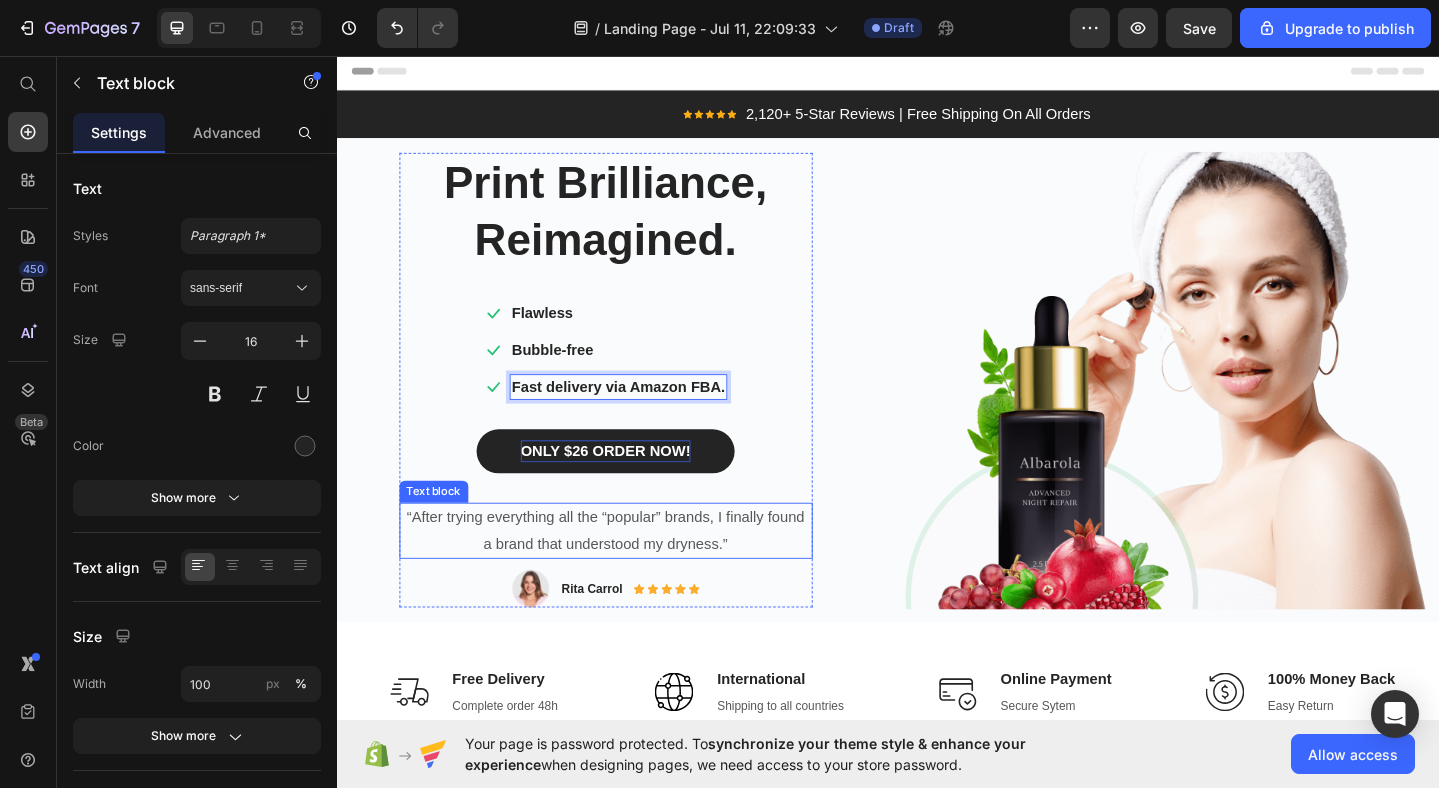 click on "“After trying everything all the “popular” brands, I finally found a brand that understood my dryness.”" at bounding box center [630, 574] 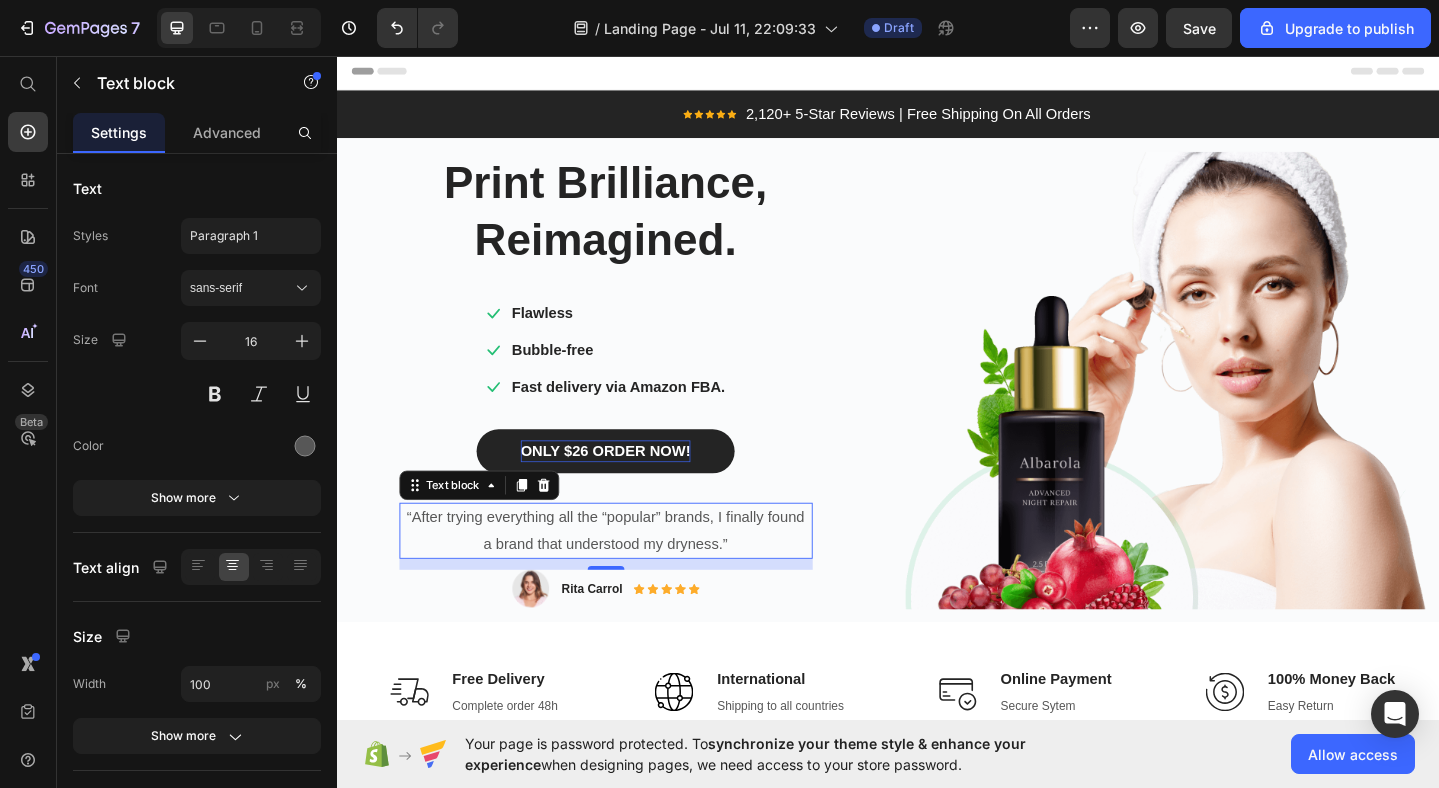 drag, startPoint x: 712, startPoint y: 589, endPoint x: 591, endPoint y: 589, distance: 121 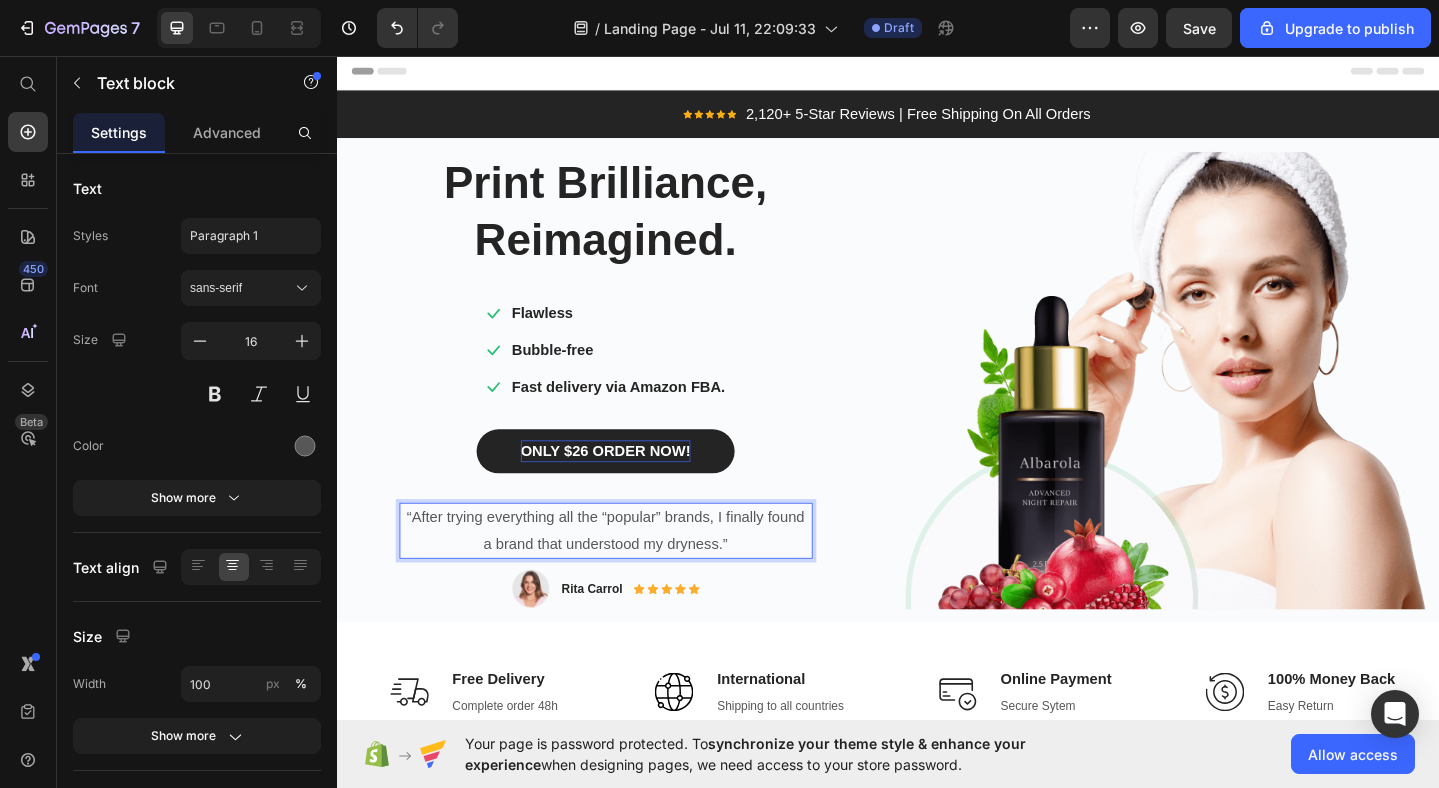 click on "“After trying everything all the “popular” brands, I finally found a brand that understood my dryness.”" at bounding box center [630, 574] 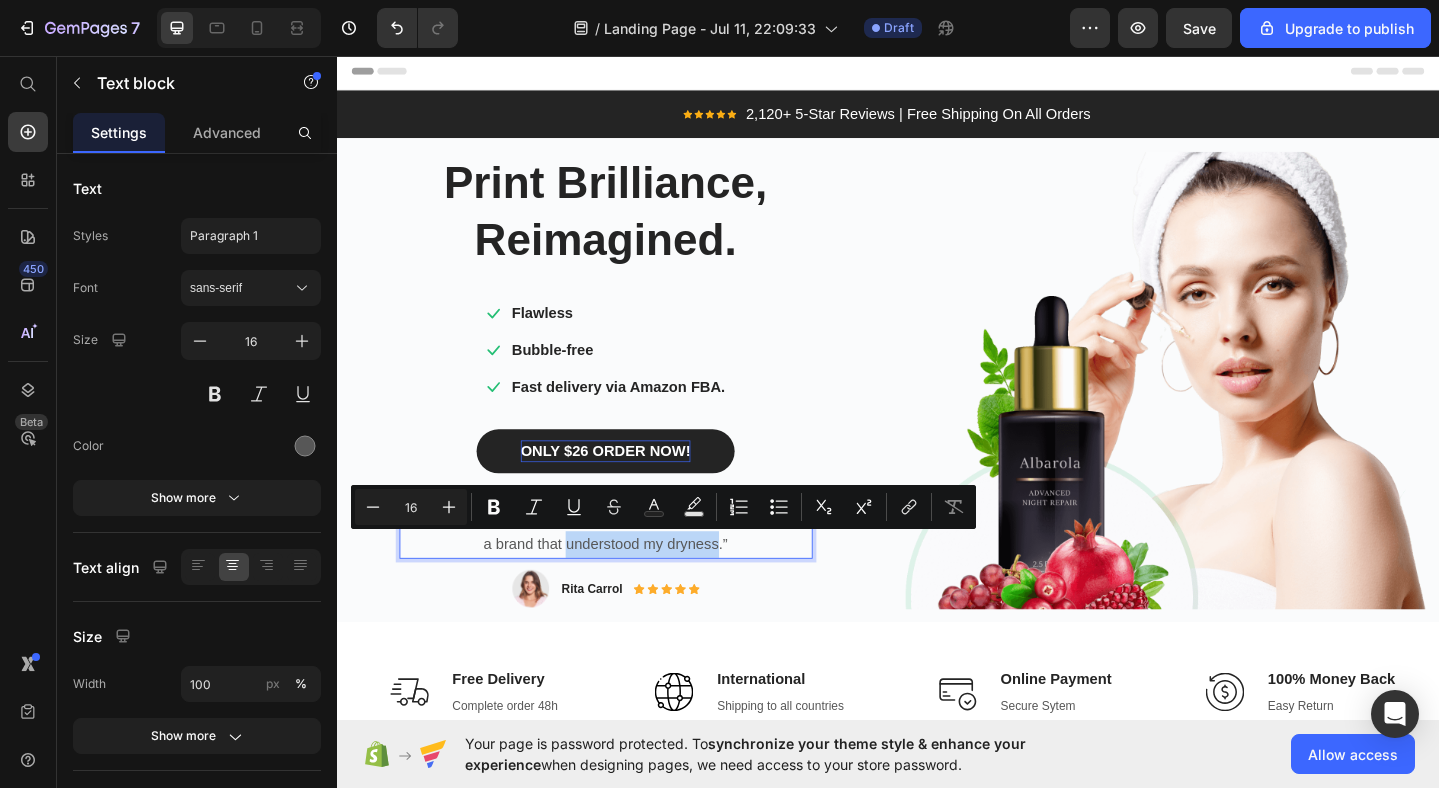 drag, startPoint x: 591, startPoint y: 589, endPoint x: 750, endPoint y: 591, distance: 159.01257 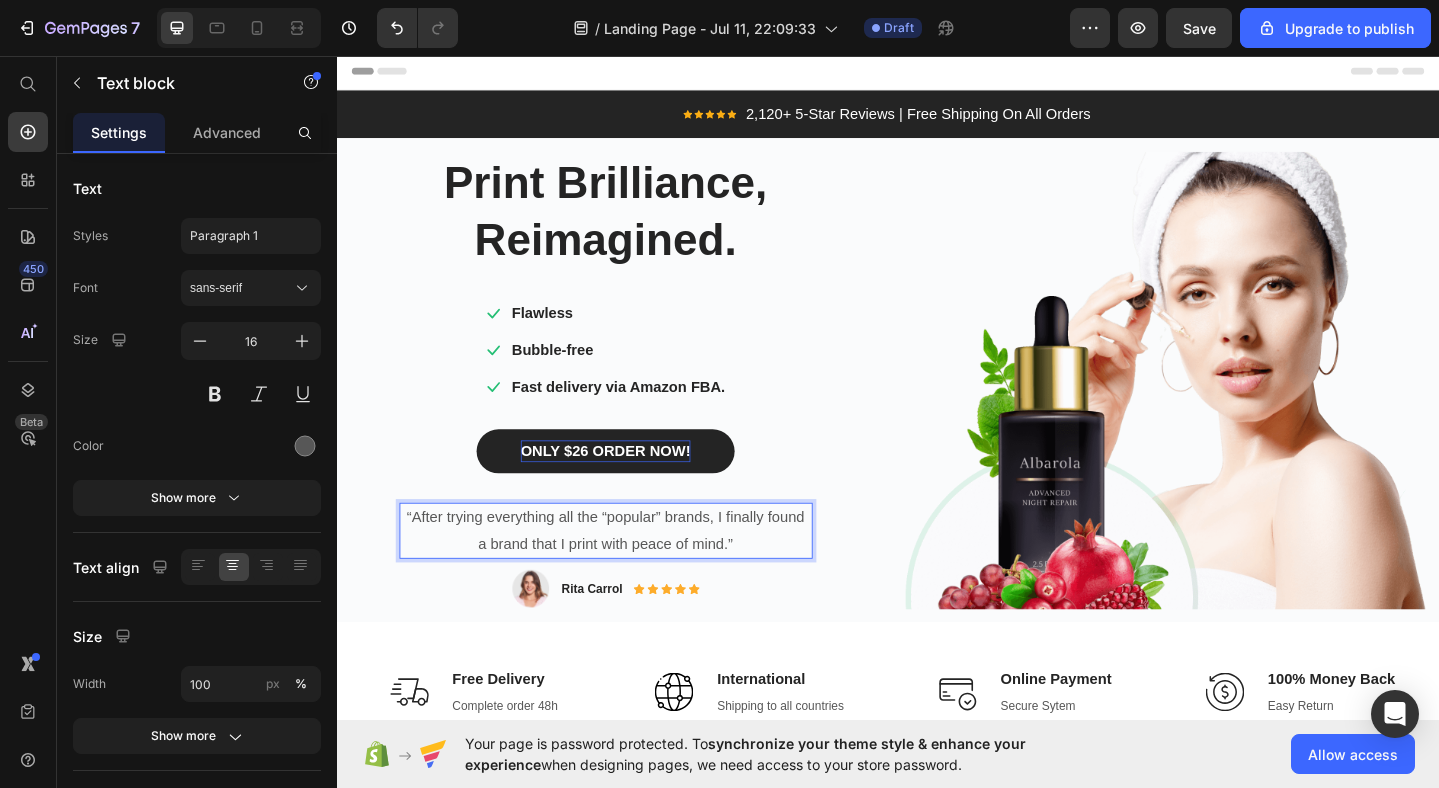 drag, startPoint x: 750, startPoint y: 591, endPoint x: 585, endPoint y: 590, distance: 165.00304 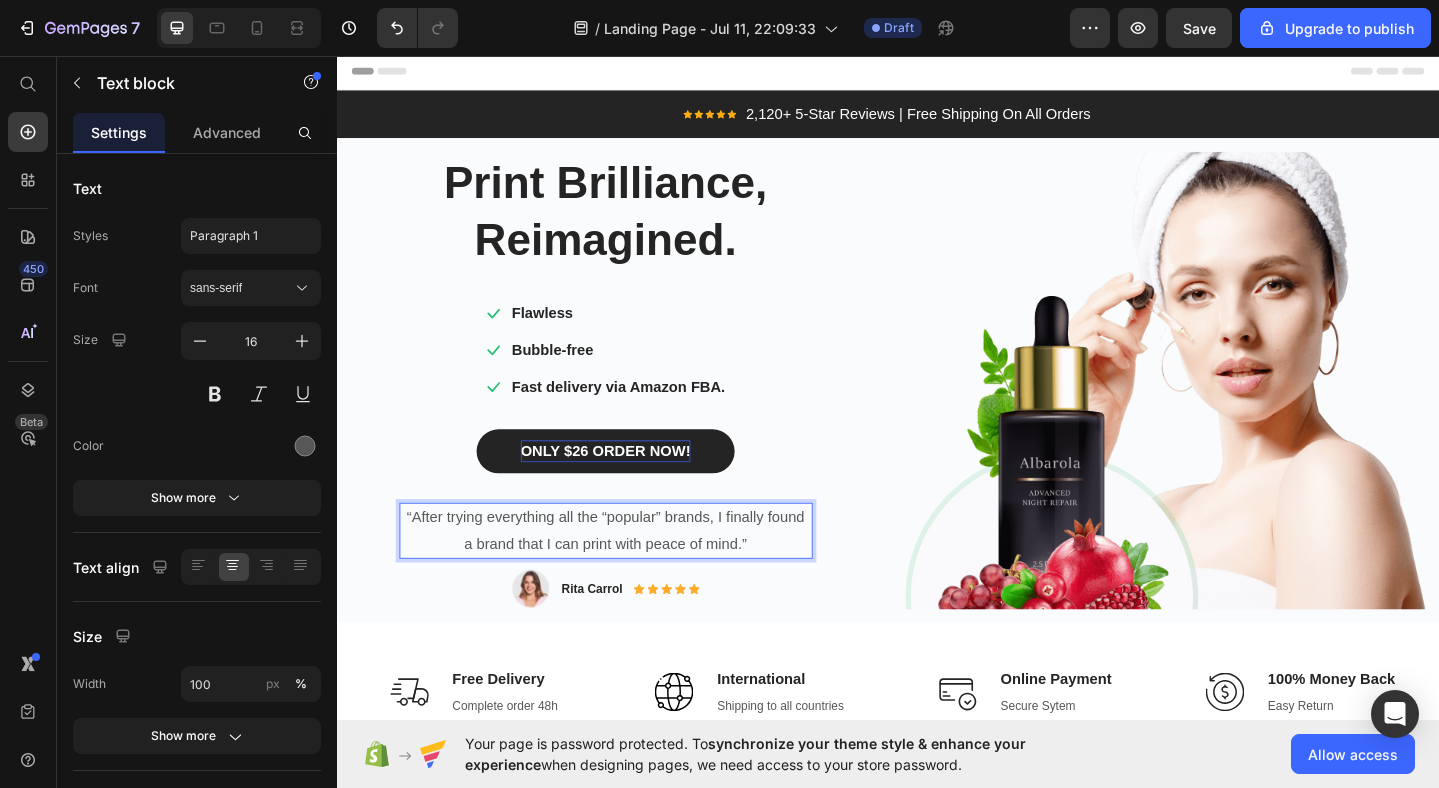 drag, startPoint x: 585, startPoint y: 590, endPoint x: 1162, endPoint y: 490, distance: 585.6014 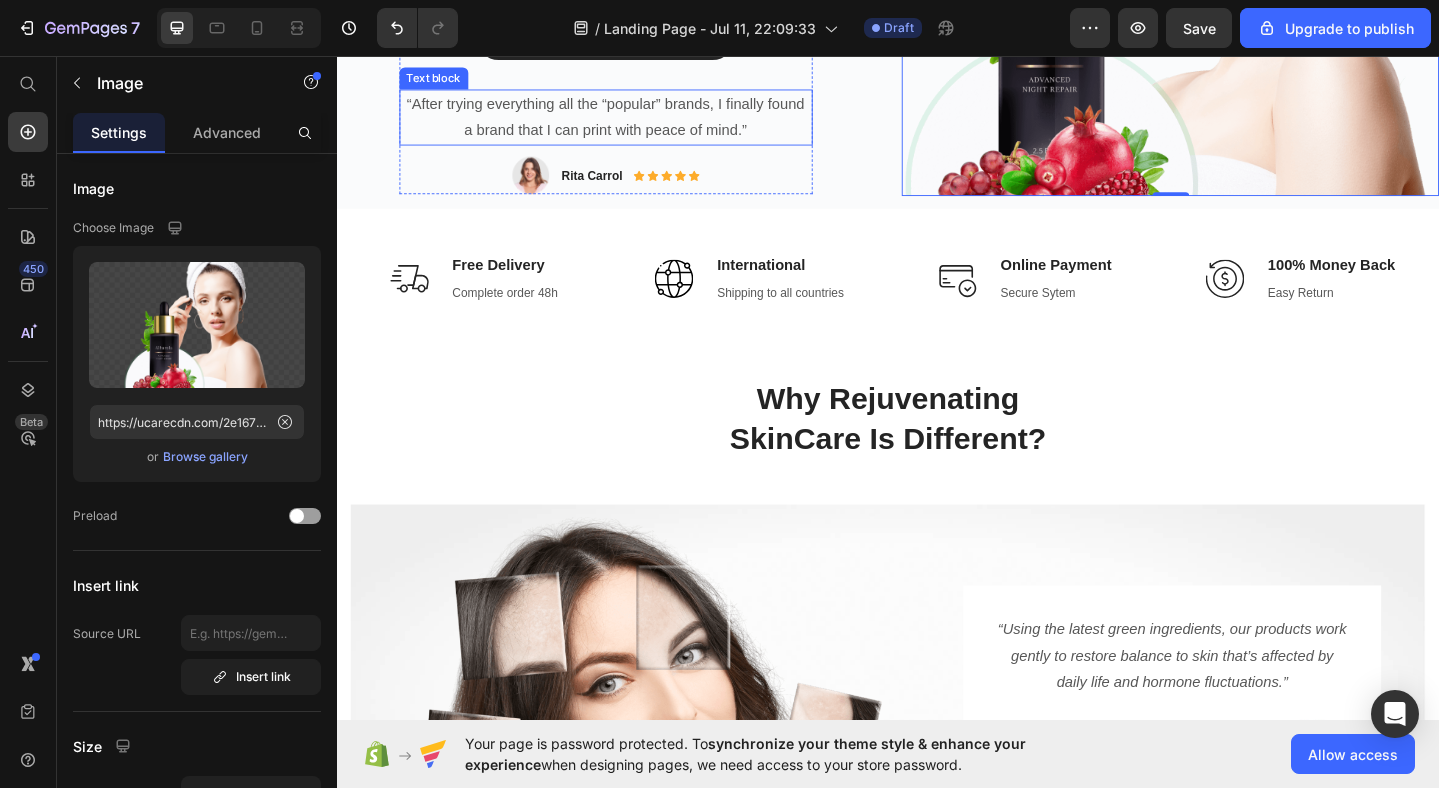 scroll, scrollTop: 532, scrollLeft: 0, axis: vertical 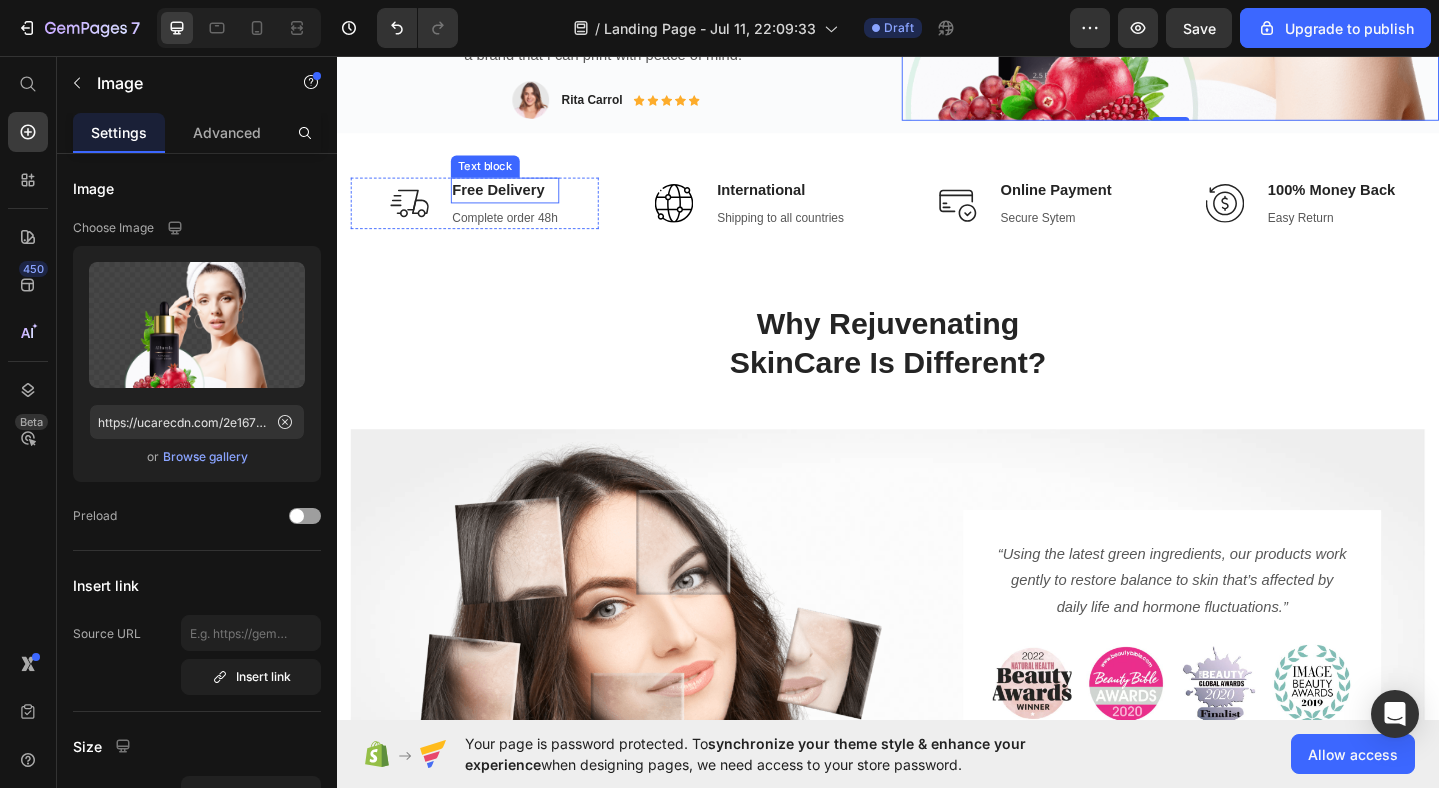 click on "Free Delivery" at bounding box center (520, 203) 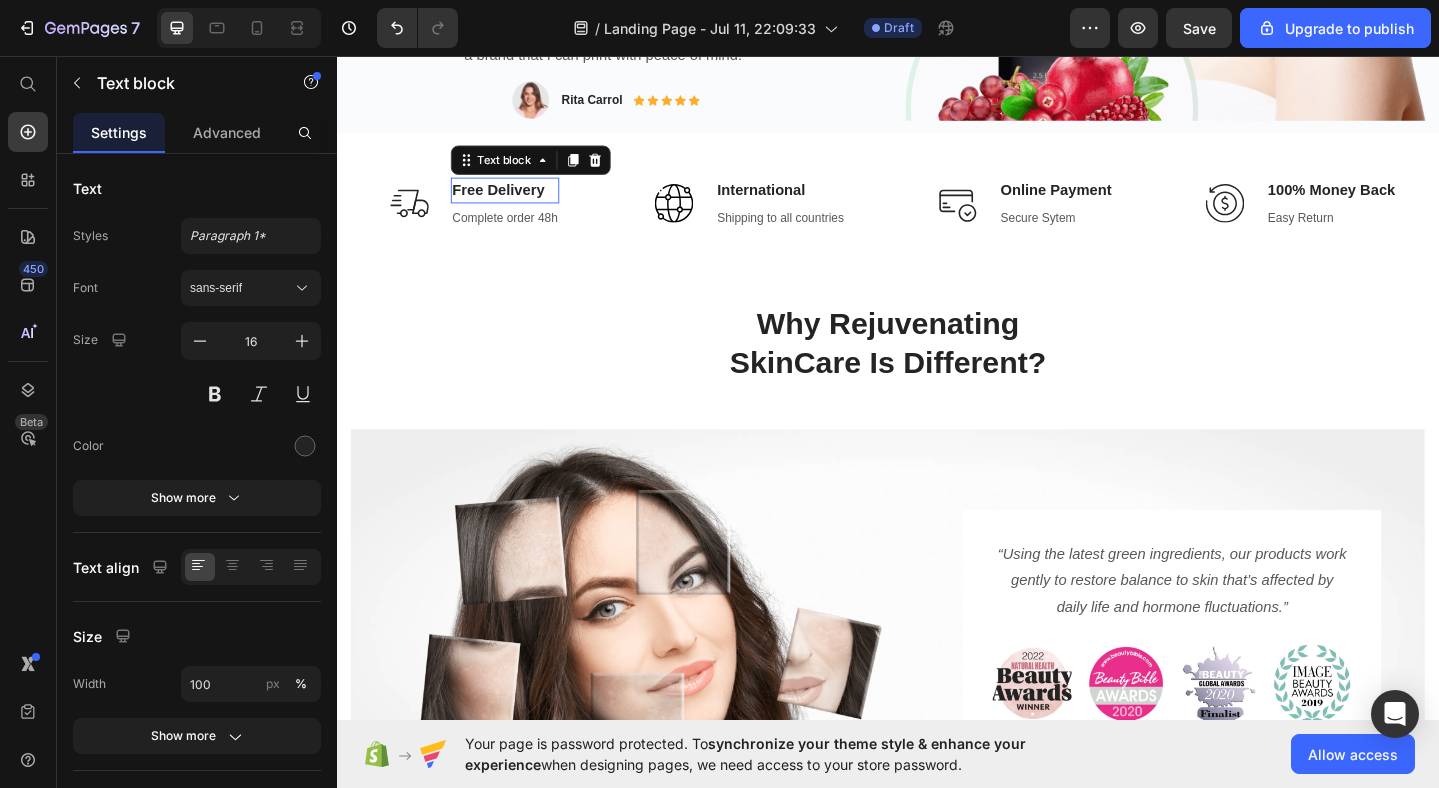 click on "Free Delivery" at bounding box center [520, 203] 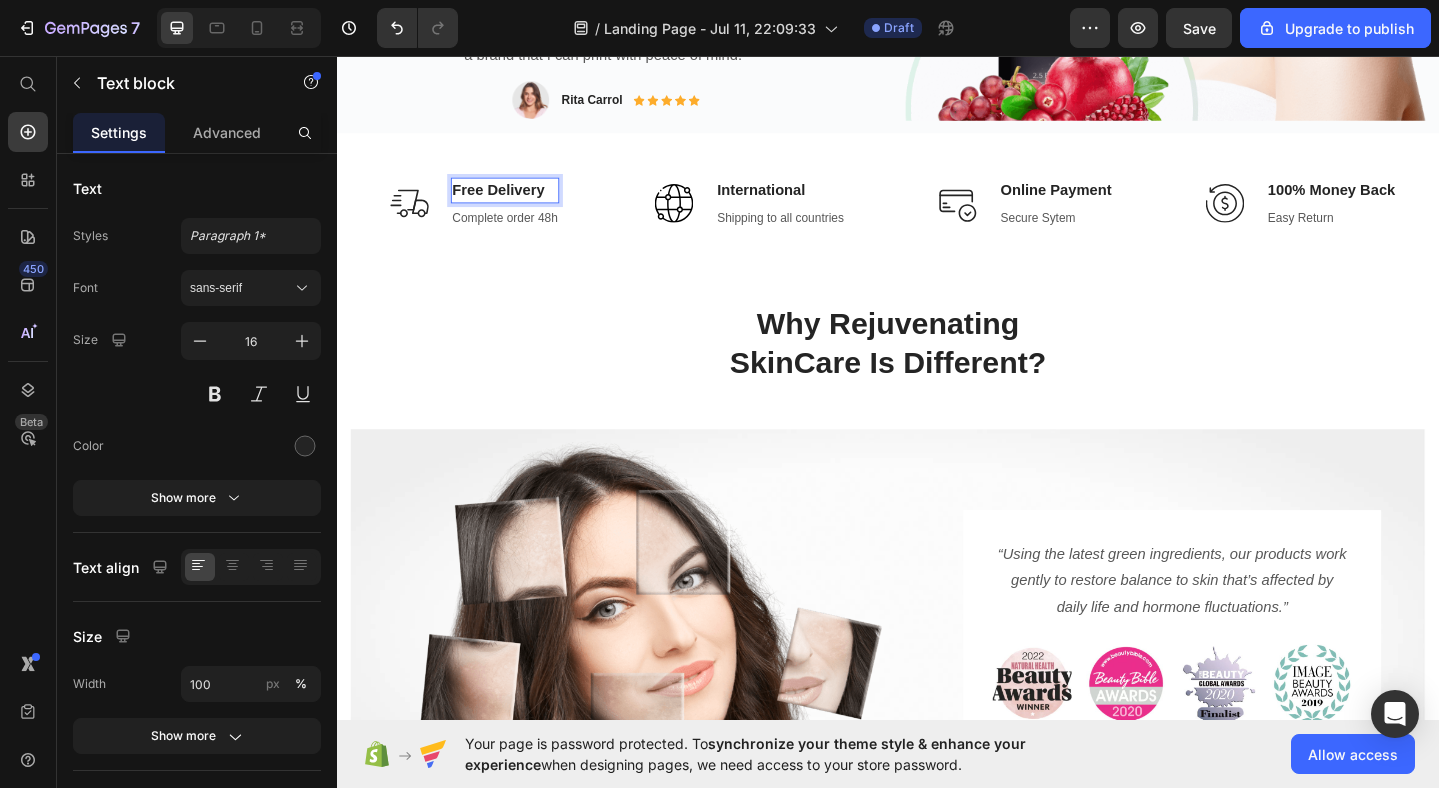 click on "Free Delivery" at bounding box center [520, 203] 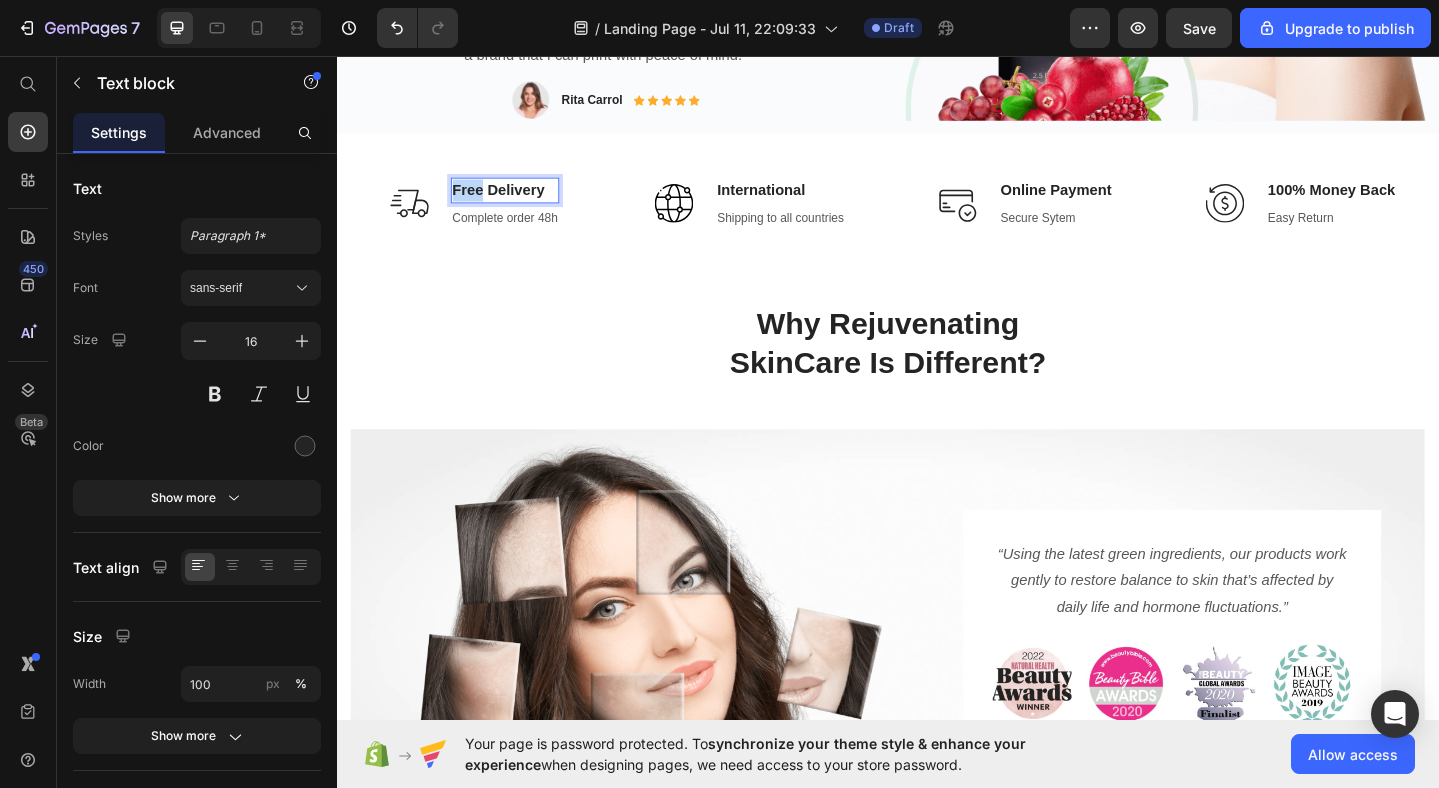 click on "Free Delivery" at bounding box center [520, 203] 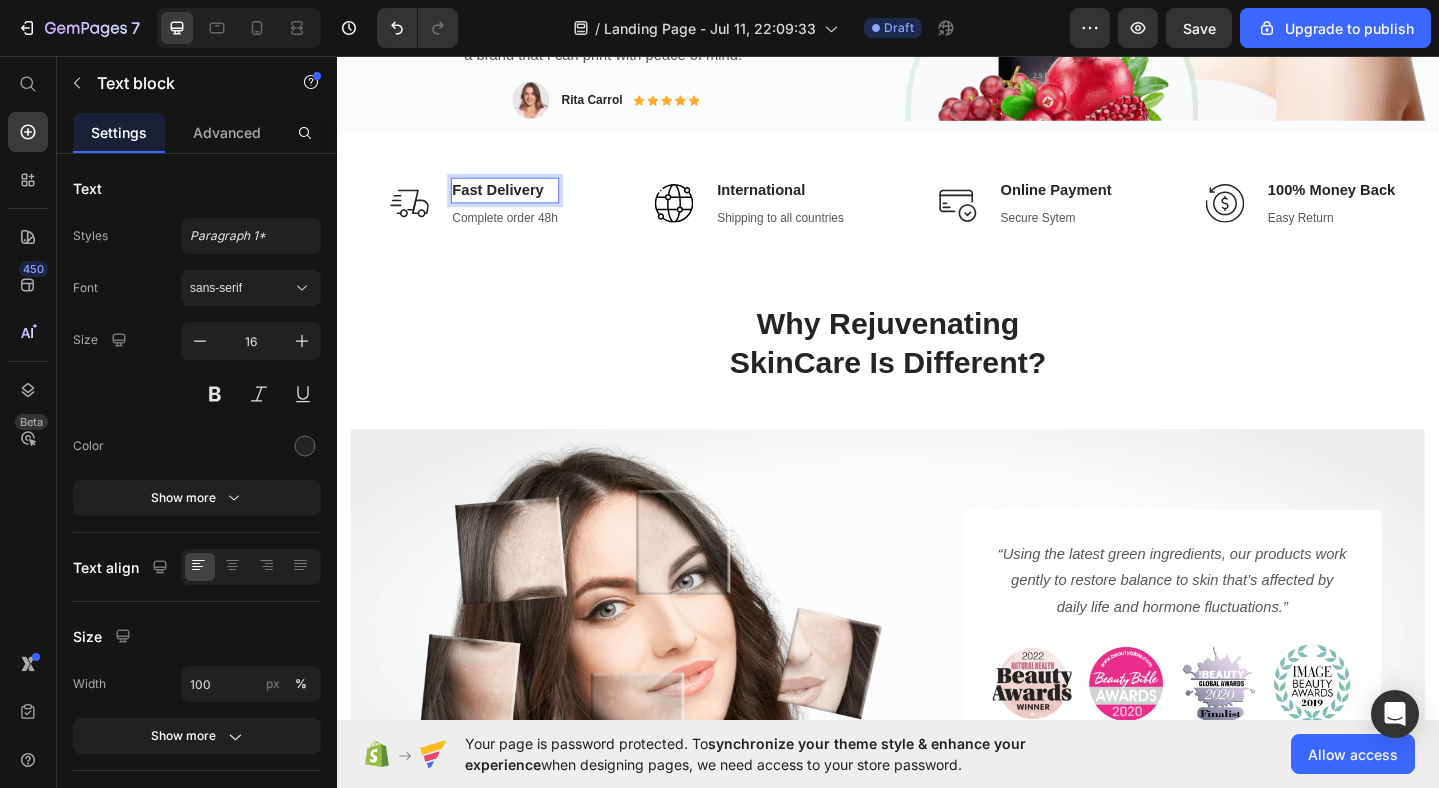 click on "Complete order 48h" at bounding box center (520, 233) 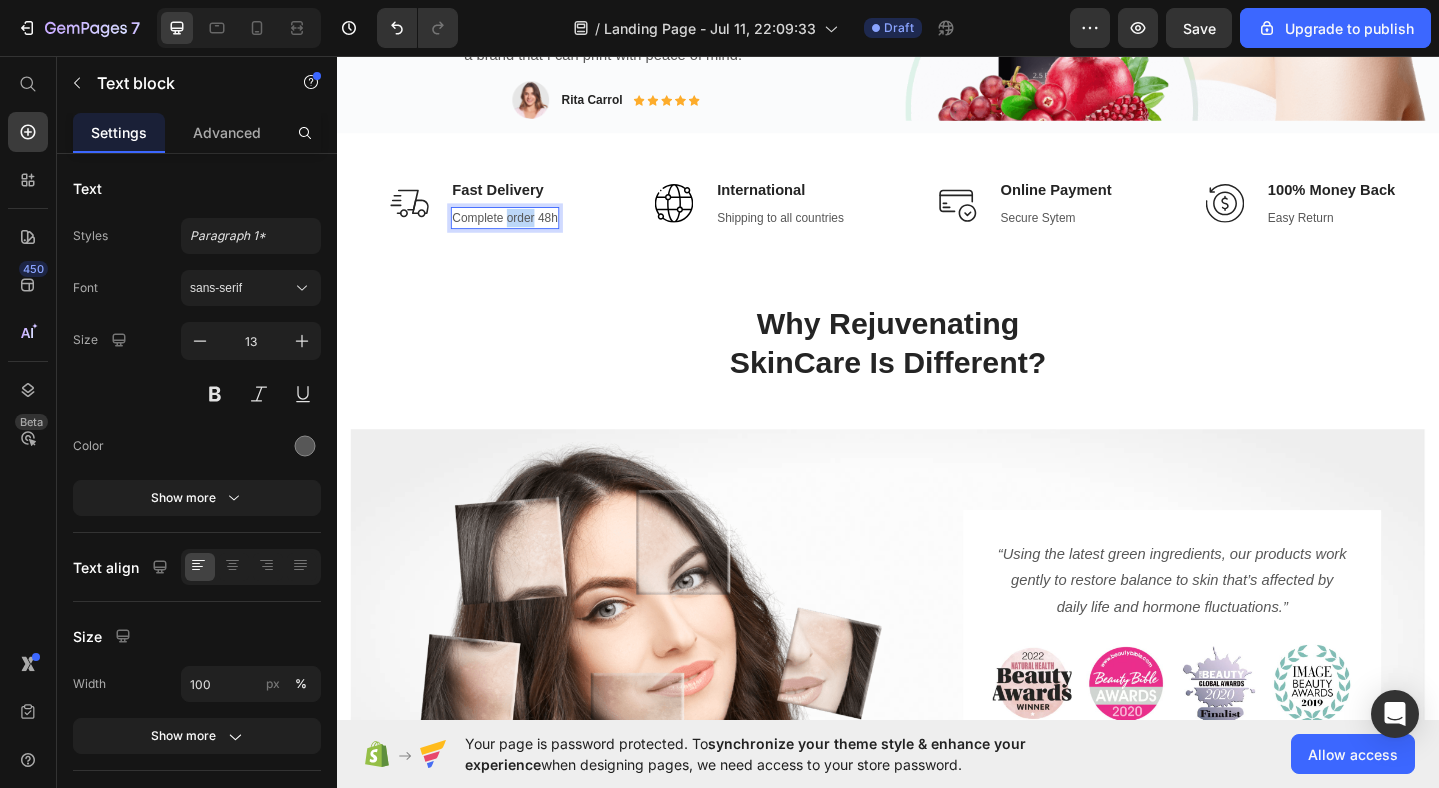 click on "Complete order 48h" at bounding box center [520, 233] 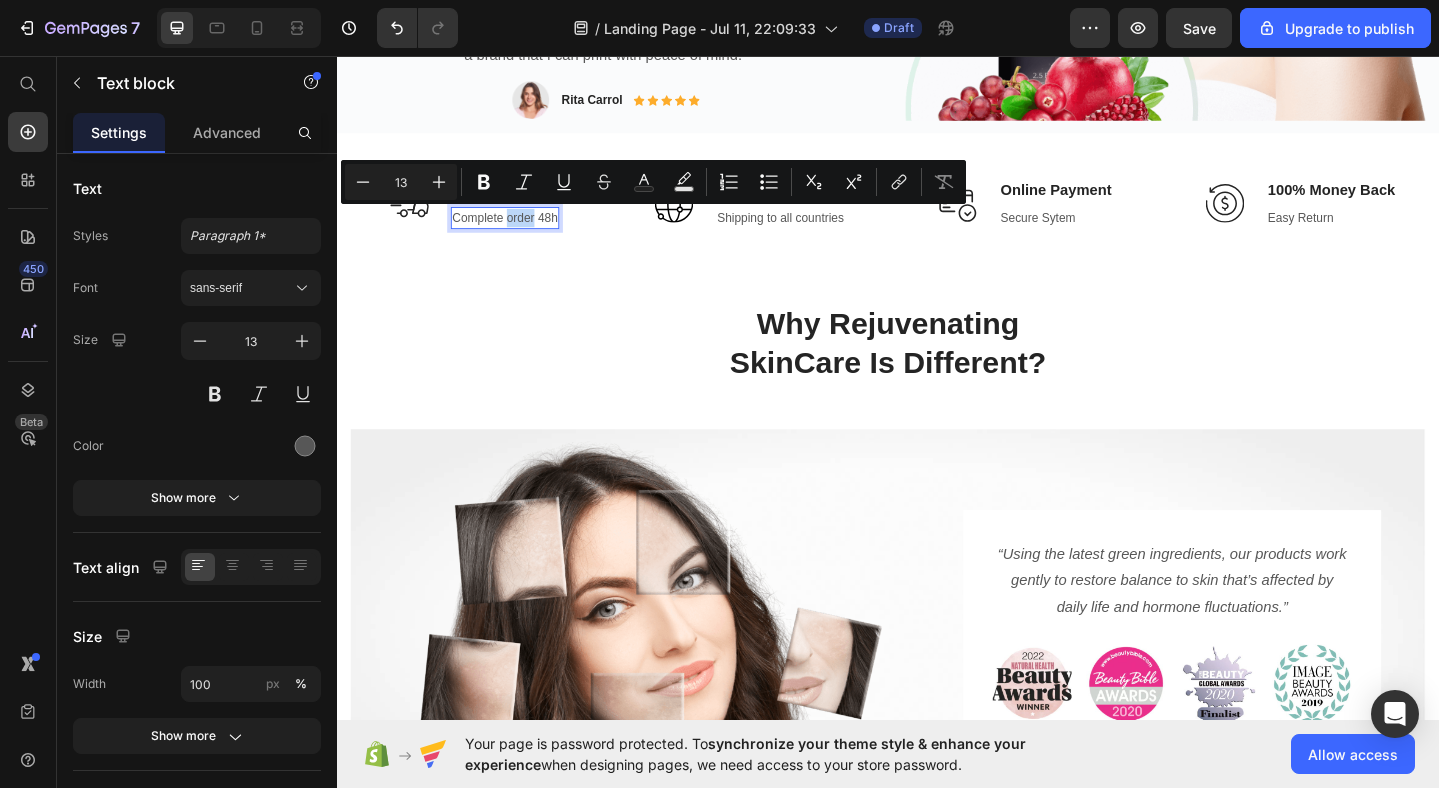 click on "Complete order 48h" at bounding box center [520, 233] 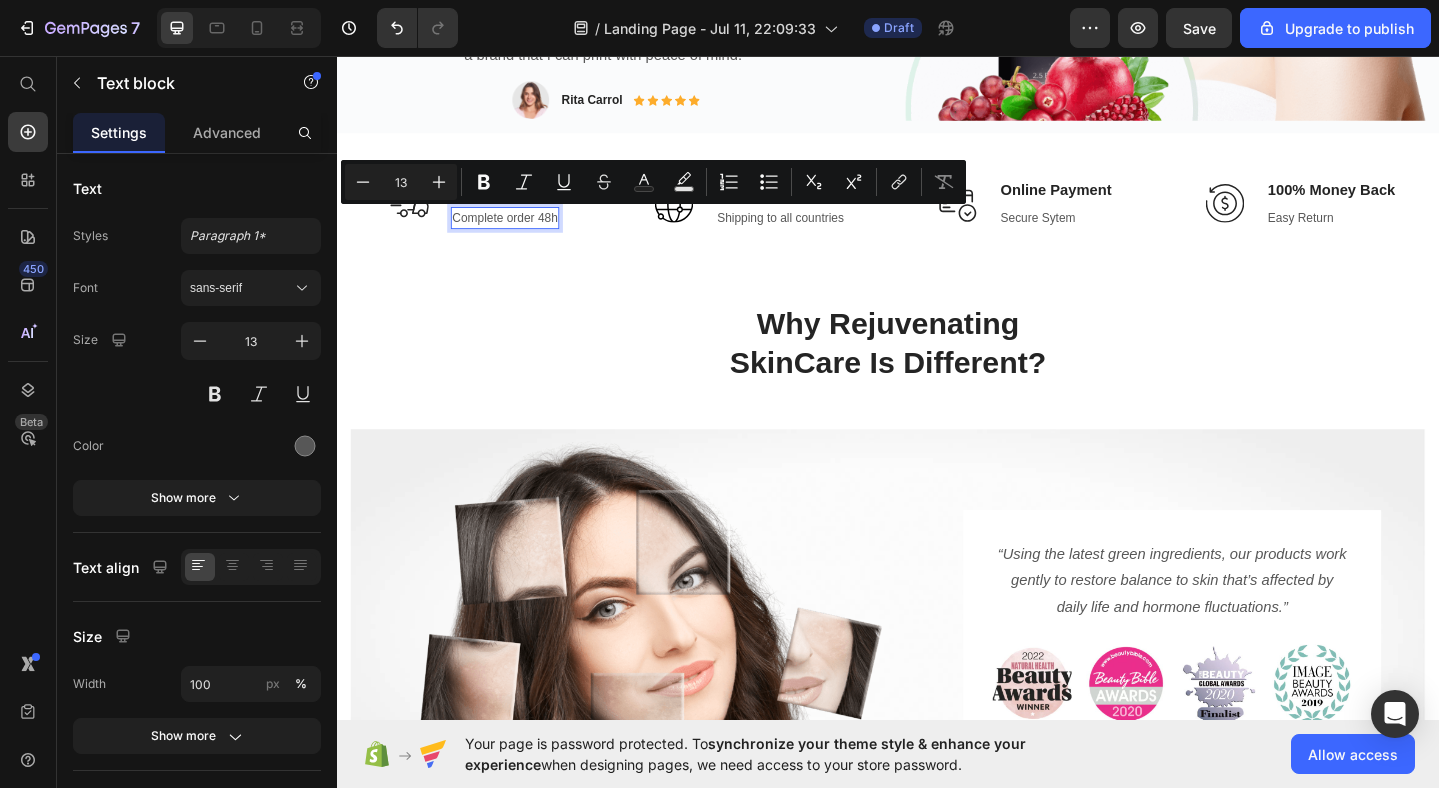 click on "Complete order 48h" at bounding box center (520, 233) 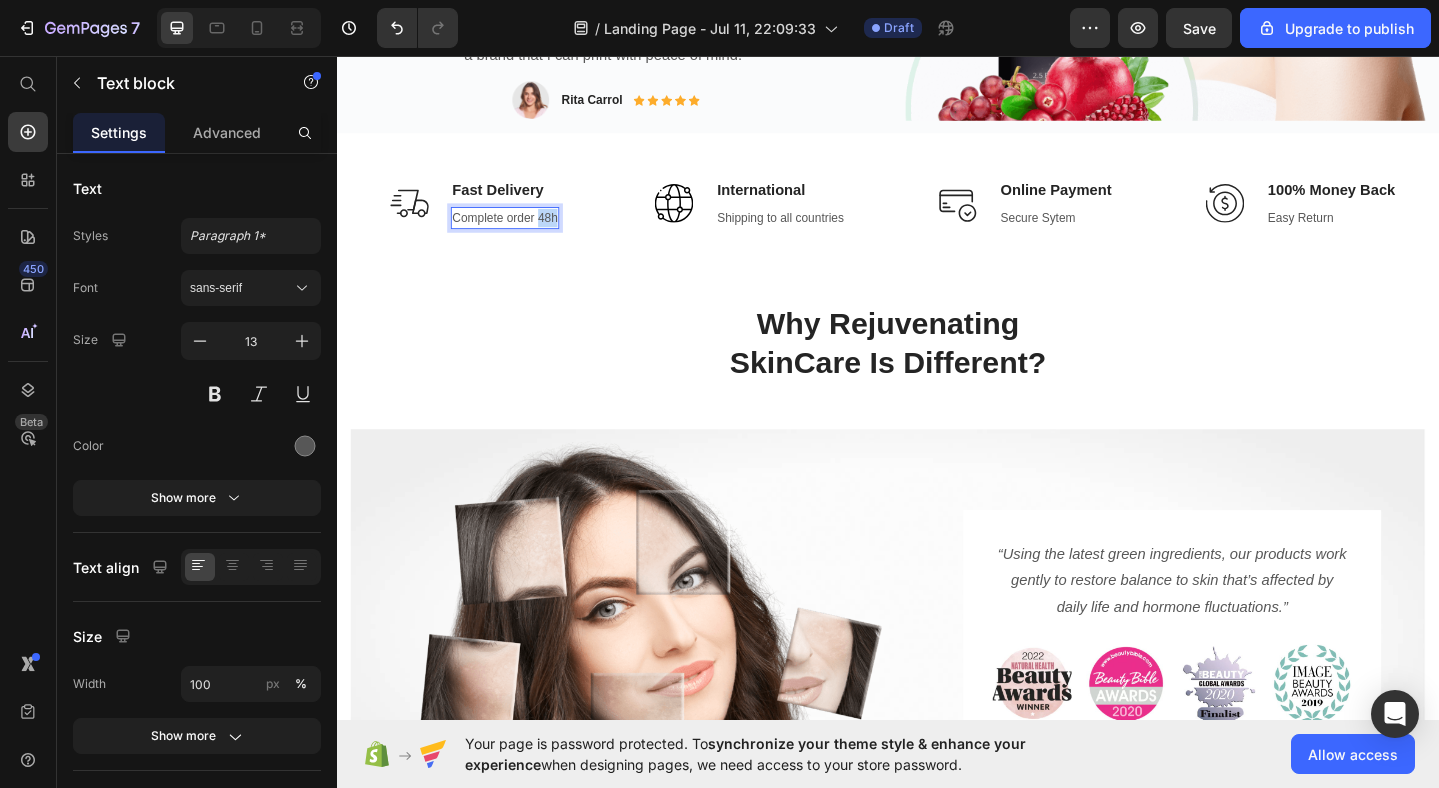drag, startPoint x: 494, startPoint y: 201, endPoint x: 561, endPoint y: 234, distance: 74.68601 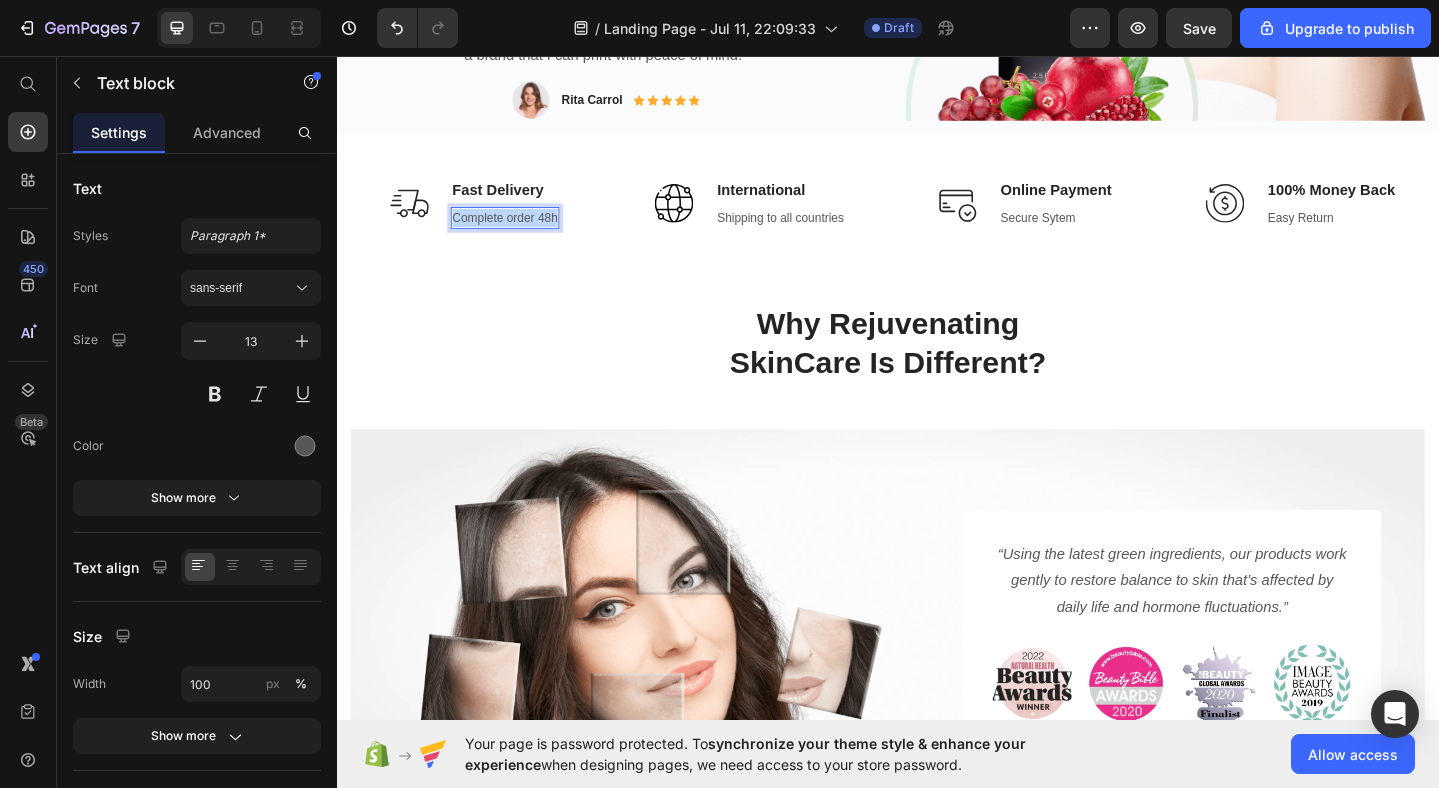 click on "Complete order 48h" at bounding box center (520, 233) 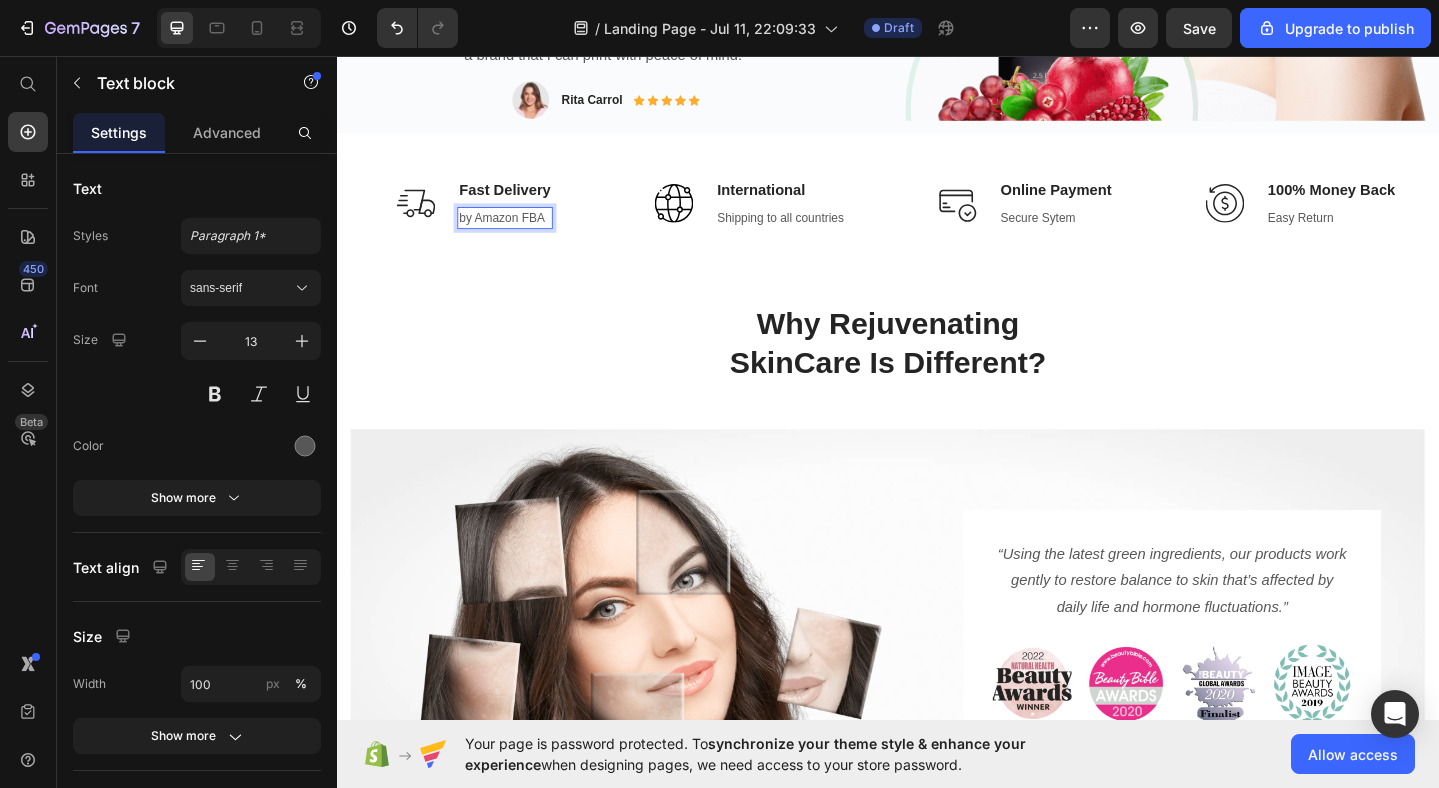 click on "Shipping to all countries" at bounding box center (820, 233) 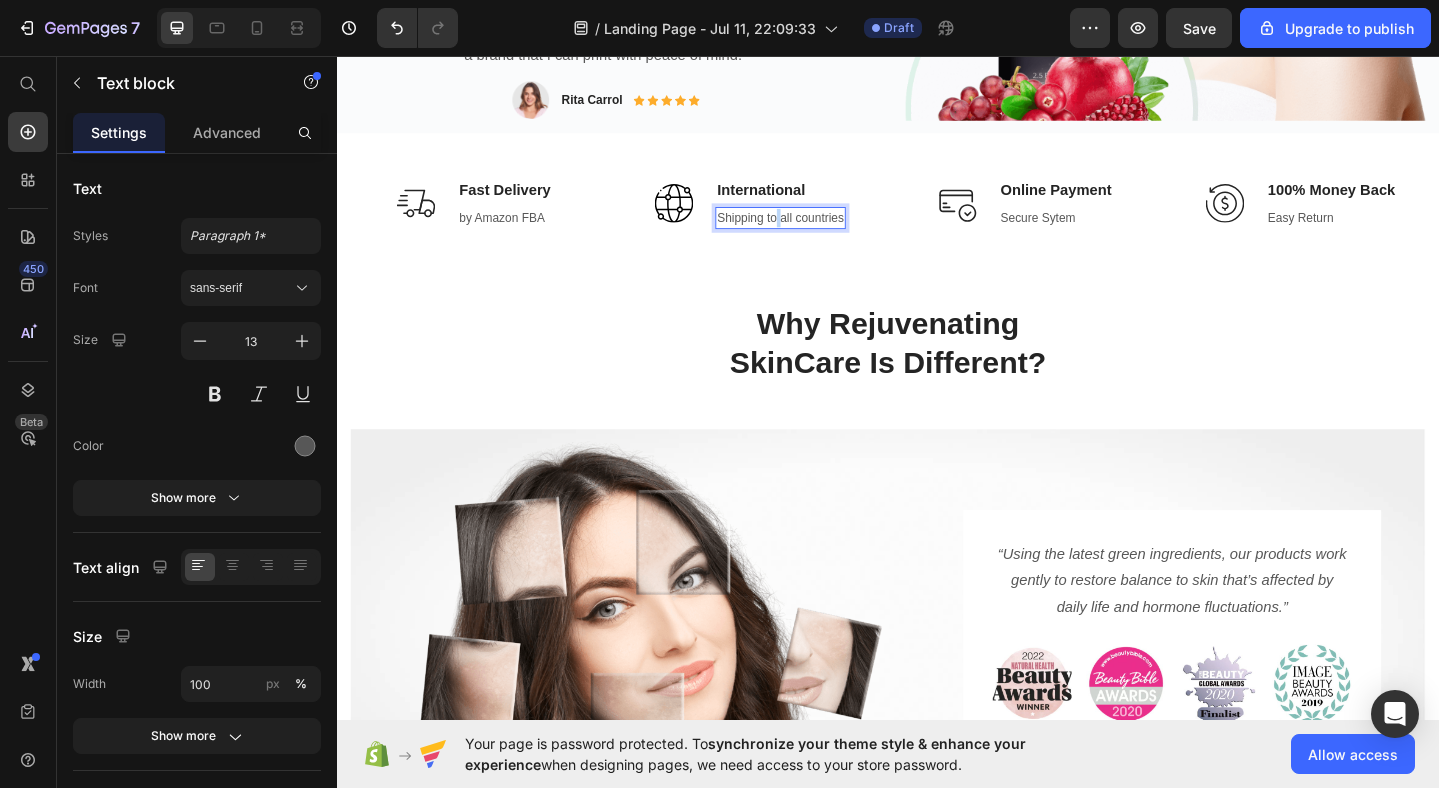 click on "Shipping to all countries" at bounding box center [820, 233] 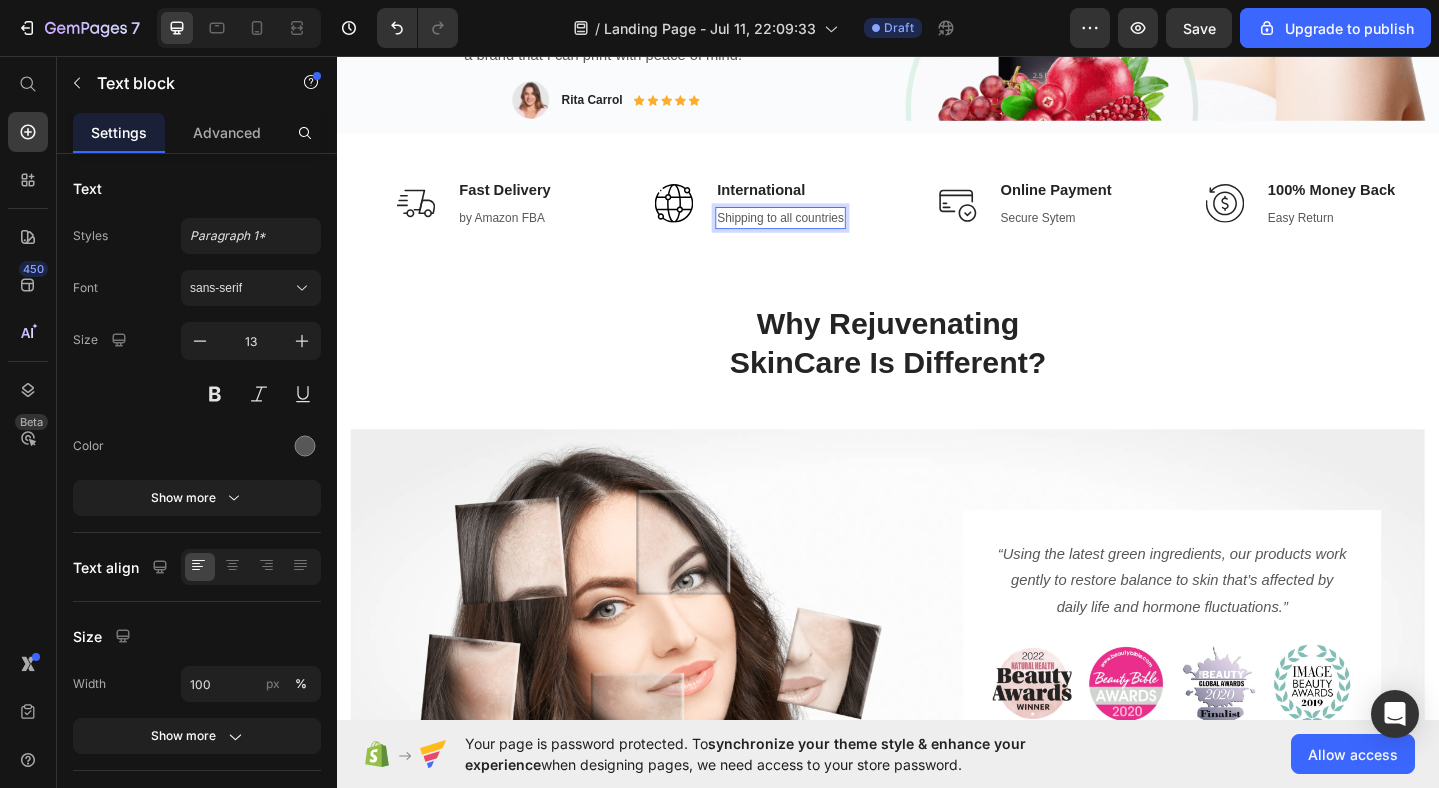 click on "Shipping to all countries" at bounding box center [820, 233] 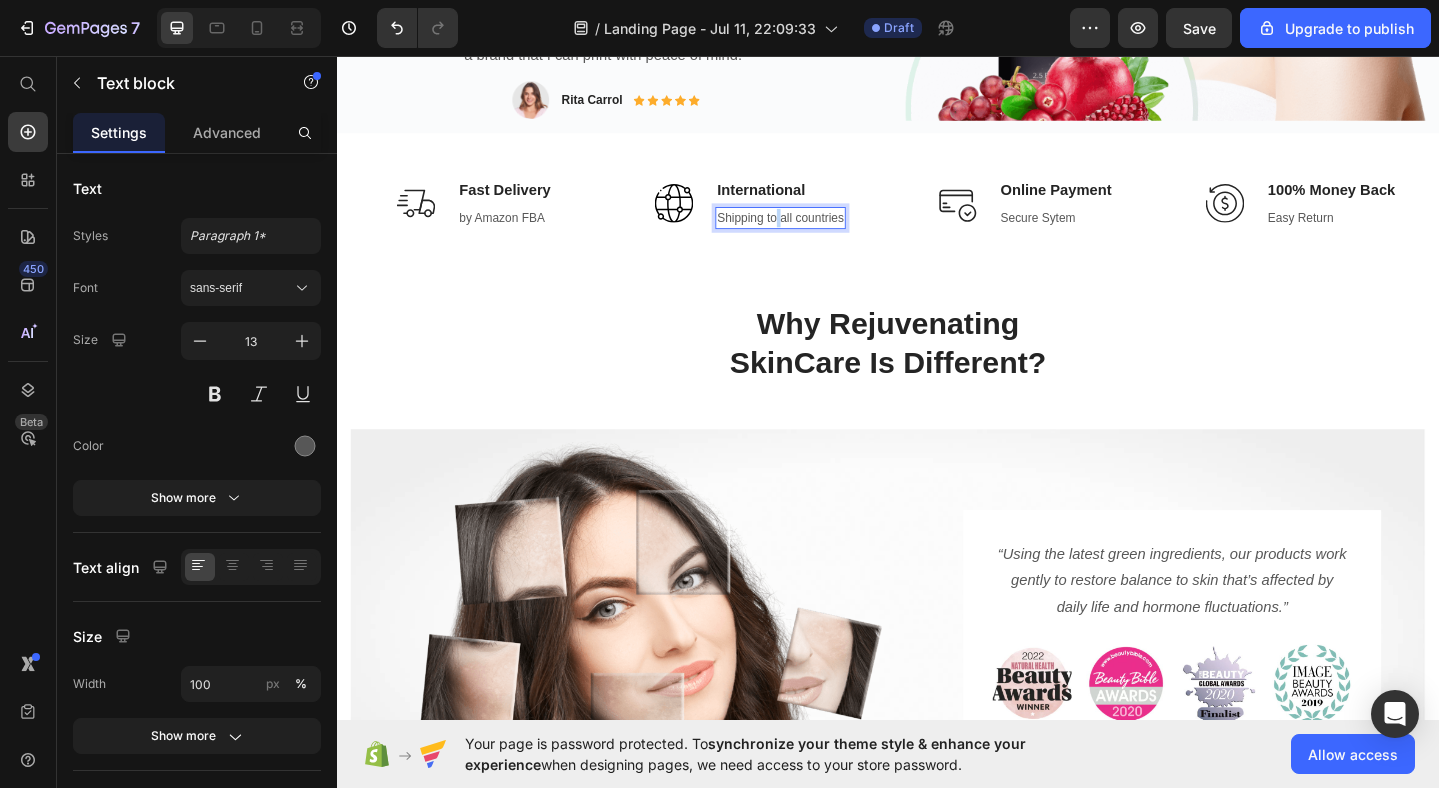 click on "Shipping to all countries" at bounding box center (820, 233) 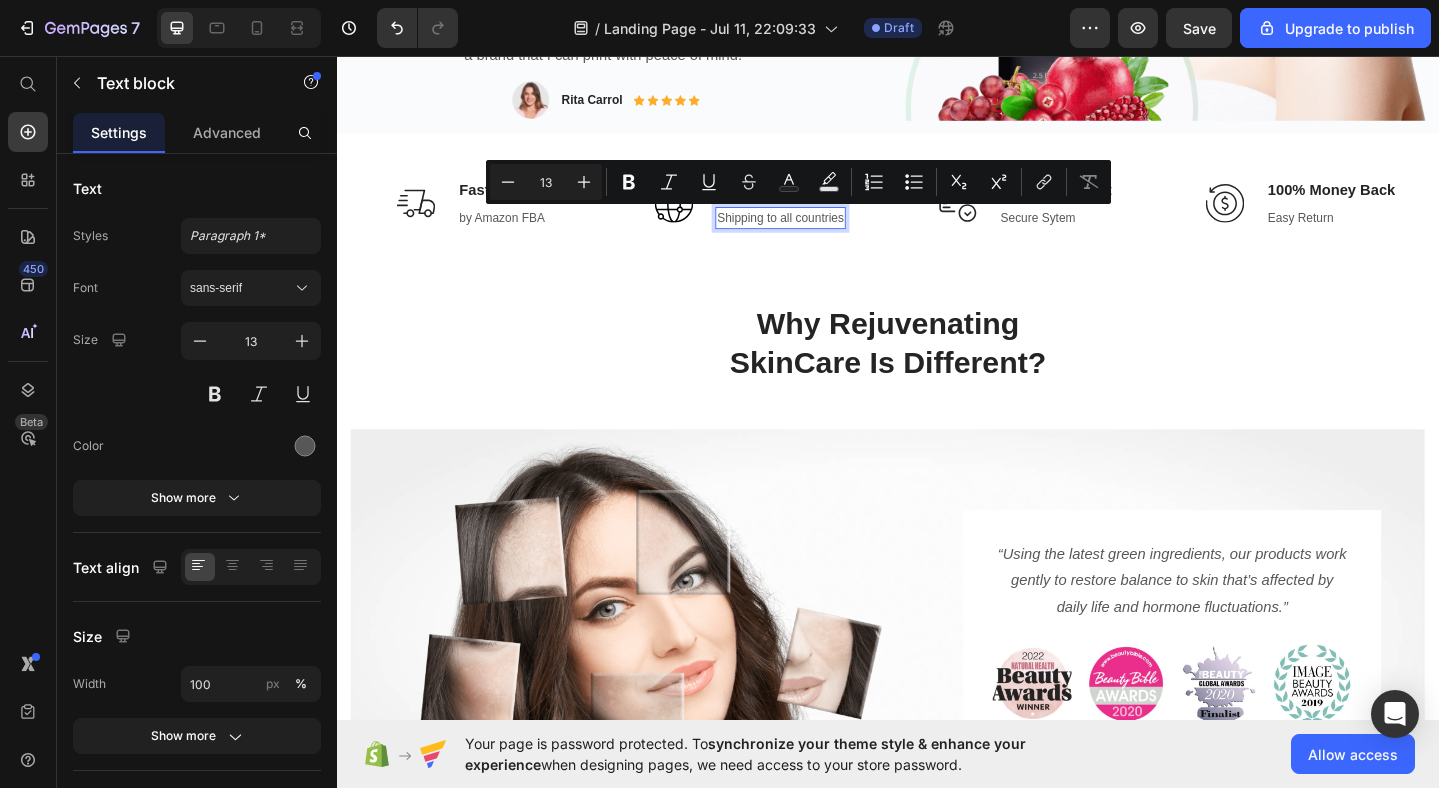 drag, startPoint x: 561, startPoint y: 234, endPoint x: 803, endPoint y: 236, distance: 242.00827 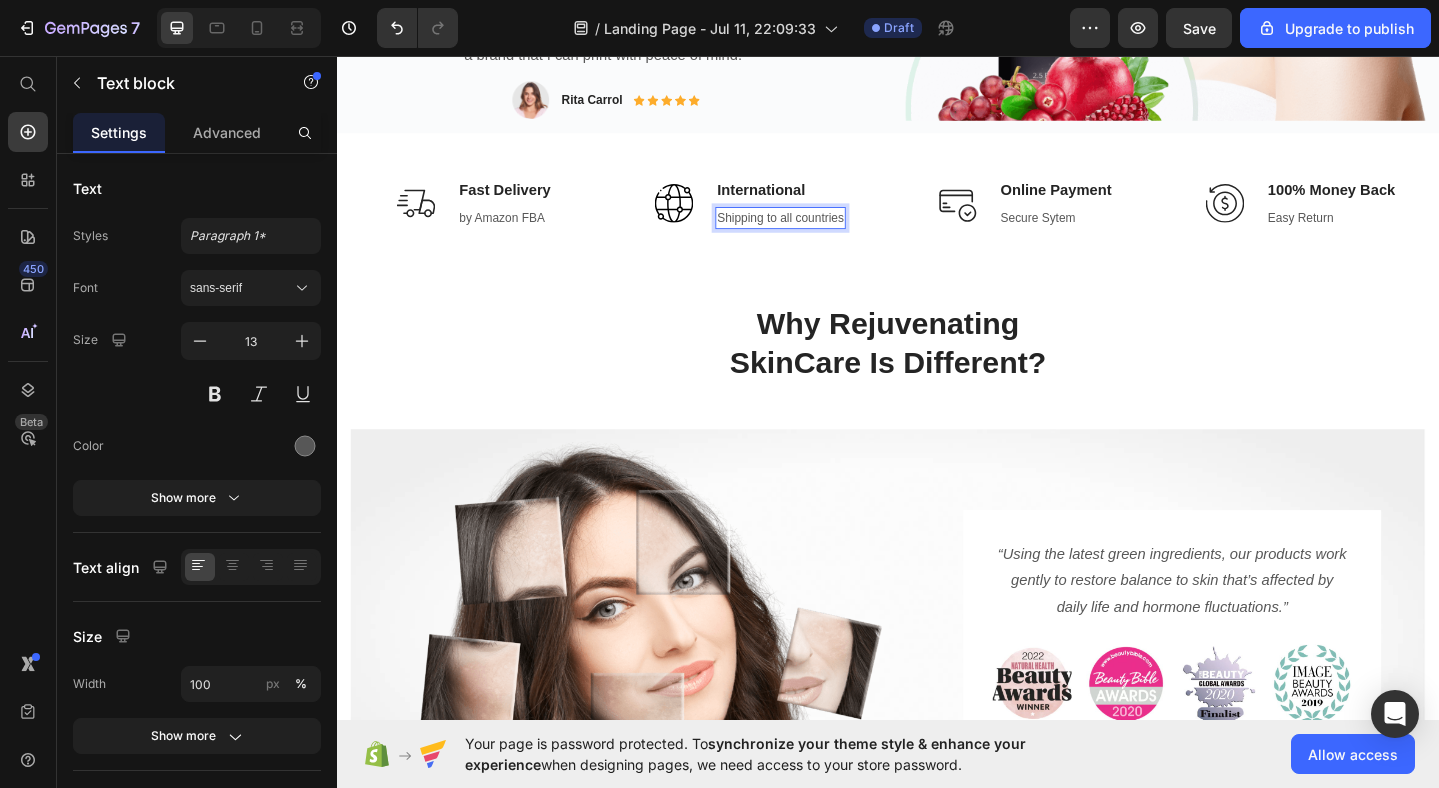 click on "Shipping to all countries" at bounding box center [820, 233] 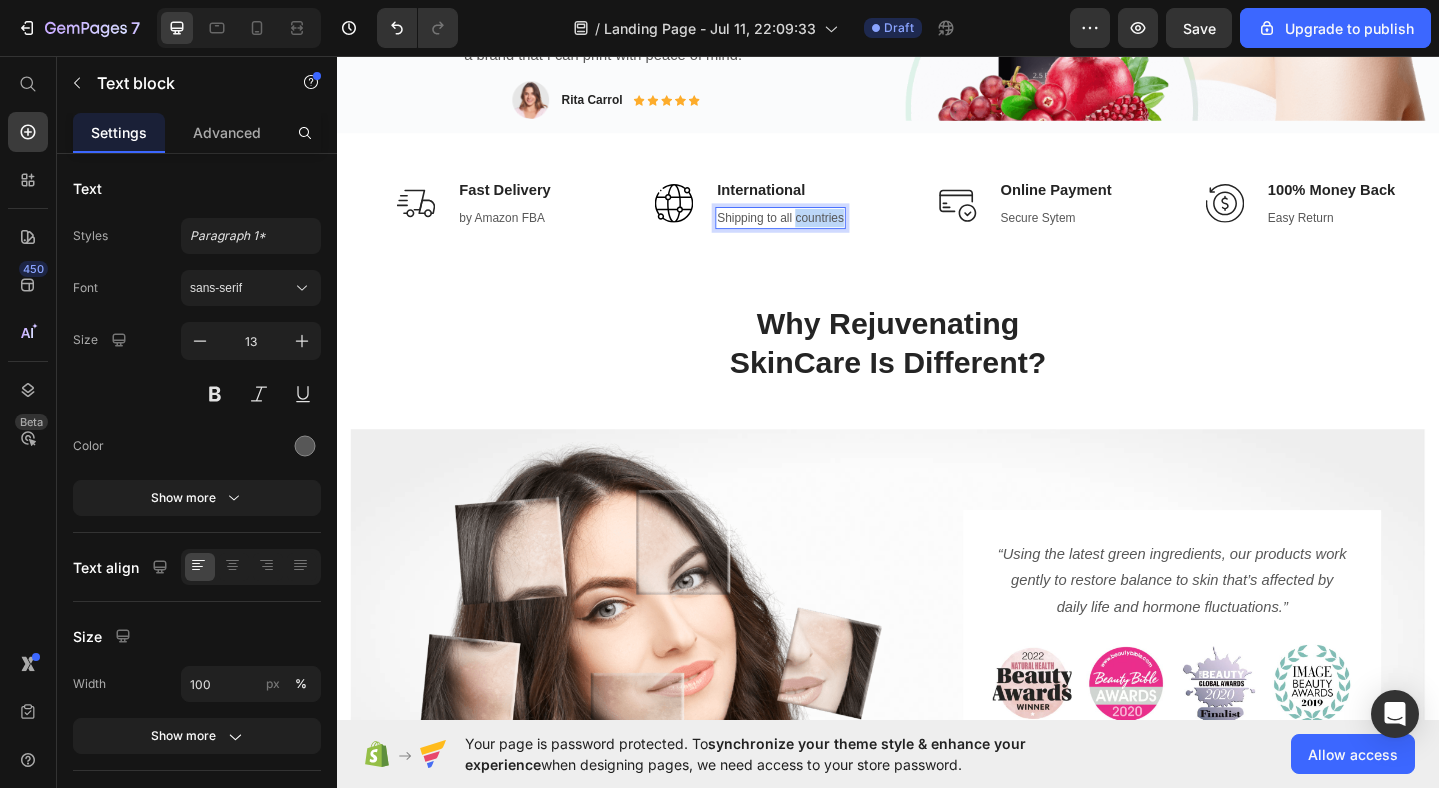 drag, startPoint x: 801, startPoint y: 232, endPoint x: 840, endPoint y: 232, distance: 39 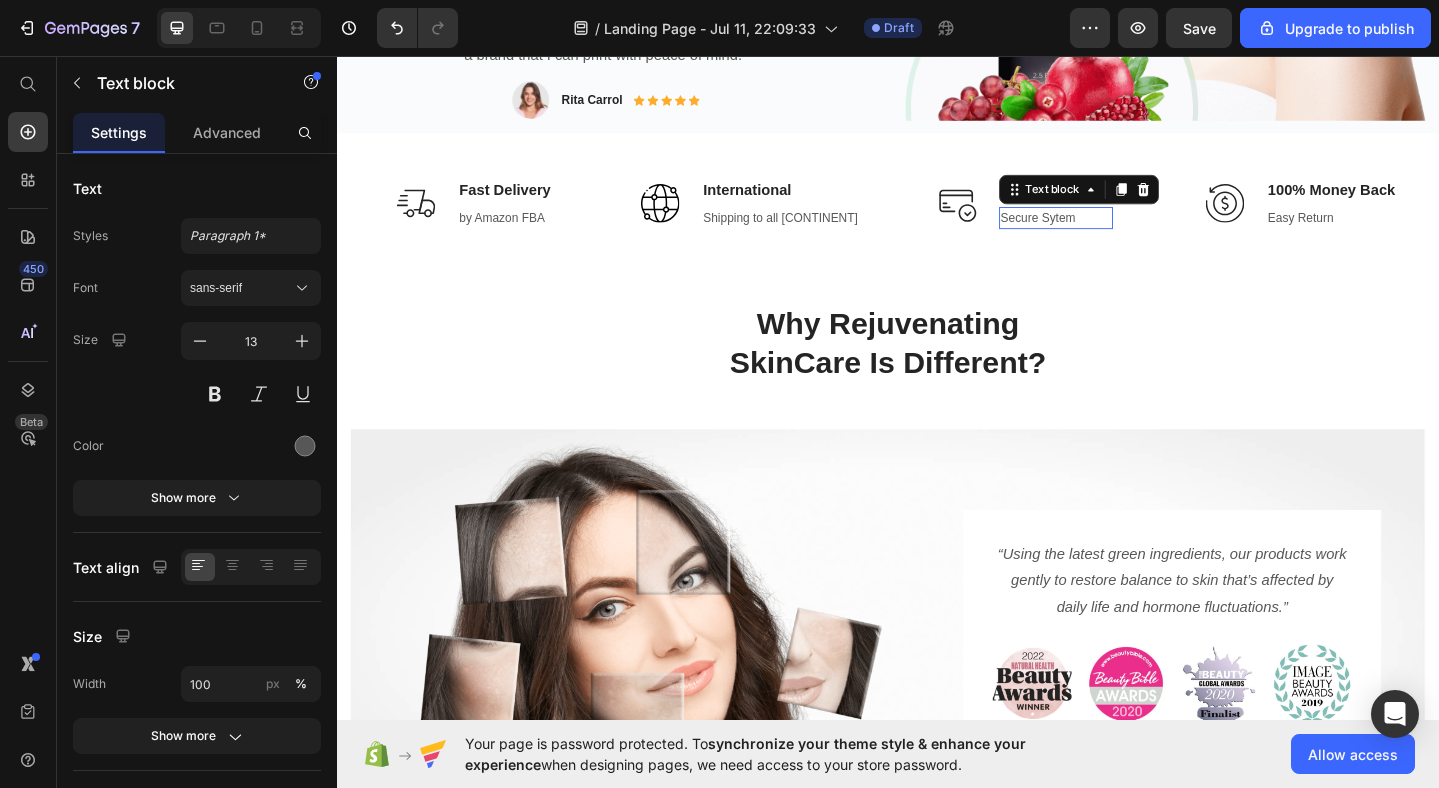 click on "Secure Sytem" at bounding box center (1120, 233) 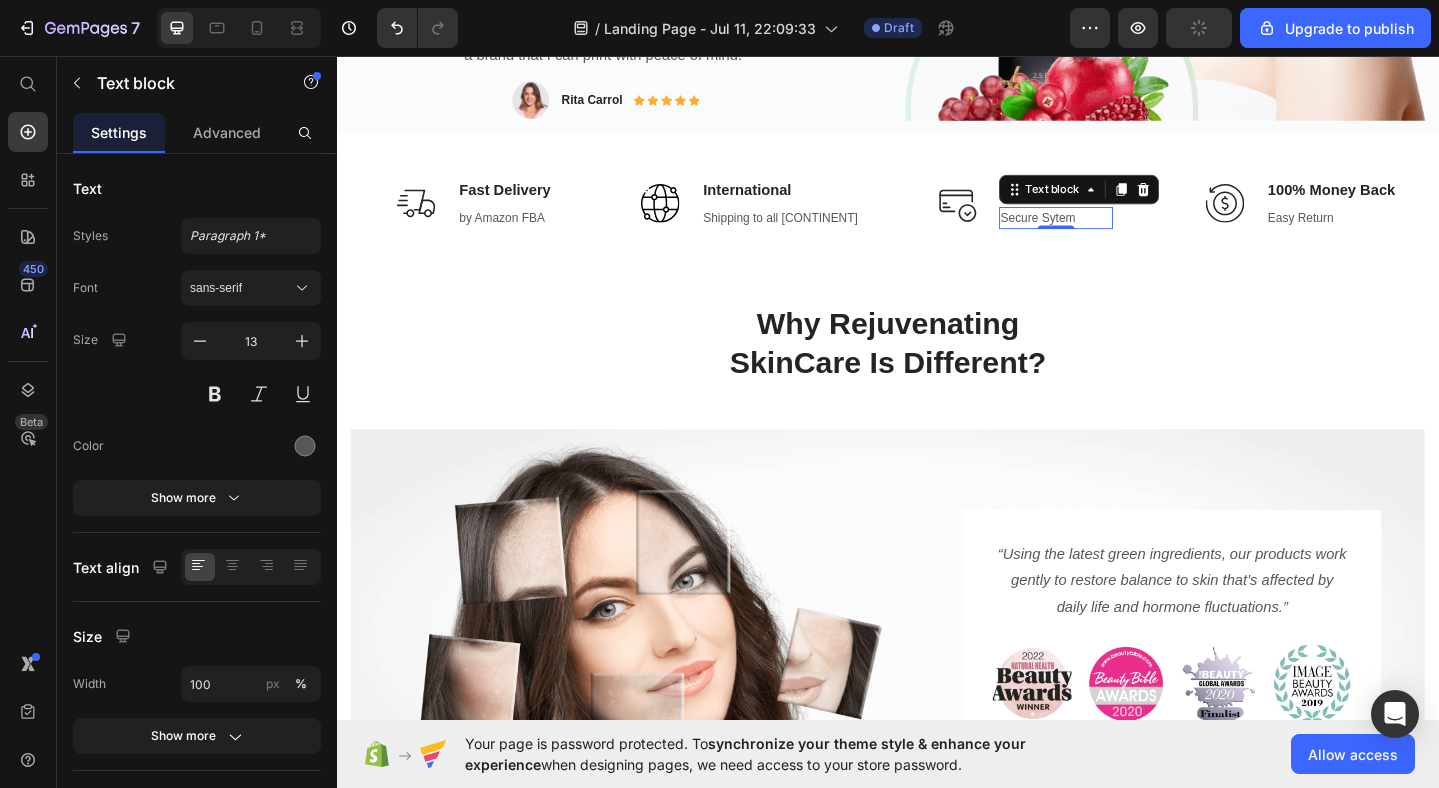 click on "Secure Sytem" at bounding box center (1120, 233) 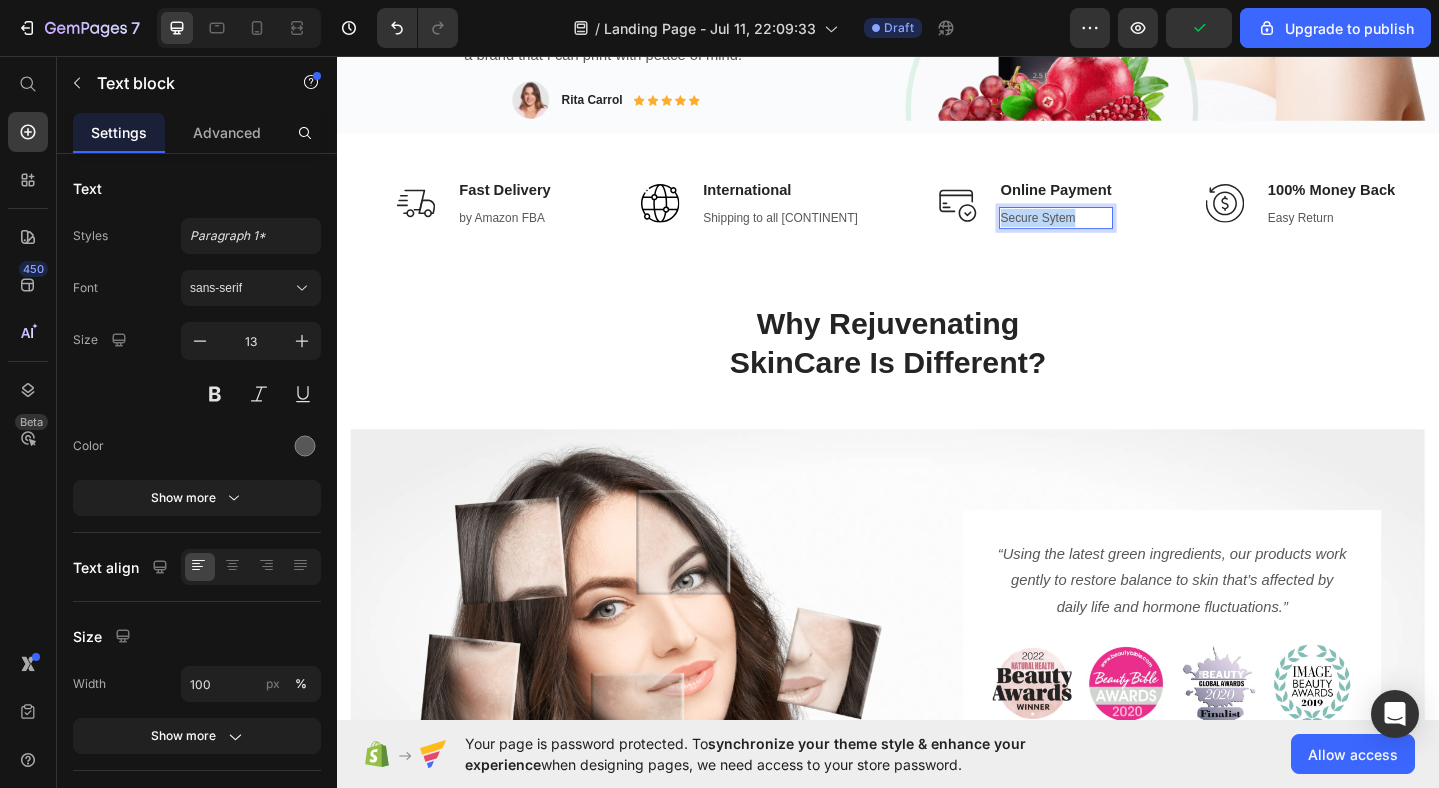 click on "Secure Sytem" at bounding box center (1120, 233) 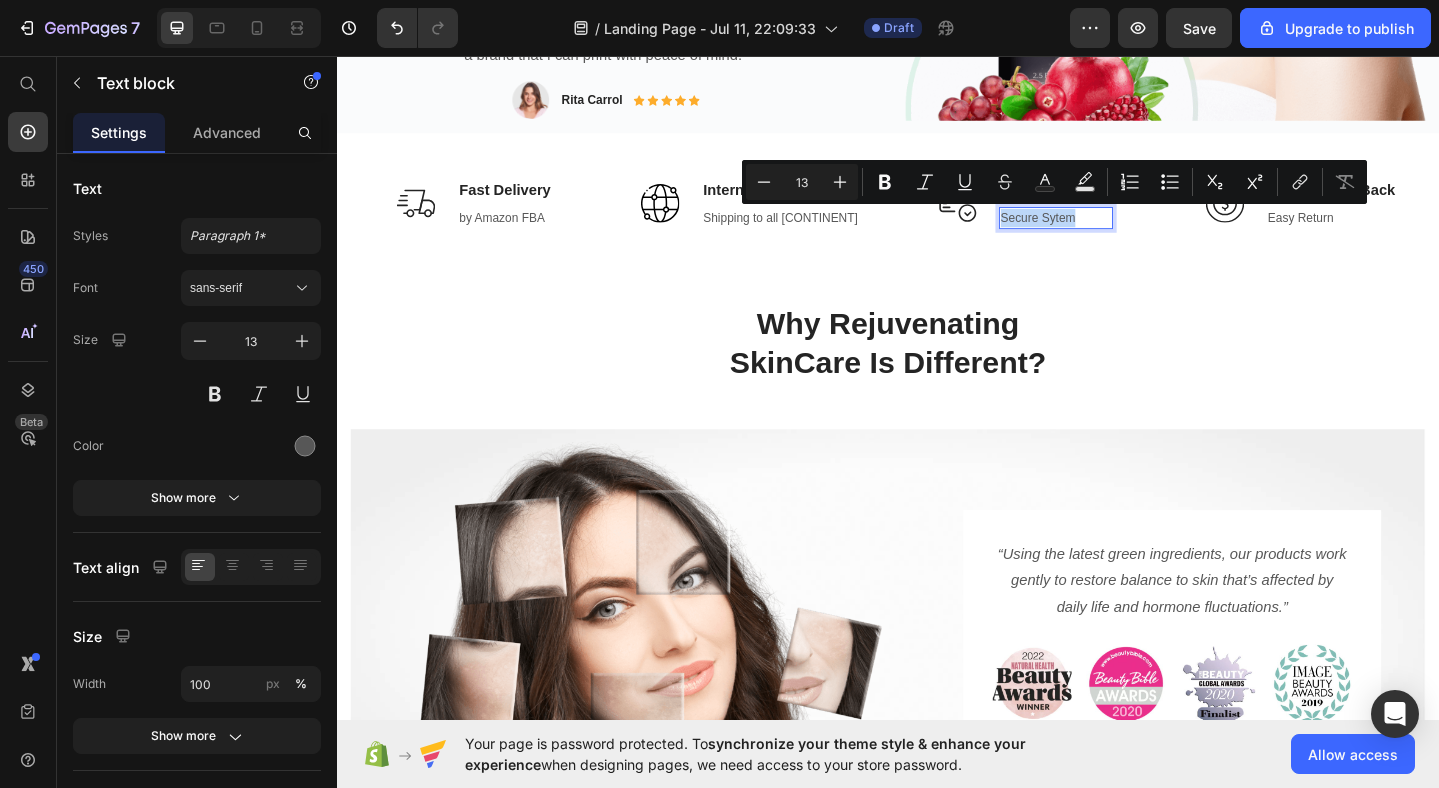 click on "Why Rejuvenating SkinCare Is Different?" at bounding box center (937, 370) 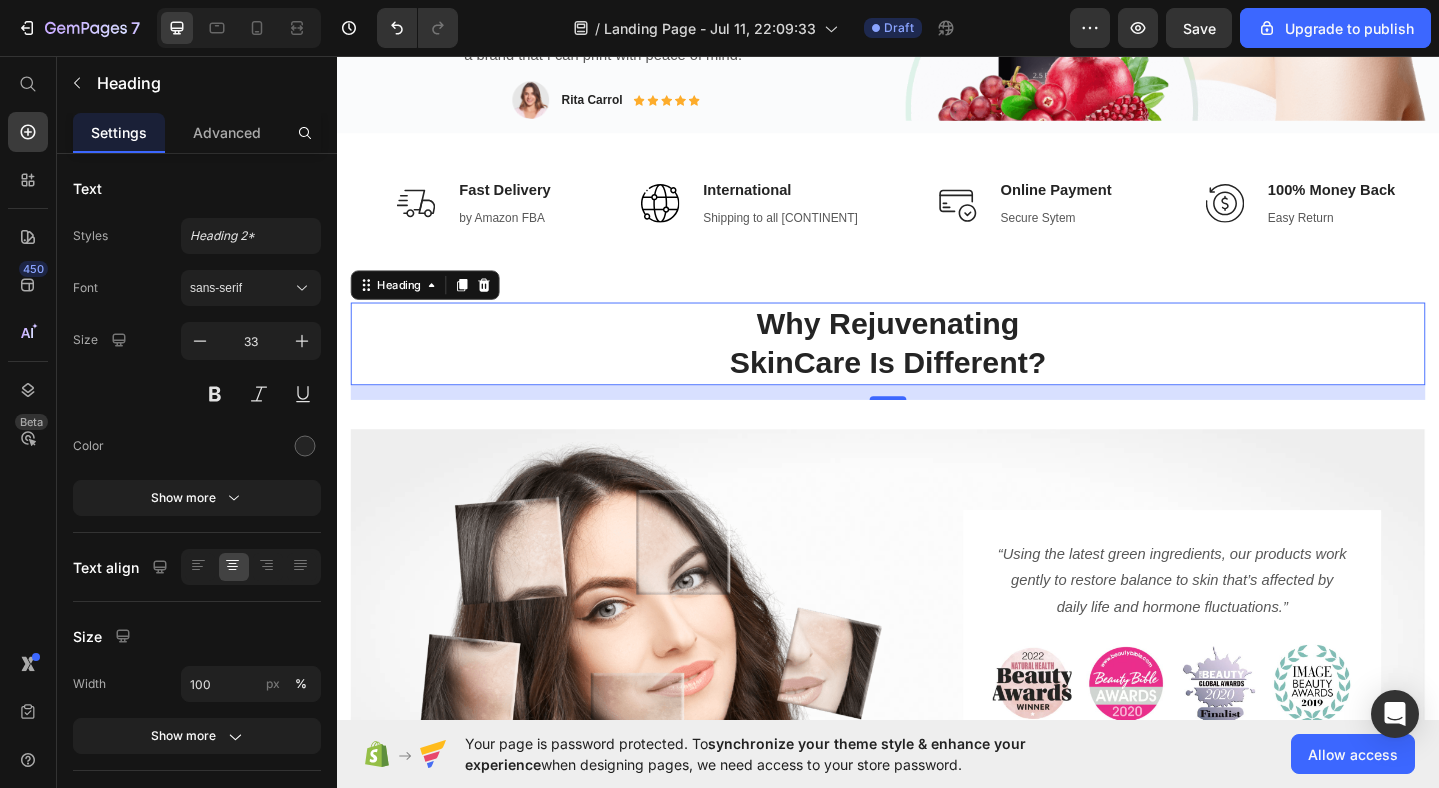 drag, startPoint x: 1142, startPoint y: 227, endPoint x: 1365, endPoint y: 221, distance: 223.0807 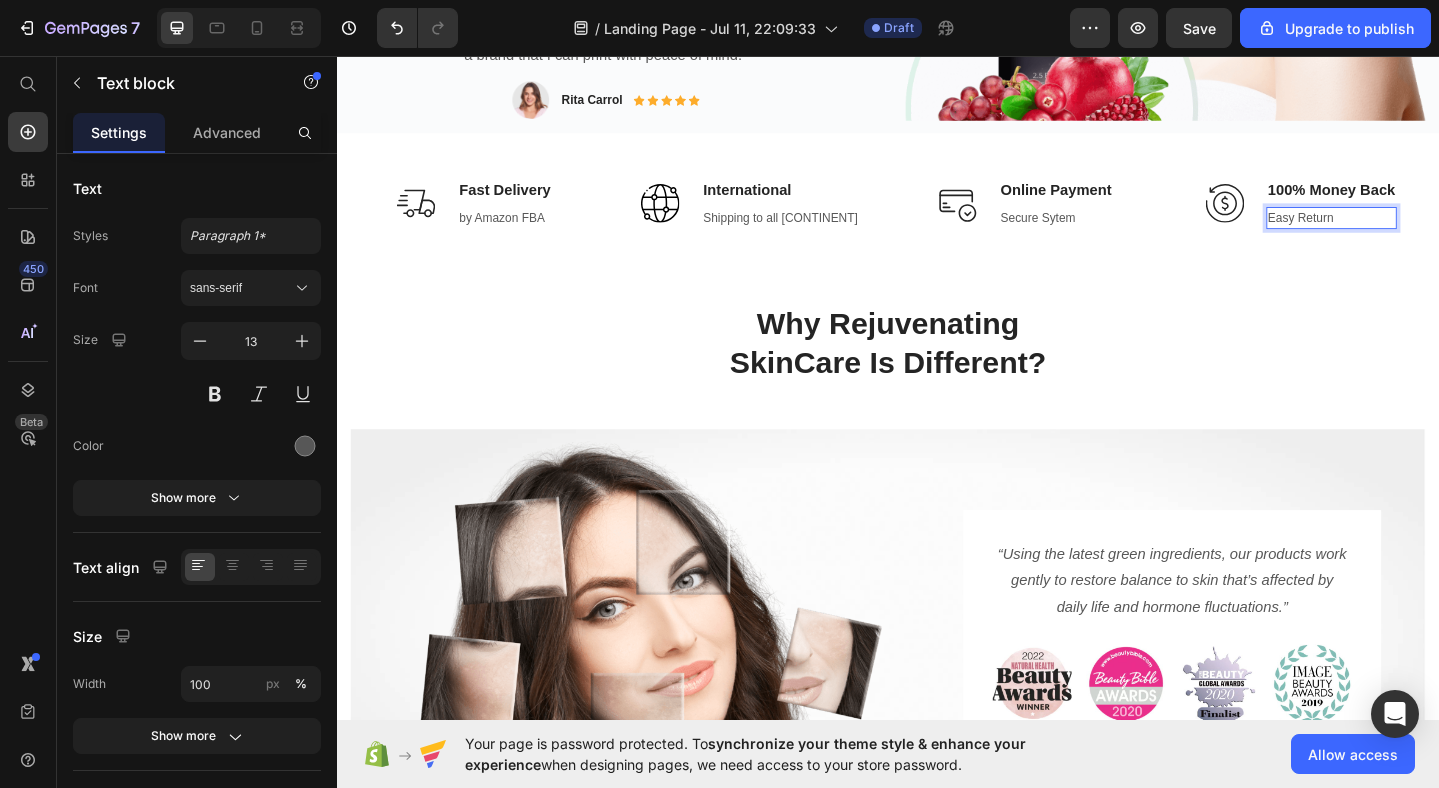 click on "Easy Return" at bounding box center (1420, 233) 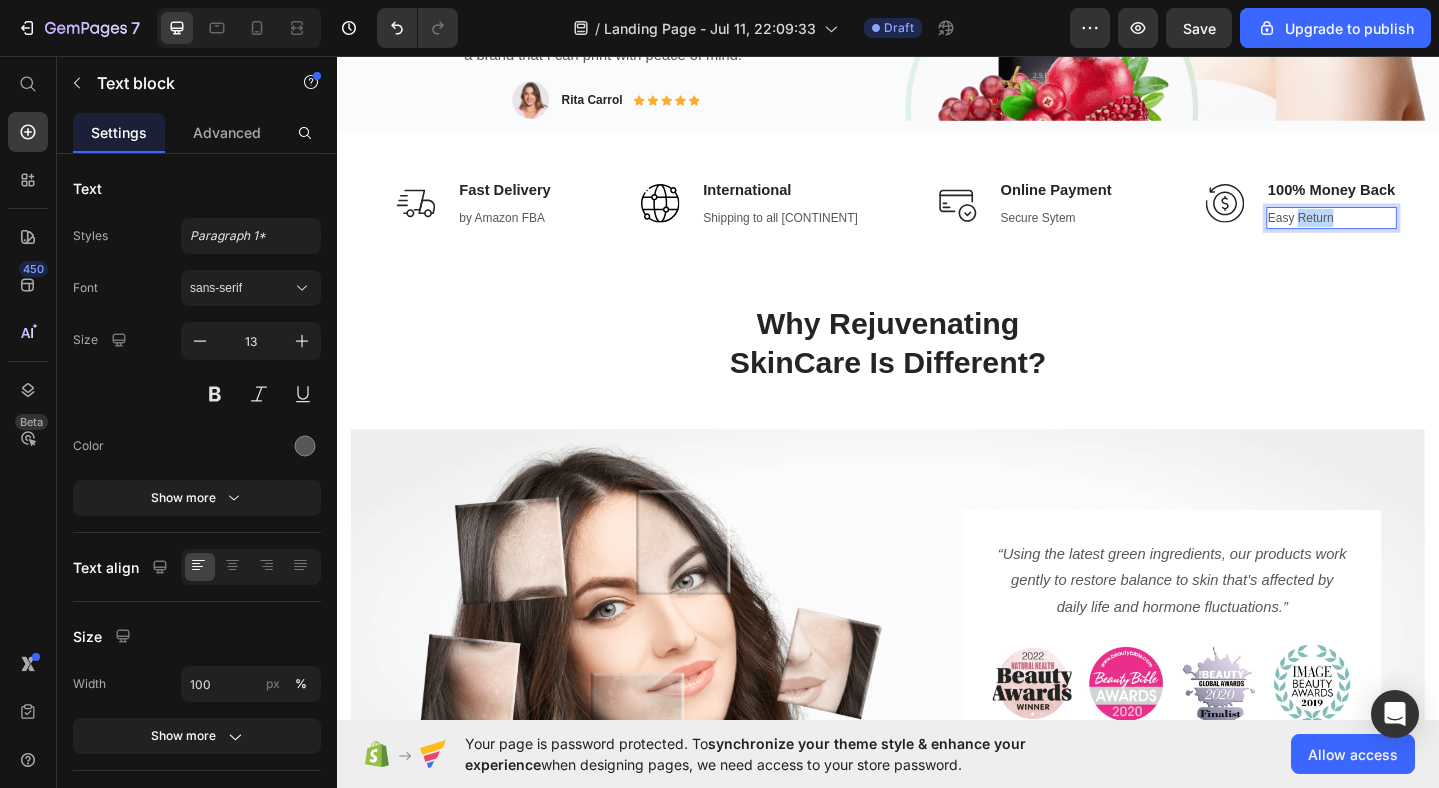 click on "Easy Return" at bounding box center [1420, 233] 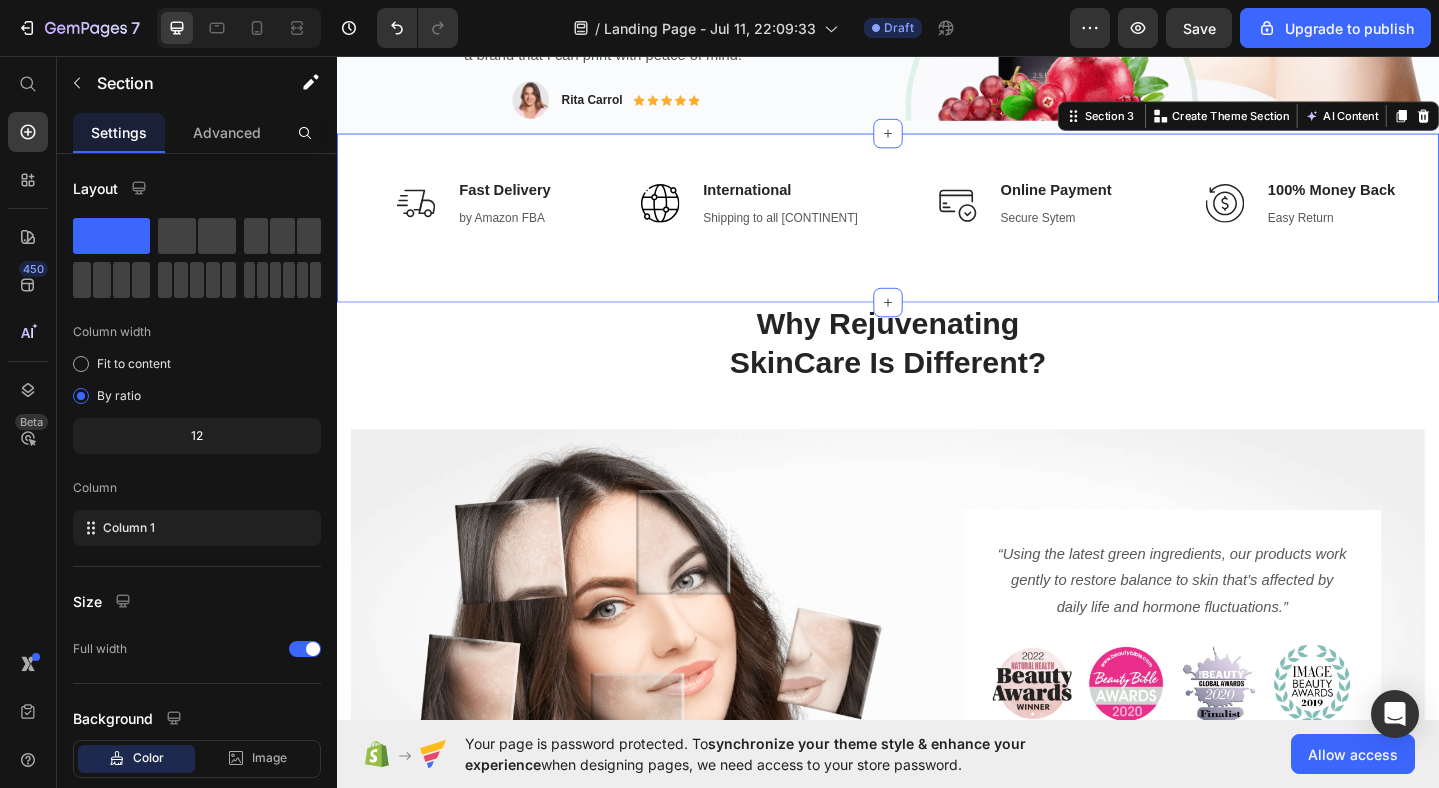 drag, startPoint x: 1403, startPoint y: 232, endPoint x: 1303, endPoint y: 278, distance: 110.0727 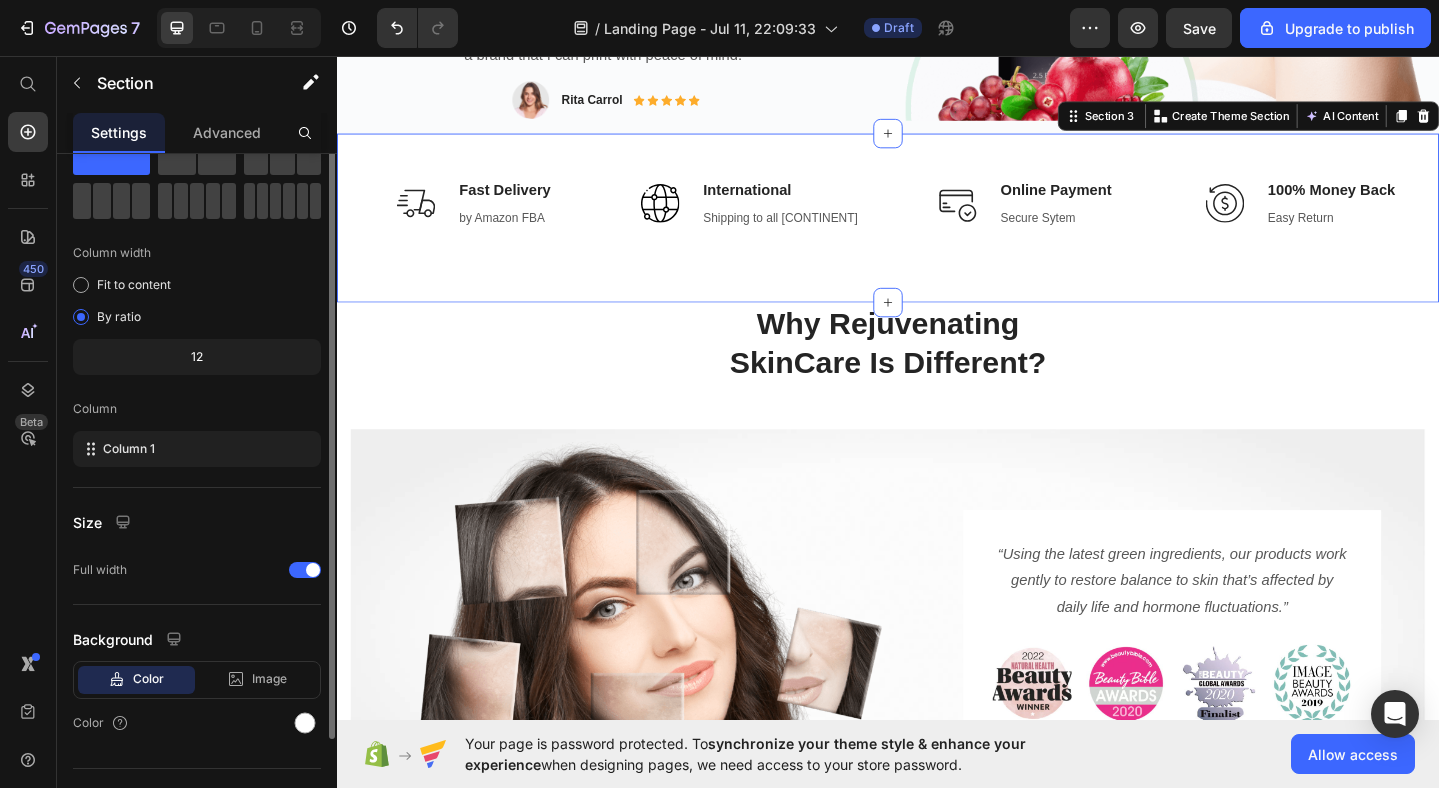 scroll, scrollTop: 117, scrollLeft: 0, axis: vertical 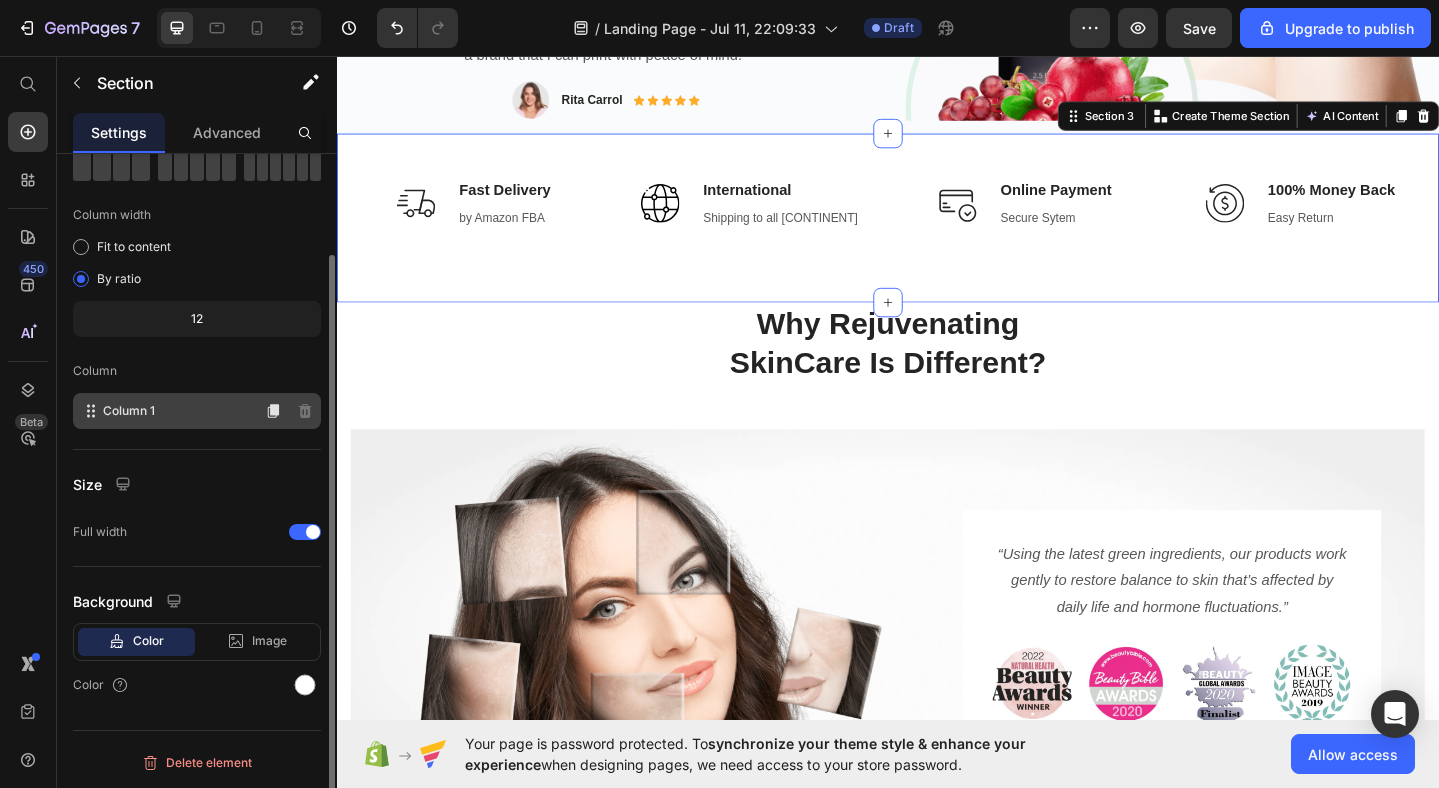 drag, startPoint x: 439, startPoint y: 116, endPoint x: 91, endPoint y: 414, distance: 458.15717 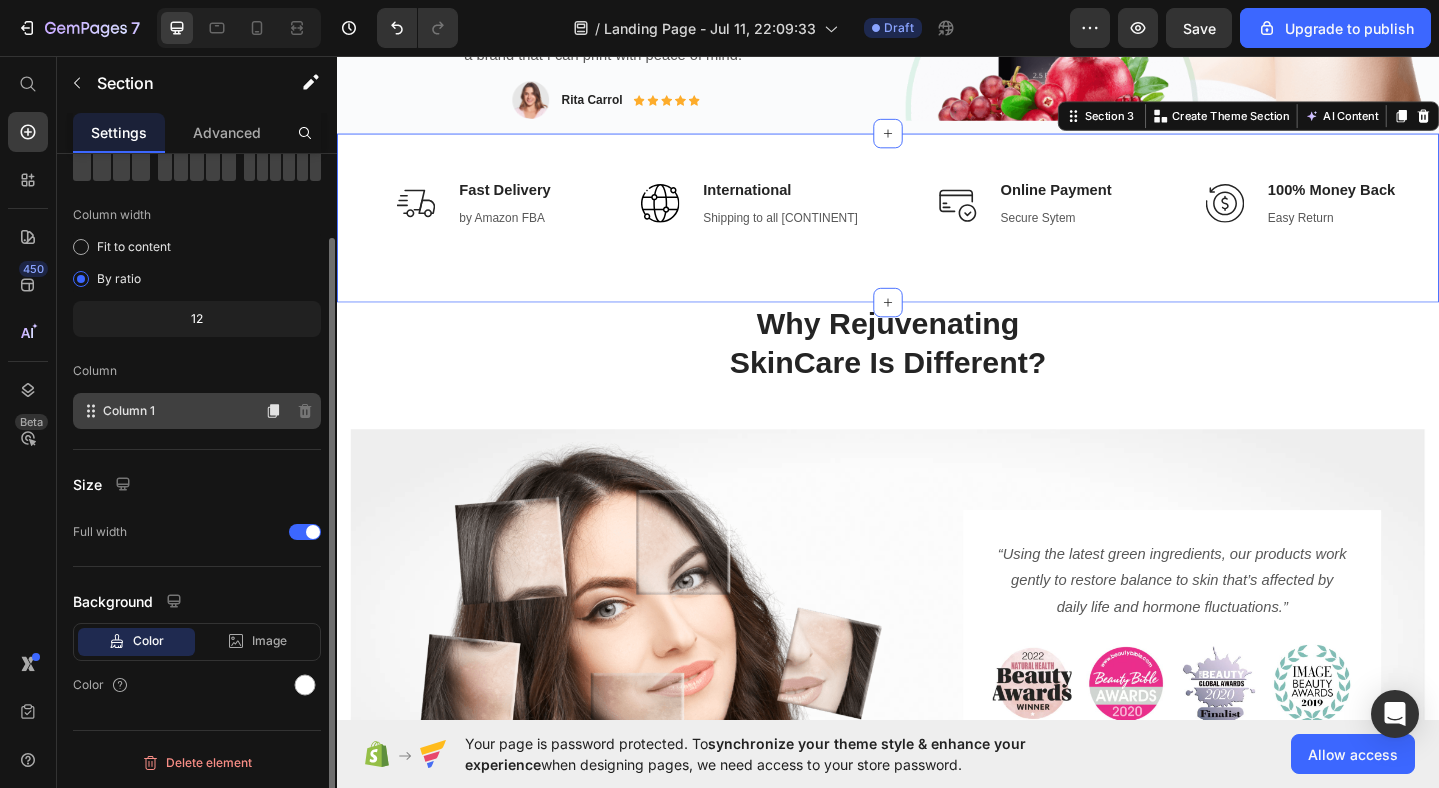 scroll, scrollTop: 108, scrollLeft: 0, axis: vertical 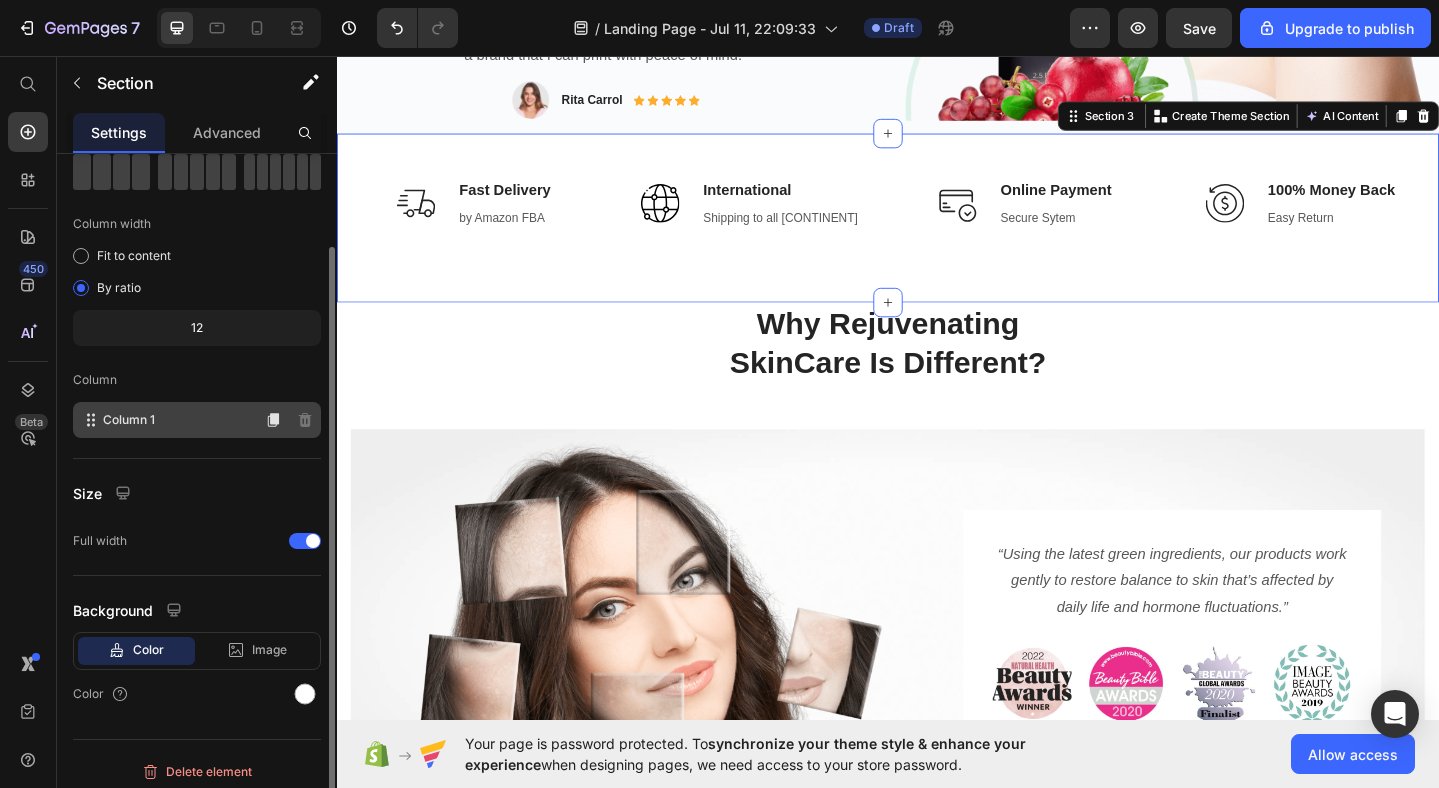 click on "Shipping to all [CONTINENT]" at bounding box center (820, 233) 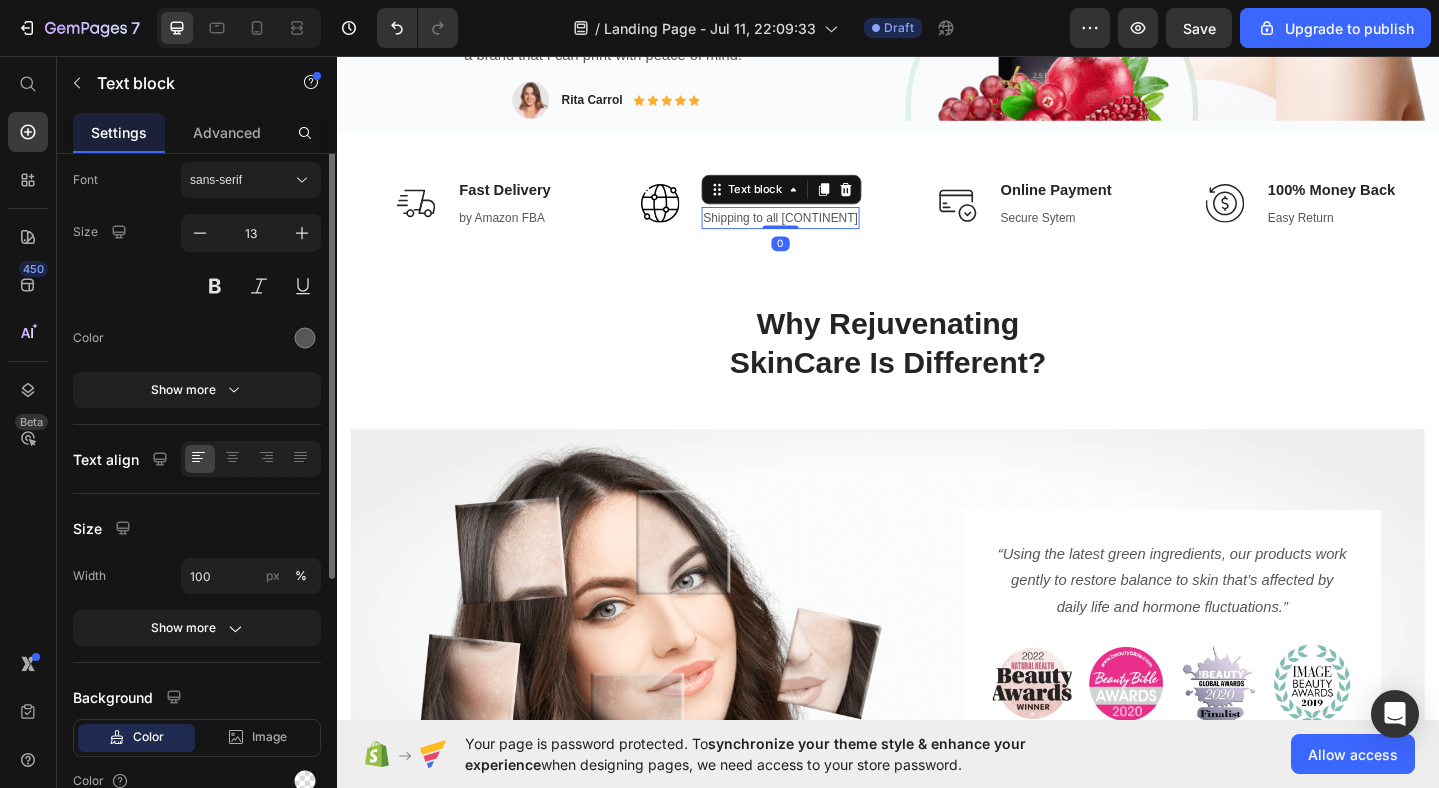 scroll, scrollTop: 0, scrollLeft: 0, axis: both 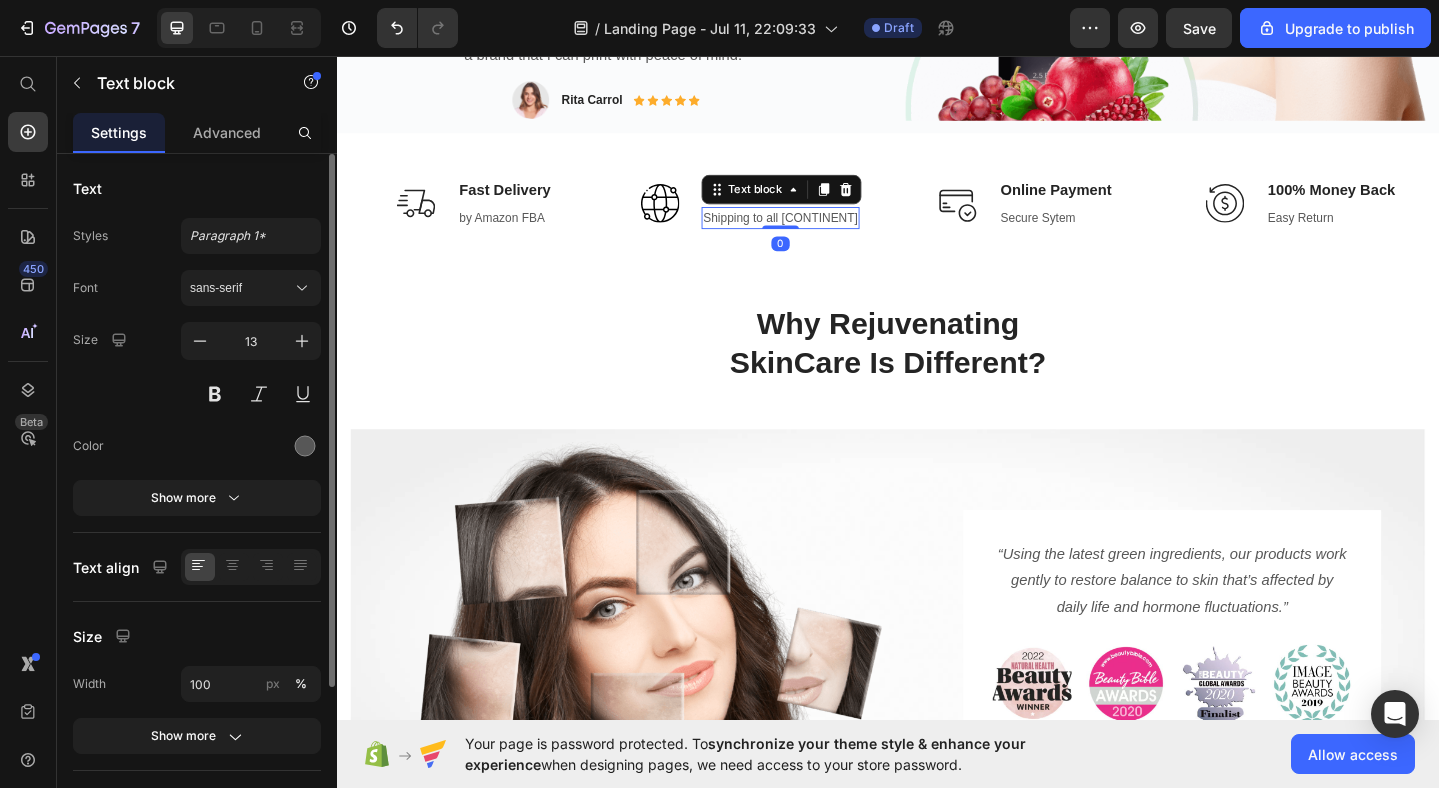 click at bounding box center [1013, 217] 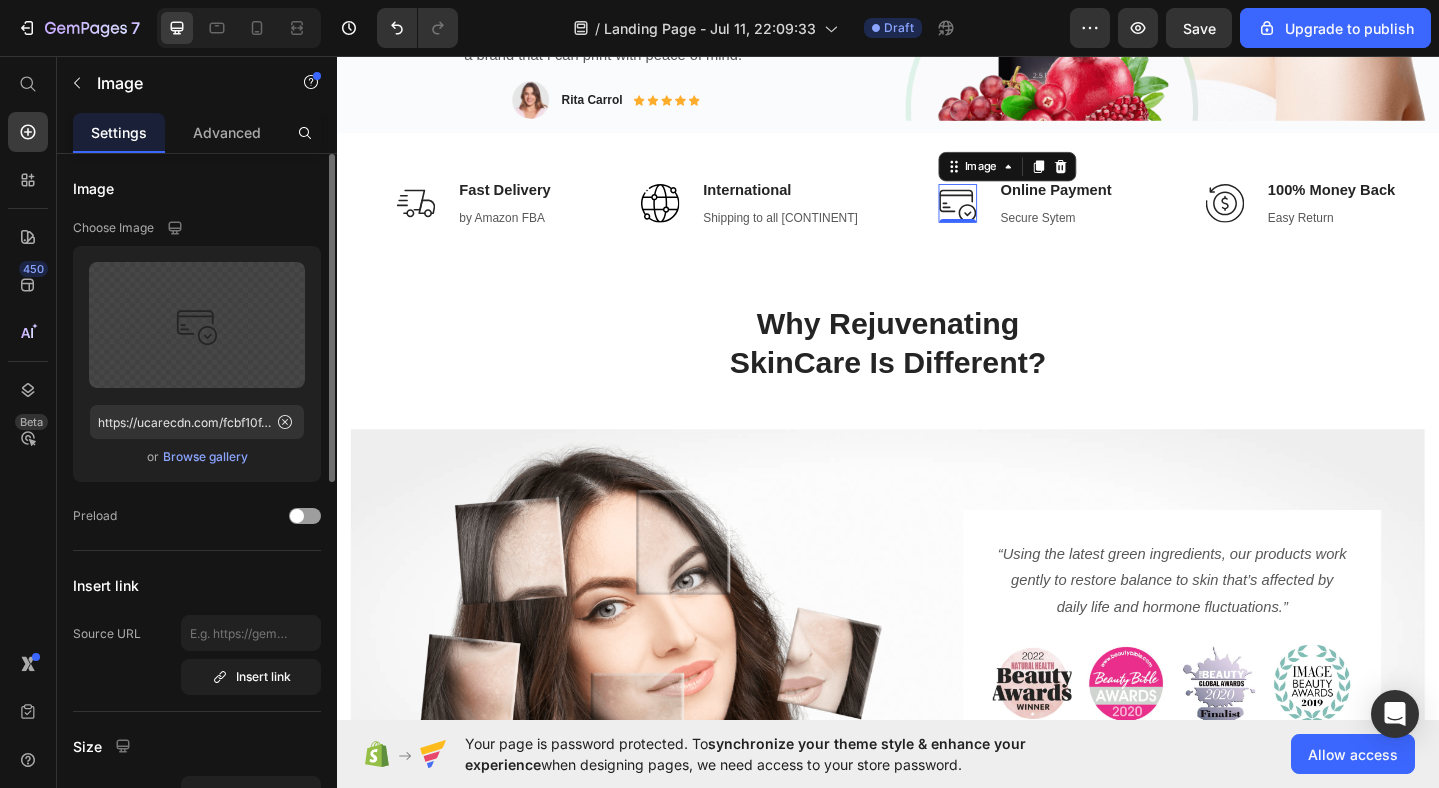 click on "Image   0 Online Payment Text block Secure Sytem Text block Row" at bounding box center [1087, 225] 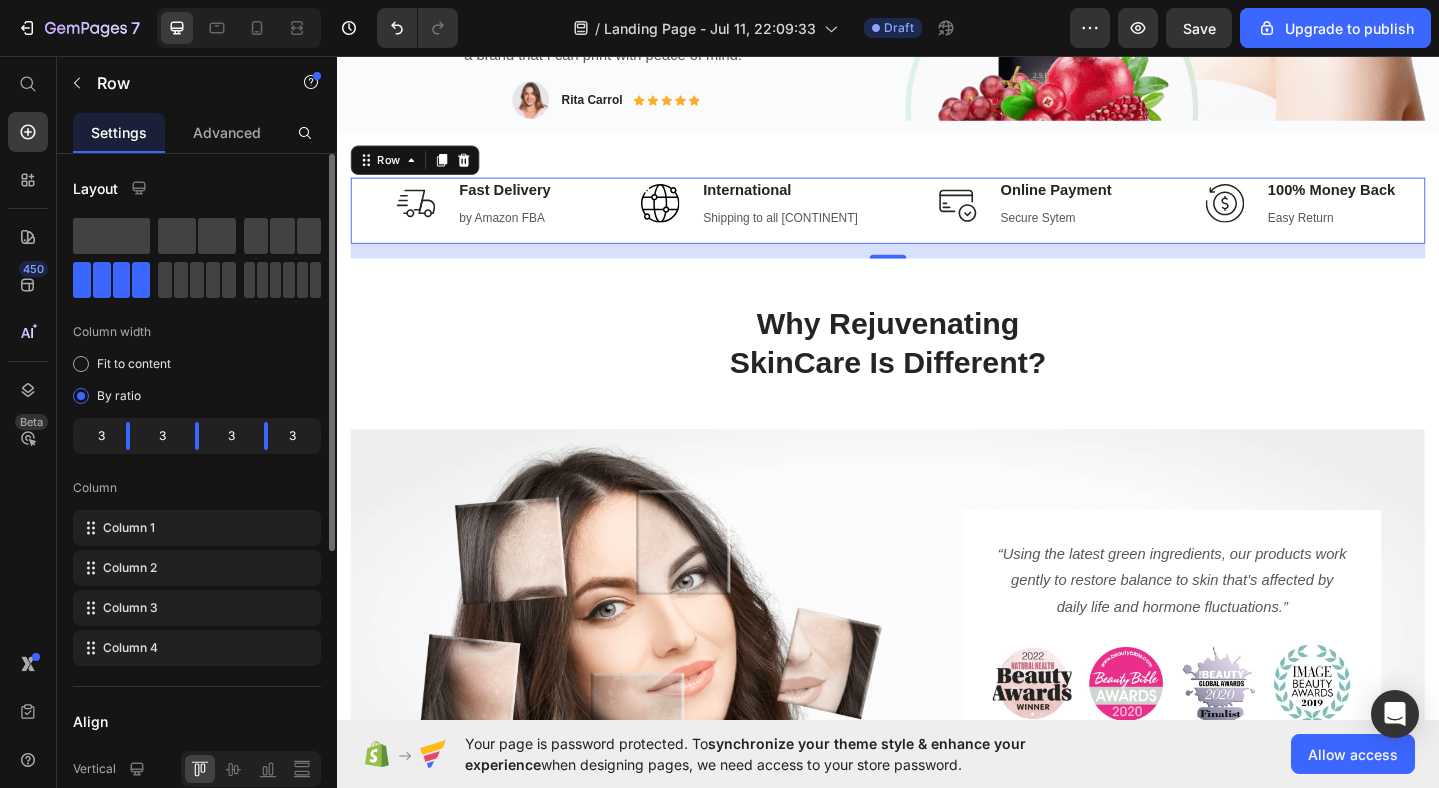 click on "Image Online Payment Text block Secure Sytem Text block Row" at bounding box center [1087, 217] 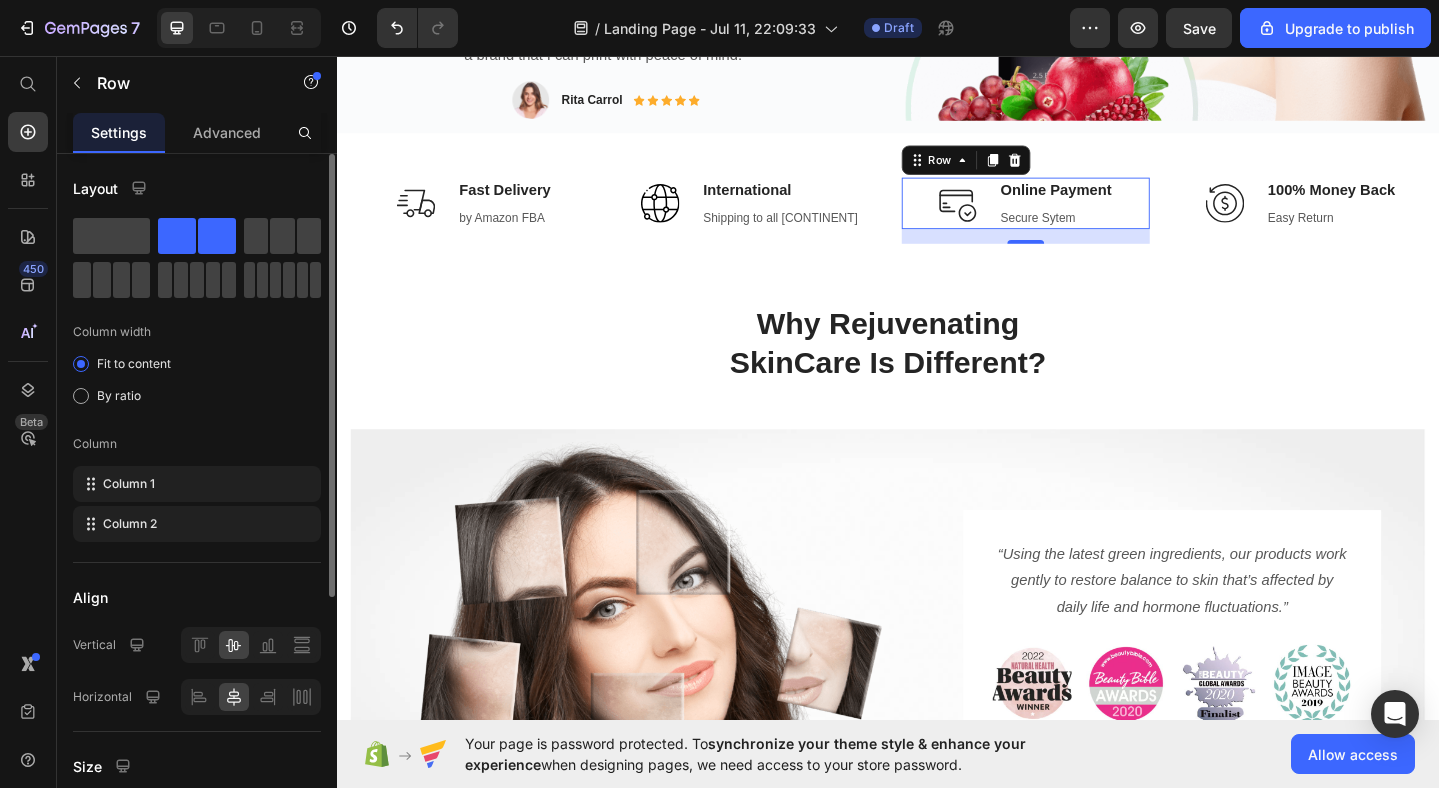 click on "Column 2" 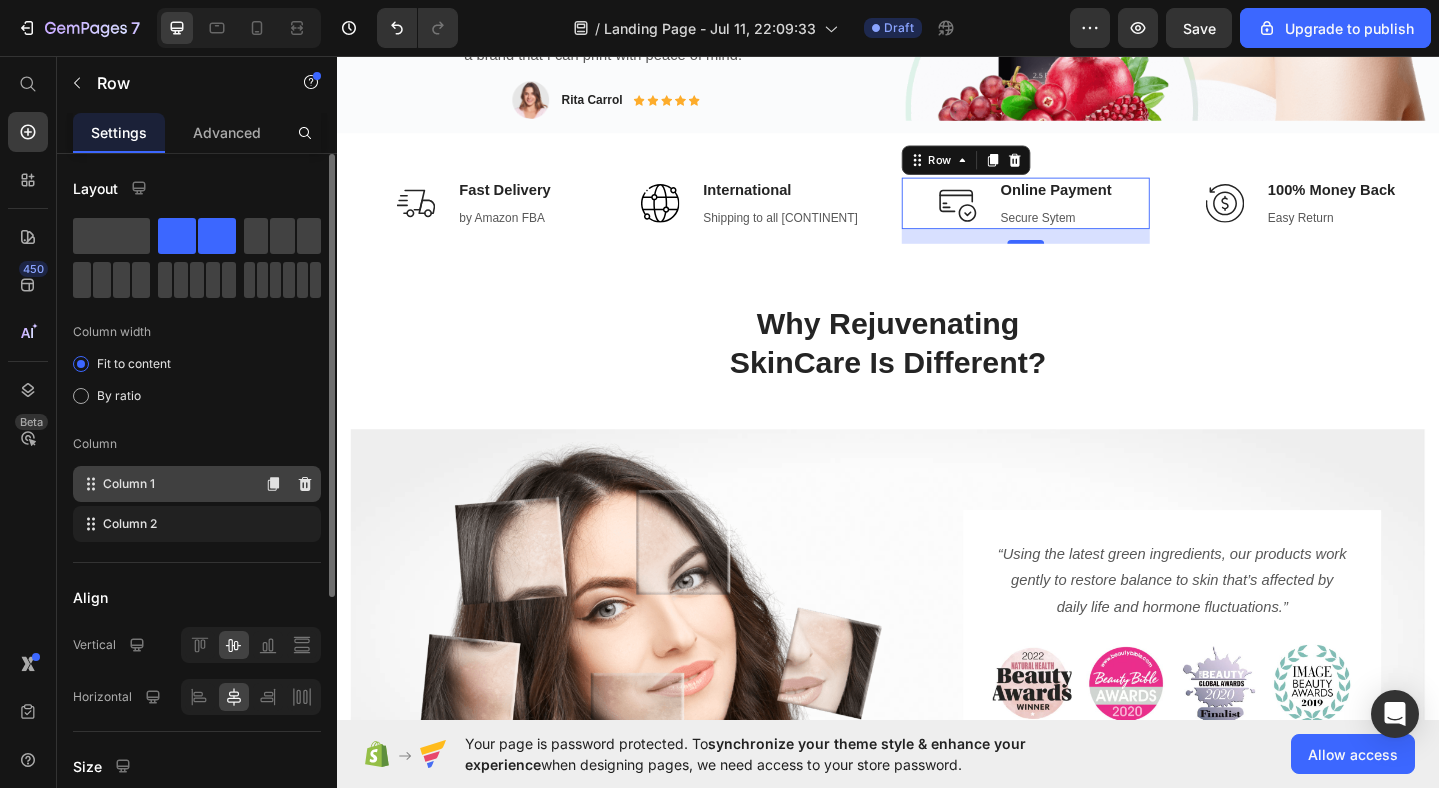drag, startPoint x: 91, startPoint y: 414, endPoint x: 122, endPoint y: 480, distance: 72.91776 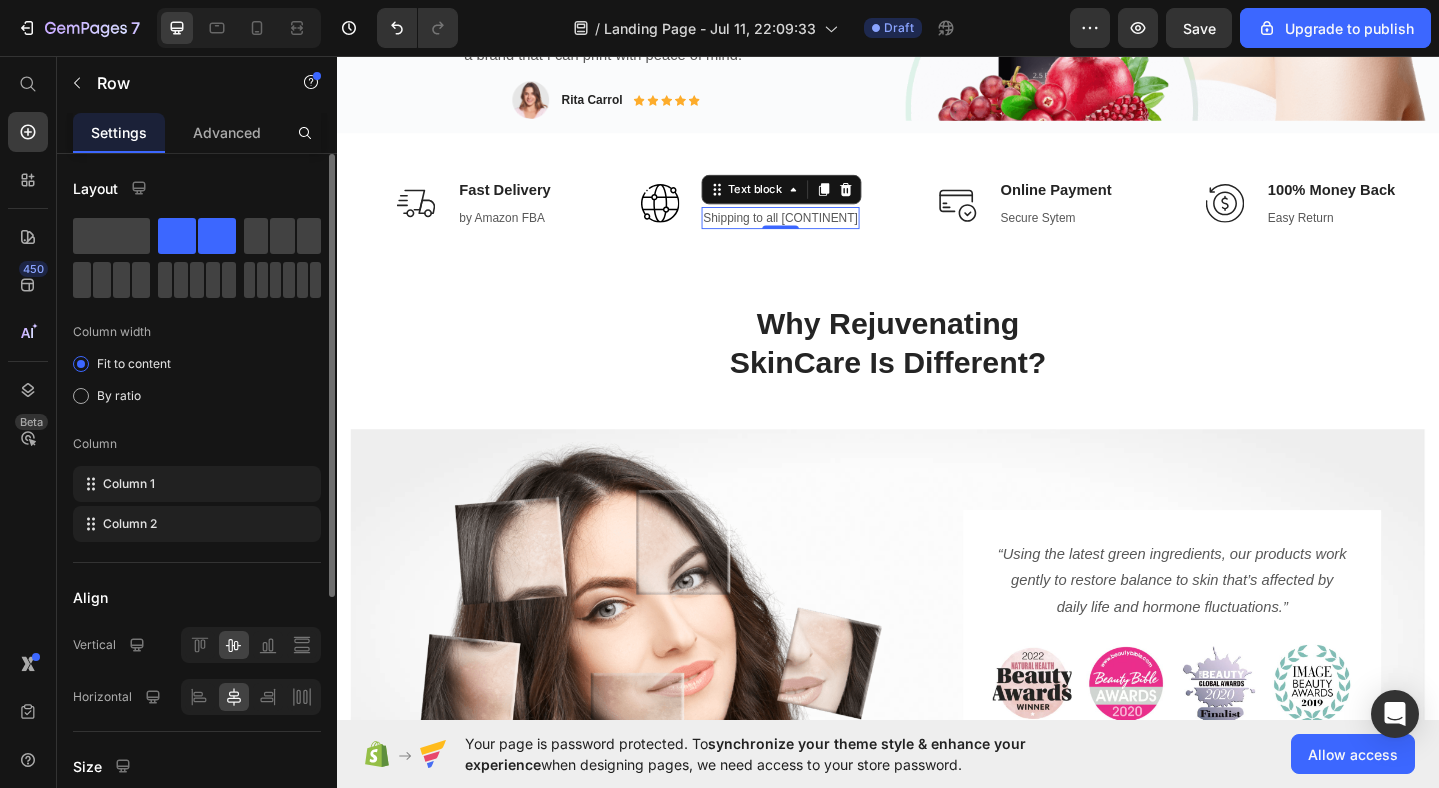 drag, startPoint x: 459, startPoint y: 533, endPoint x: 1195, endPoint y: 199, distance: 808.24005 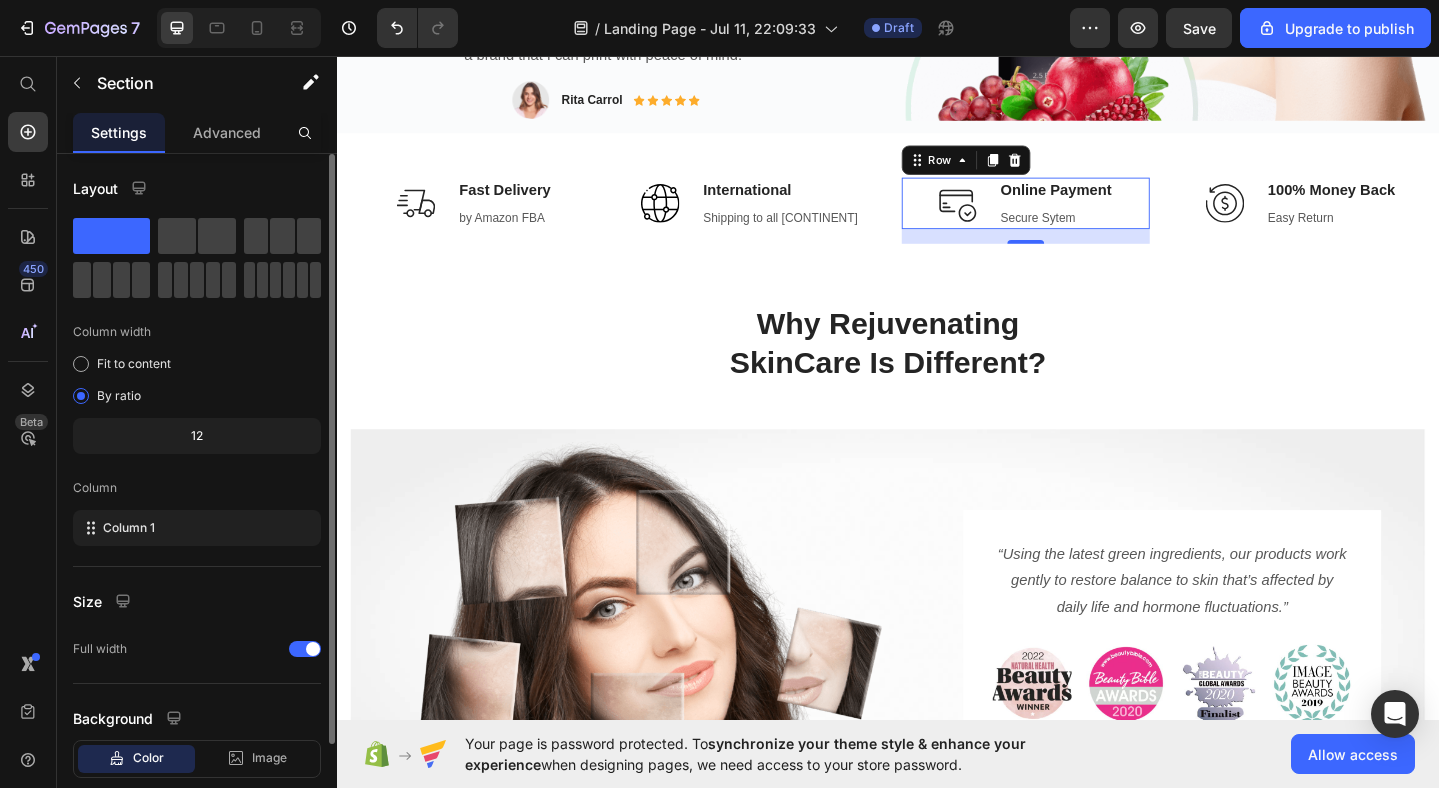 click on "Image Fast Delivery Text block by Amazon FBA Text block Row Image International Text block Shipping to all North America Text block Row Image Online Payment Text block Secure Sytem Text block Row   0 Image 100% Money Back Text block Easy Return Text block Row Row Section 3" at bounding box center (937, 233) 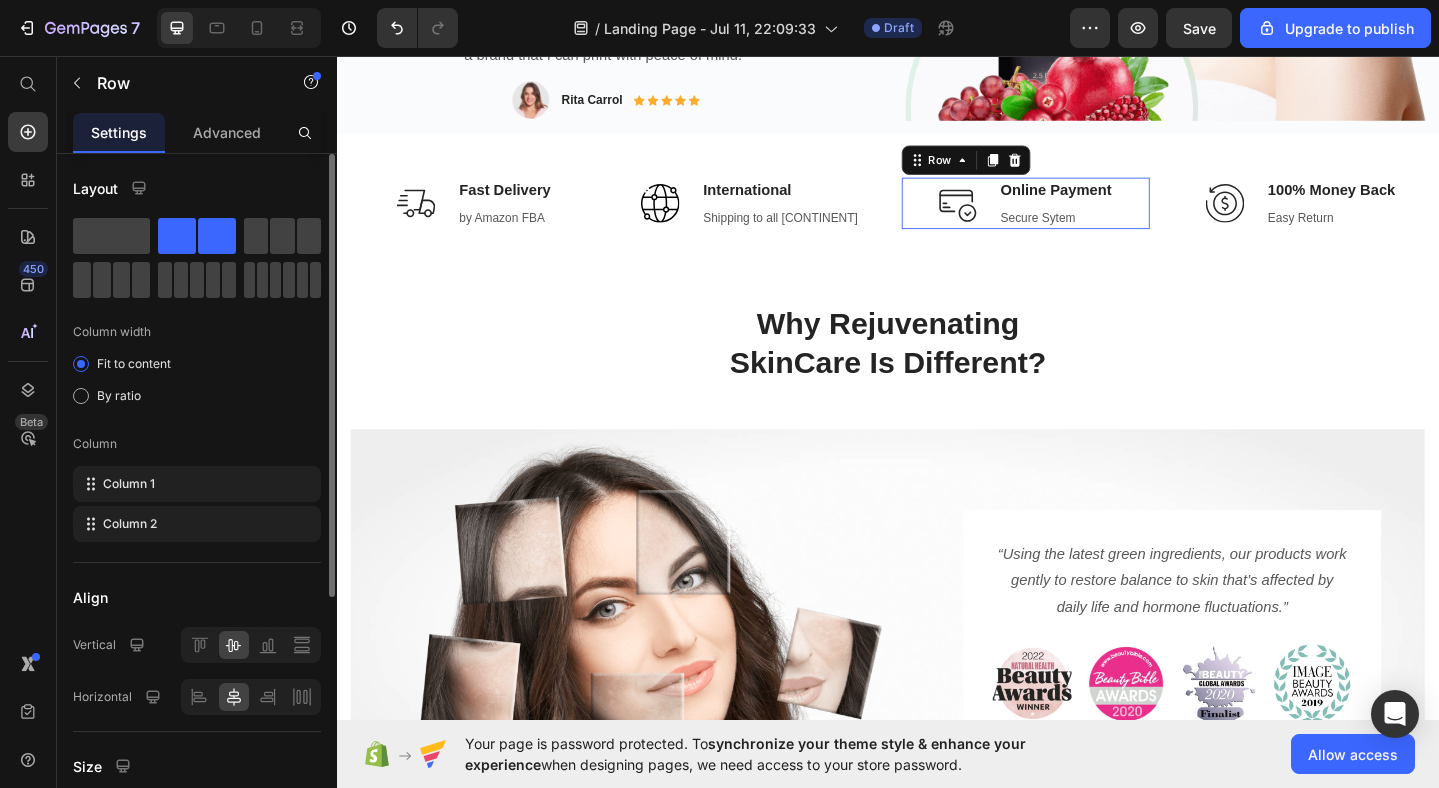 click on "Image Online Payment Text block Secure Sytem Text block Row   0" at bounding box center [1087, 217] 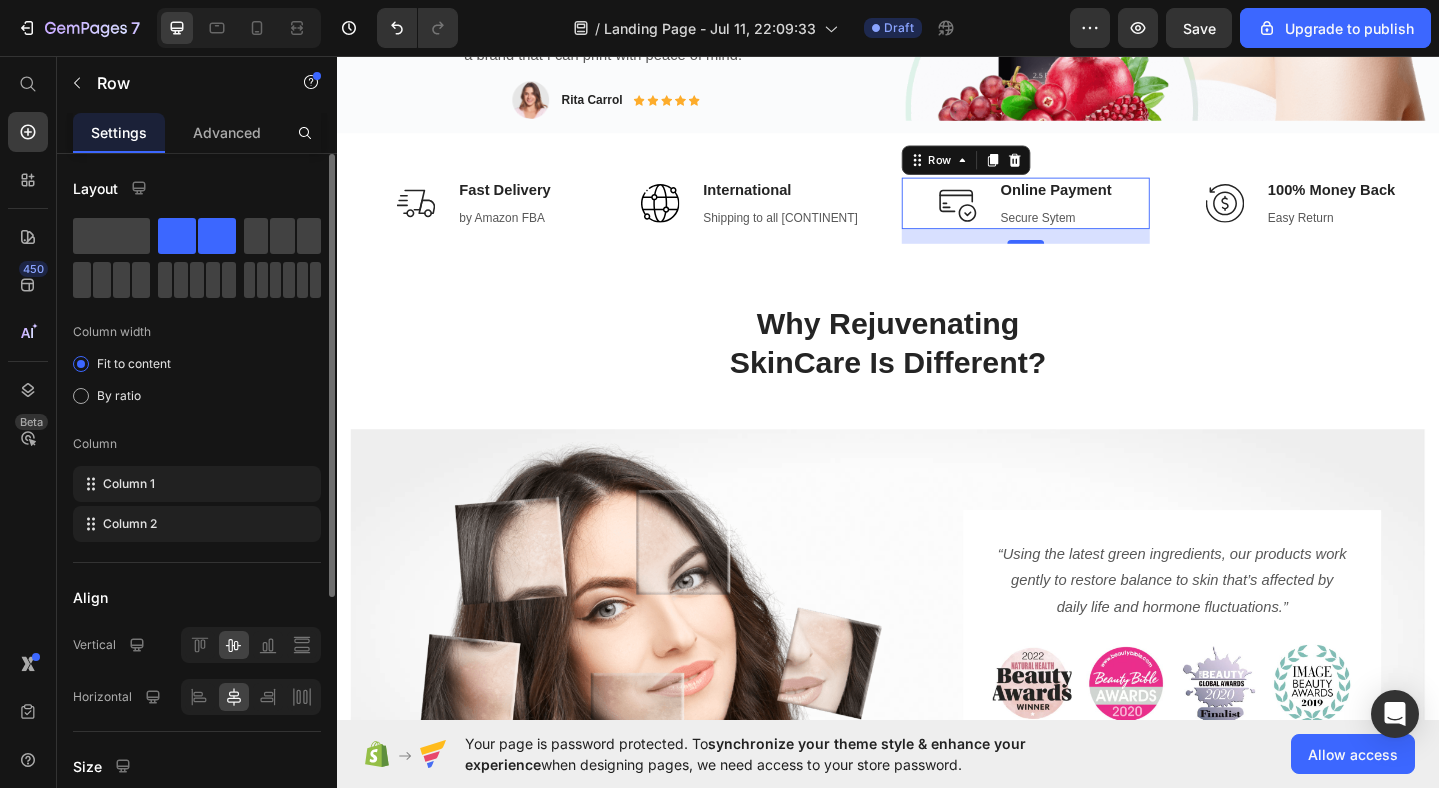 click on "Online Payment" at bounding box center [1120, 203] 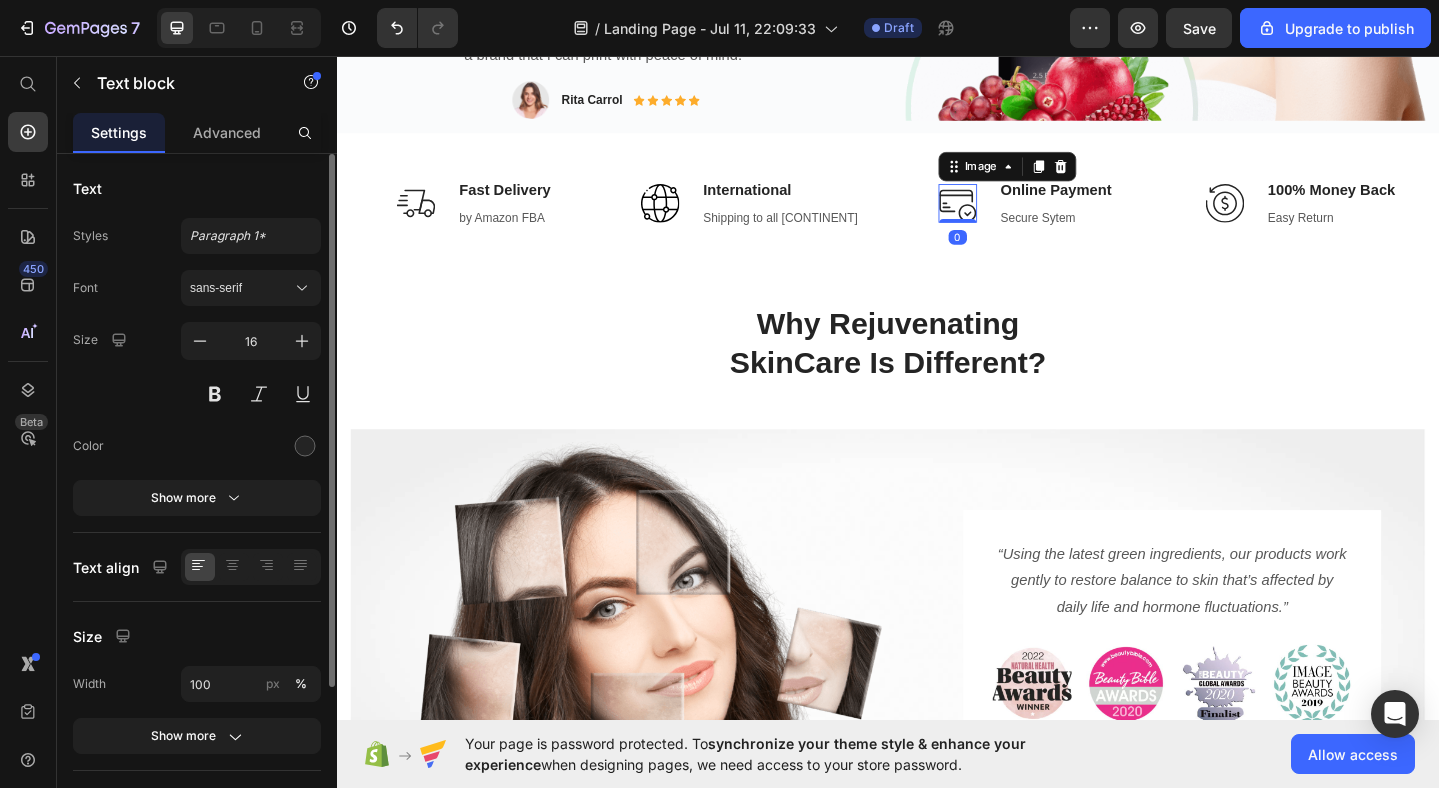 click at bounding box center [1013, 217] 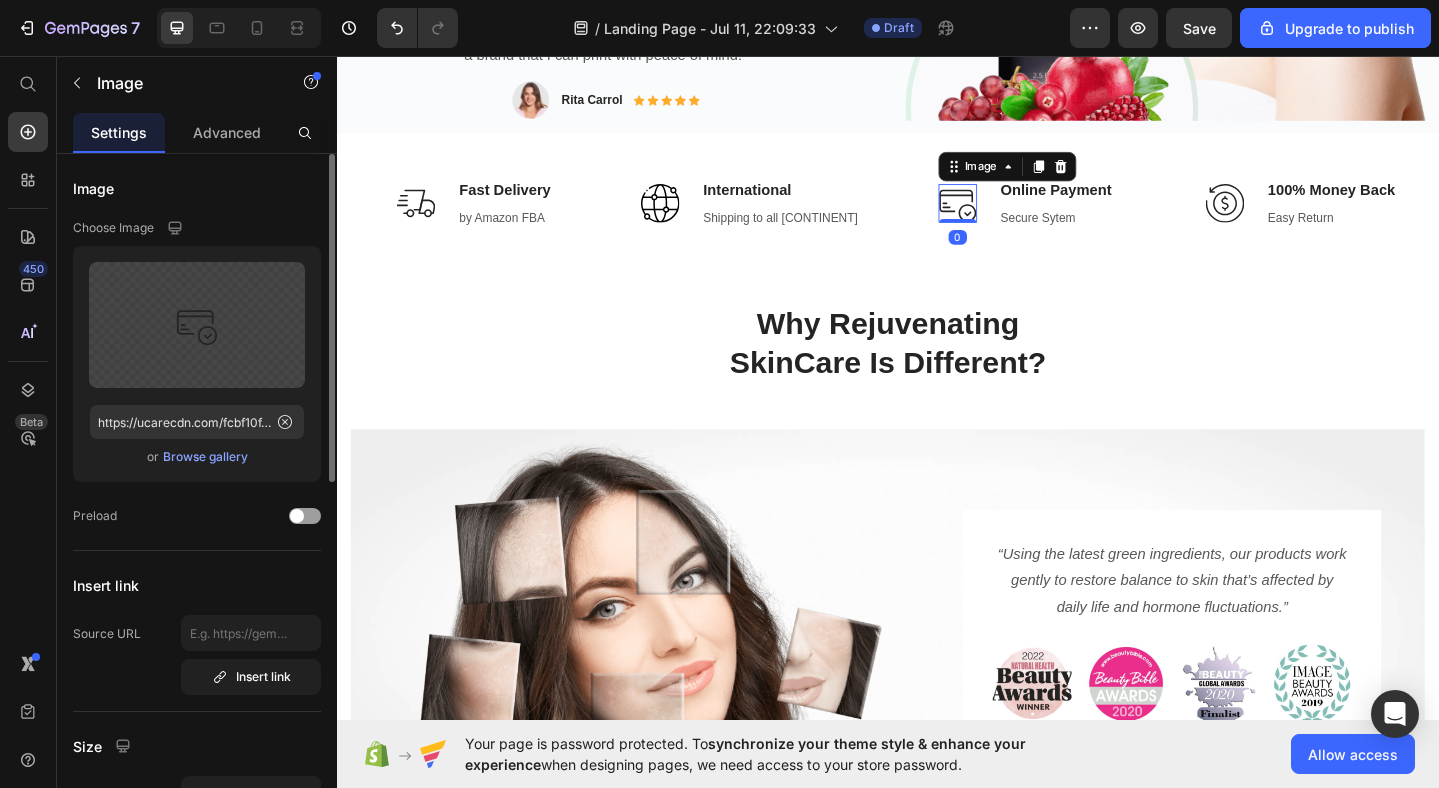 click on "Secure Sytem" at bounding box center (1120, 233) 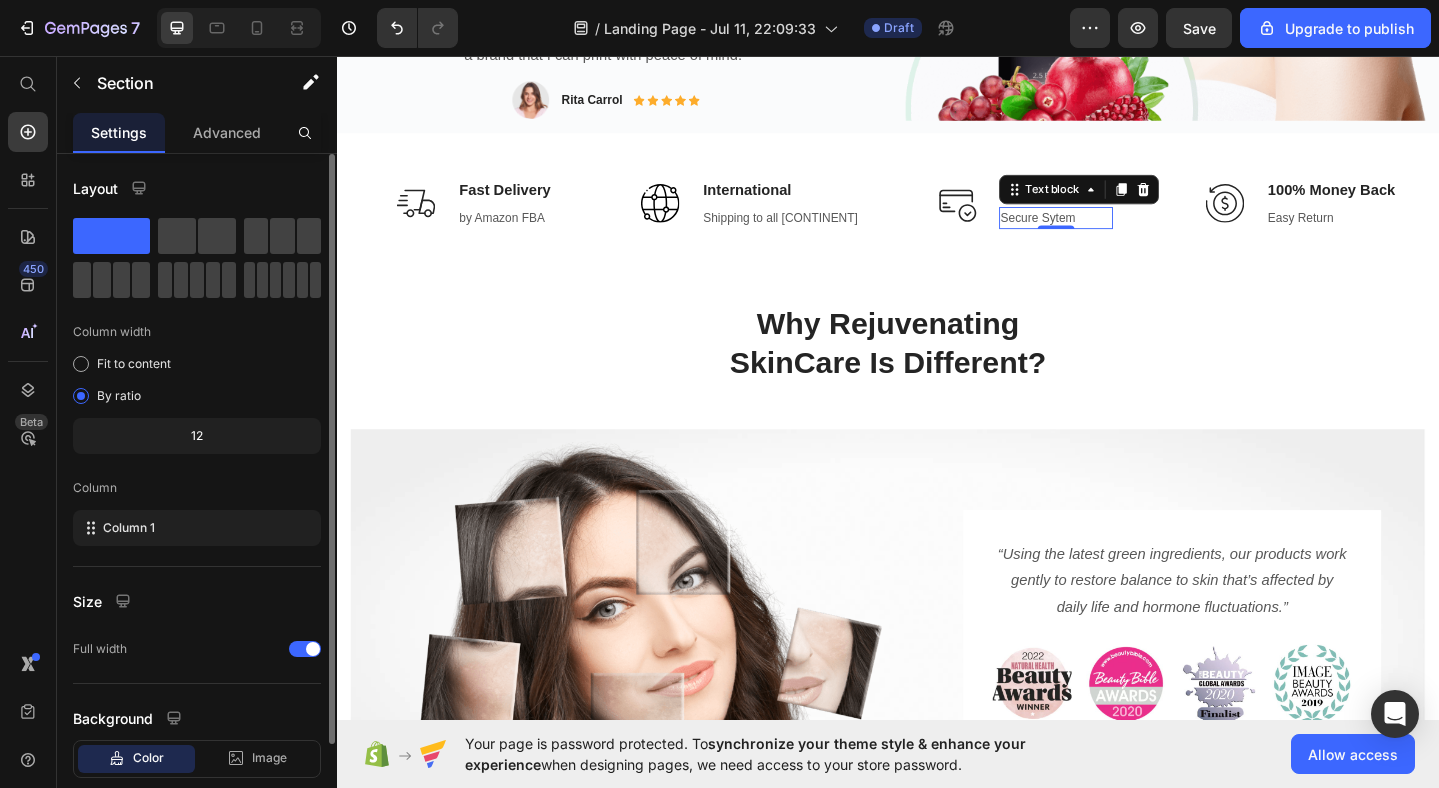 drag, startPoint x: 1195, startPoint y: 199, endPoint x: 1049, endPoint y: 174, distance: 148.12495 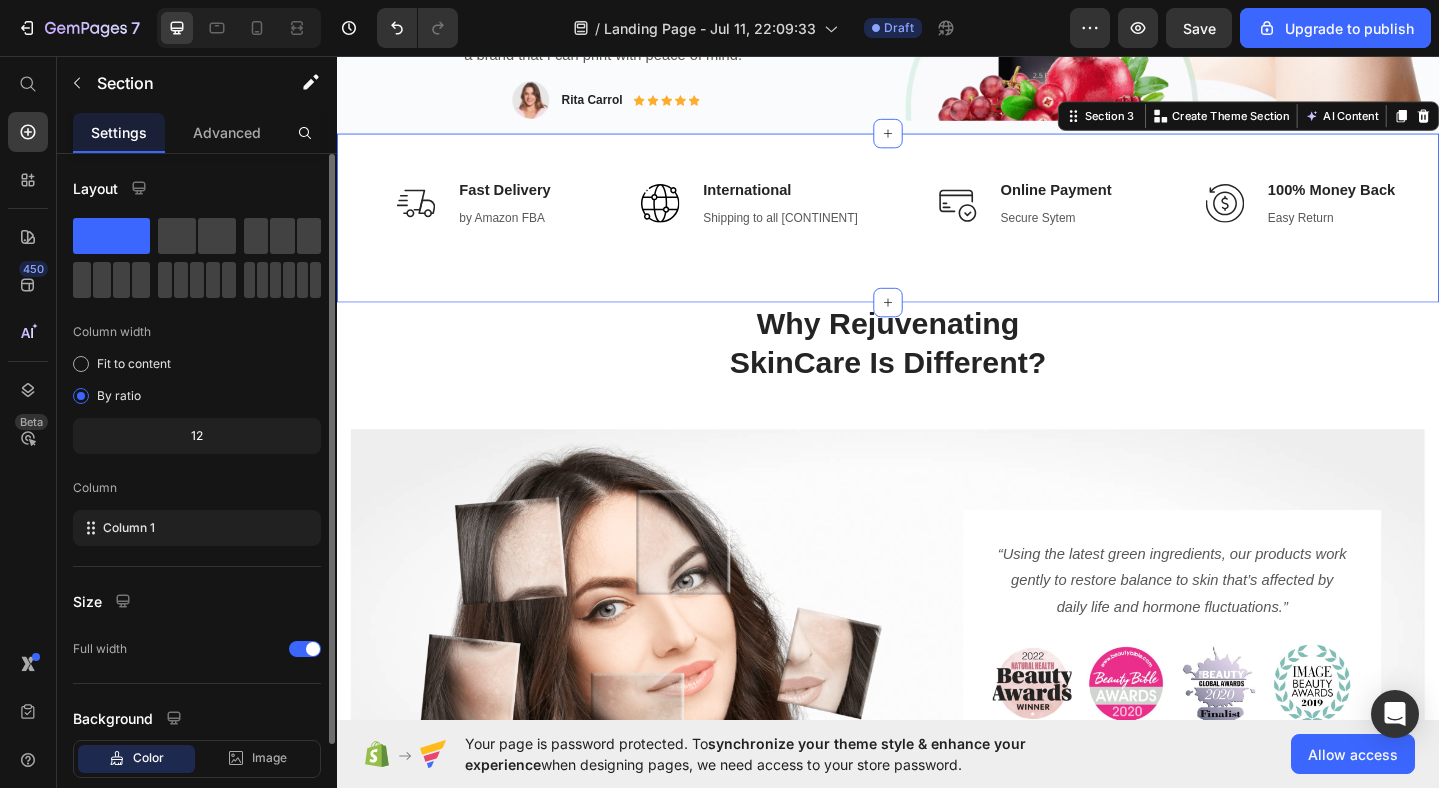 click on "Image Online Payment Text block Secure Sytem Text block Row" at bounding box center [1087, 217] 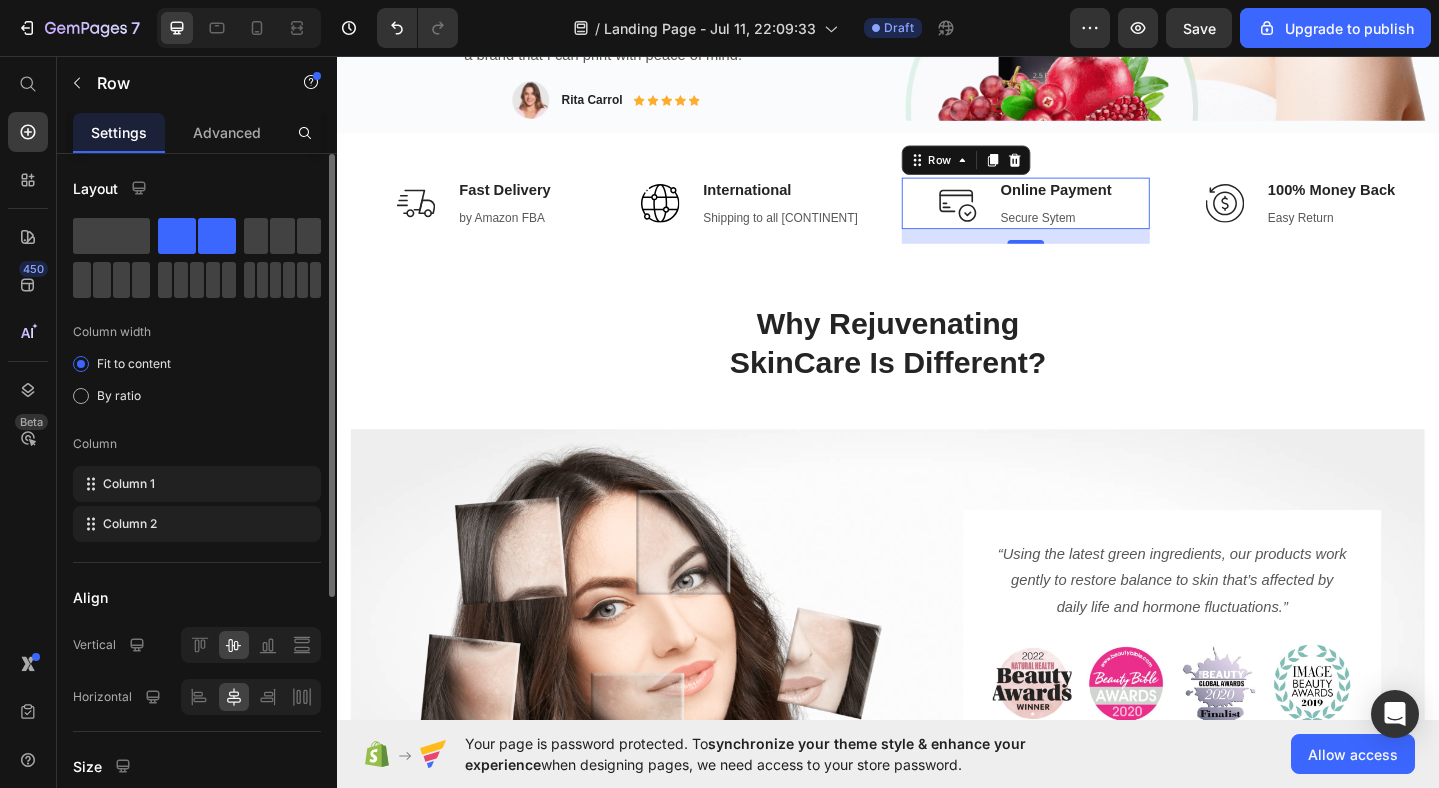 click 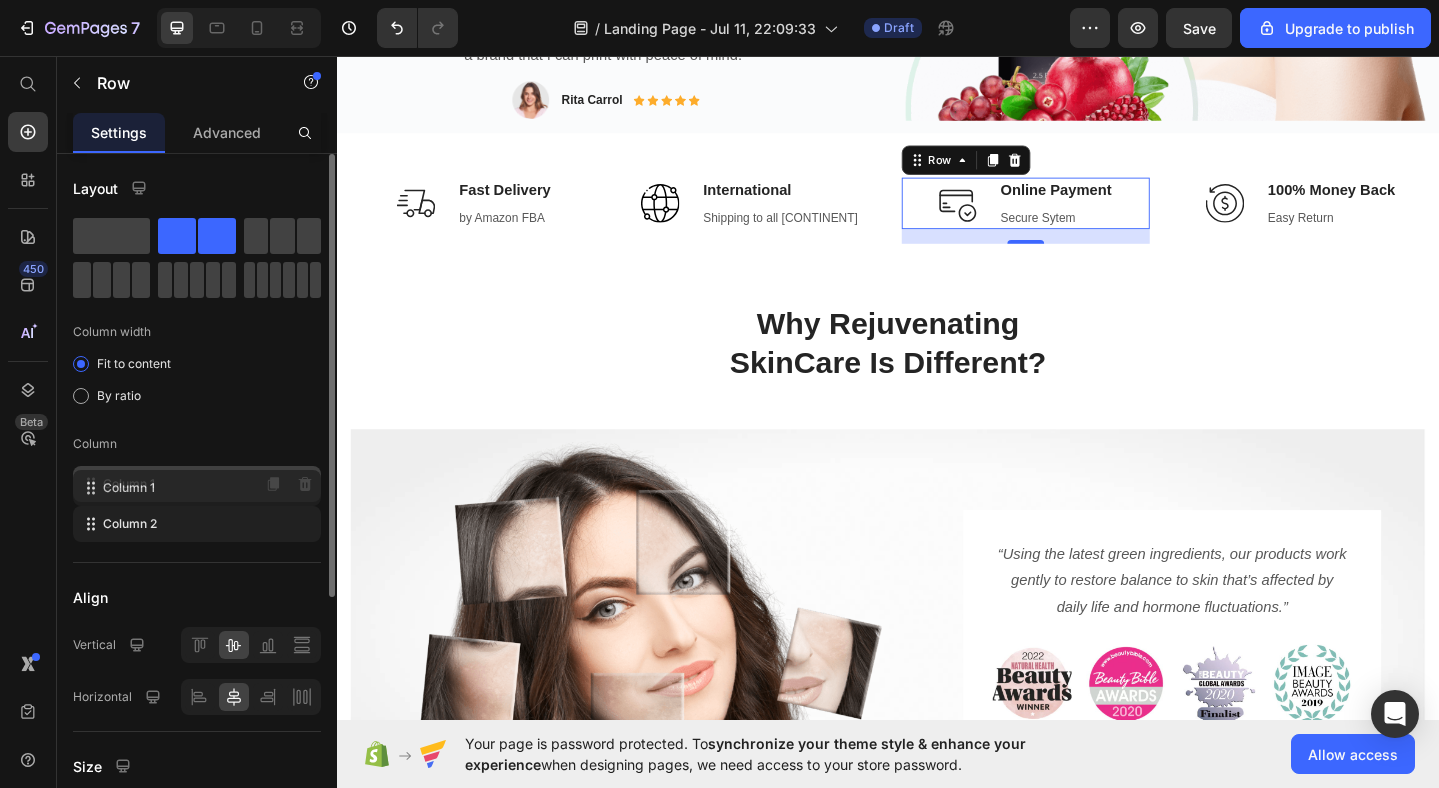 type 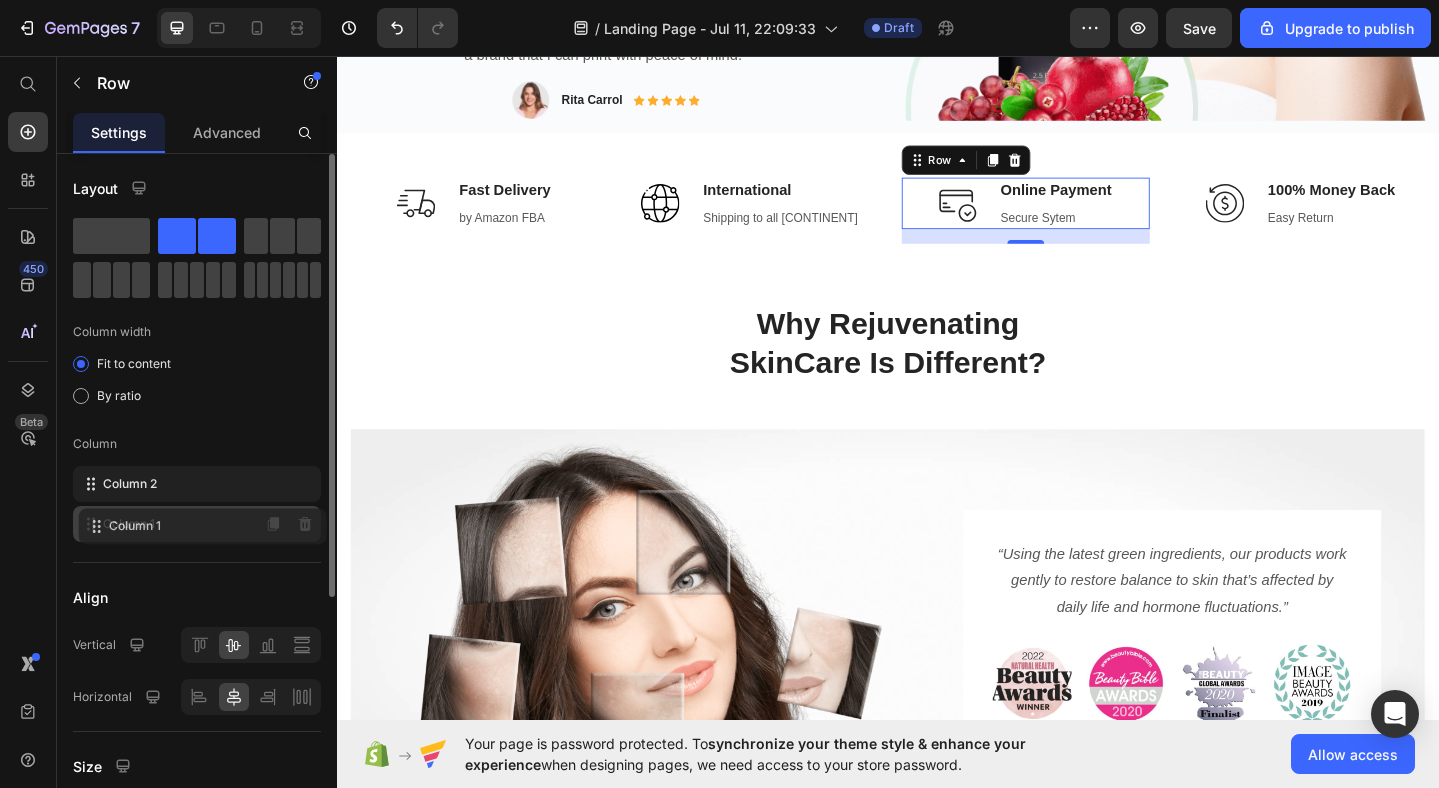 drag, startPoint x: 712, startPoint y: 121, endPoint x: 98, endPoint y: 522, distance: 733.34644 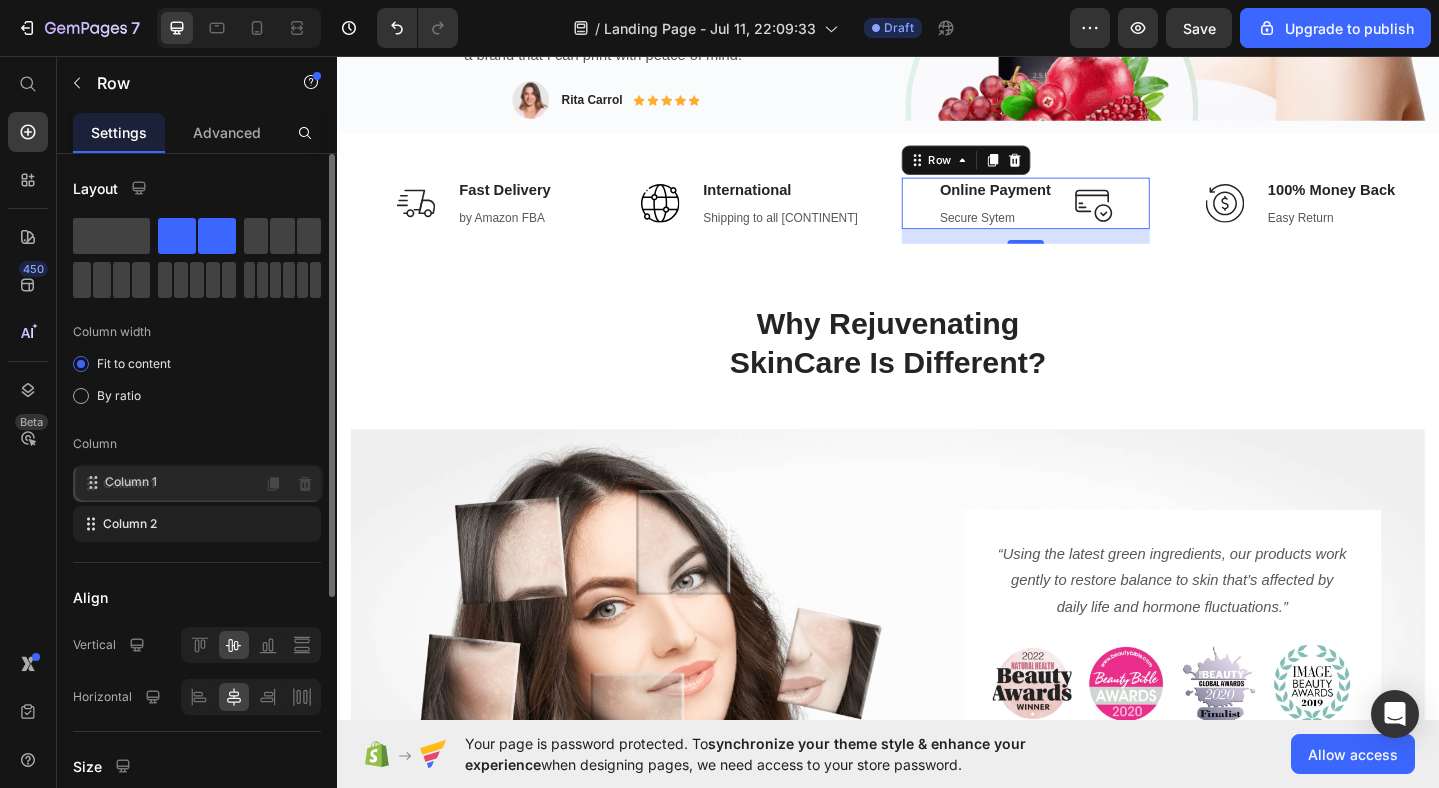 drag, startPoint x: 98, startPoint y: 522, endPoint x: 92, endPoint y: 478, distance: 44.407207 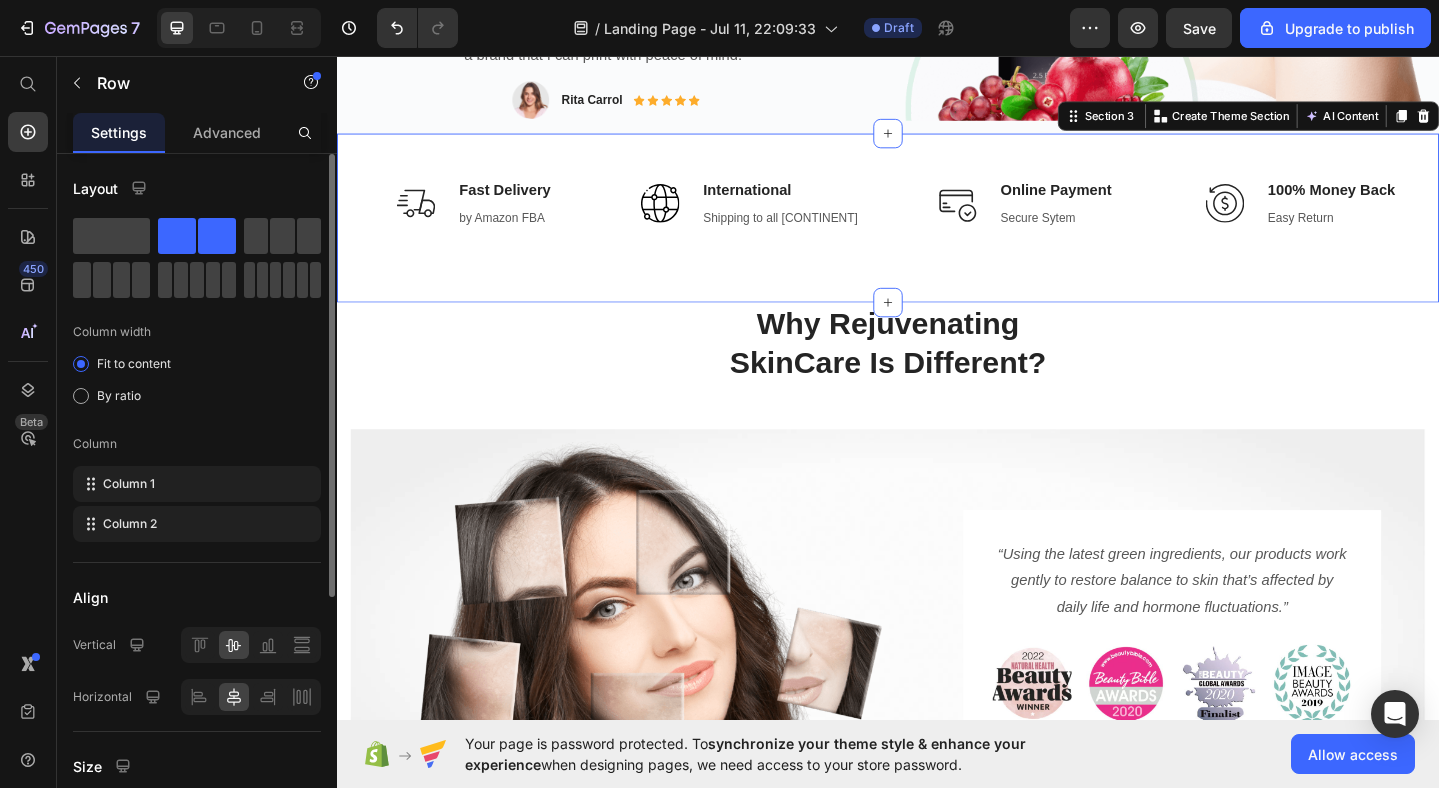click on "Image Fast Delivery Text block by Amazon FBA Text block Row Image International Text block Shipping to all North America Text block Row Image Online Payment Text block Secure Sytem Text block Row Image 100% Money Back Text block Easy Return Text block Row Row Section 3   You can create reusable sections Create Theme Section AI Content Write with GemAI What would you like to describe here? Tone and Voice Persuasive Product Bespoke AI Agent Development Show more Generate" at bounding box center [937, 233] 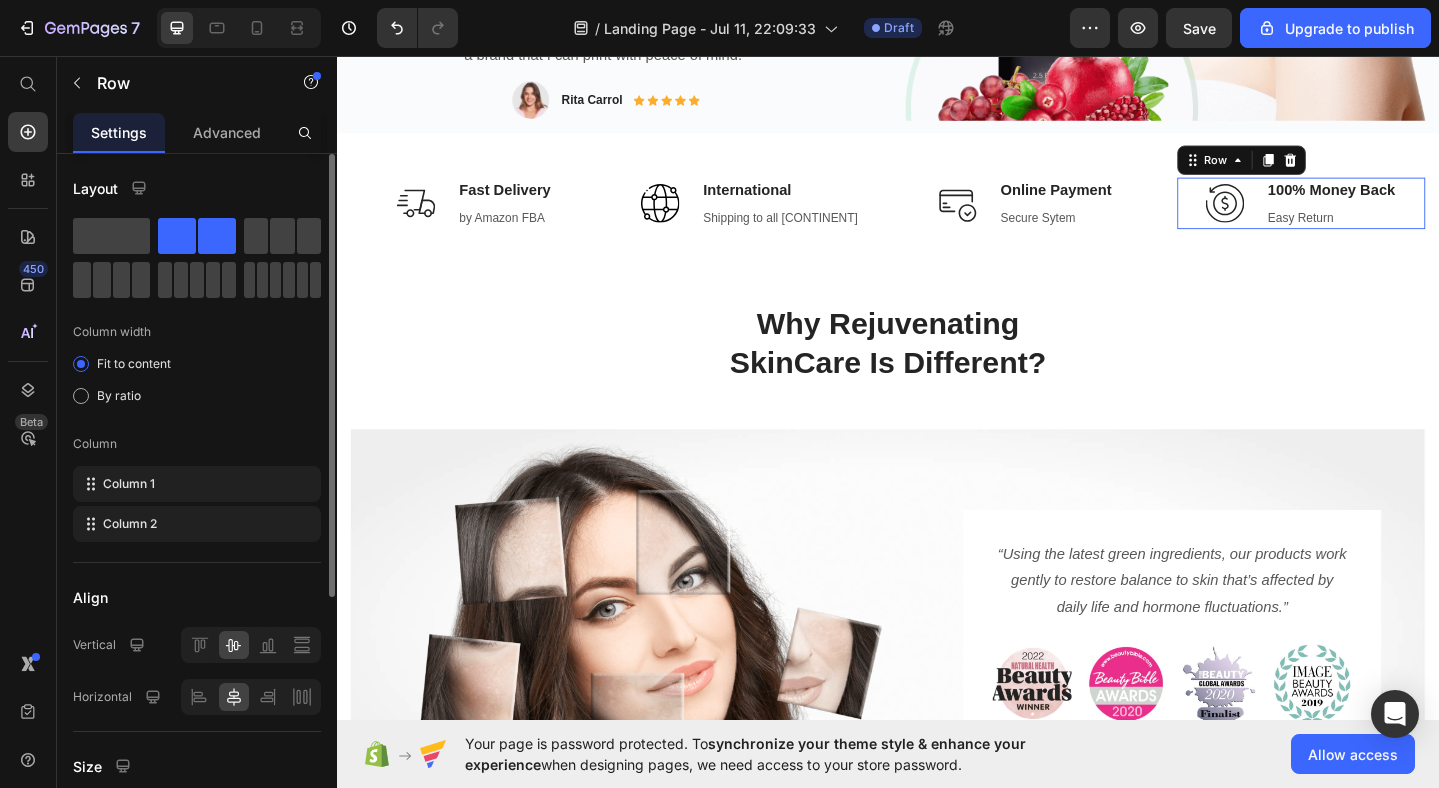 click on "Image 100% Money Back Text block Easy Return Text block Row   0" at bounding box center (1387, 217) 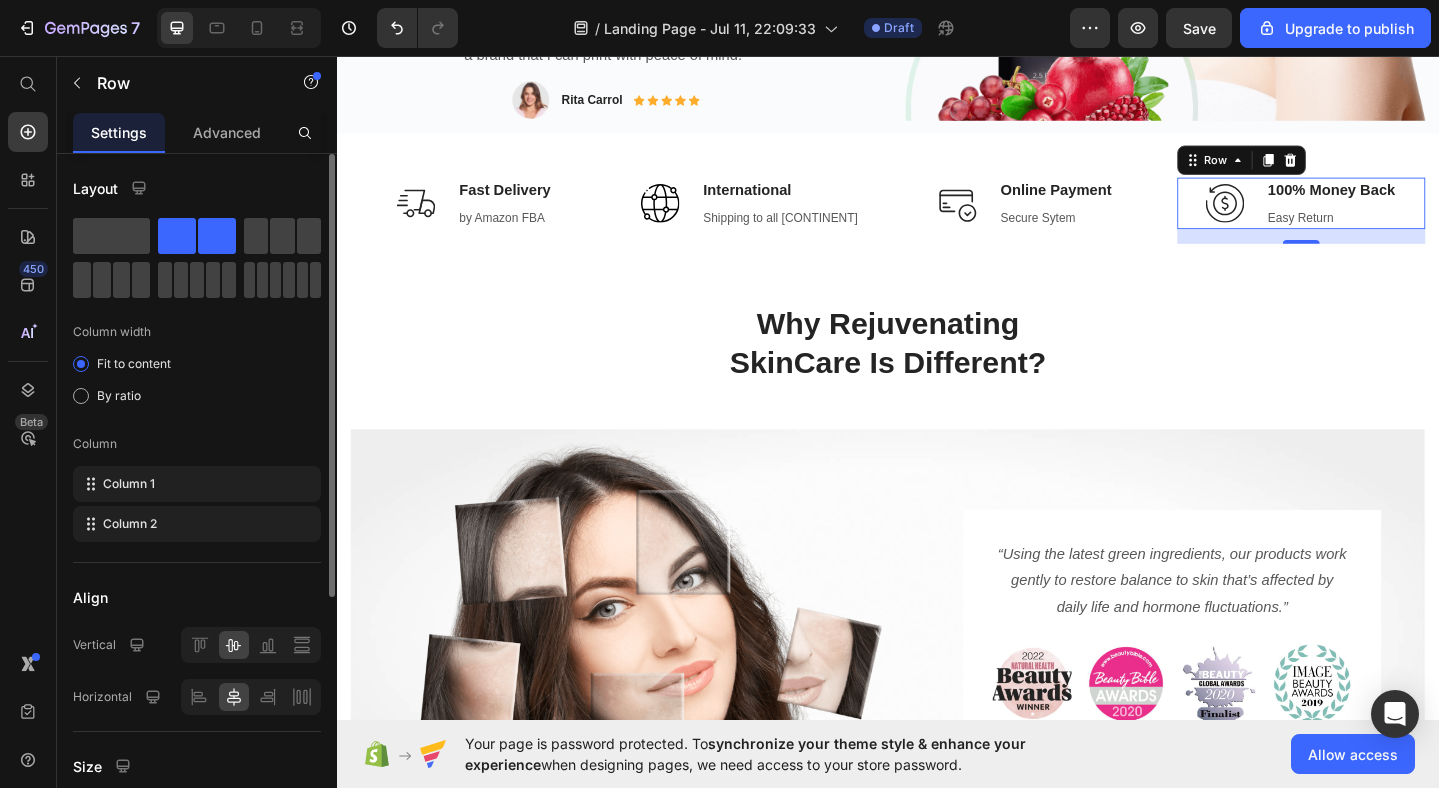 click on "Image Fast Delivery Text block by Amazon FBA Text block Row Image International Text block Shipping to all North America Text block Row Image Online Payment Text block Secure Sytem Text block Row Image 100% Money Back Text block Easy Return Text block Row   0 Row" at bounding box center (937, 233) 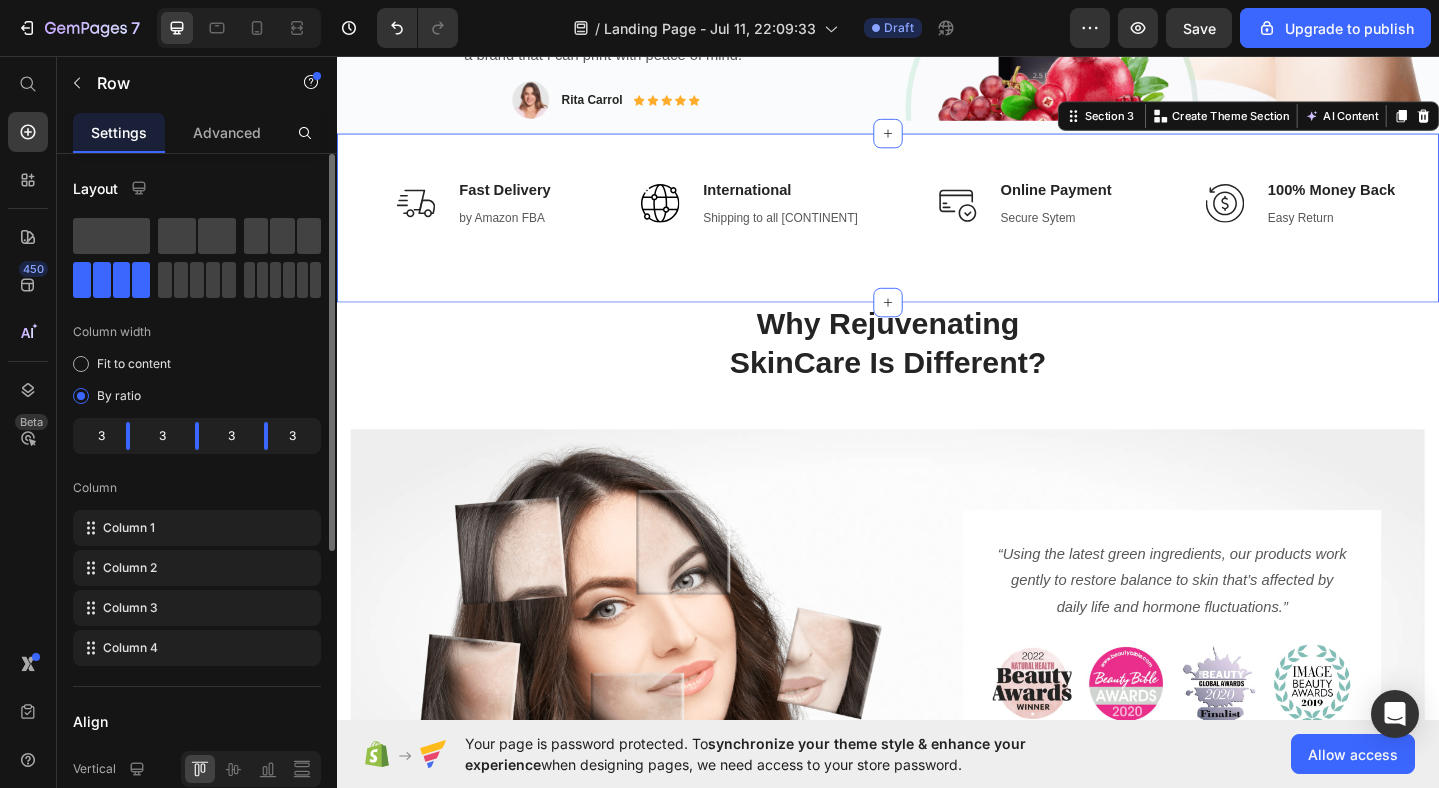 click on "Image 100% Money Back Text block Easy Return Text block Row" at bounding box center [1387, 225] 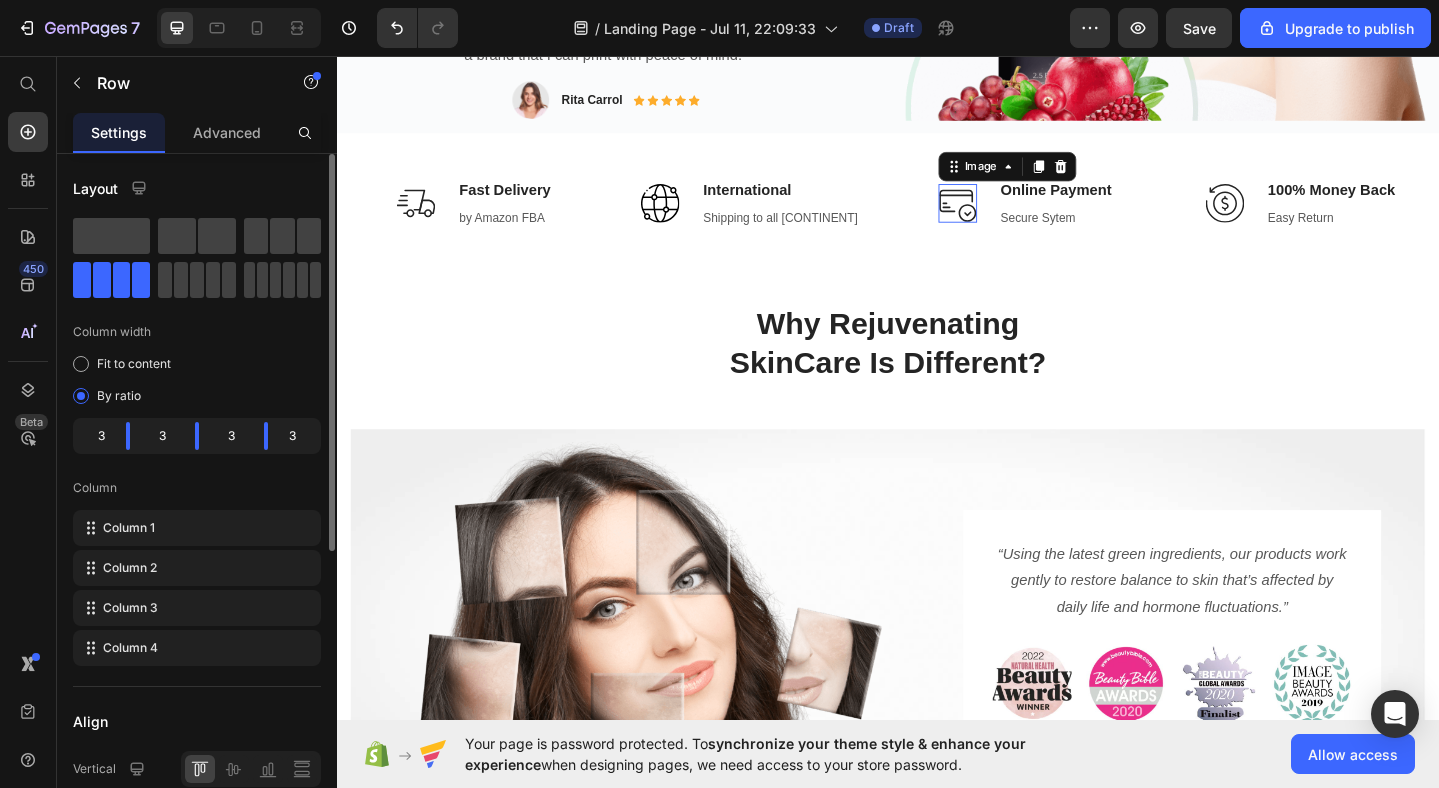 click at bounding box center [1013, 217] 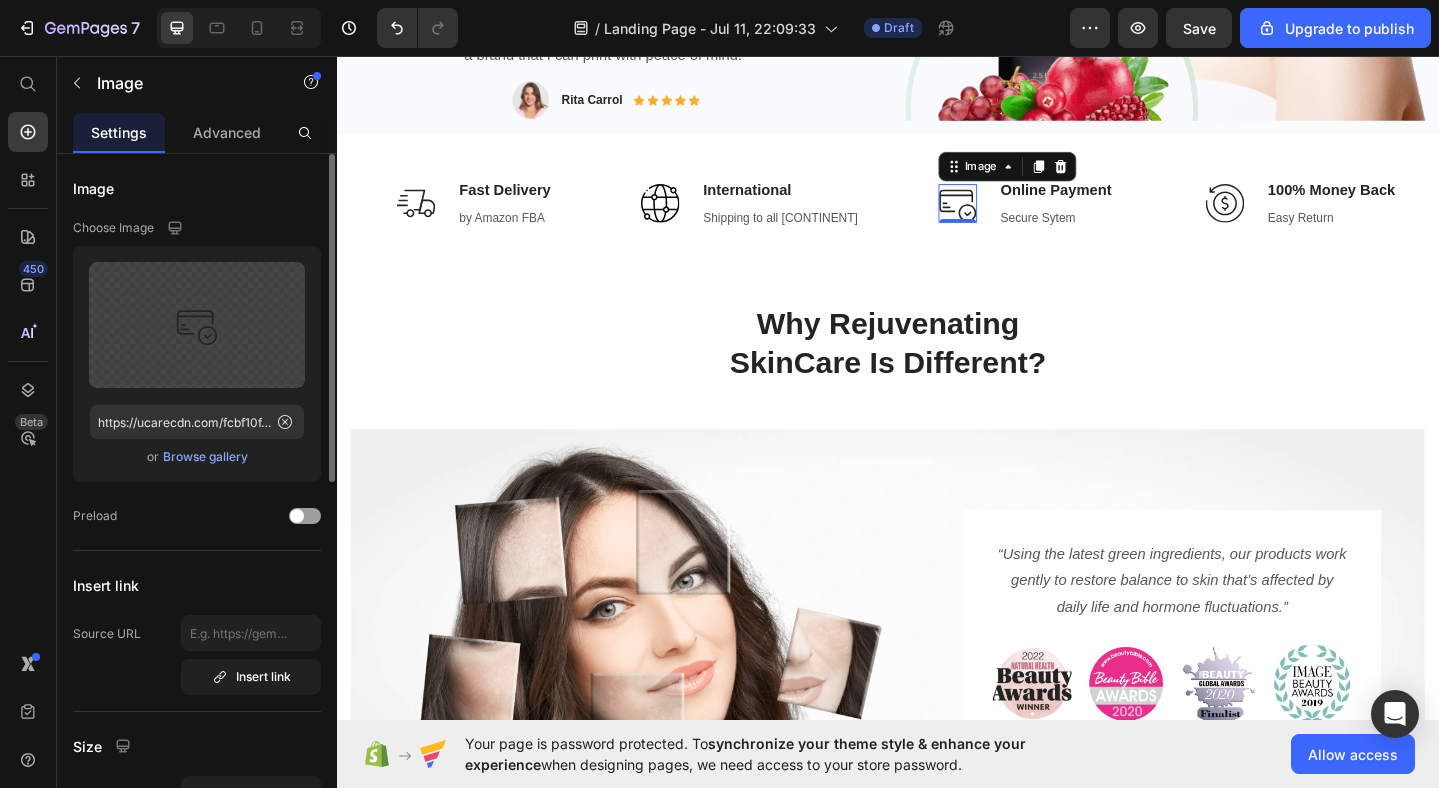 drag, startPoint x: 1497, startPoint y: 195, endPoint x: 1181, endPoint y: 205, distance: 316.1582 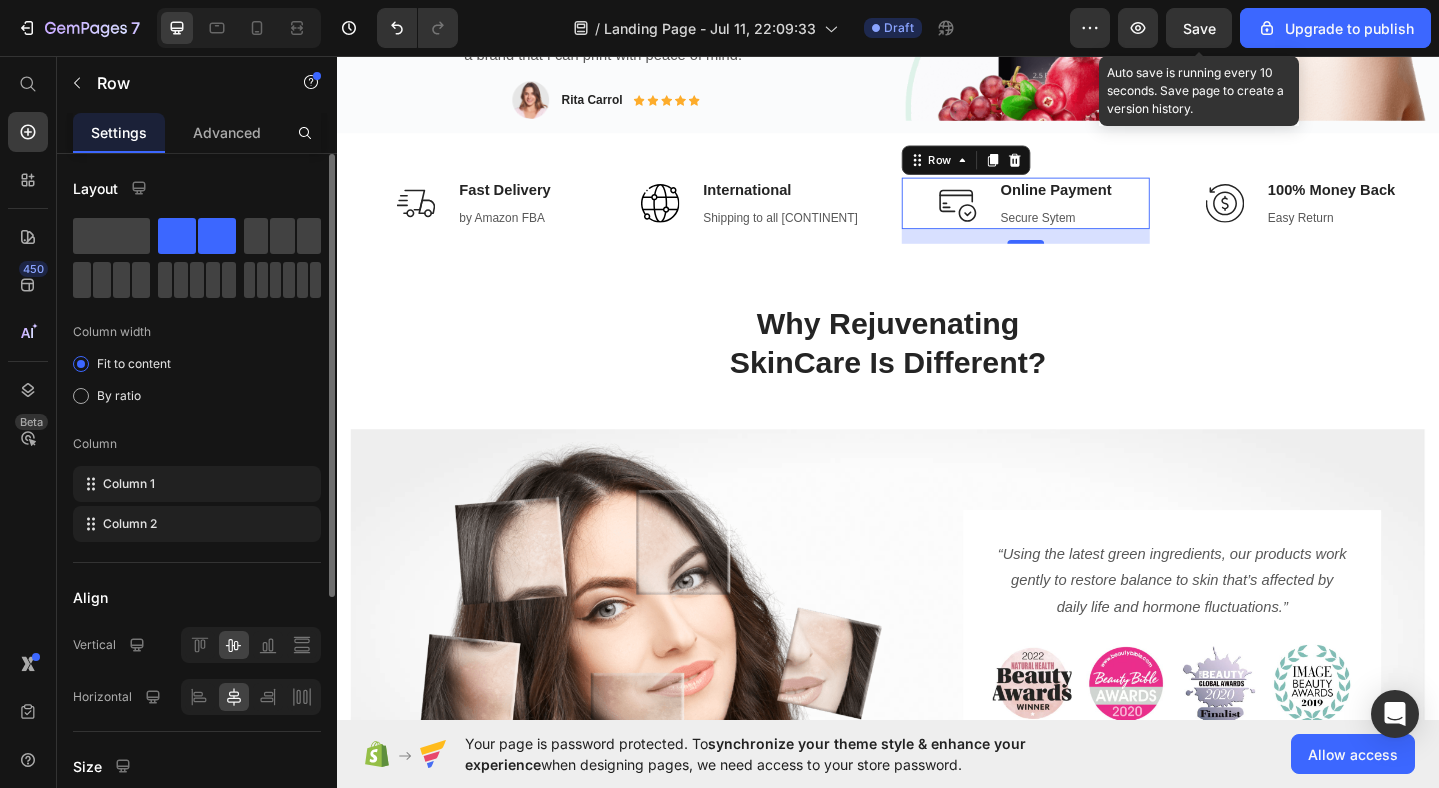 click on "Save" at bounding box center (1199, 28) 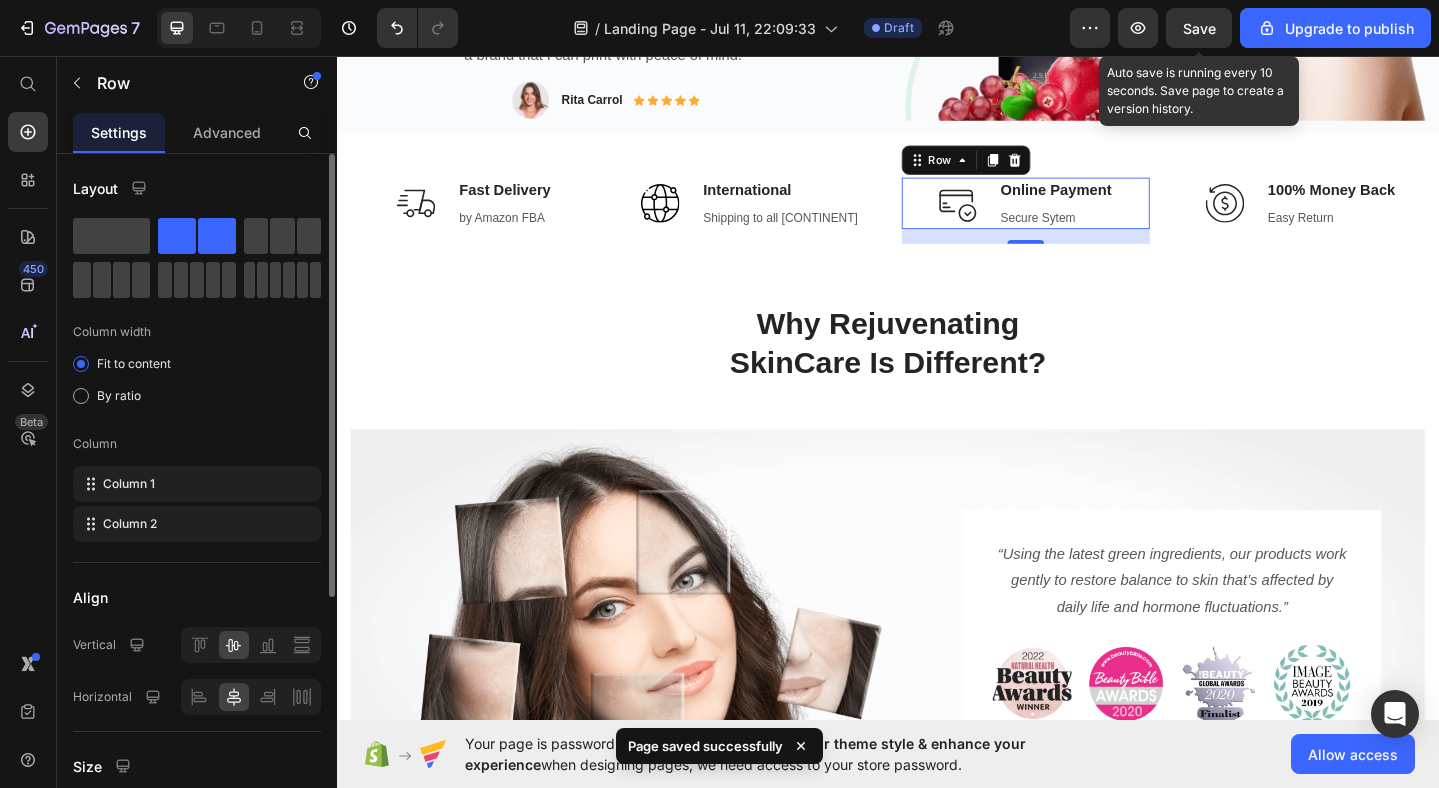 click 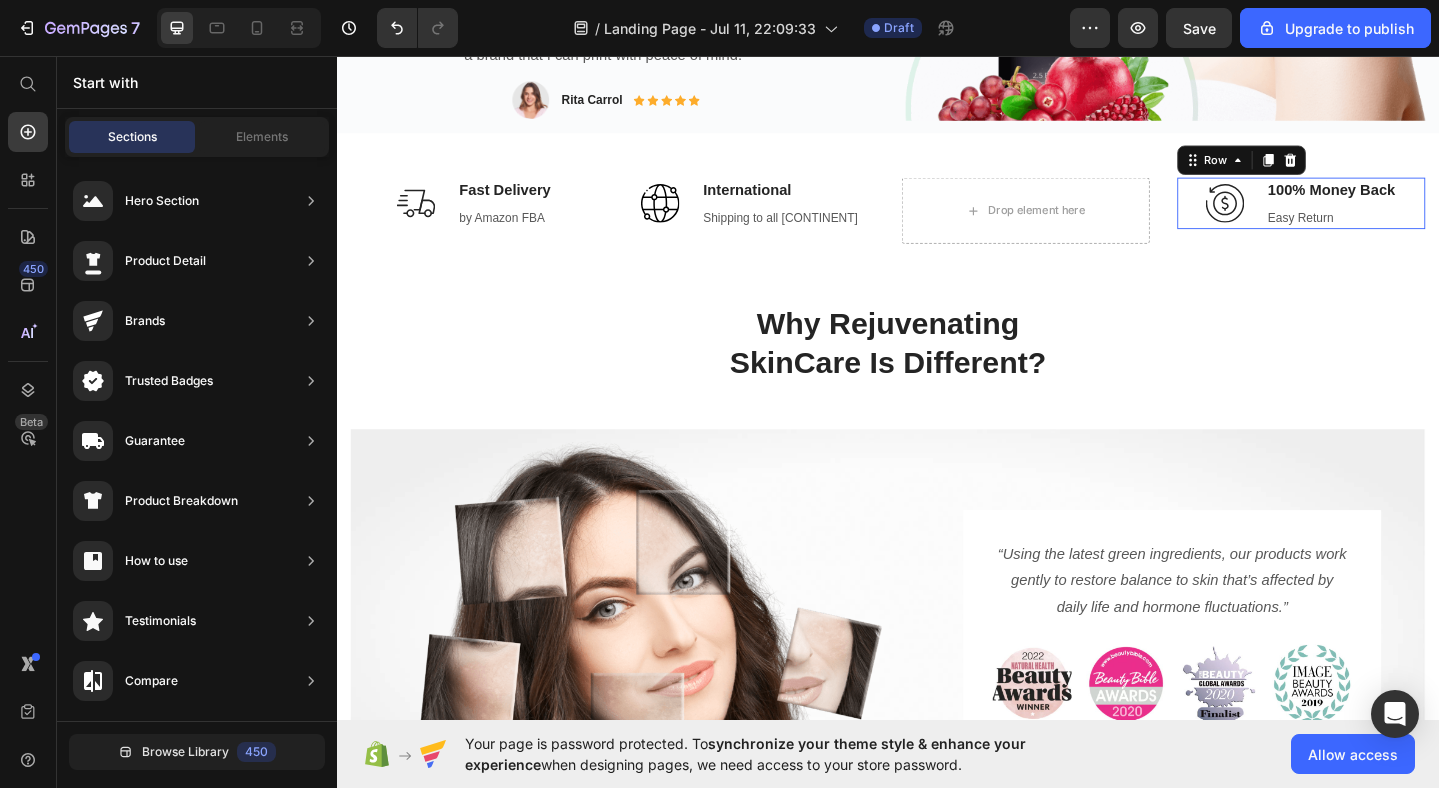 click on "Image 100% Money Back Text block Easy Return Text block Row   0" at bounding box center [1387, 217] 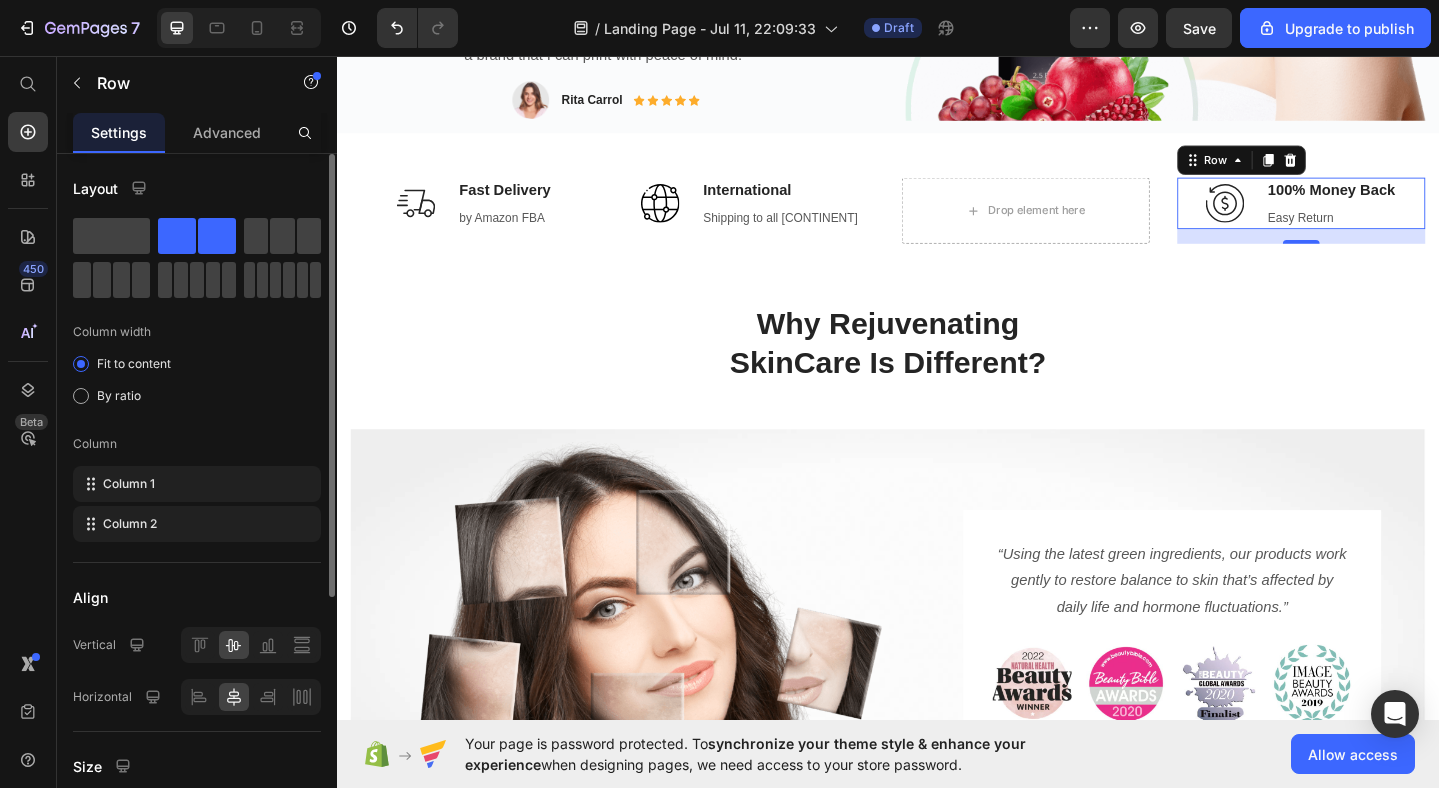 drag, startPoint x: 1181, startPoint y: 205, endPoint x: 1506, endPoint y: 263, distance: 330.13483 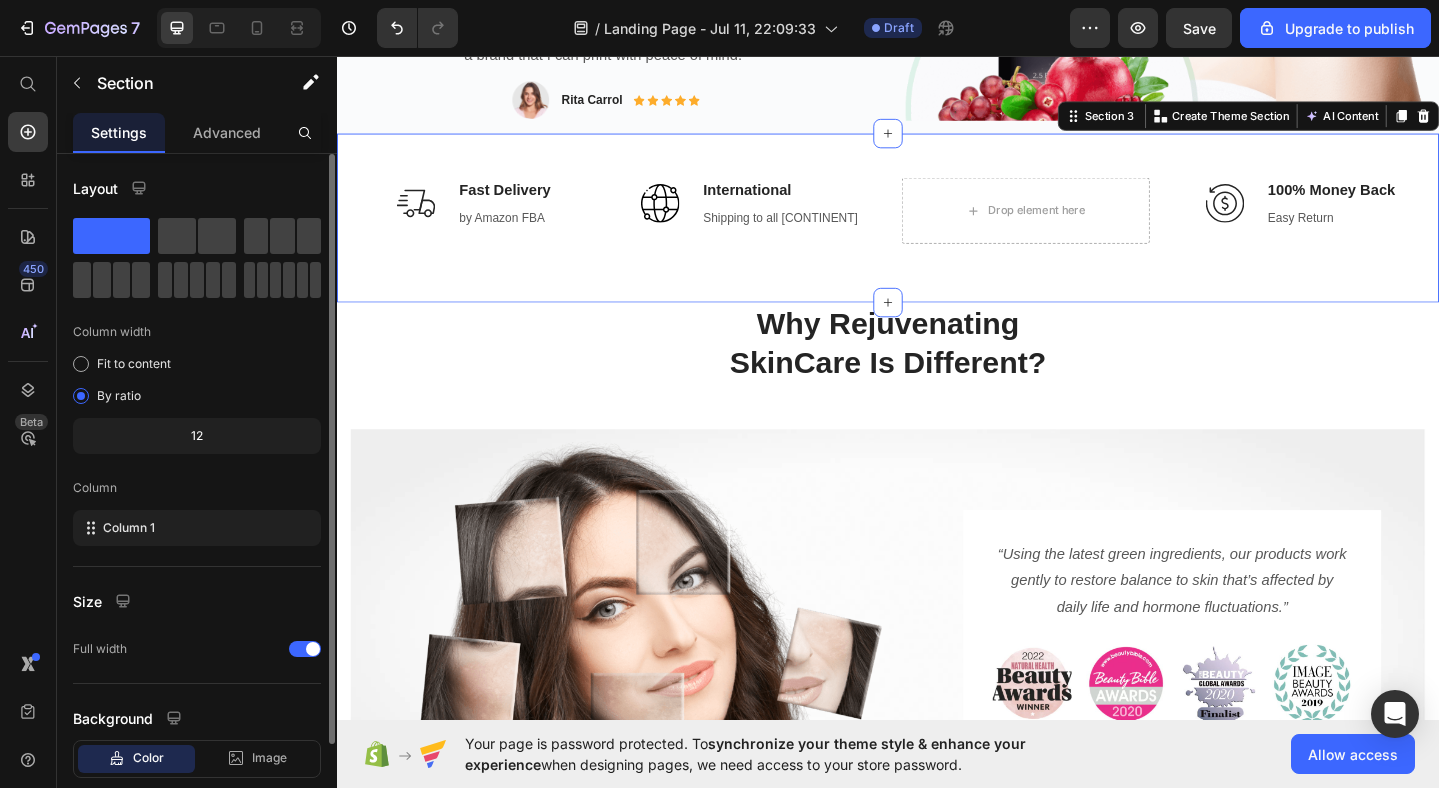 click on "Image 100% Money Back Text block Easy Return Text block Row" at bounding box center [1387, 217] 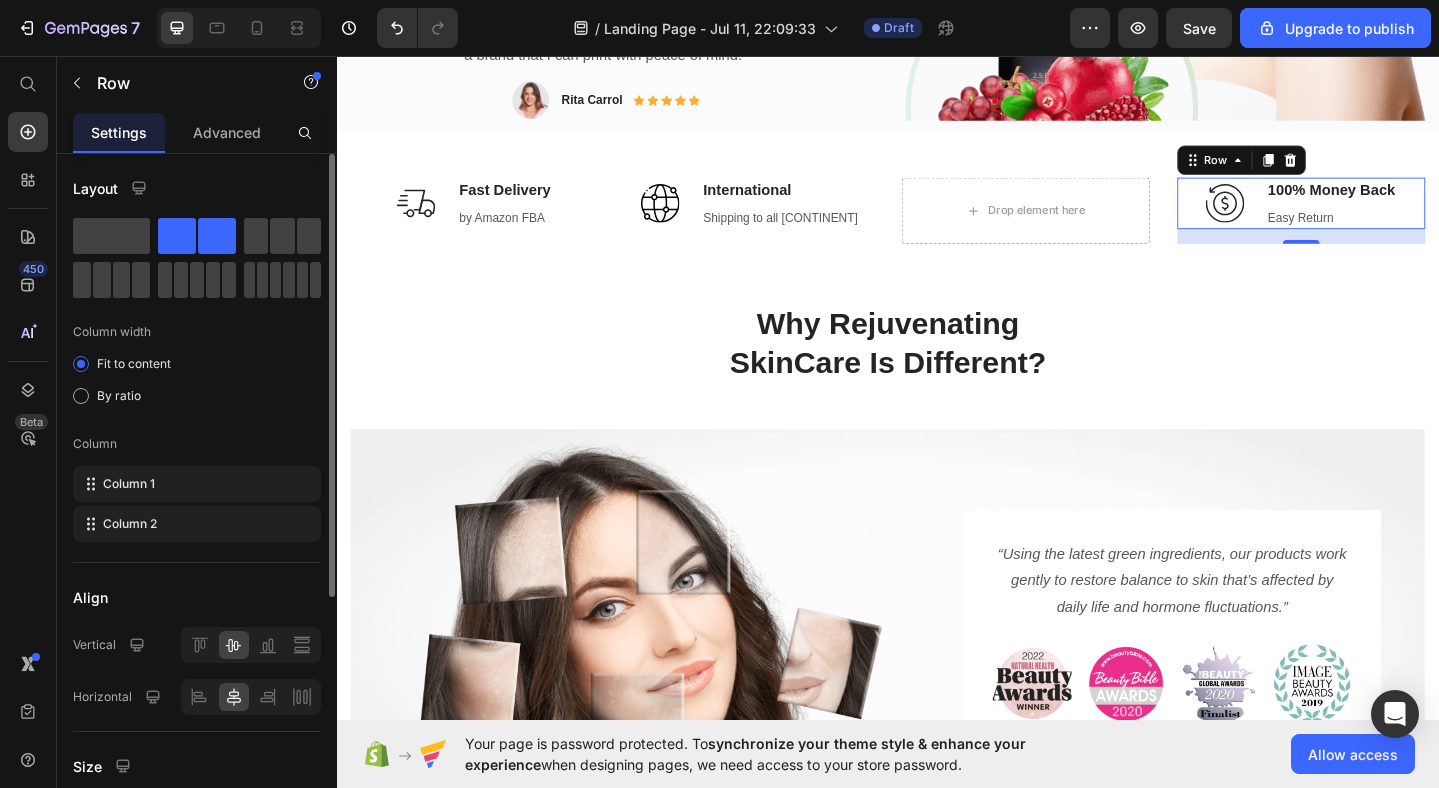 click on "0" at bounding box center [1387, 253] 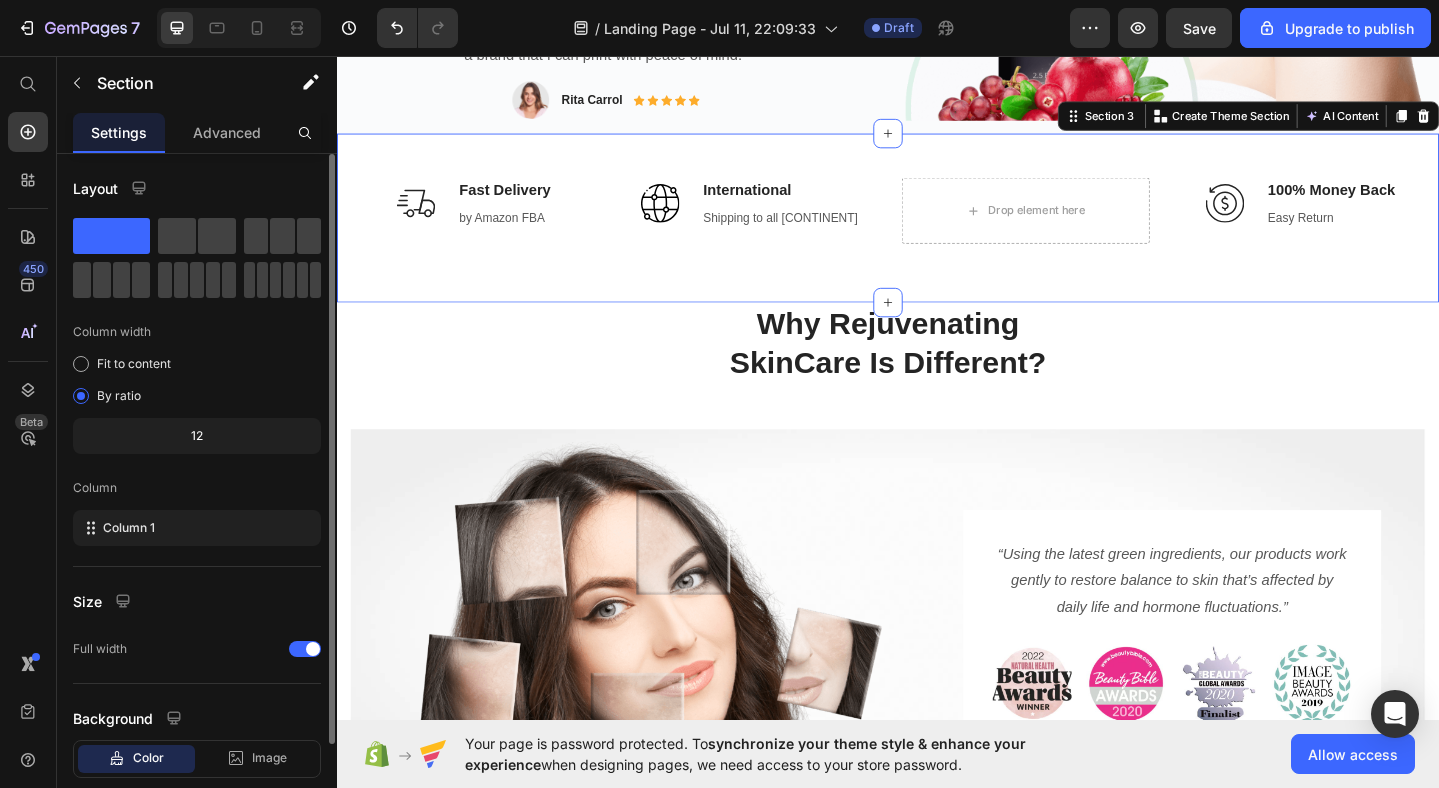 click on "Image Fast Delivery Text block by Amazon FBA Text block Row Image International Text block Shipping to all North America Text block Row
Drop element here Image 100% Money Back Text block Easy Return Text block Row Row Section 3   You can create reusable sections Create Theme Section AI Content Write with GemAI What would you like to describe here? Tone and Voice Persuasive Product Show more Generate" at bounding box center [937, 233] 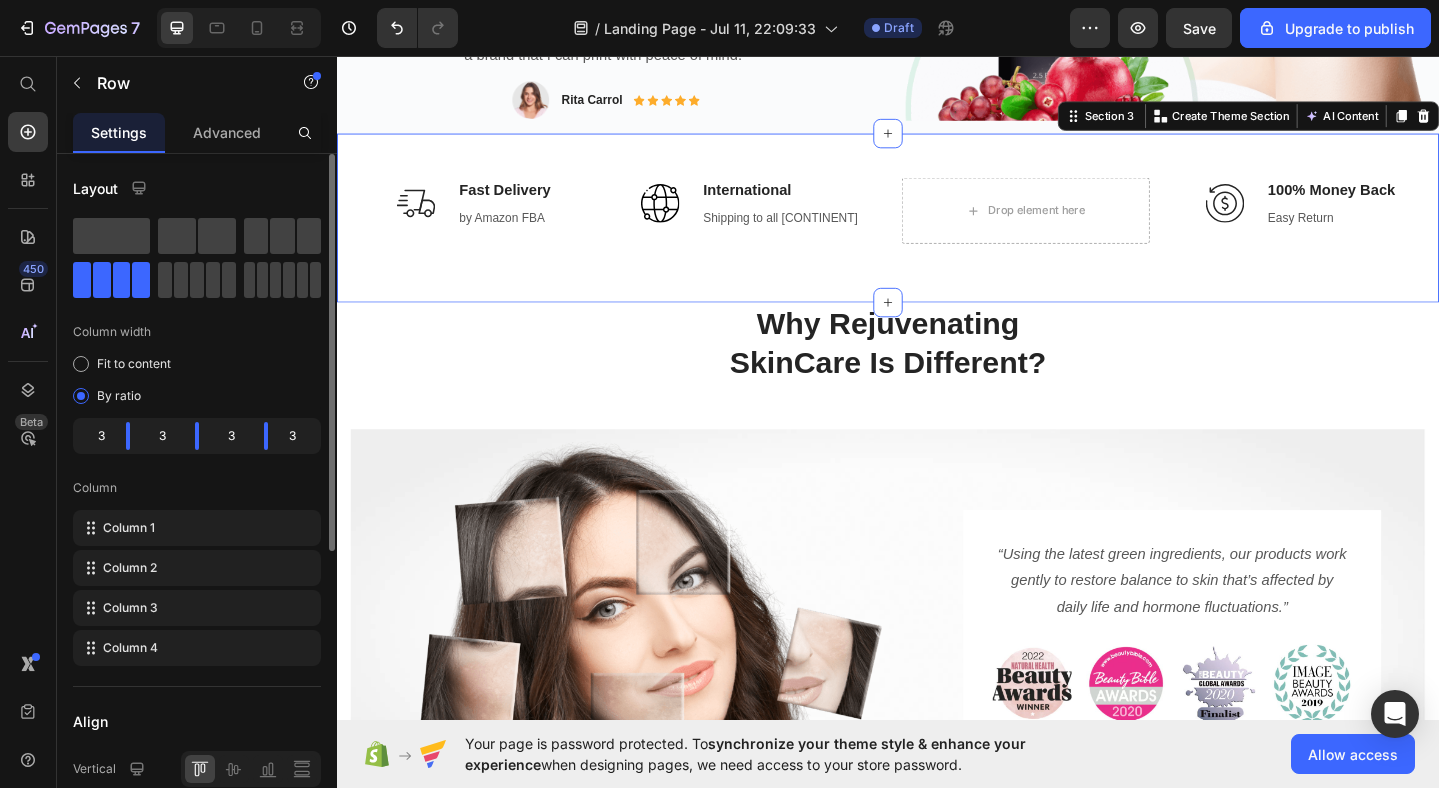 drag, startPoint x: 1506, startPoint y: 263, endPoint x: 1498, endPoint y: 251, distance: 14.422205 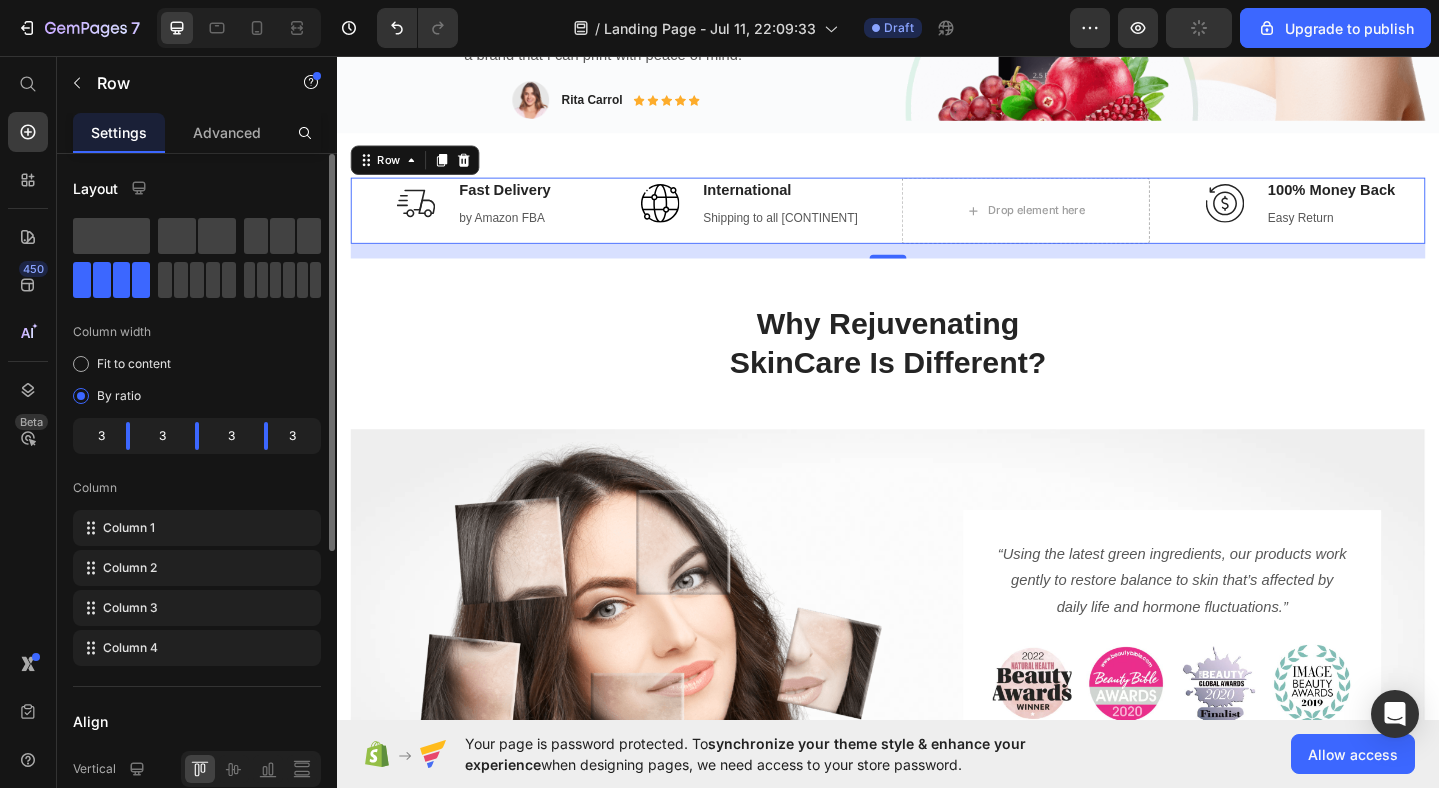 click 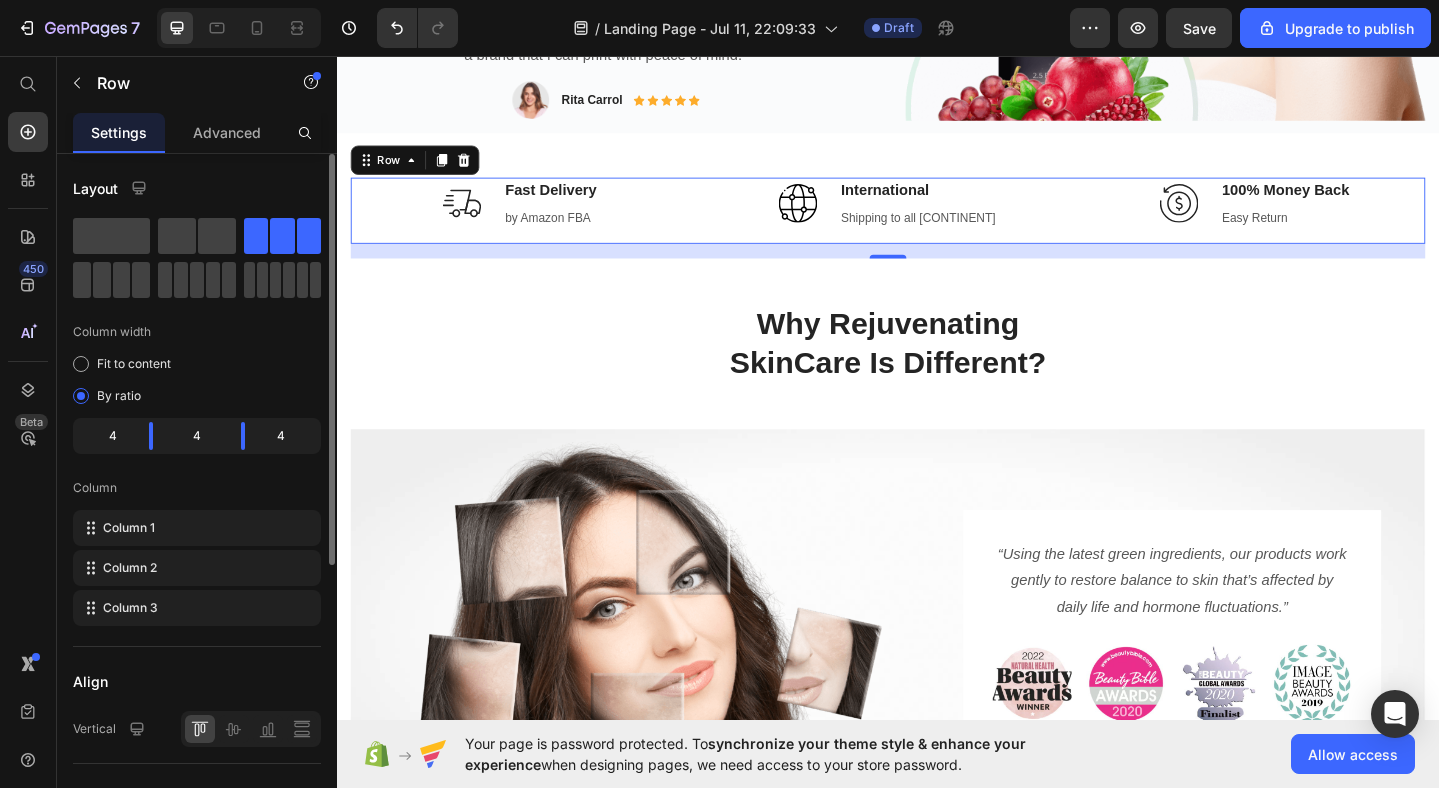 drag, startPoint x: 1498, startPoint y: 251, endPoint x: 1187, endPoint y: 344, distance: 324.60745 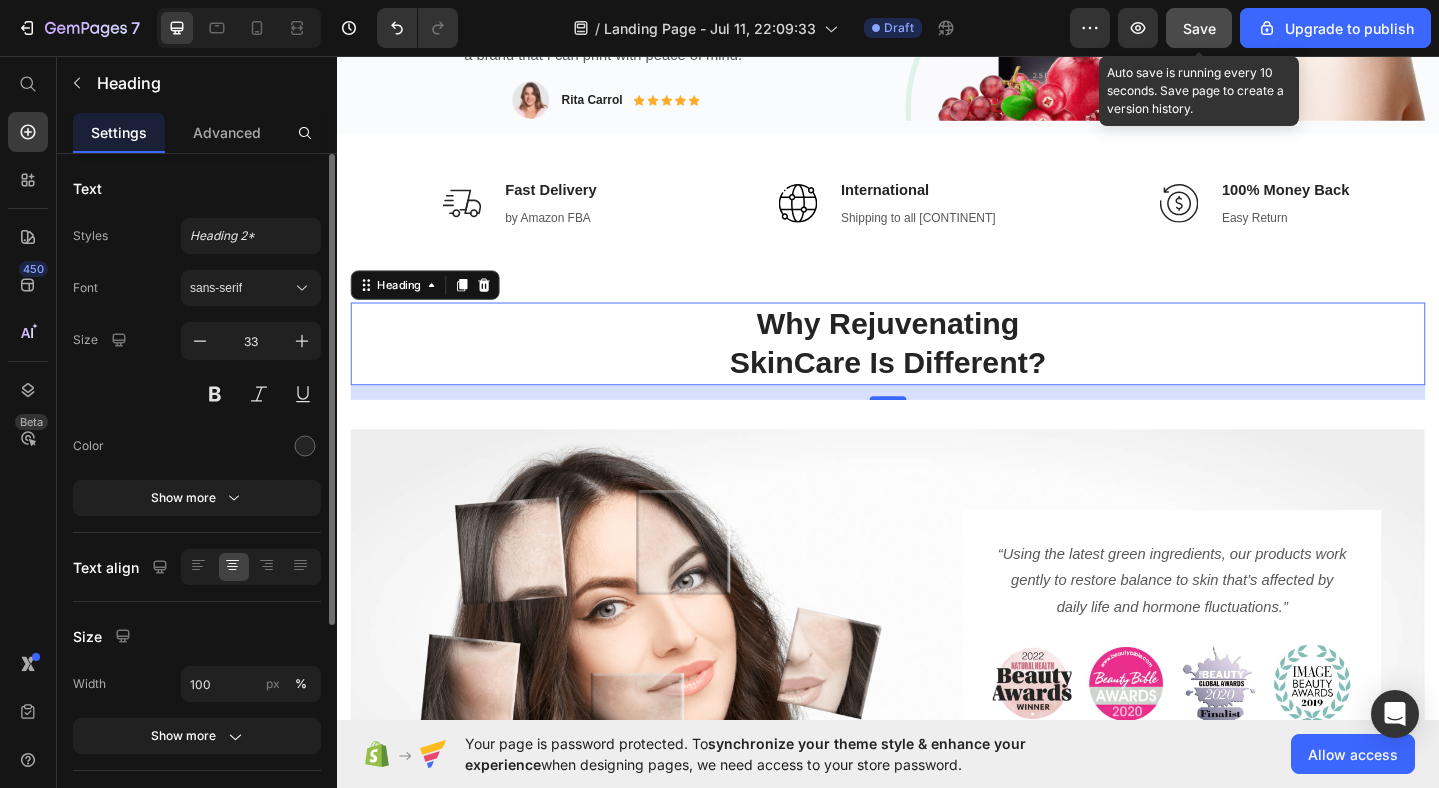 click on "Save" at bounding box center [1199, 28] 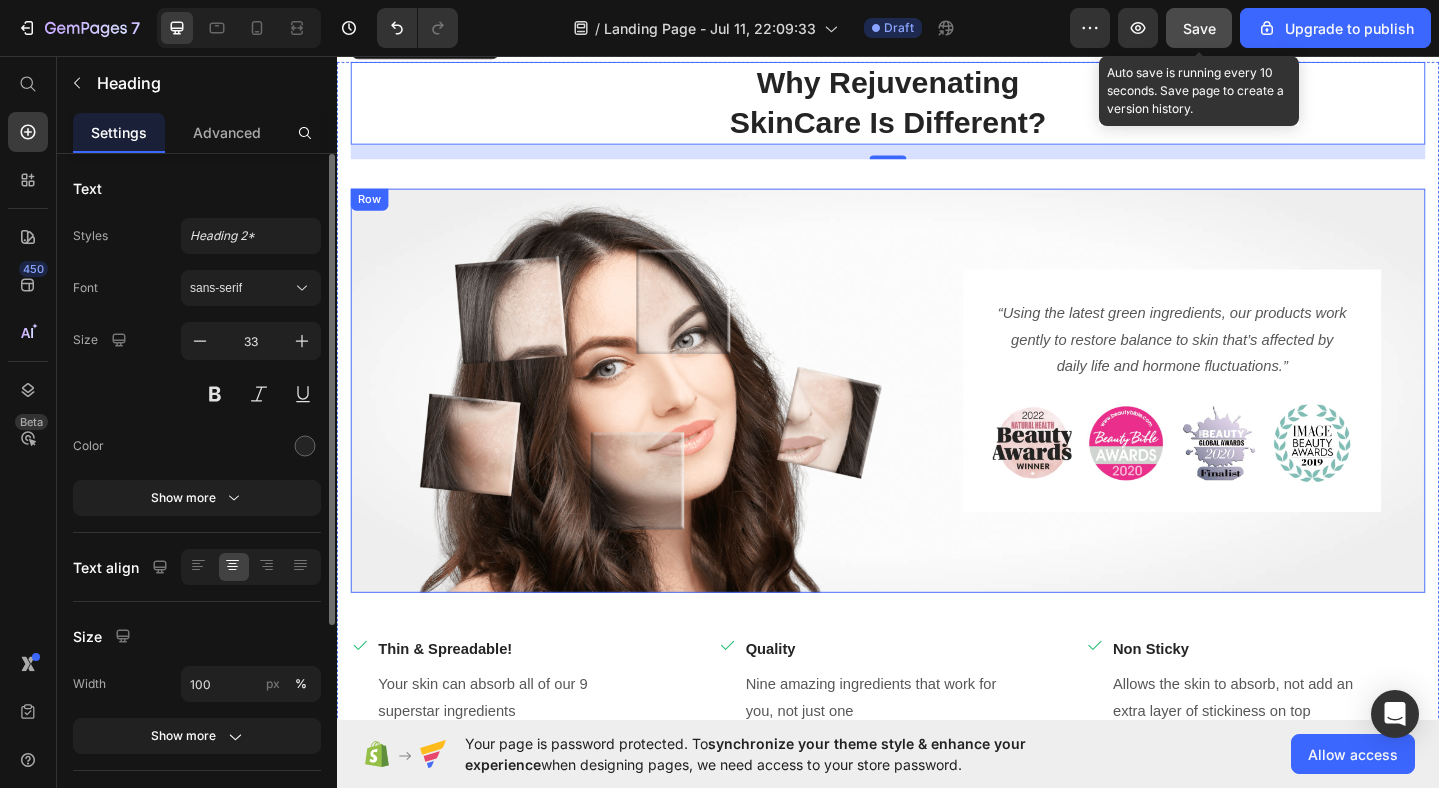 scroll, scrollTop: 795, scrollLeft: 0, axis: vertical 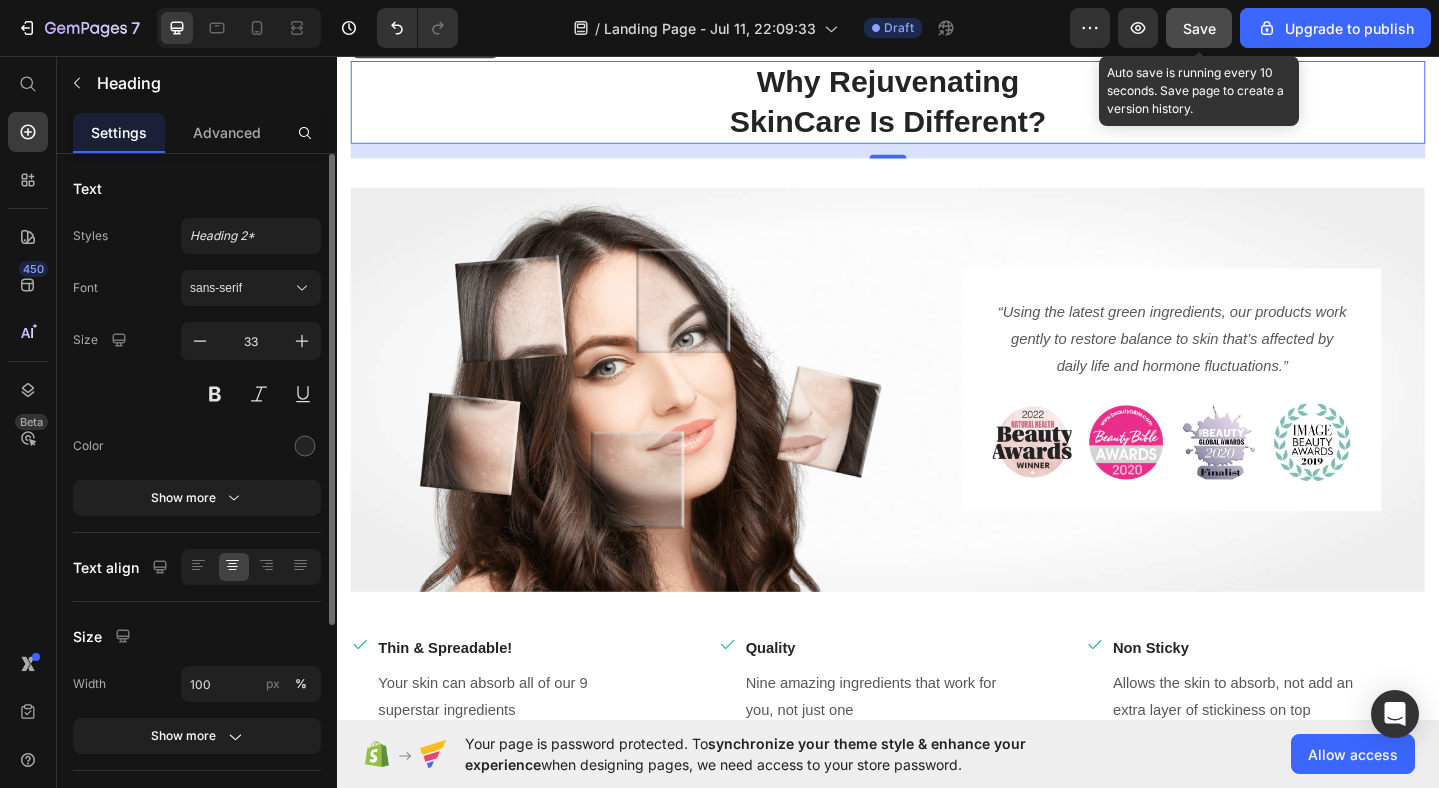 click on "Why Rejuvenating SkinCare Is Different?" at bounding box center [937, 107] 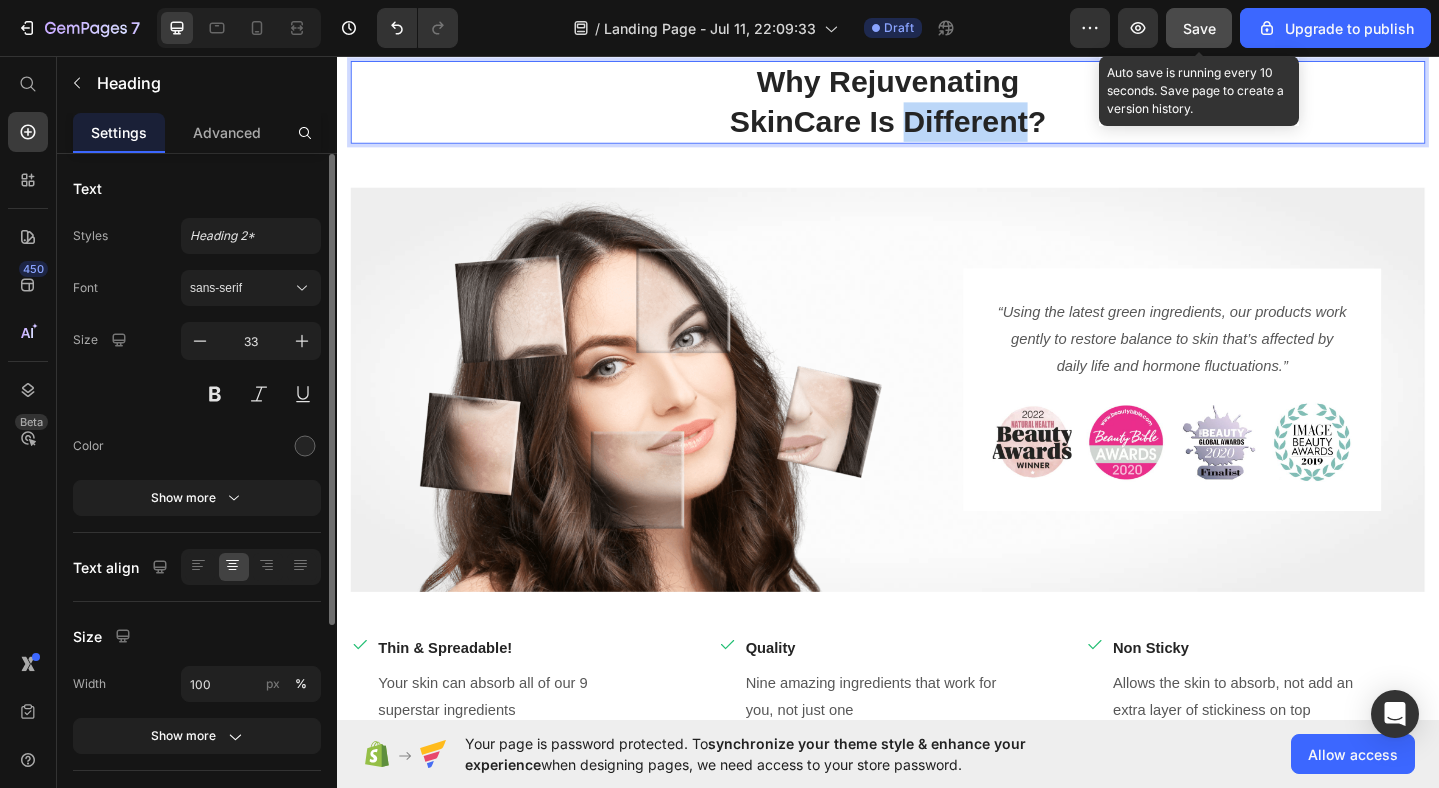 click on "Why Rejuvenating SkinCare Is Different?" at bounding box center [937, 107] 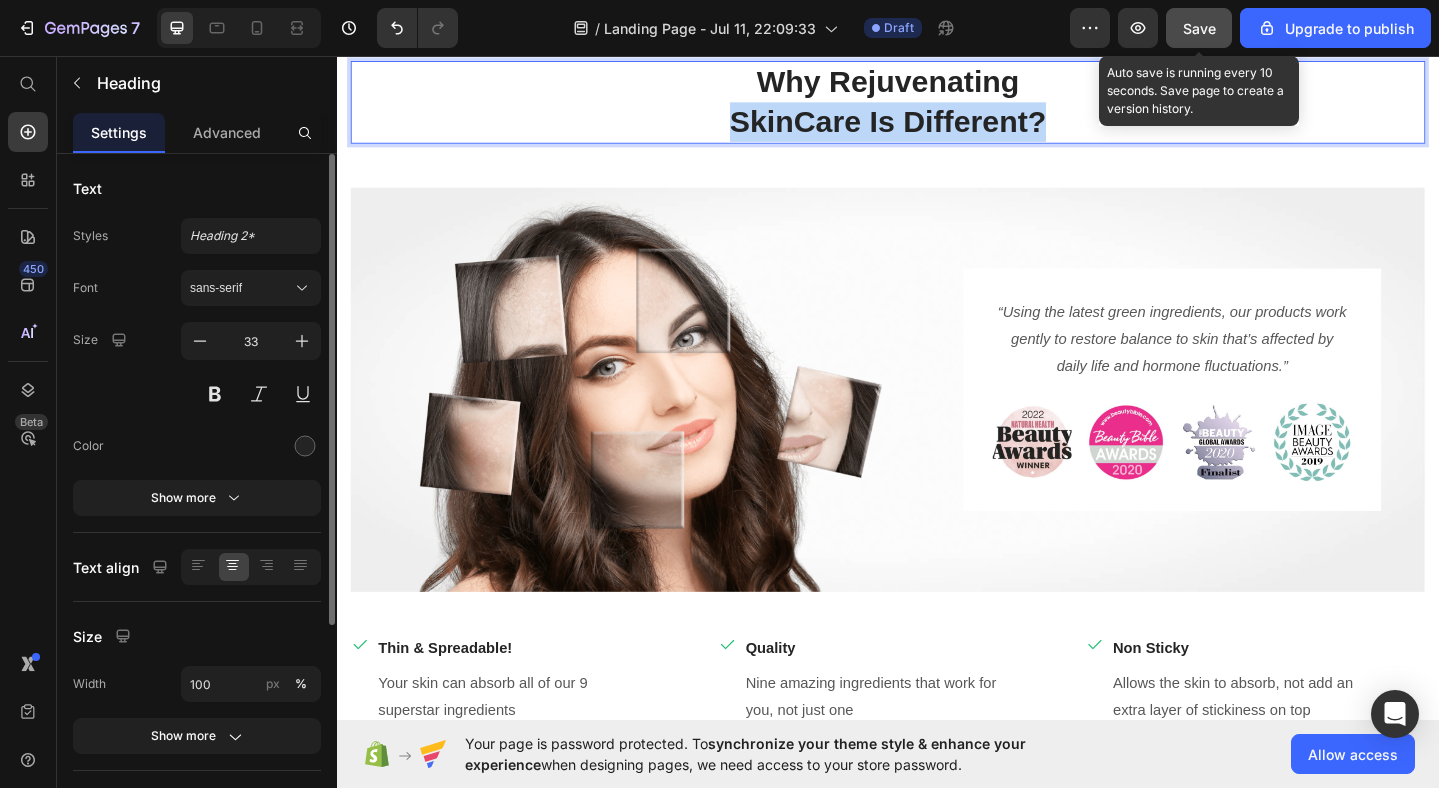 click on "Why Rejuvenating SkinCare Is Different?" at bounding box center [937, 107] 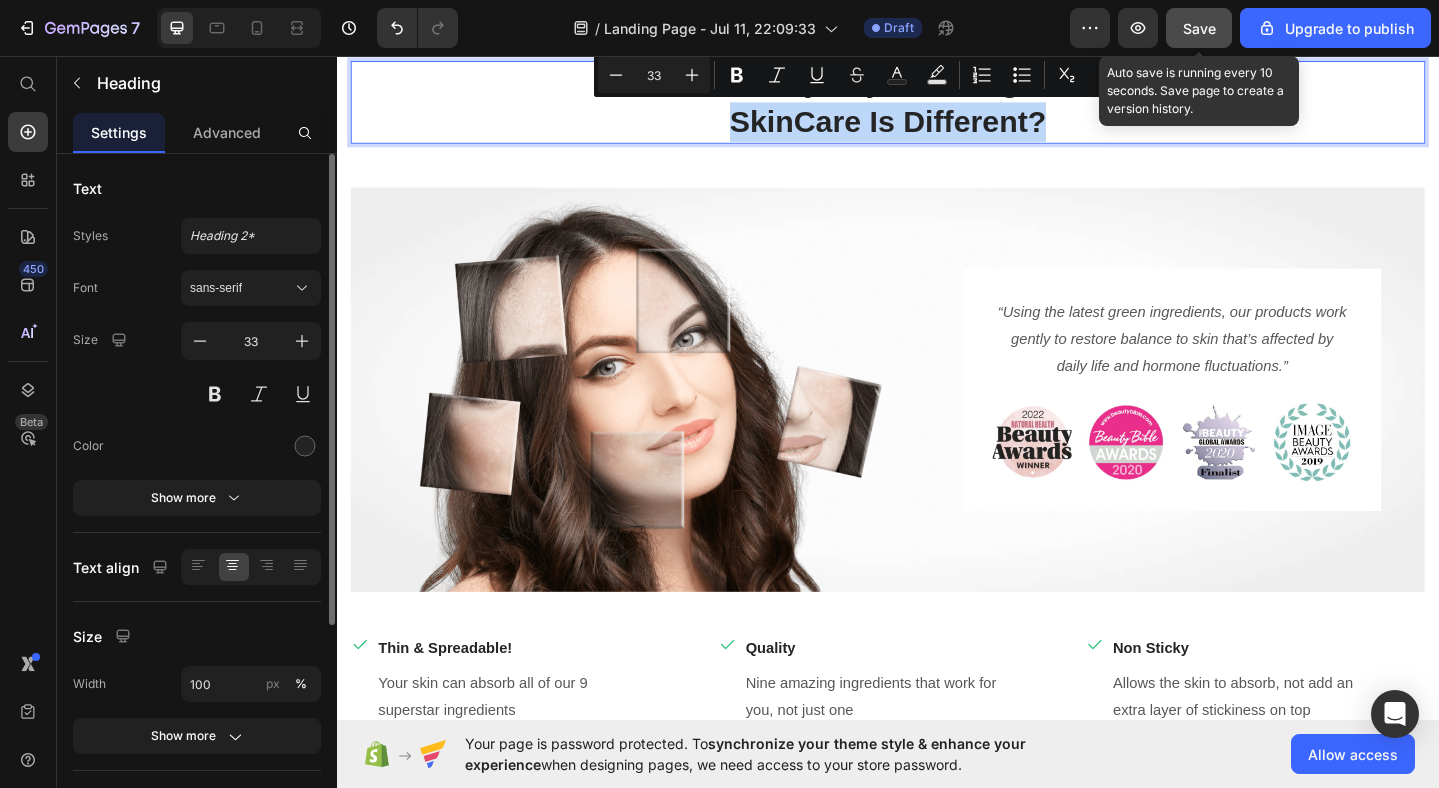 click on "Why Rejuvenating SkinCare Is Different?" at bounding box center [937, 107] 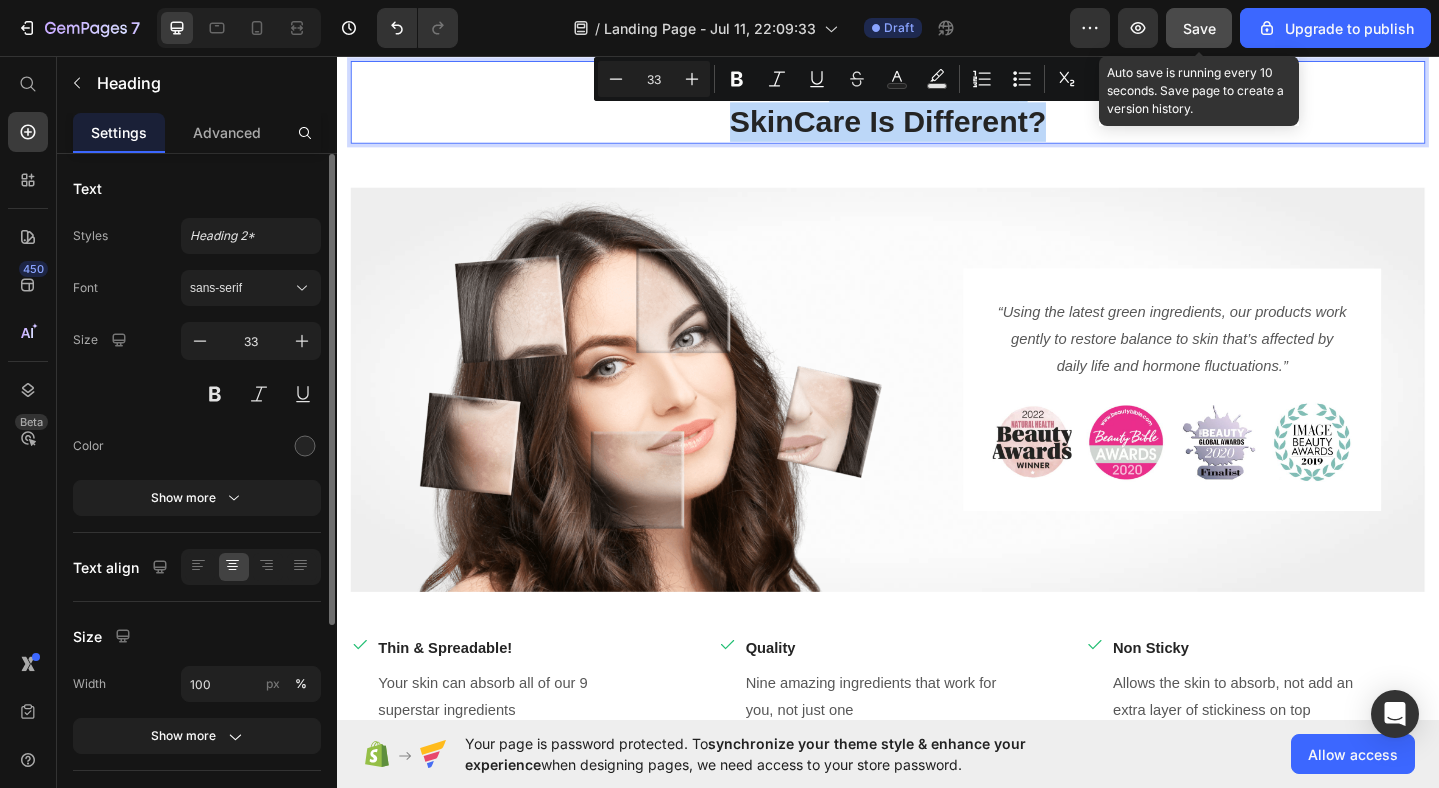 drag, startPoint x: 1011, startPoint y: 121, endPoint x: 870, endPoint y: 87, distance: 145.04137 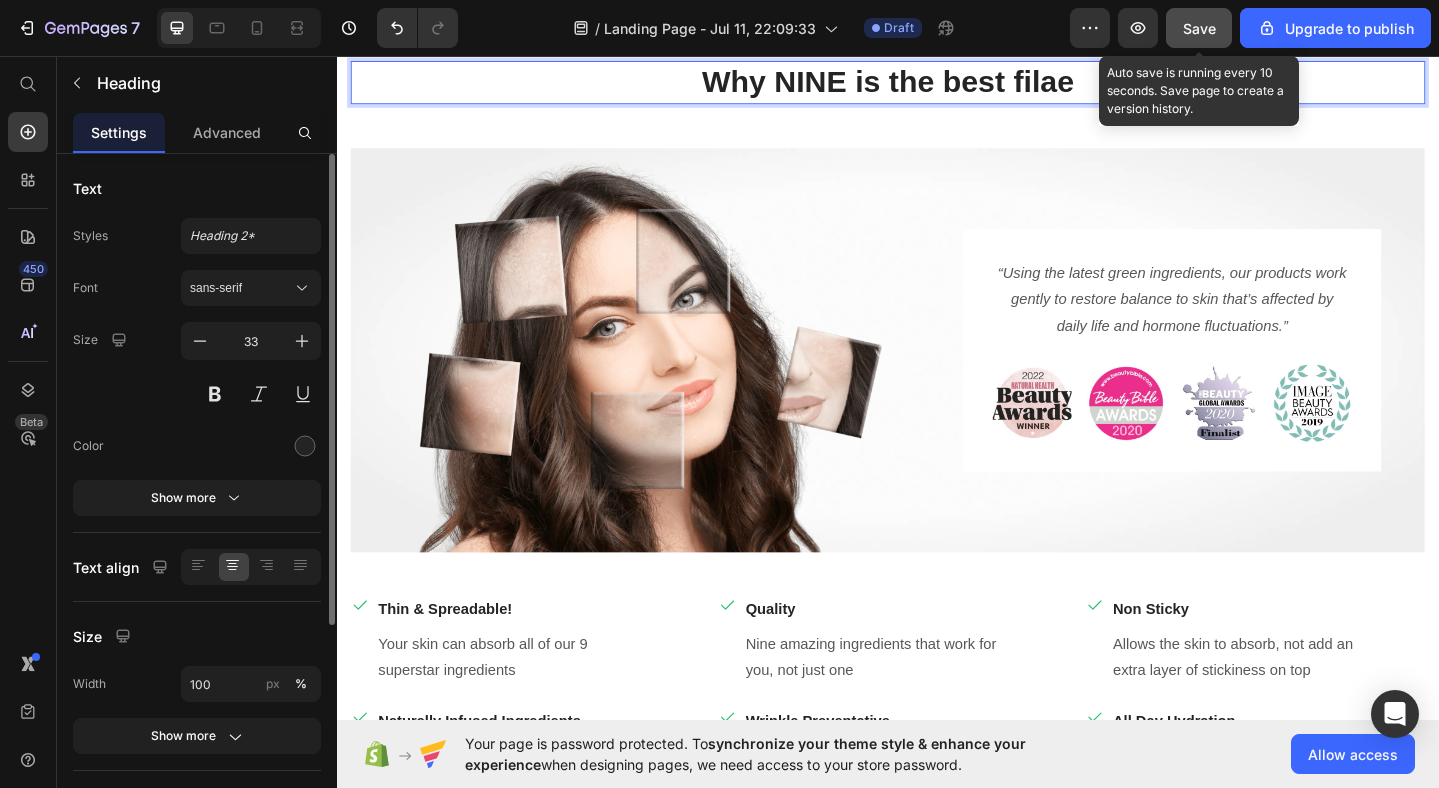 scroll, scrollTop: 788, scrollLeft: 0, axis: vertical 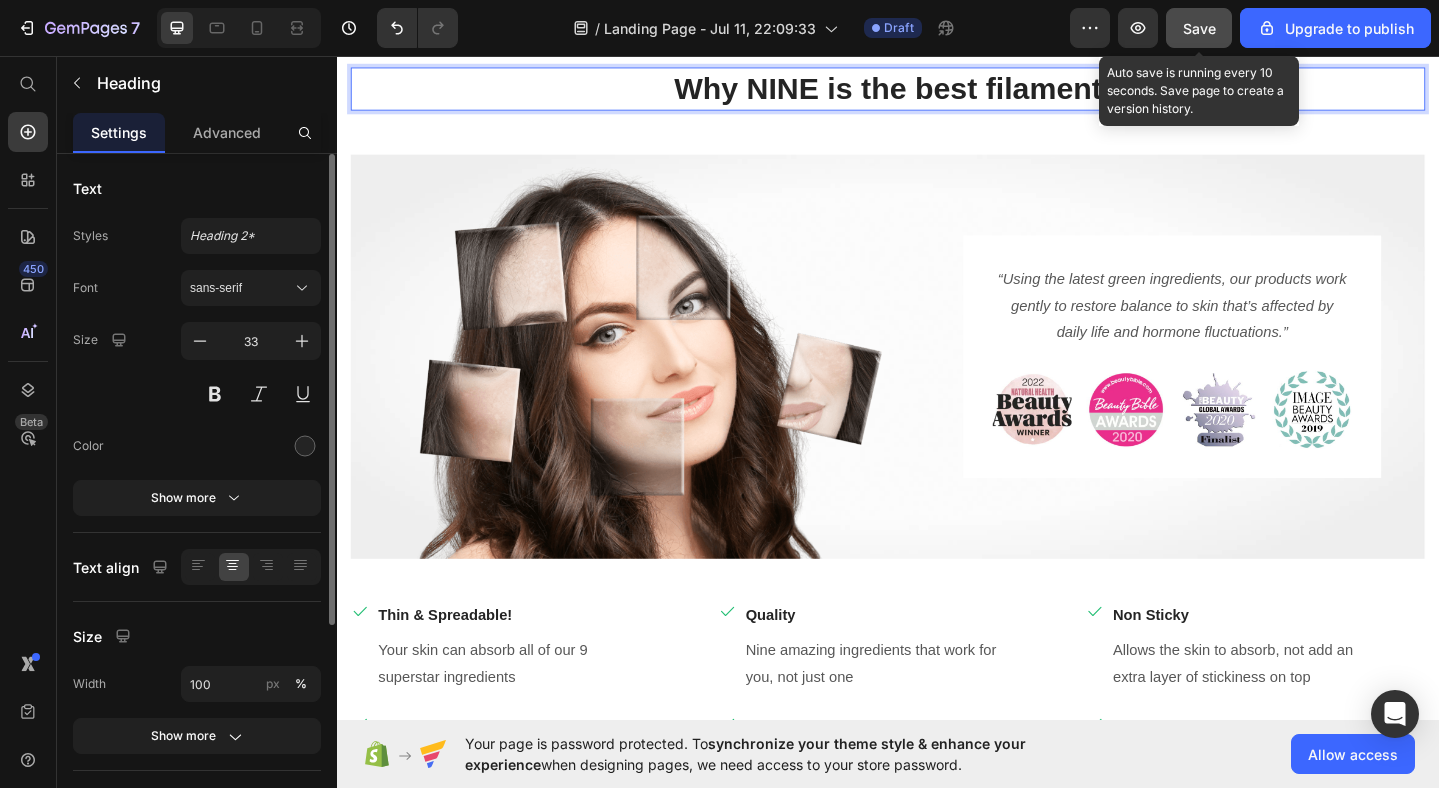 click on "Why NINE is the best filament" at bounding box center (937, 92) 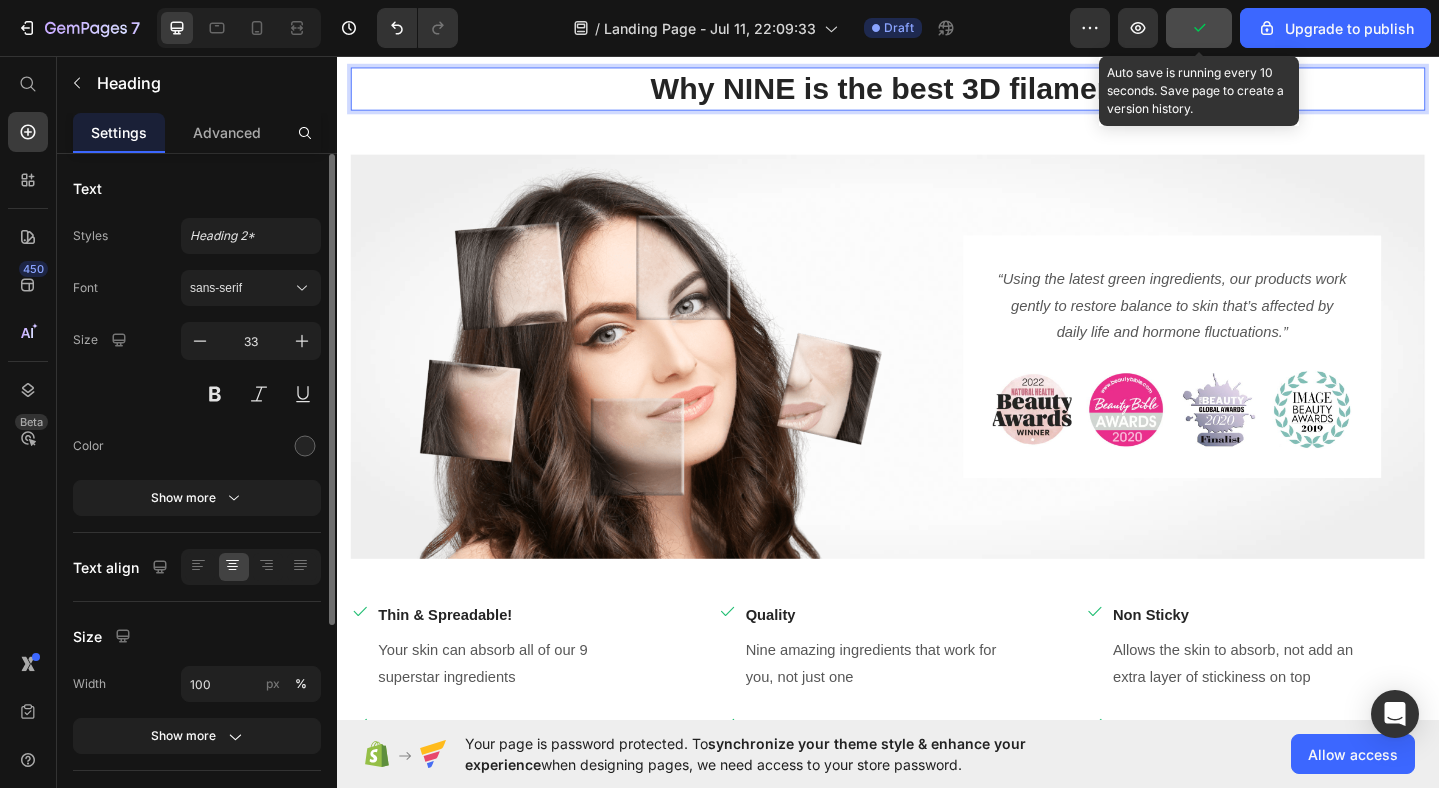 drag, startPoint x: 870, startPoint y: 87, endPoint x: 1451, endPoint y: 99, distance: 581.1239 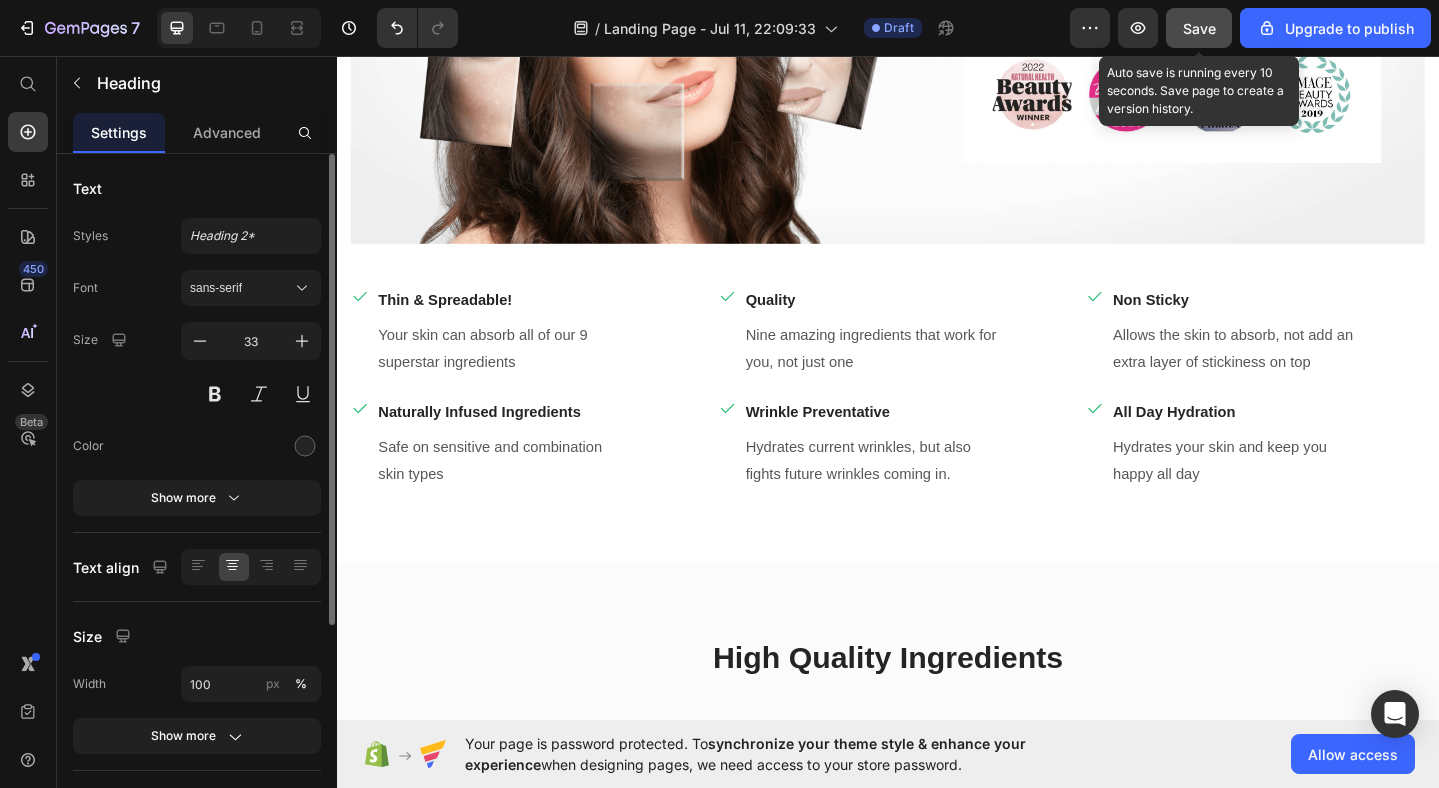 scroll, scrollTop: 1172, scrollLeft: 0, axis: vertical 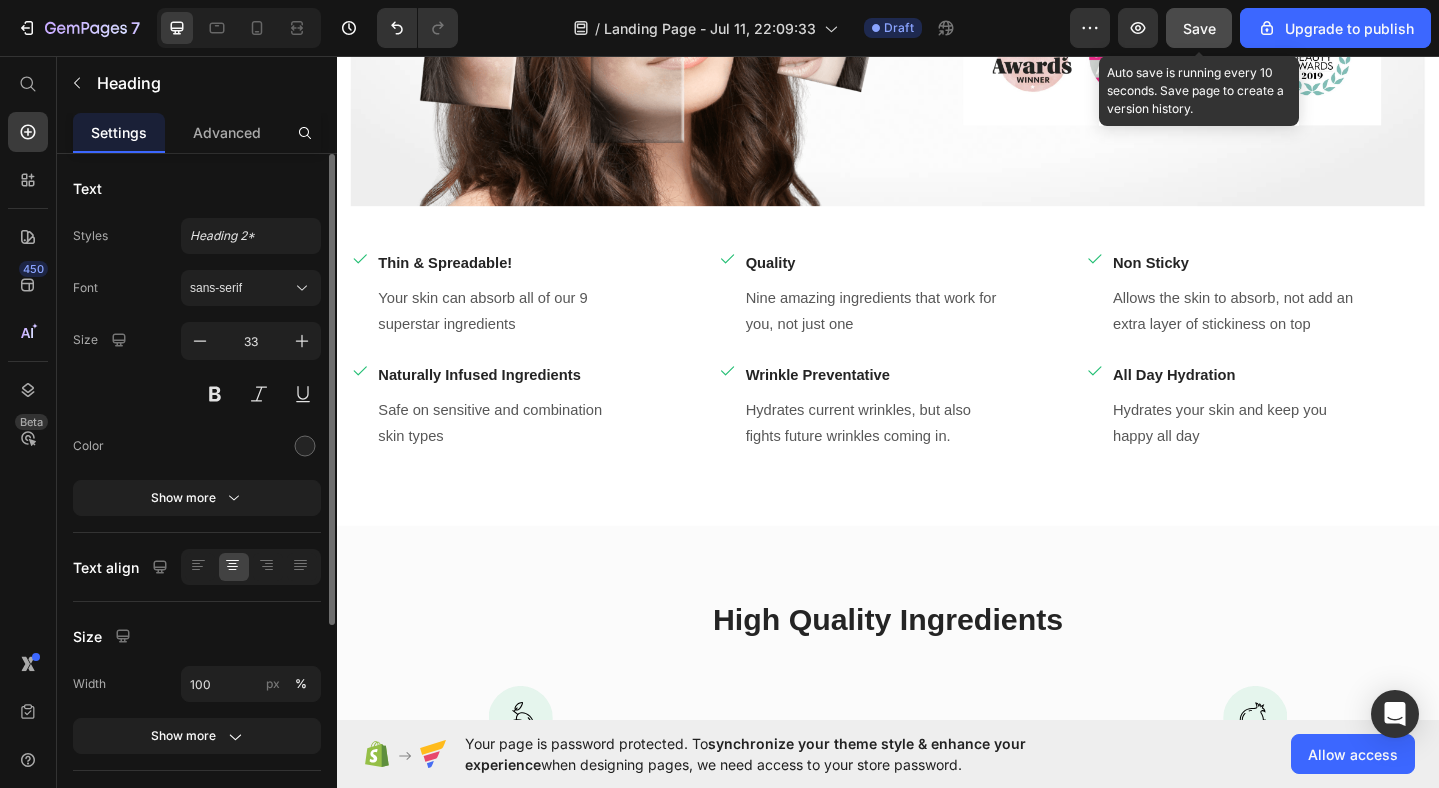 click on "Your skin can absorb all of our 9 superstar ingredients" at bounding box center (519, 335) 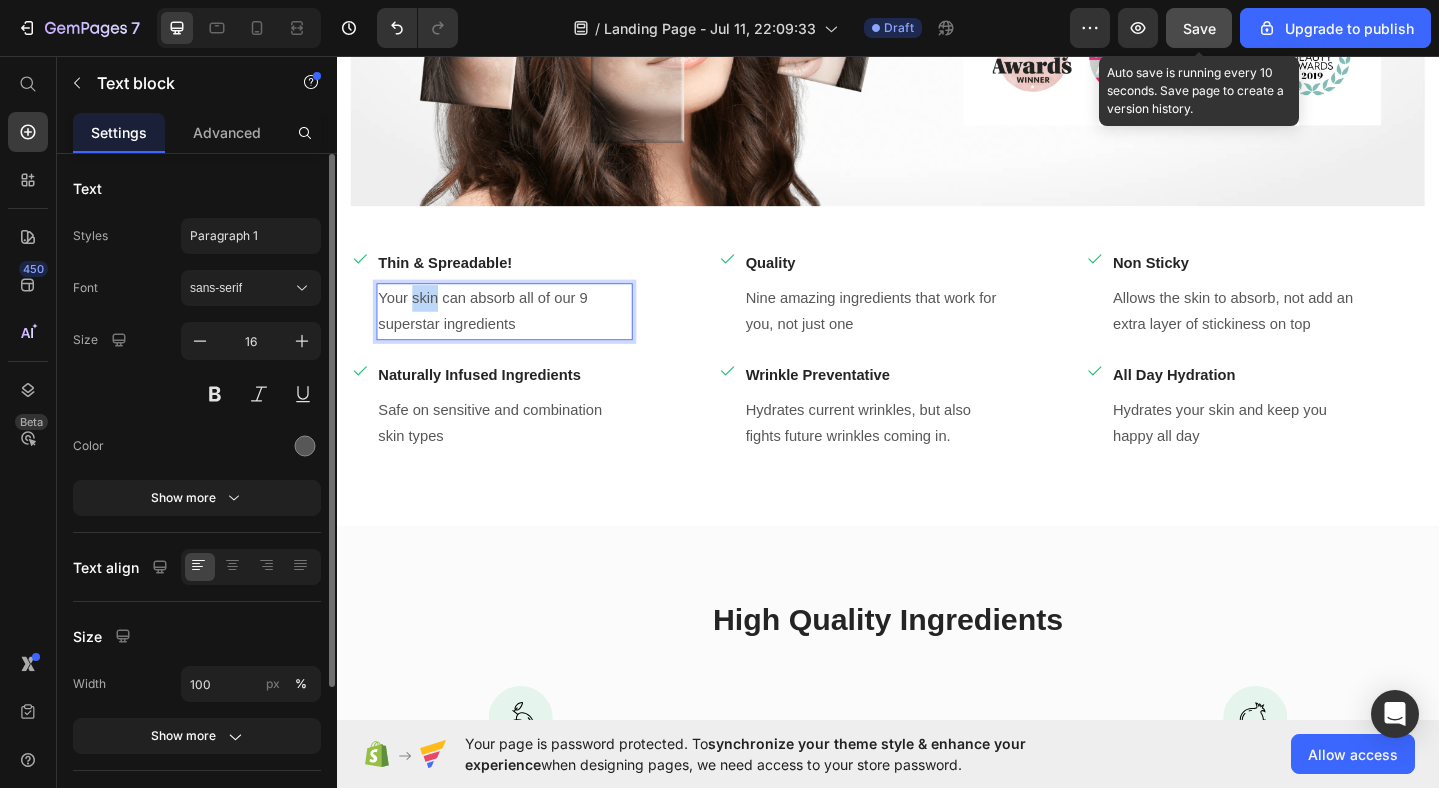 click on "Your skin can absorb all of our 9 superstar ingredients" at bounding box center (519, 335) 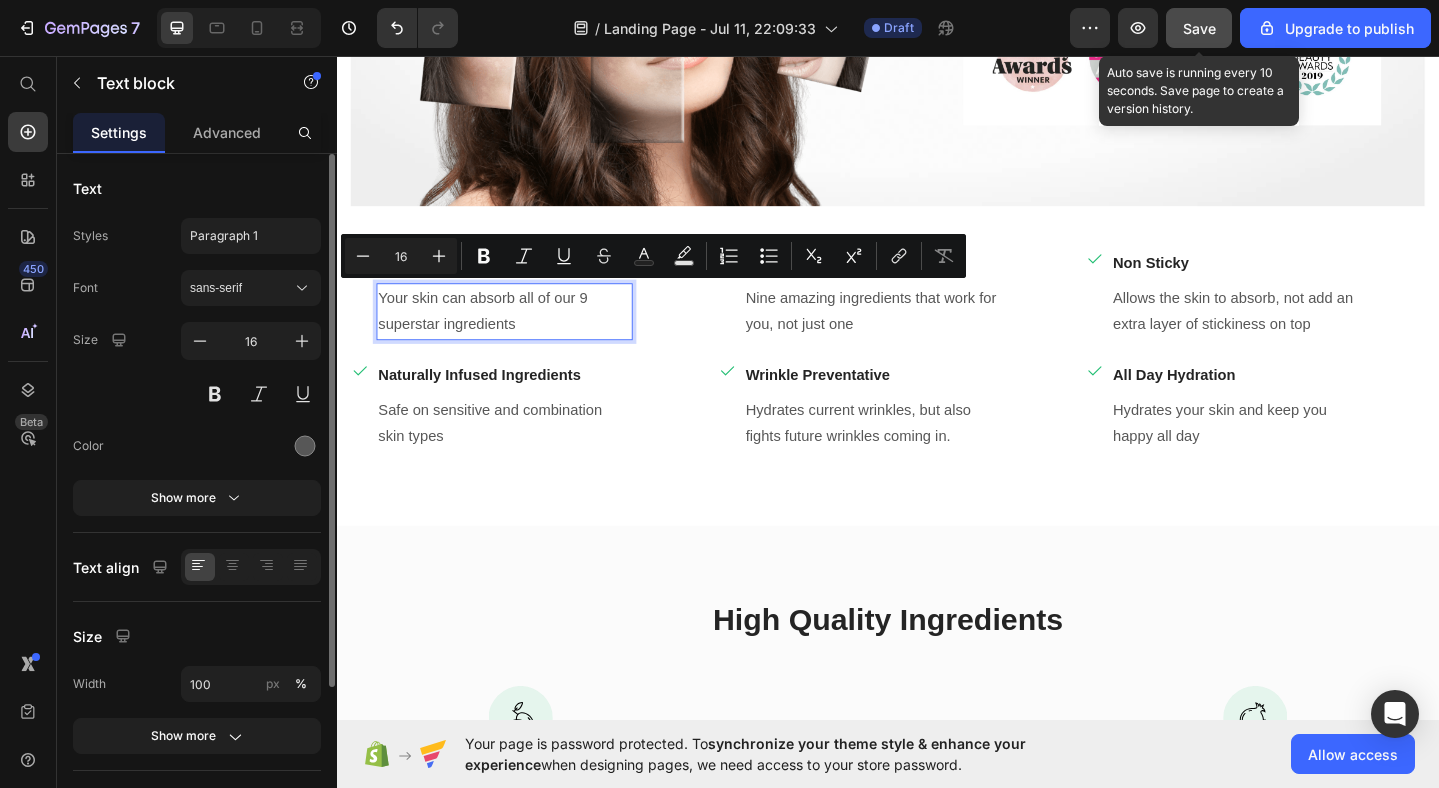 drag, startPoint x: 1080, startPoint y: 296, endPoint x: 507, endPoint y: 339, distance: 574.61115 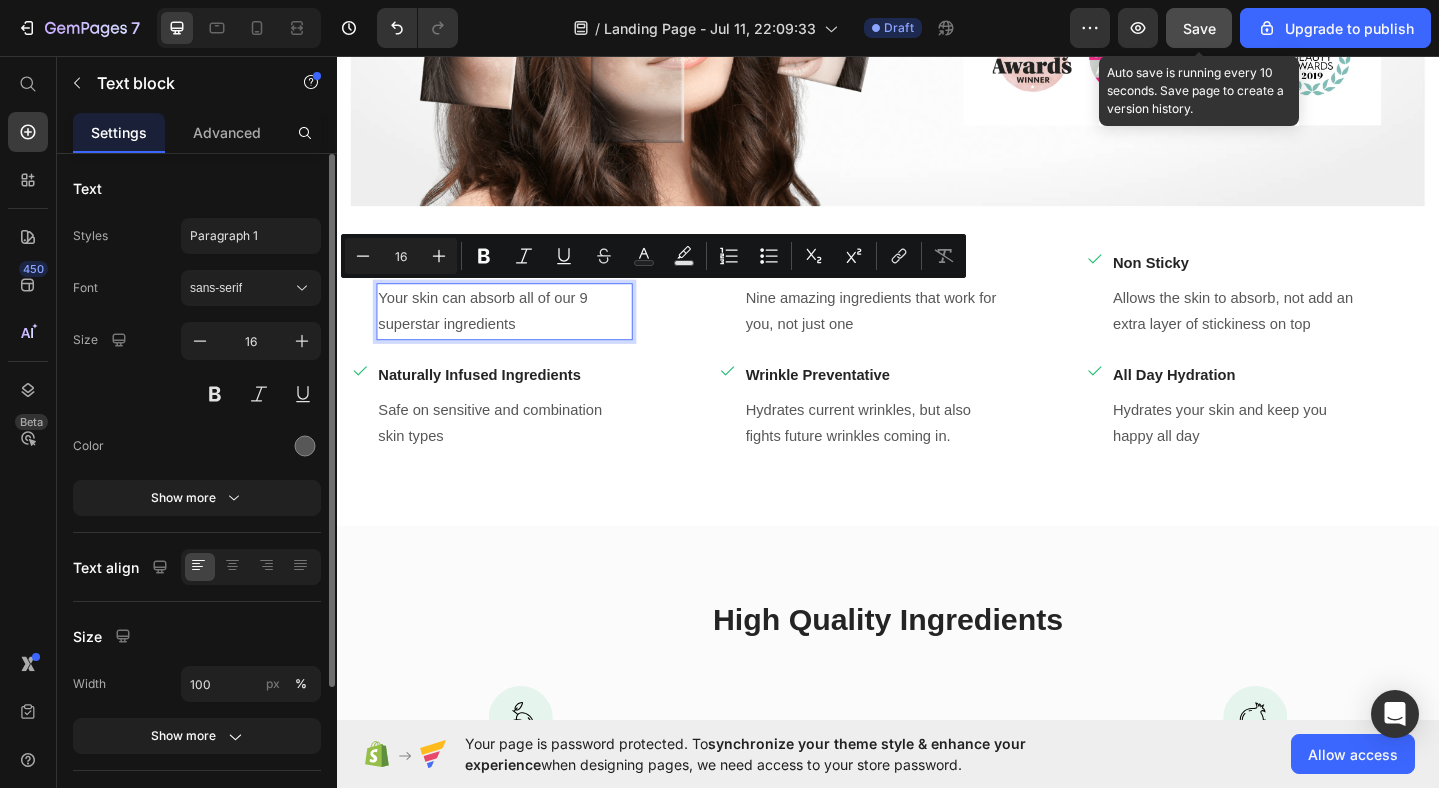click on "Your skin can absorb all of our 9 superstar ingredients" at bounding box center (519, 335) 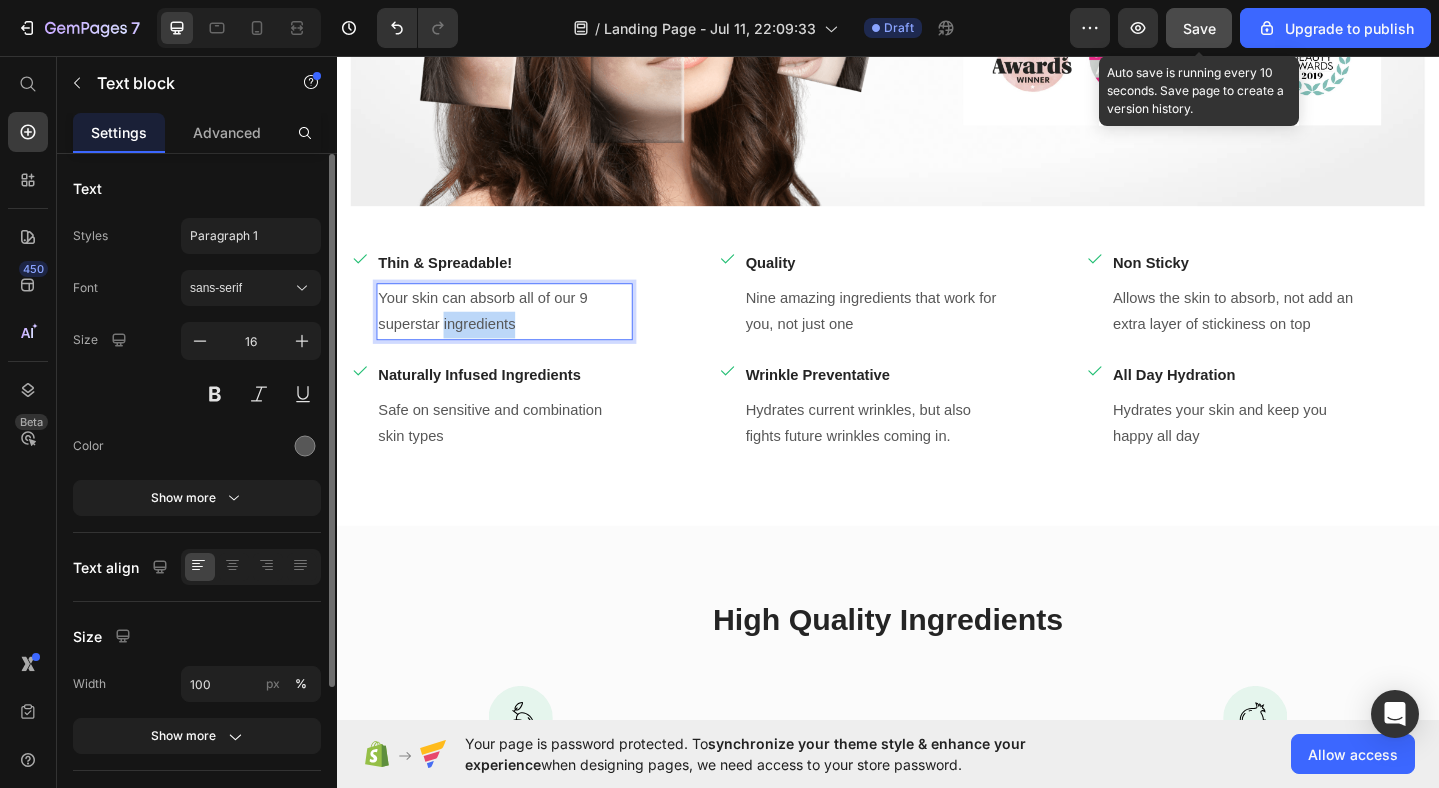 click on "Your skin can absorb all of our 9 superstar ingredients" at bounding box center (519, 335) 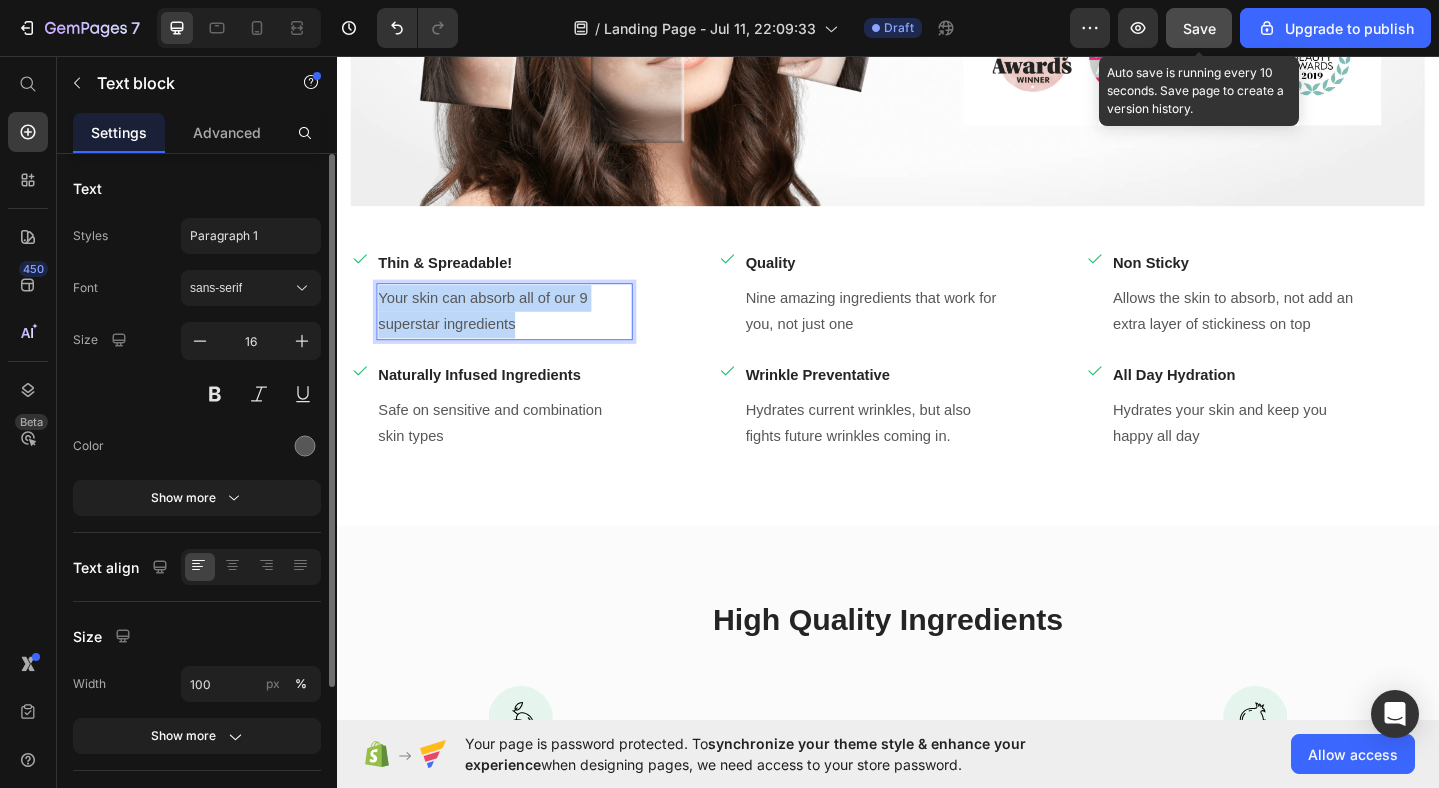 click on "Your skin can absorb all of our 9 superstar ingredients" at bounding box center [519, 335] 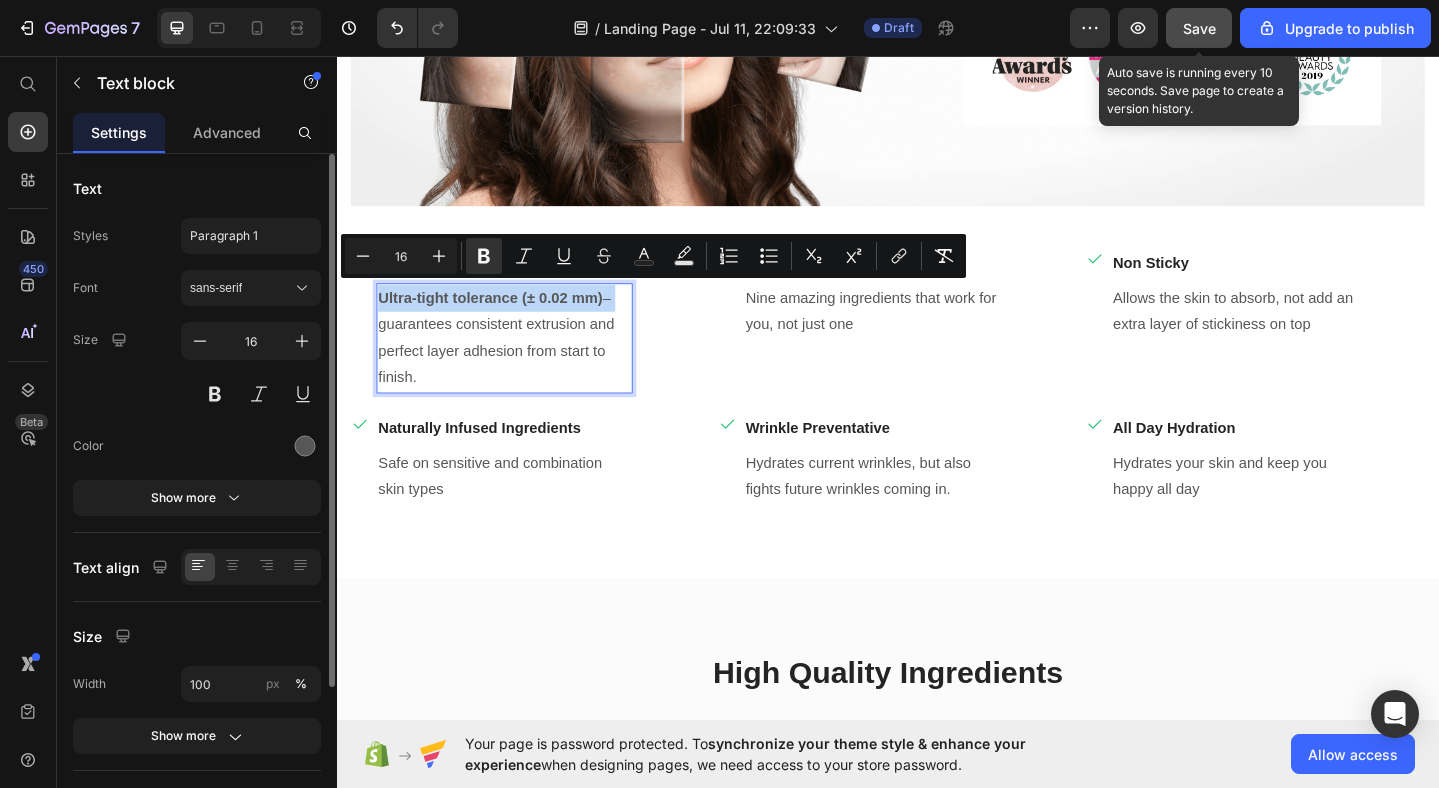 drag, startPoint x: 507, startPoint y: 339, endPoint x: 383, endPoint y: 312, distance: 126.90548 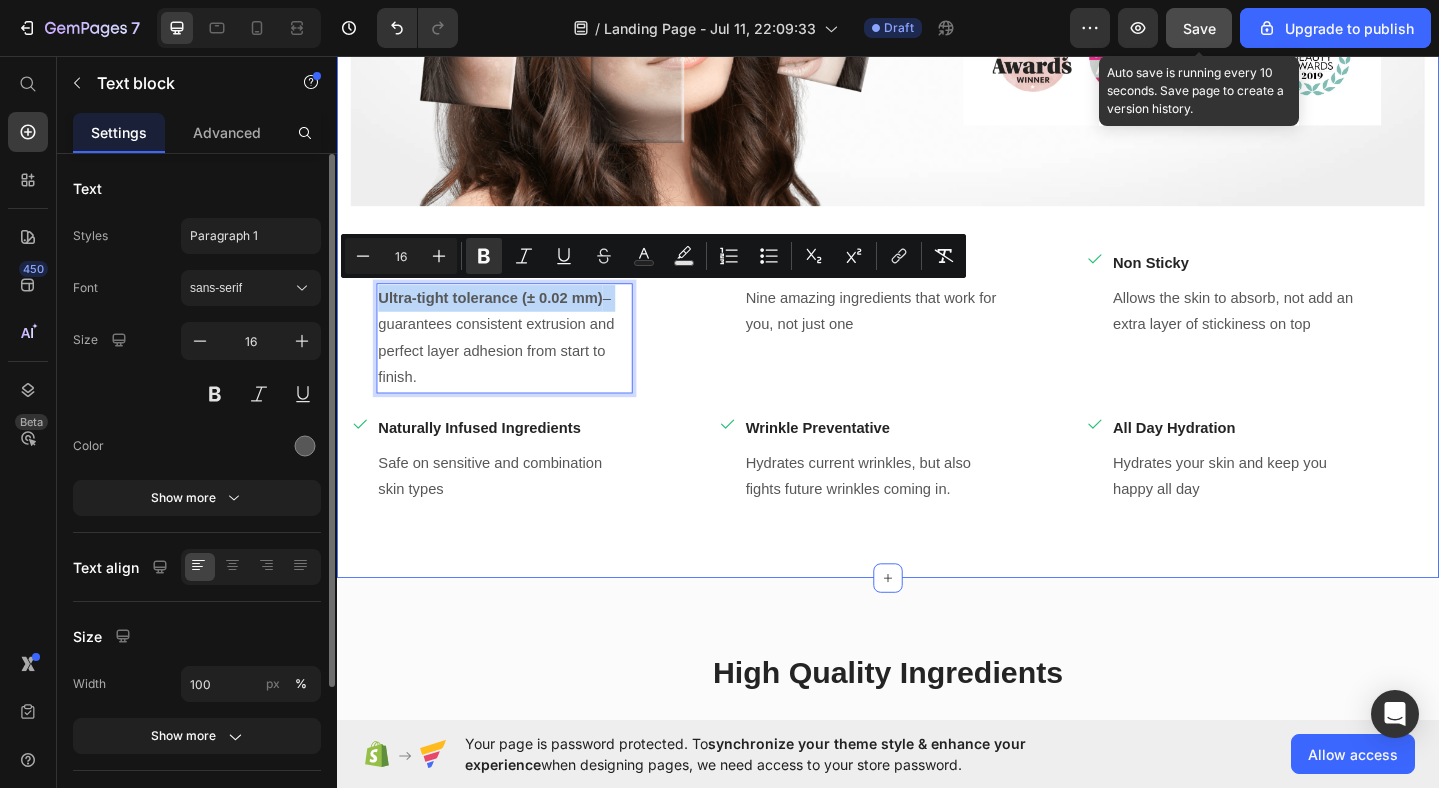 click on "Why NINE is the best 3D filament Heading Row Image “Using the latest green ingredients, our products work gently to restore balance to skin that’s affected by daily life and hormone fluctuations.”  Text block Image Image Image Image Row Row Row
Icon Thin & Spreadable! Text block Ultra-tight tolerance (± 0.02 mm)  – guarantees consistent extrusion and perfect layer adhesion from start to finish. Text block   0 Row
Icon Quality Text block Nine amazing ingredients that work for you, not just one Text block Row
Icon Non Sticky Text block Allows the skin to absorb, not add an extra layer of stickiness on top Text block Row Row
Icon Naturally Infused Ingredients Text block Safe on sensitive and combination skin types Text block Row
Icon Wrinkle Preventative Text block Hydrates current wrinkles, but also fights future wrinkles coming in. Text block Row
Icon All Day Hydration Text block Text block Row Row" at bounding box center (937, 155) 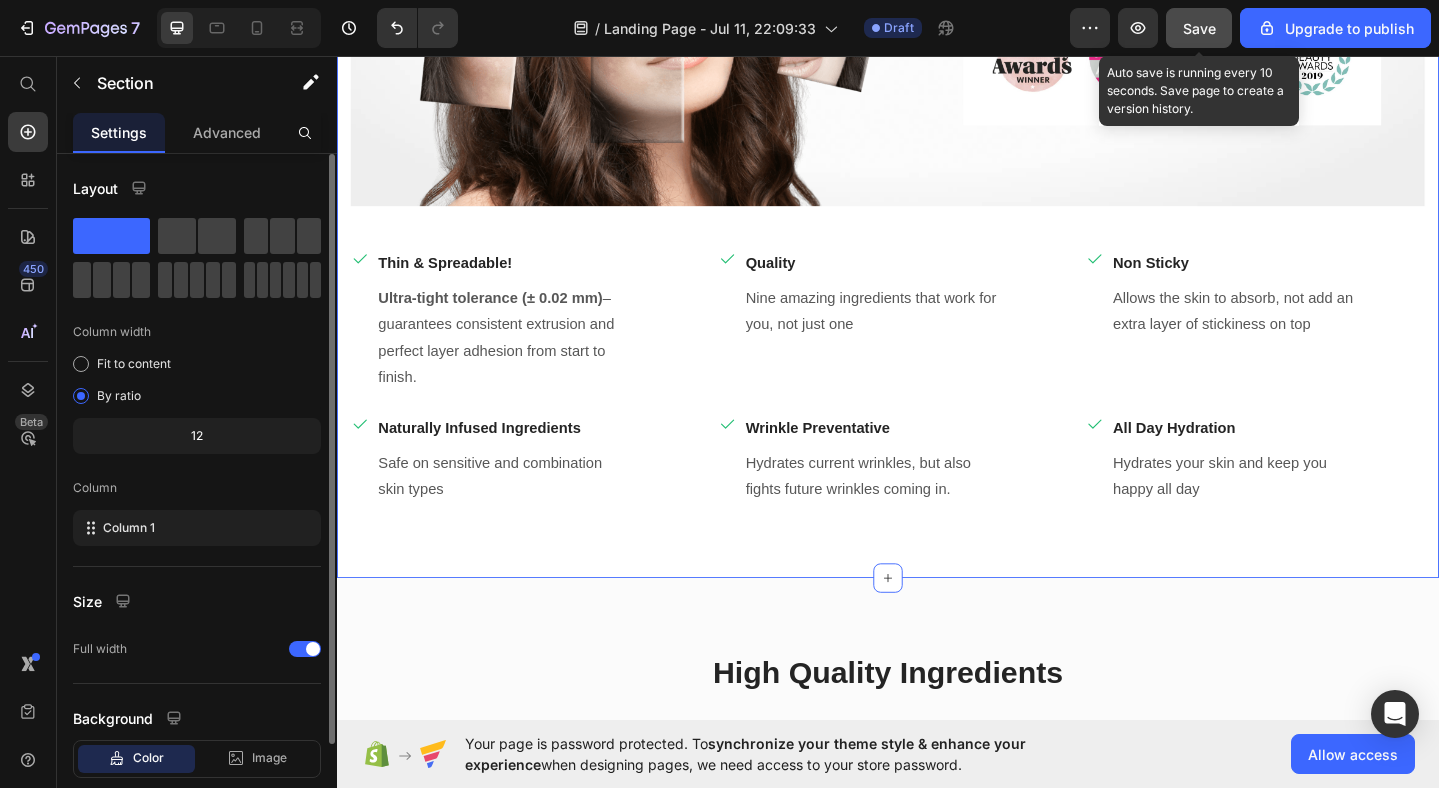 click on "Thin & Spreadable!" at bounding box center [519, 282] 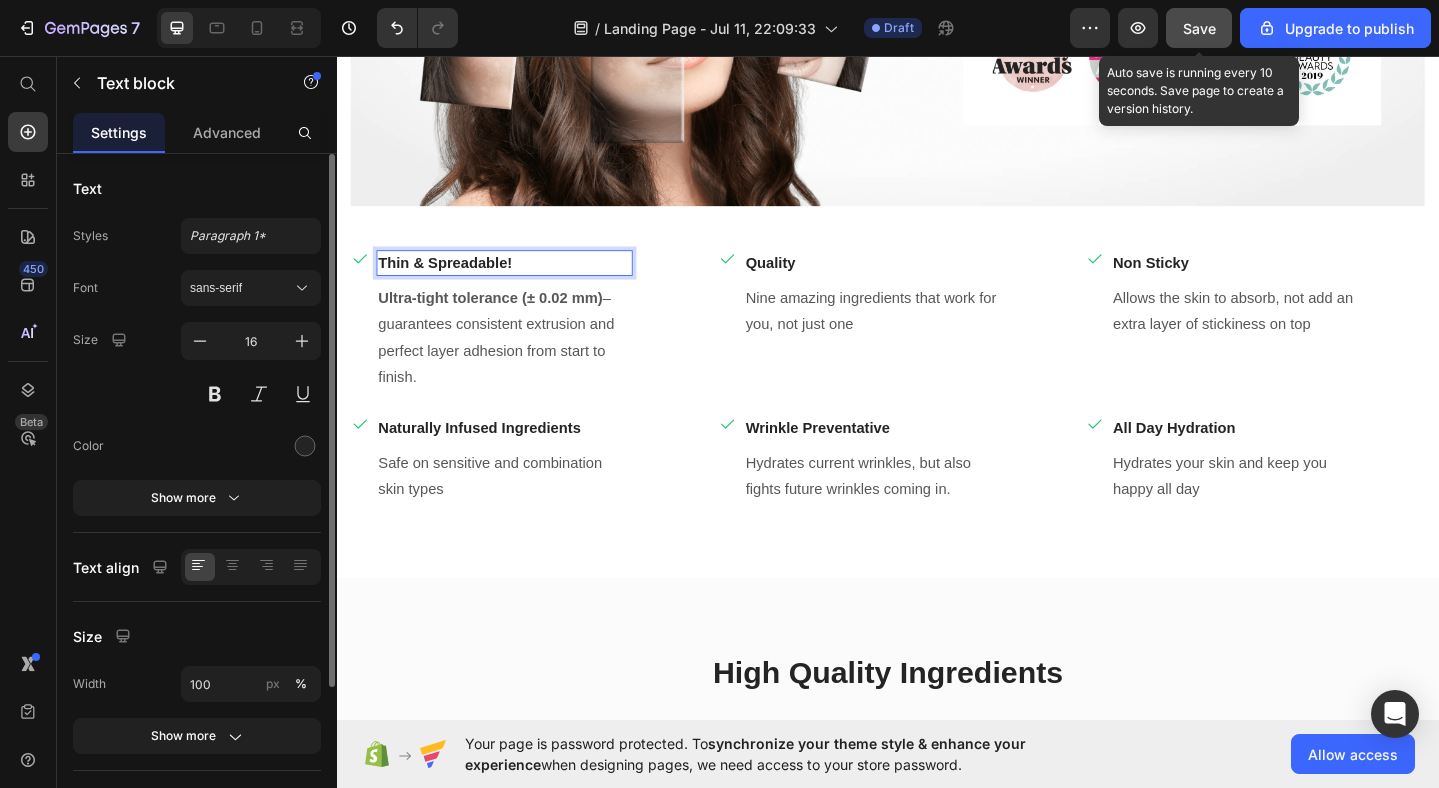 click on "Thin & Spreadable!" at bounding box center [519, 282] 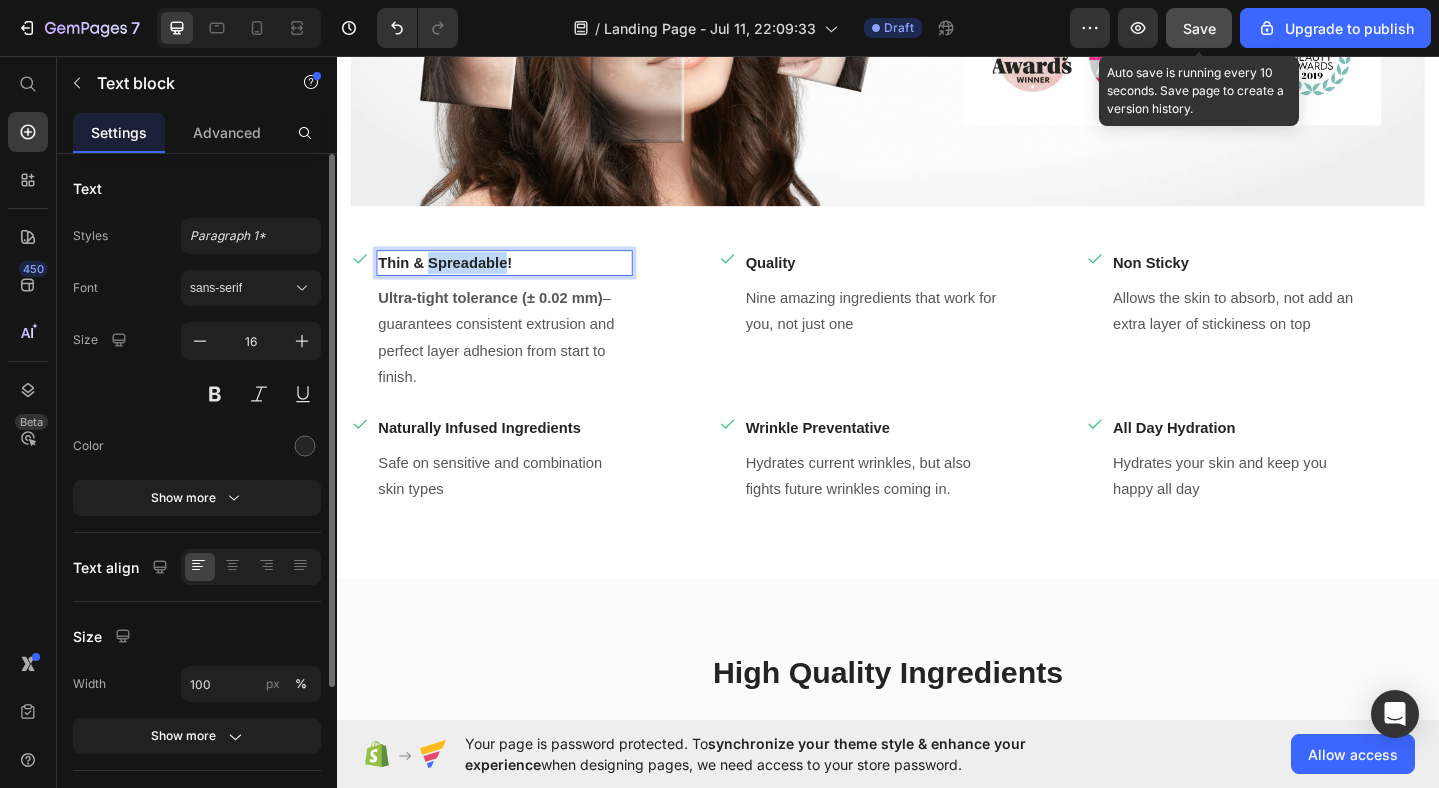 click on "Thin & Spreadable!" at bounding box center (519, 282) 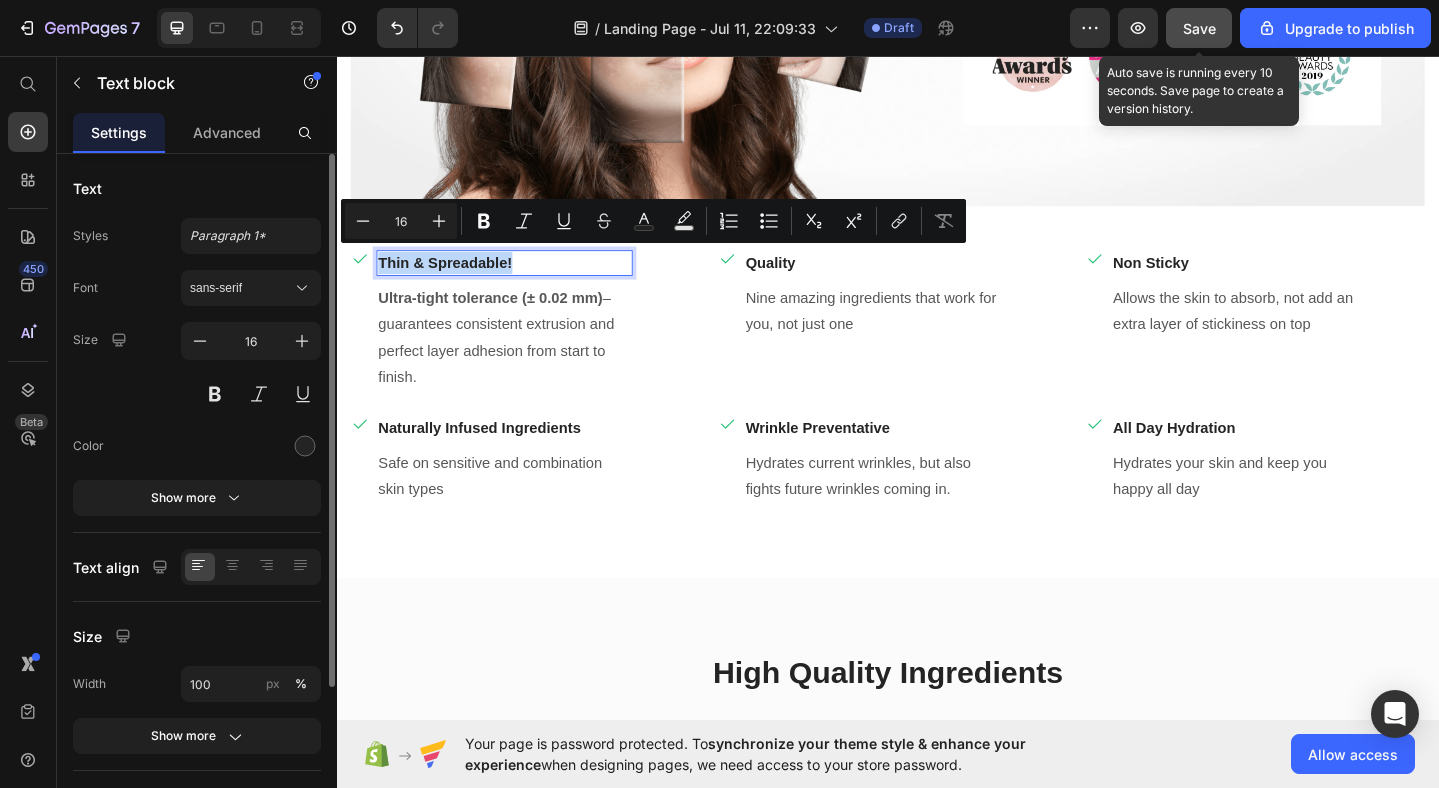 click on "Thin & Spreadable!" at bounding box center [519, 282] 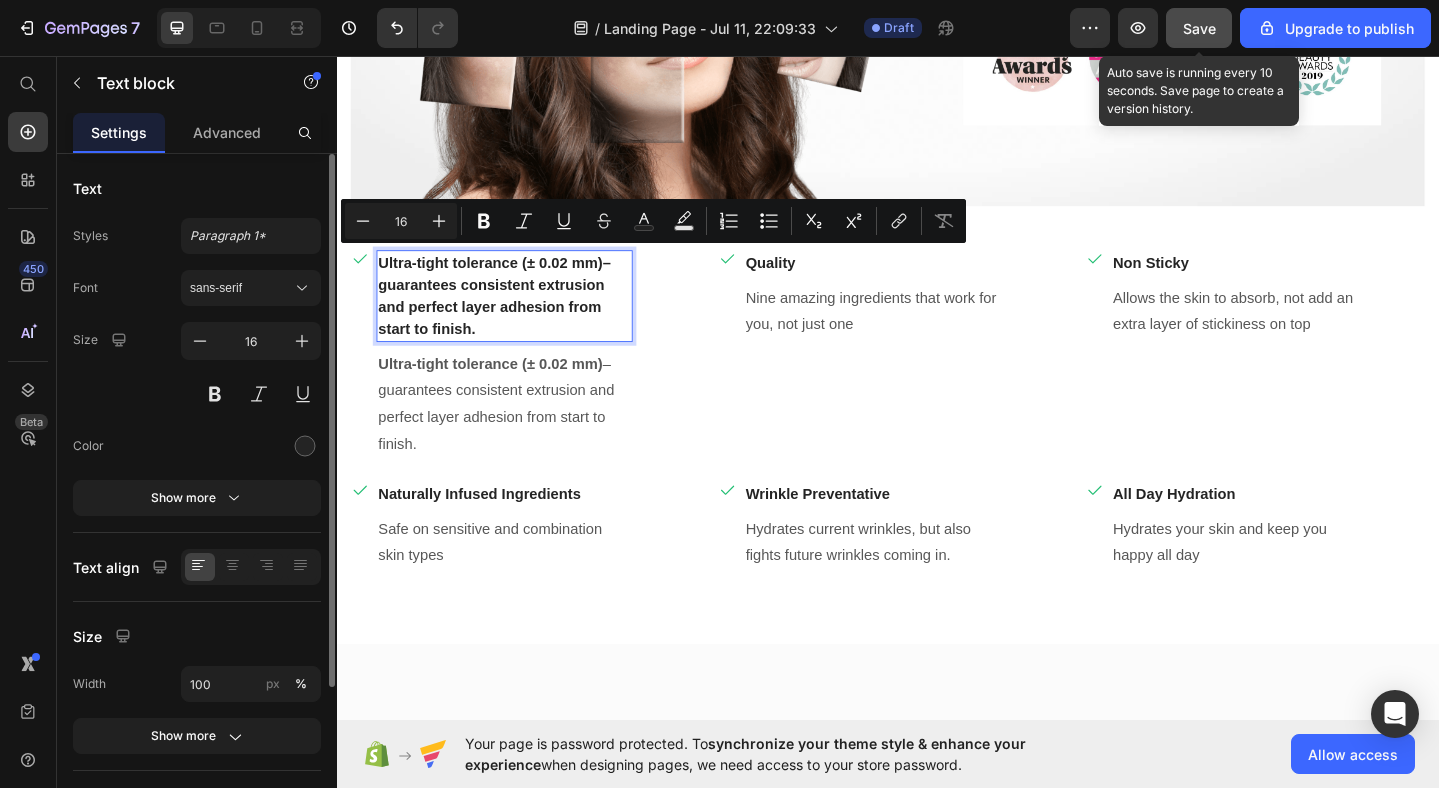 drag, startPoint x: 494, startPoint y: 596, endPoint x: 643, endPoint y: 351, distance: 286.75076 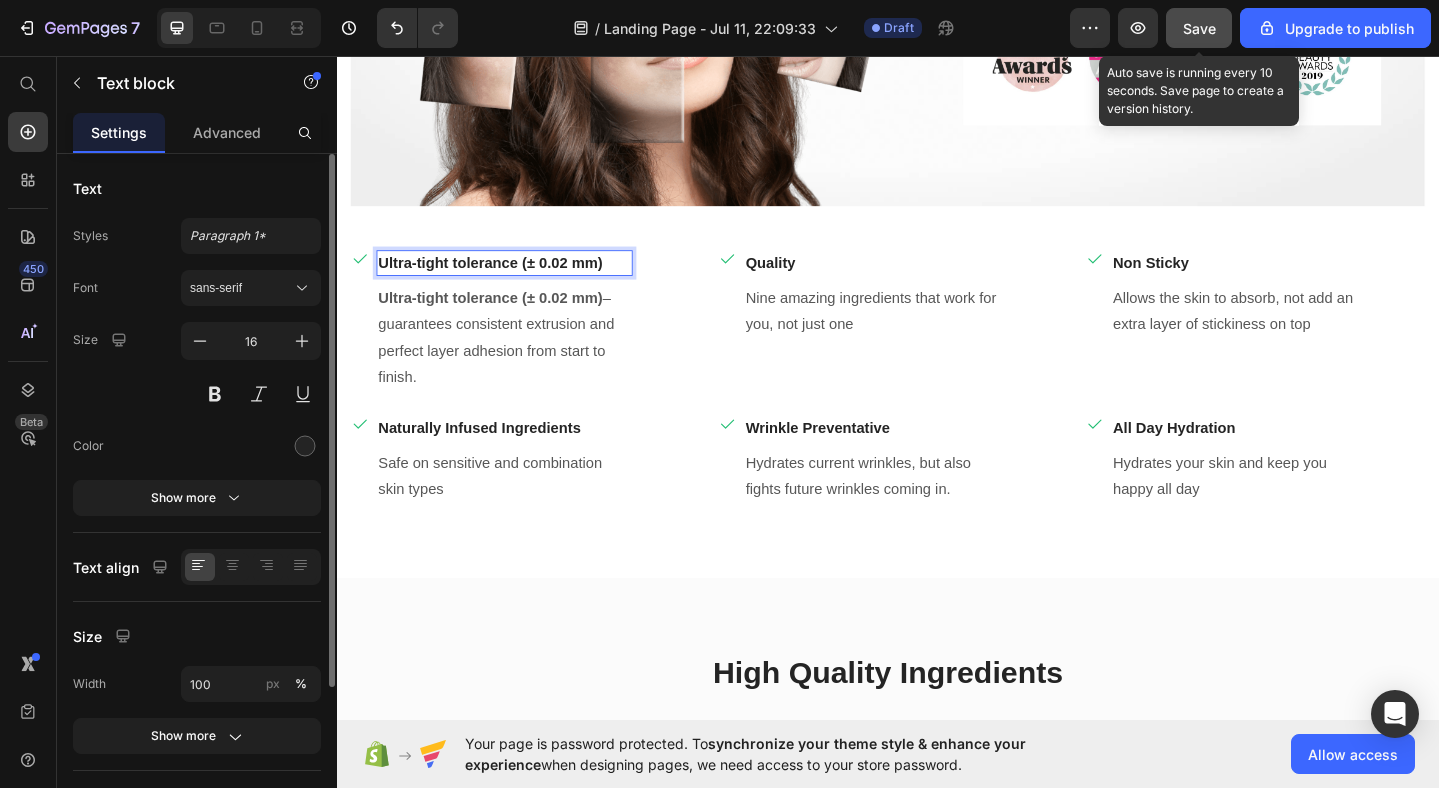 click on "Ultra-tight tolerance (± 0.02 mm)" at bounding box center [504, 319] 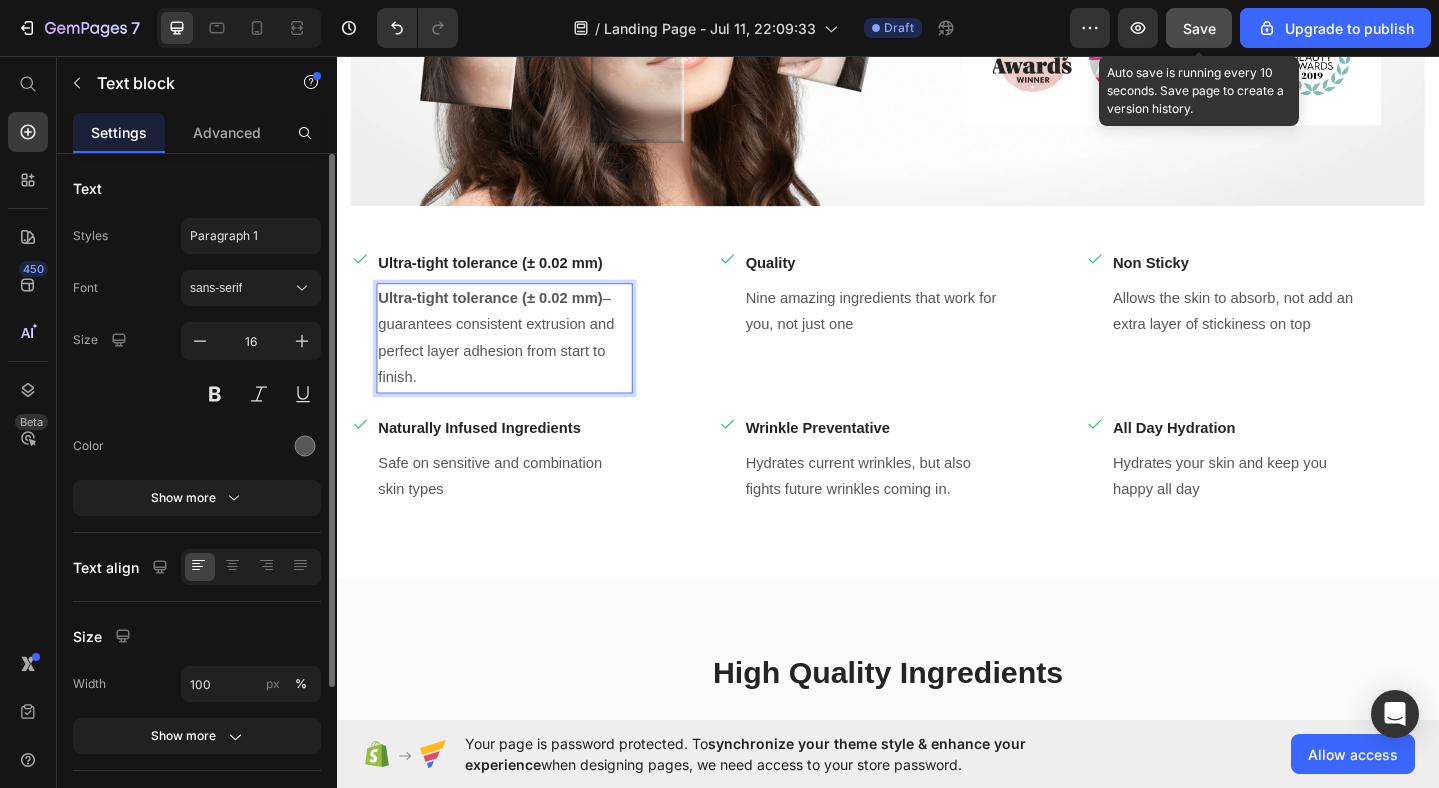 click on "Ultra-tight tolerance (± 0.02 mm)" at bounding box center (504, 319) 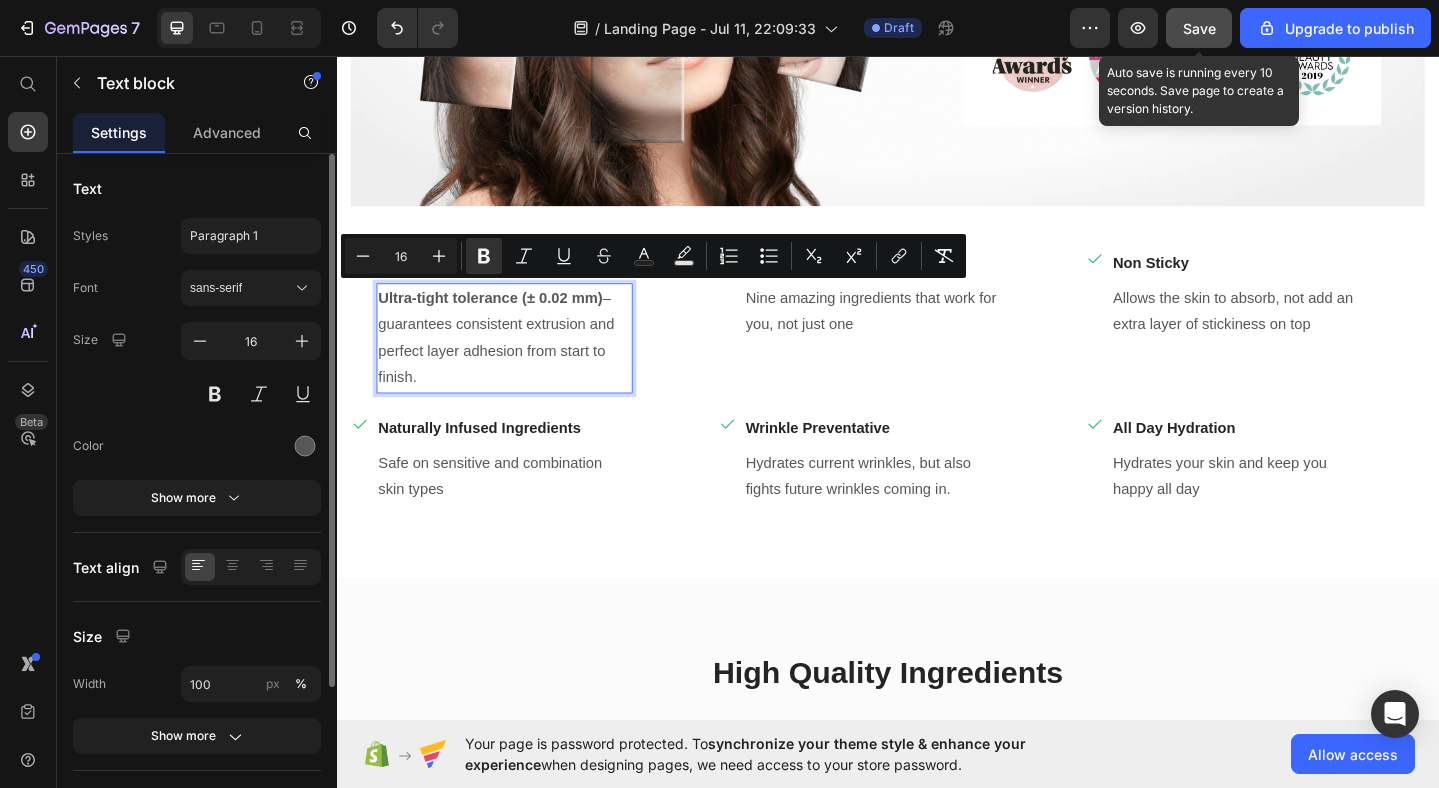 drag, startPoint x: 643, startPoint y: 351, endPoint x: 592, endPoint y: 321, distance: 59.16925 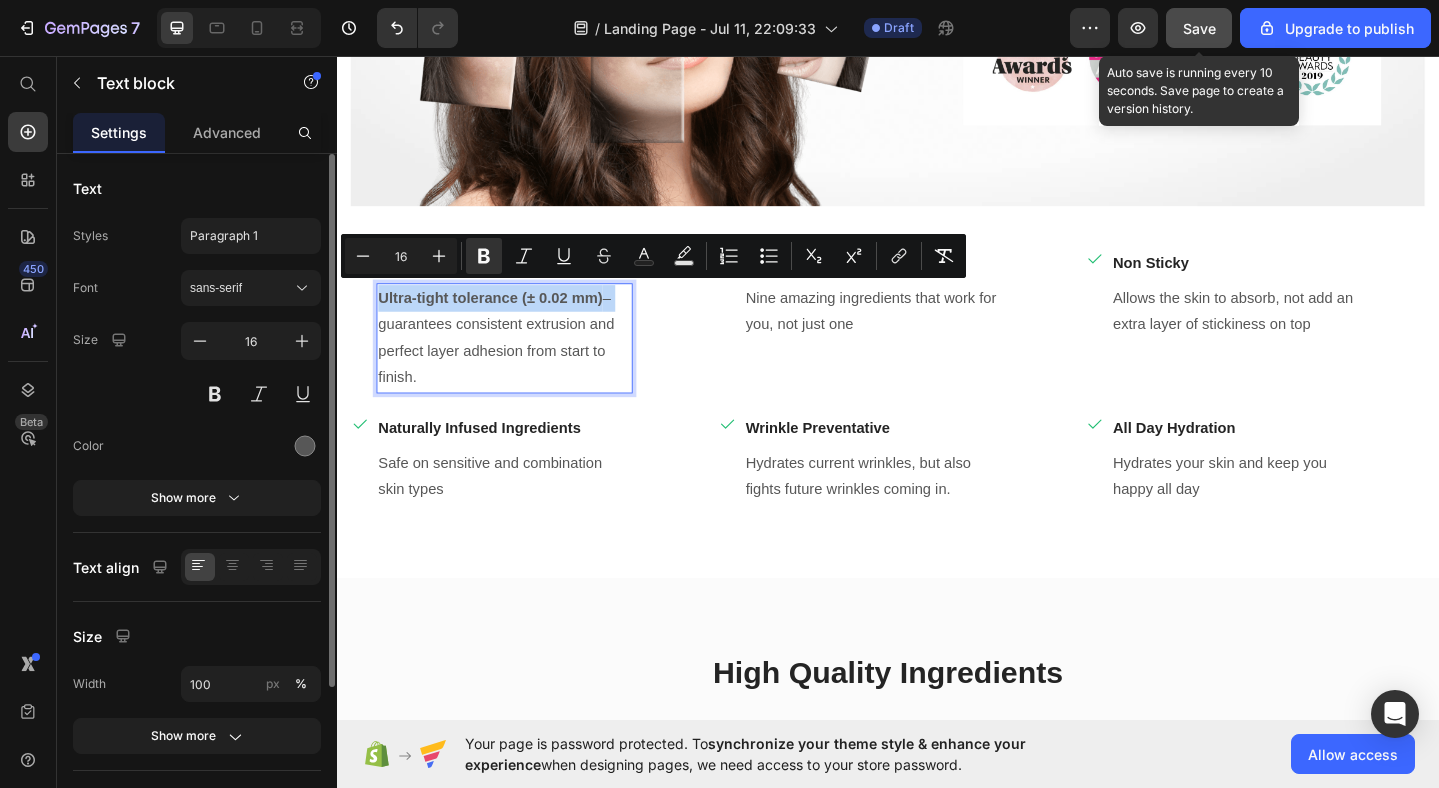 drag, startPoint x: 592, startPoint y: 321, endPoint x: 383, endPoint y: 315, distance: 209.0861 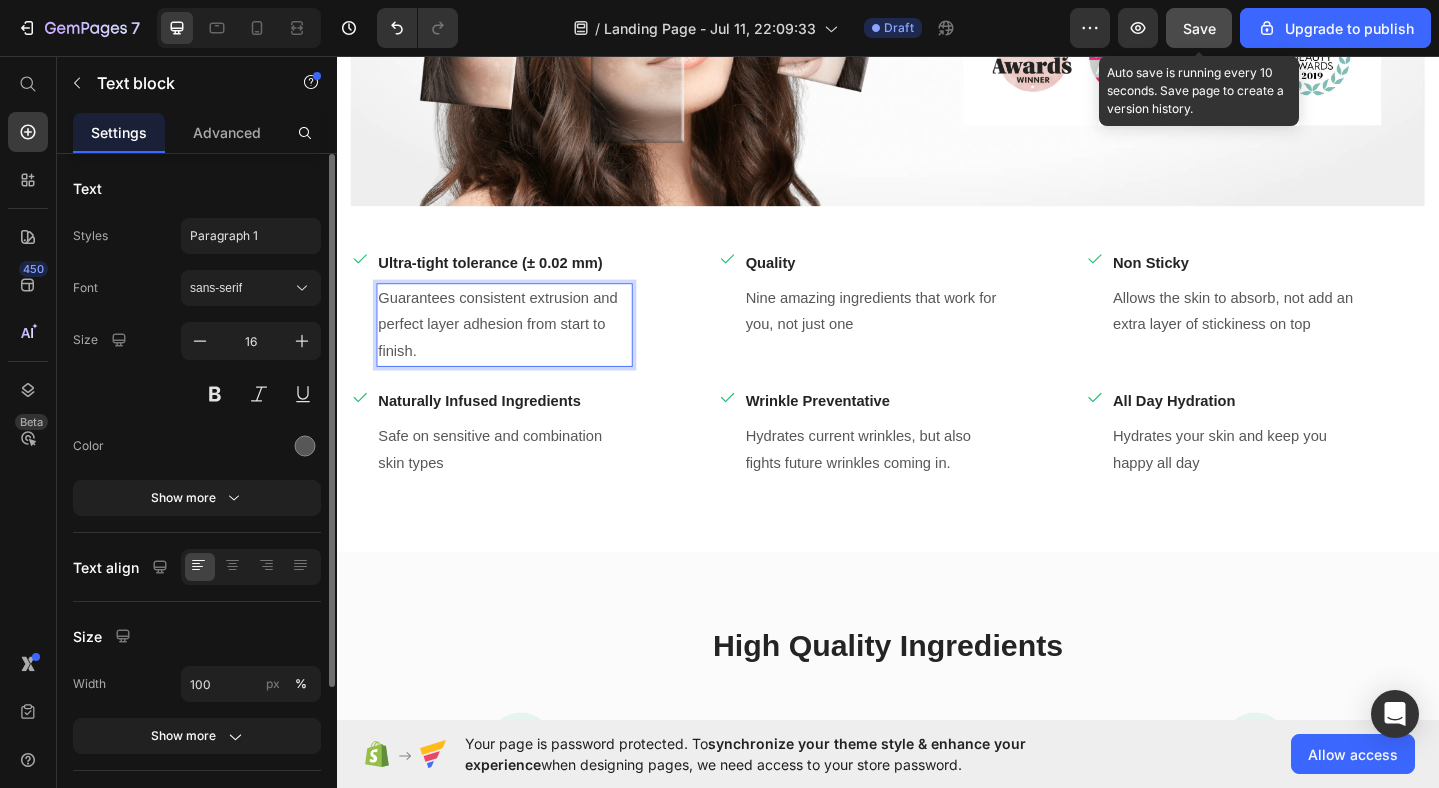 click on "Quality" at bounding box center (919, 282) 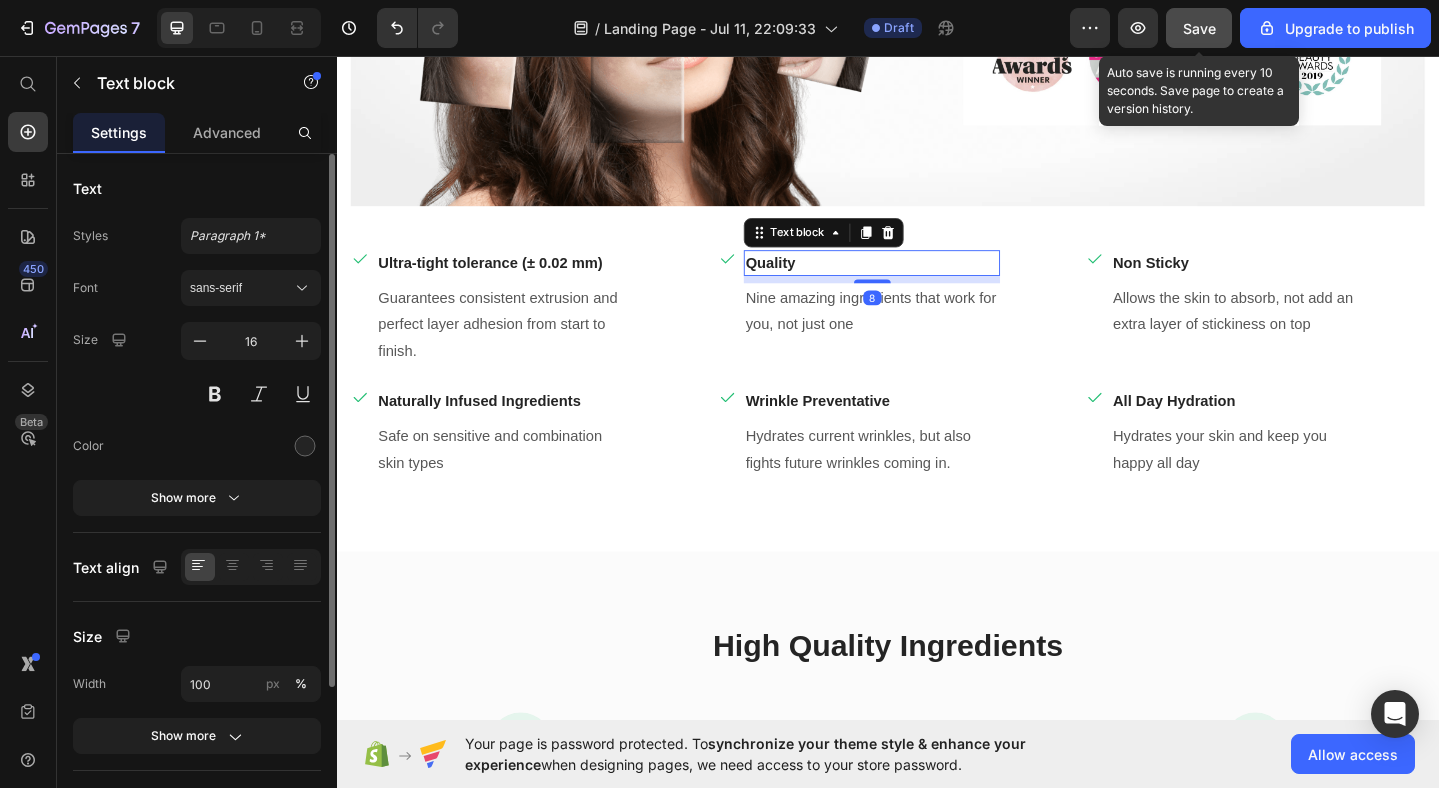 click on "Quality" at bounding box center (919, 282) 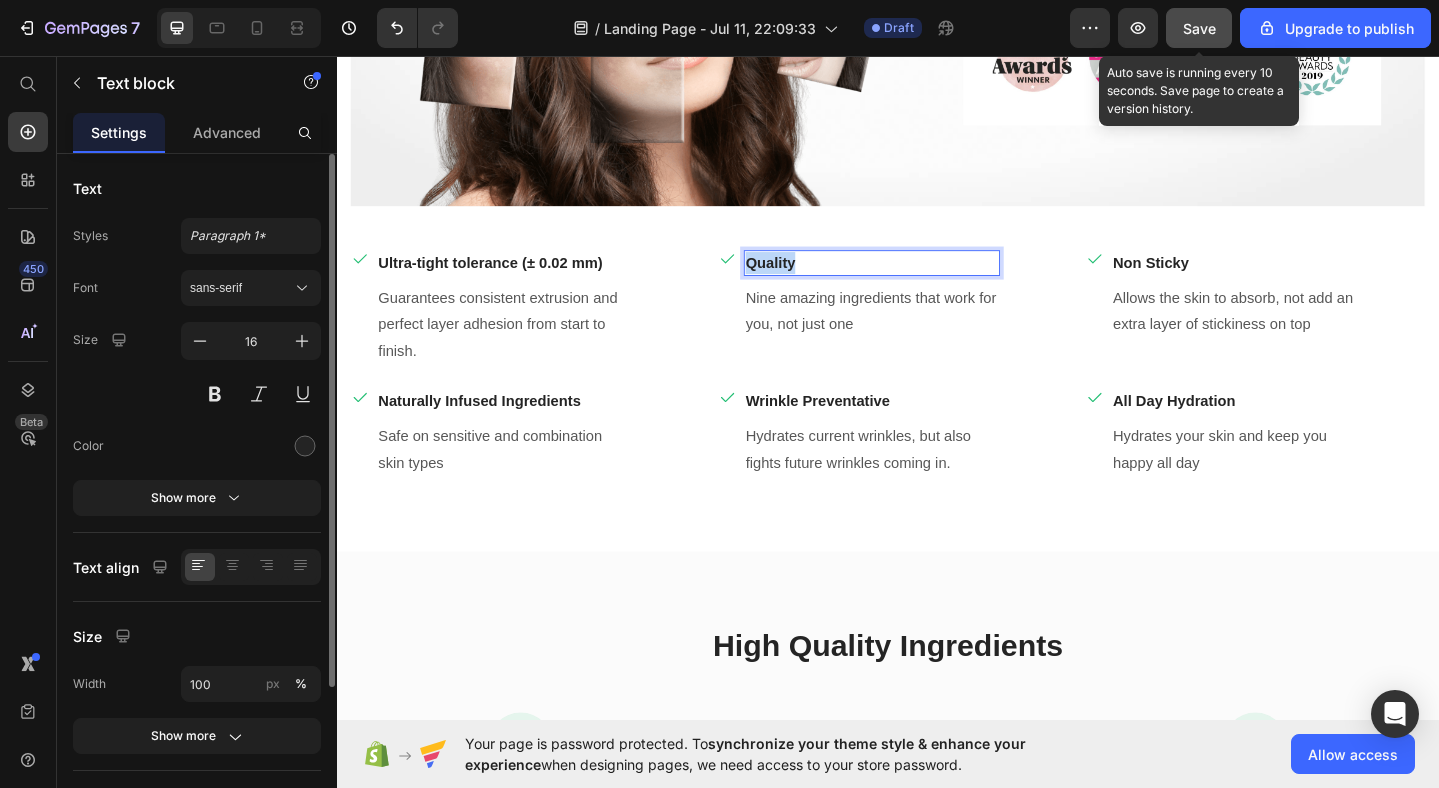 click on "Quality" at bounding box center [919, 282] 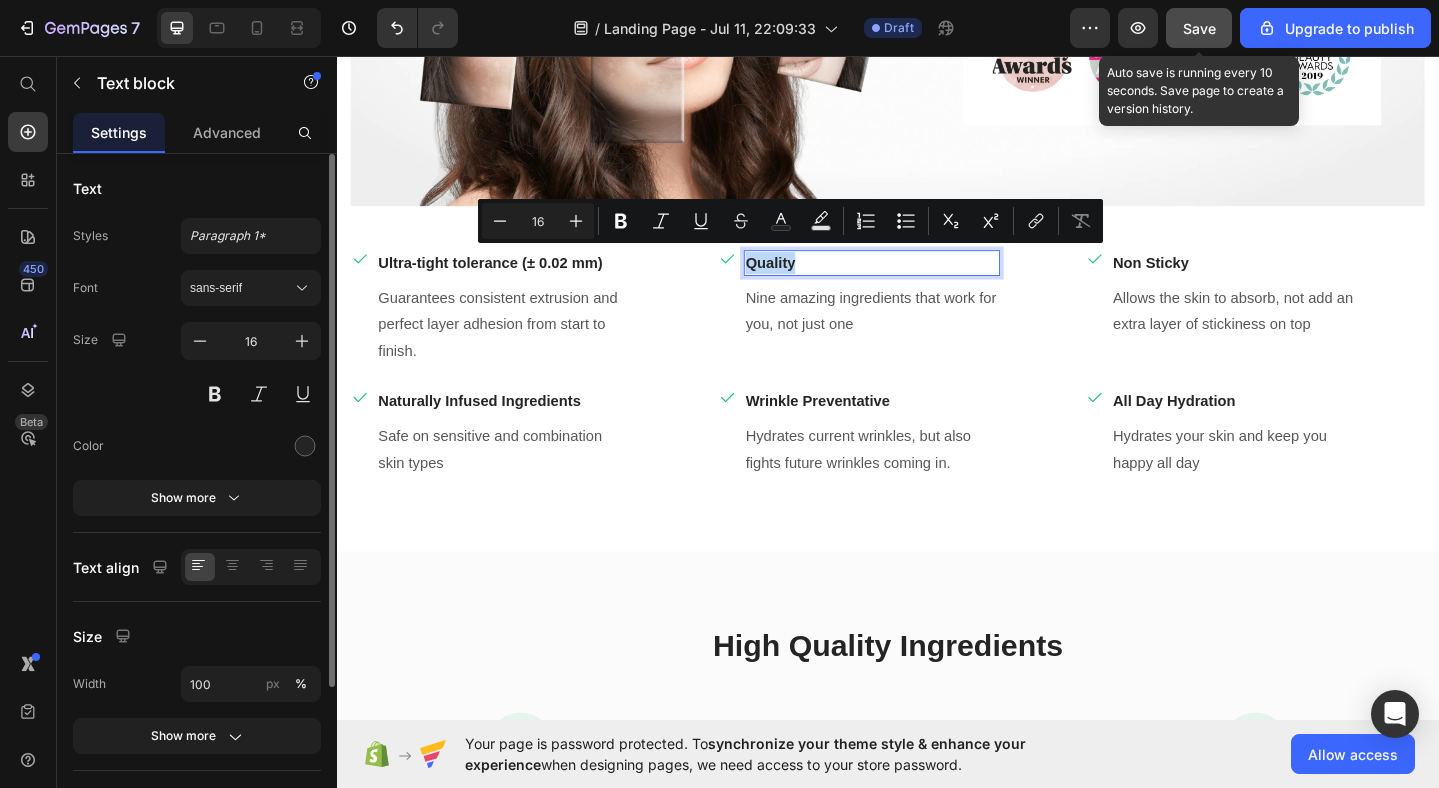 click on "Quality" at bounding box center (919, 282) 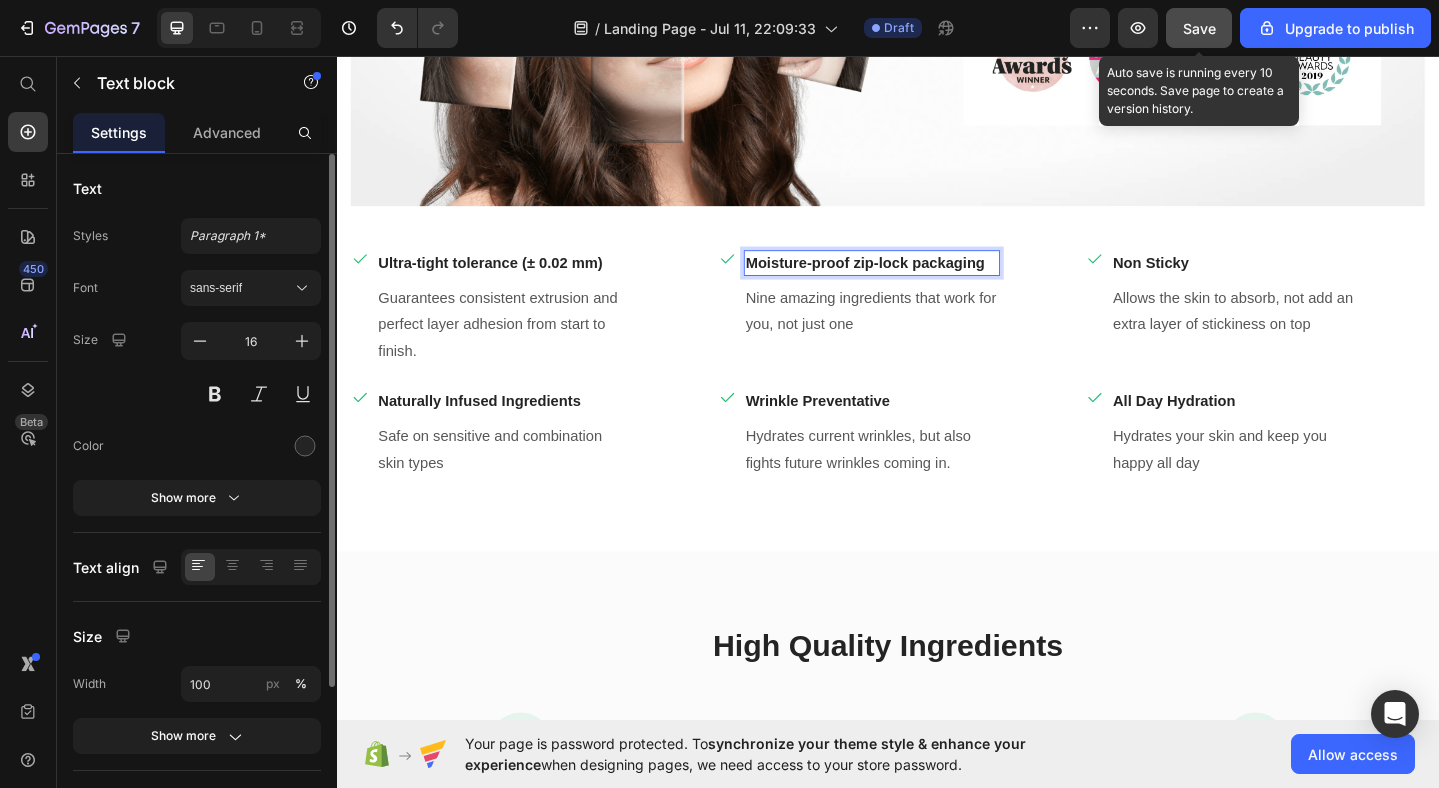 click on "Nine amazing ingredients that work for you, not just one" at bounding box center (919, 335) 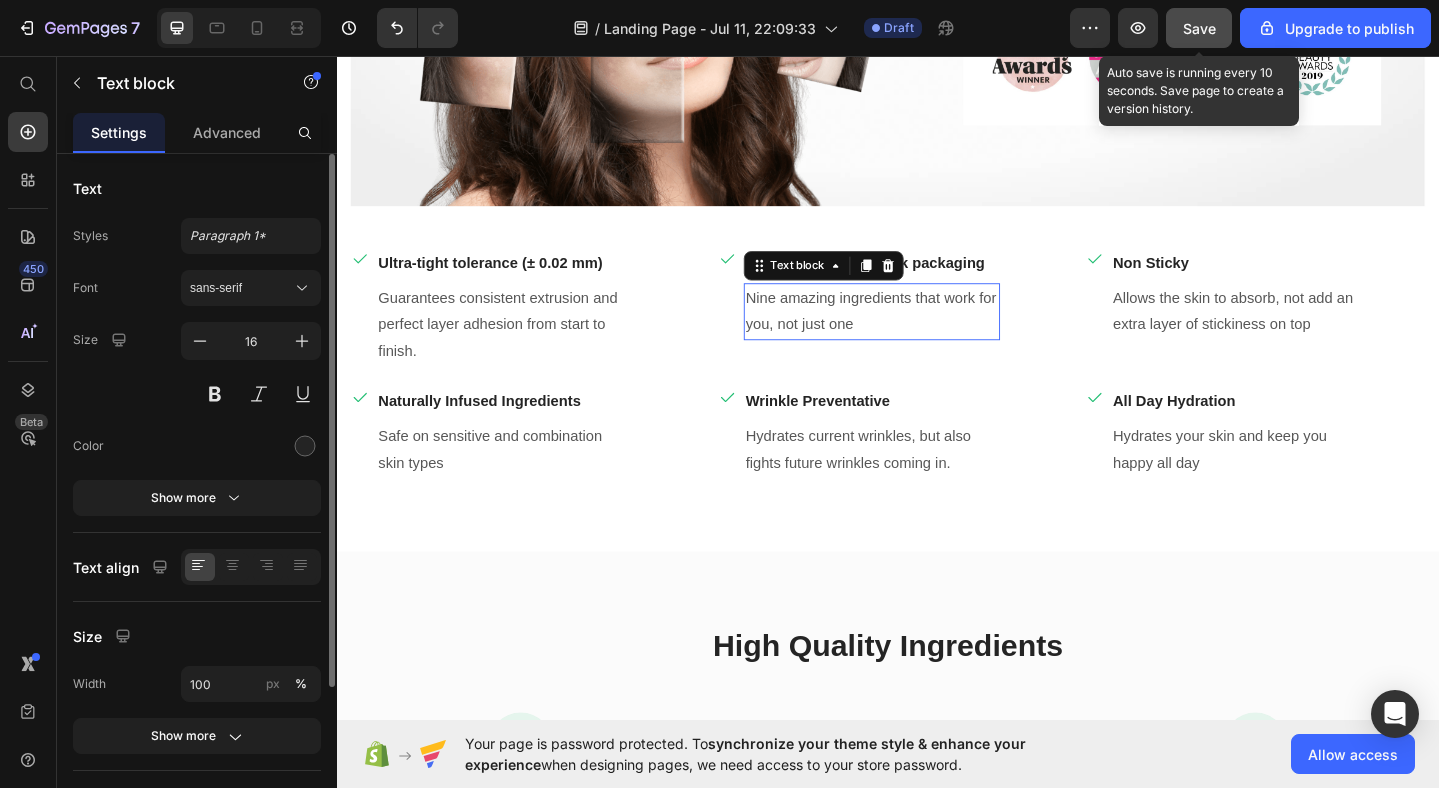 drag, startPoint x: 1080, startPoint y: 296, endPoint x: 821, endPoint y: 323, distance: 260.40353 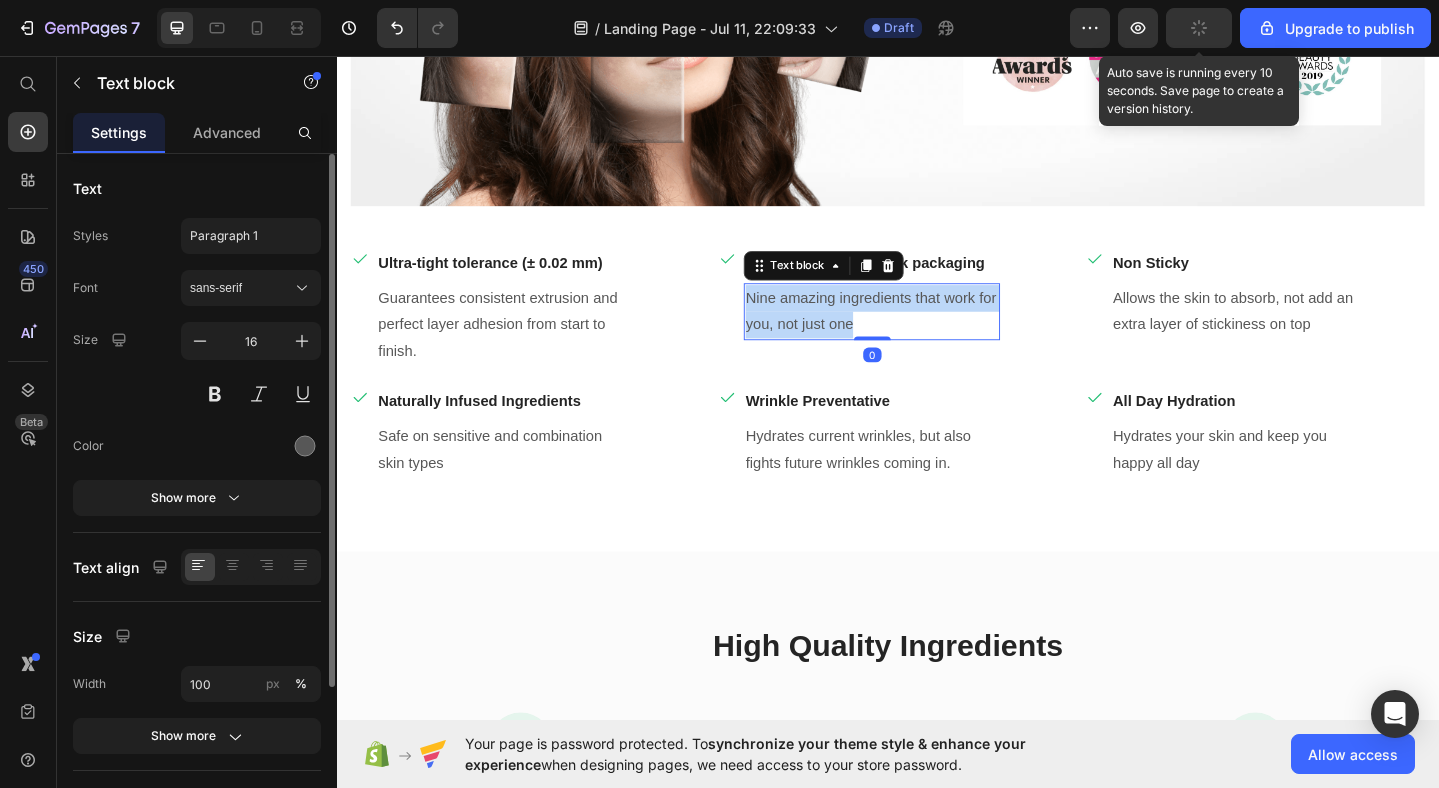 click on "Nine amazing ingredients that work for you, not just one" at bounding box center (919, 335) 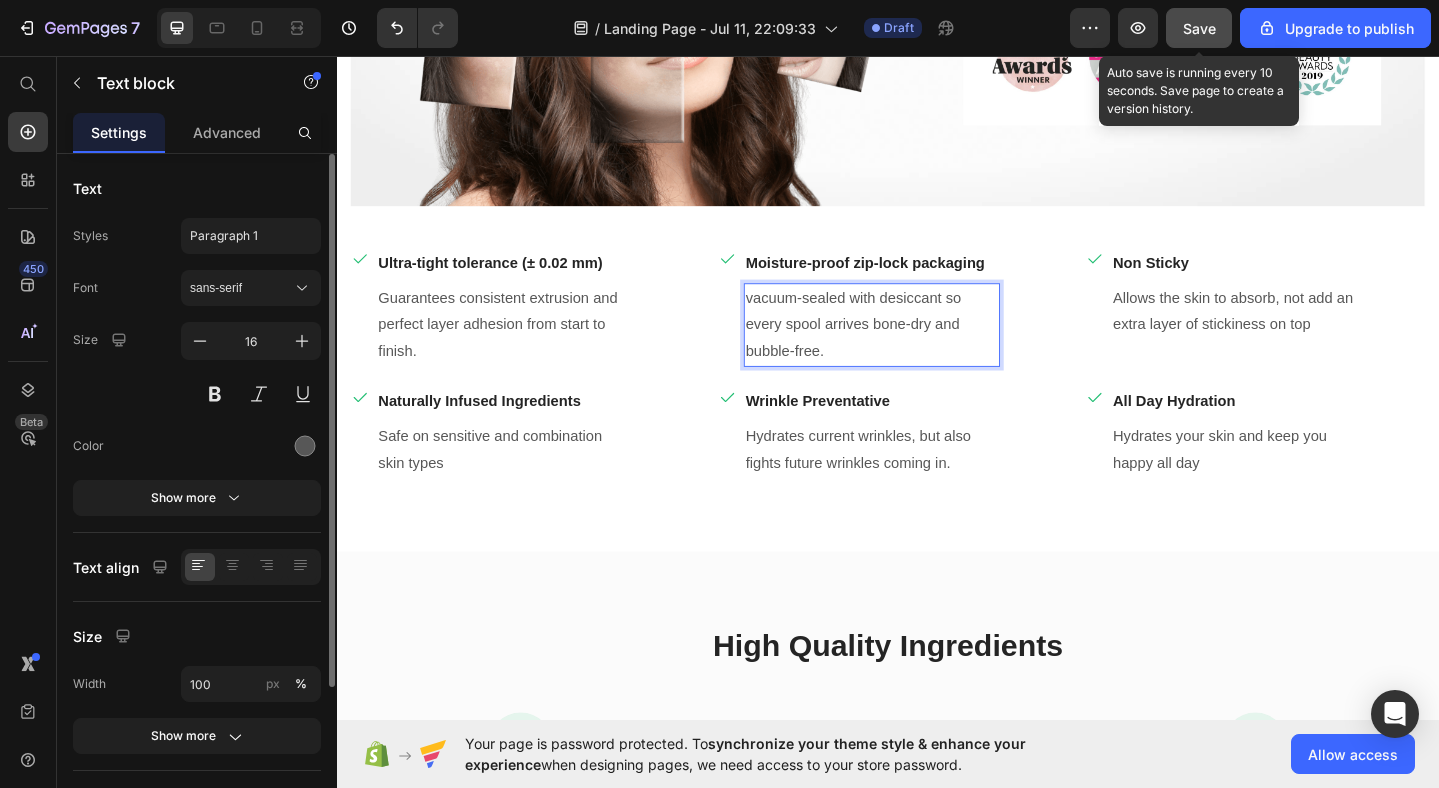 drag, startPoint x: 821, startPoint y: 323, endPoint x: 789, endPoint y: 315, distance: 32.984844 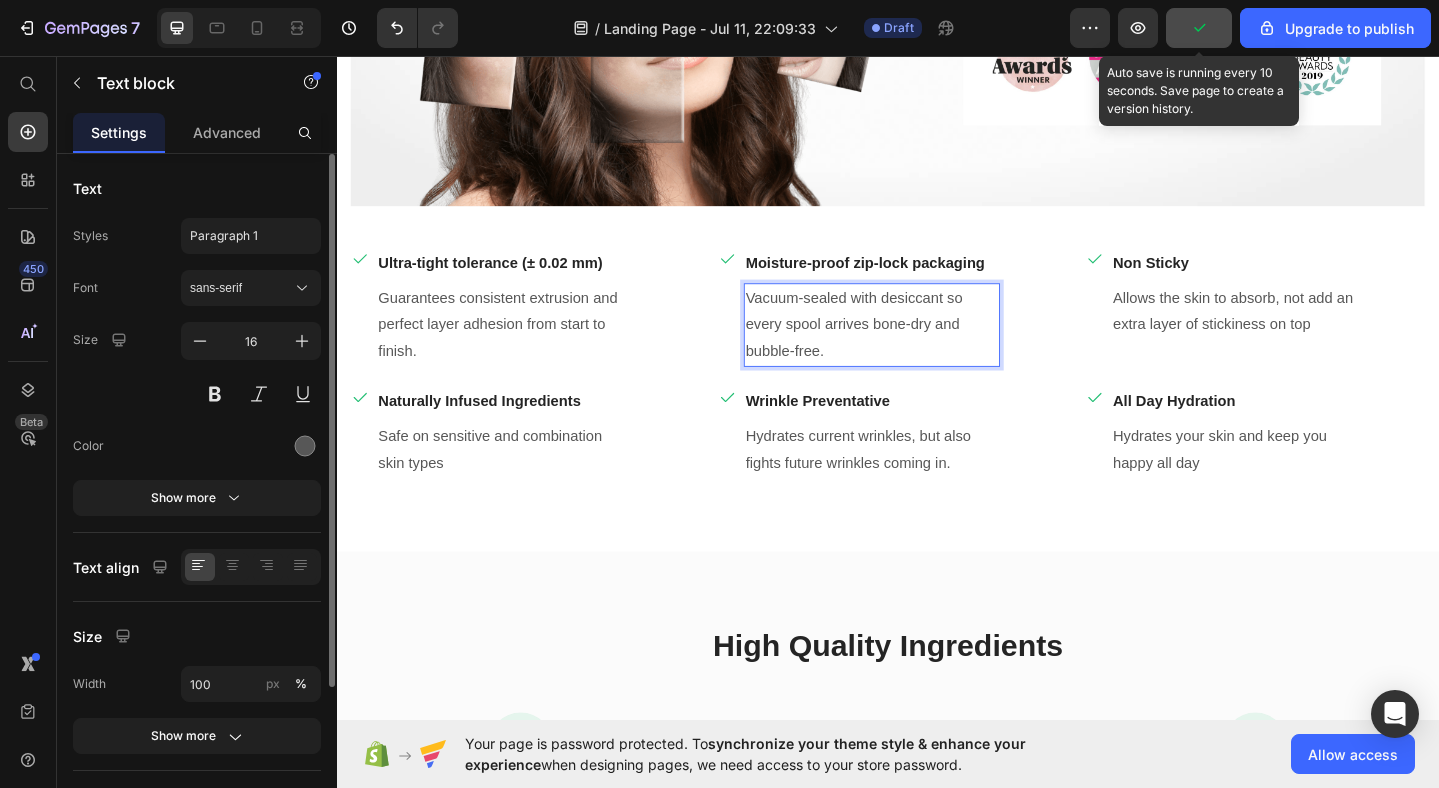 click on "Non Sticky" at bounding box center (1319, 282) 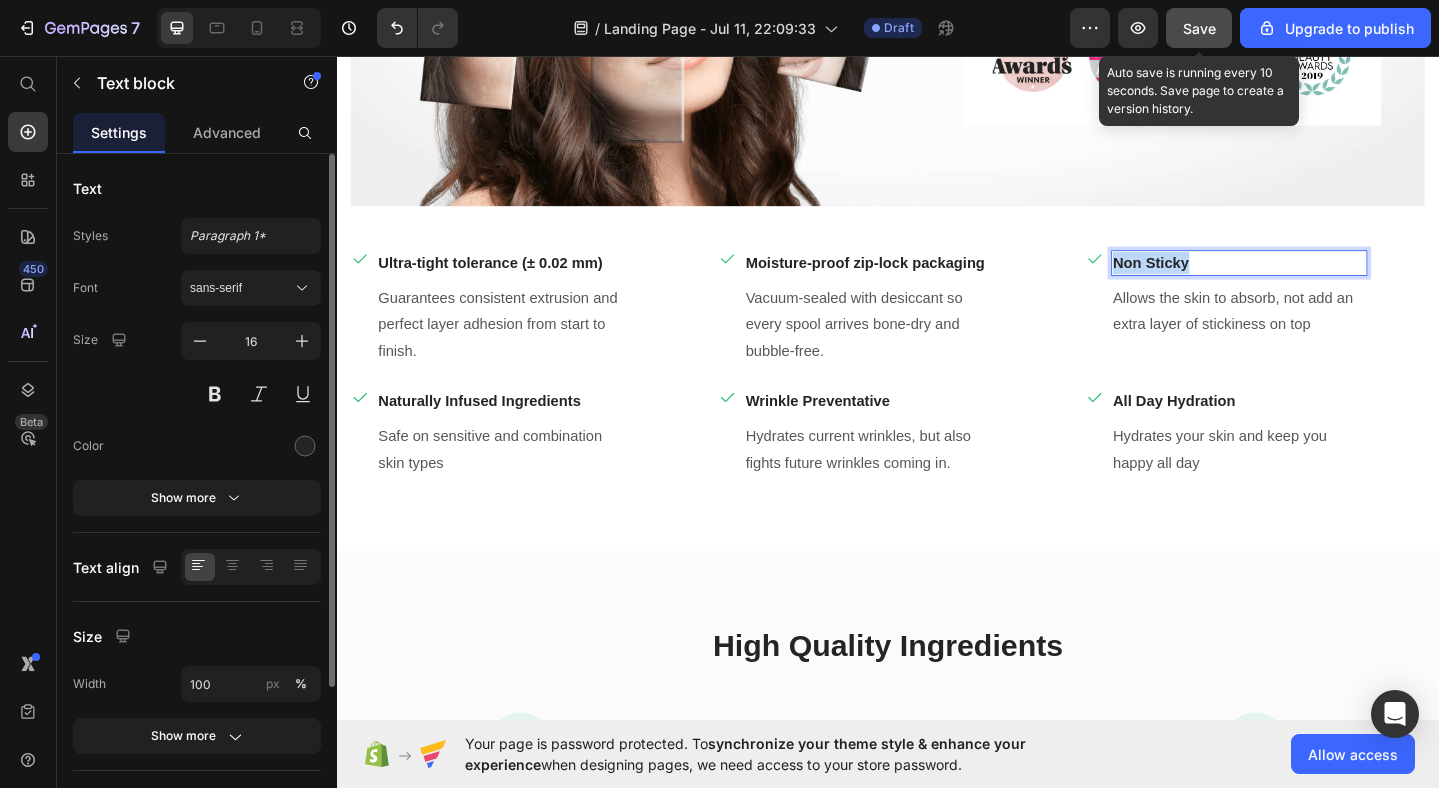 click on "Non Sticky" at bounding box center [1319, 282] 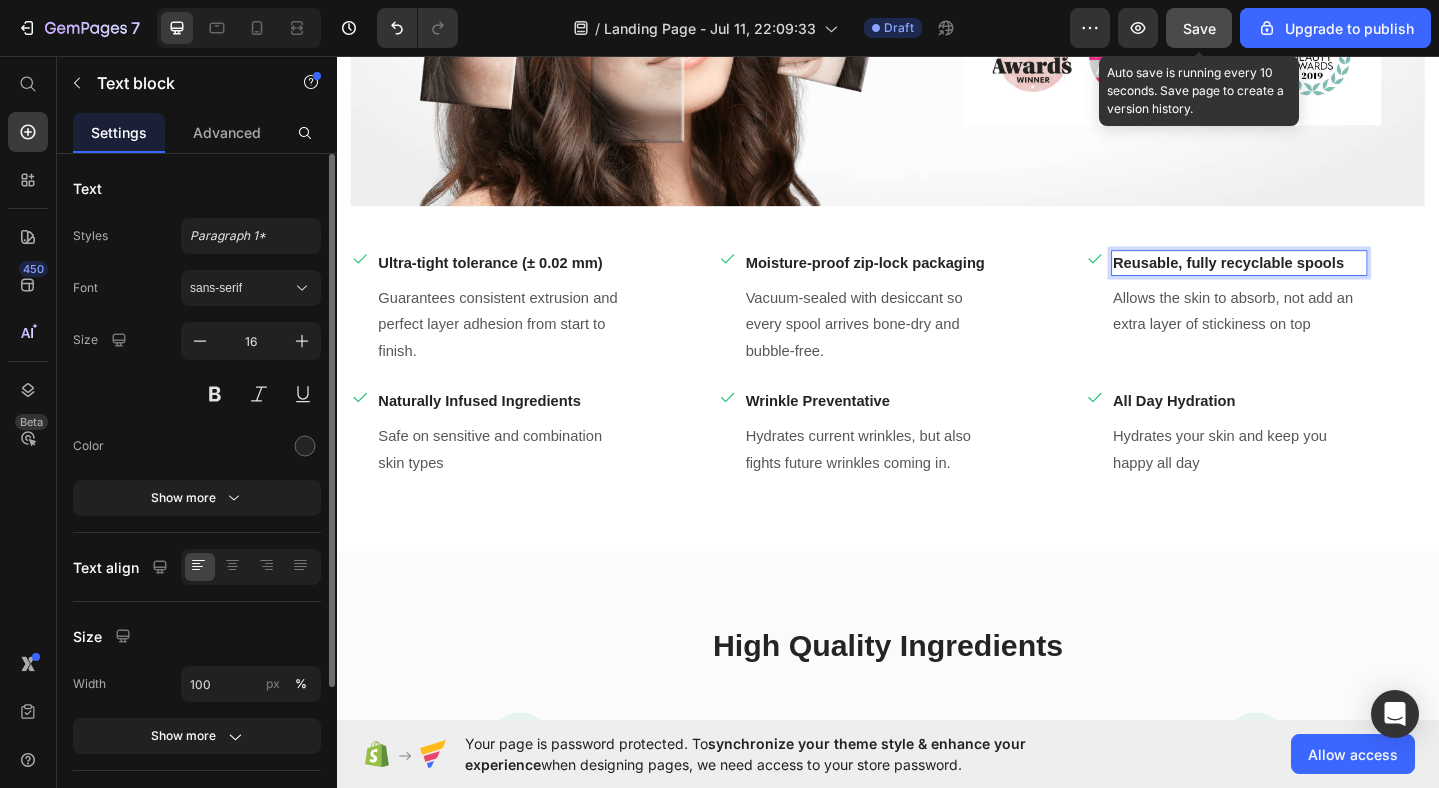 click on "Allows the skin to absorb, not add an extra layer of stickiness on top" at bounding box center [1319, 335] 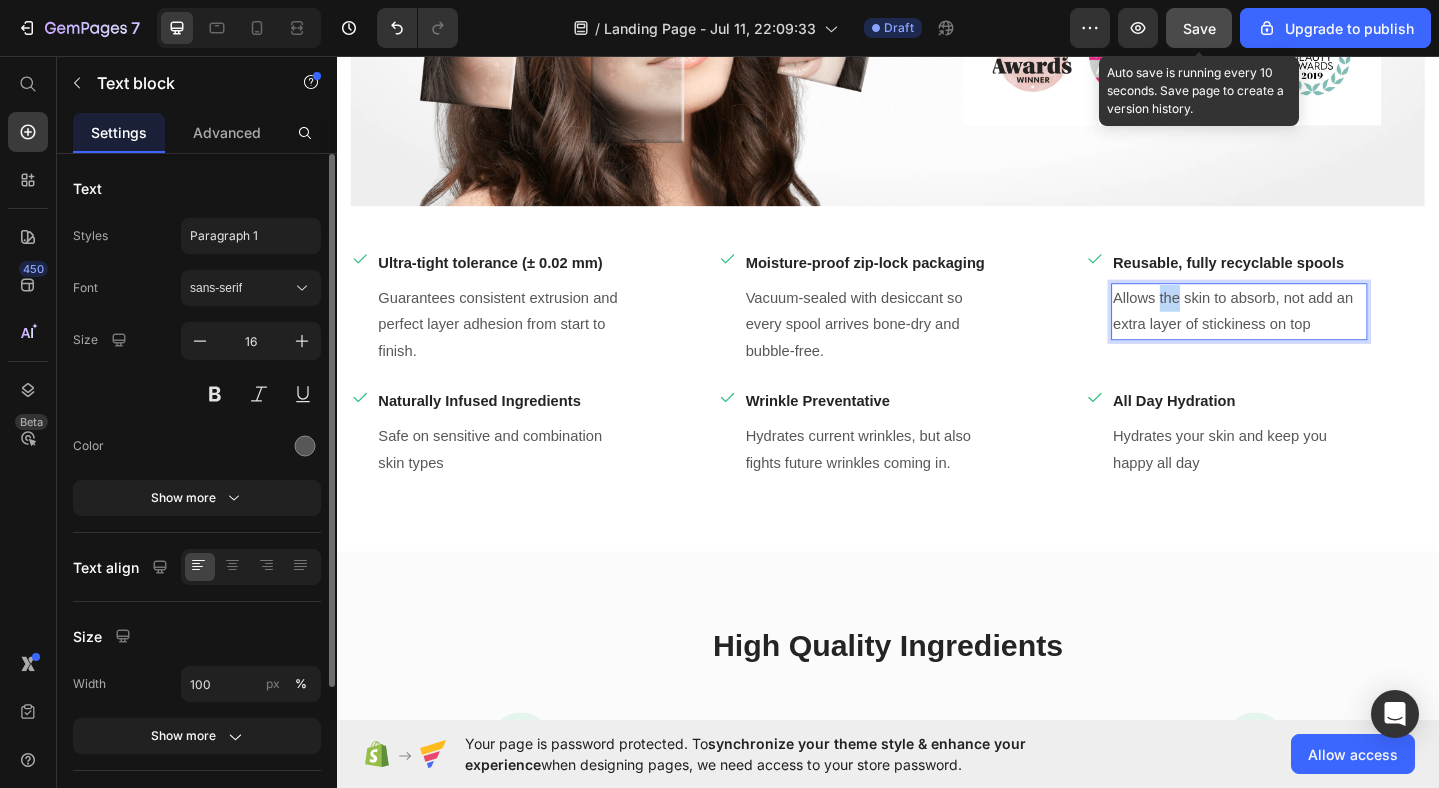 click on "Allows the skin to absorb, not add an extra layer of stickiness on top" at bounding box center [1319, 335] 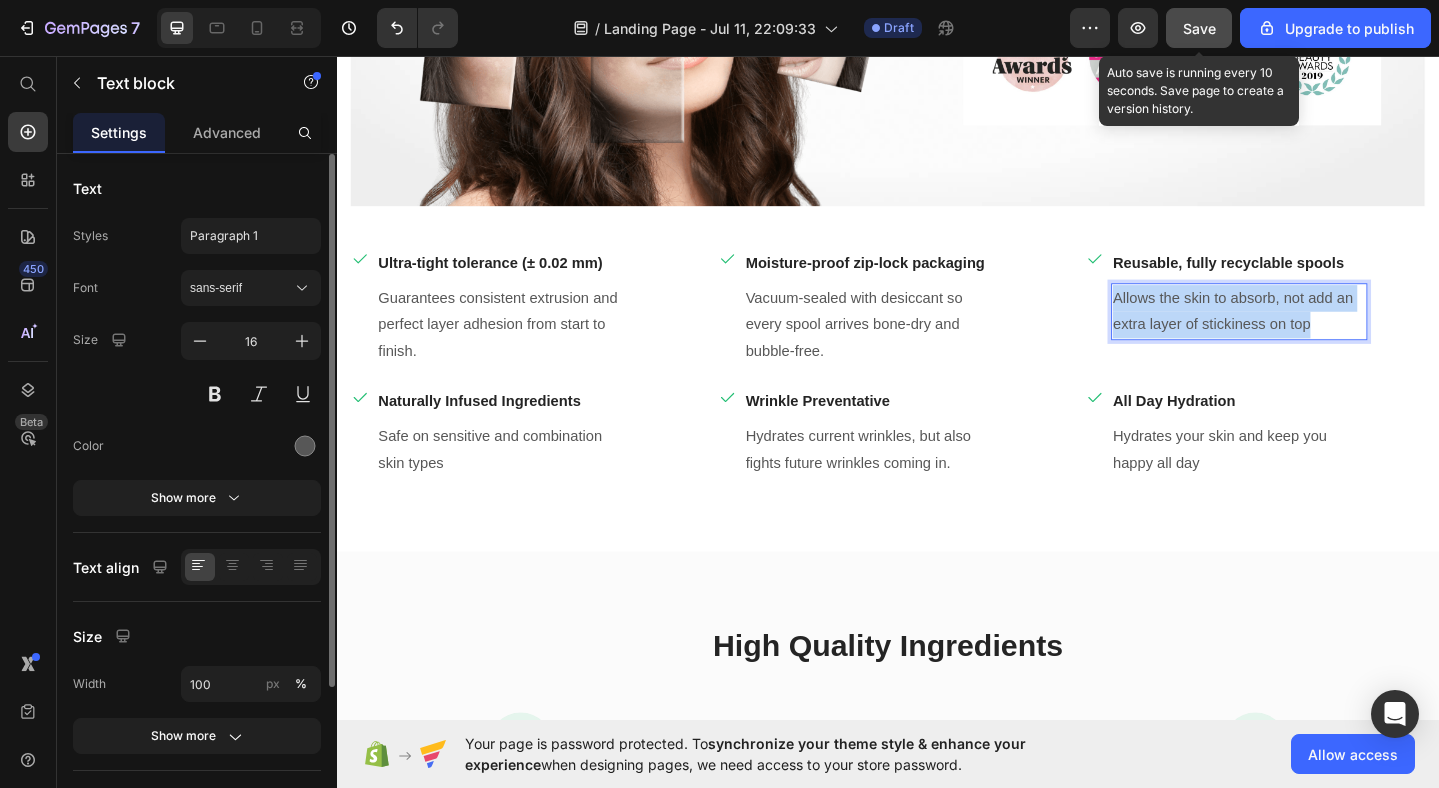 click on "Allows the skin to absorb, not add an extra layer of stickiness on top" at bounding box center [1319, 335] 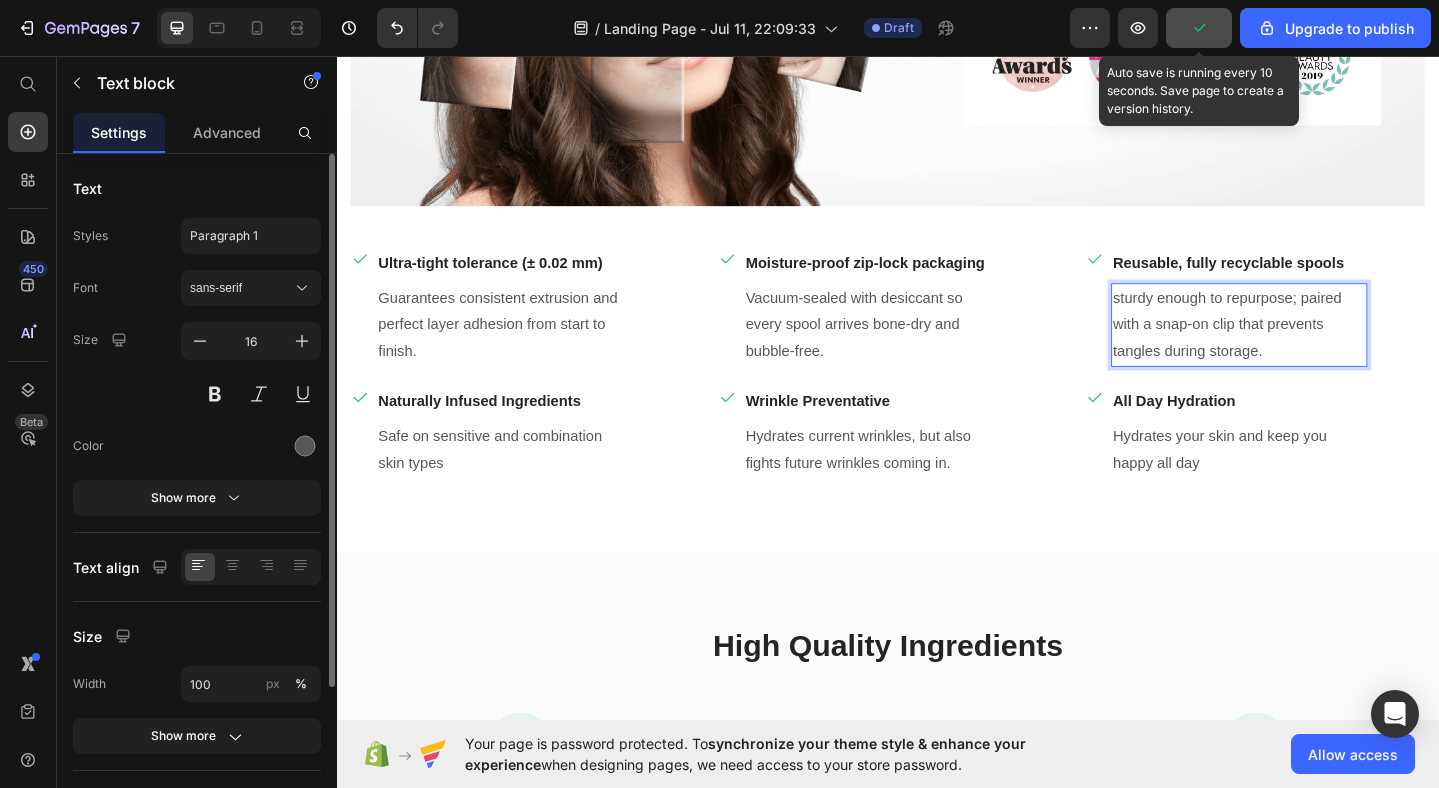 click on "sturdy enough to repurpose; paired with a snap-on clip that prevents tangles during storage." at bounding box center [1319, 349] 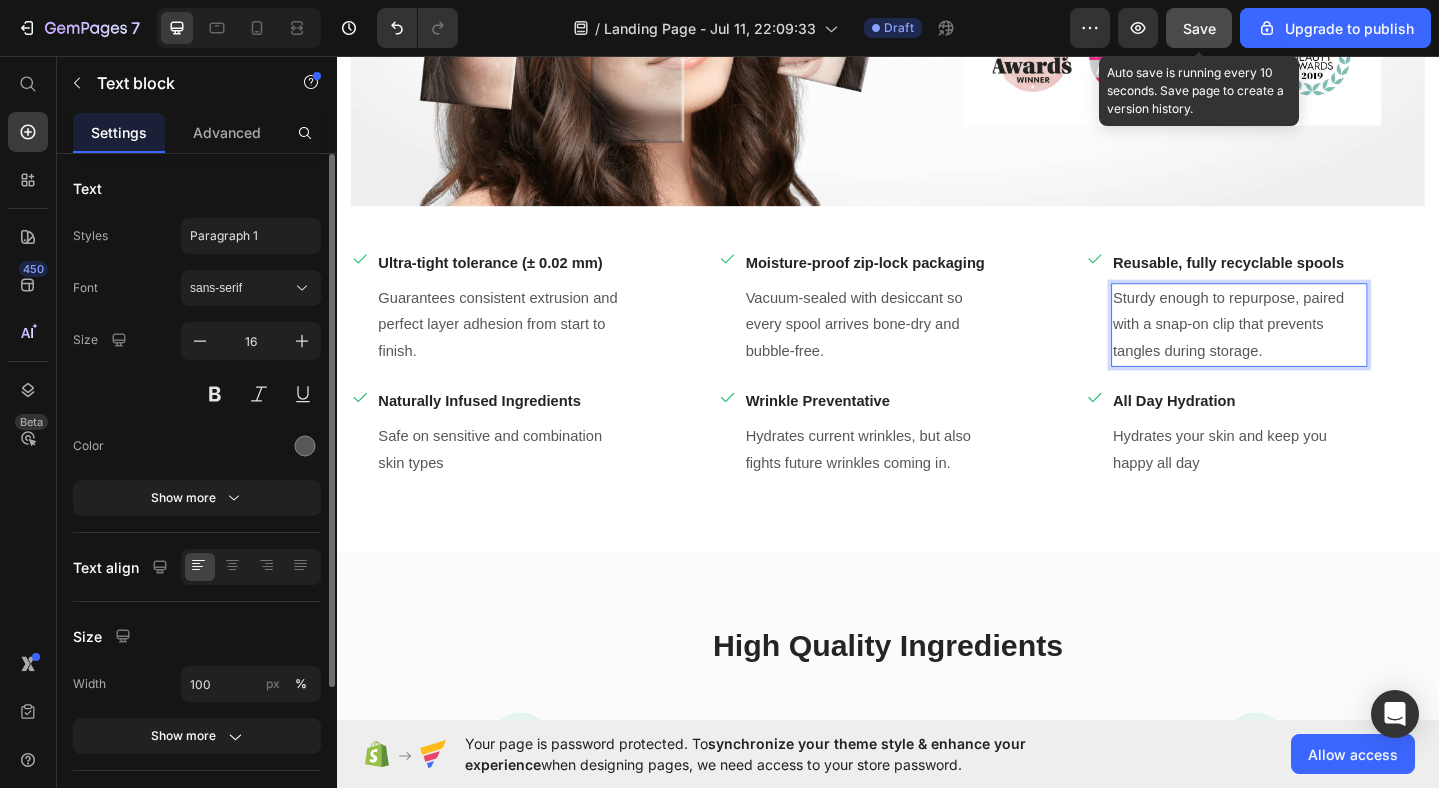 click on "Save" at bounding box center (1199, 28) 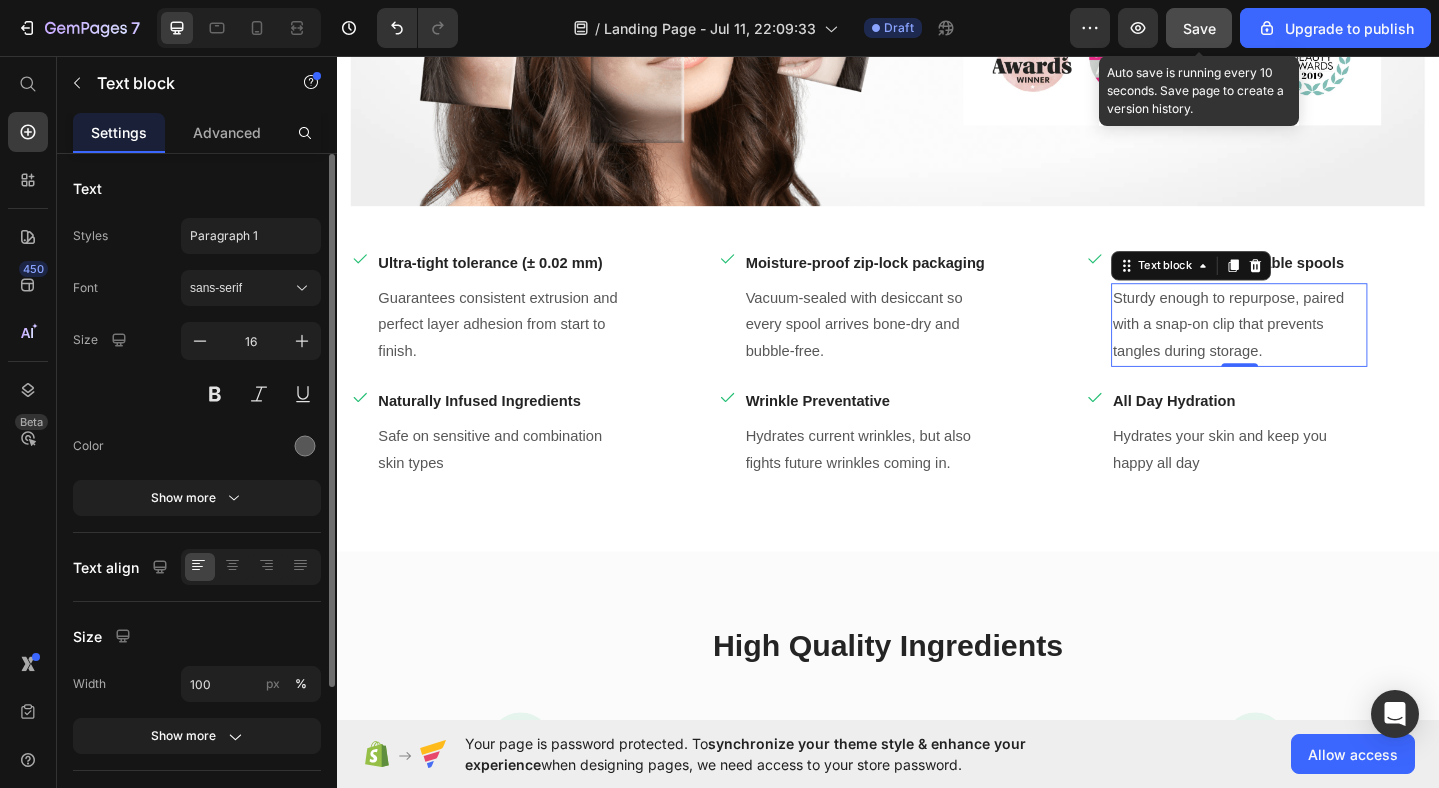 click on "Naturally Infused Ingredients" at bounding box center (519, 433) 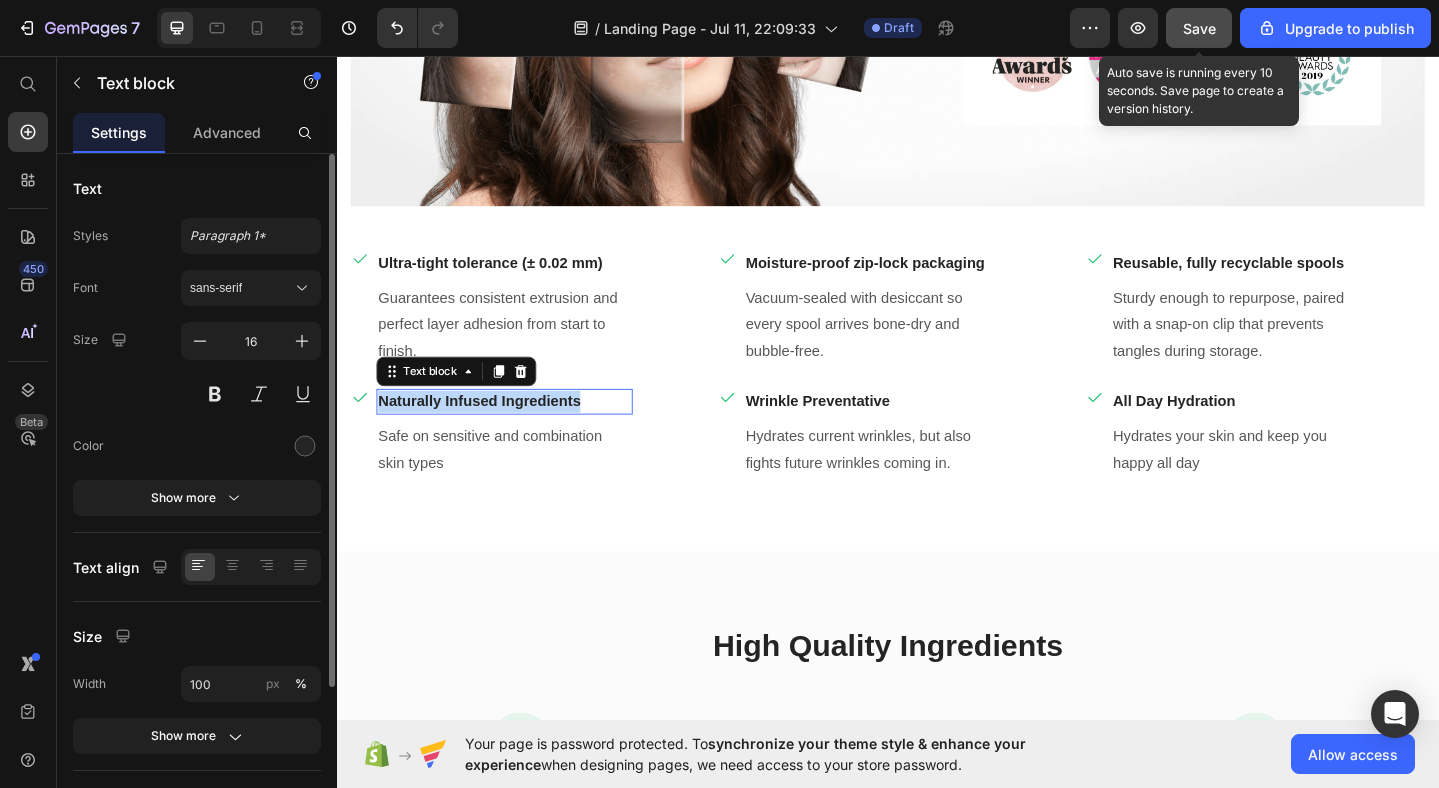 click on "Naturally Infused Ingredients" at bounding box center (519, 433) 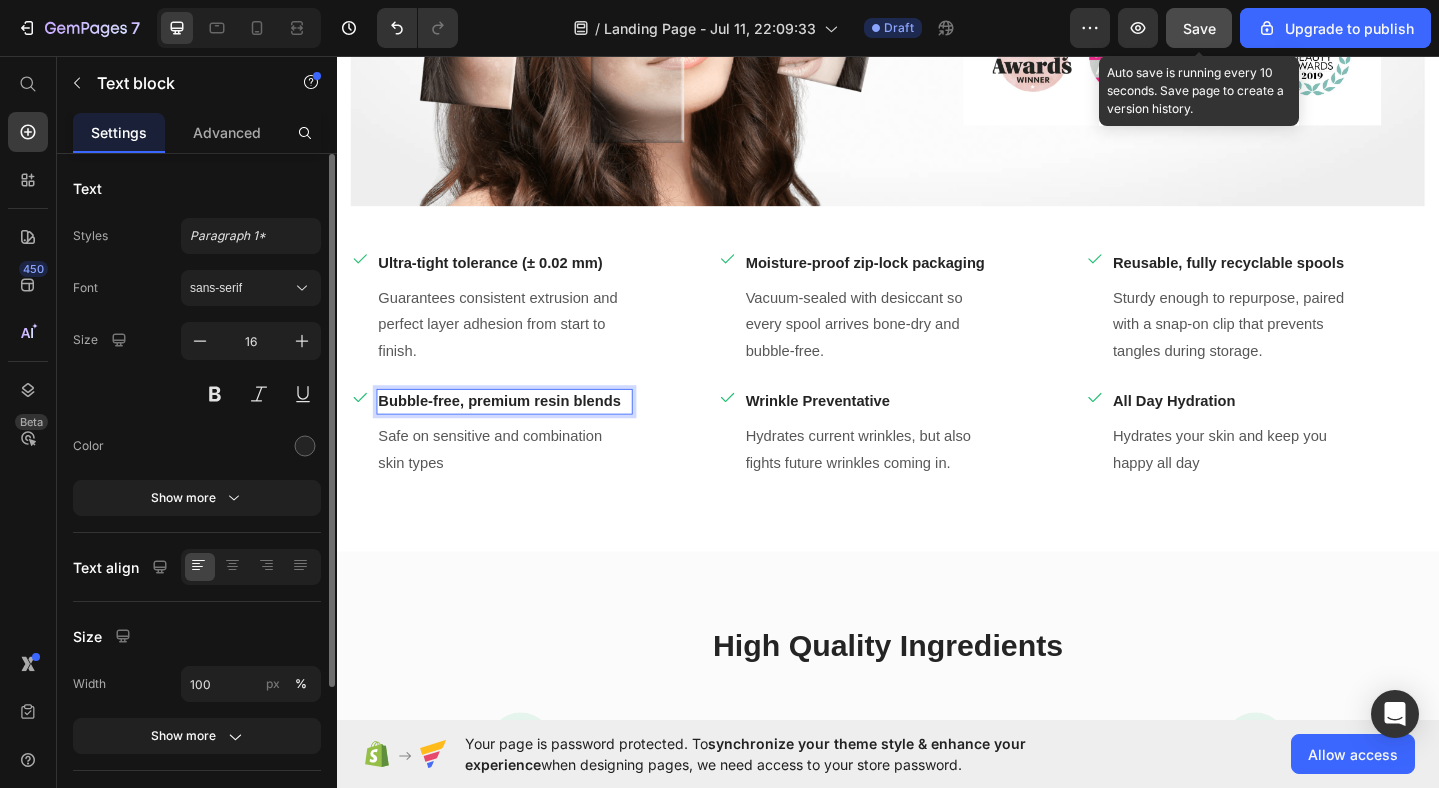 click on "Safe on sensitive and combination skin types" at bounding box center [519, 486] 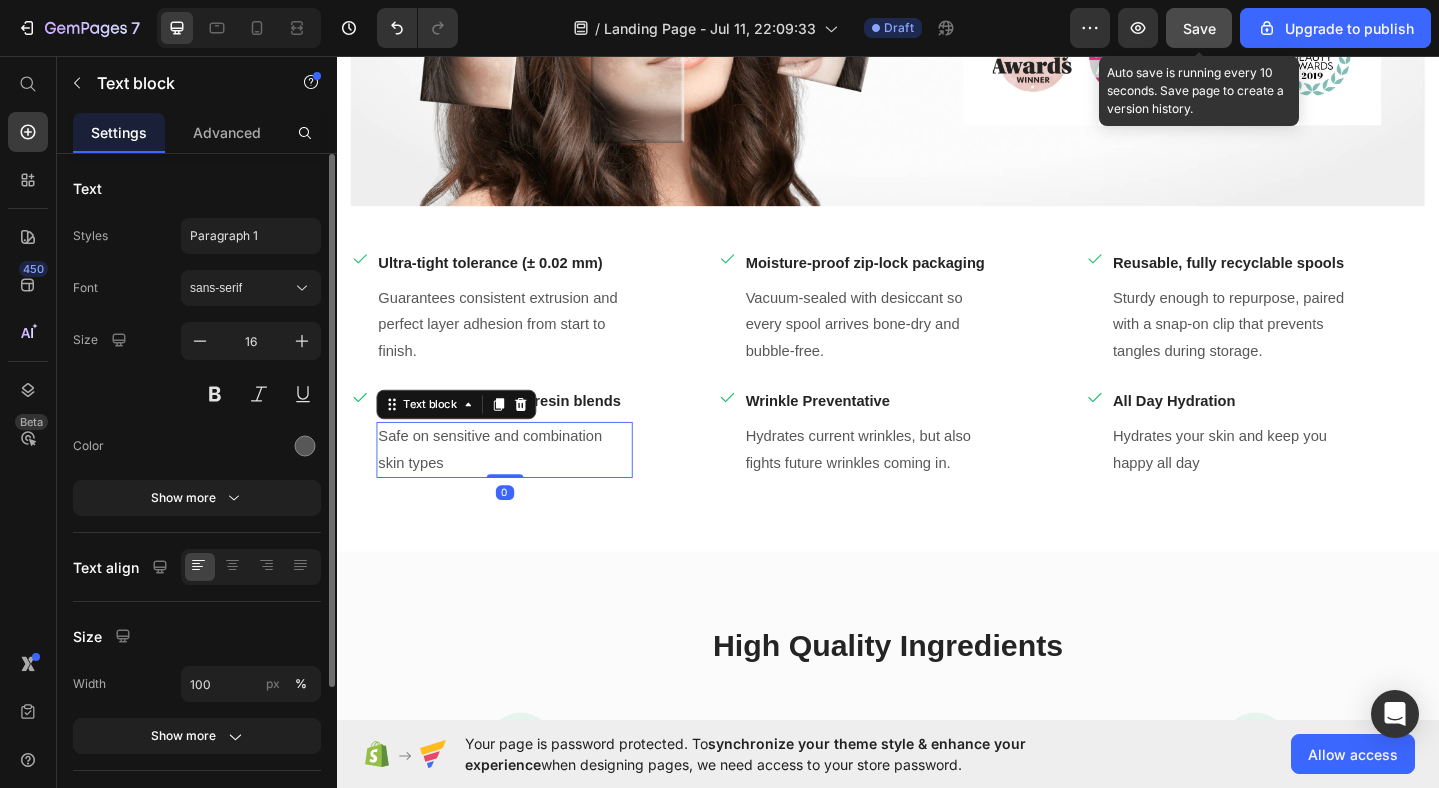 drag, startPoint x: 1080, startPoint y: 296, endPoint x: 397, endPoint y: 463, distance: 703.1202 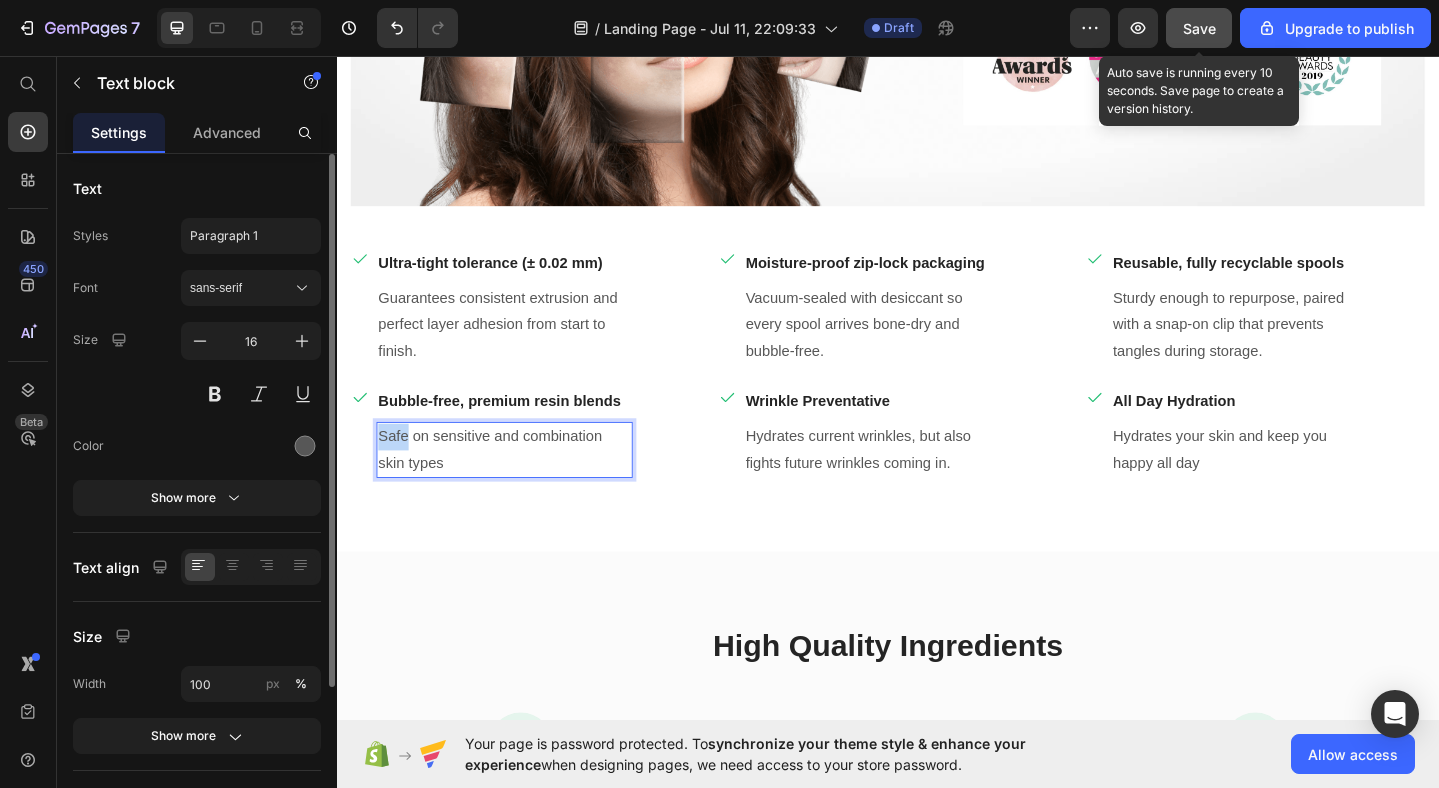 click on "Safe on sensitive and combination skin types" at bounding box center (519, 486) 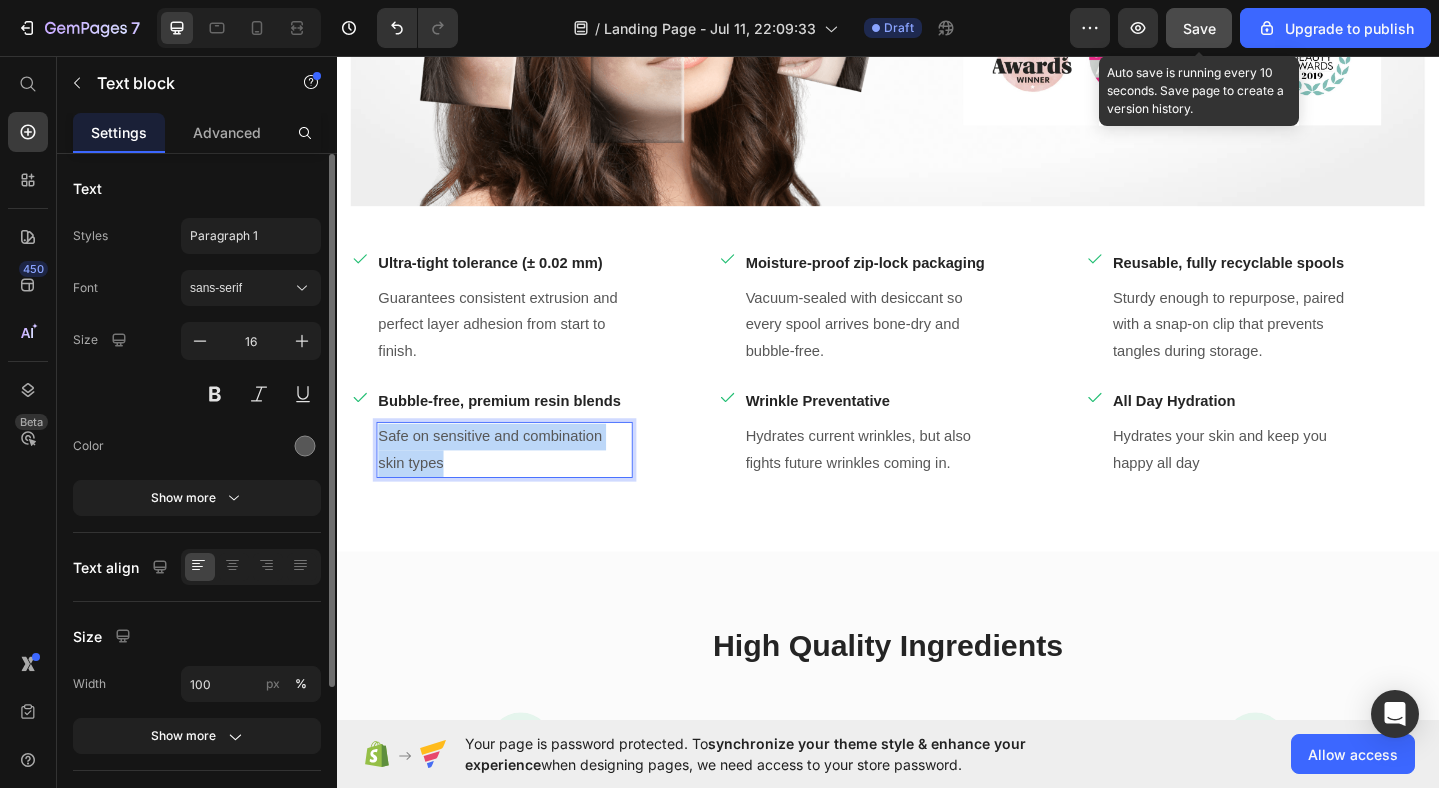 click on "Safe on sensitive and combination skin types" at bounding box center [519, 486] 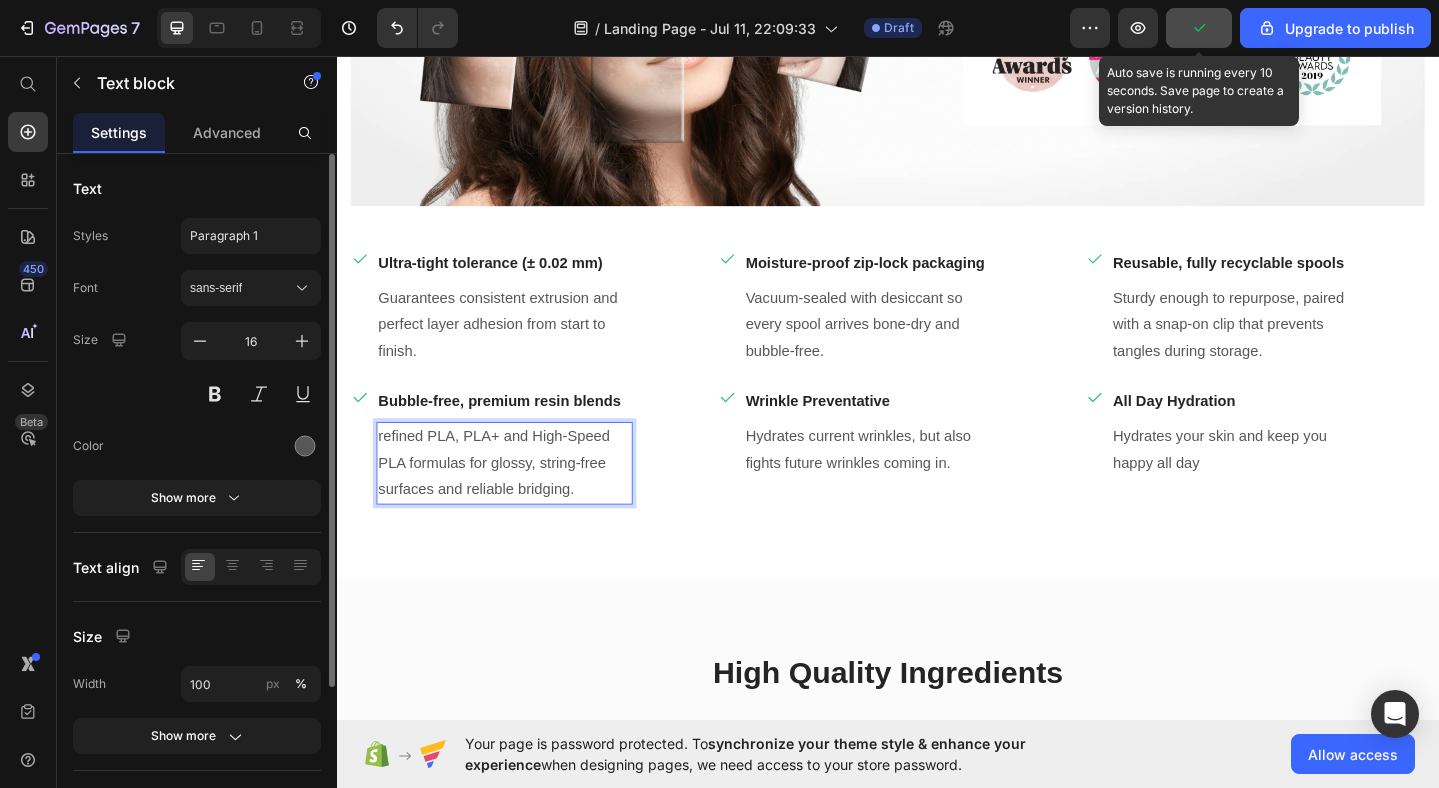 click on "refined PLA, PLA+ and High-Speed PLA formulas for glossy, string-free surfaces and reliable bridging." at bounding box center [519, 500] 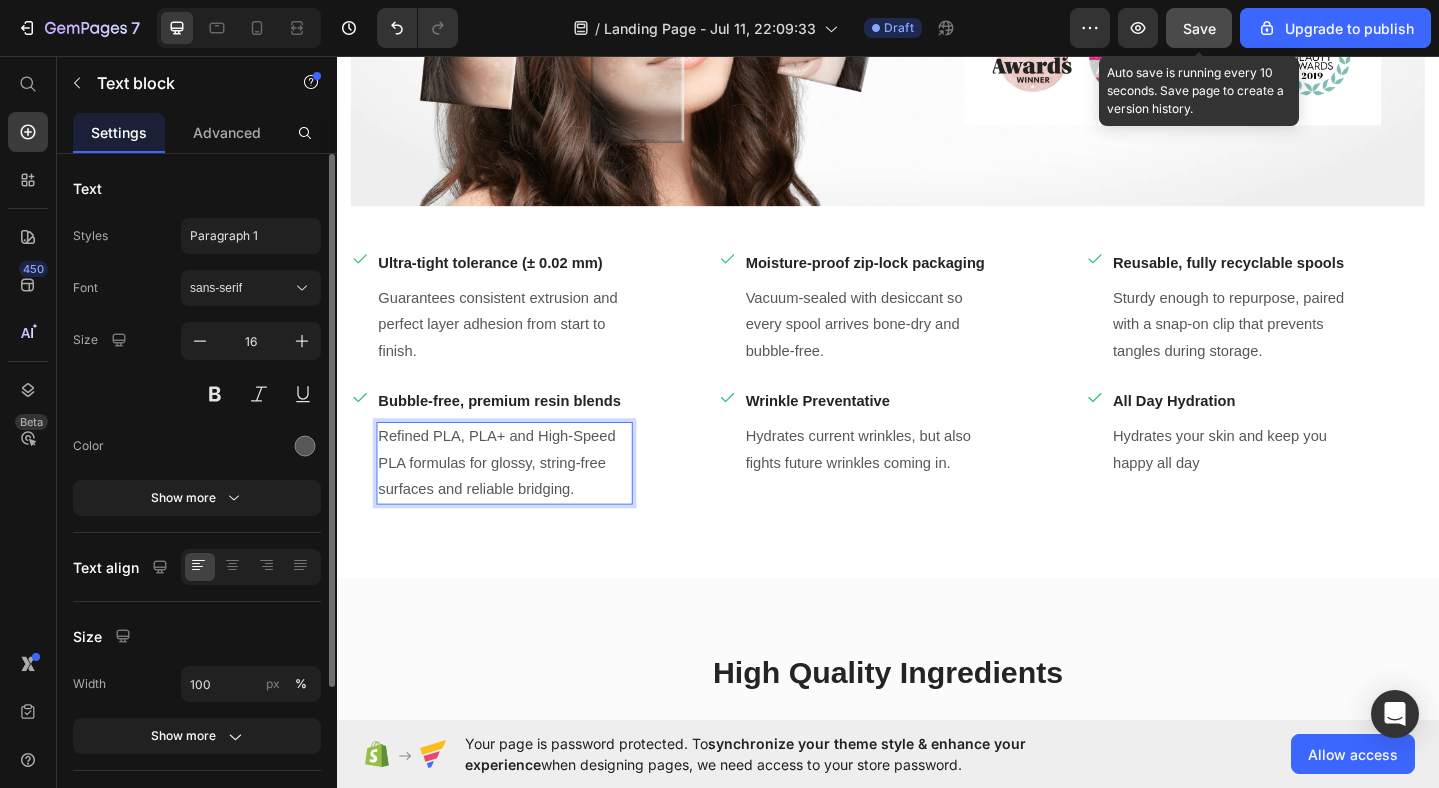 drag, startPoint x: 1080, startPoint y: 296, endPoint x: 485, endPoint y: 462, distance: 617.7224 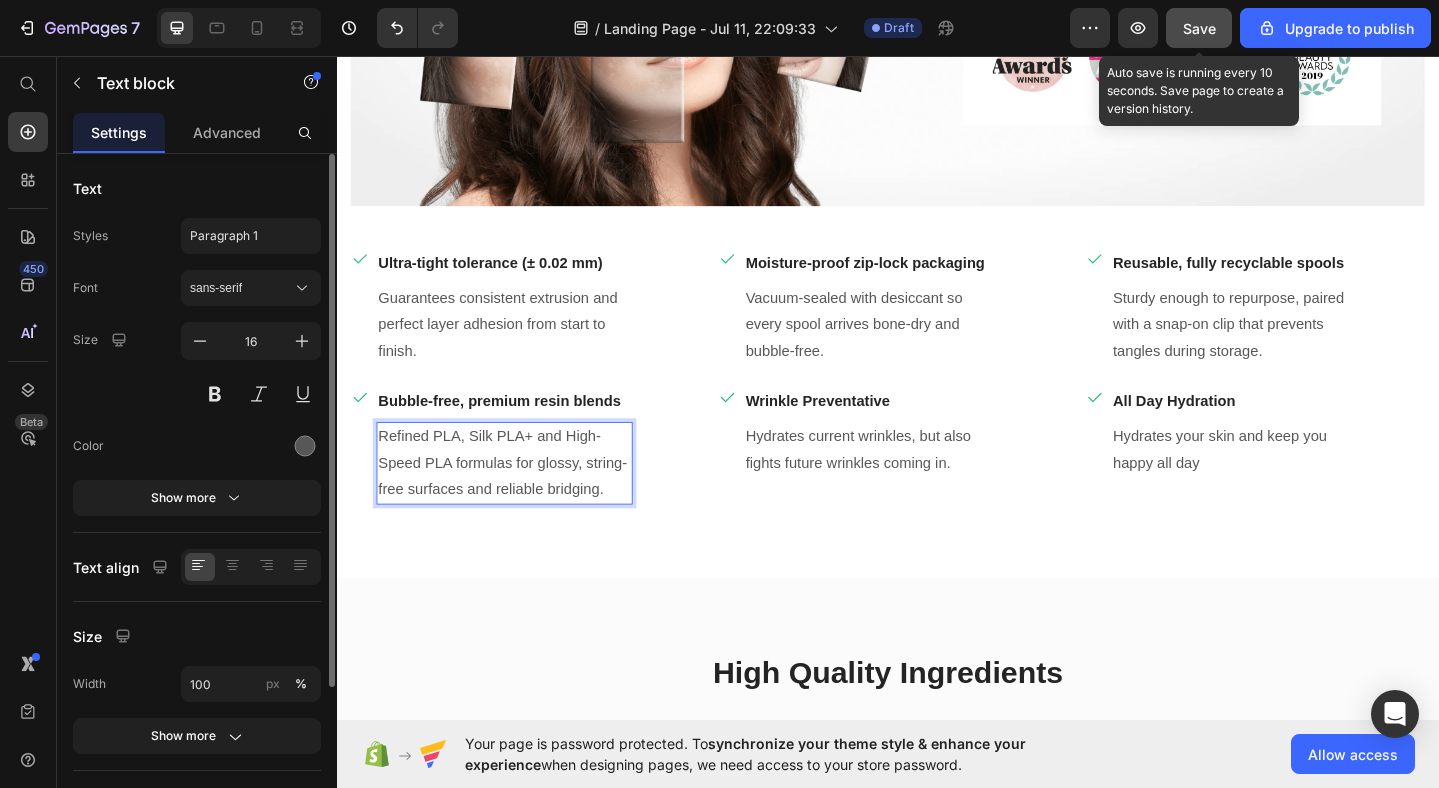click on "Wrinkle Preventative" at bounding box center [919, 433] 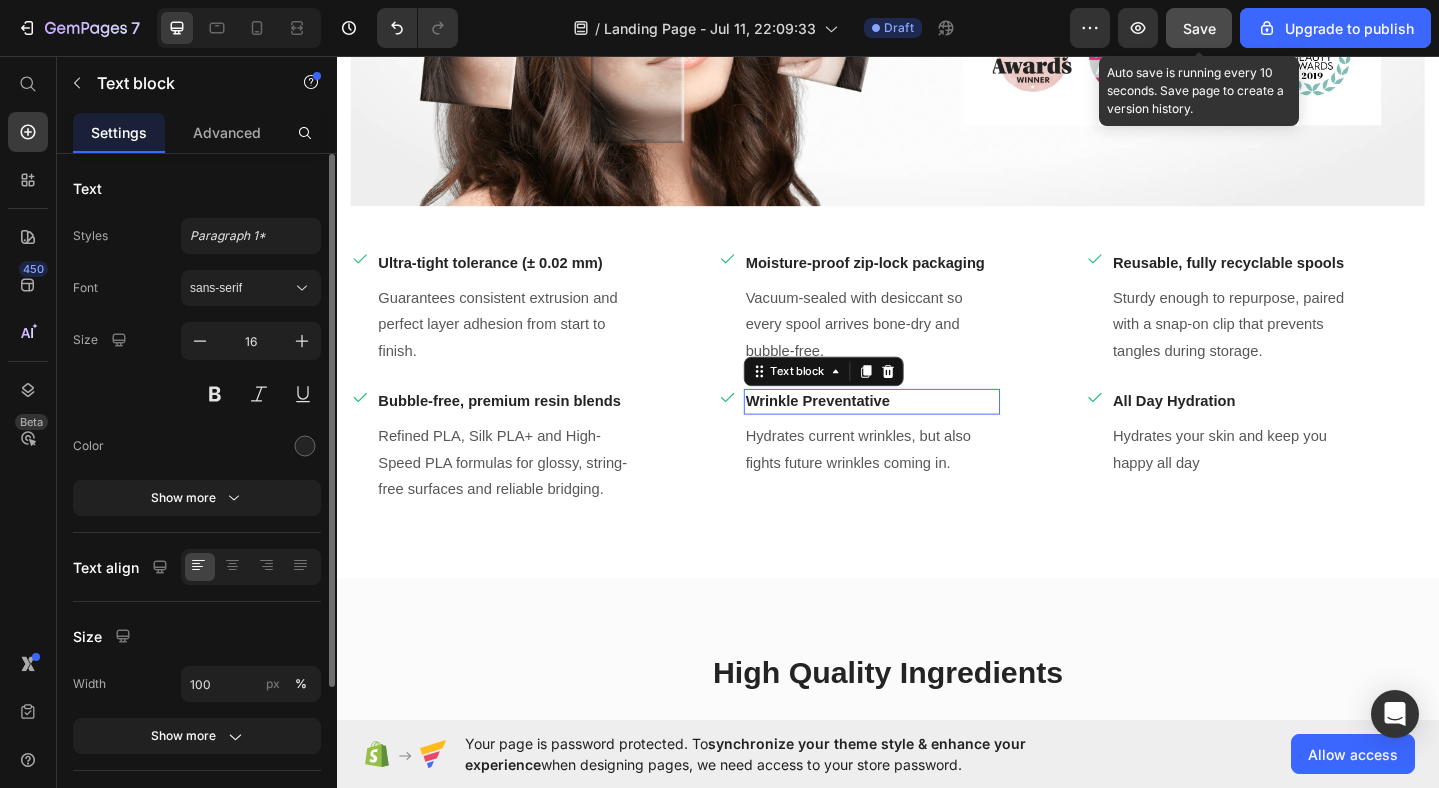 drag, startPoint x: 1080, startPoint y: 296, endPoint x: 868, endPoint y: 425, distance: 248.16325 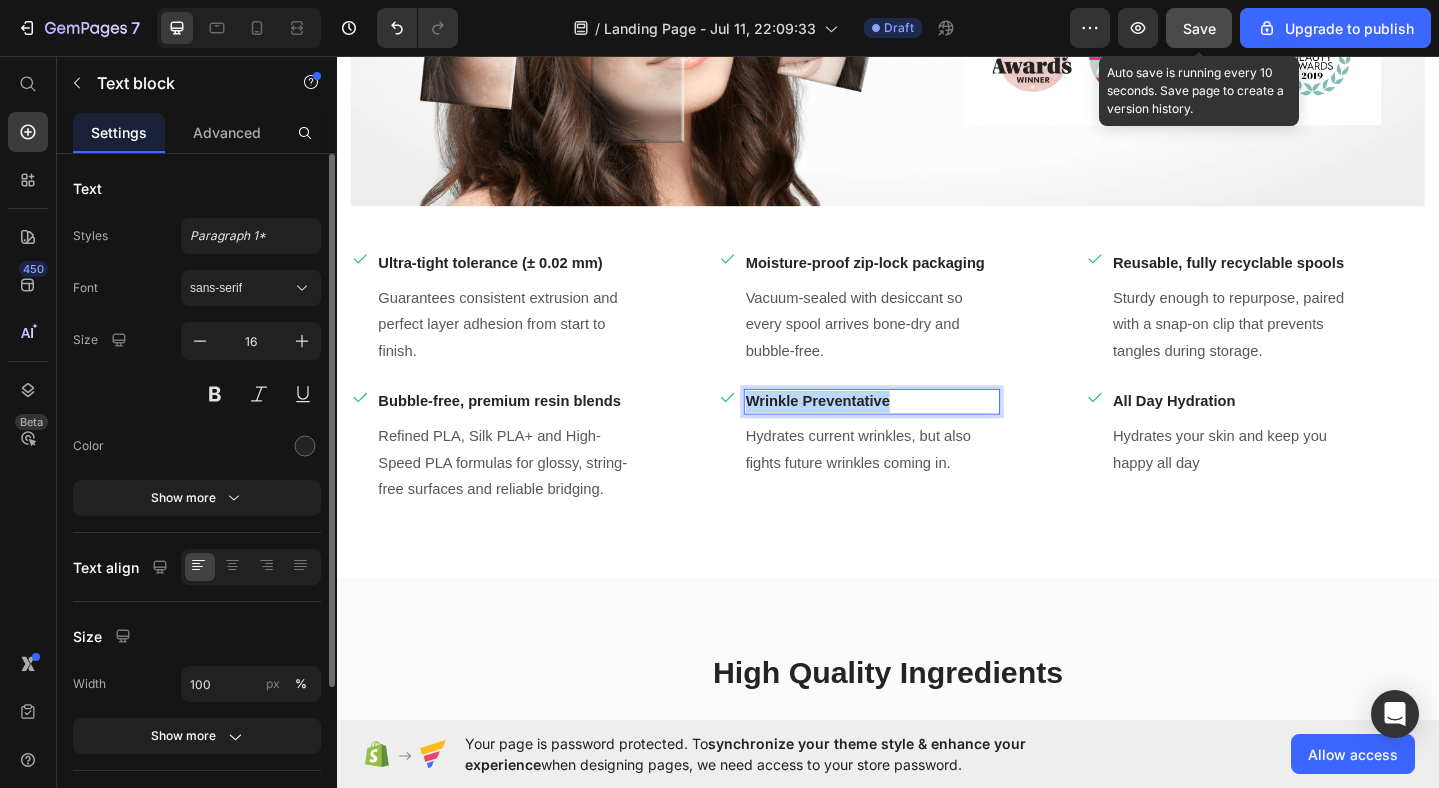 click on "Wrinkle Preventative" at bounding box center [919, 433] 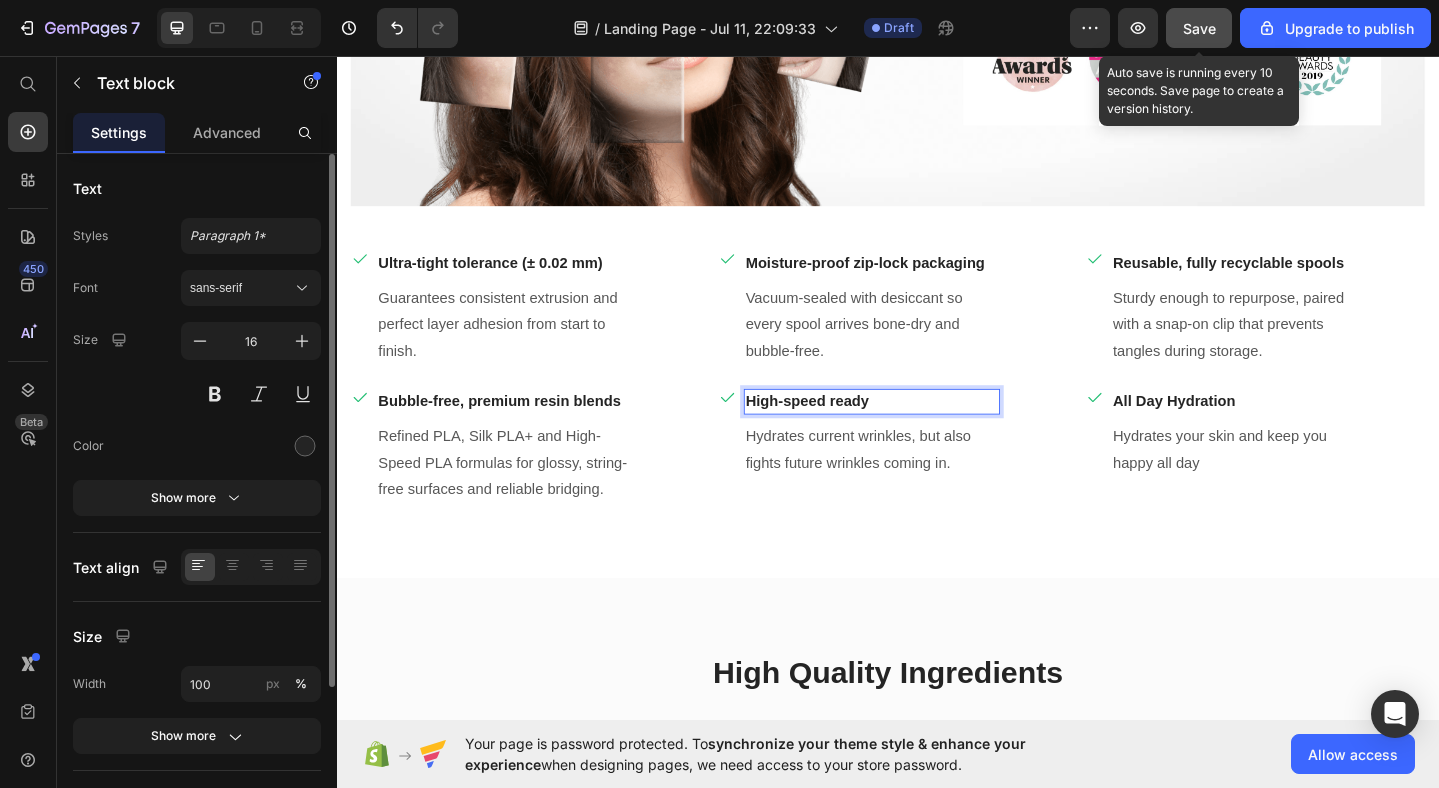 drag, startPoint x: 1080, startPoint y: 296, endPoint x: 825, endPoint y: 465, distance: 305.9183 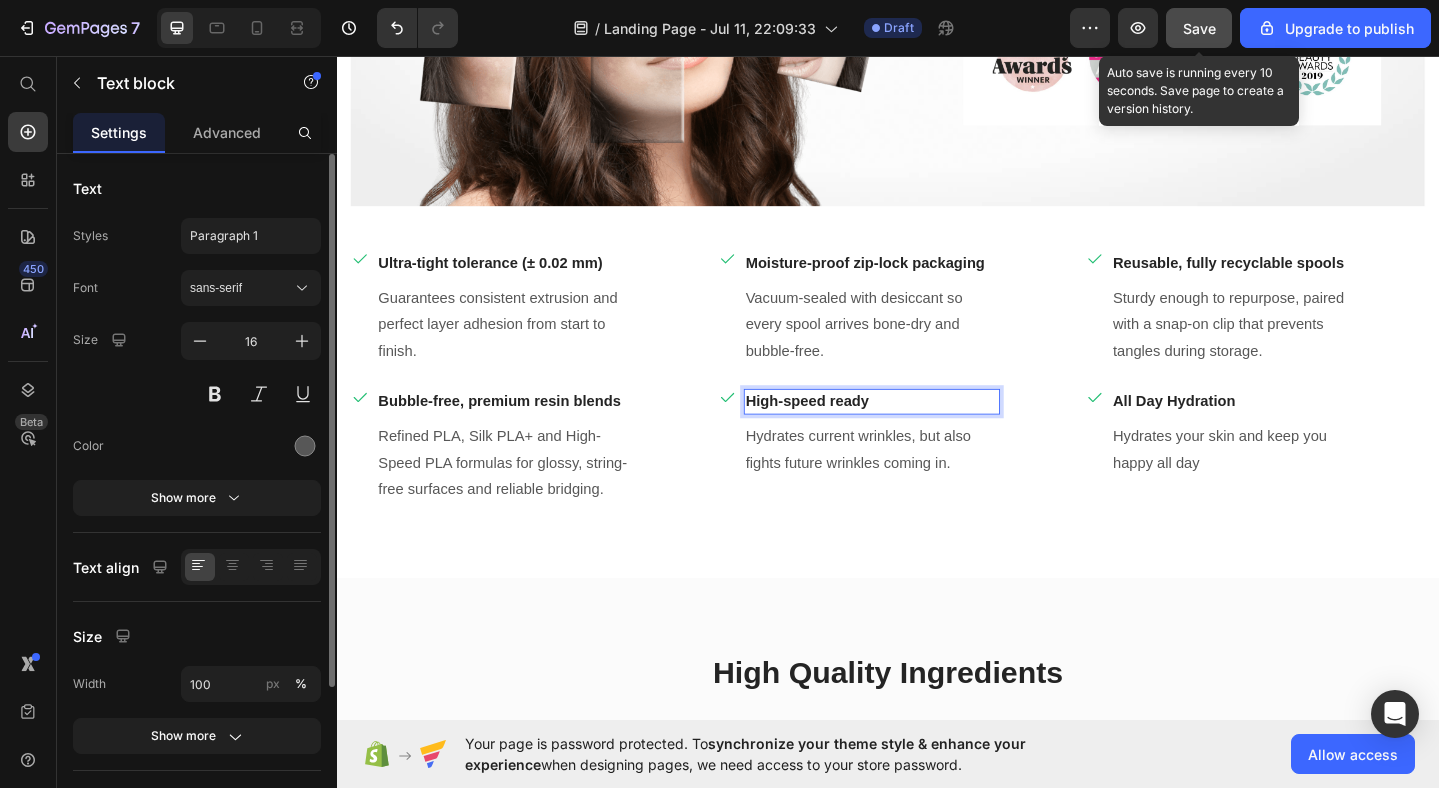 click on "Hydrates current wrinkles, but also fights future wrinkles coming in." at bounding box center [919, 486] 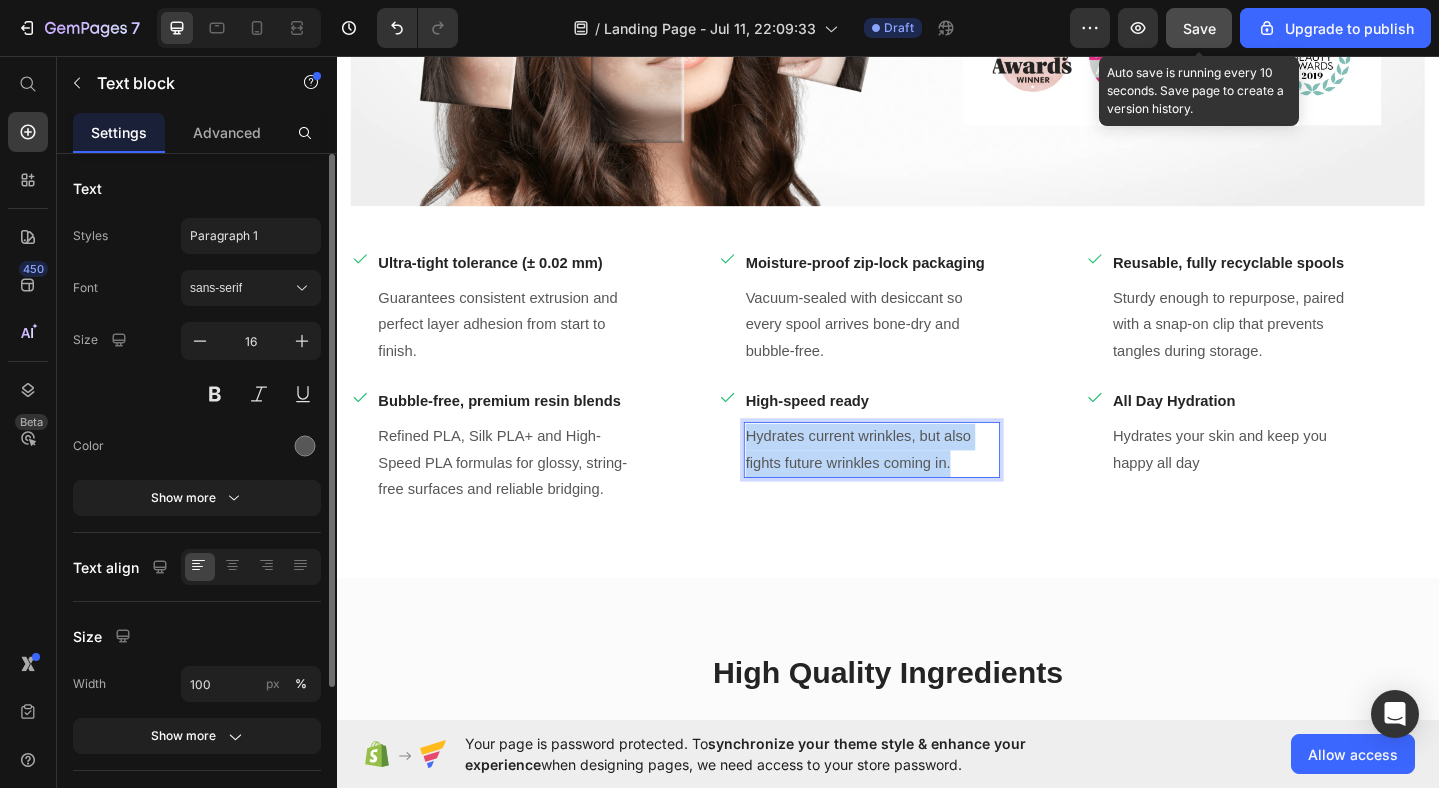 click on "Hydrates current wrinkles, but also fights future wrinkles coming in." at bounding box center [919, 486] 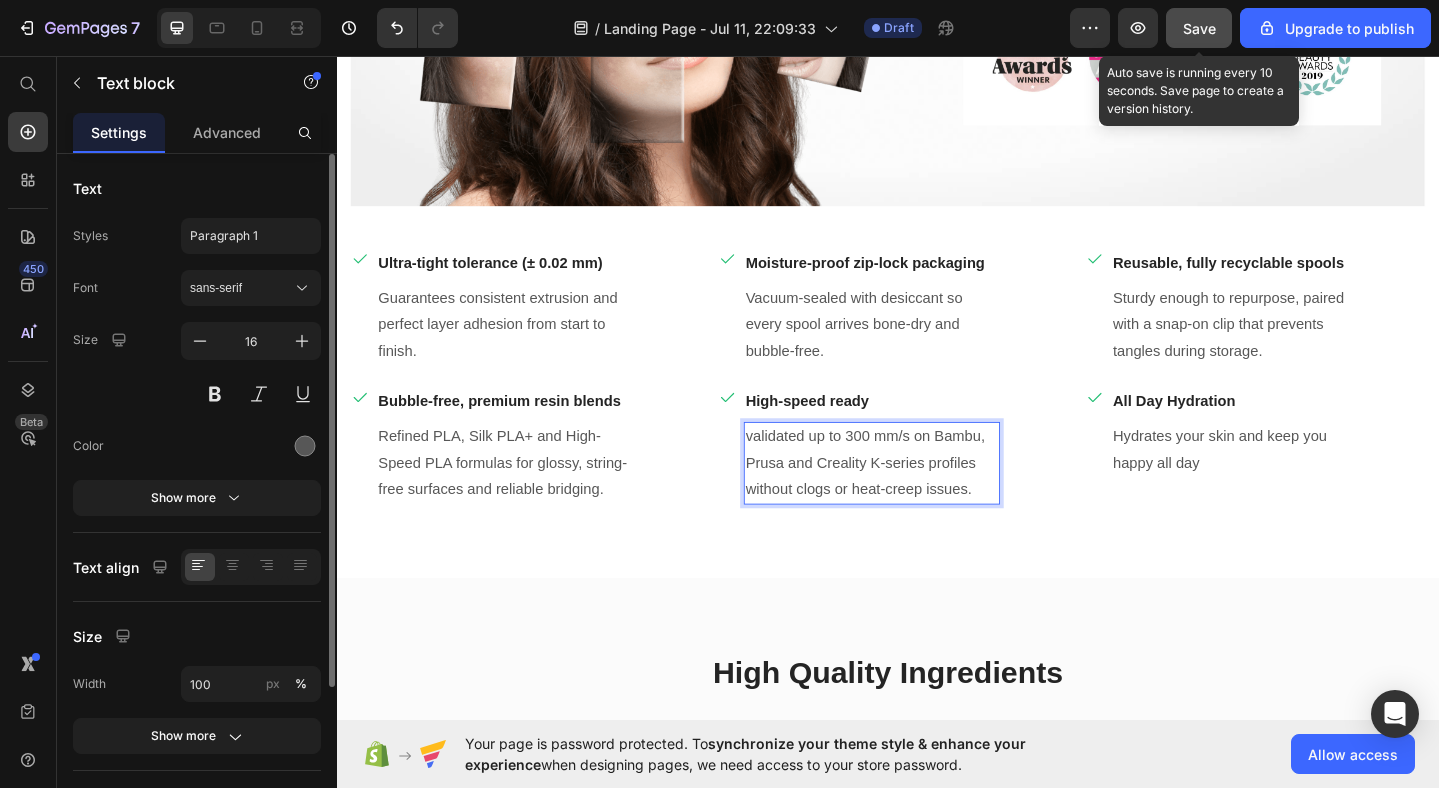 drag, startPoint x: 825, startPoint y: 465, endPoint x: 896, endPoint y: 464, distance: 71.00704 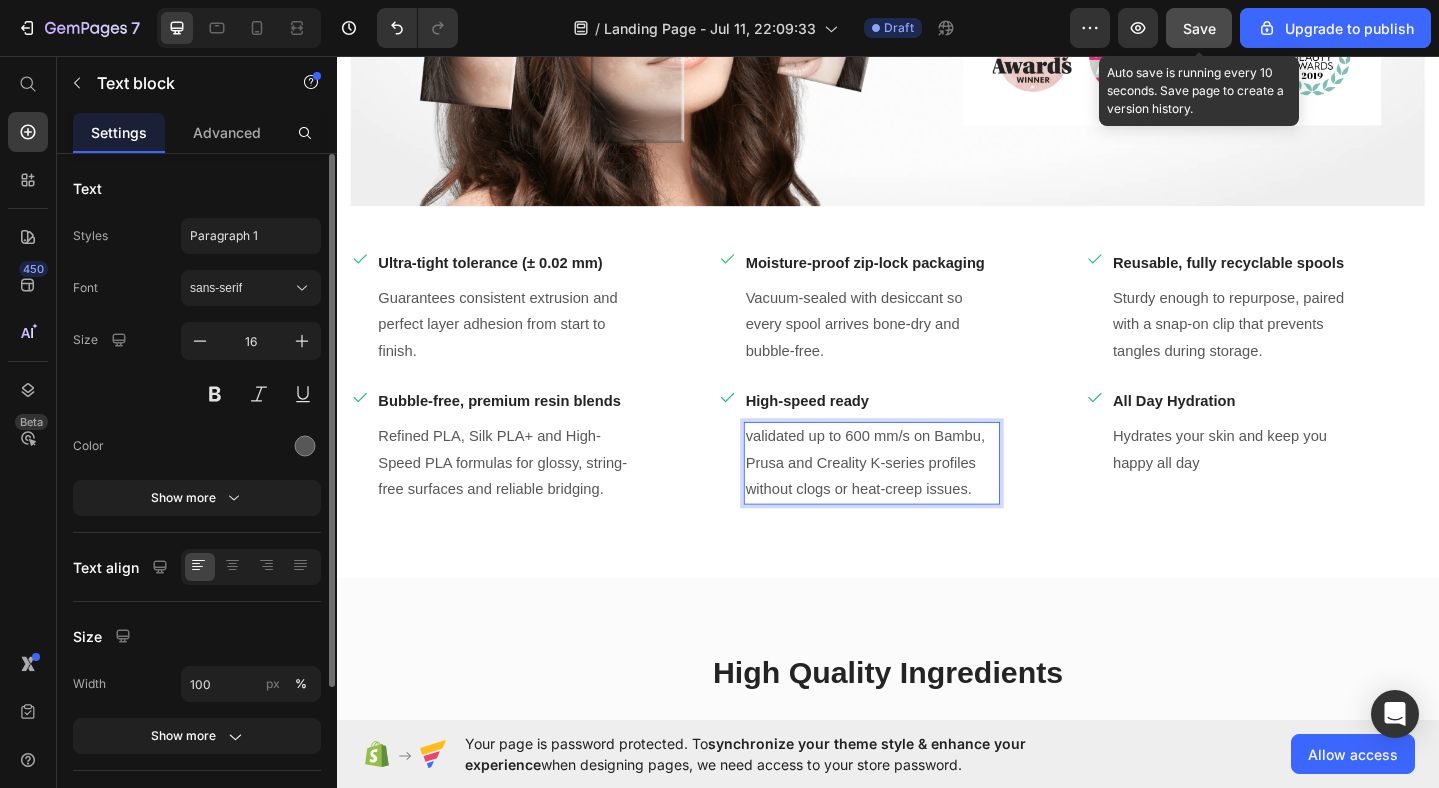 click on "validated up to 600 mm/s on Bambu, Prusa and Creality K-series profiles without clogs or heat-creep issues." at bounding box center [919, 500] 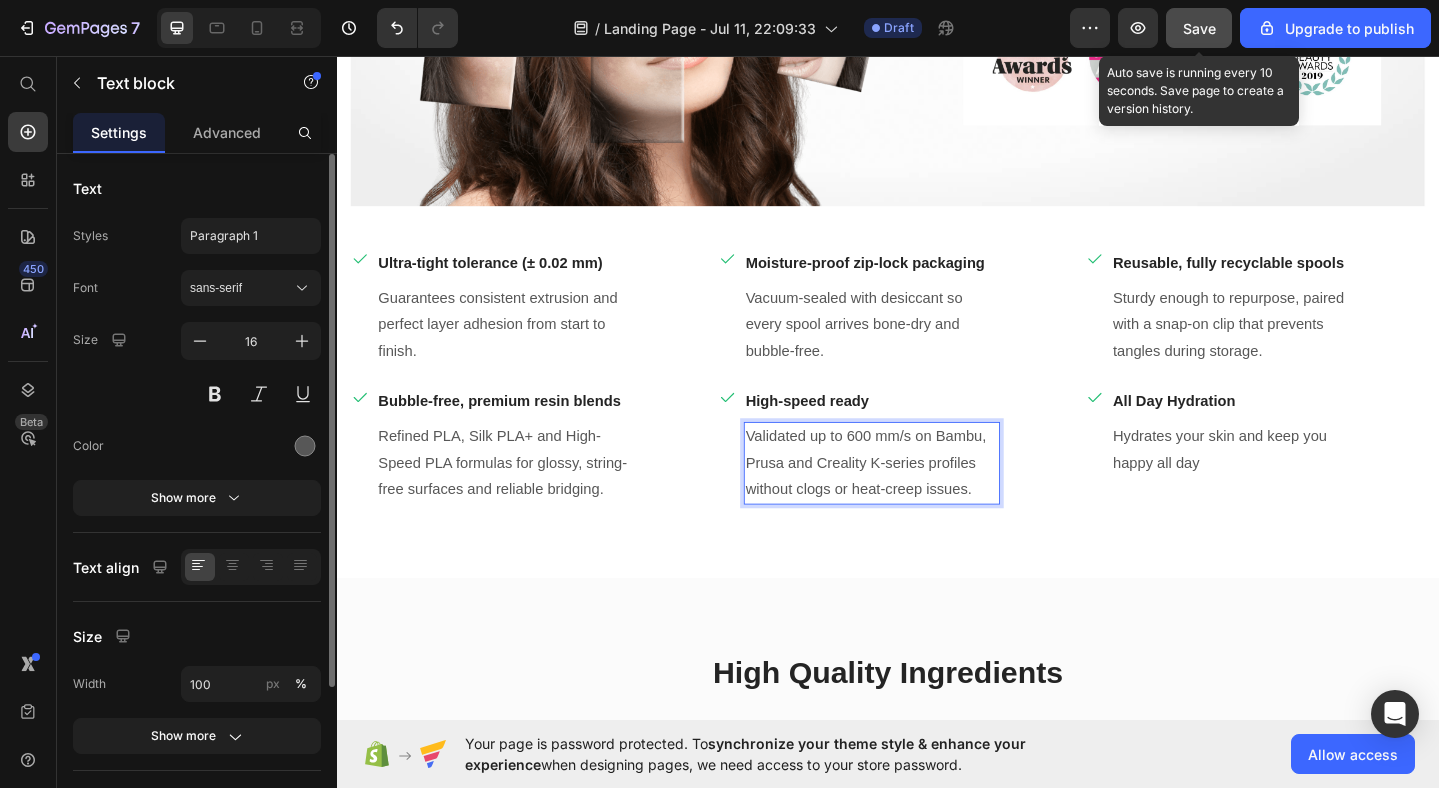 click on "All Day Hydration" at bounding box center [1319, 433] 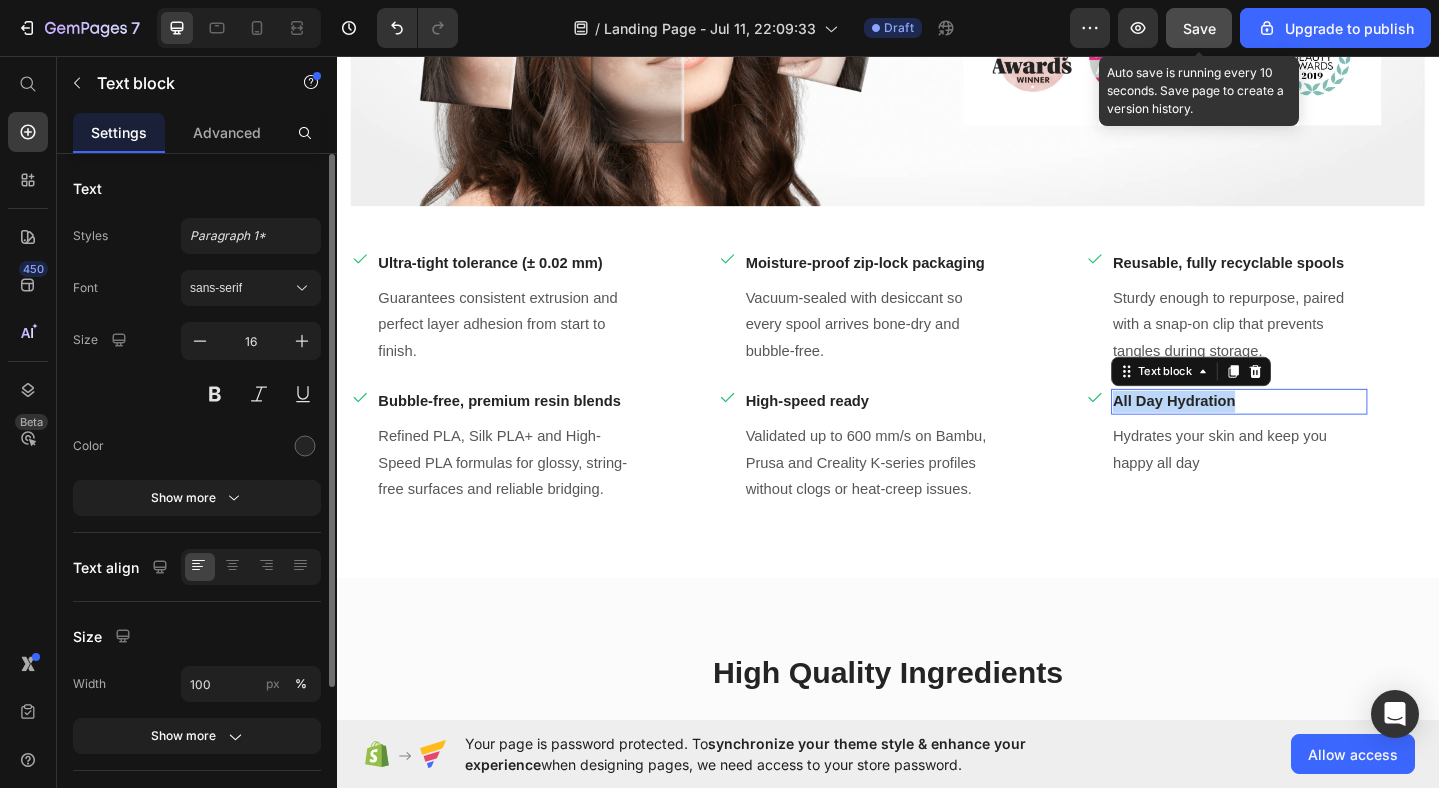 click on "All Day Hydration" at bounding box center (1319, 433) 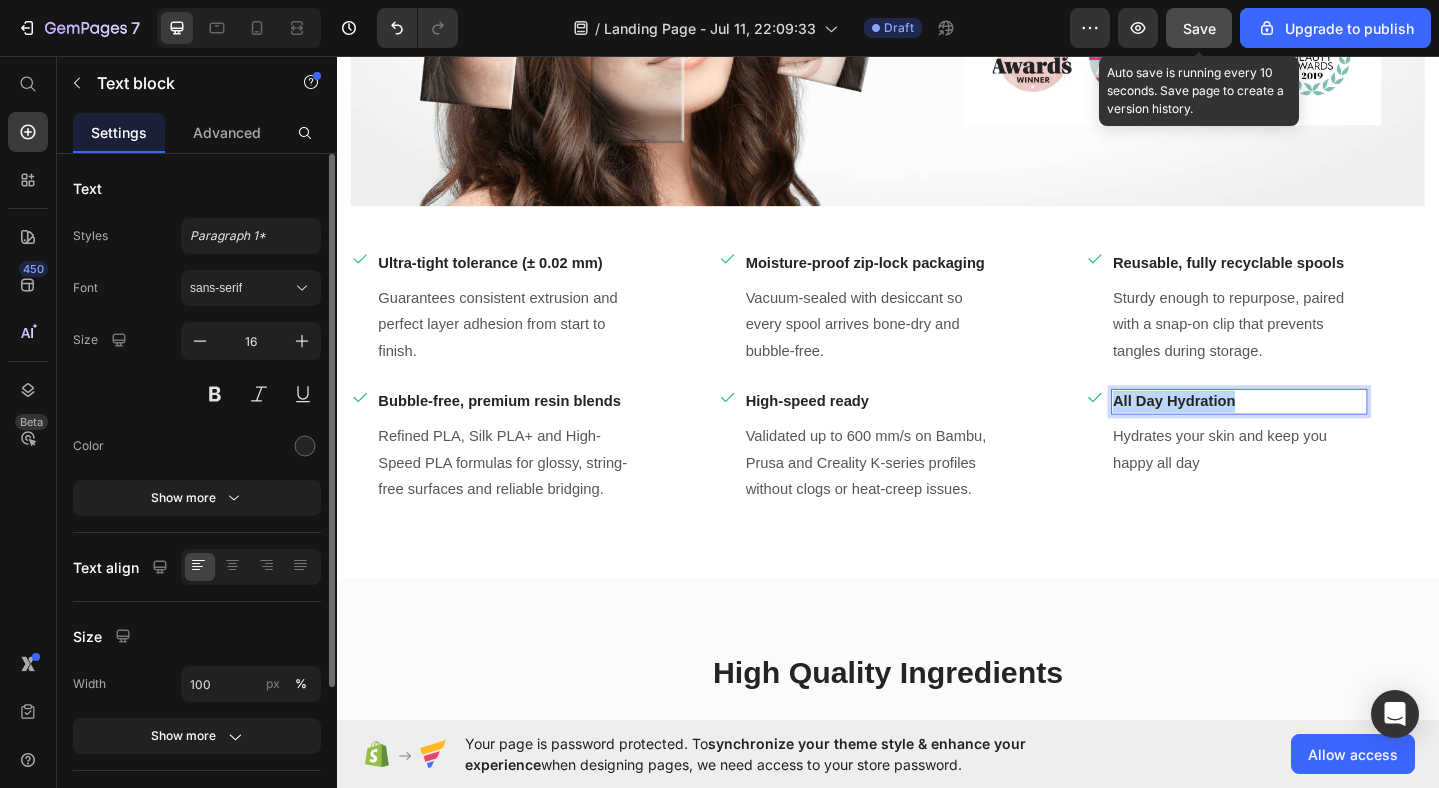 drag, startPoint x: 1080, startPoint y: 296, endPoint x: 1216, endPoint y: 424, distance: 186.76189 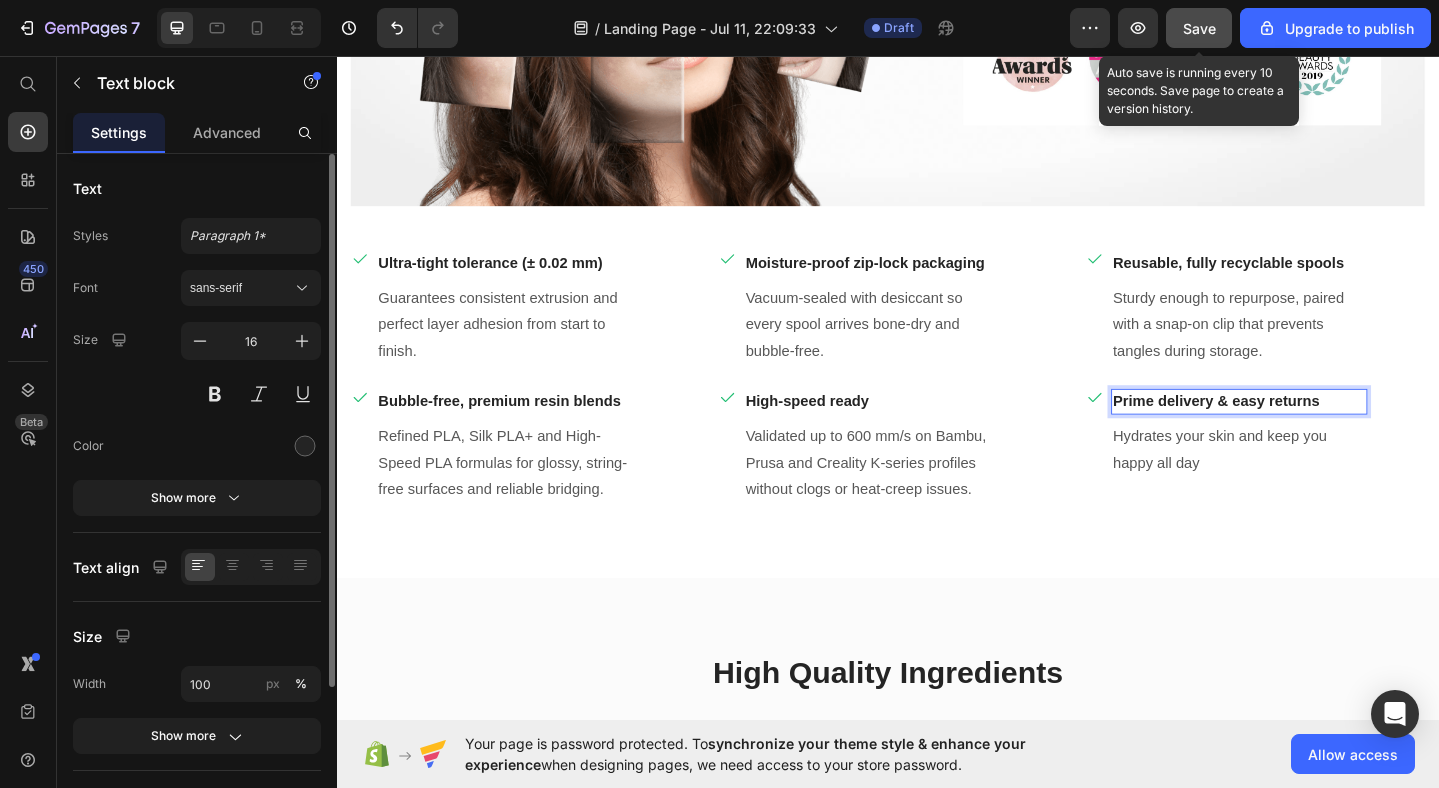drag, startPoint x: 1080, startPoint y: 296, endPoint x: 1197, endPoint y: 460, distance: 201.4572 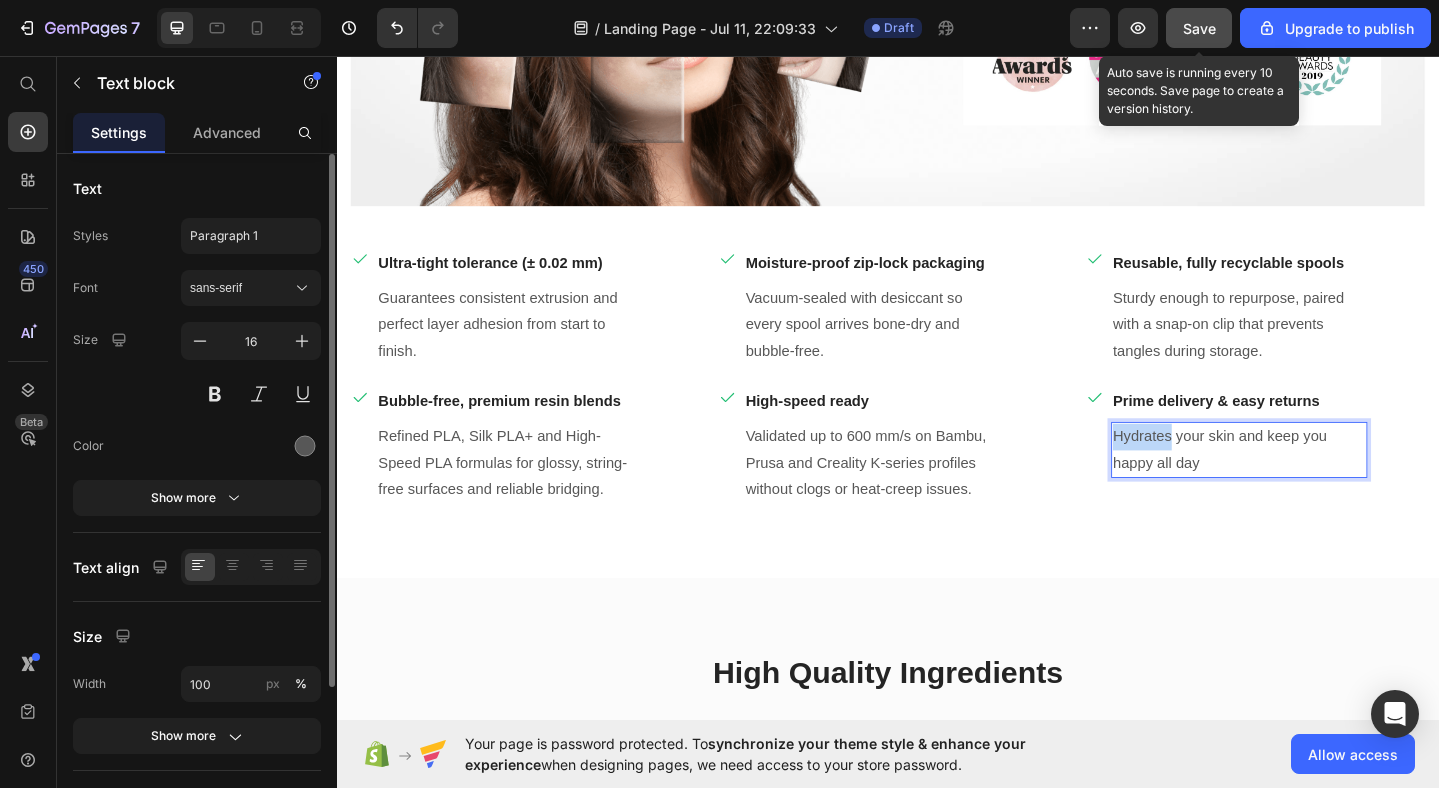 click on "Hydrates your skin and keep you happy all day" at bounding box center [1319, 486] 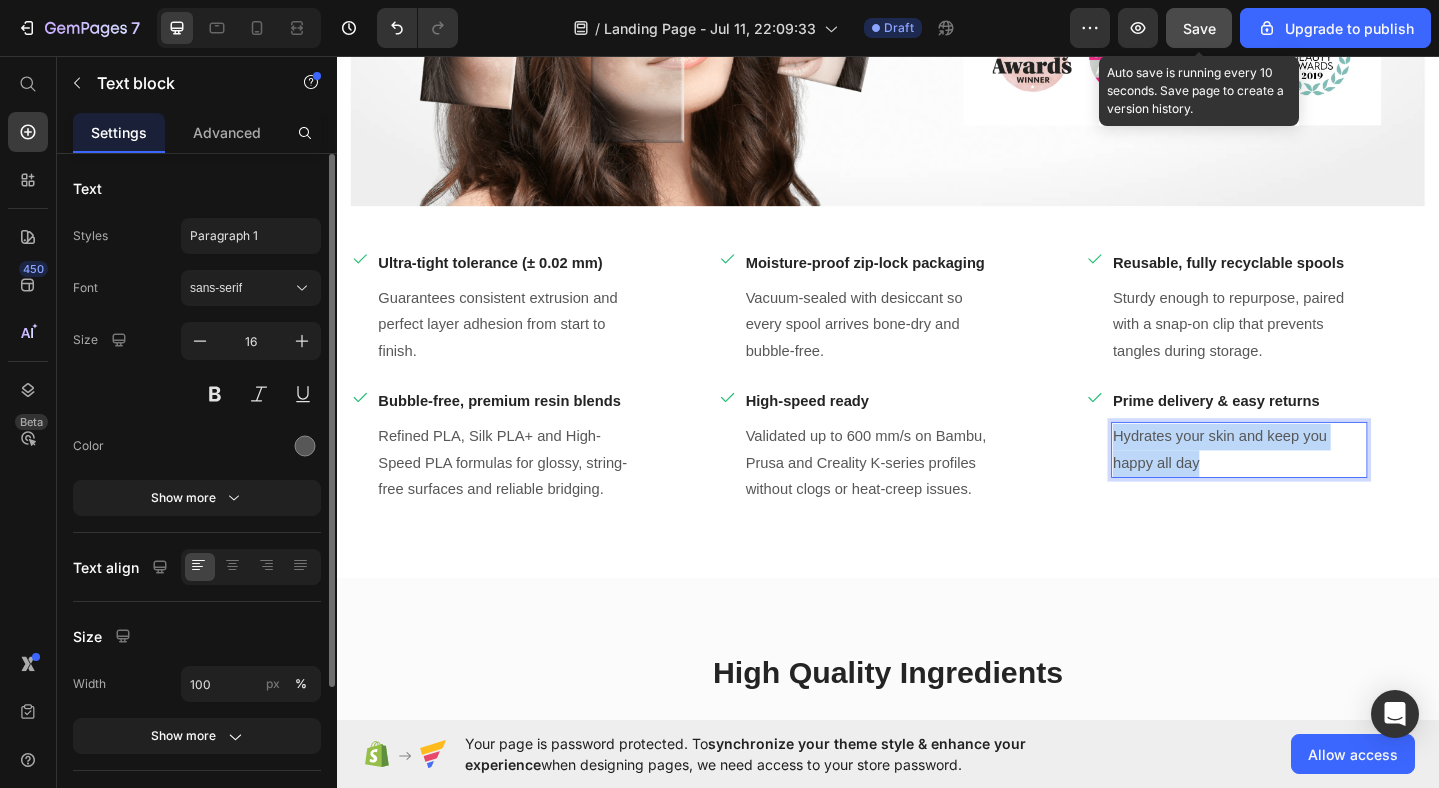 click on "Hydrates your skin and keep you happy all day" at bounding box center [1319, 486] 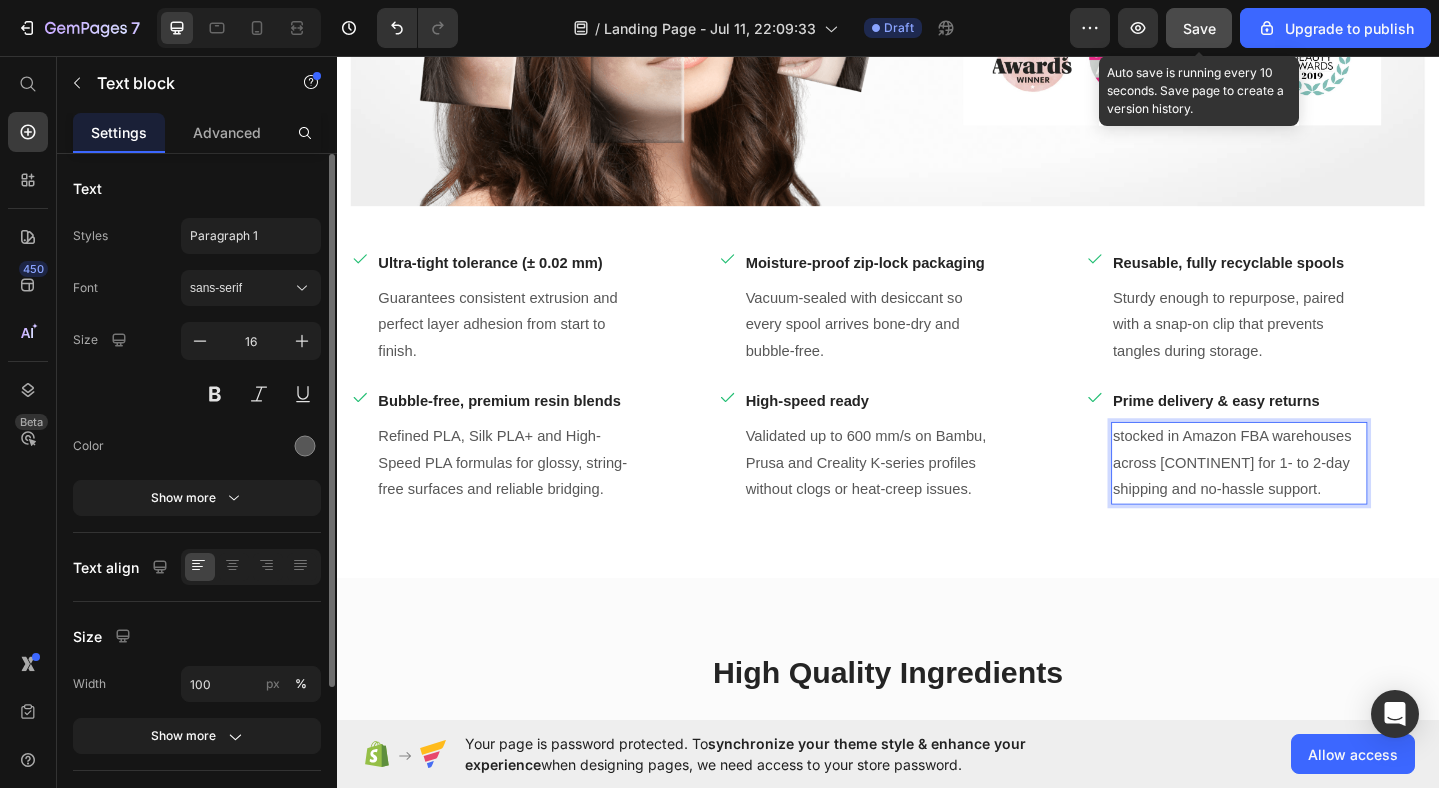click on "stocked in Amazon FBA warehouses across North America for 1- to 2-day shipping and no-hassle support." at bounding box center [1319, 500] 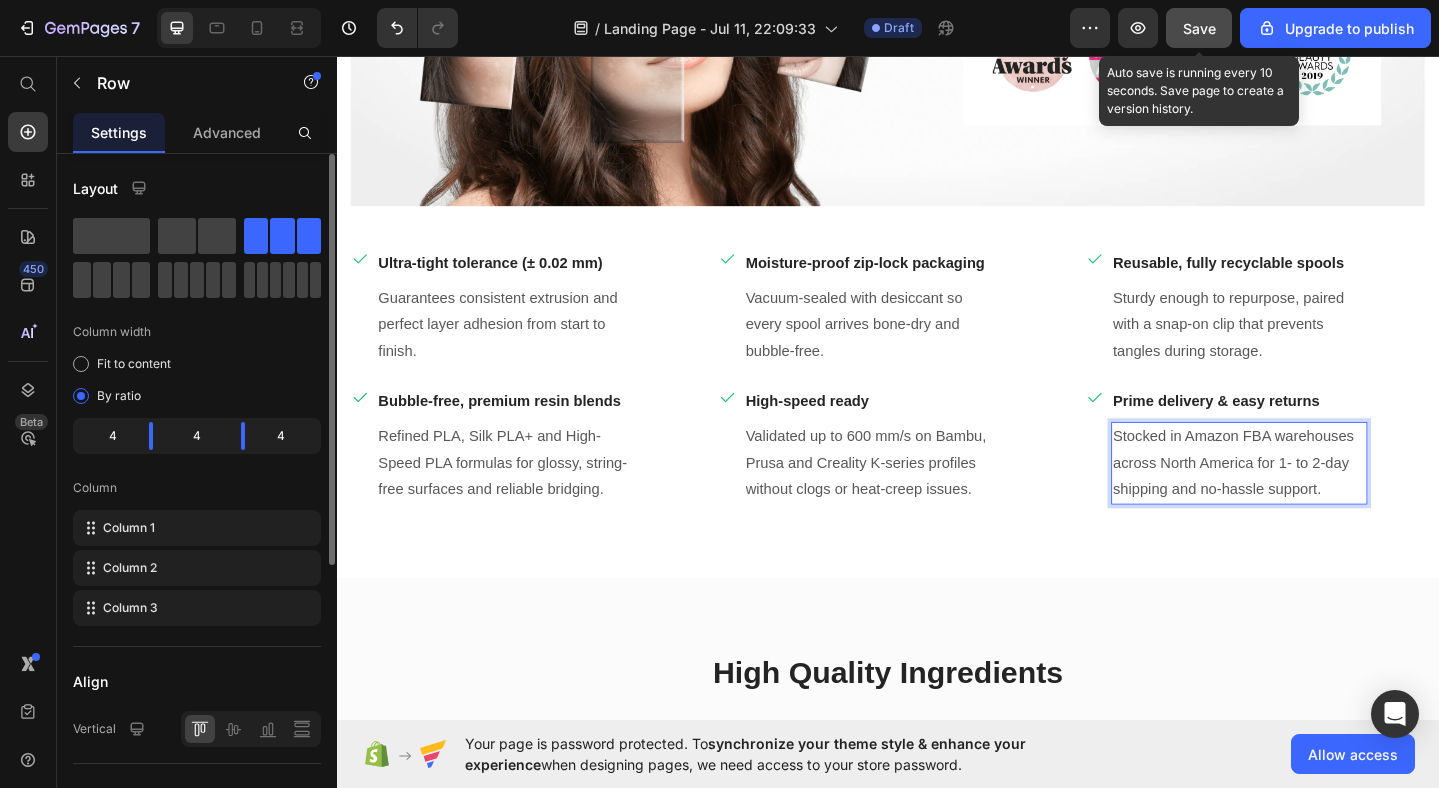 click on "Icon High-speed ready Text block Validated up to 600 mm/s on Bambu, Prusa and Creality K-series profiles without clogs or heat-creep issues. Text block Row" at bounding box center [937, 490] 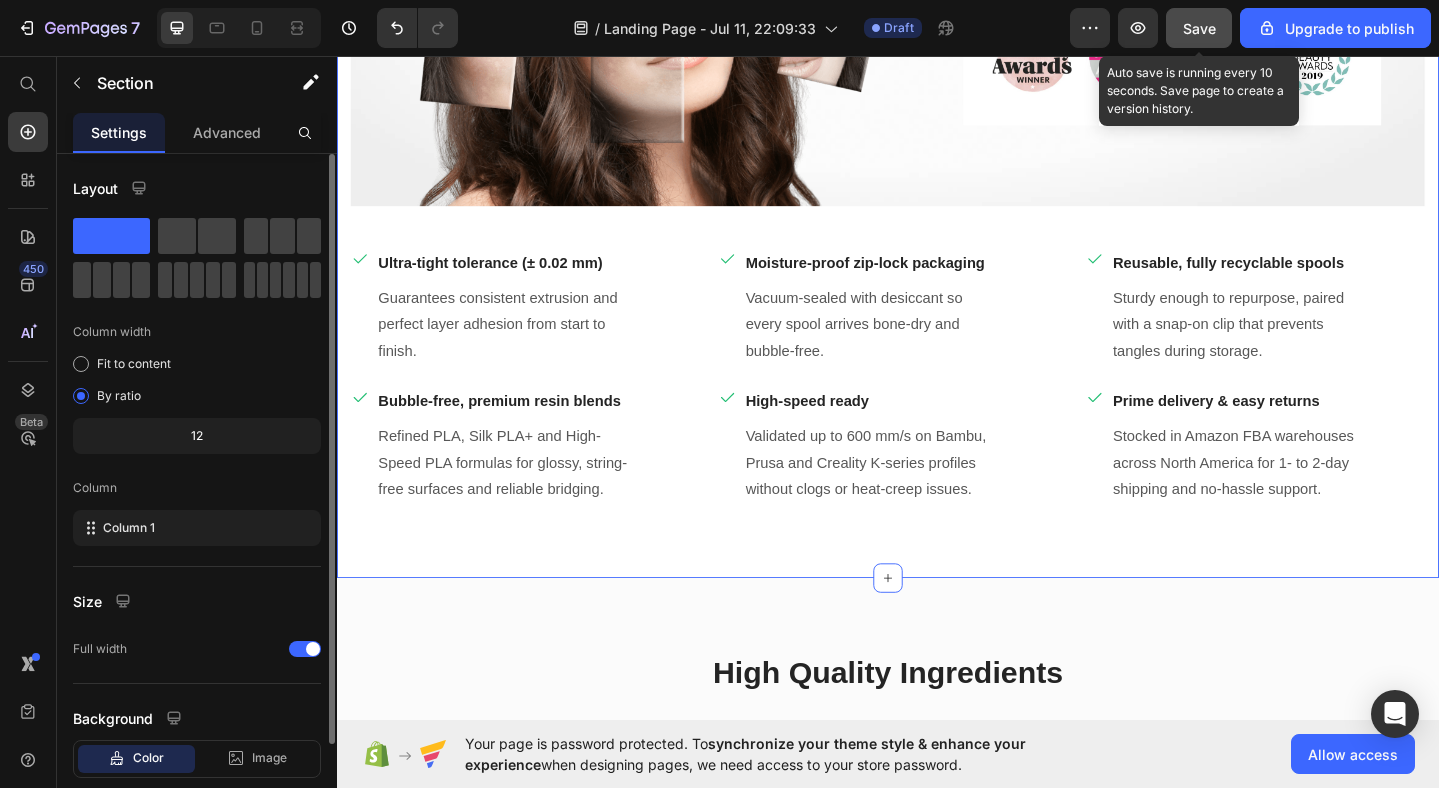click on "Why NINE is the best 3D filament Heading Row Image “Using the latest green ingredients, our products work gently to restore balance to skin that’s affected by daily life and hormone fluctuations.”  Text block Image Image Image Image Row Row Row
Icon Ultra-tight tolerance (± 0.02 mm) Text block Guarantees consistent extrusion and perfect layer adhesion from start to finish. Text block Row
Icon Moisture-proof zip-lock packaging Text block Vacuum-sealed with desiccant so every spool arrives bone-dry and bubble-free. Text block Row
Icon Reusable, fully recyclable spools Text block Sturdy enough to repurpose, paired with a snap-on clip that prevents tangles during storage. Text block Row Row
Icon Bubble-free, premium resin blends Text block Refined PLA, Silk PLA+ and High-Speed PLA formulas for glossy, string-free surfaces and reliable bridging. Text block Row
Icon High-speed ready Text block Text block Row
Icon" at bounding box center [937, 155] 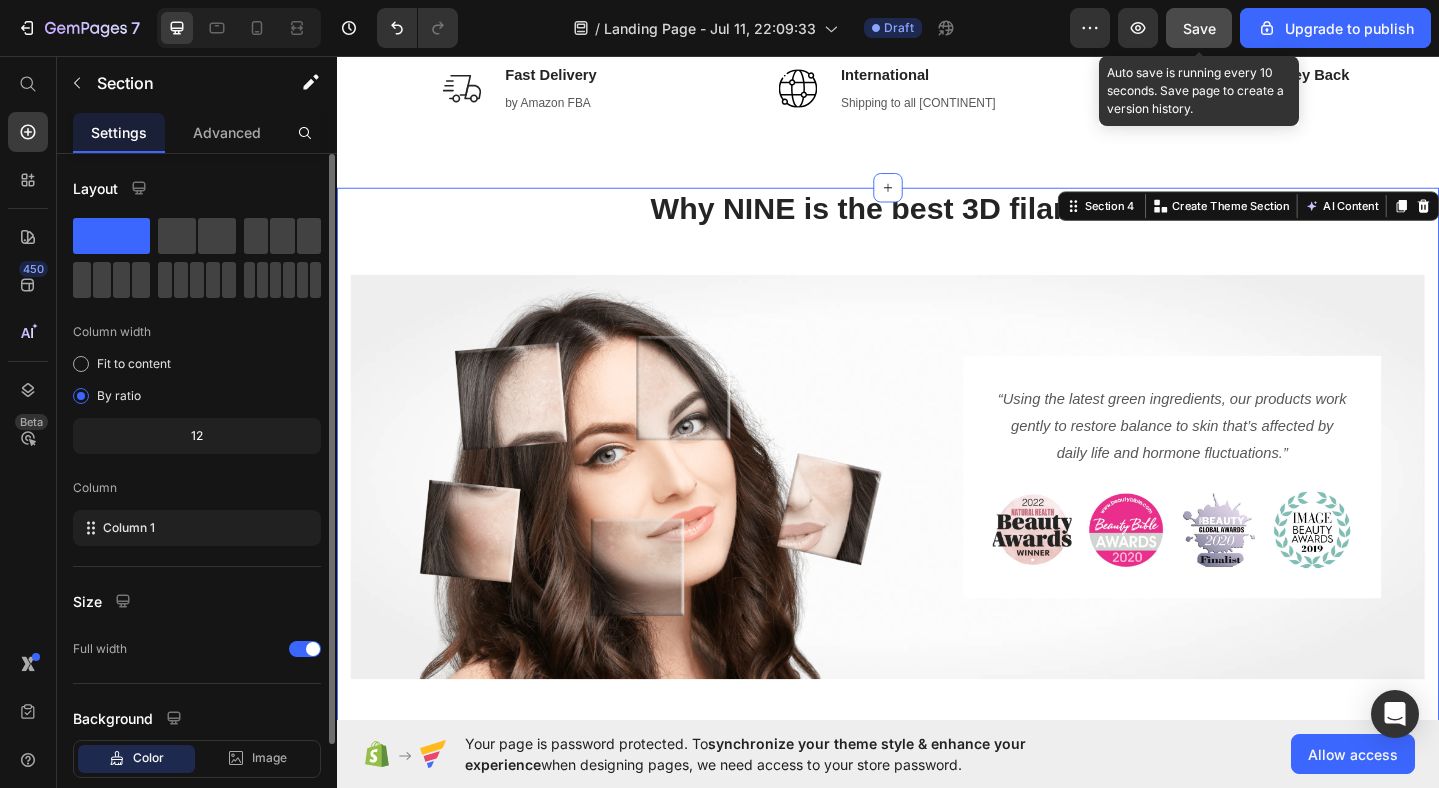 scroll, scrollTop: 680, scrollLeft: 0, axis: vertical 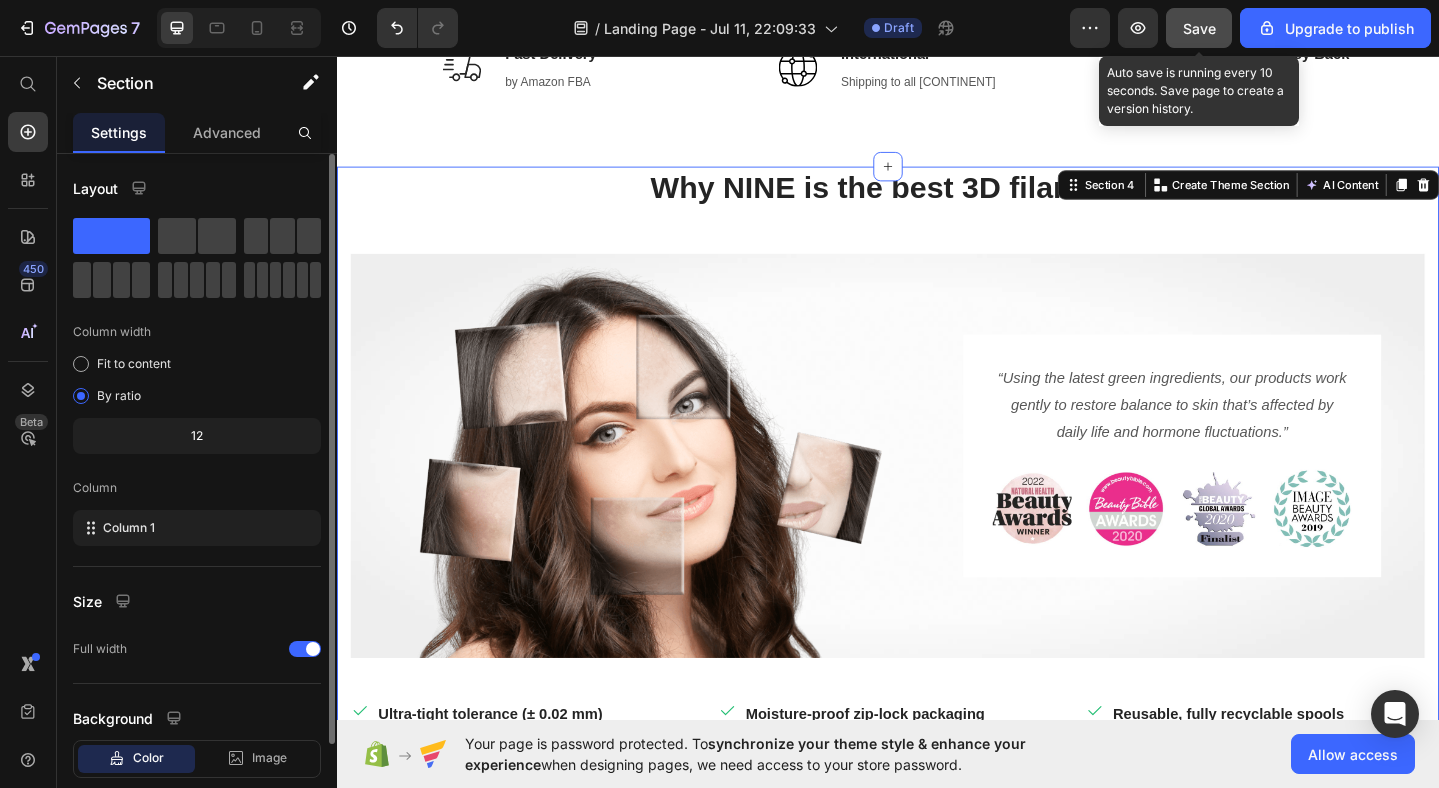 drag, startPoint x: 1197, startPoint y: 460, endPoint x: 901, endPoint y: 464, distance: 296.02704 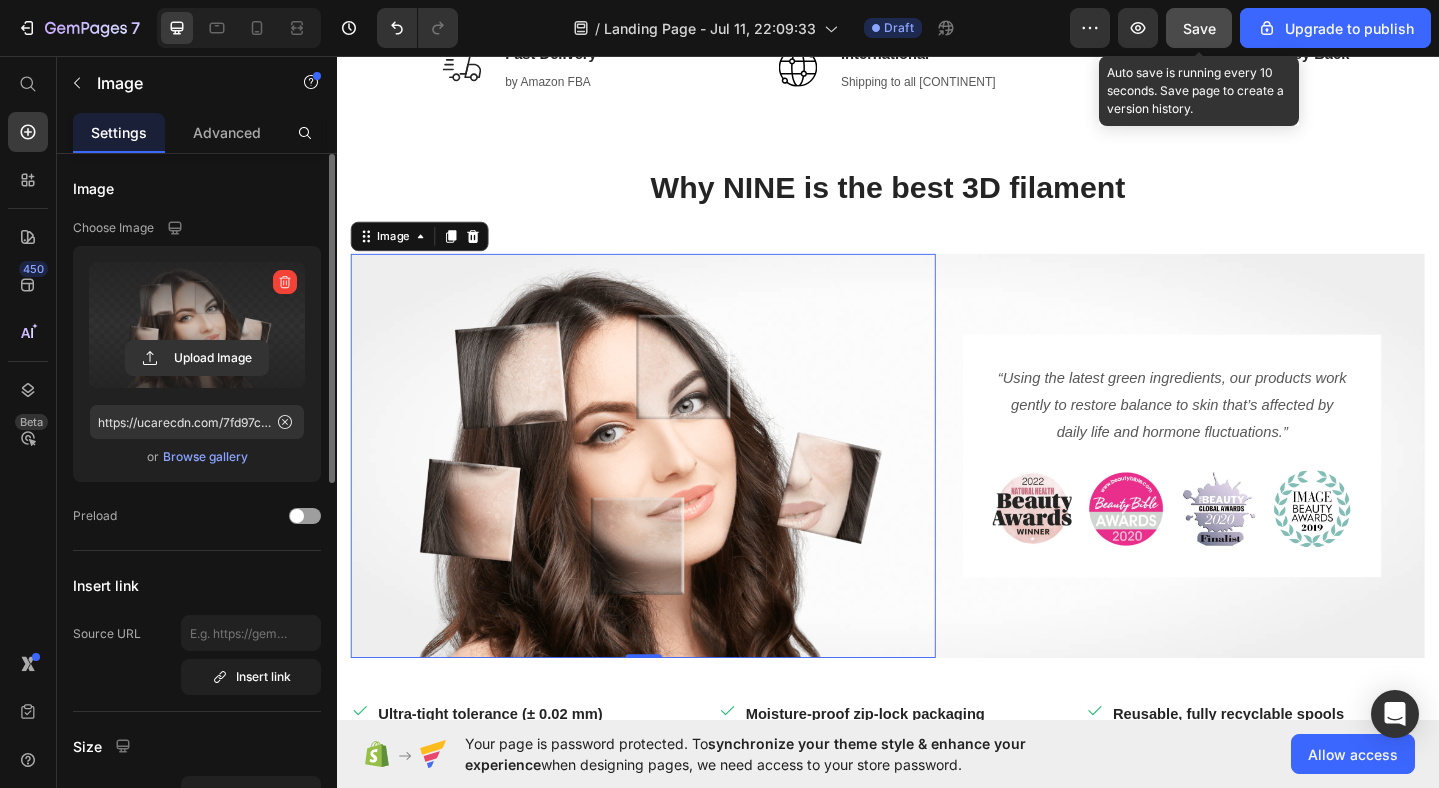 drag, startPoint x: 743, startPoint y: 243, endPoint x: 203, endPoint y: 329, distance: 546.80524 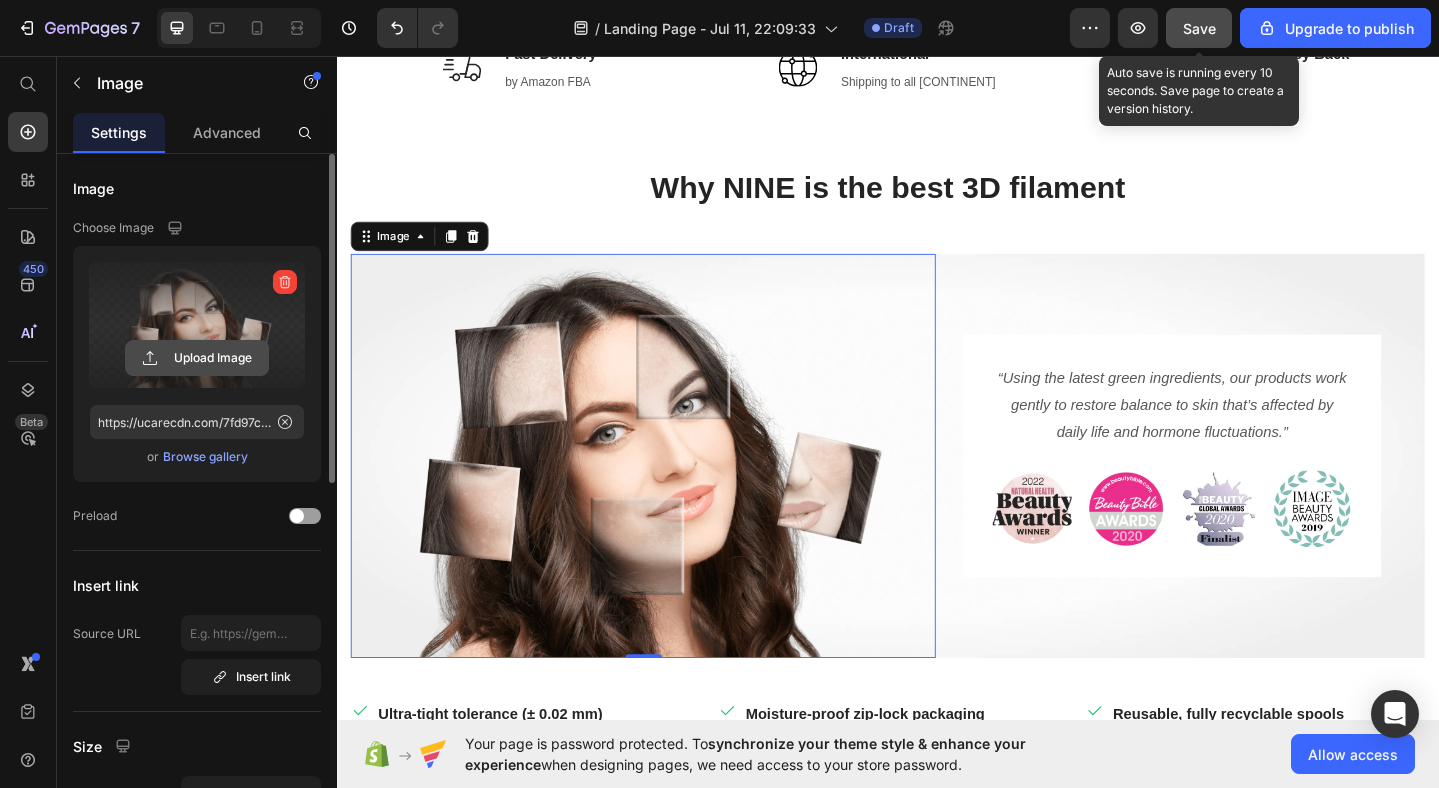 drag, startPoint x: 203, startPoint y: 329, endPoint x: 205, endPoint y: 360, distance: 31.06445 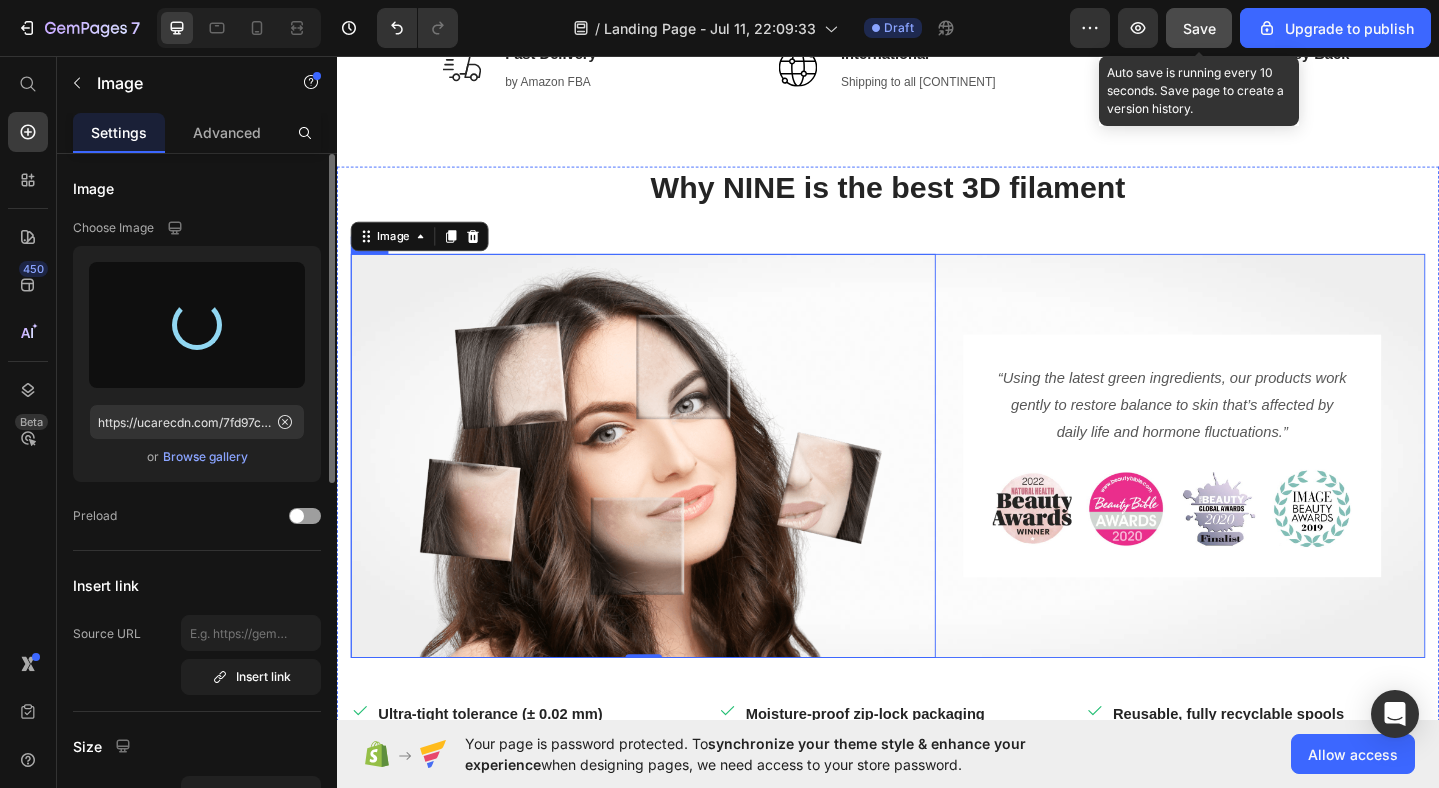 type on "https://cdn.shopify.com/s/files/1/0690/1746/9067/files/gempages_574117993420686382-08c459b6-1bd6-4b98-ad63-a59d2cdfd454.heic" 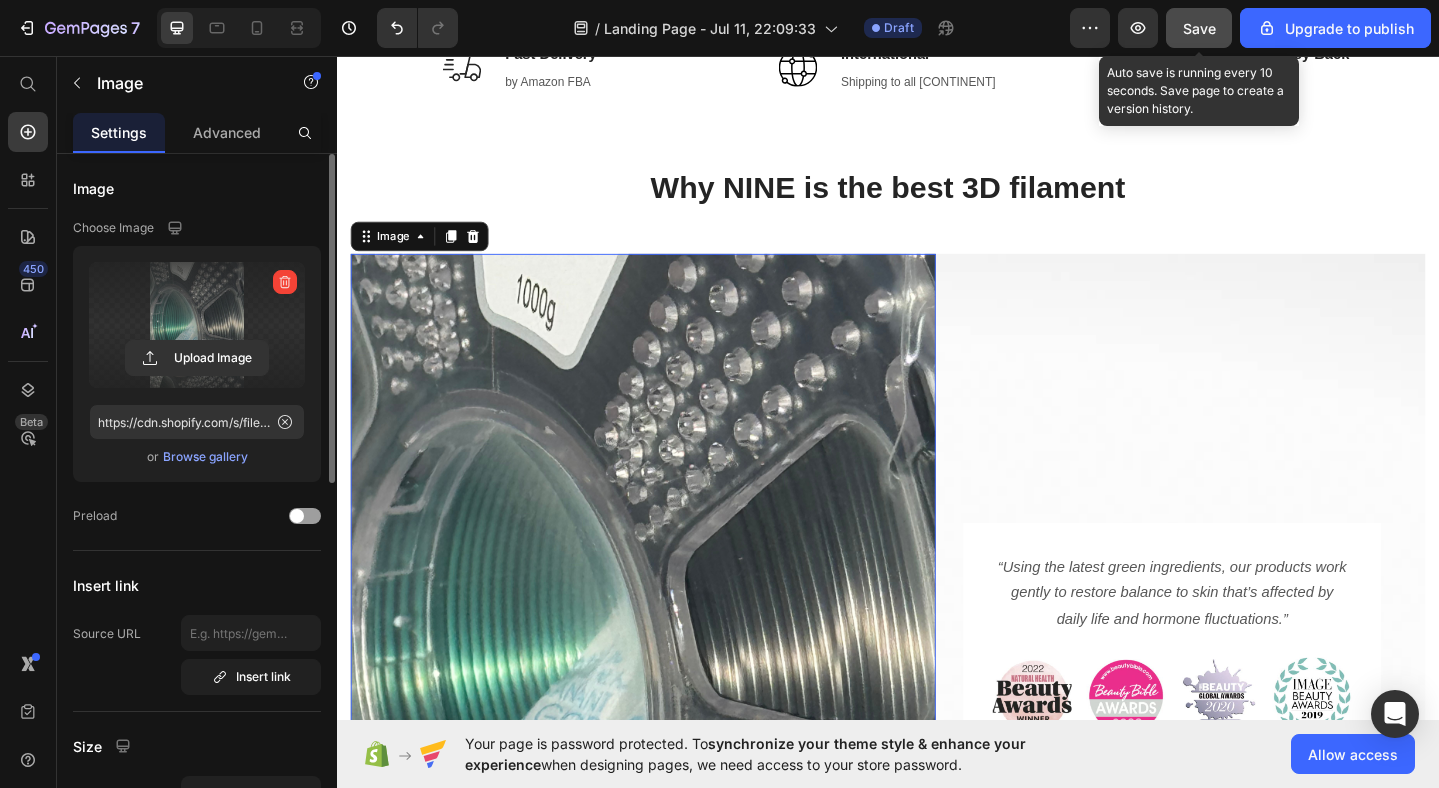 click on "Upload Image" at bounding box center (197, 325) 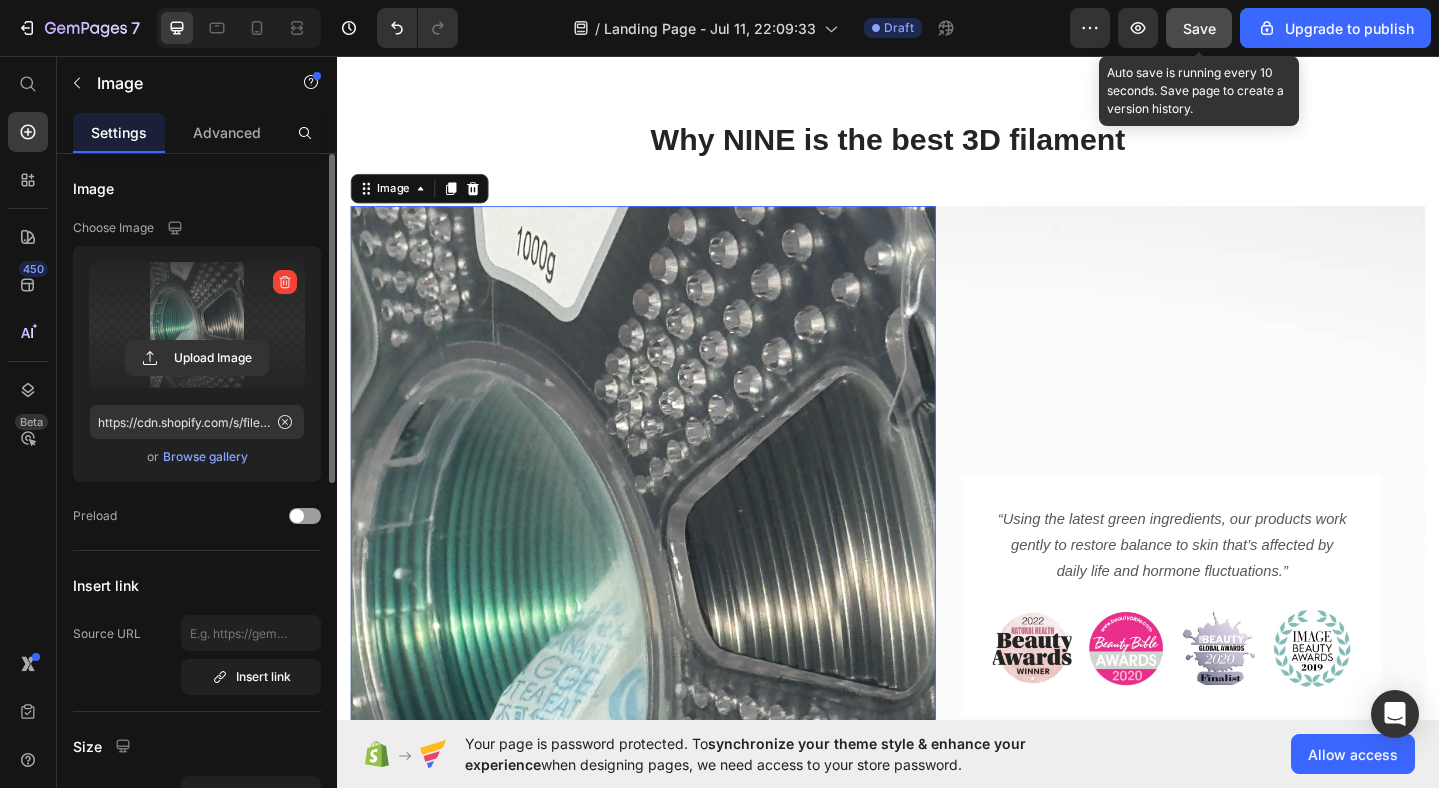 scroll, scrollTop: 817, scrollLeft: 0, axis: vertical 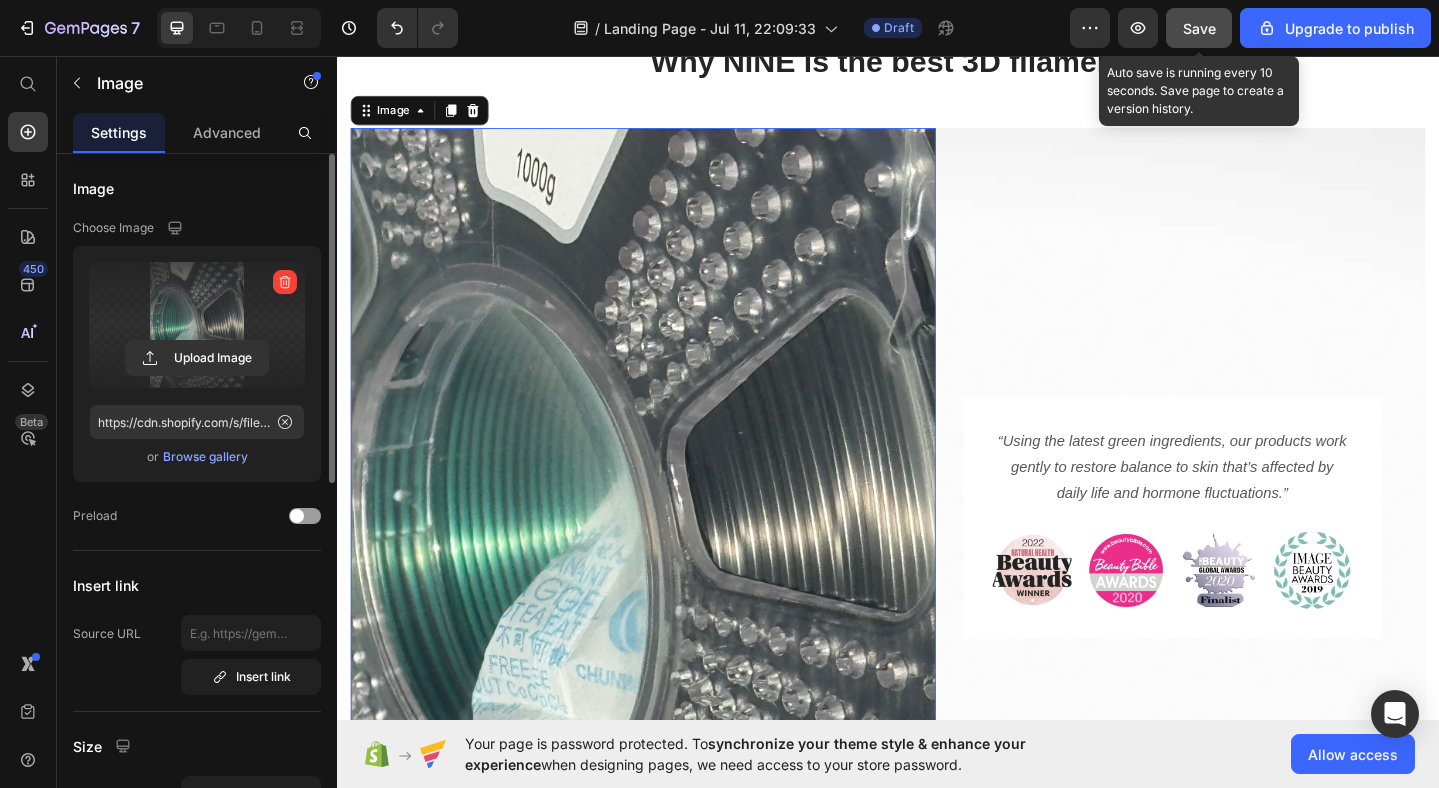 click on "“Using the latest green ingredients, our products work gently to restore balance to skin that’s affected by daily life and hormone fluctuations.”" at bounding box center (1246, 505) 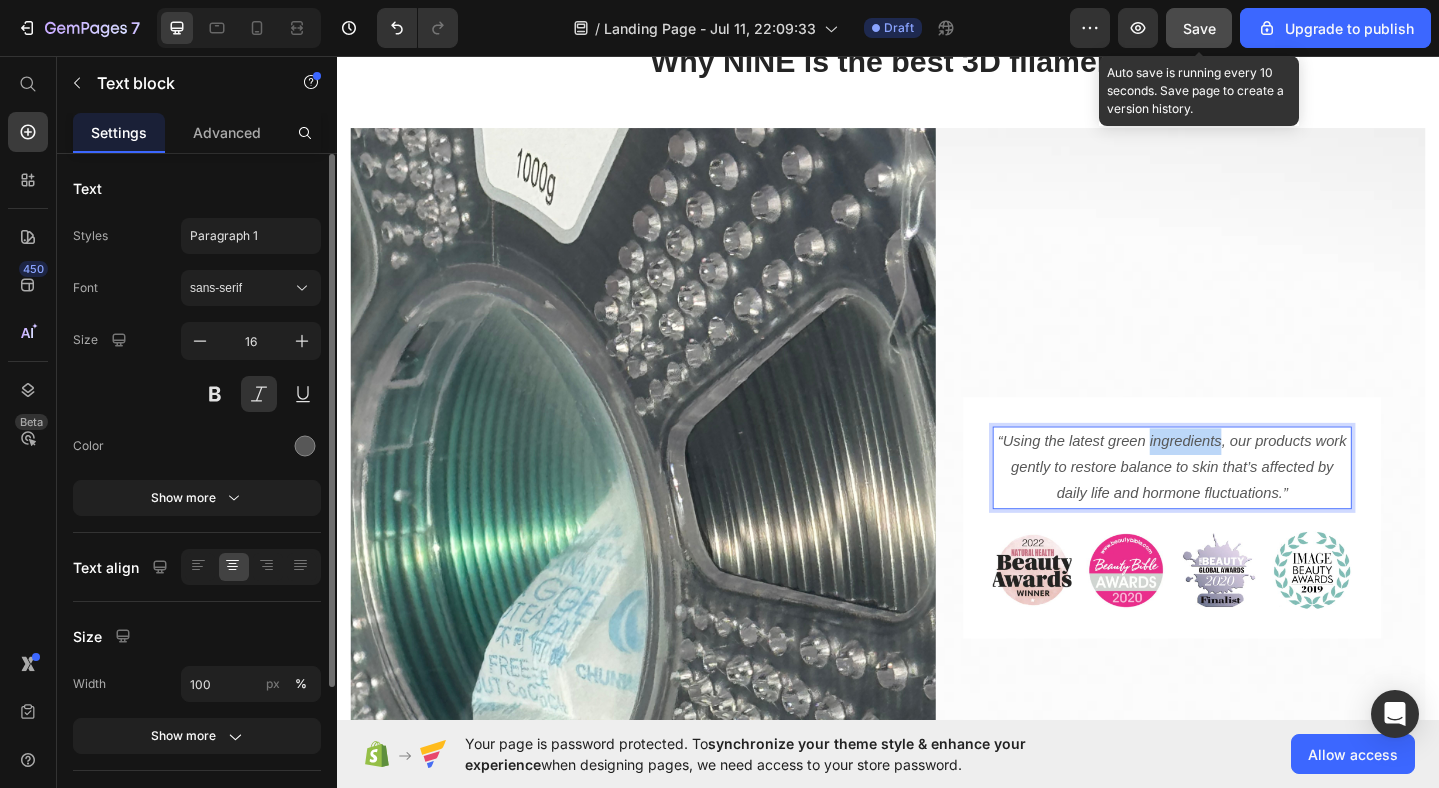 click on "“Using the latest green ingredients, our products work gently to restore balance to skin that’s affected by daily life and hormone fluctuations.”" at bounding box center (1246, 505) 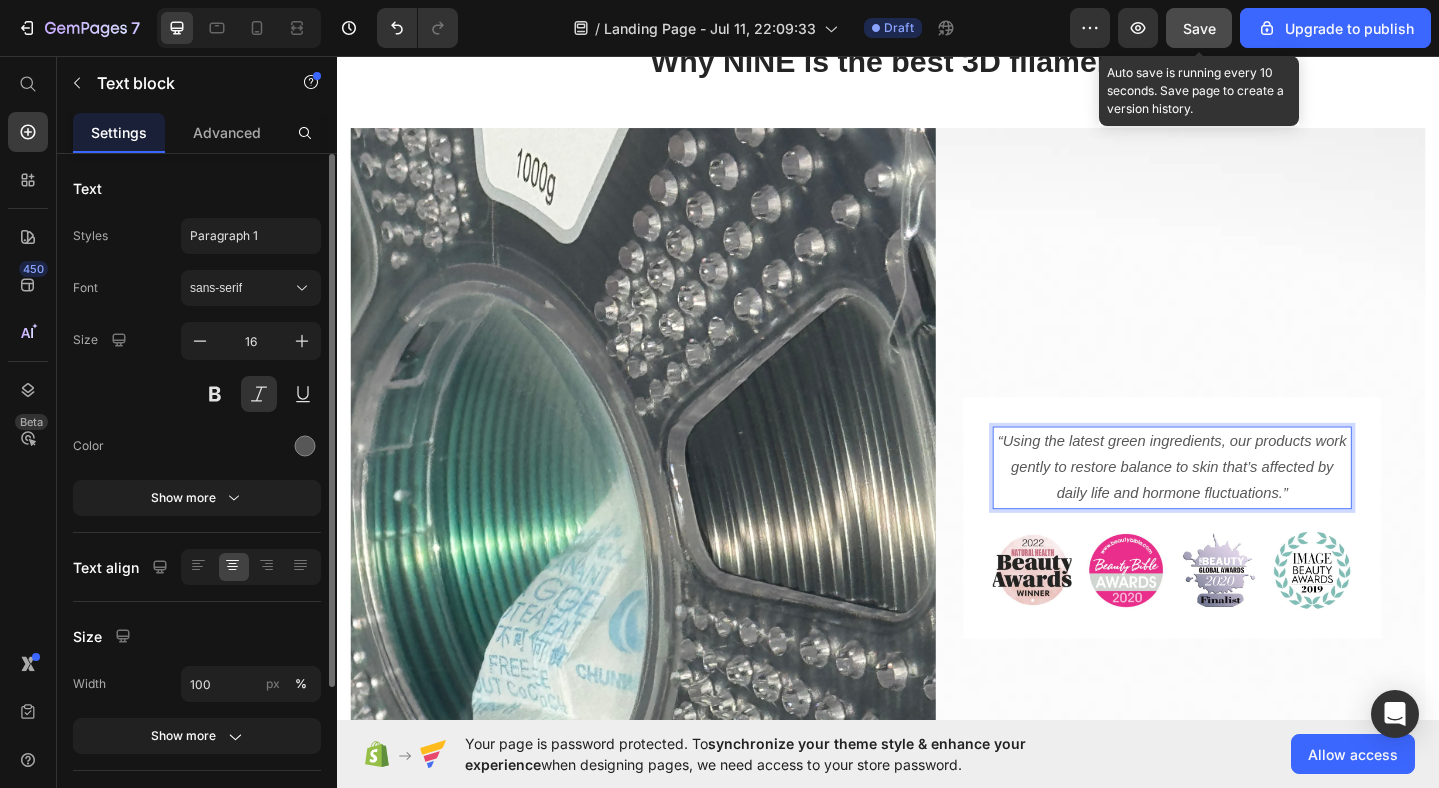 click on "“Using the latest green ingredients, our products work gently to restore balance to skin that’s affected by daily life and hormone fluctuations.”" at bounding box center (1246, 505) 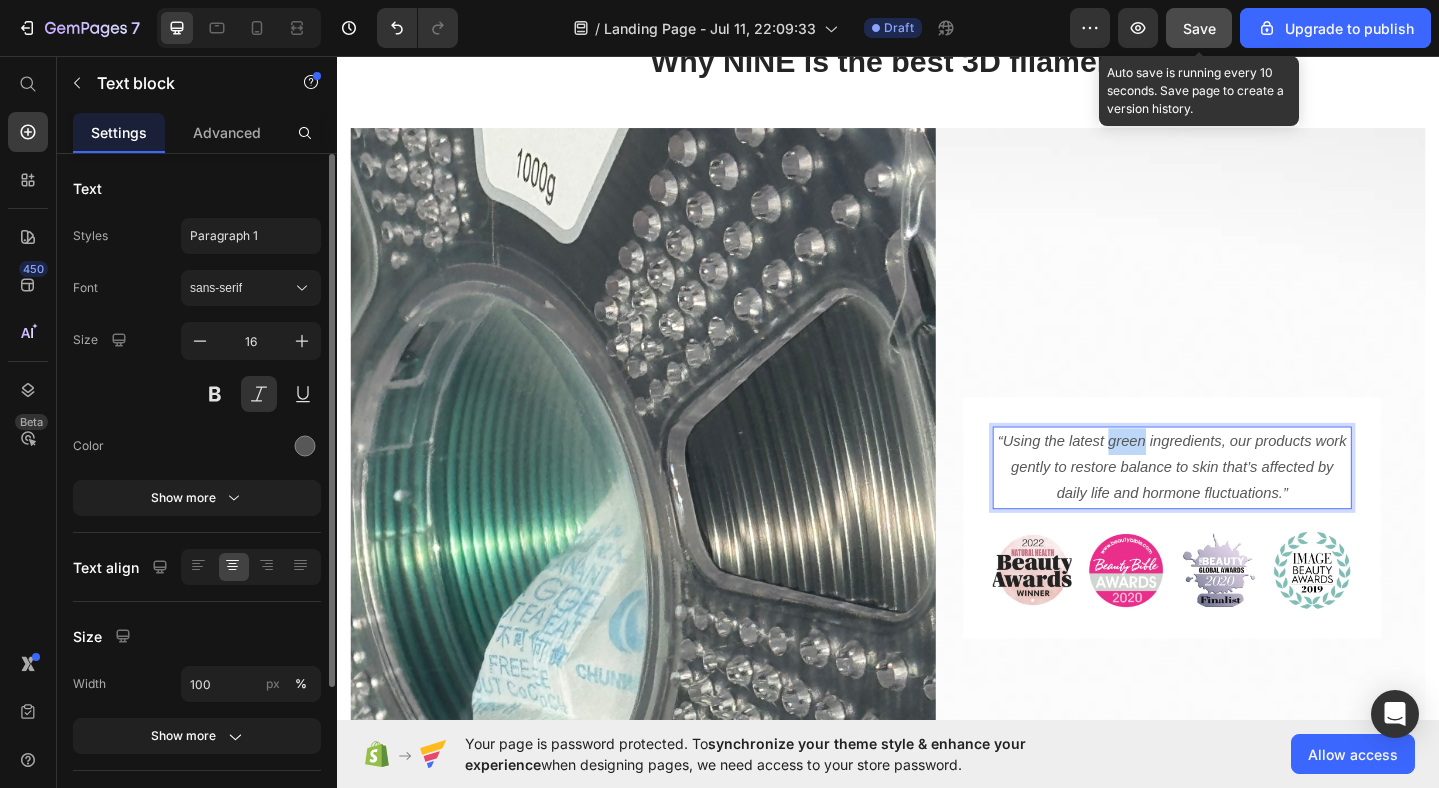 click on "“Using the latest green ingredients, our products work gently to restore balance to skin that’s affected by daily life and hormone fluctuations.”" at bounding box center (1246, 505) 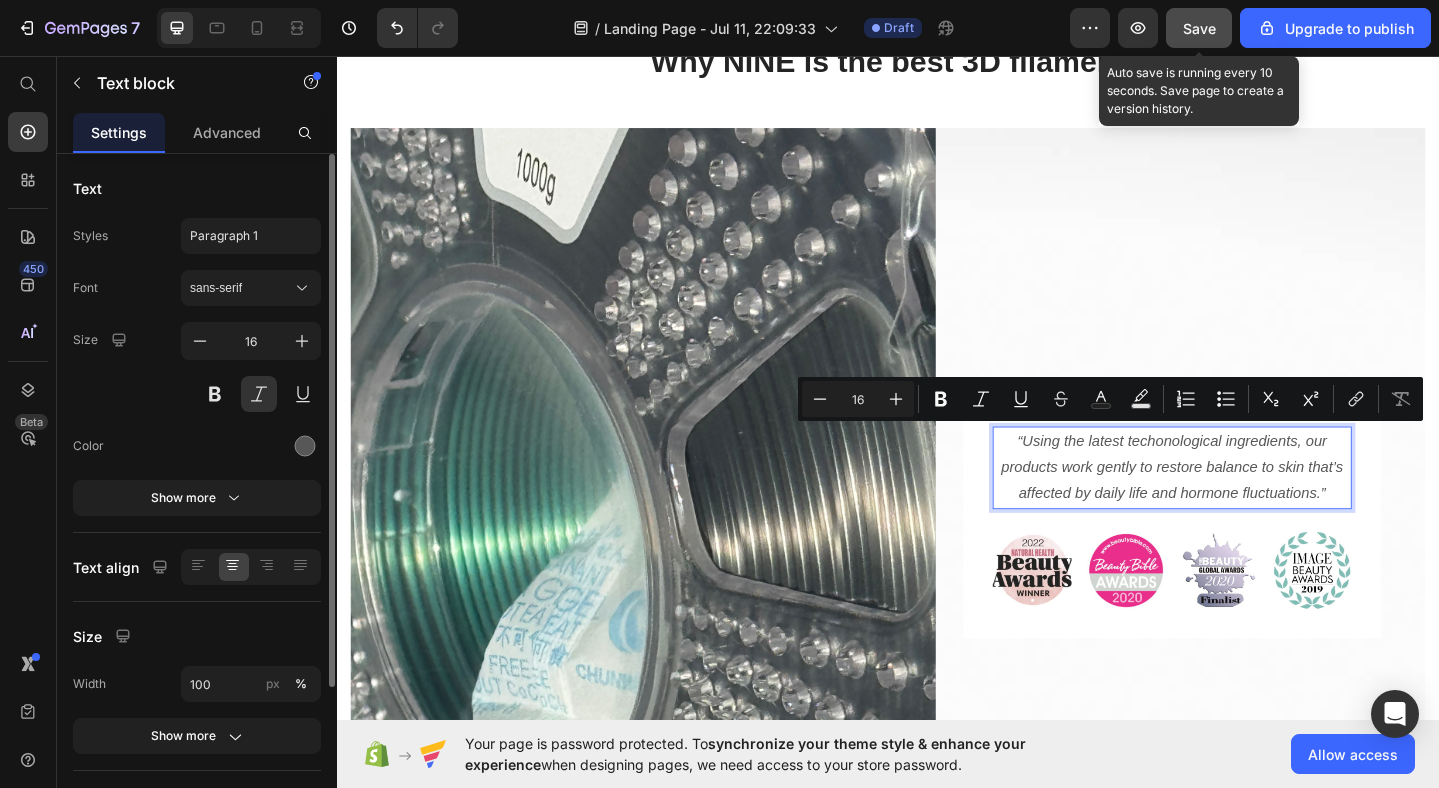 drag, startPoint x: 1404, startPoint y: 531, endPoint x: 1061, endPoint y: 471, distance: 348.20828 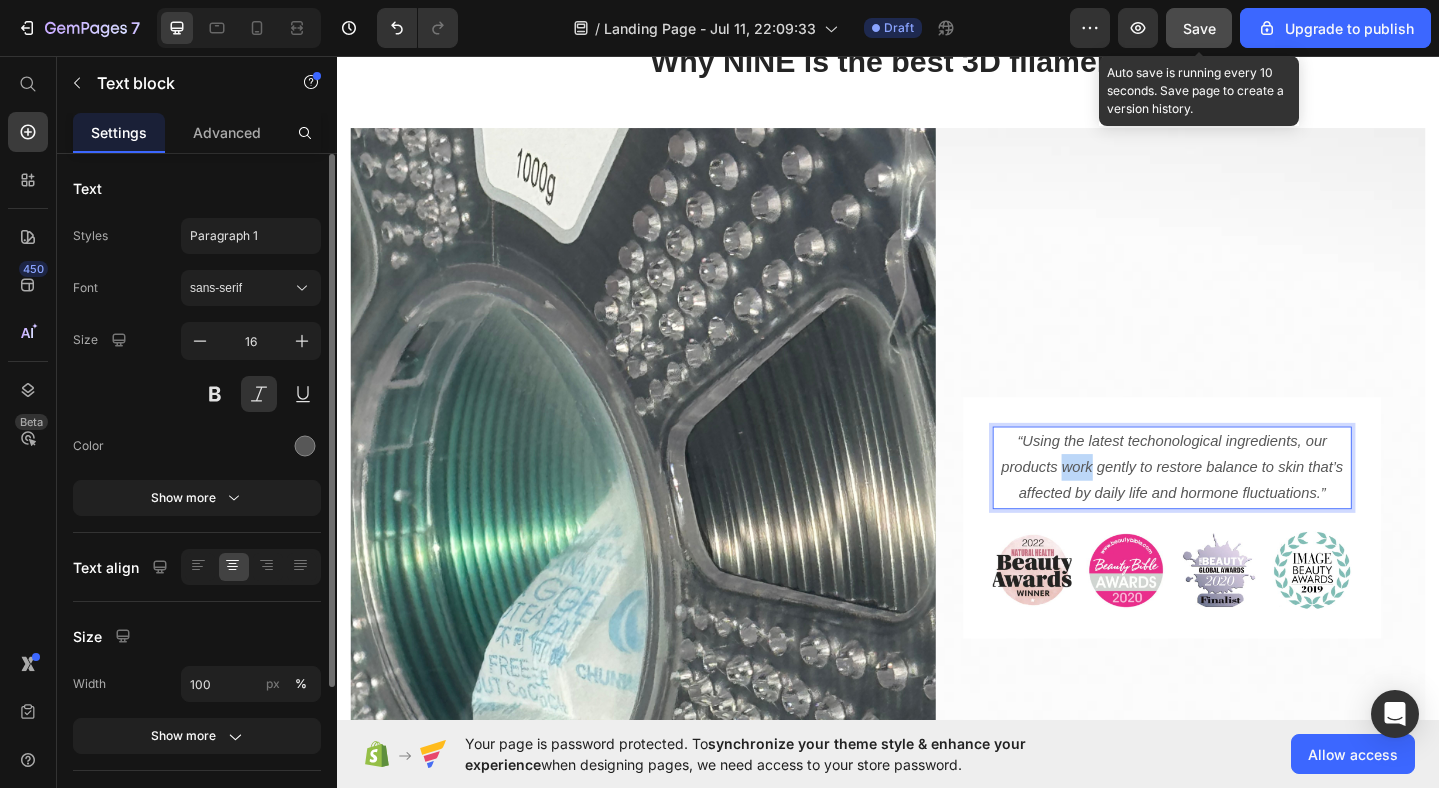 drag, startPoint x: 1080, startPoint y: 296, endPoint x: 1122, endPoint y: 494, distance: 202.40553 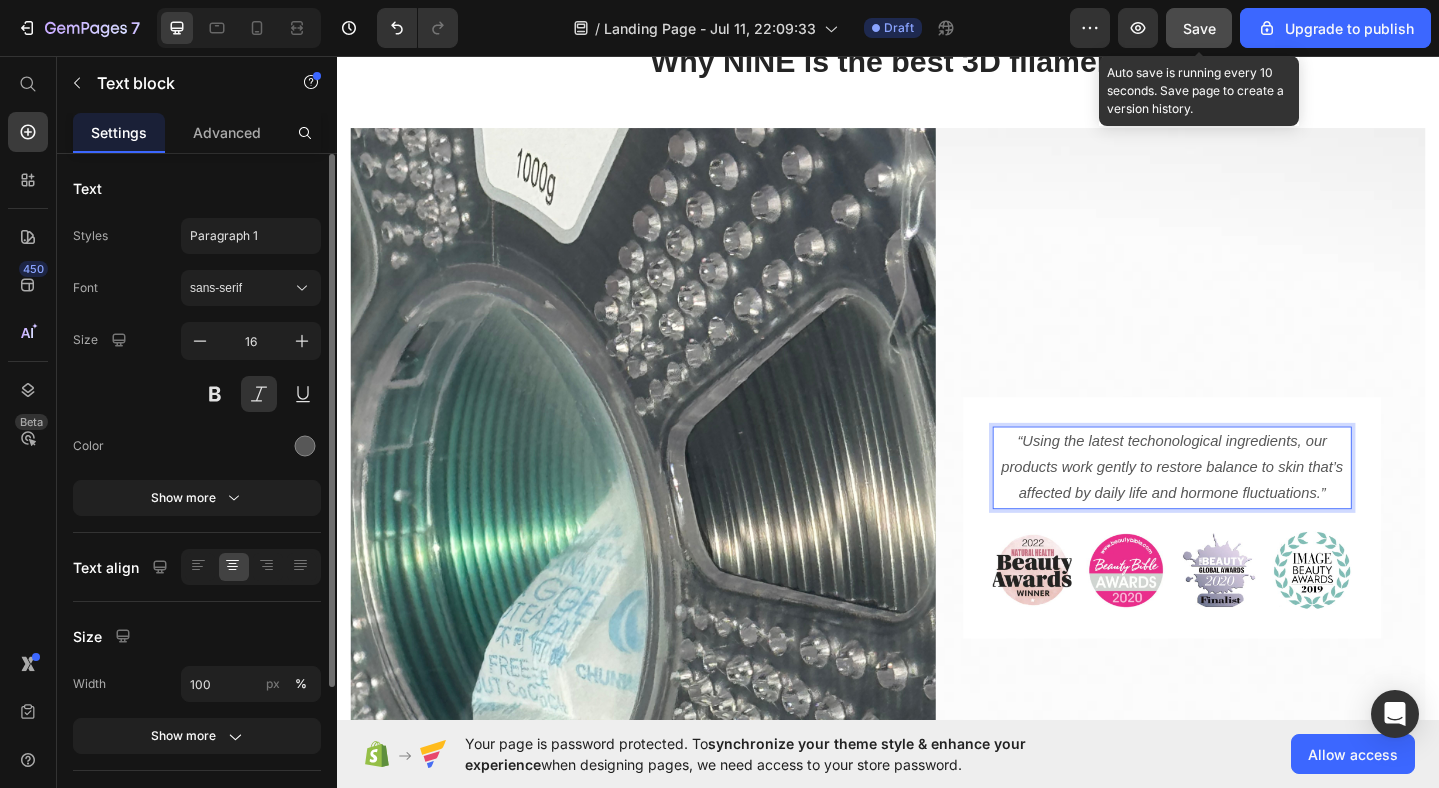 click on "“Using the latest techonological ingredients, our products work gently to restore balance to skin that’s affected by daily life and hormone fluctuations.”" at bounding box center [1246, 505] 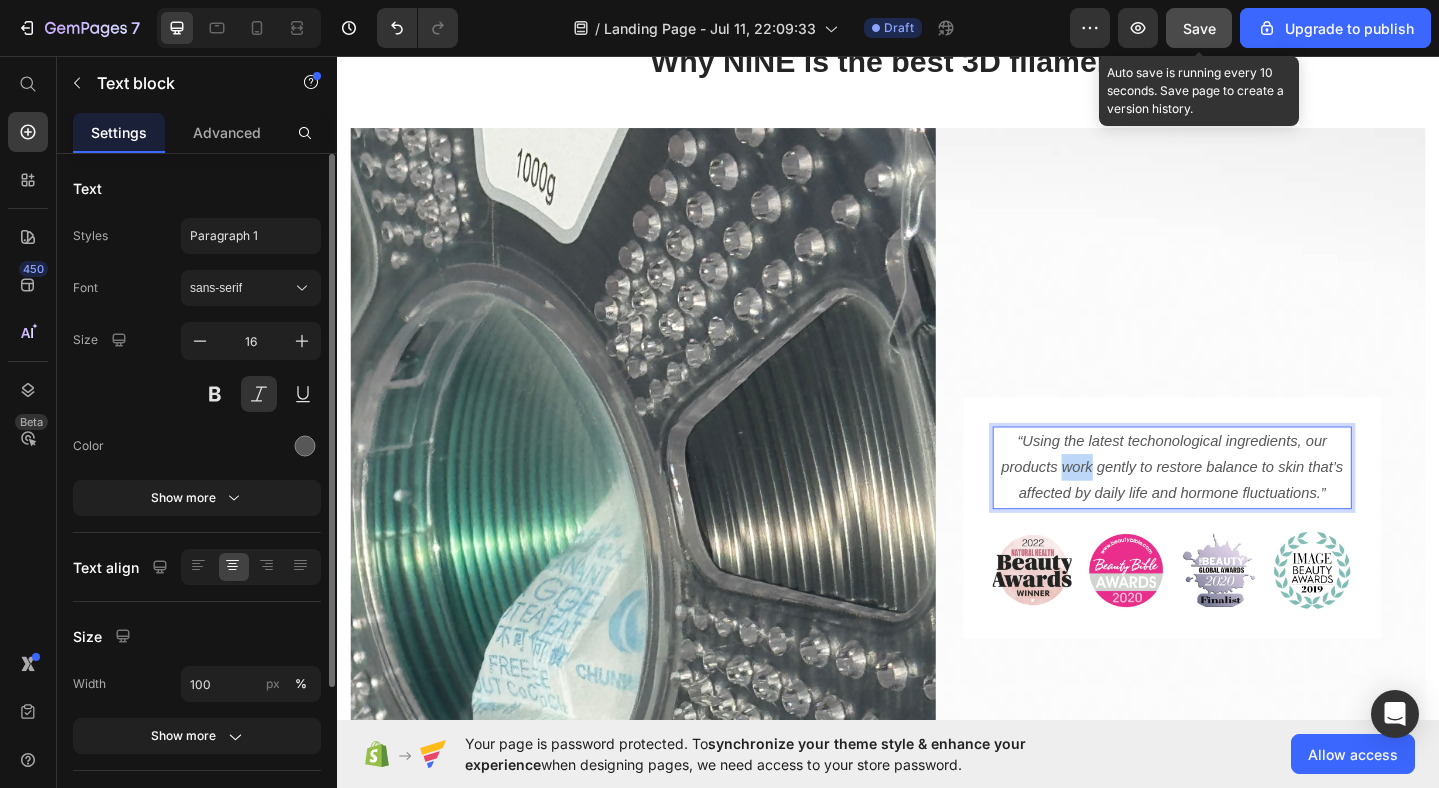 click on "“Using the latest techonological ingredients, our products work gently to restore balance to skin that’s affected by daily life and hormone fluctuations.”" at bounding box center [1246, 505] 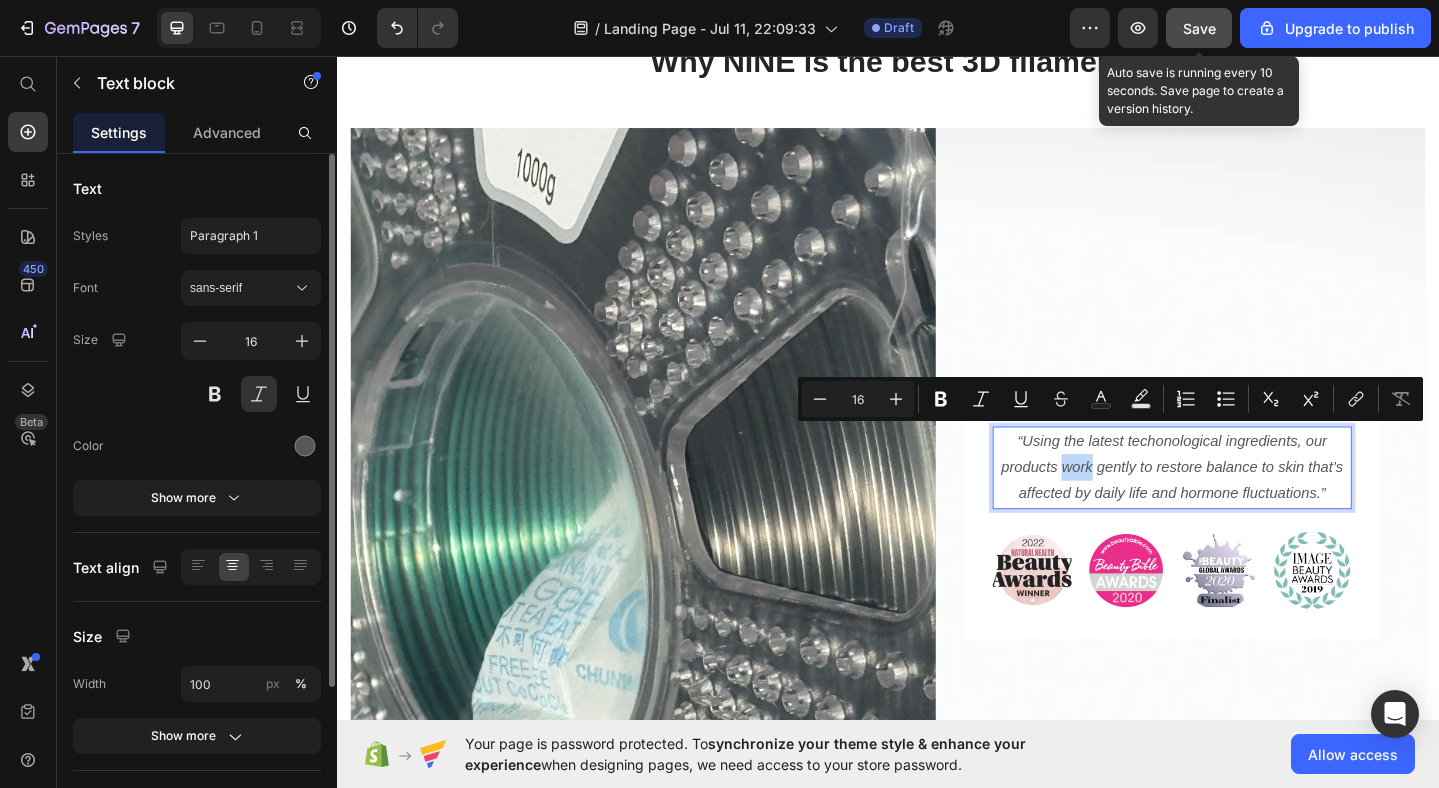 click on "“Using the latest techonological ingredients, our products work gently to restore balance to skin that’s affected by daily life and hormone fluctuations.”" at bounding box center [1246, 505] 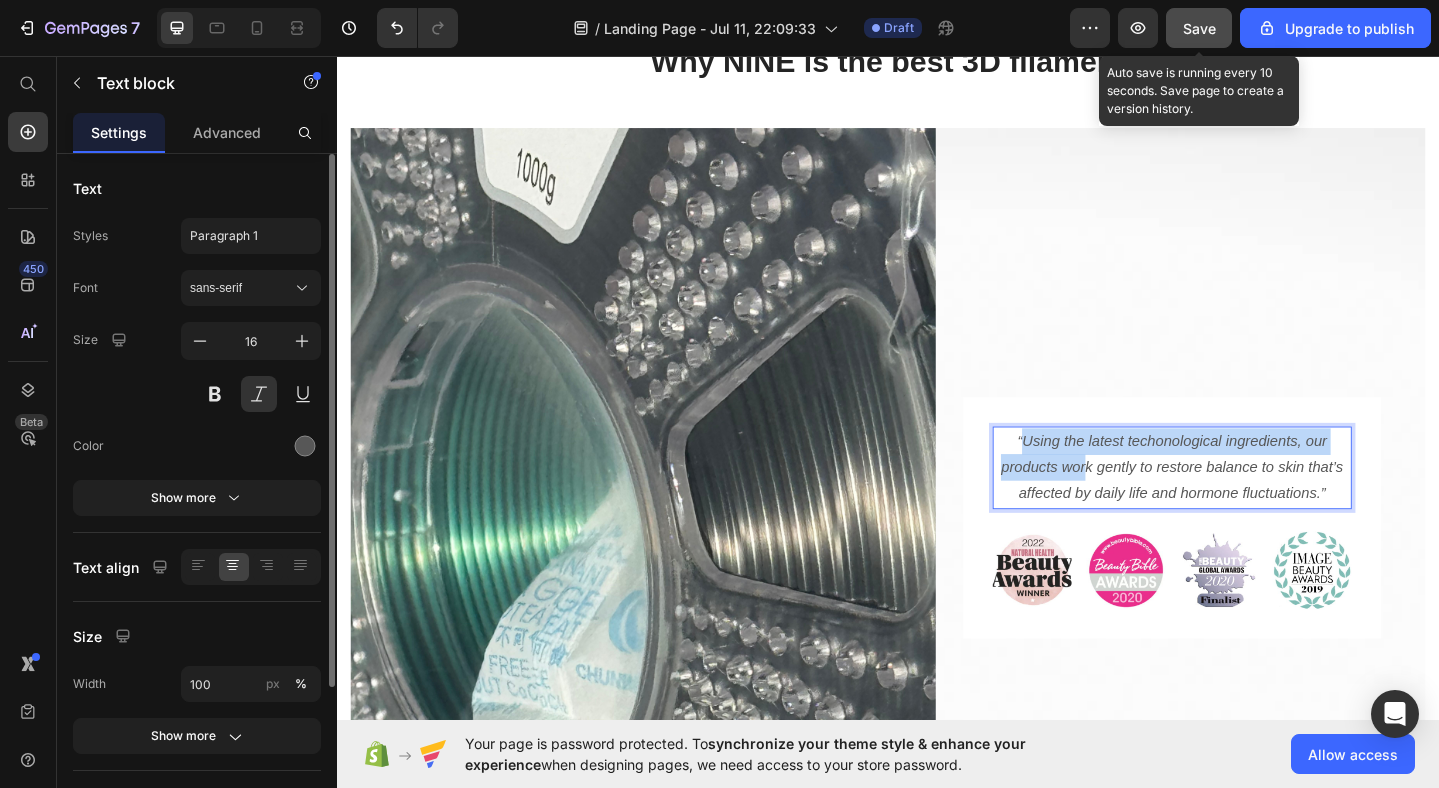 drag, startPoint x: 1123, startPoint y: 494, endPoint x: 1140, endPoint y: 493, distance: 17.029387 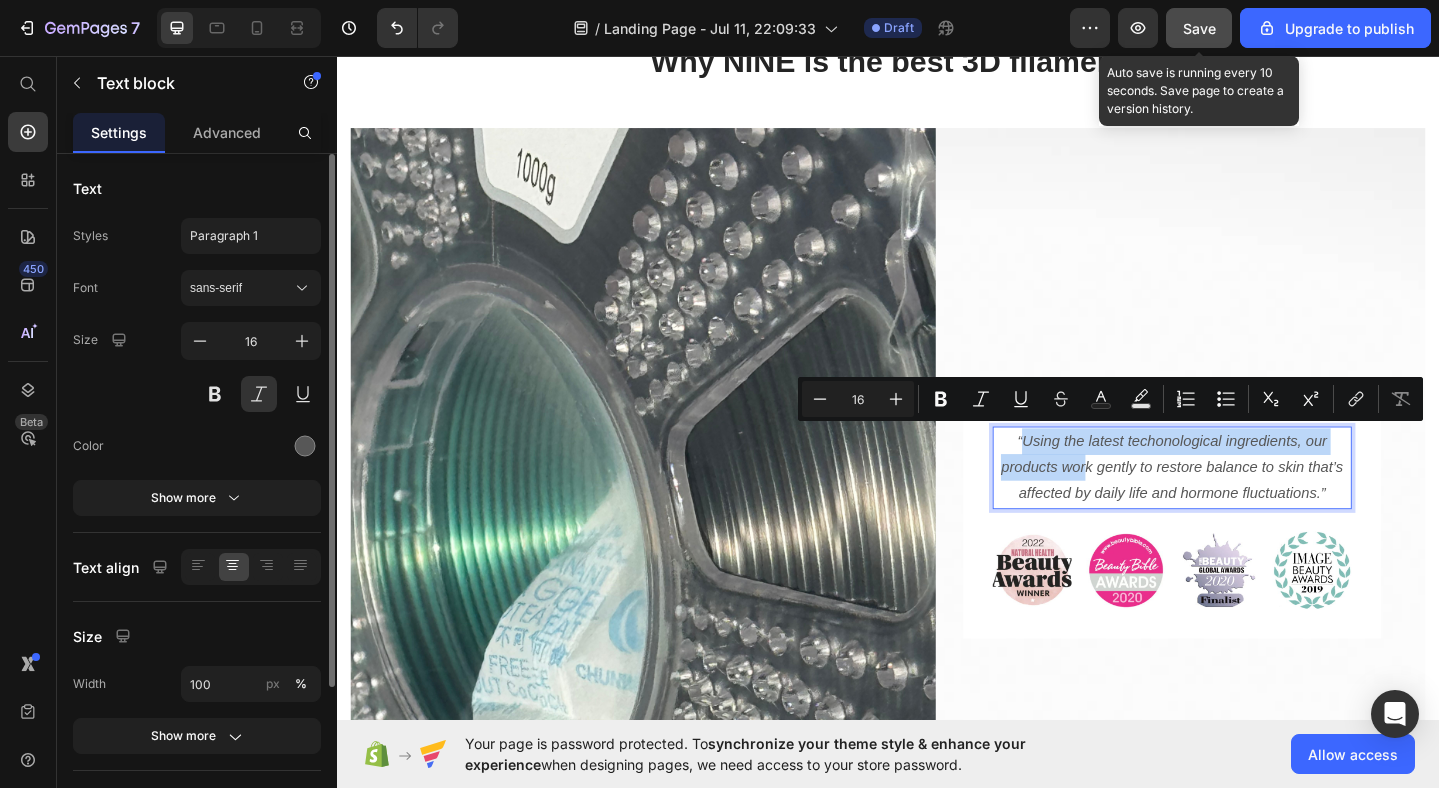 drag, startPoint x: 1140, startPoint y: 493, endPoint x: 1131, endPoint y: 488, distance: 10.29563 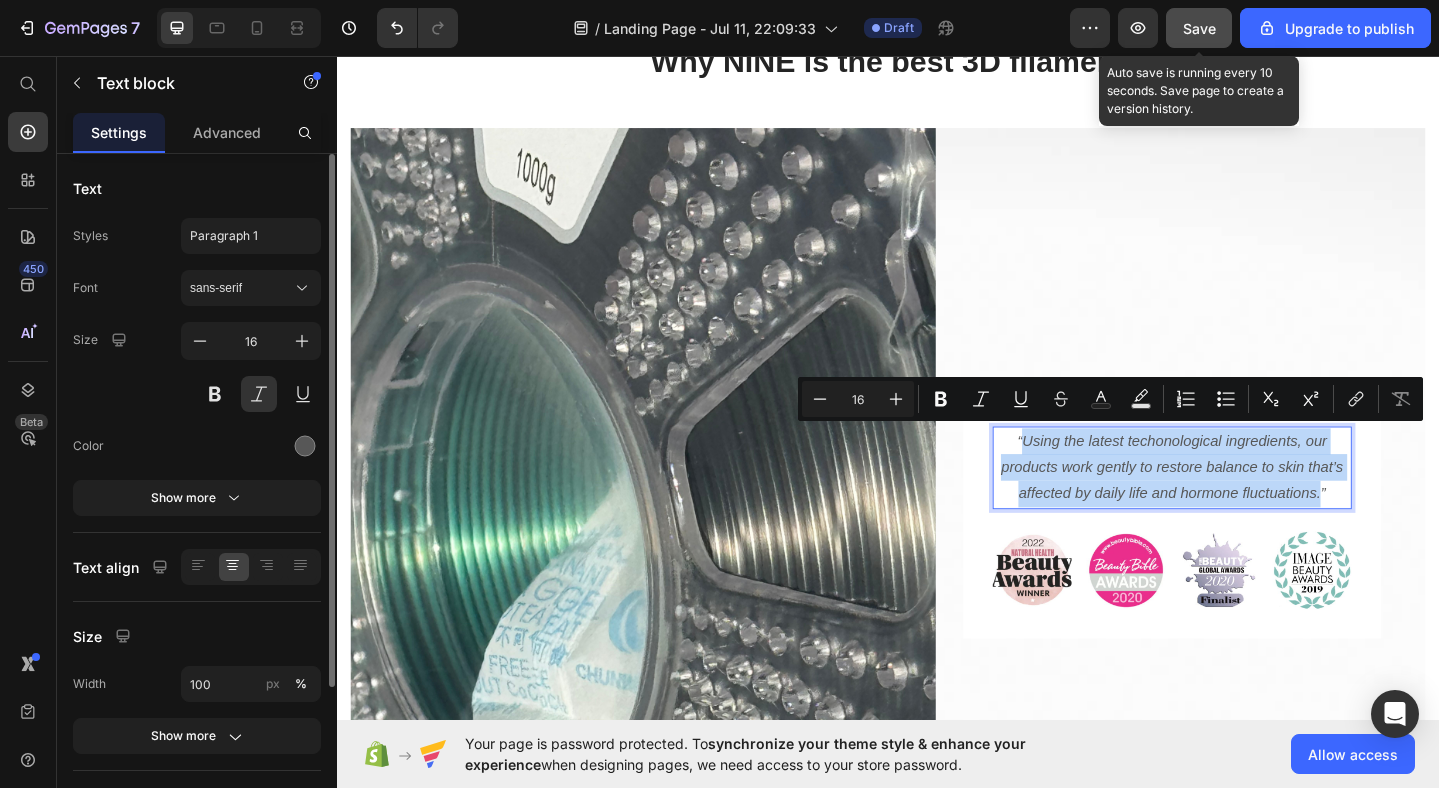 drag, startPoint x: 1079, startPoint y: 472, endPoint x: 1395, endPoint y: 531, distance: 321.46072 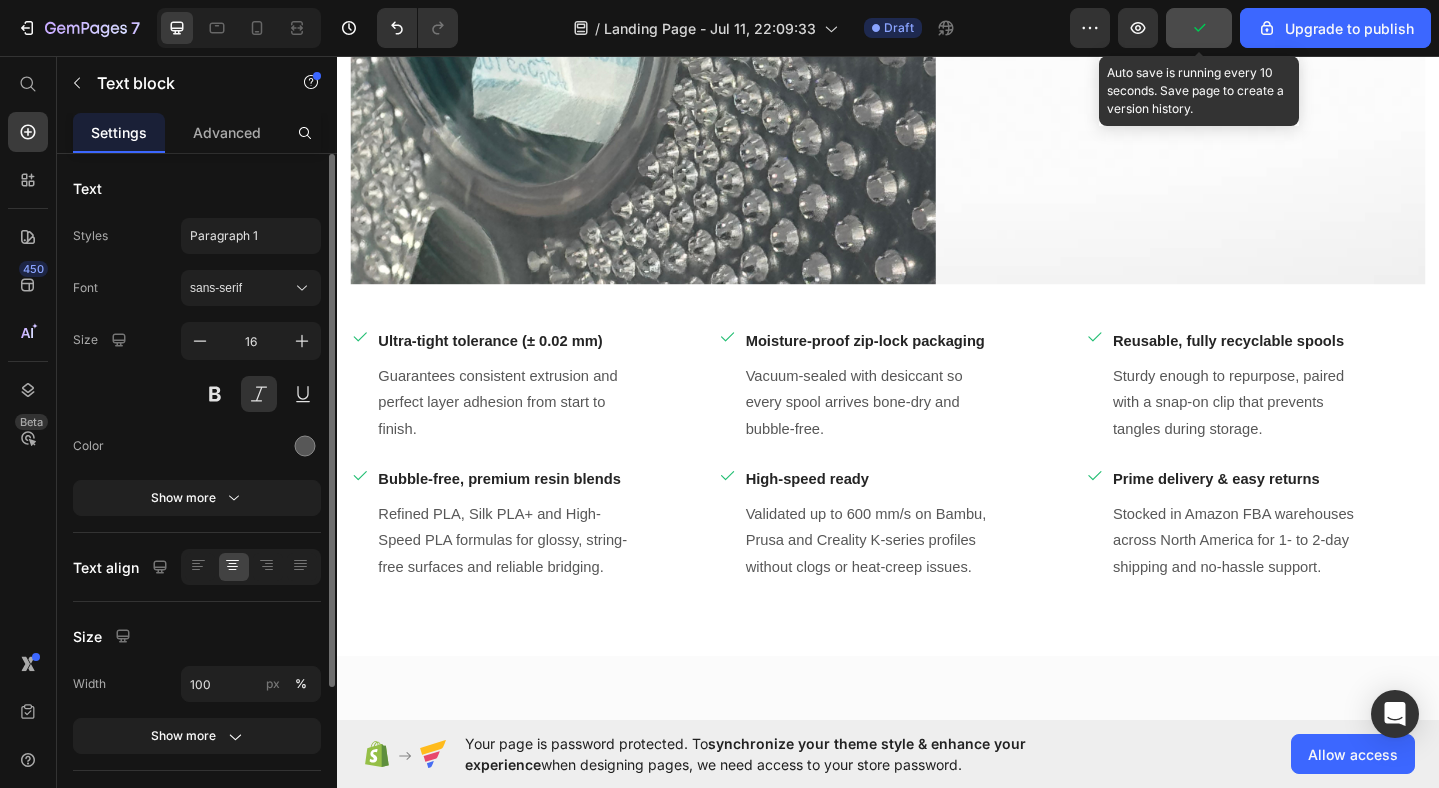 scroll, scrollTop: 1546, scrollLeft: 0, axis: vertical 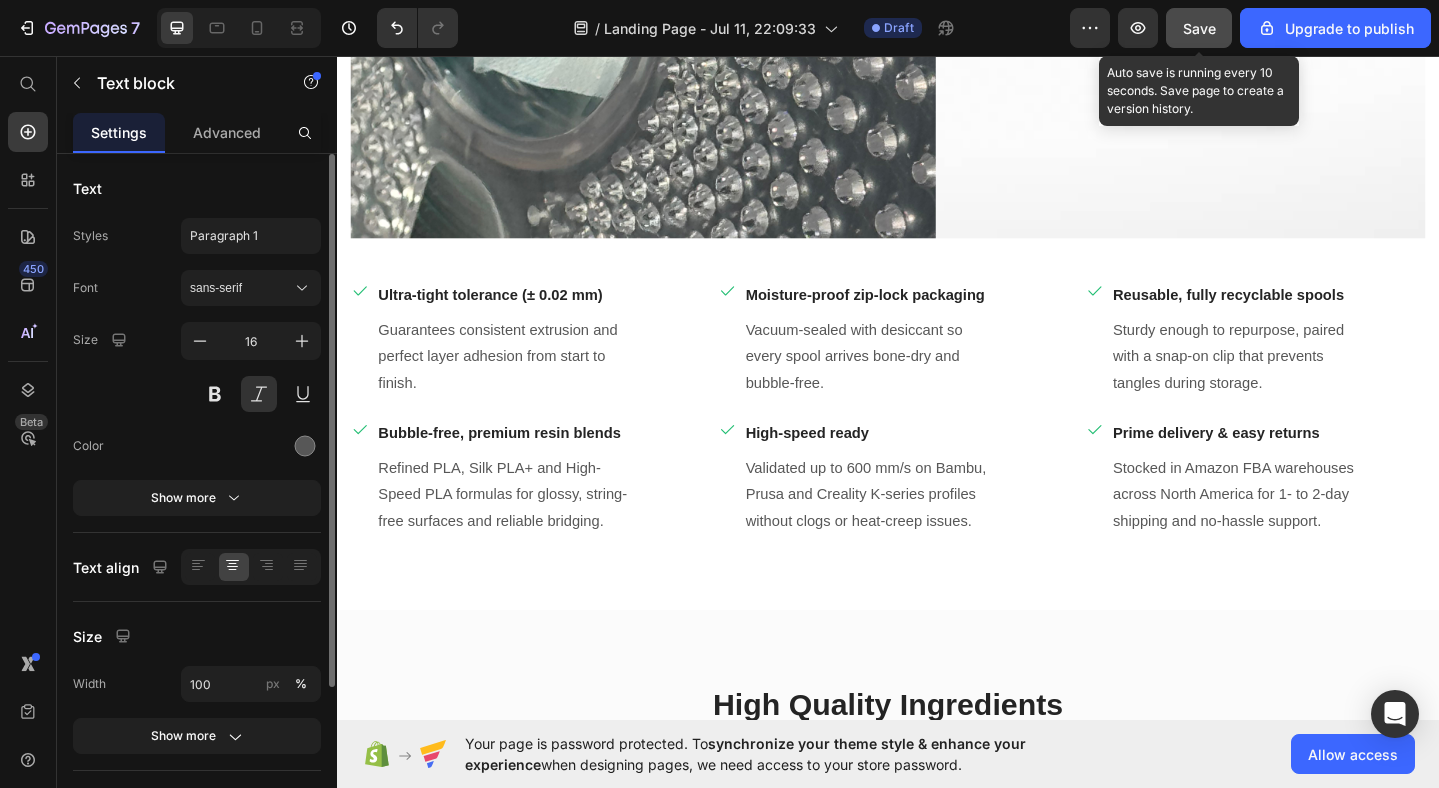 drag, startPoint x: 1058, startPoint y: 478, endPoint x: 1200, endPoint y: 27, distance: 472.8266 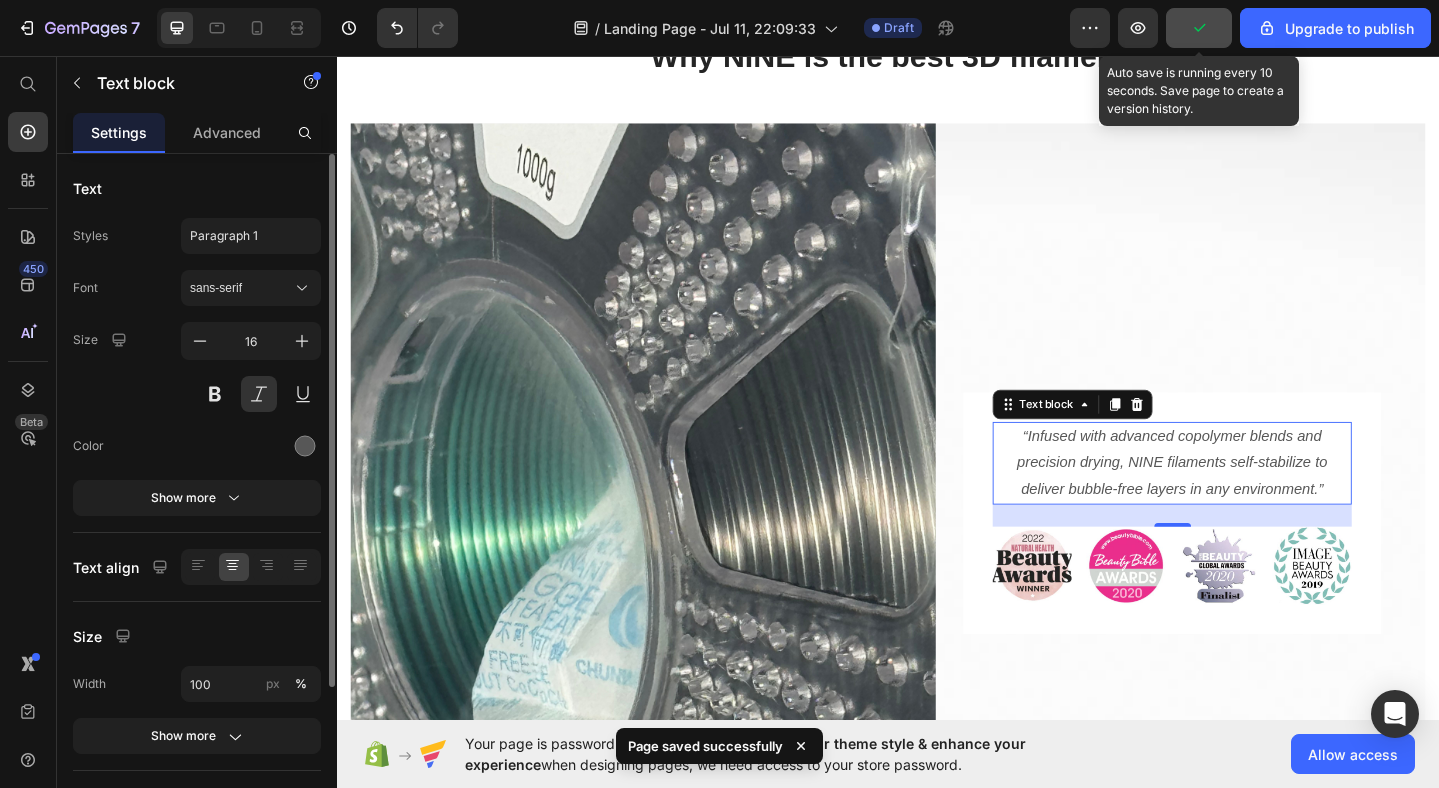 scroll, scrollTop: 0, scrollLeft: 0, axis: both 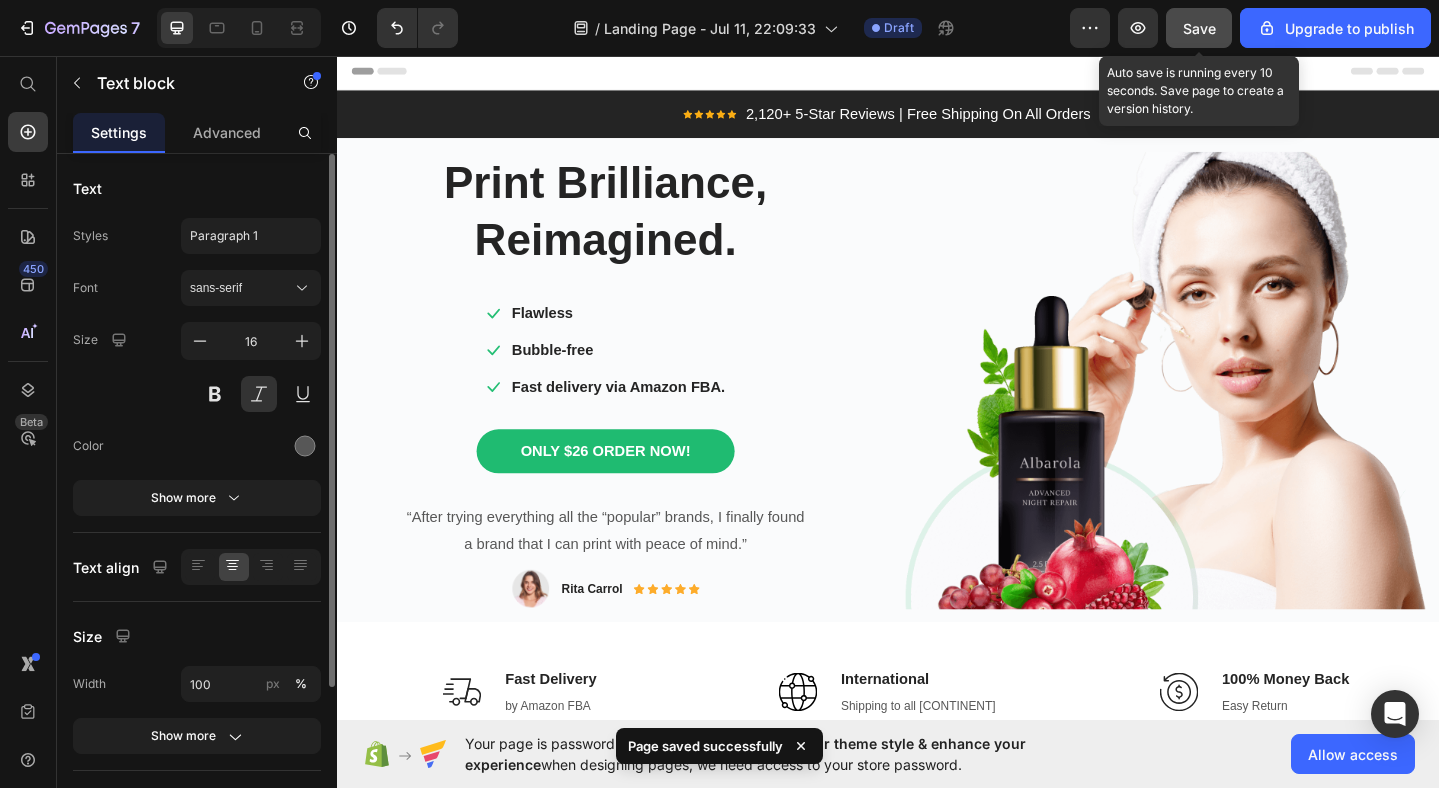 click at bounding box center (1244, 410) 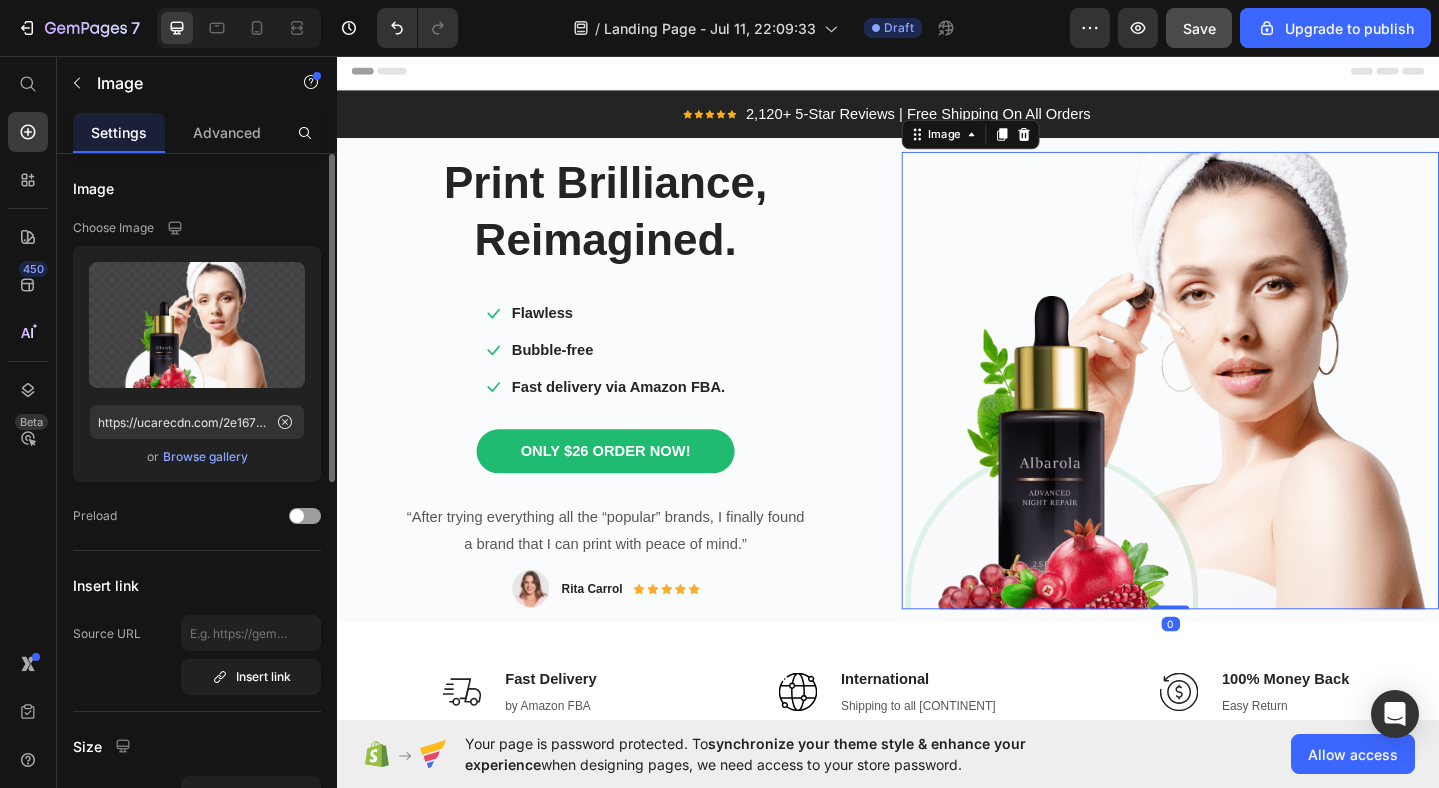 click on "Upload Image" at bounding box center (197, 325) 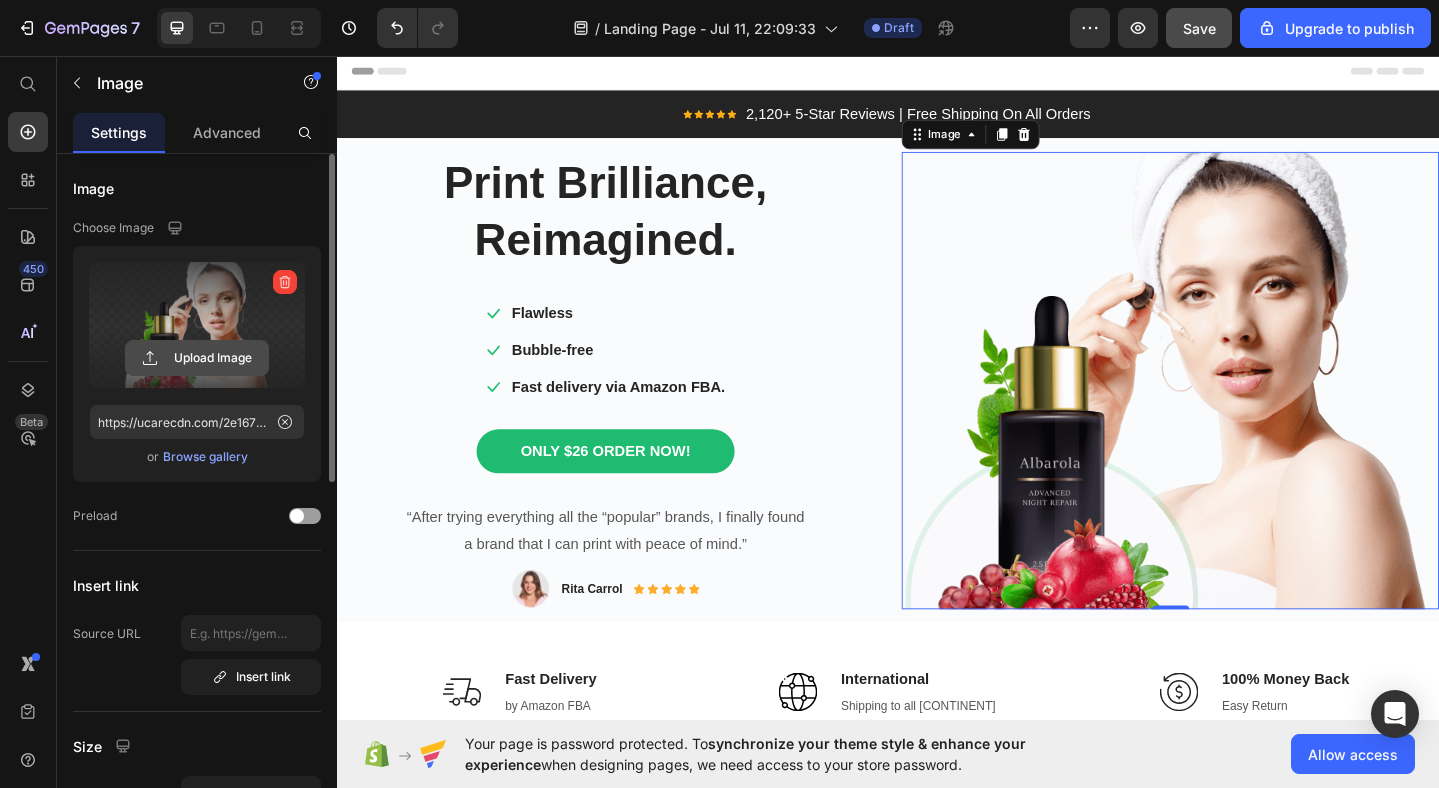 drag, startPoint x: 1200, startPoint y: 27, endPoint x: 205, endPoint y: 357, distance: 1048.2963 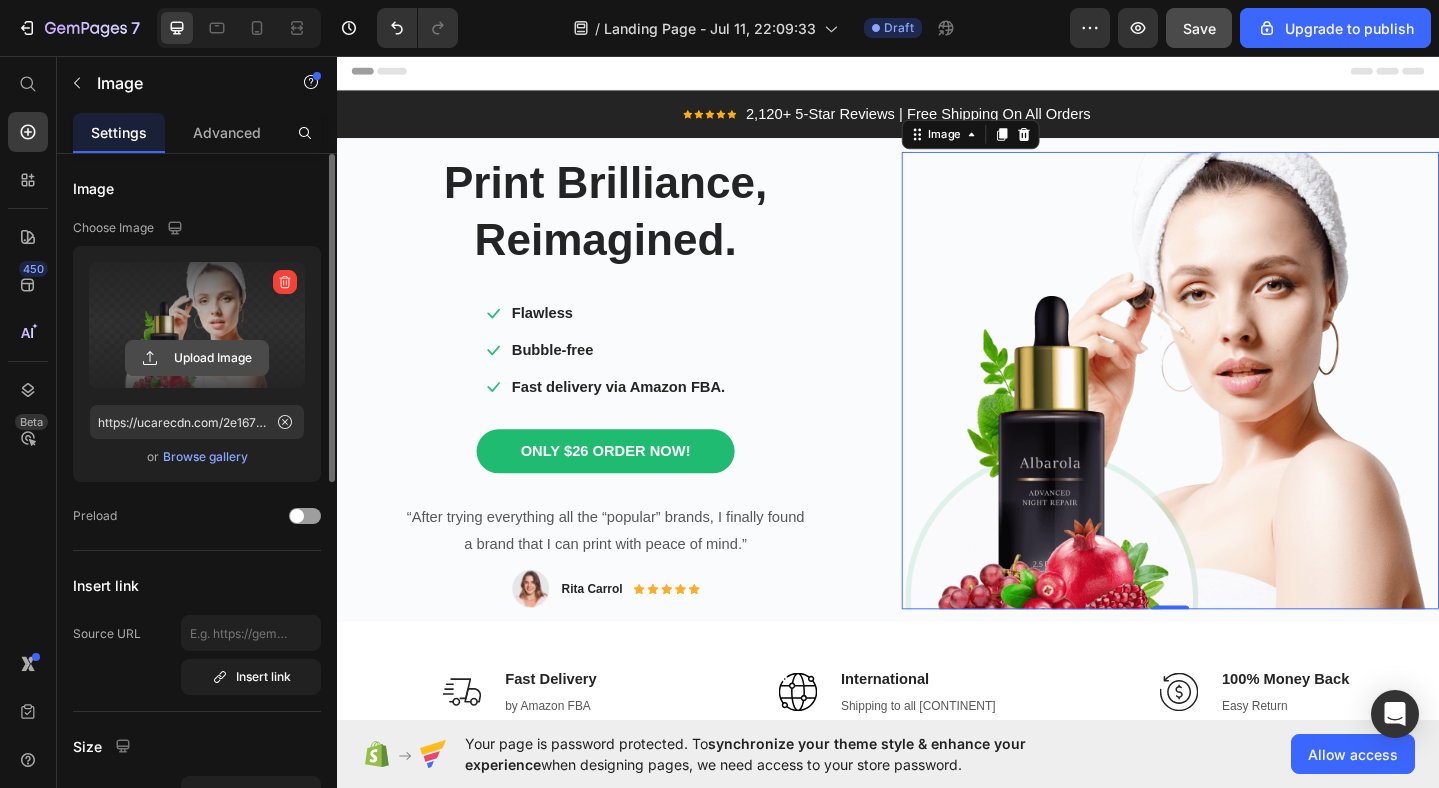 type on "C:\fakepath\IMG_6742.HEIC" 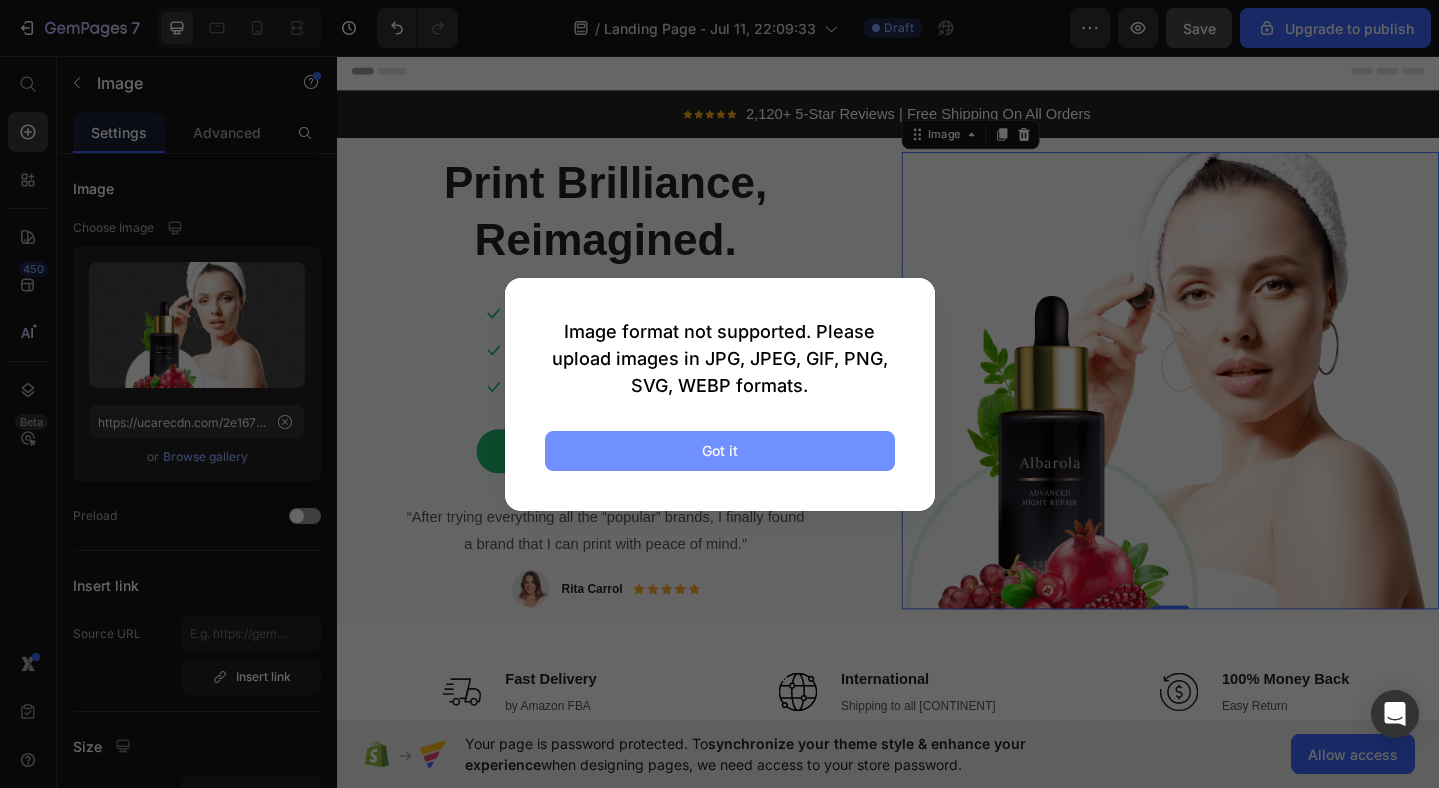 click on "Got it" at bounding box center [720, 451] 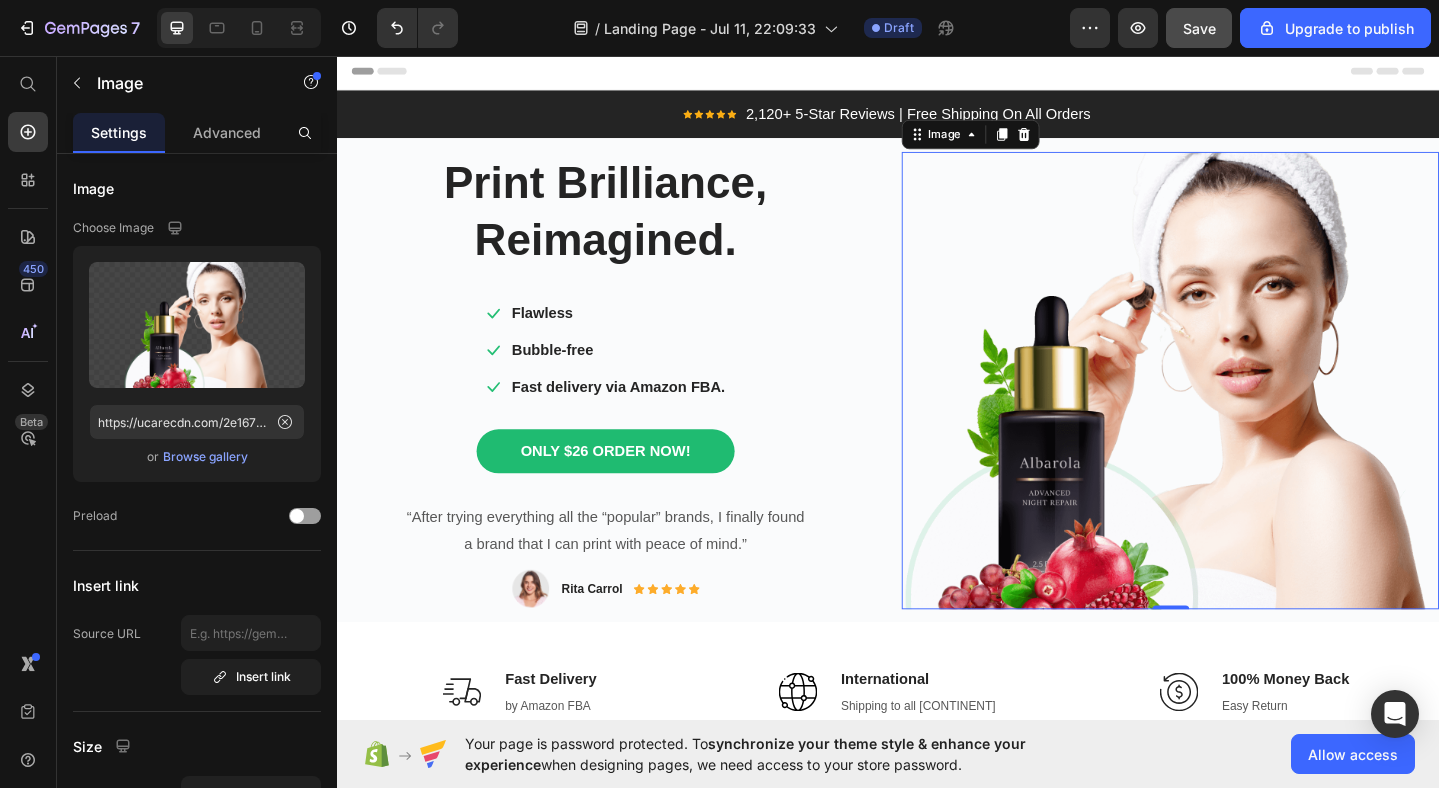 click on "Upload Image" at bounding box center [197, 325] 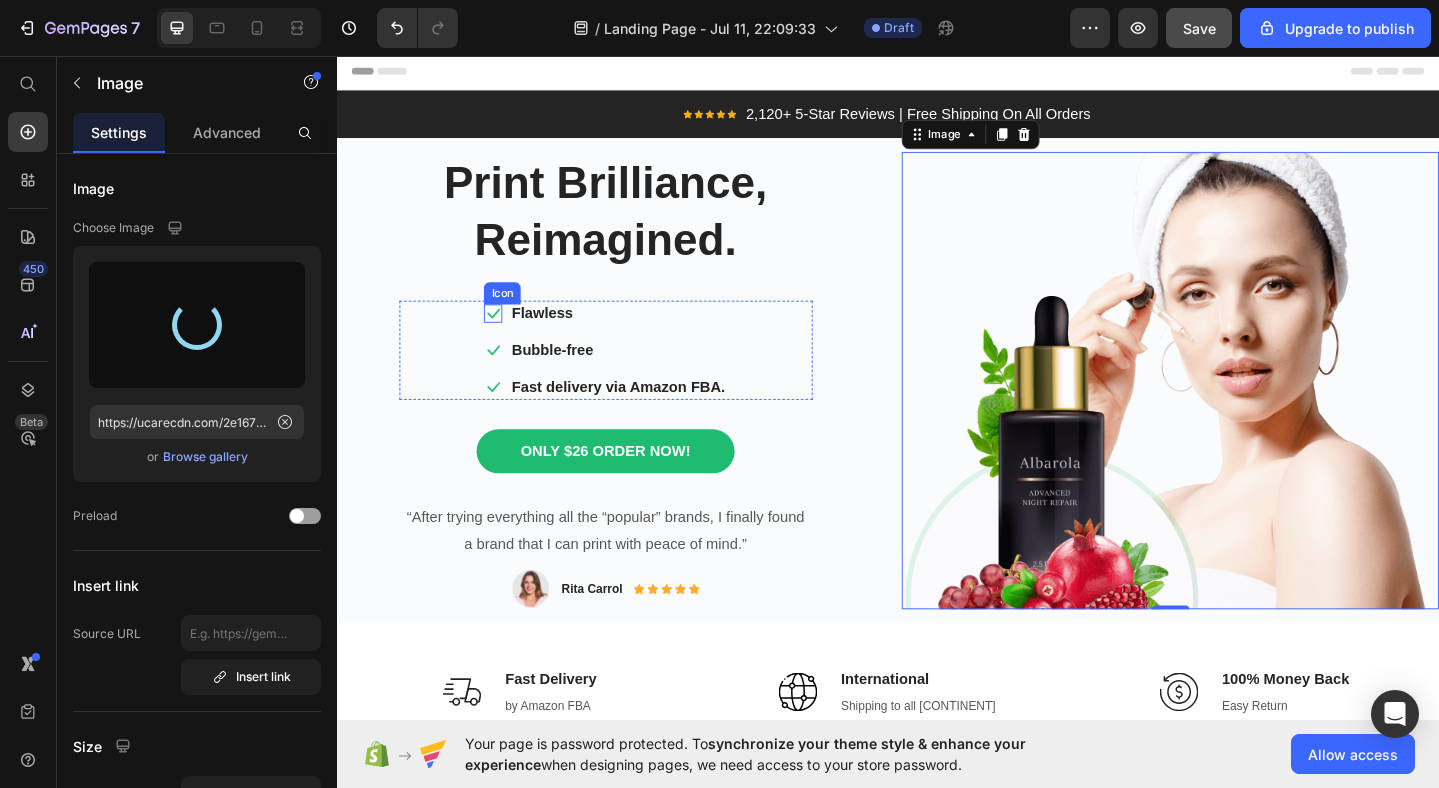 type on "https://cdn.shopify.com/s/files/1/0690/1746/9067/files/gempages_574117993420686382-3b7e70ff-d2ef-4361-974d-d41f8fb53f88.jpg" 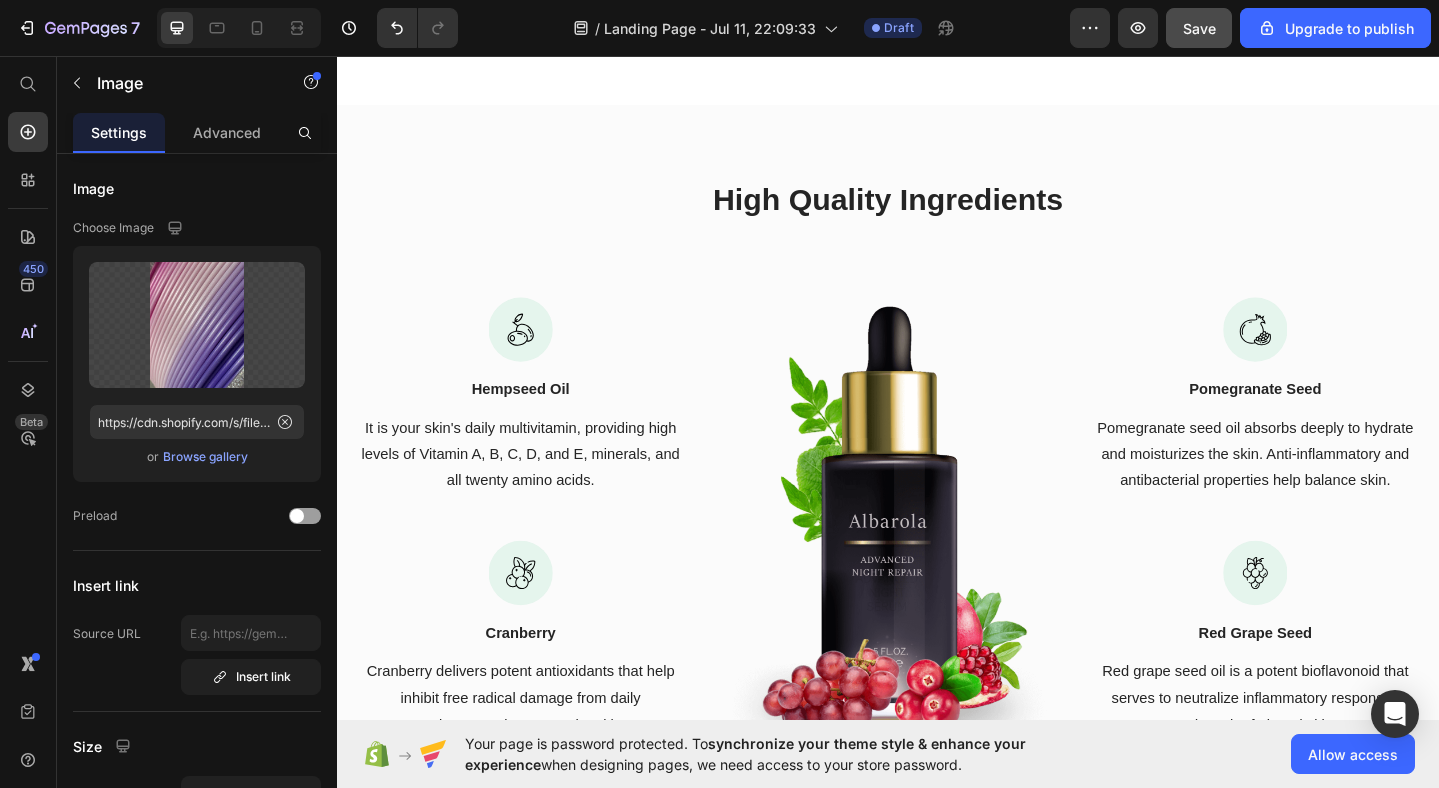 scroll, scrollTop: 2267, scrollLeft: 0, axis: vertical 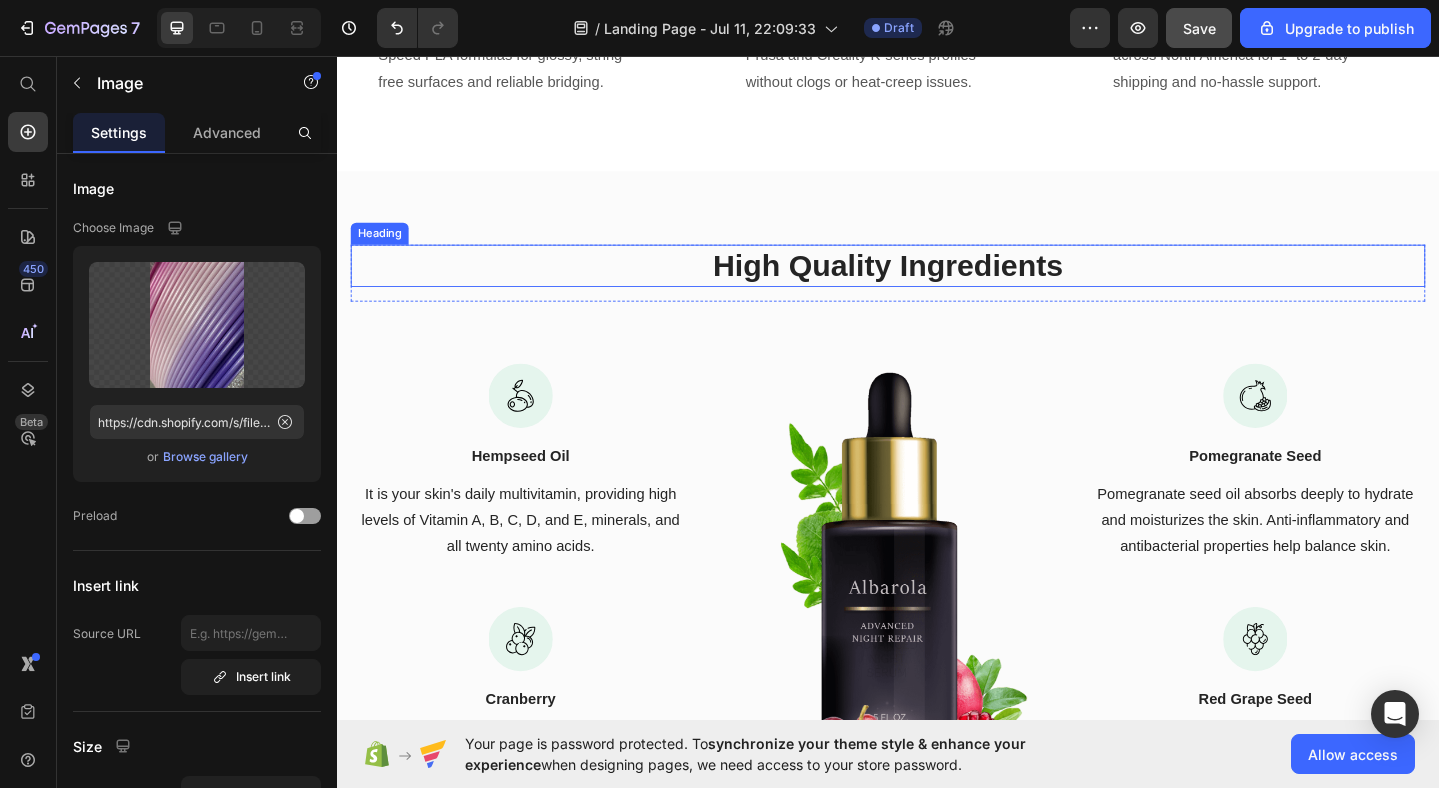 click on "High Quality Ingredients" at bounding box center (937, 285) 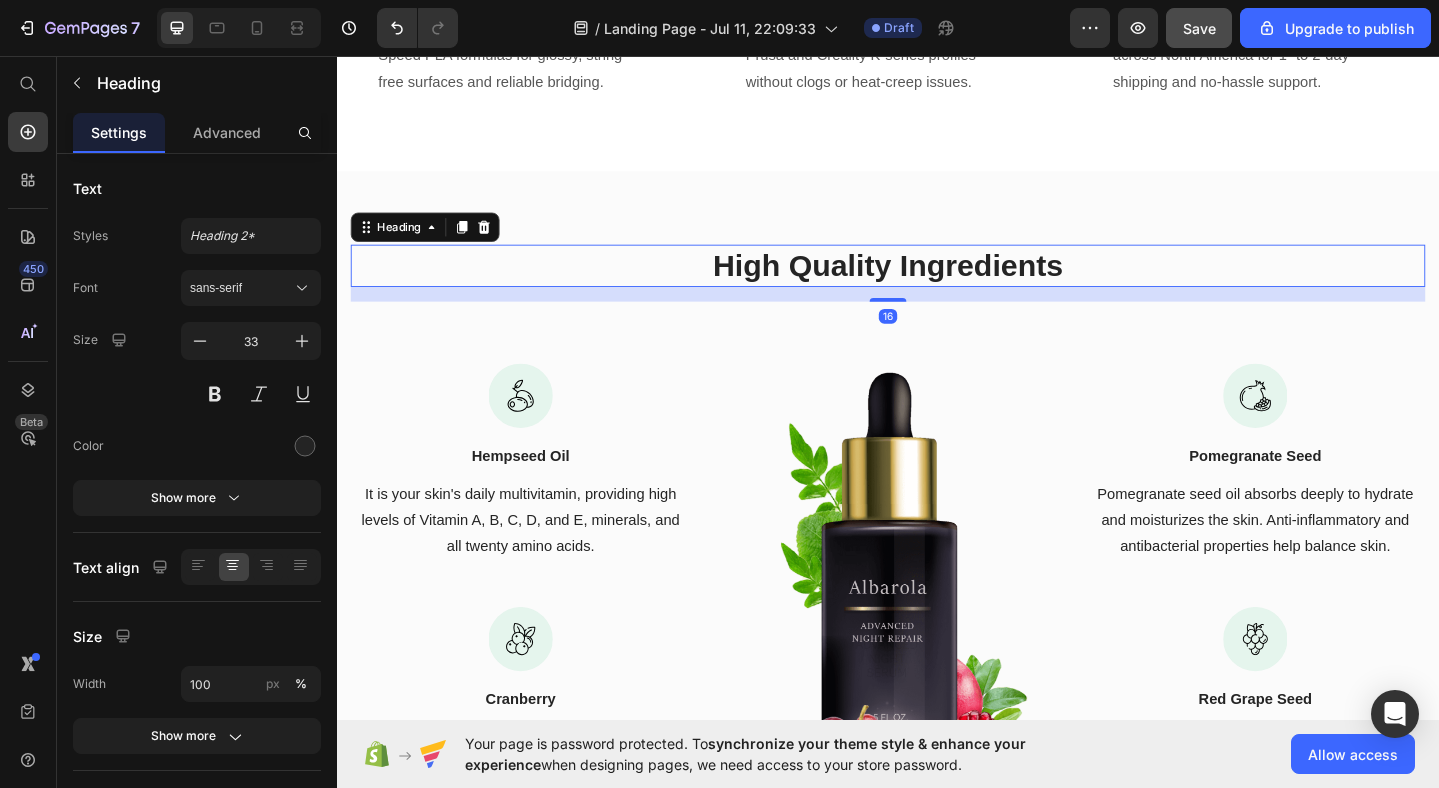click on "High Quality Ingredients" at bounding box center (937, 285) 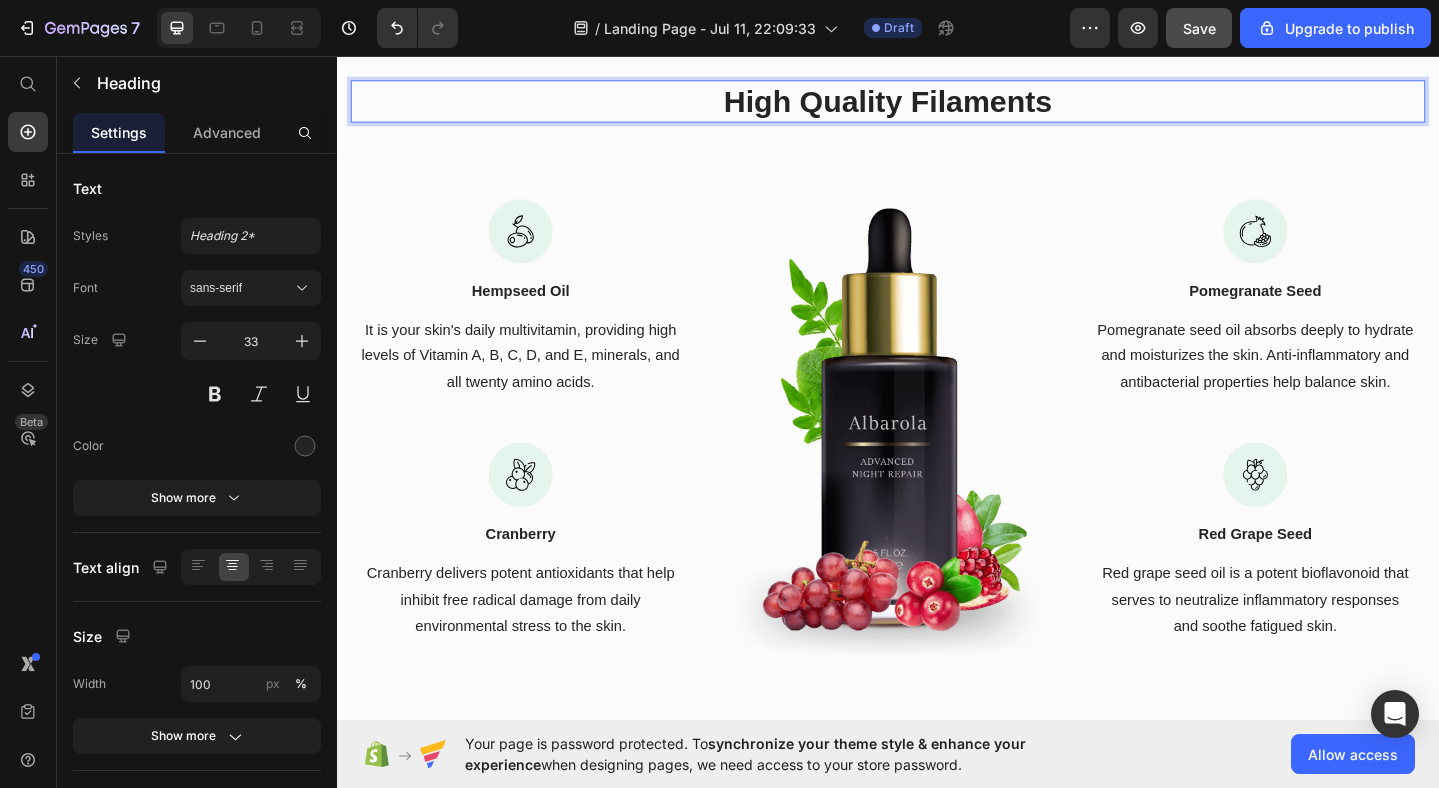 scroll, scrollTop: 2536, scrollLeft: 0, axis: vertical 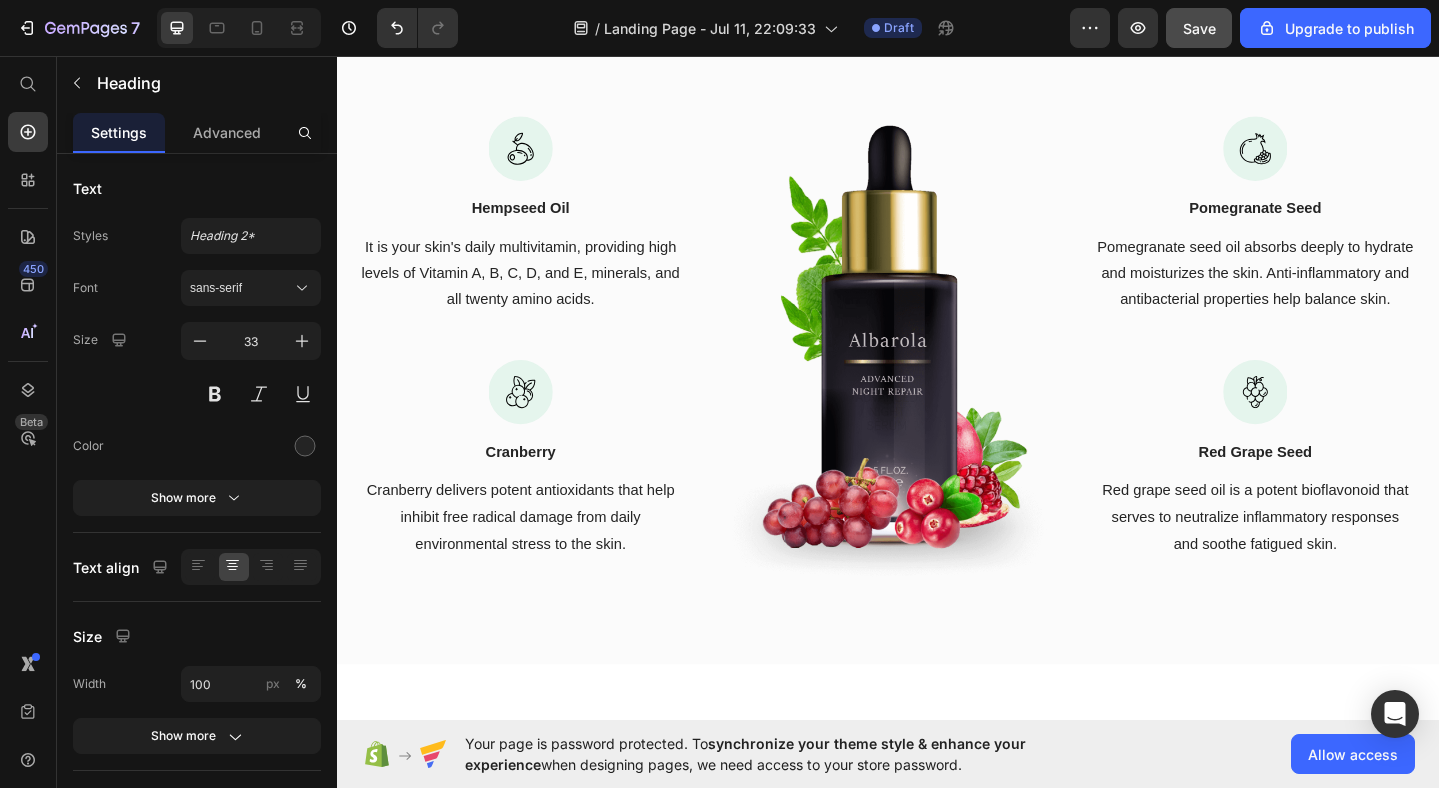 click at bounding box center (937, 362) 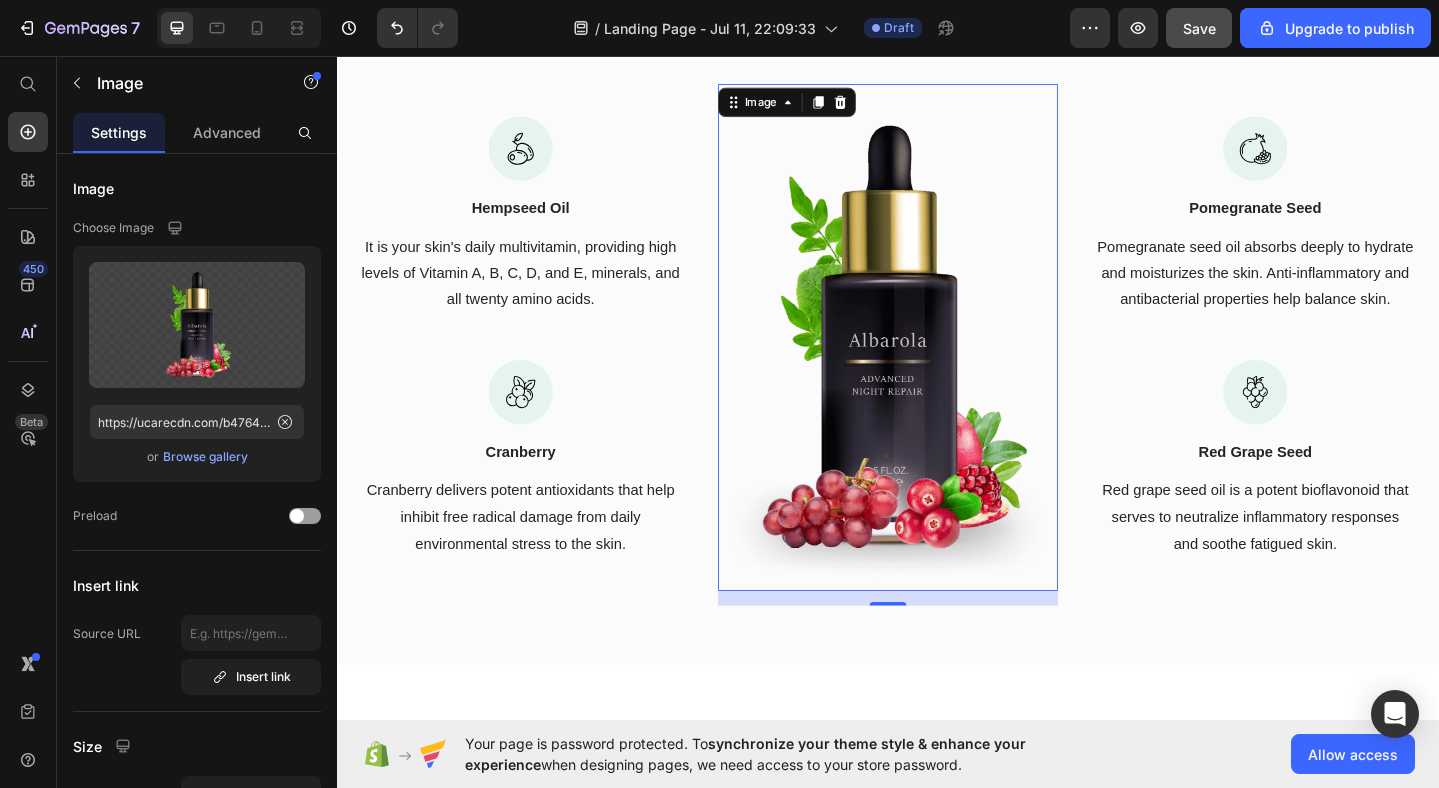 click on "Upload Image" at bounding box center (197, 325) 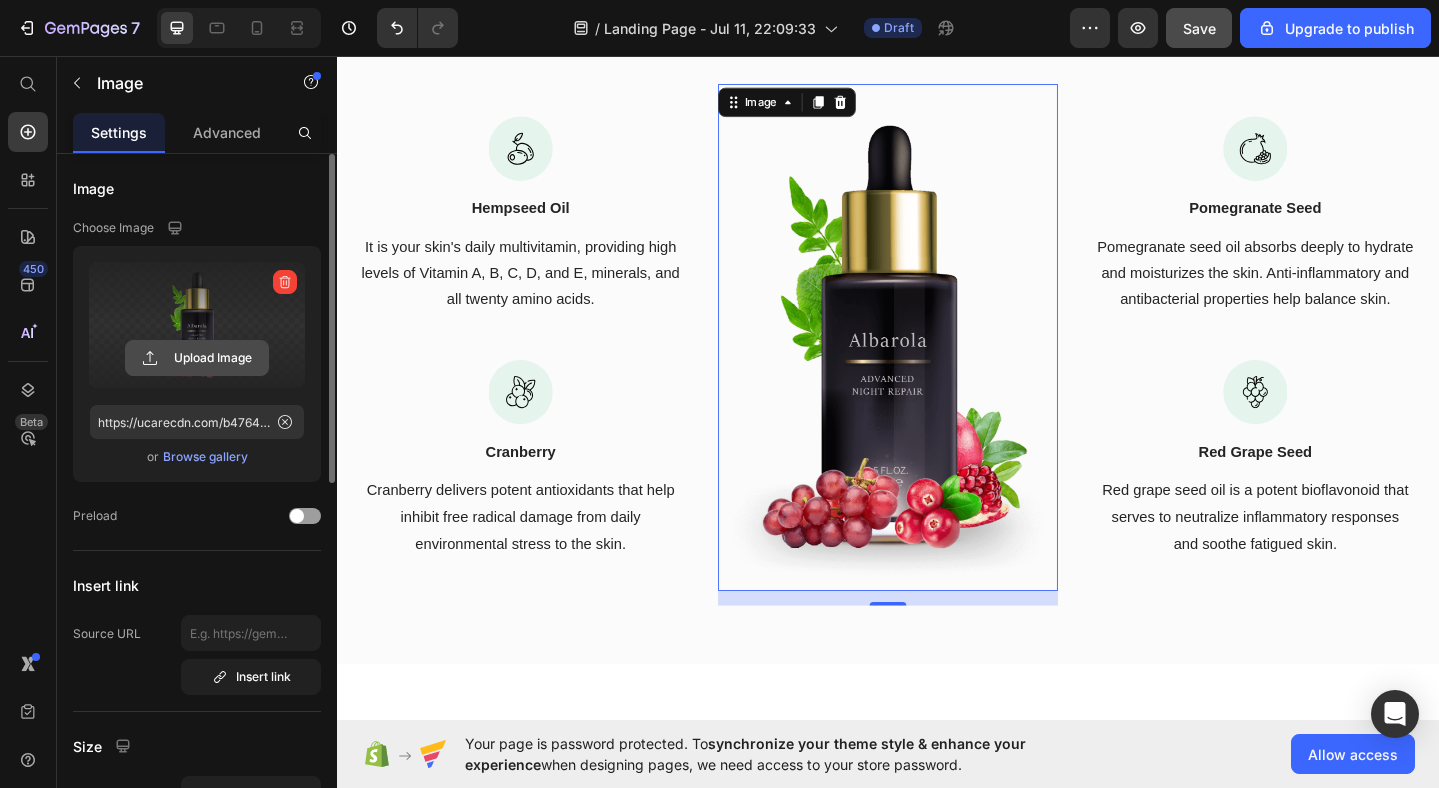 drag, startPoint x: 645, startPoint y: 250, endPoint x: 194, endPoint y: 353, distance: 462.61215 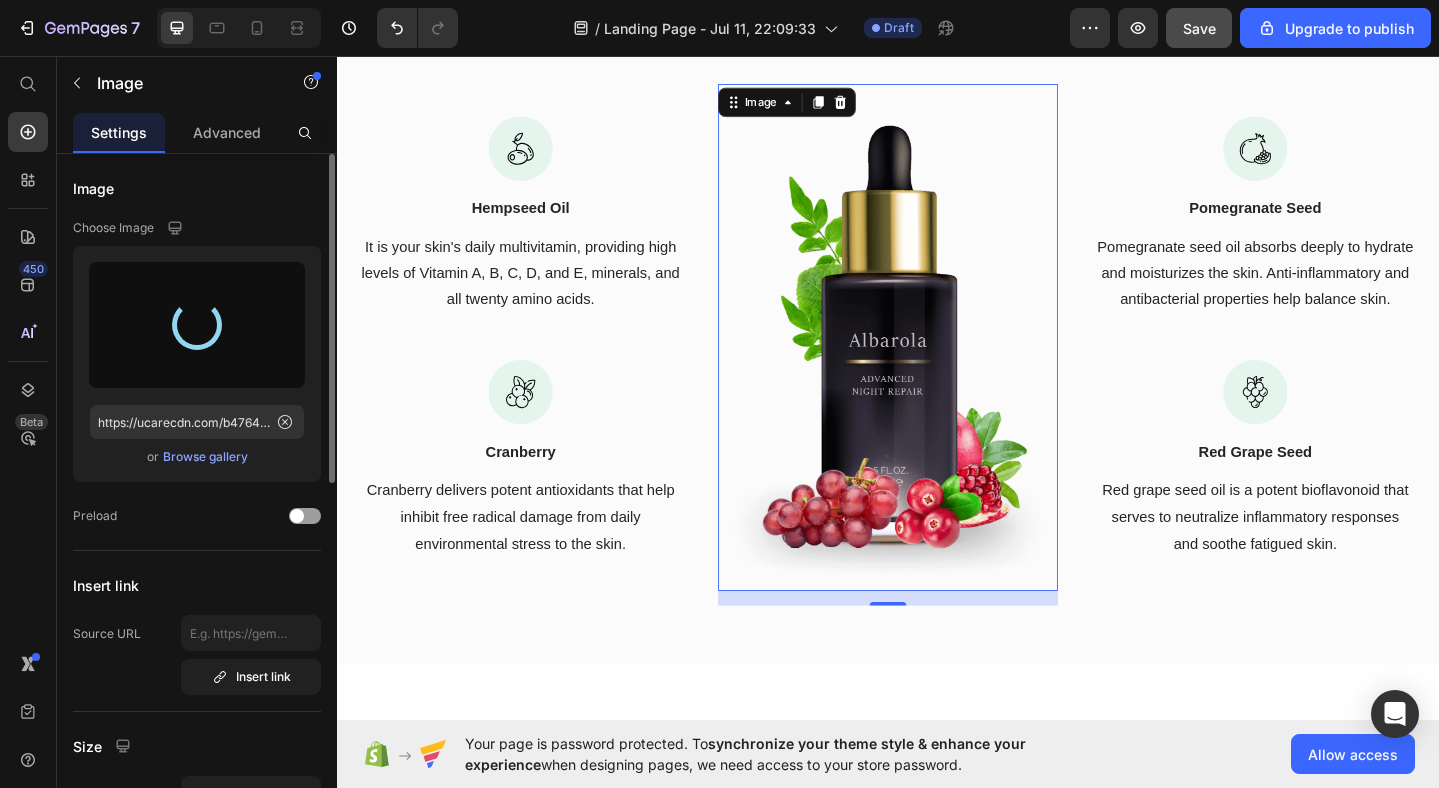 type on "https://cdn.shopify.com/s/files/1/0690/1746/9067/files/gempages_574117993420686382-b40910f2-9360-4732-9cef-0e4e3d06f7bc.heic" 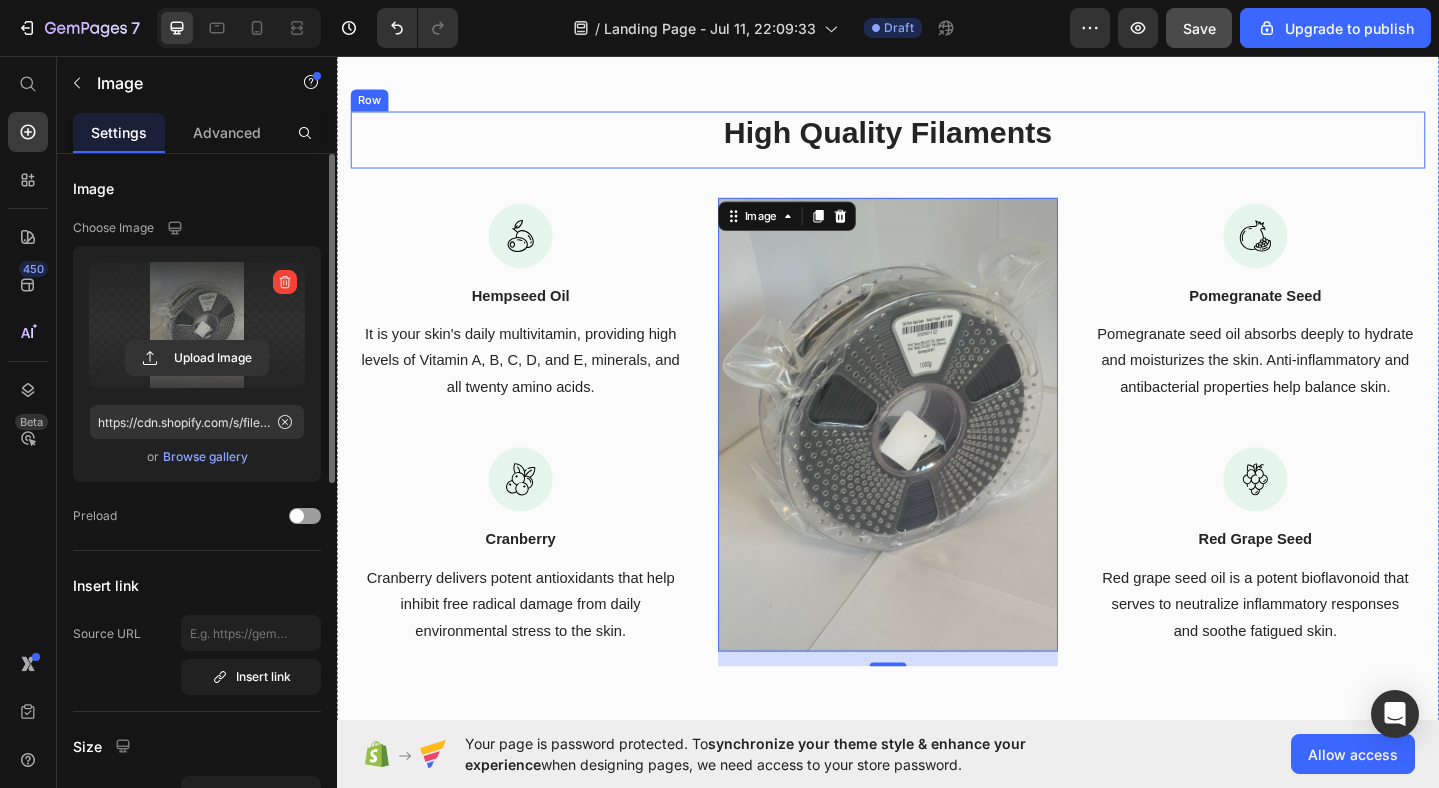 scroll, scrollTop: 2537, scrollLeft: 0, axis: vertical 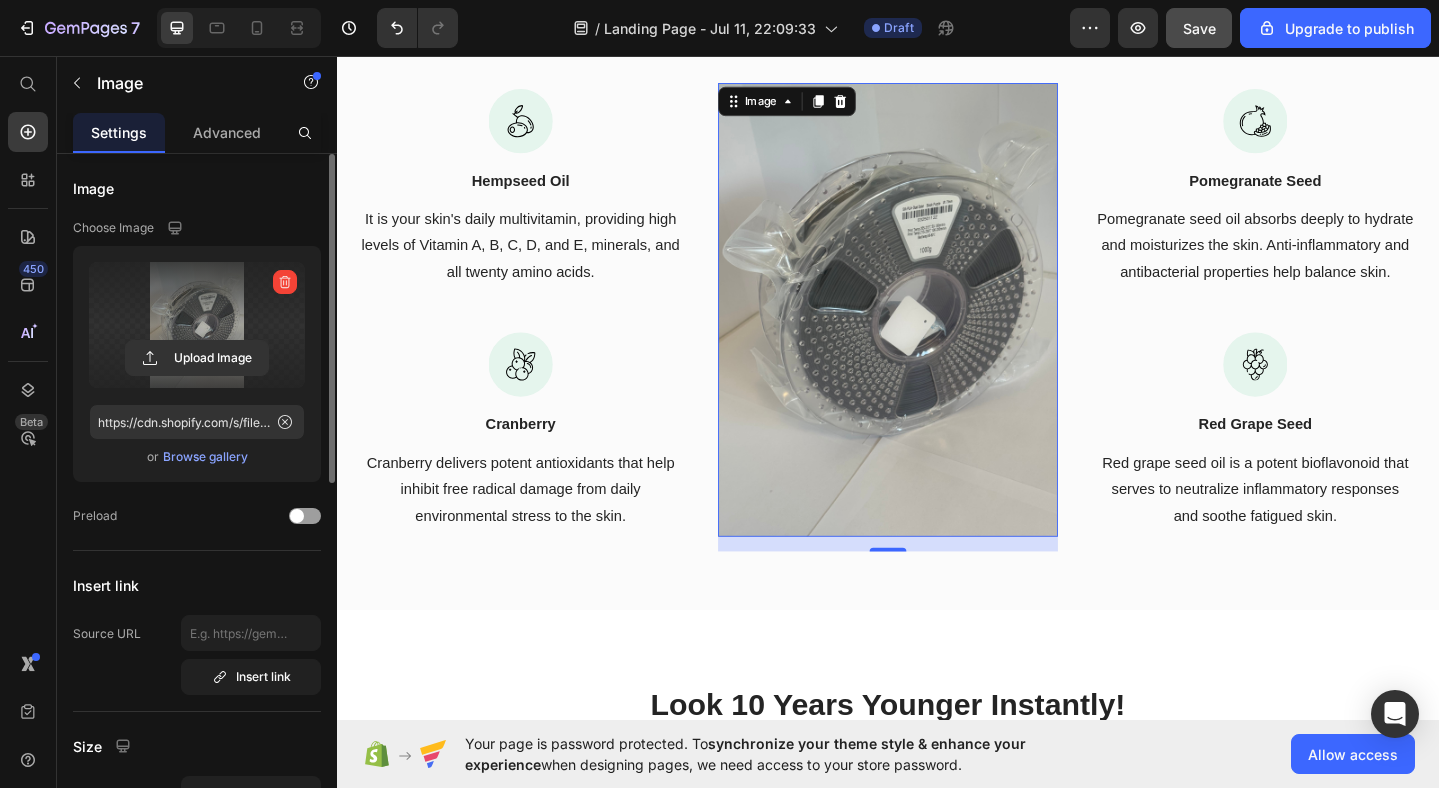 drag, startPoint x: 1080, startPoint y: 296, endPoint x: 525, endPoint y: 275, distance: 555.39716 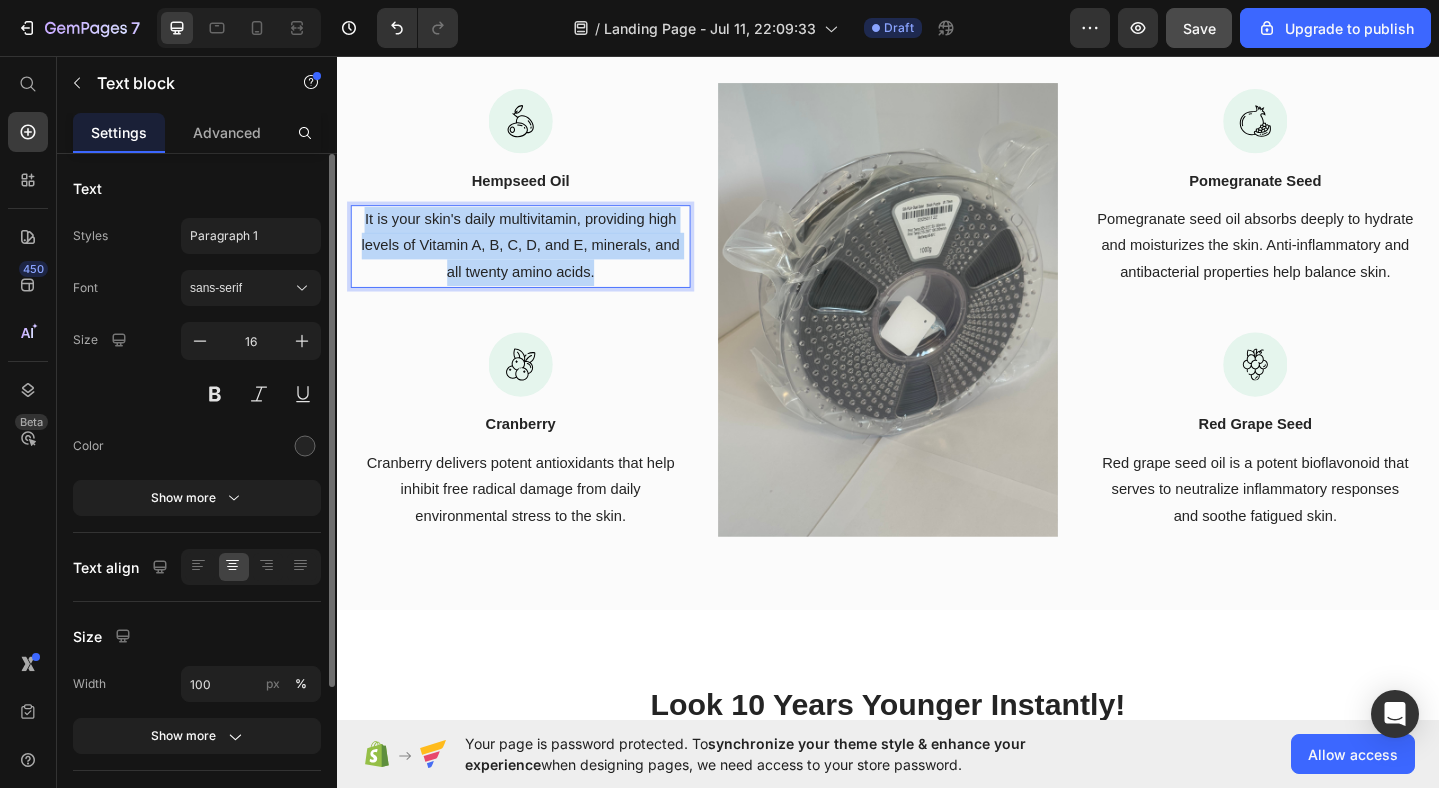 click on "It is your skin's daily multivitamin, providing high levels of Vitamin A, B, C, D, and E, minerals, and all twenty amino acids." at bounding box center (537, 264) 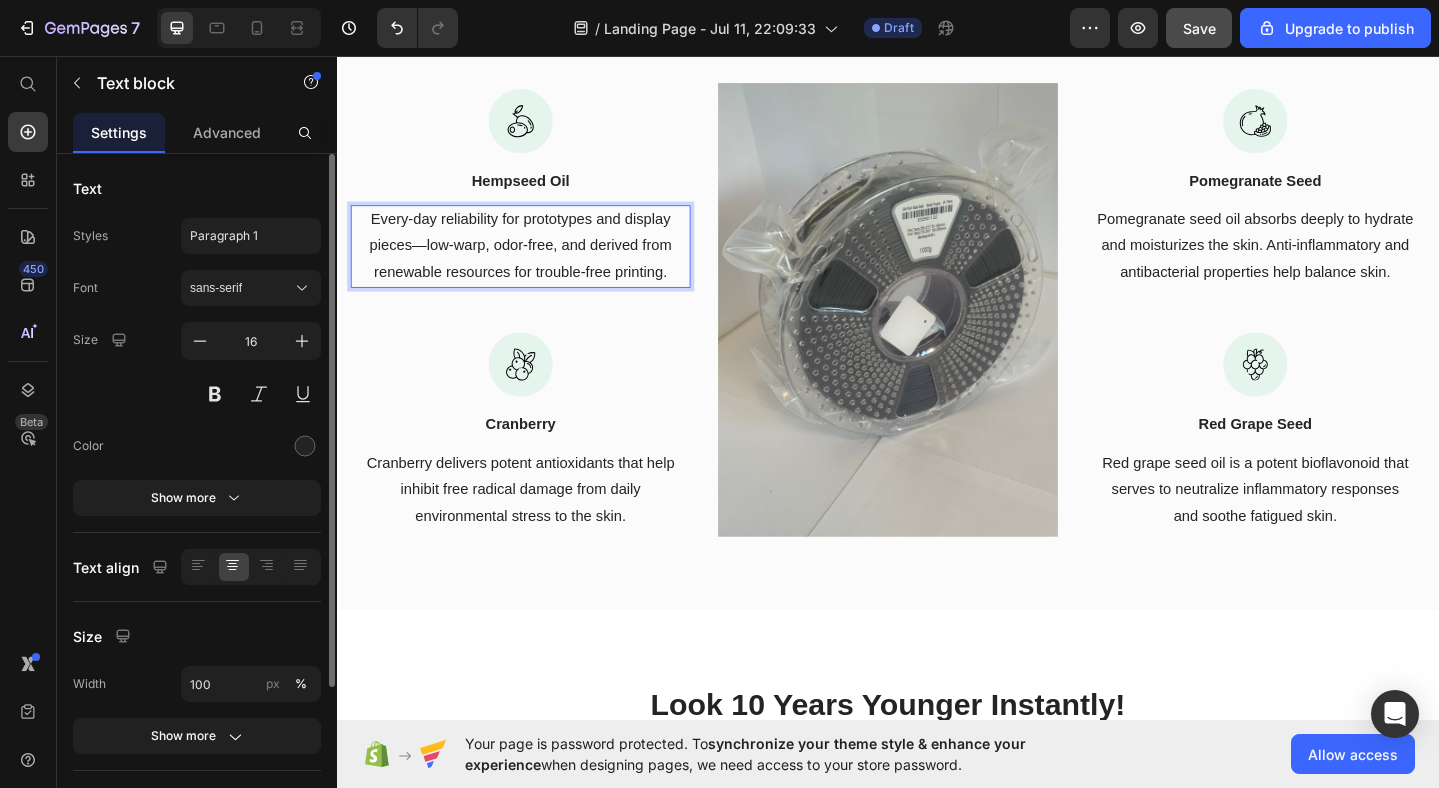 click on "Hempseed Oil" at bounding box center (537, 193) 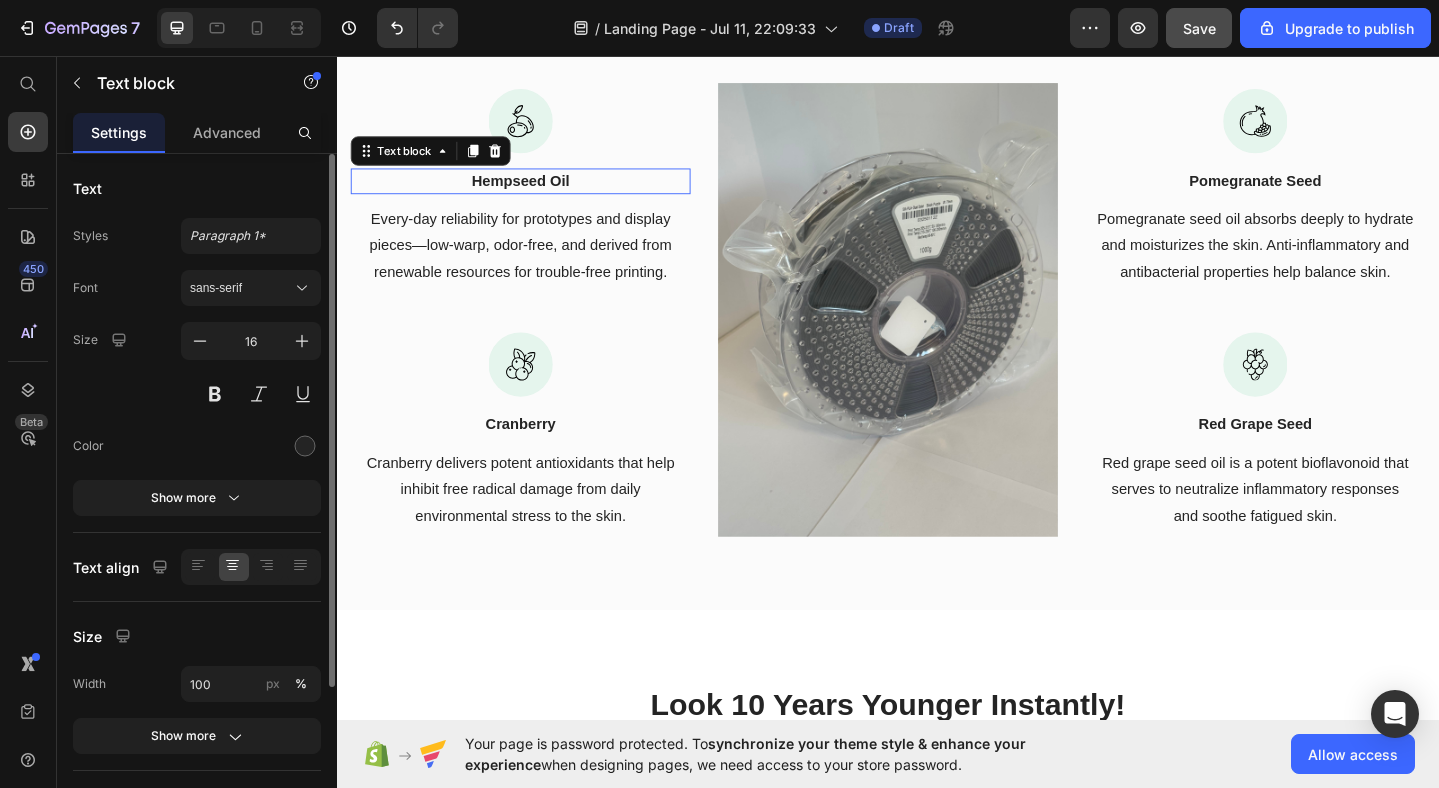 click on "Hempseed Oil" at bounding box center [537, 193] 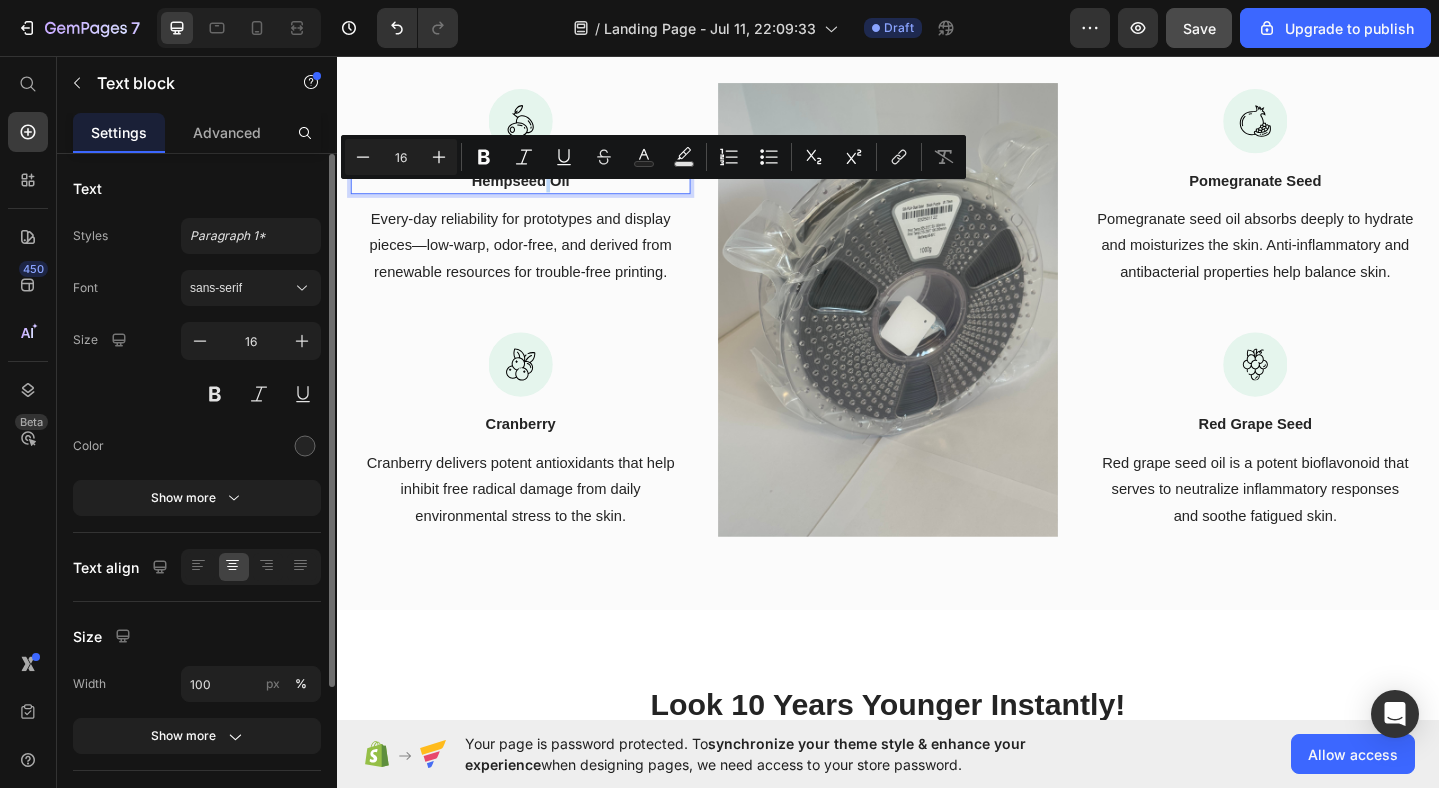 drag, startPoint x: 525, startPoint y: 275, endPoint x: 559, endPoint y: 205, distance: 77.820305 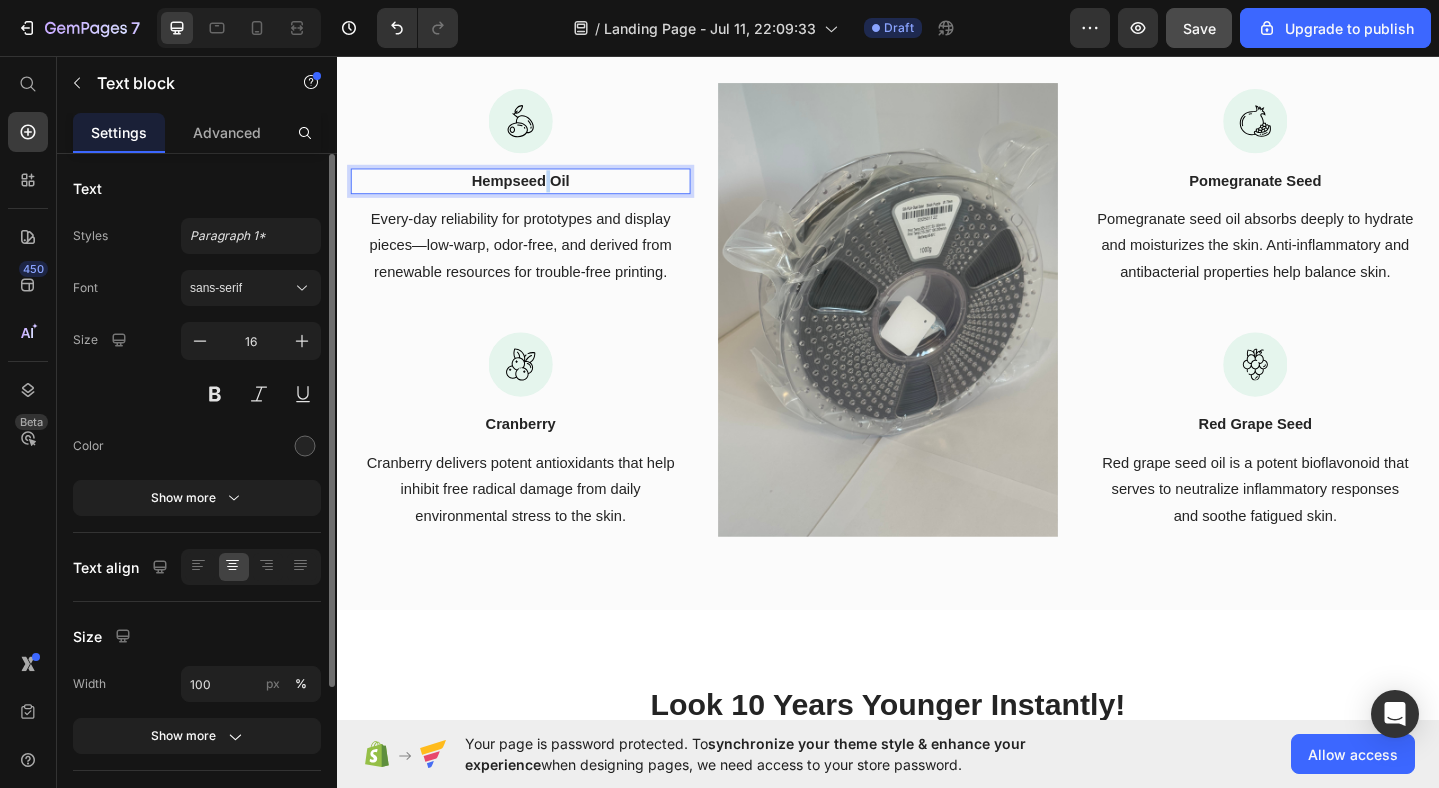 click on "Hempseed Oil" at bounding box center [537, 193] 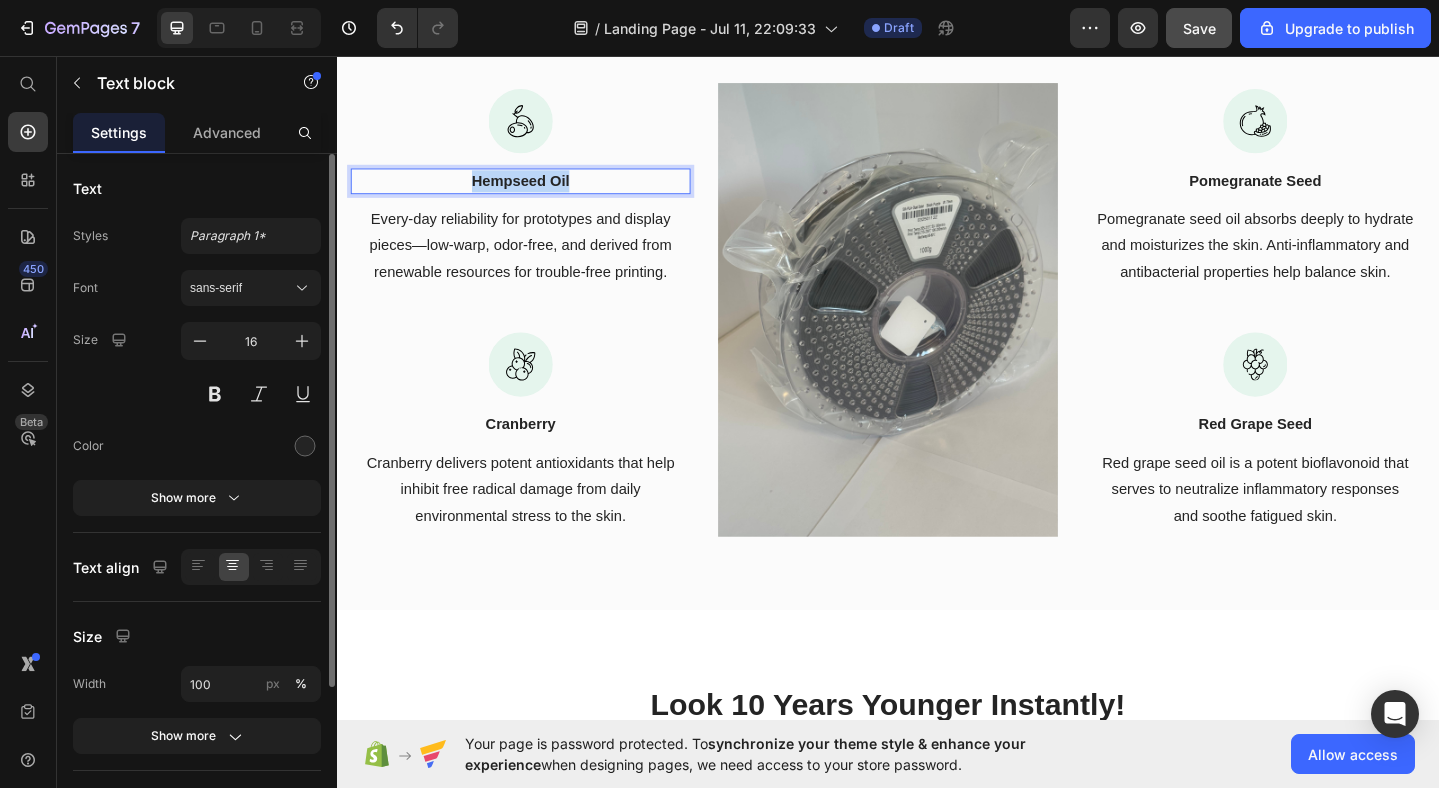 click on "Hempseed Oil" at bounding box center (537, 193) 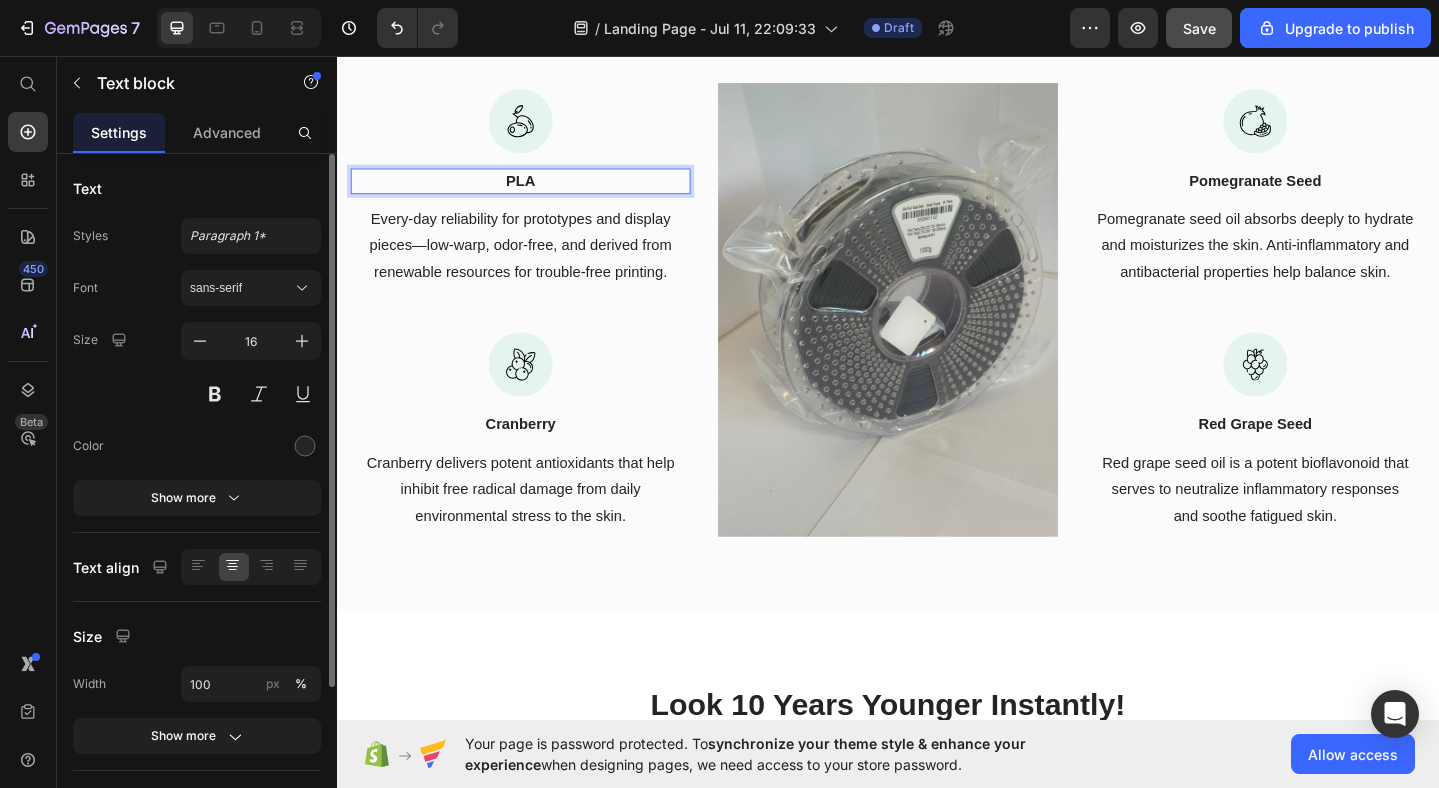 click on "Cranberry" at bounding box center (537, 458) 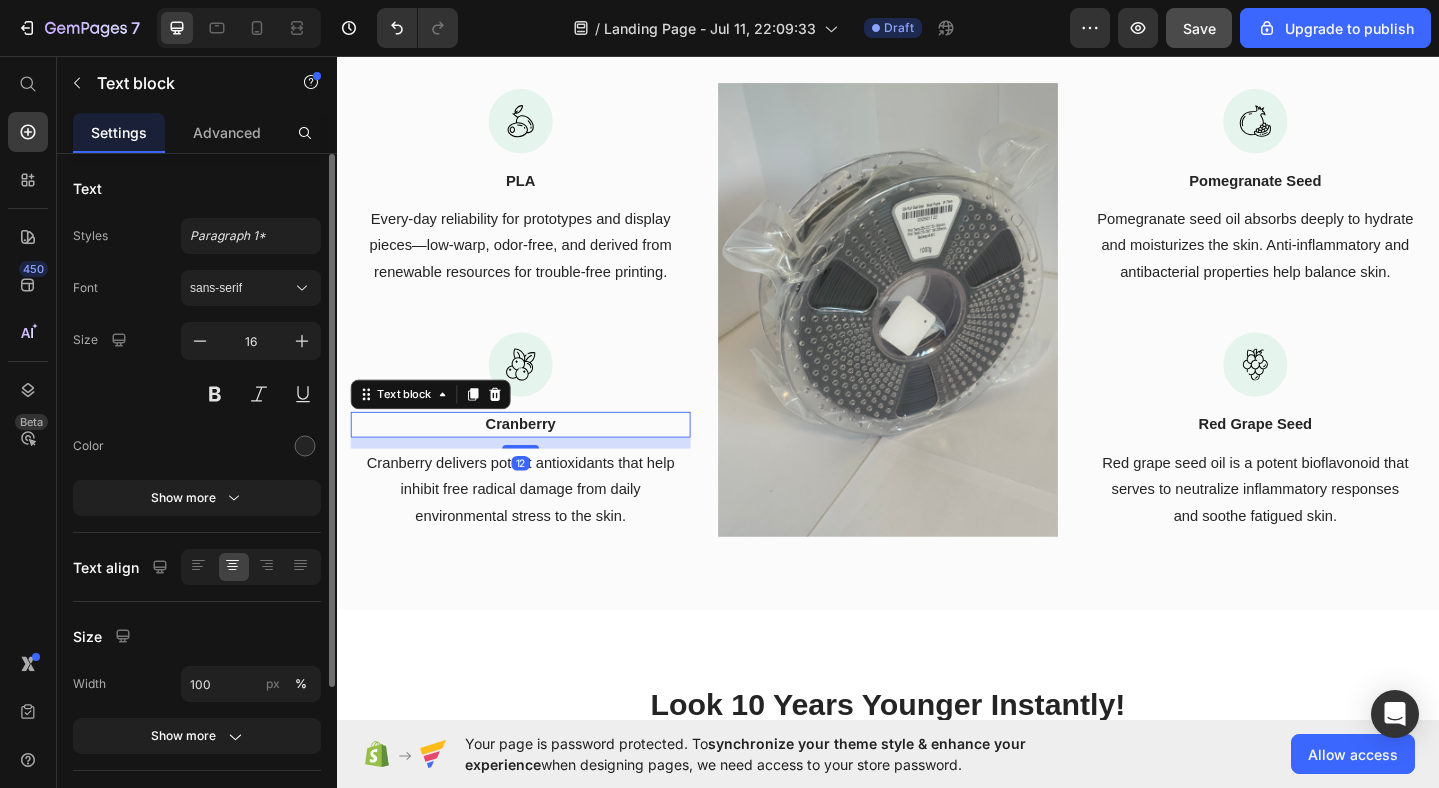 click on "Cranberry" at bounding box center [537, 458] 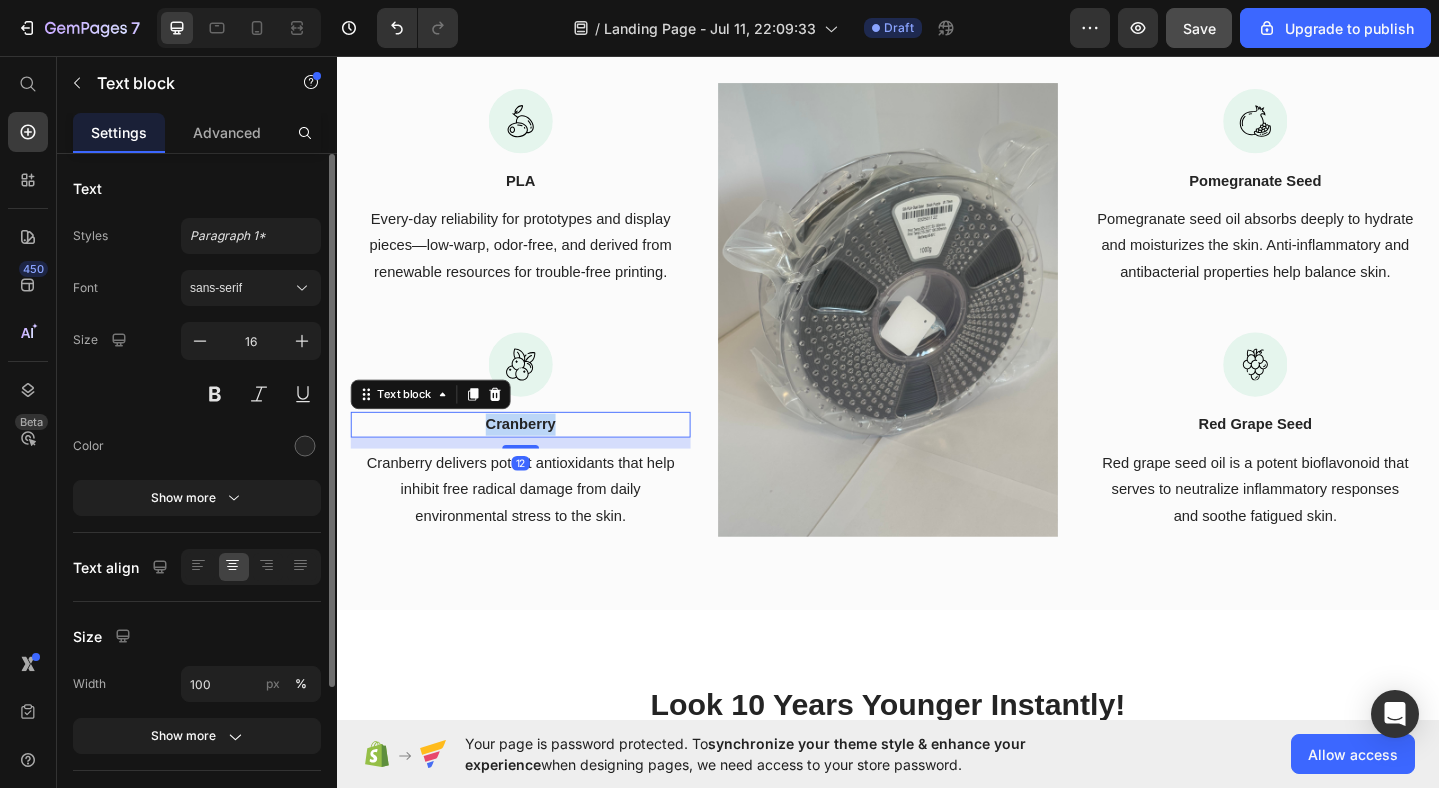 drag, startPoint x: 558, startPoint y: 206, endPoint x: 531, endPoint y: 474, distance: 269.35663 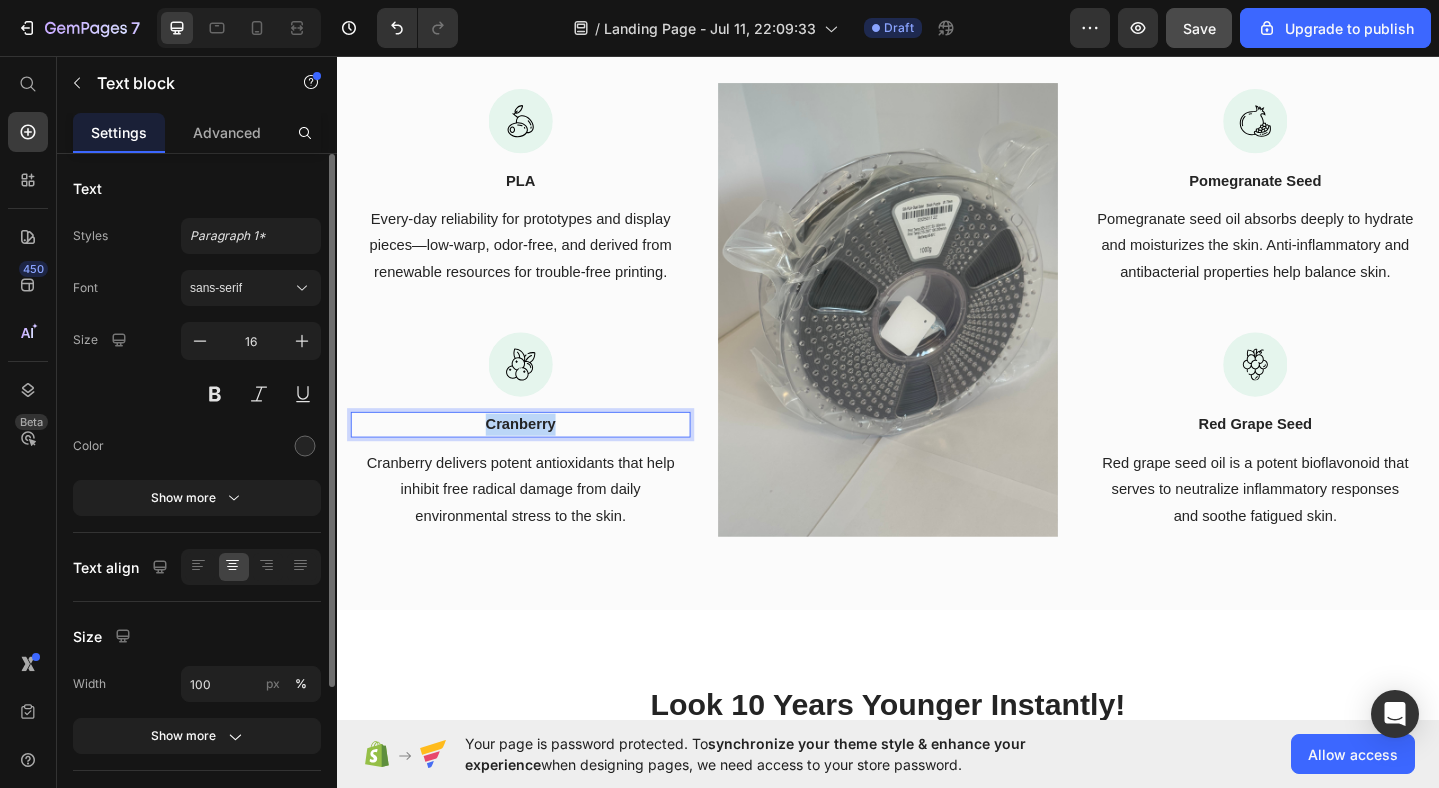 click on "Cranberry" at bounding box center [537, 458] 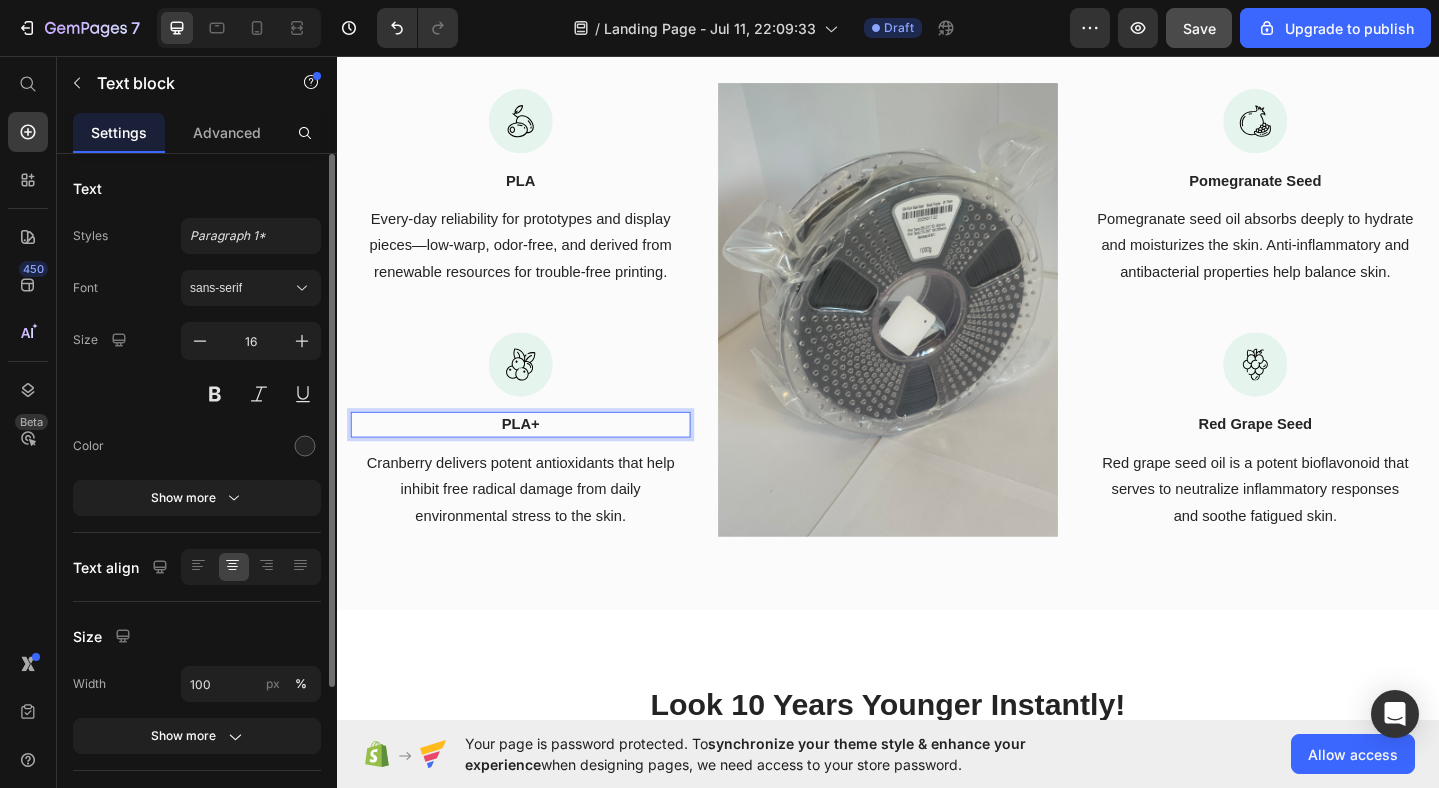click on "Cranberry delivers potent antioxidants that help inhibit free radical damage from daily environmental stress to the skin." at bounding box center [537, 529] 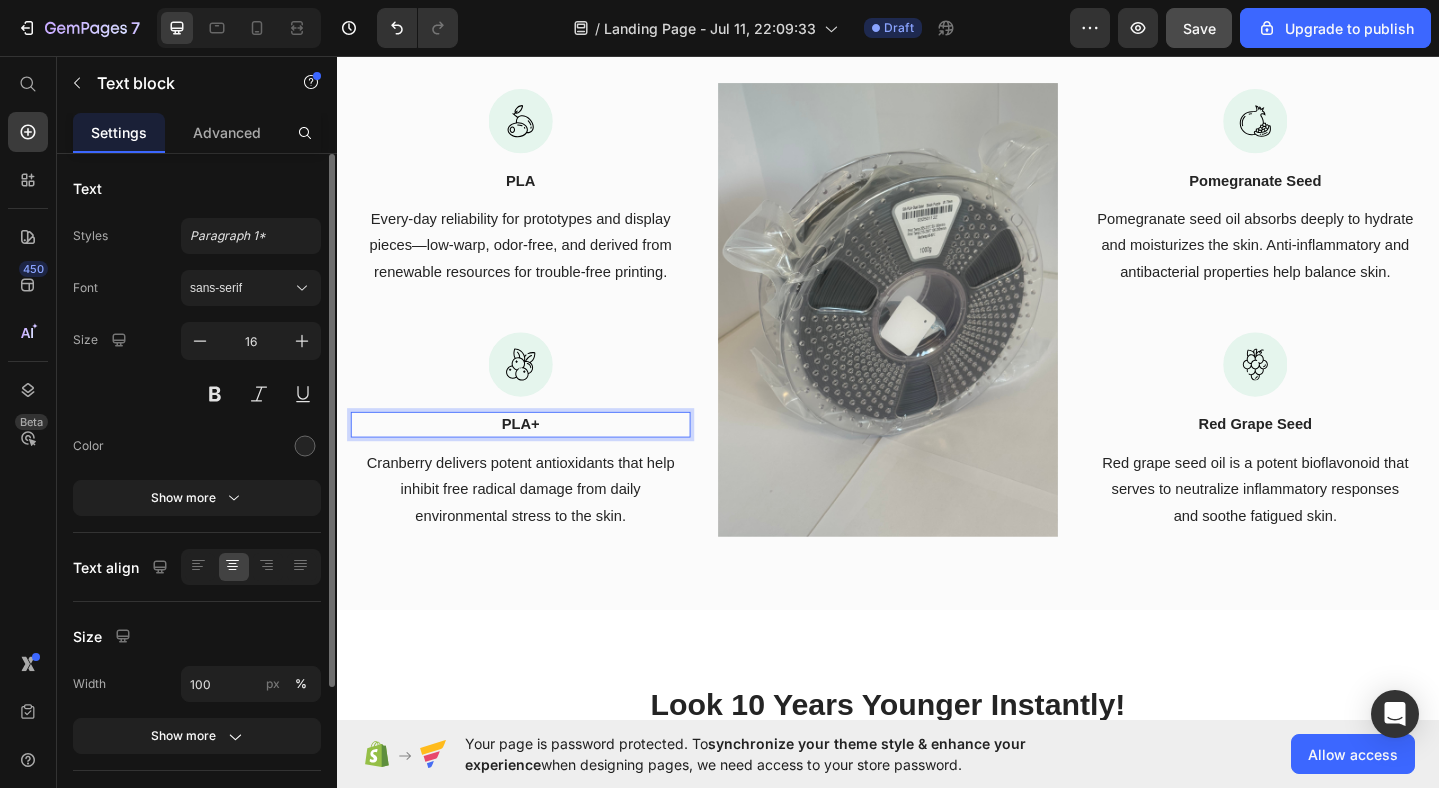 drag, startPoint x: 1080, startPoint y: 296, endPoint x: 611, endPoint y: 531, distance: 524.5817 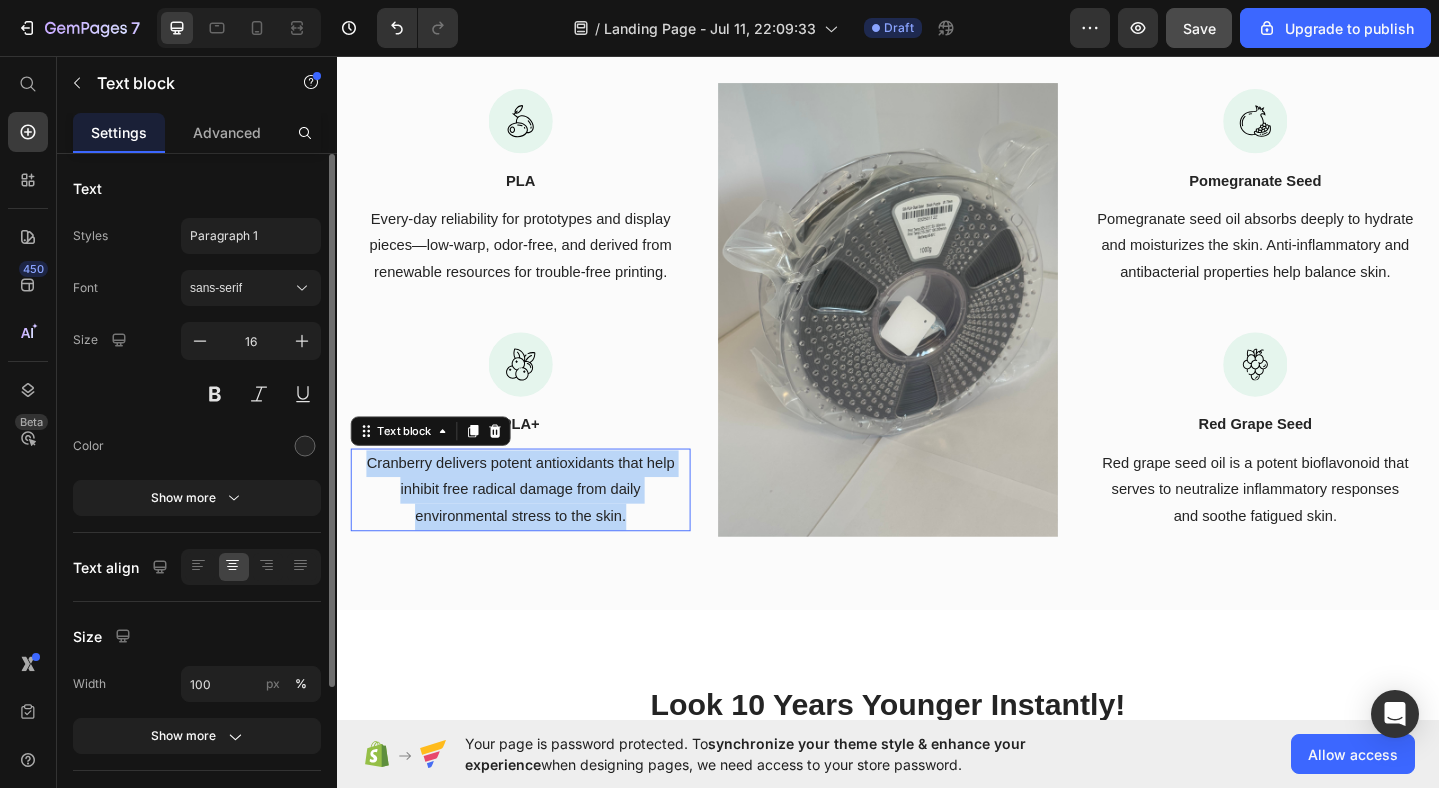 click on "Cranberry delivers potent antioxidants that help inhibit free radical damage from daily environmental stress to the skin." at bounding box center [537, 529] 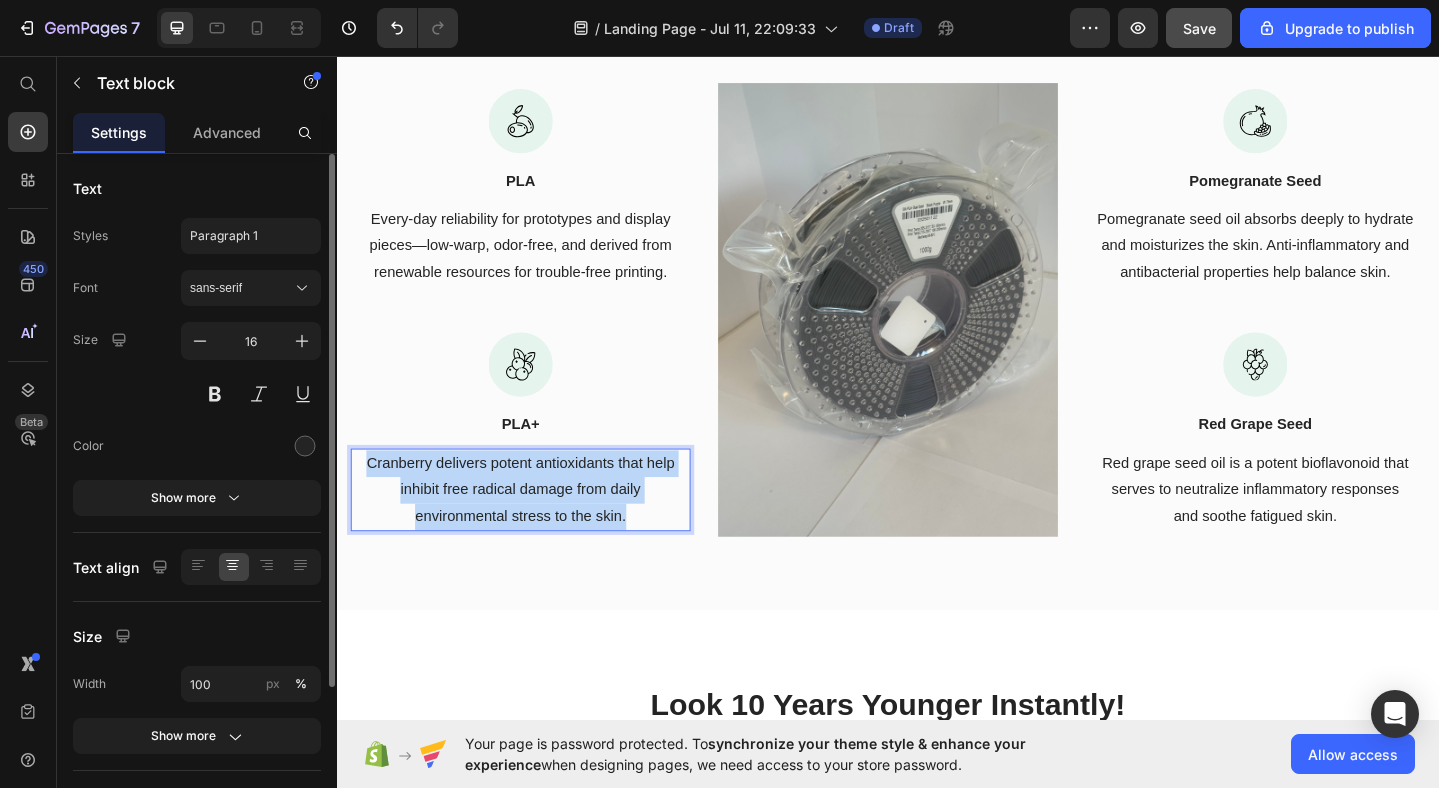 click on "Cranberry delivers potent antioxidants that help inhibit free radical damage from daily environmental stress to the skin." at bounding box center [537, 529] 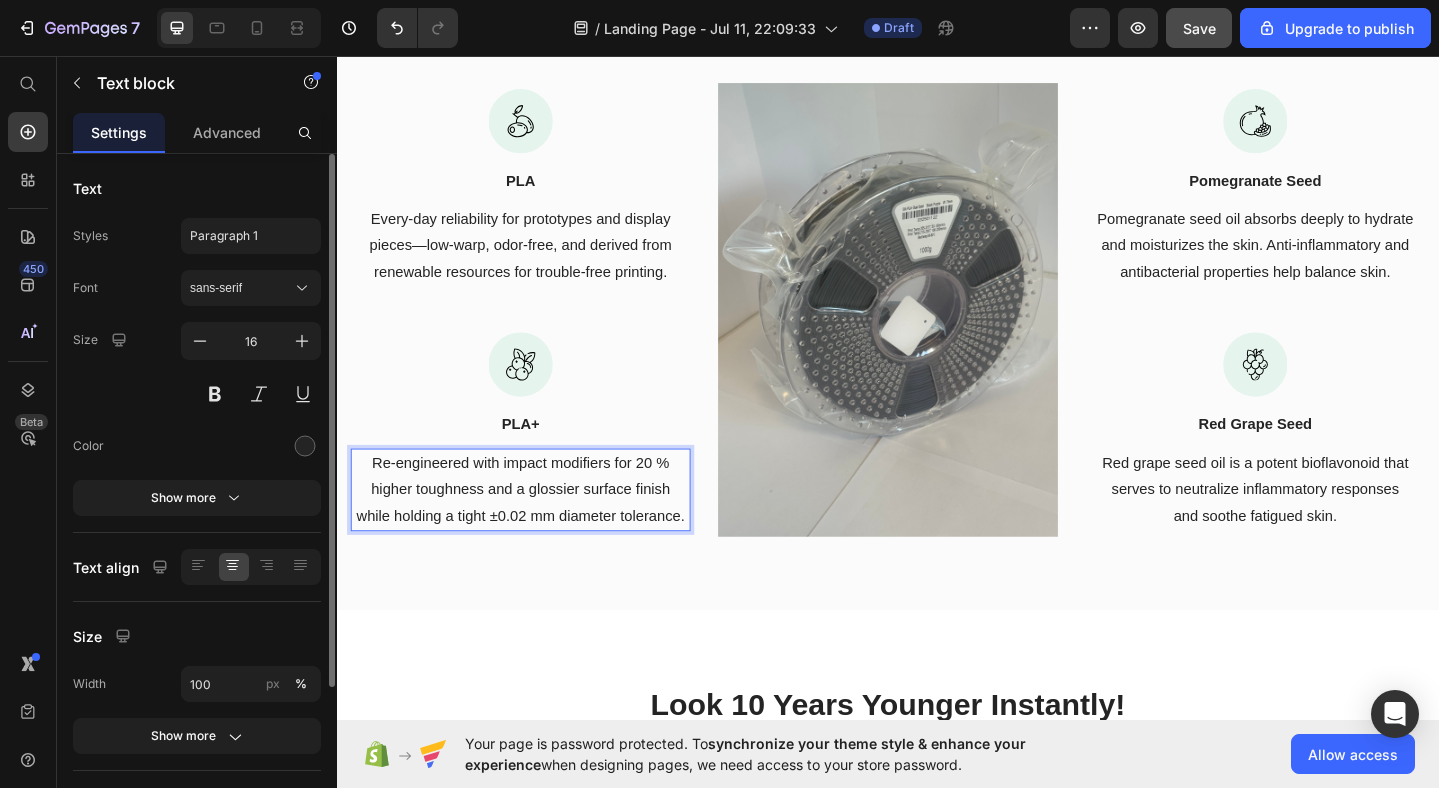 click on "Pomegranate Seed" at bounding box center (1337, 193) 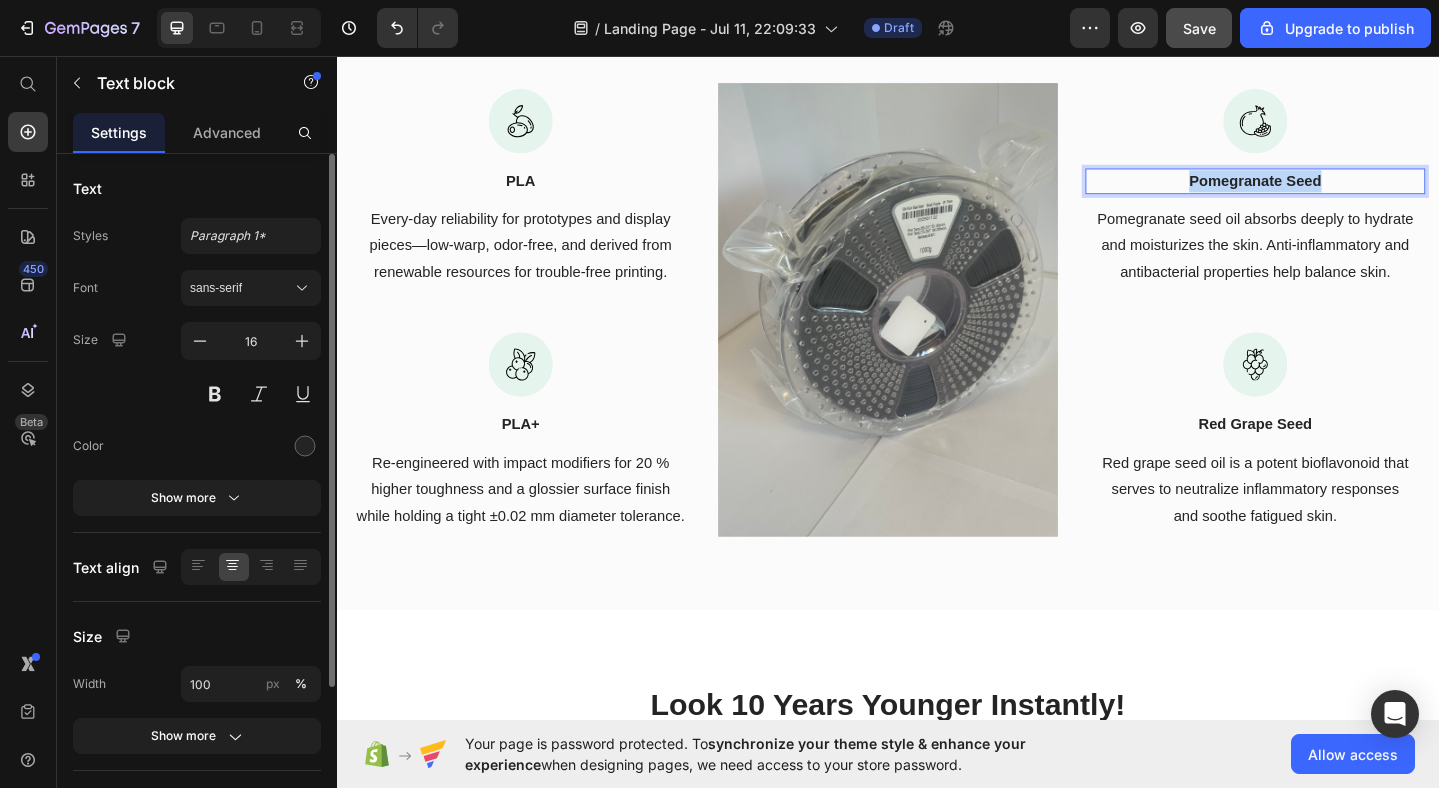 drag, startPoint x: 1080, startPoint y: 296, endPoint x: 1350, endPoint y: 205, distance: 284.9228 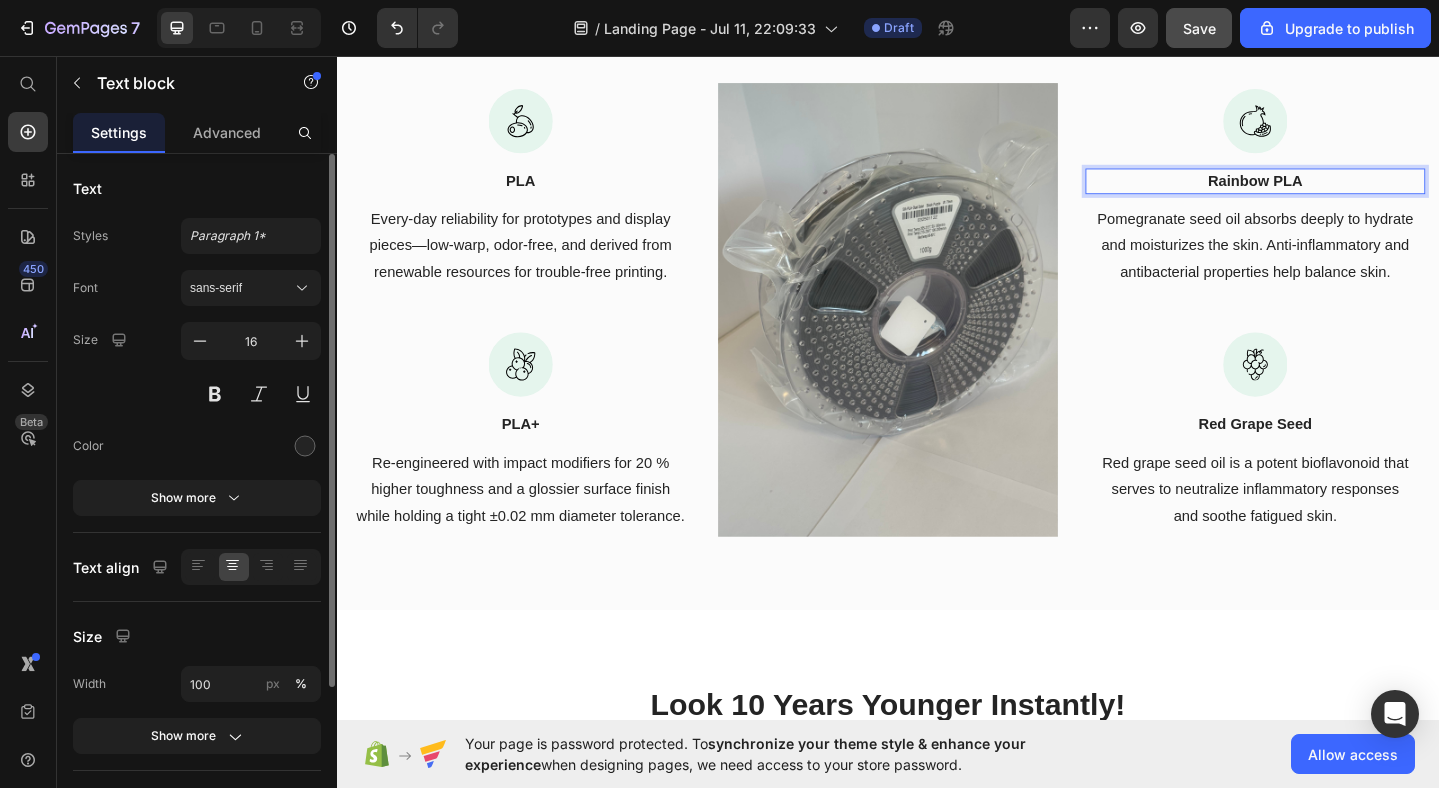 click on "Pomegranate seed oil absorbs deeply to hydrate and moisturizes the skin. Anti-inflammatory and antibacterial properties help balance skin." at bounding box center [1337, 264] 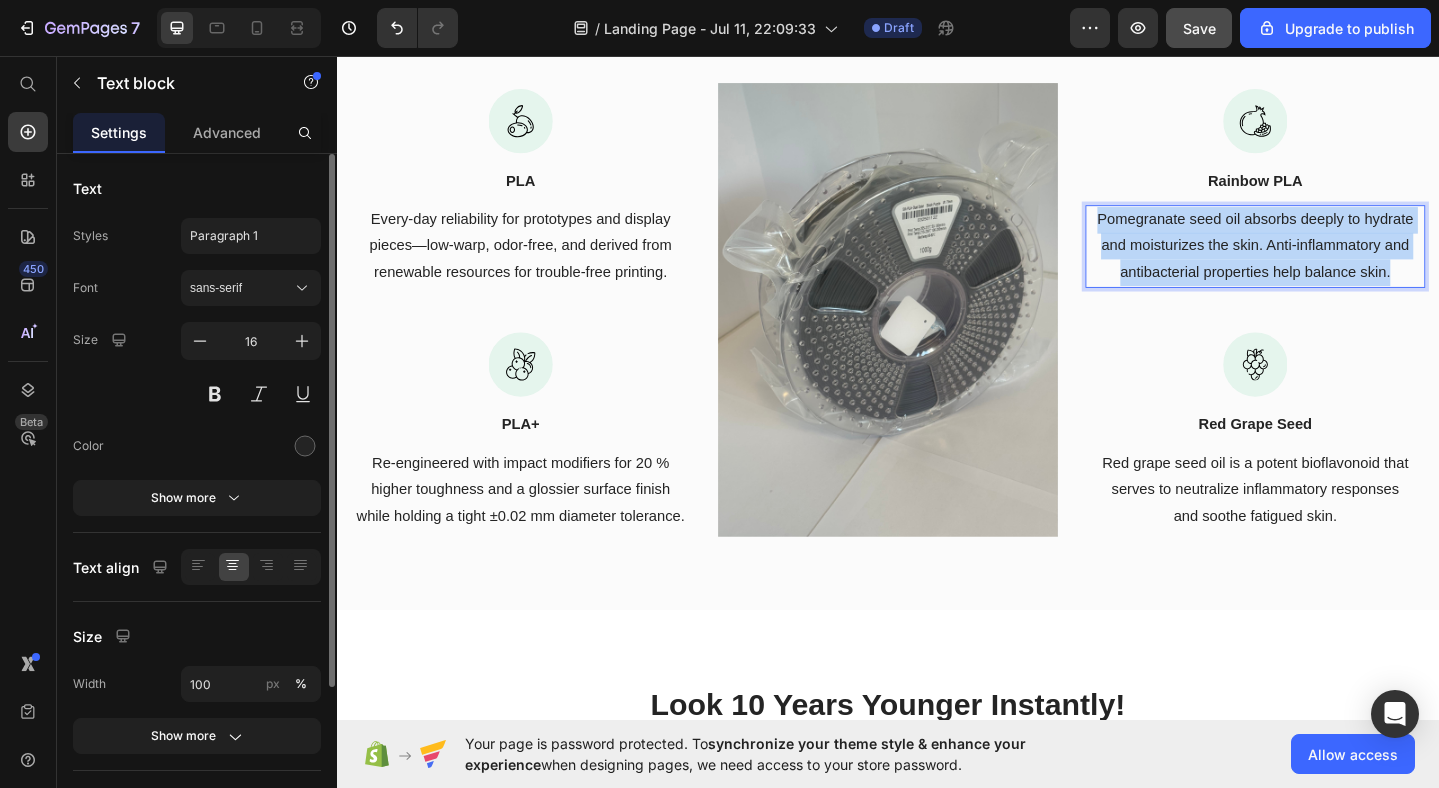 click on "Pomegranate seed oil absorbs deeply to hydrate and moisturizes the skin. Anti-inflammatory and antibacterial properties help balance skin." at bounding box center (1337, 264) 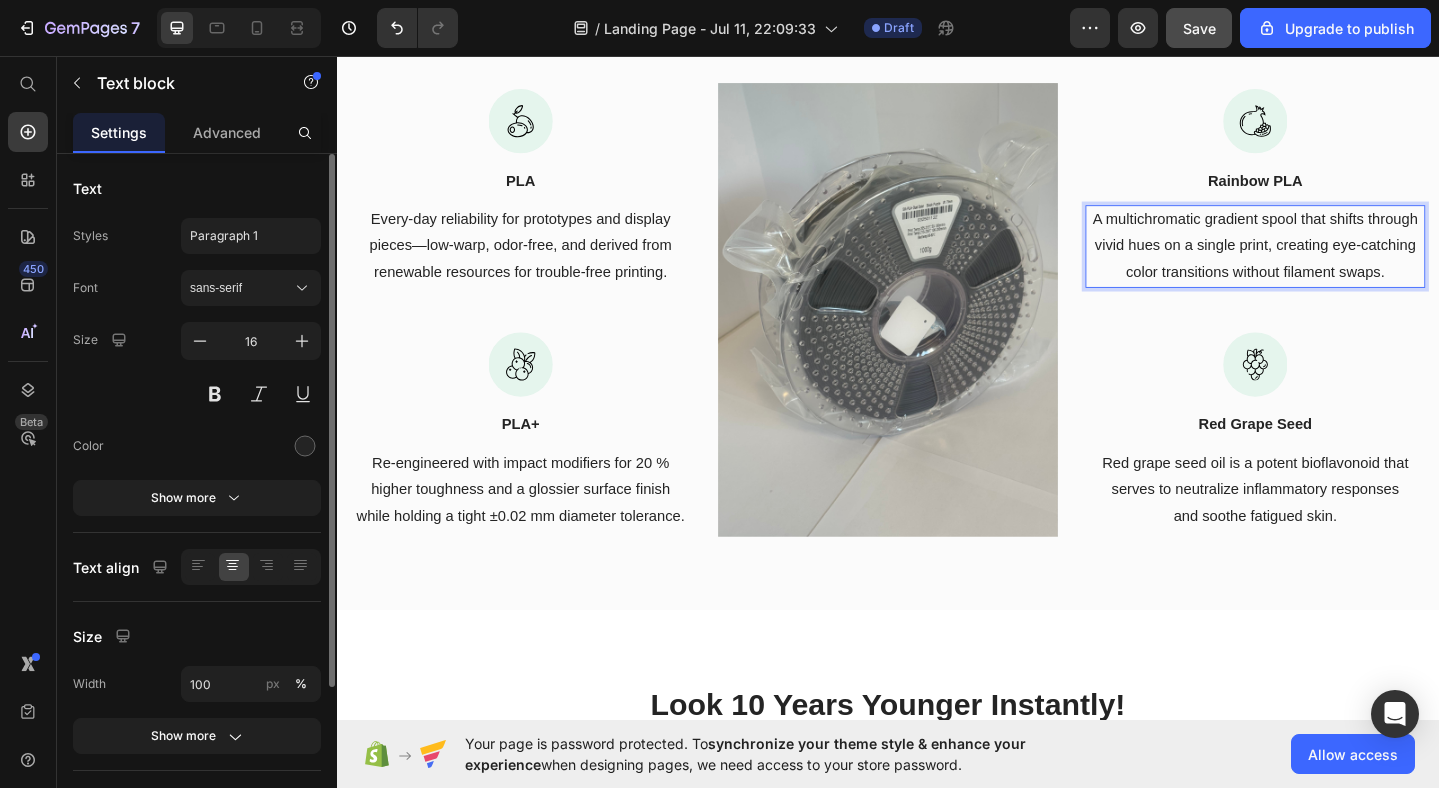 click on "Red Grape Seed" at bounding box center [1337, 458] 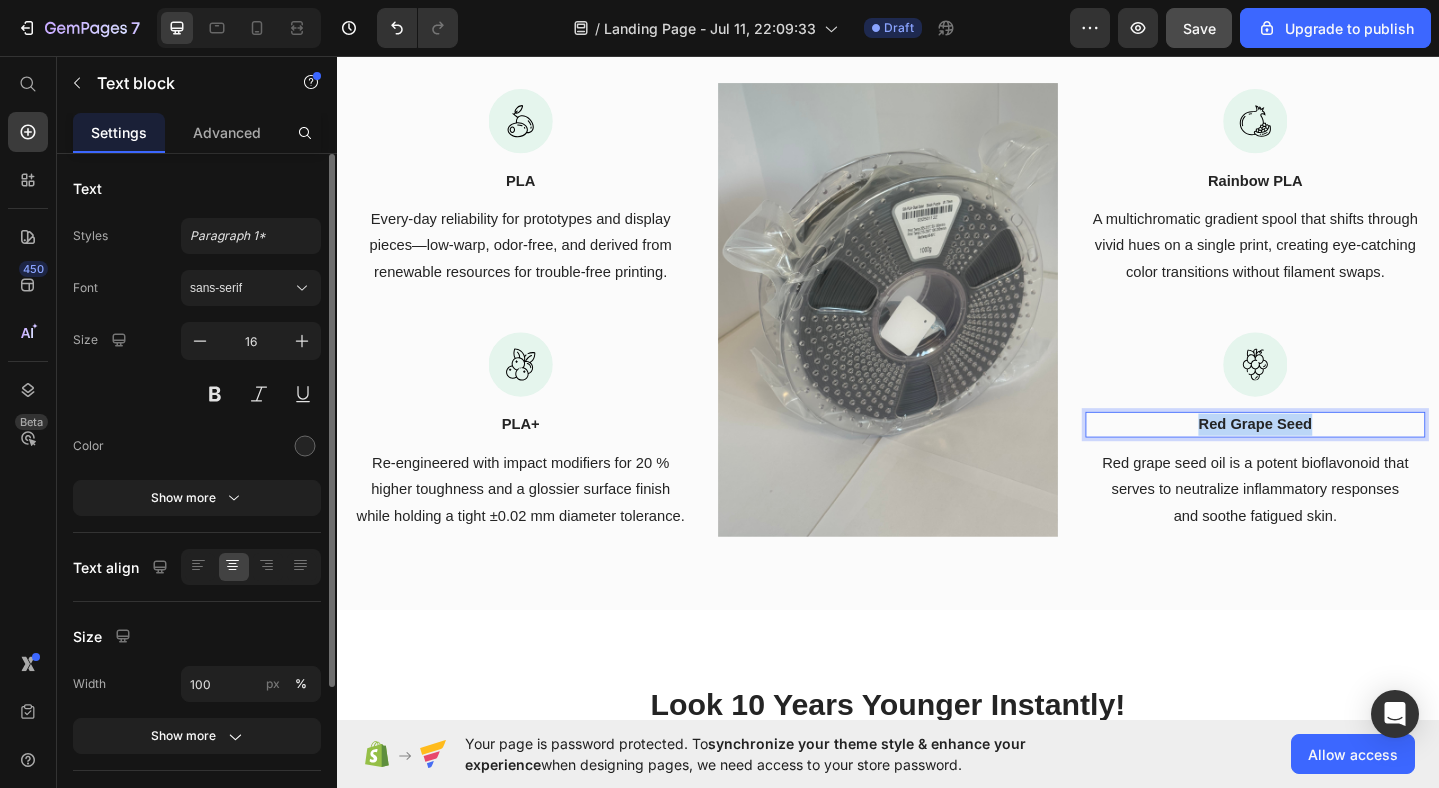 click on "Red Grape Seed" at bounding box center [1337, 458] 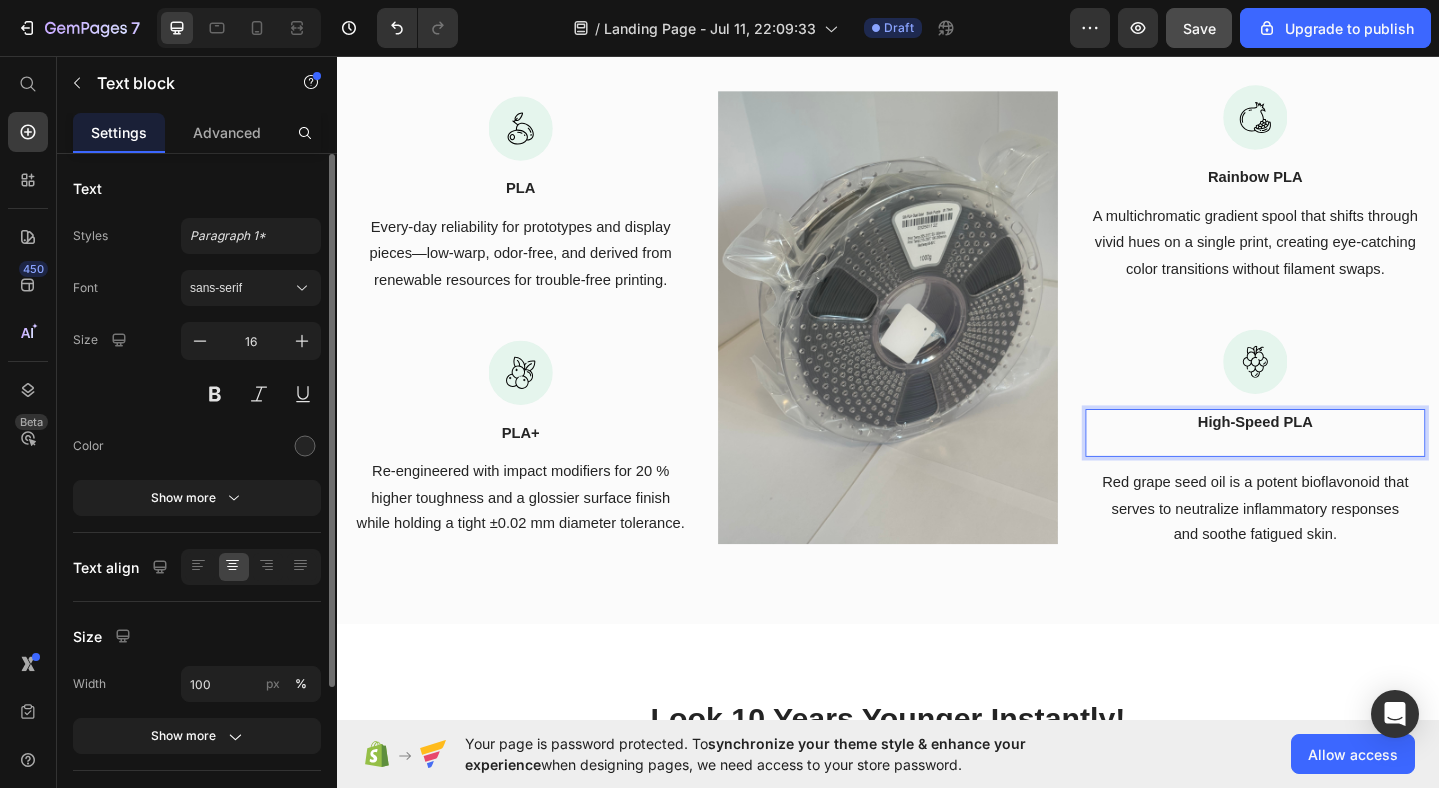 click on "Red grape seed oil is a potent bioflavonoid that serves to neutralize inflammatory responses and soothe fatigued skin." at bounding box center [1337, 550] 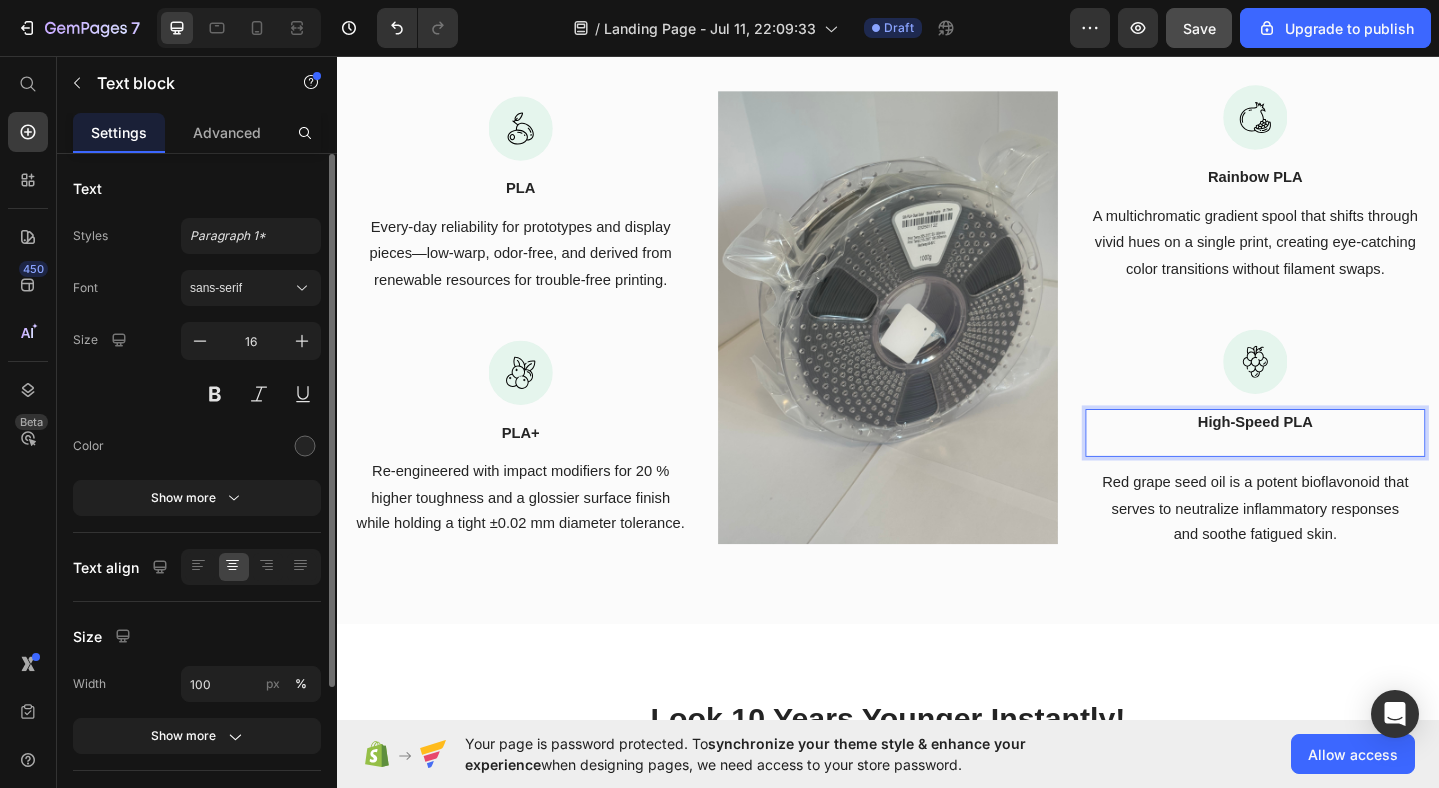 drag, startPoint x: 1080, startPoint y: 296, endPoint x: 1219, endPoint y: 547, distance: 286.91812 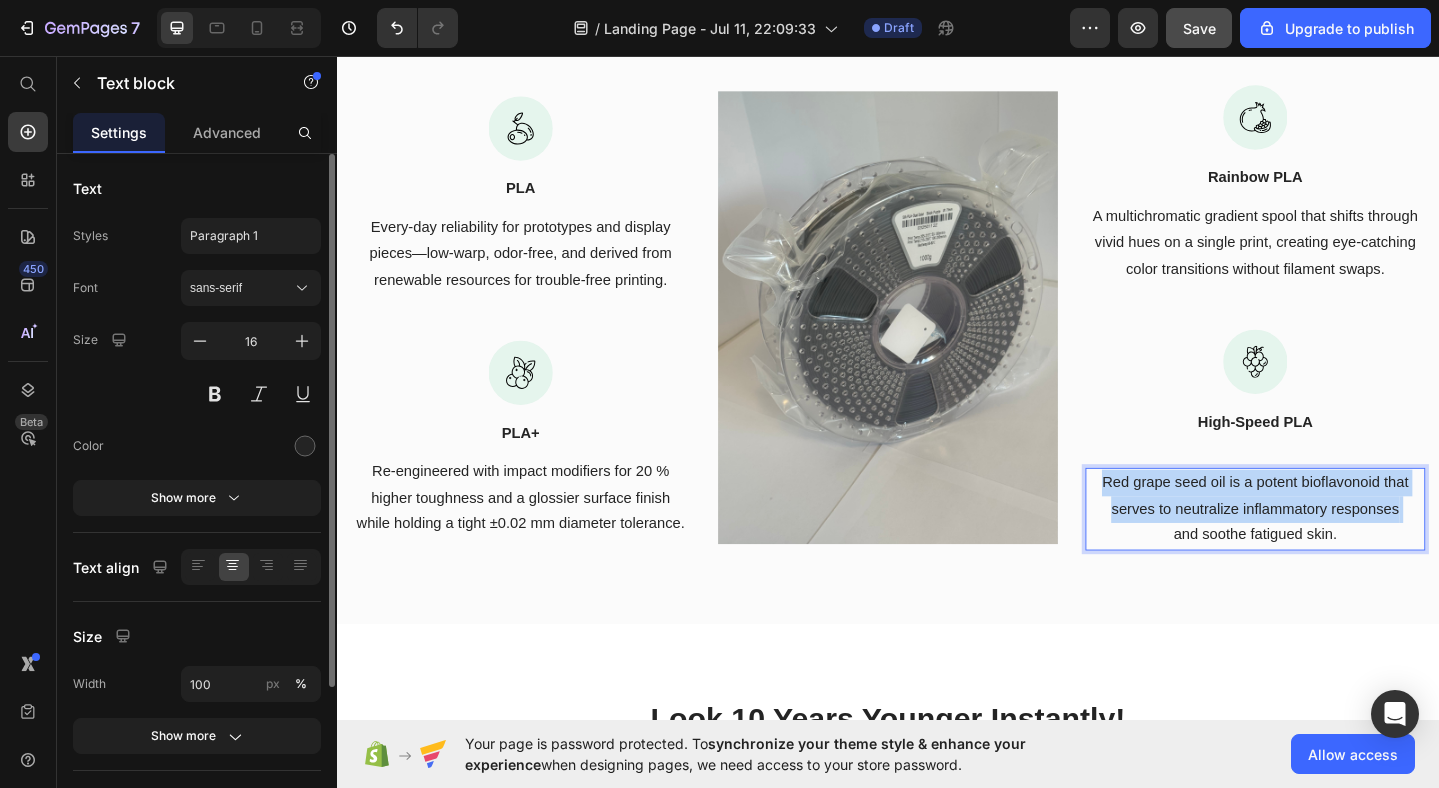 click on "Red grape seed oil is a potent bioflavonoid that serves to neutralize inflammatory responses and soothe fatigued skin." at bounding box center [1337, 550] 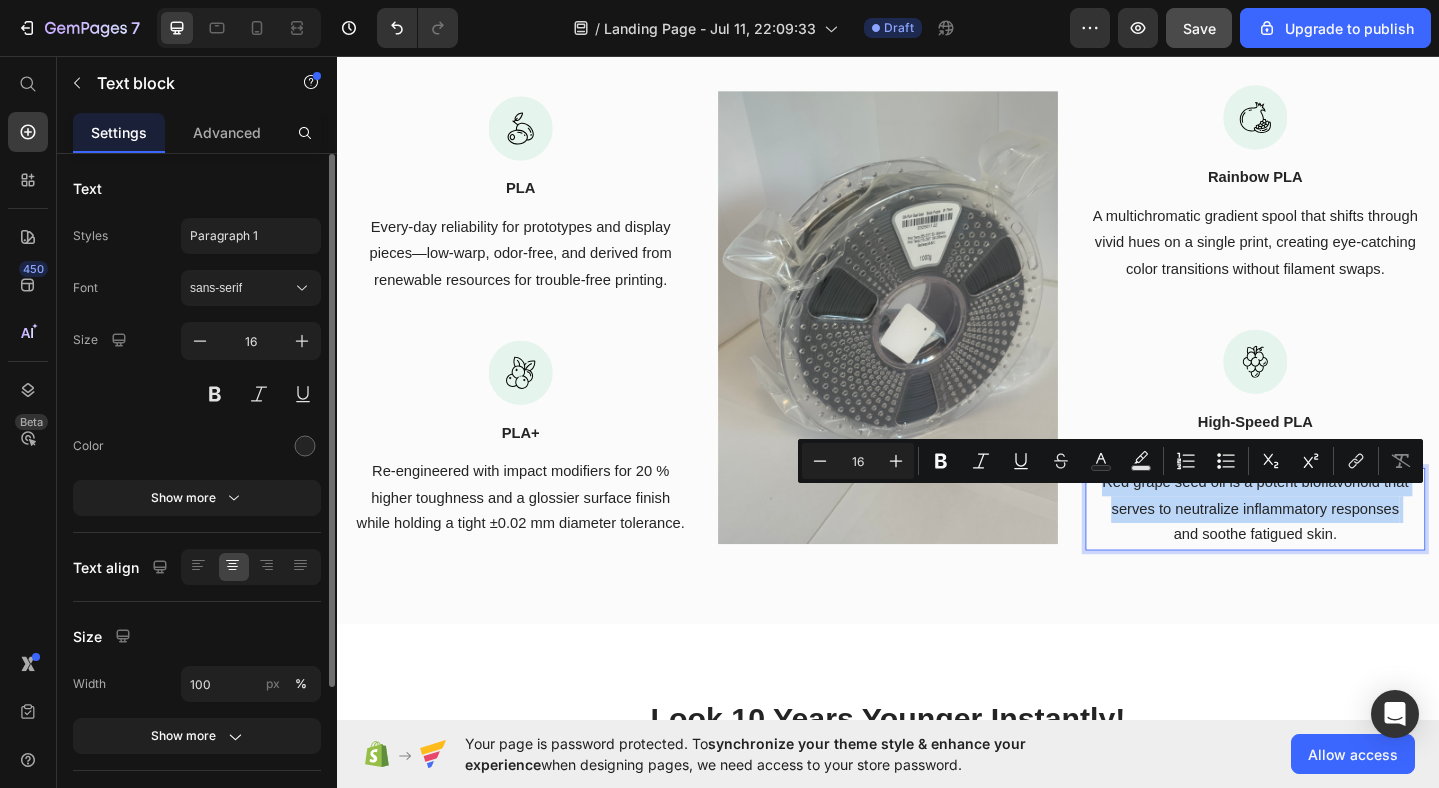 click on "Red grape seed oil is a potent bioflavonoid that serves to neutralize inflammatory responses and soothe fatigued skin." at bounding box center [1337, 550] 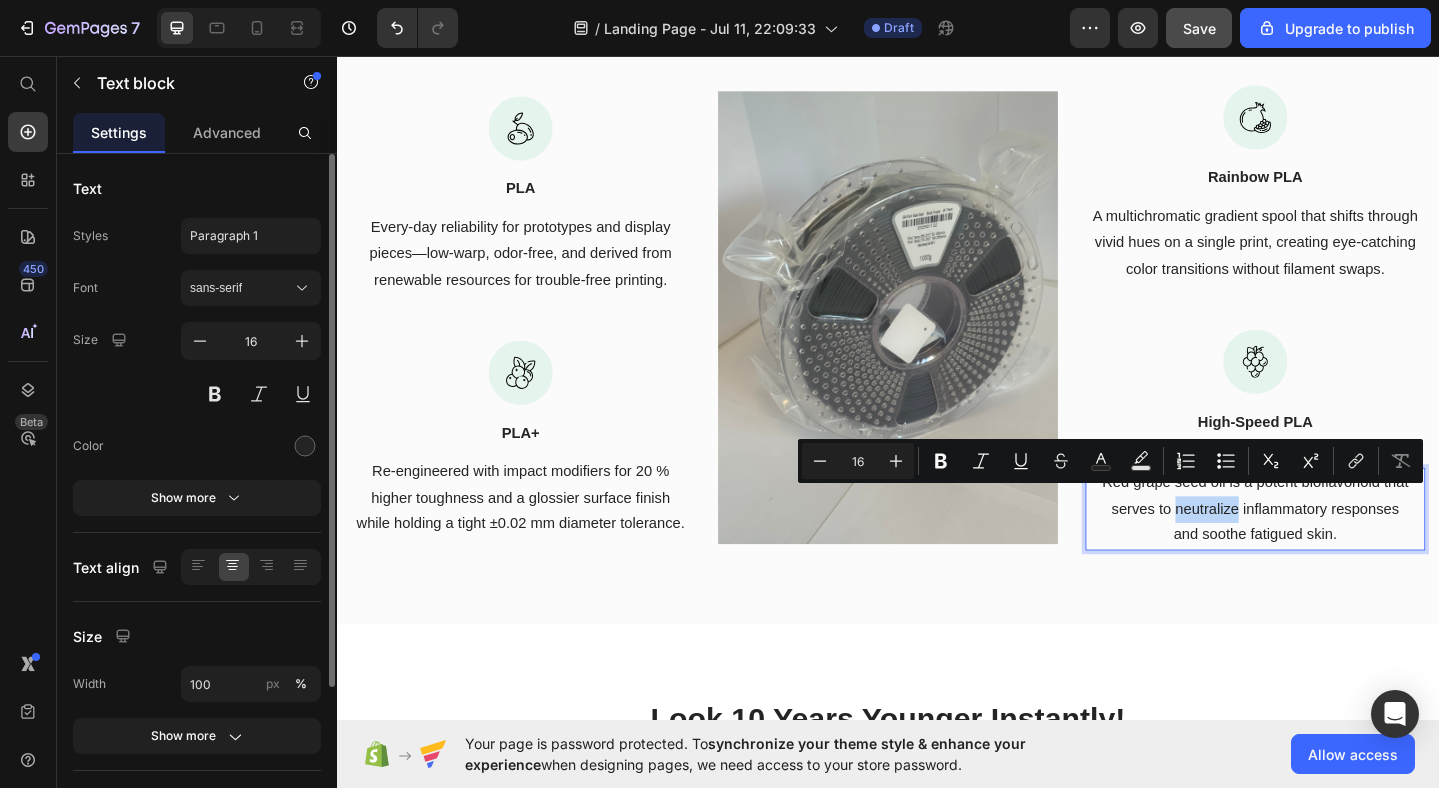 drag, startPoint x: 1220, startPoint y: 546, endPoint x: 1238, endPoint y: 568, distance: 28.42534 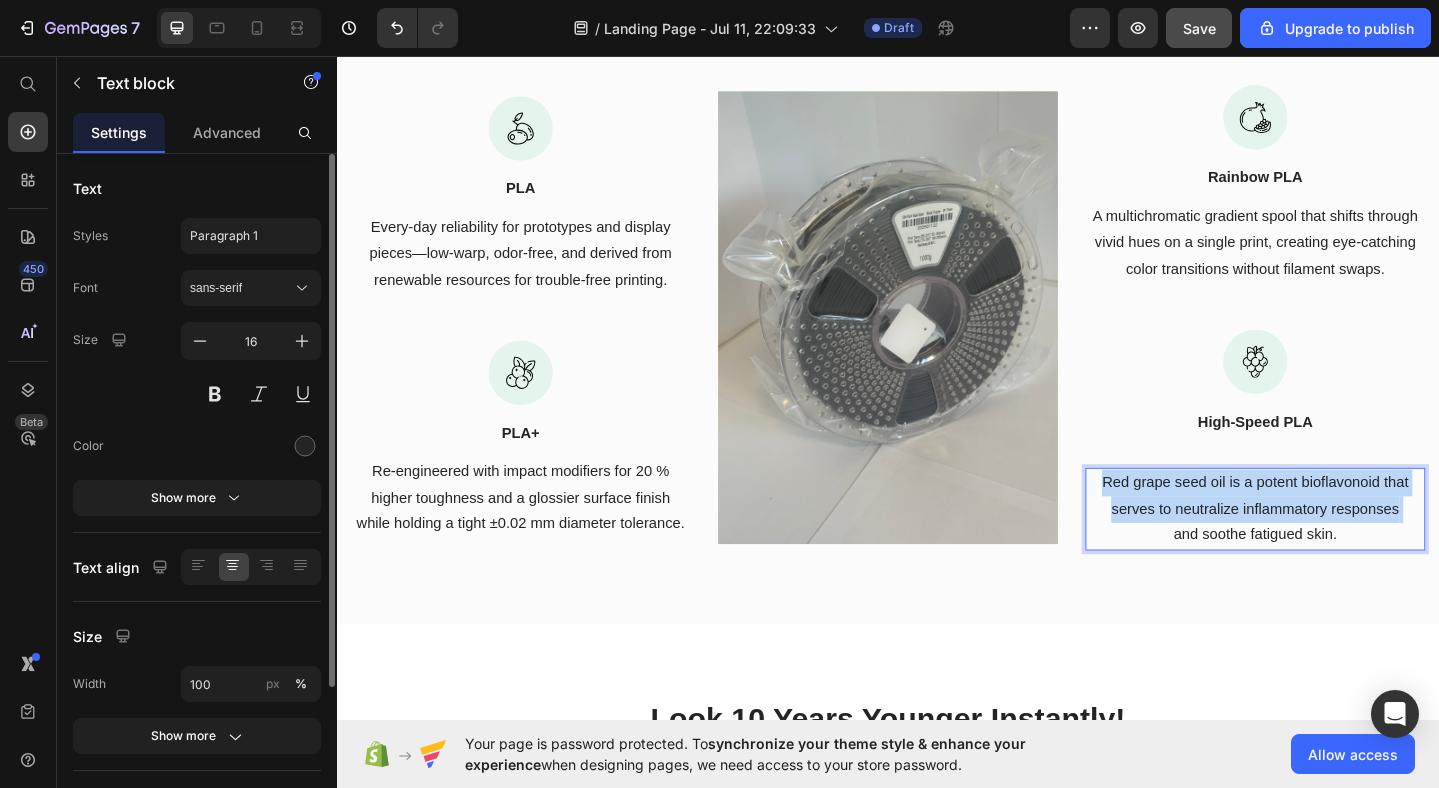 click on "Red grape seed oil is a potent bioflavonoid that serves to neutralize inflammatory responses and soothe fatigued skin." at bounding box center (1337, 550) 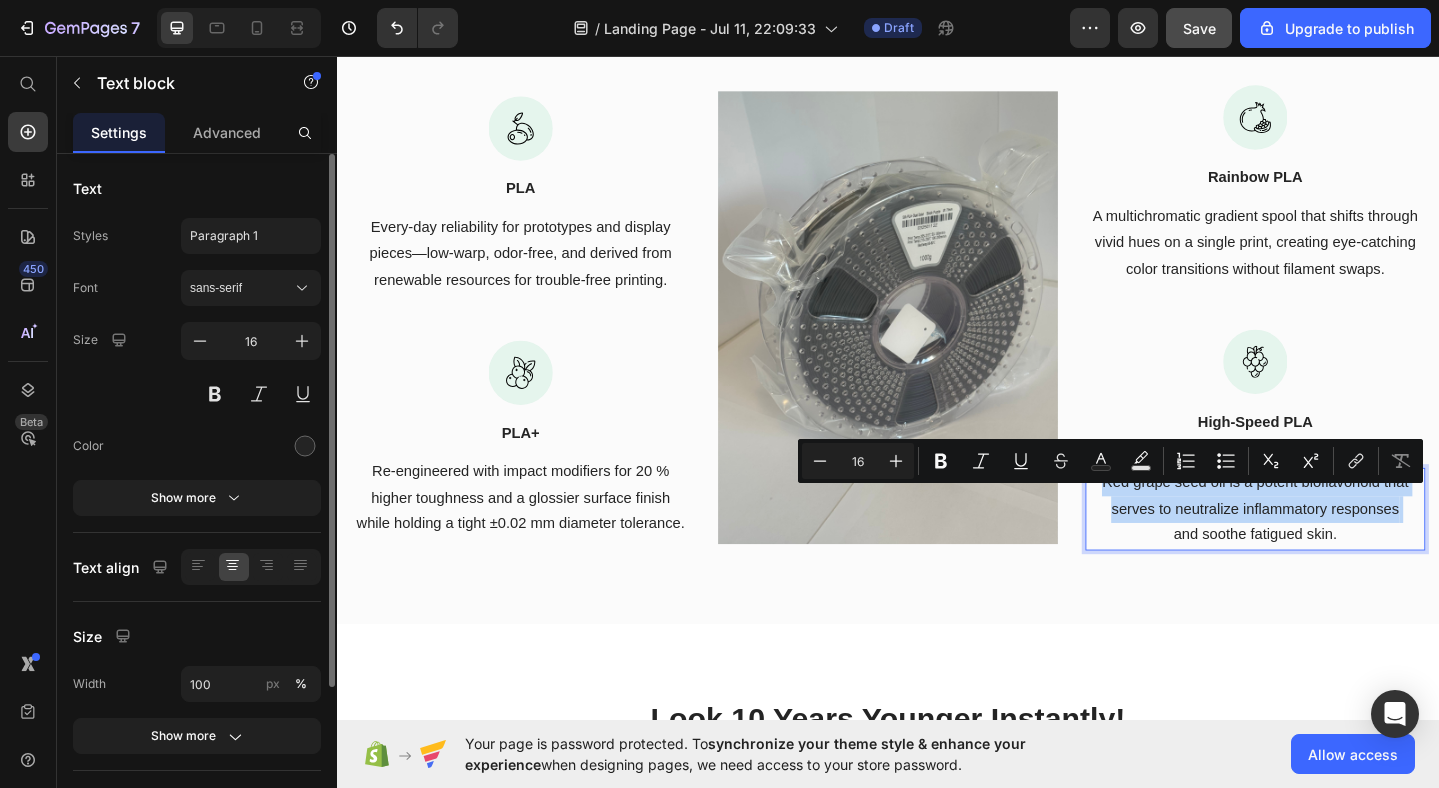 click on "Red grape seed oil is a potent bioflavonoid that serves to neutralize inflammatory responses and soothe fatigued skin." at bounding box center [1337, 550] 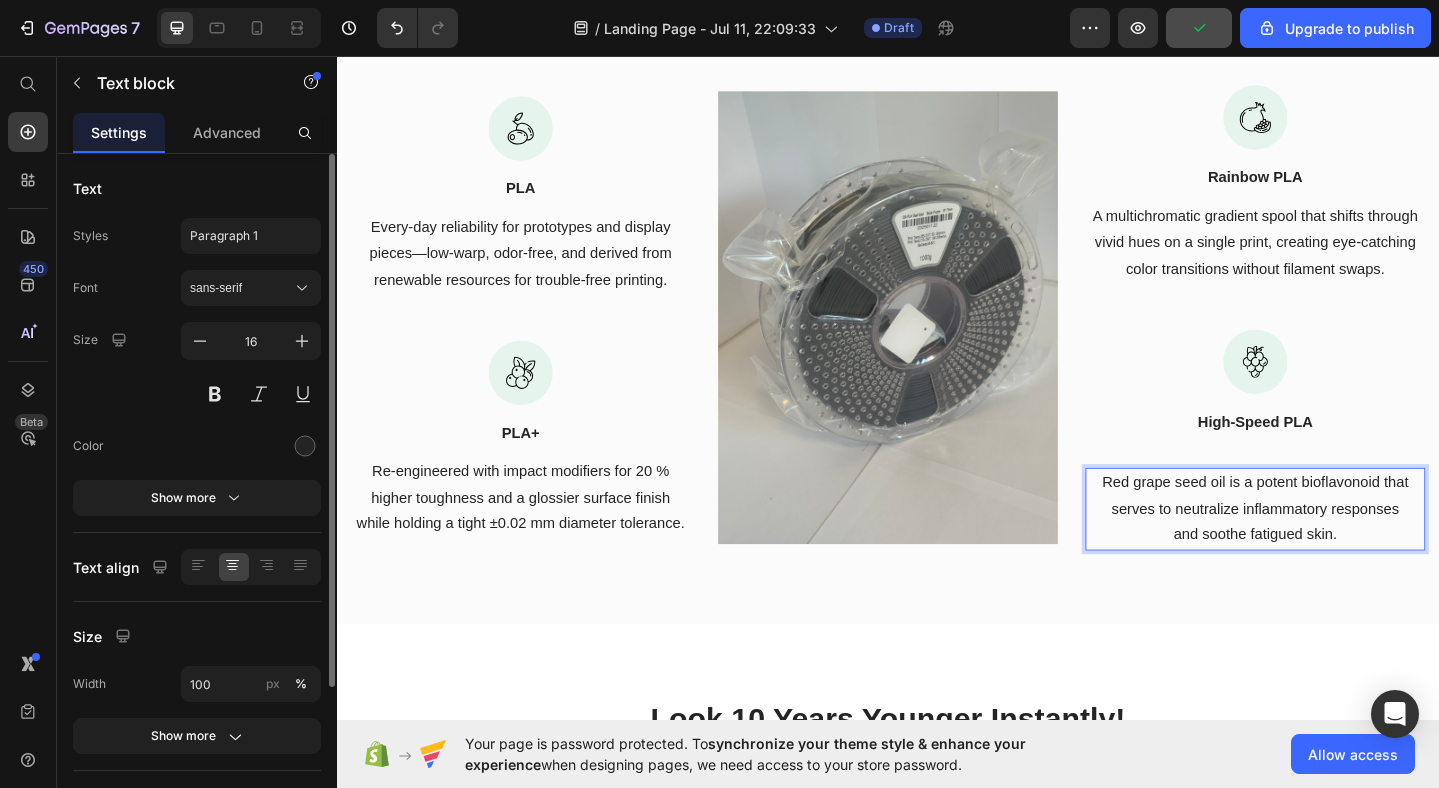 drag, startPoint x: 1238, startPoint y: 567, endPoint x: 1409, endPoint y: 593, distance: 172.96532 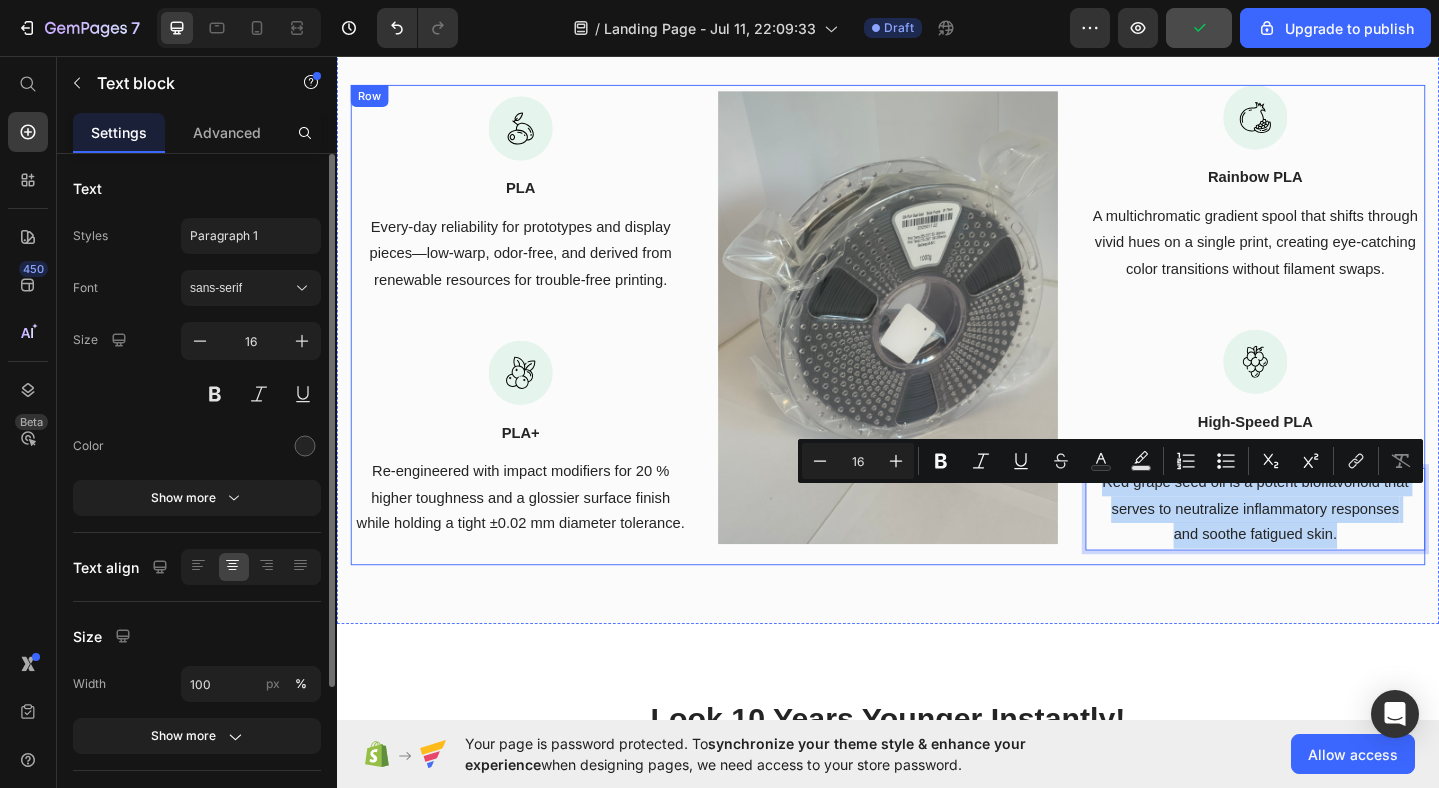 drag, startPoint x: 1409, startPoint y: 593, endPoint x: 1139, endPoint y: 537, distance: 275.74625 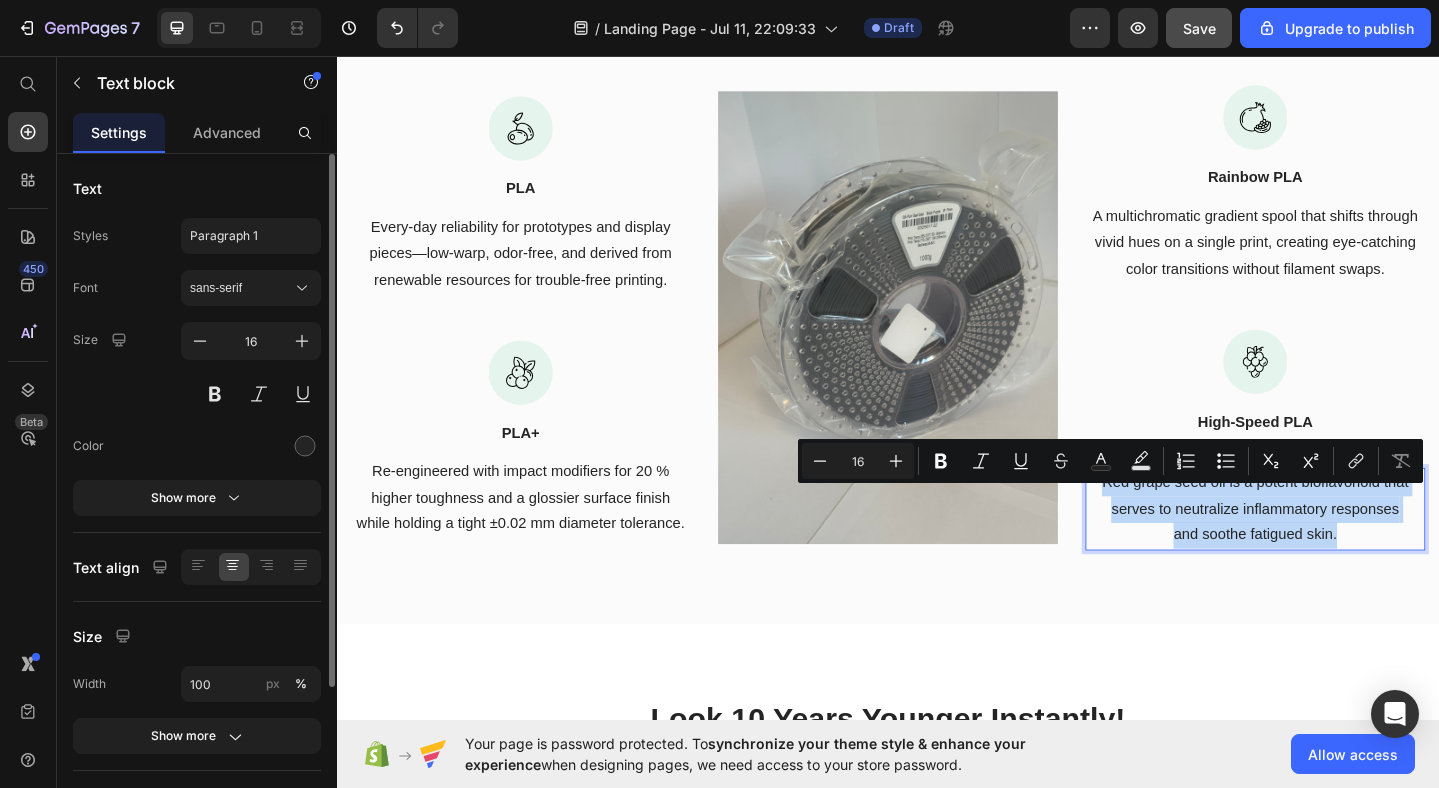 click on "Red grape seed oil is a potent bioflavonoid that serves to neutralize inflammatory responses and soothe fatigued skin." at bounding box center (1337, 550) 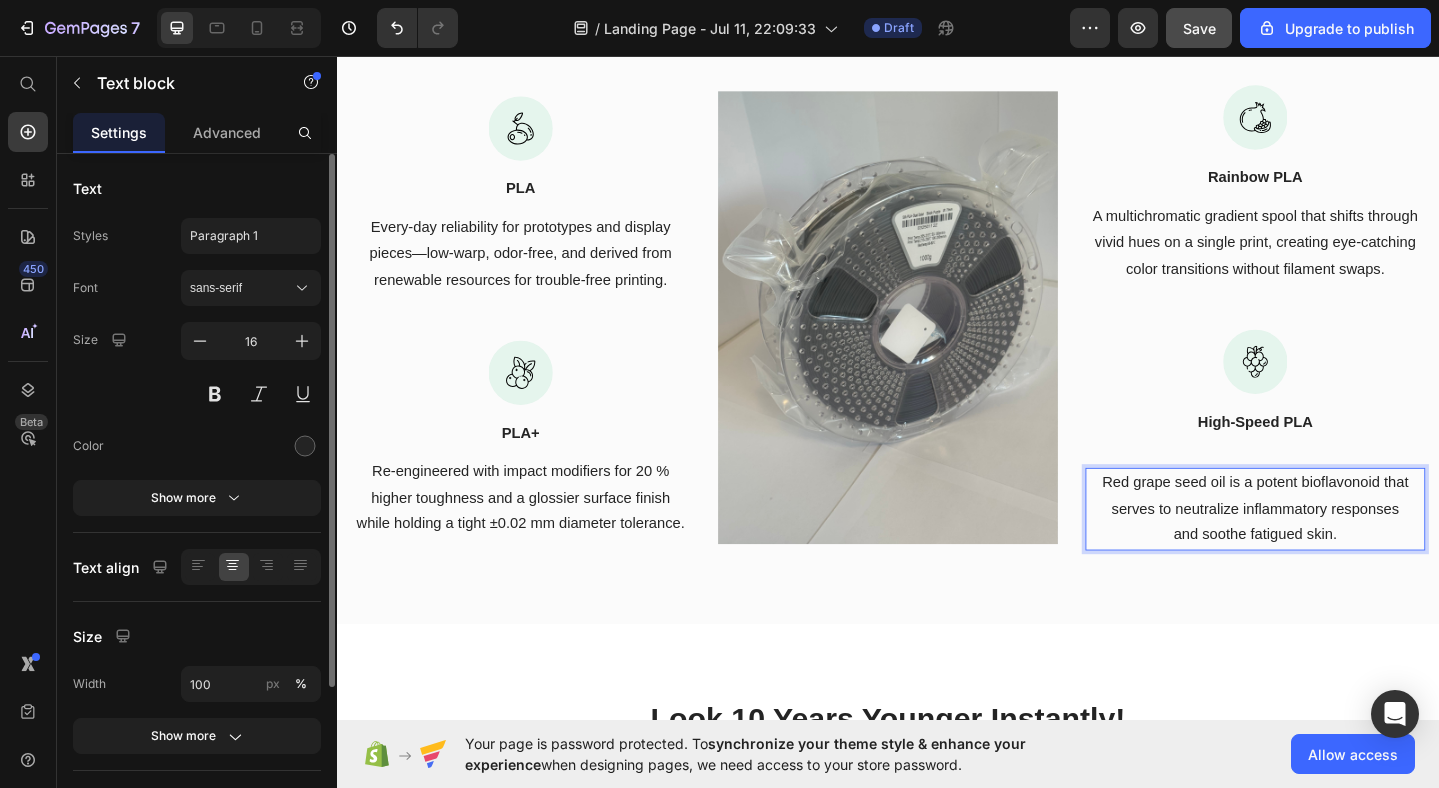 click on "Red grape seed oil is a potent bioflavonoid that serves to neutralize inflammatory responses and soothe fatigued skin." at bounding box center [1337, 550] 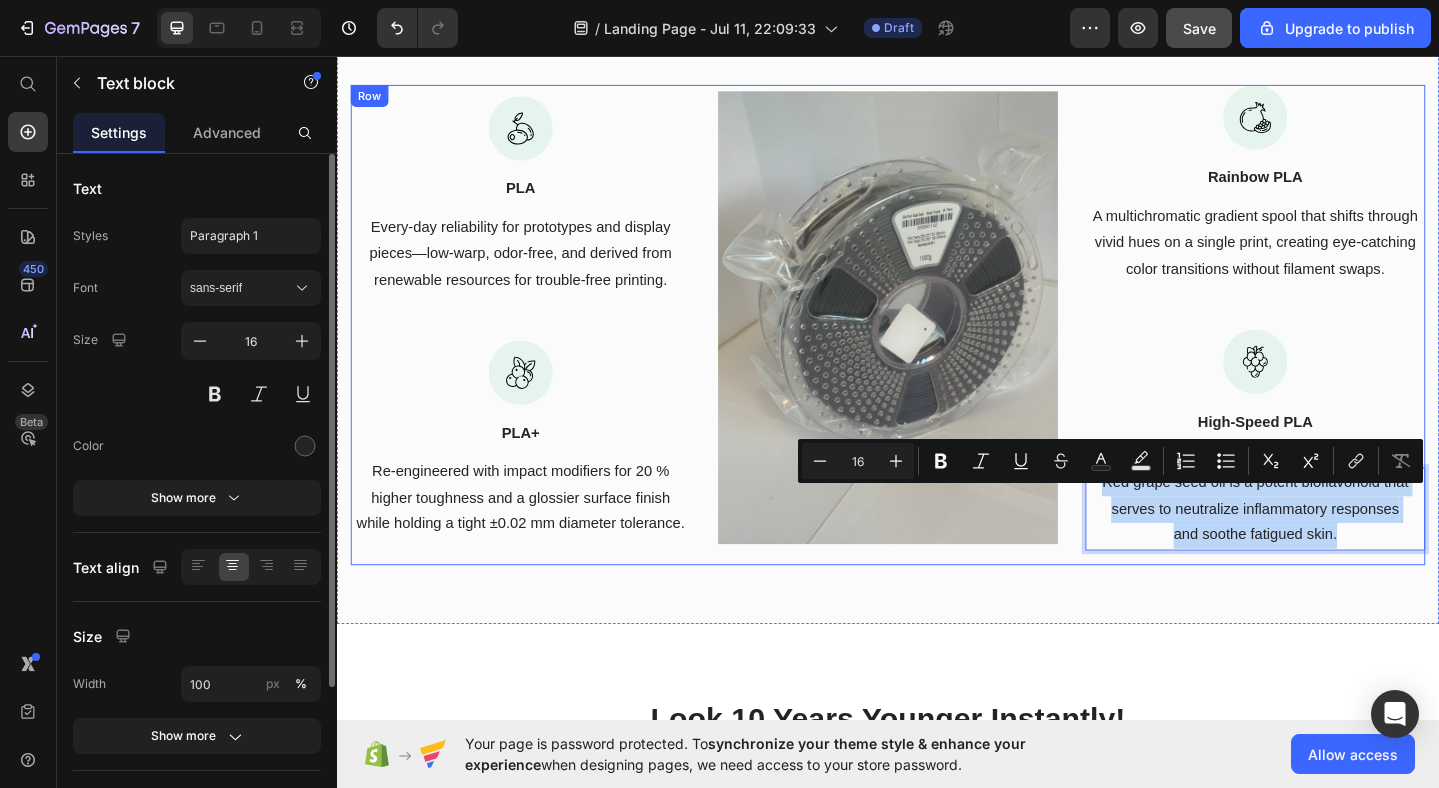 drag, startPoint x: 1251, startPoint y: 598, endPoint x: 1114, endPoint y: 539, distance: 149.16434 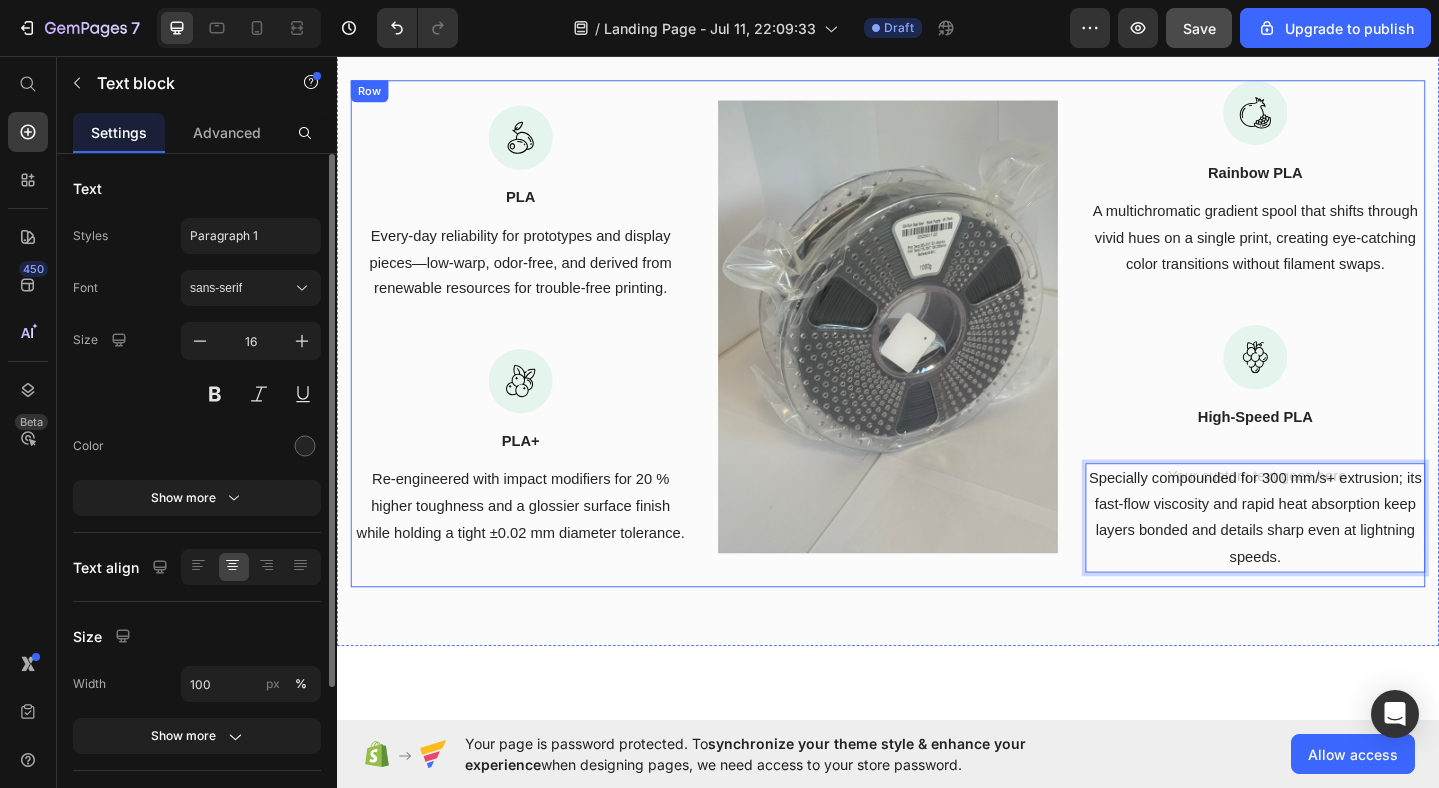 scroll, scrollTop: 2521, scrollLeft: 0, axis: vertical 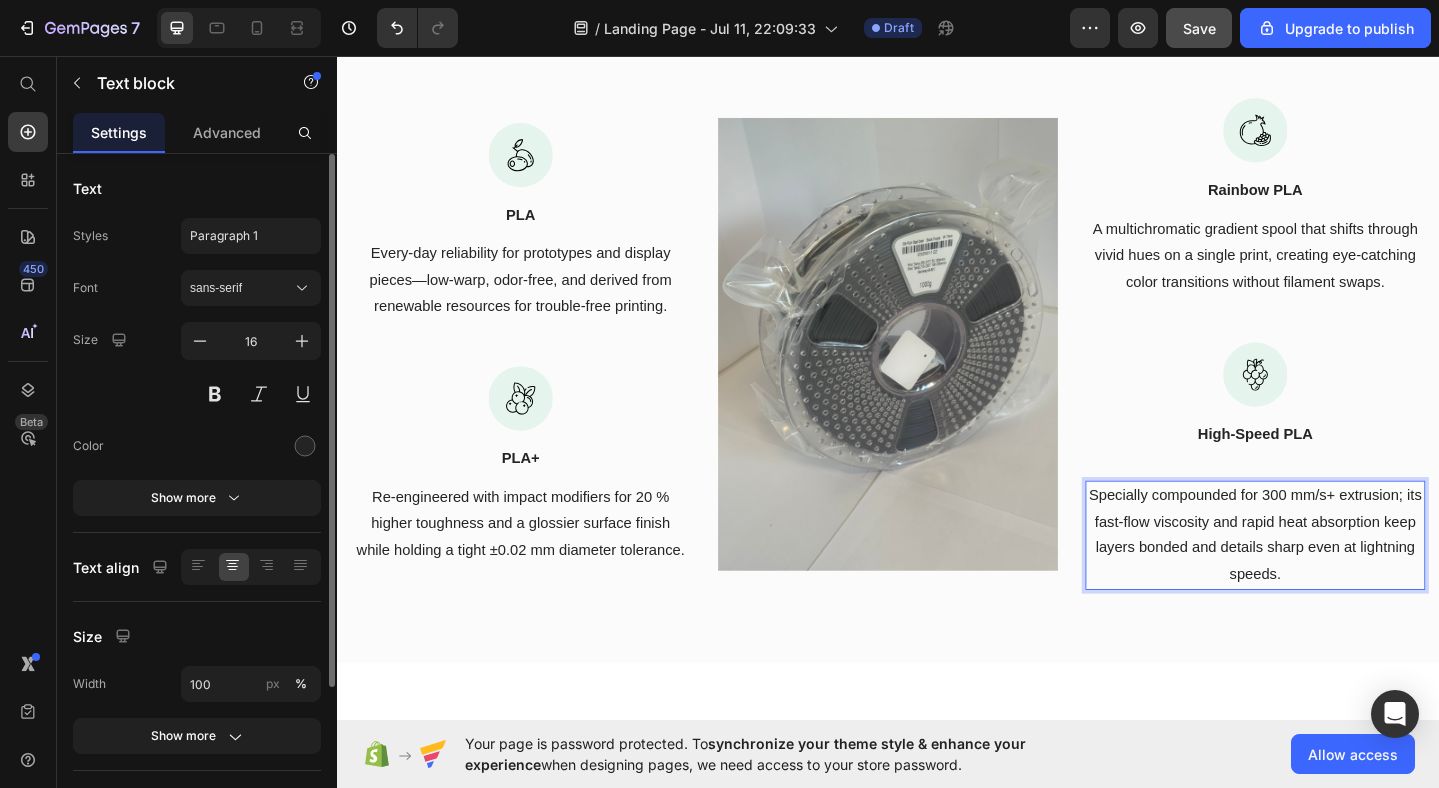 click on "Specially compounded for 300 mm/s+ extrusion; its fast-flow viscosity and rapid heat absorption keep layers bonded and details sharp even at lightning speeds." at bounding box center [1337, 578] 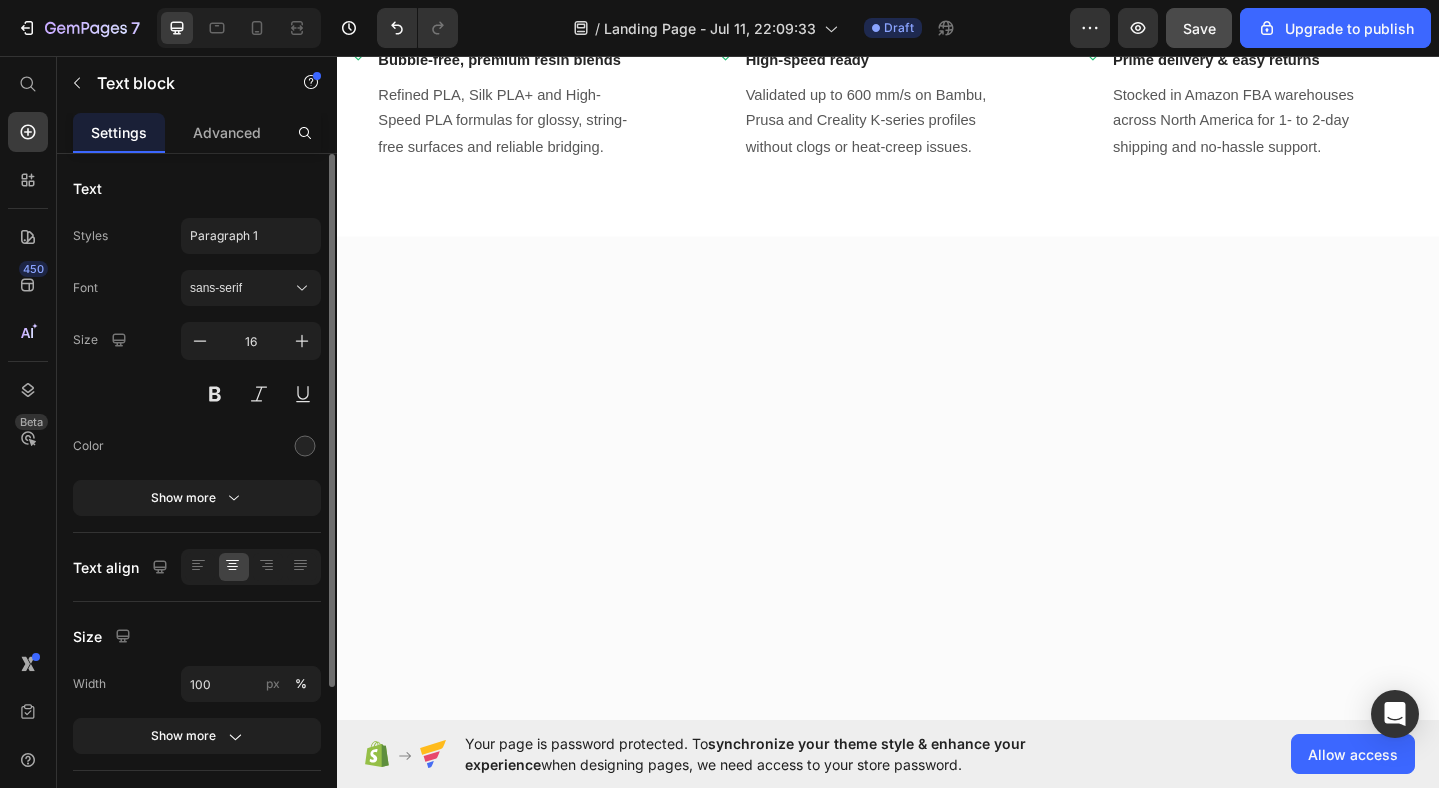 scroll, scrollTop: 0, scrollLeft: 0, axis: both 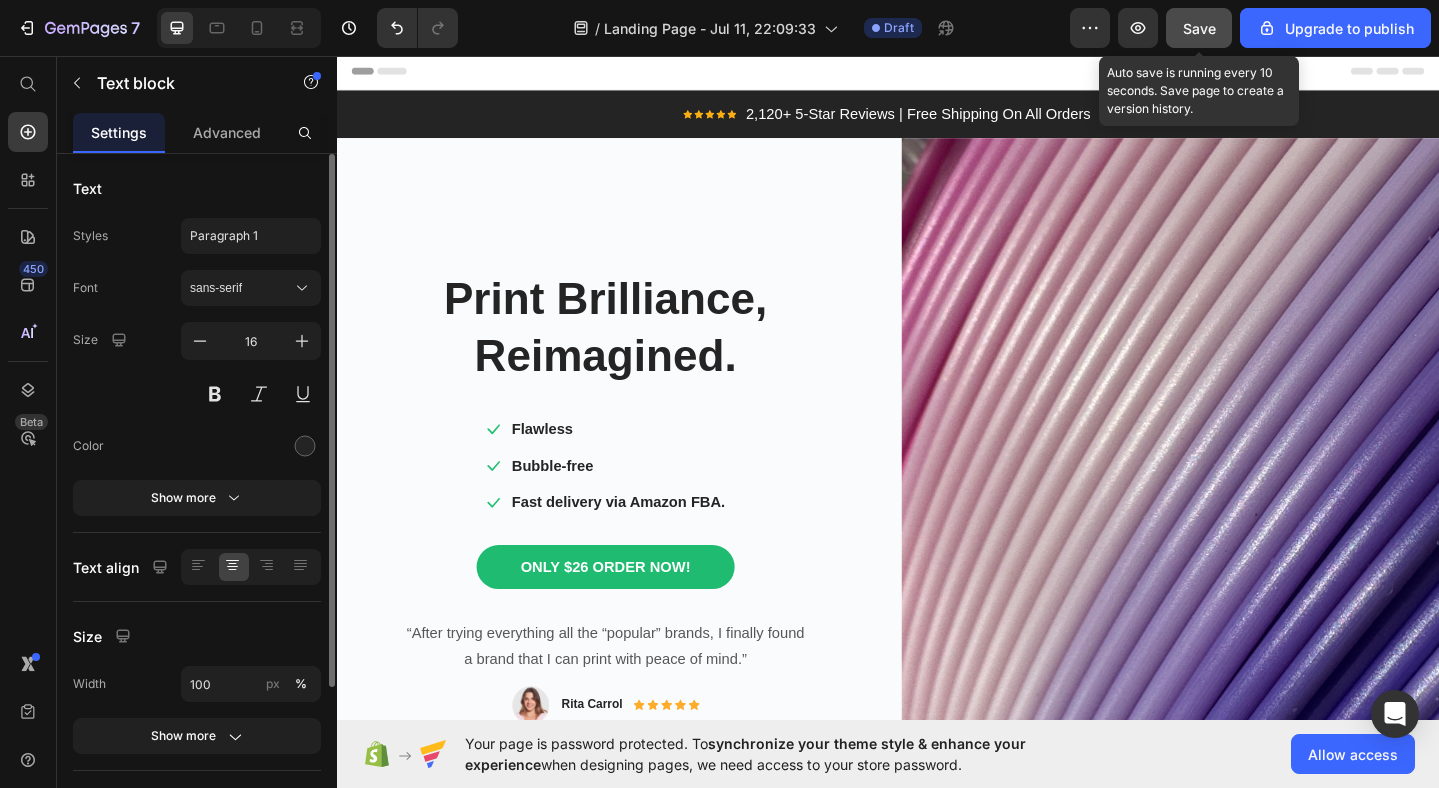 click on "Save" at bounding box center (1199, 28) 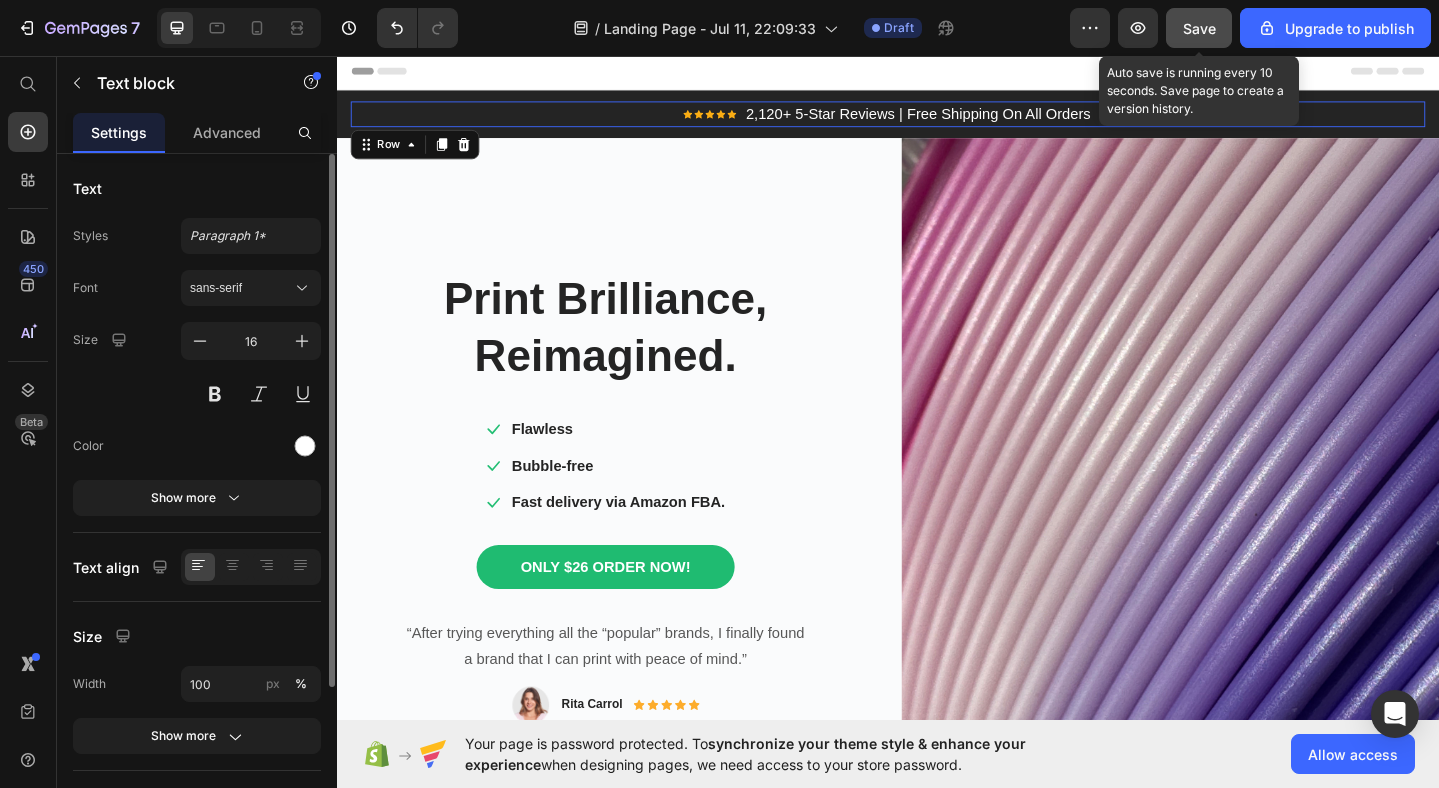 drag, startPoint x: 1535, startPoint y: 83, endPoint x: 451, endPoint y: 125, distance: 1084.8134 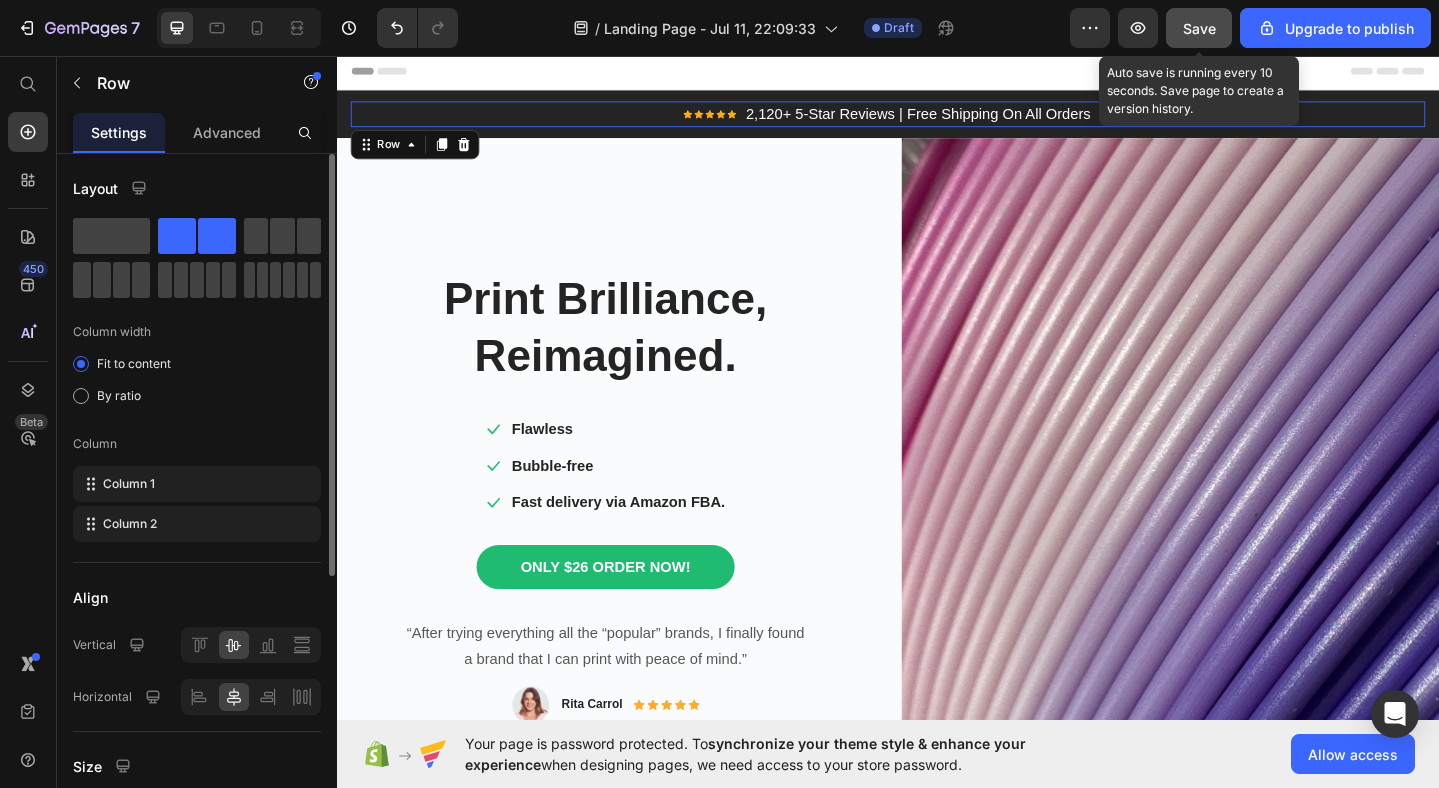 click on "Icon                Icon                Icon                Icon                Icon Icon List Hoz 2,120+ 5-Star Reviews | Free Shipping On All Orders Text block Row   0" at bounding box center (937, 120) 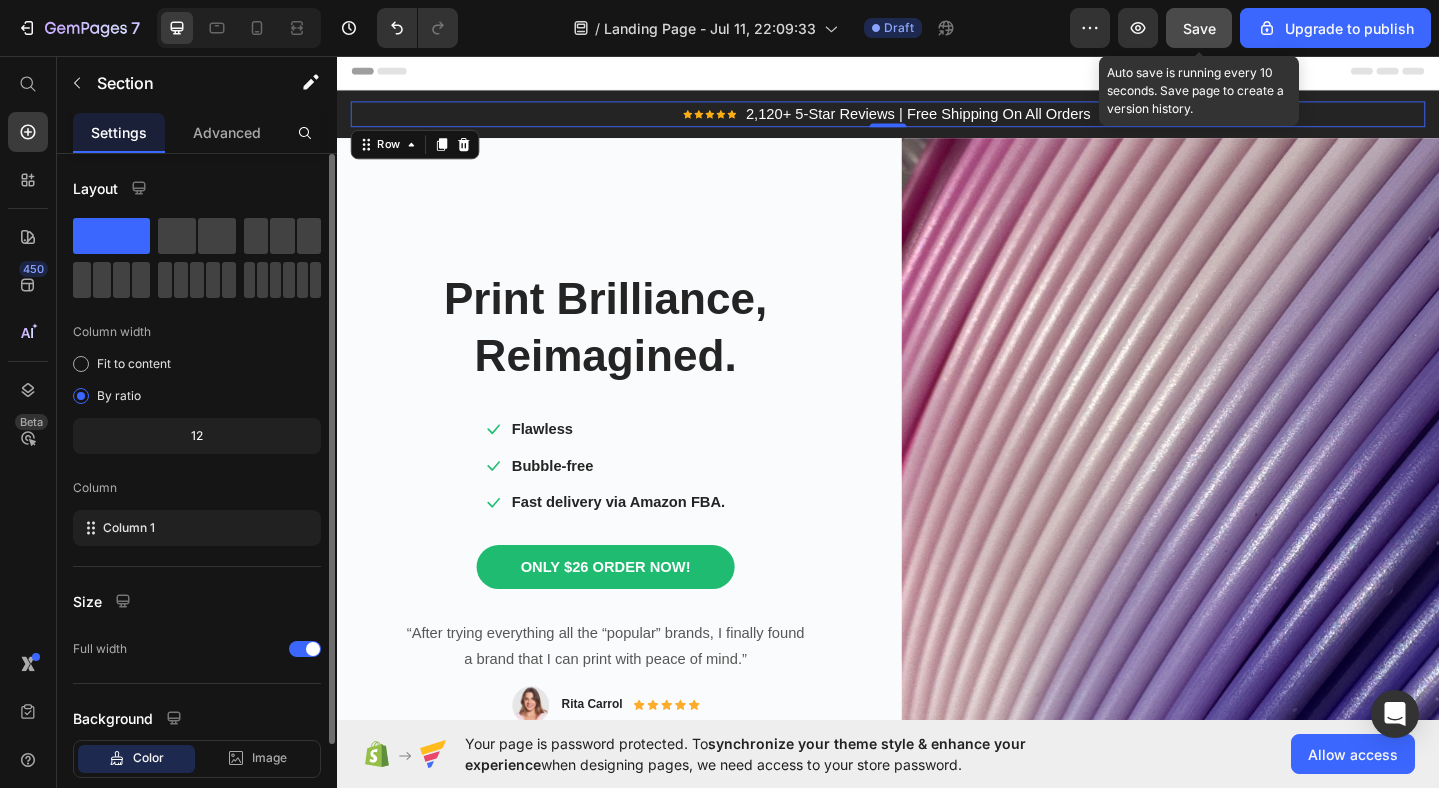 click on "Icon                Icon                Icon                Icon                Icon Icon List Hoz 2,120+ 5-Star Reviews | Free Shipping On All Orders Text block Row   0 Section 1" at bounding box center (937, 120) 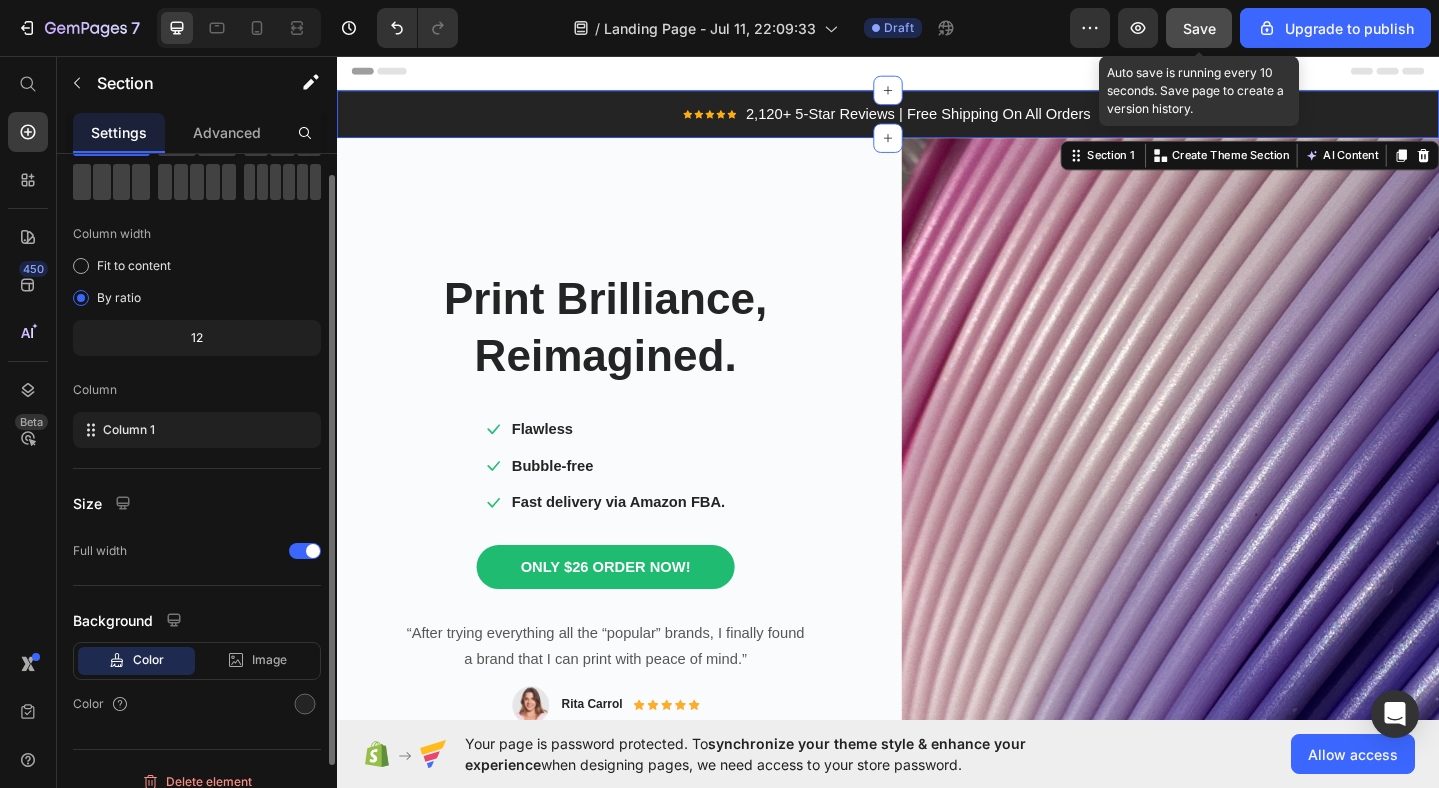 scroll, scrollTop: 0, scrollLeft: 0, axis: both 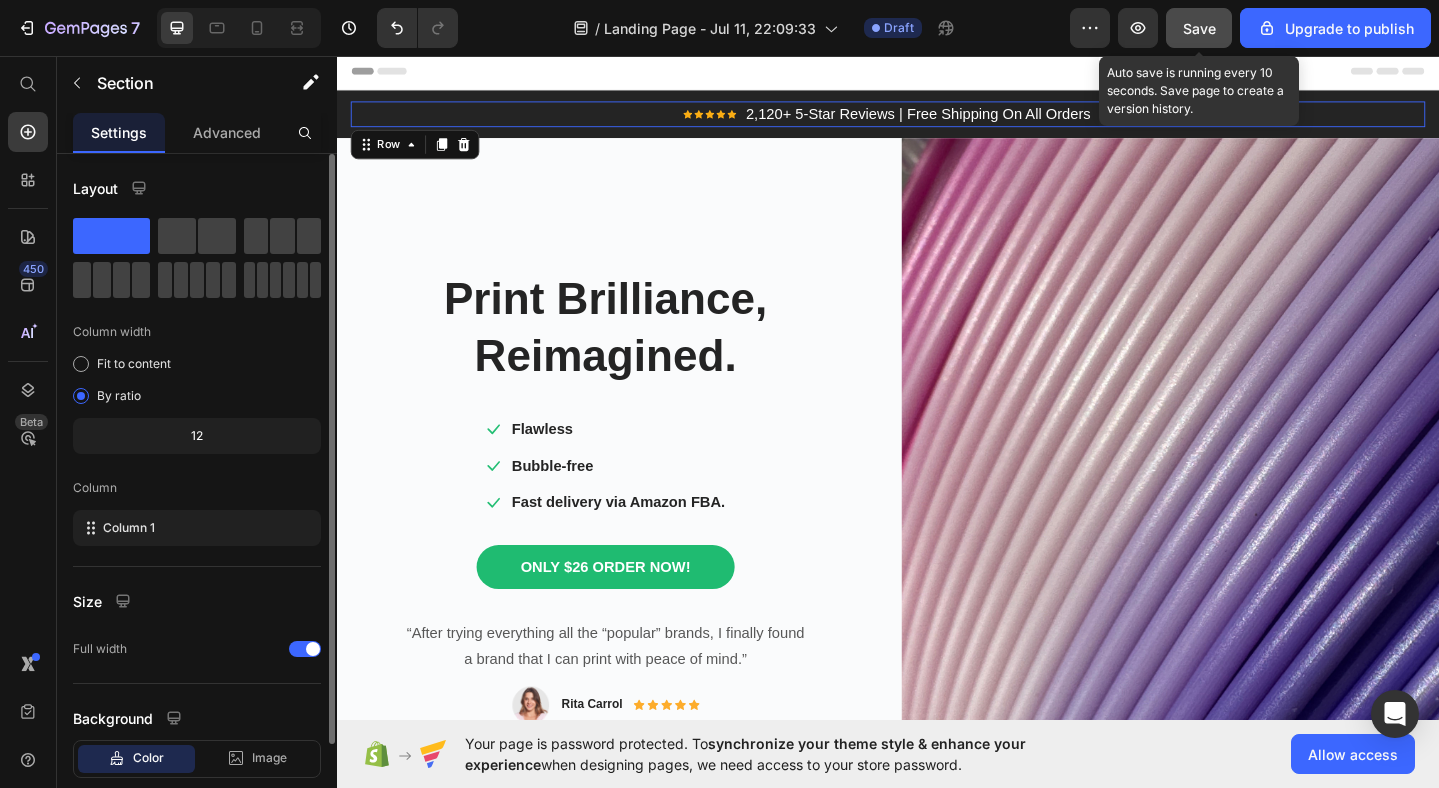 drag, startPoint x: 413, startPoint y: 101, endPoint x: 428, endPoint y: 110, distance: 17.492855 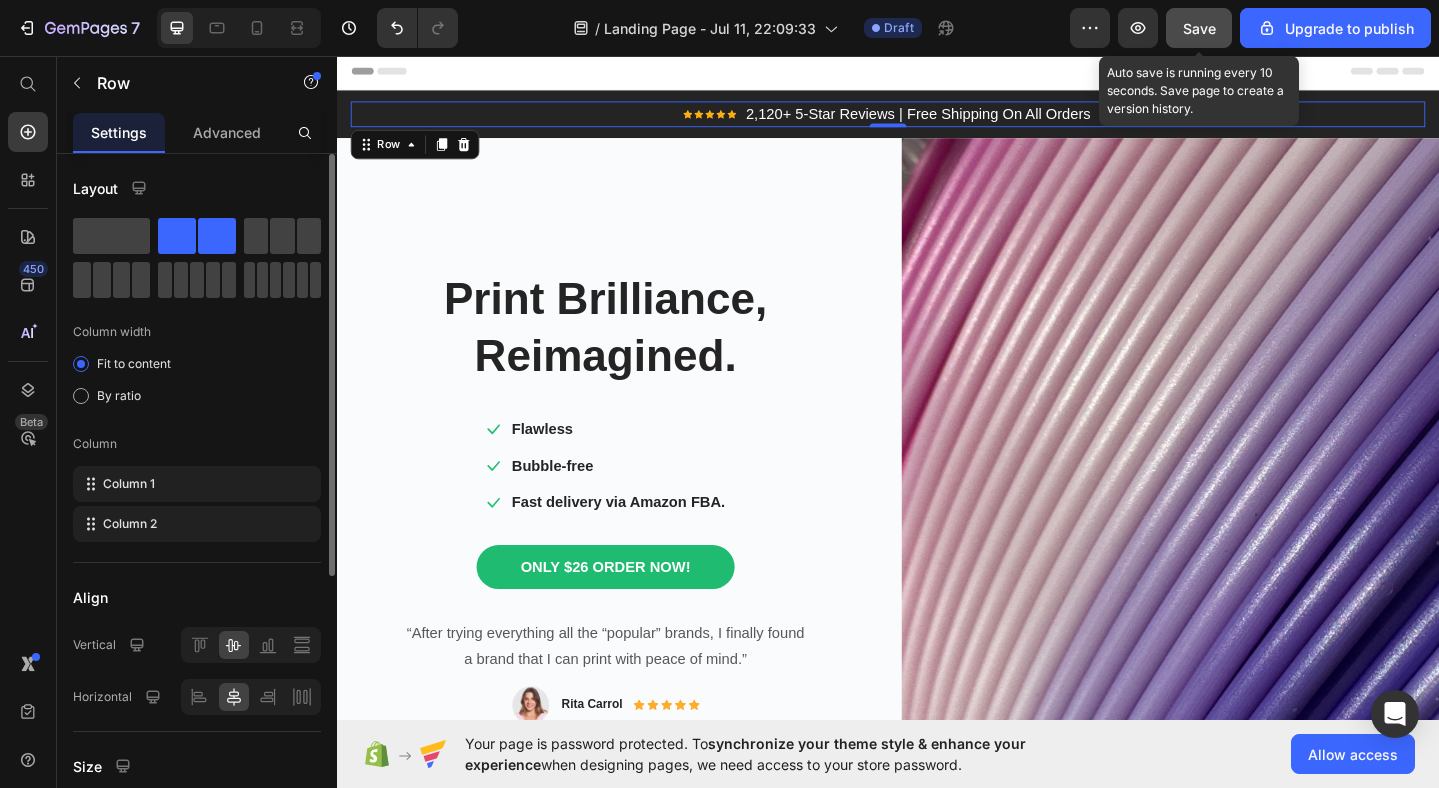 click on "Save" 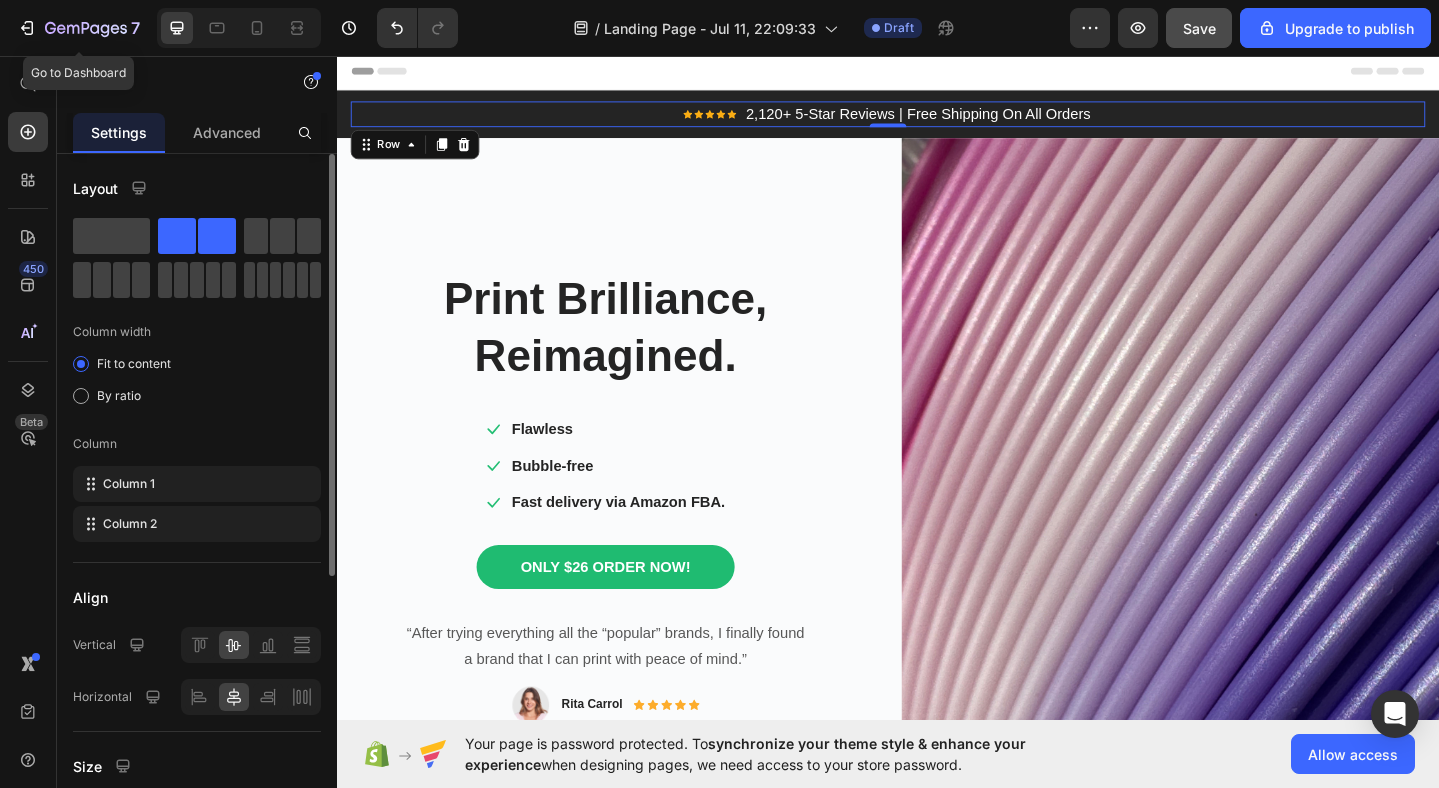 click 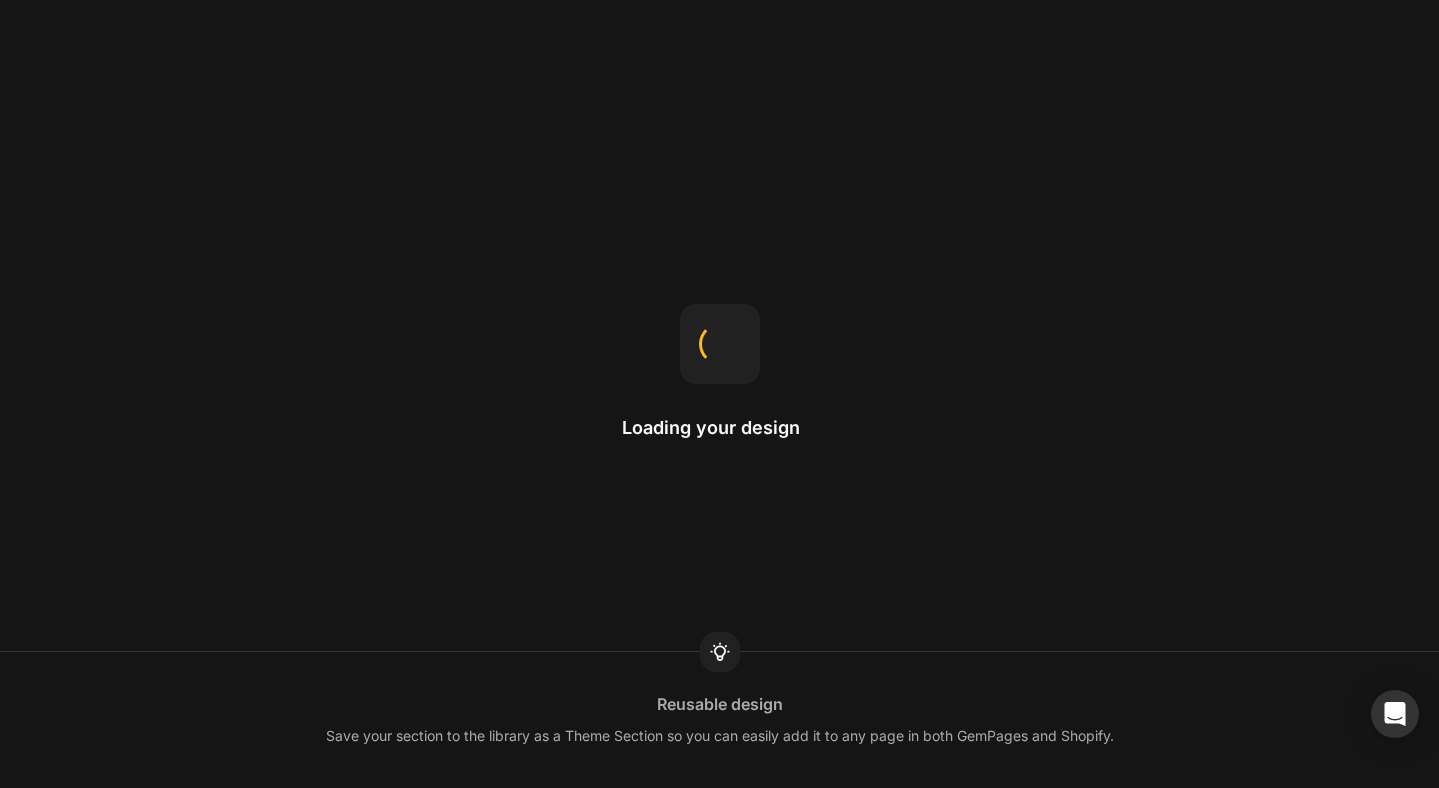 scroll, scrollTop: 0, scrollLeft: 0, axis: both 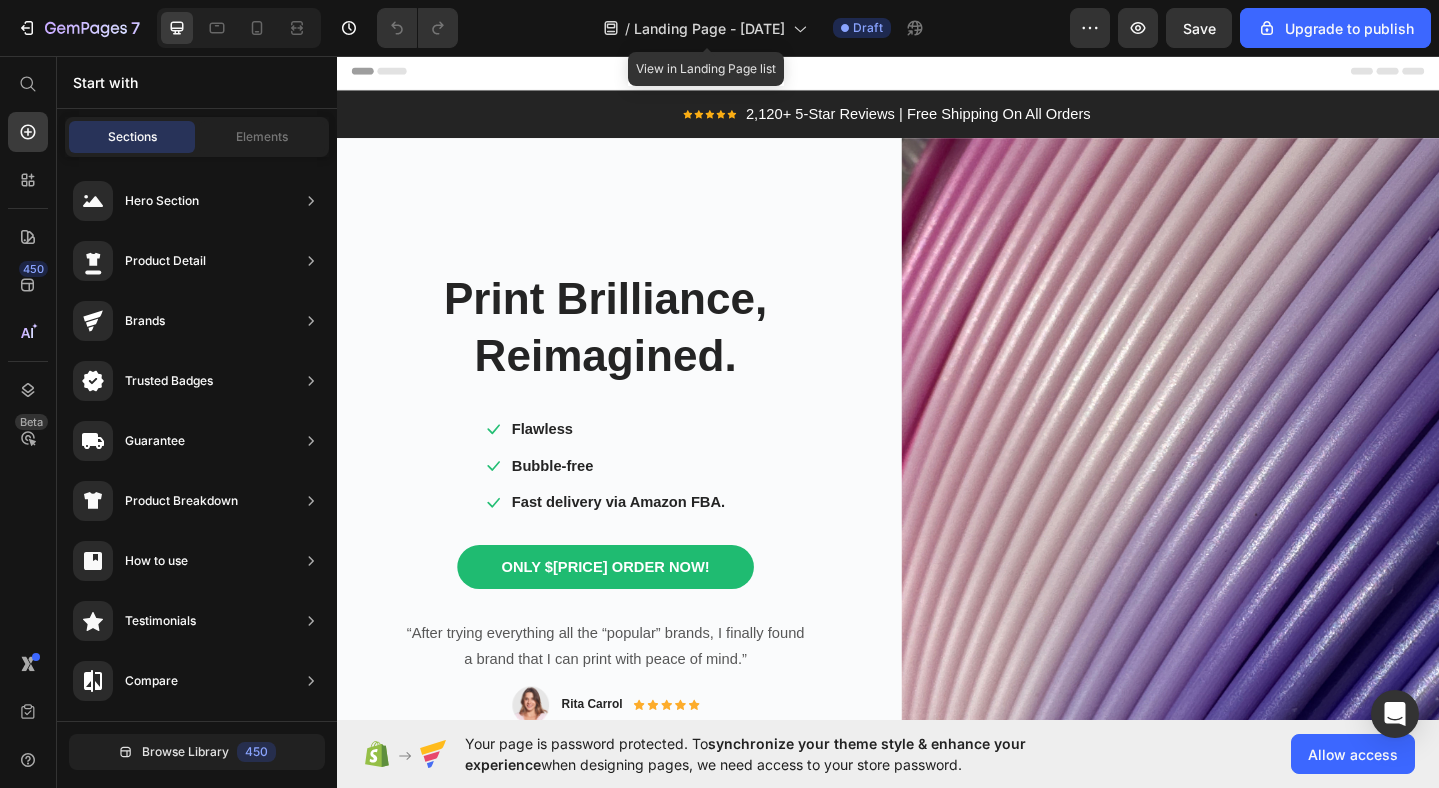 click on "Landing Page - Jul 11, 22:09:33" at bounding box center [709, 28] 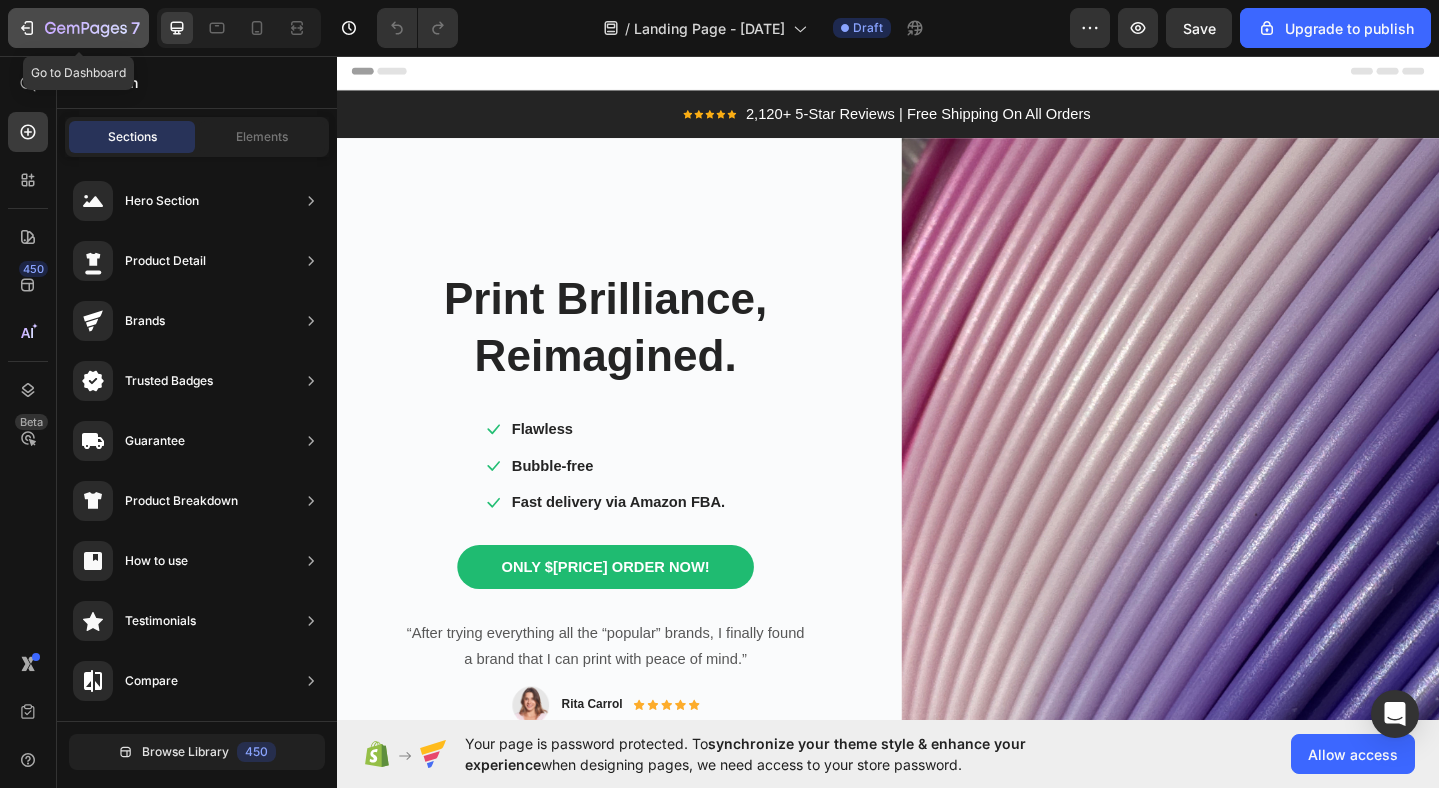click 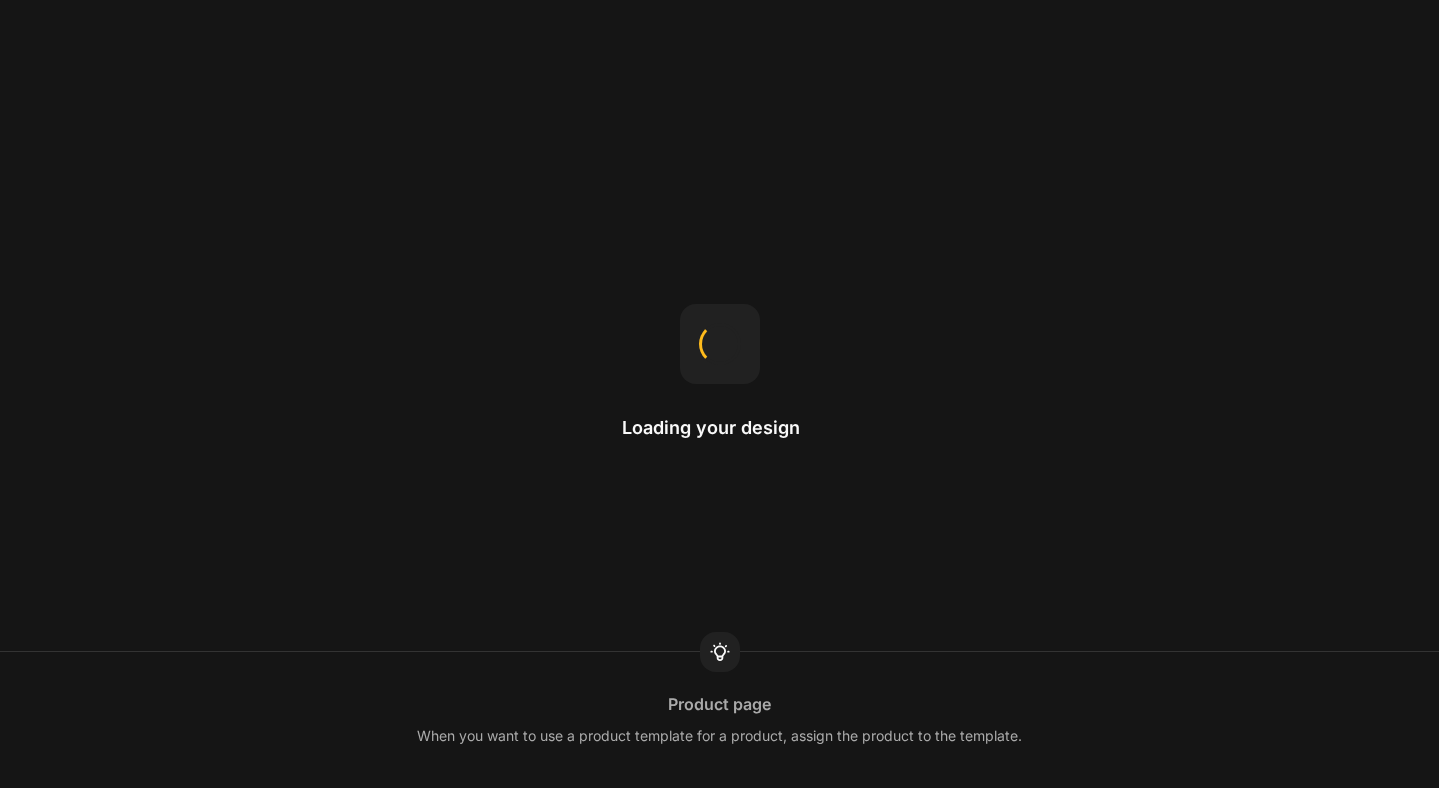 scroll, scrollTop: 0, scrollLeft: 0, axis: both 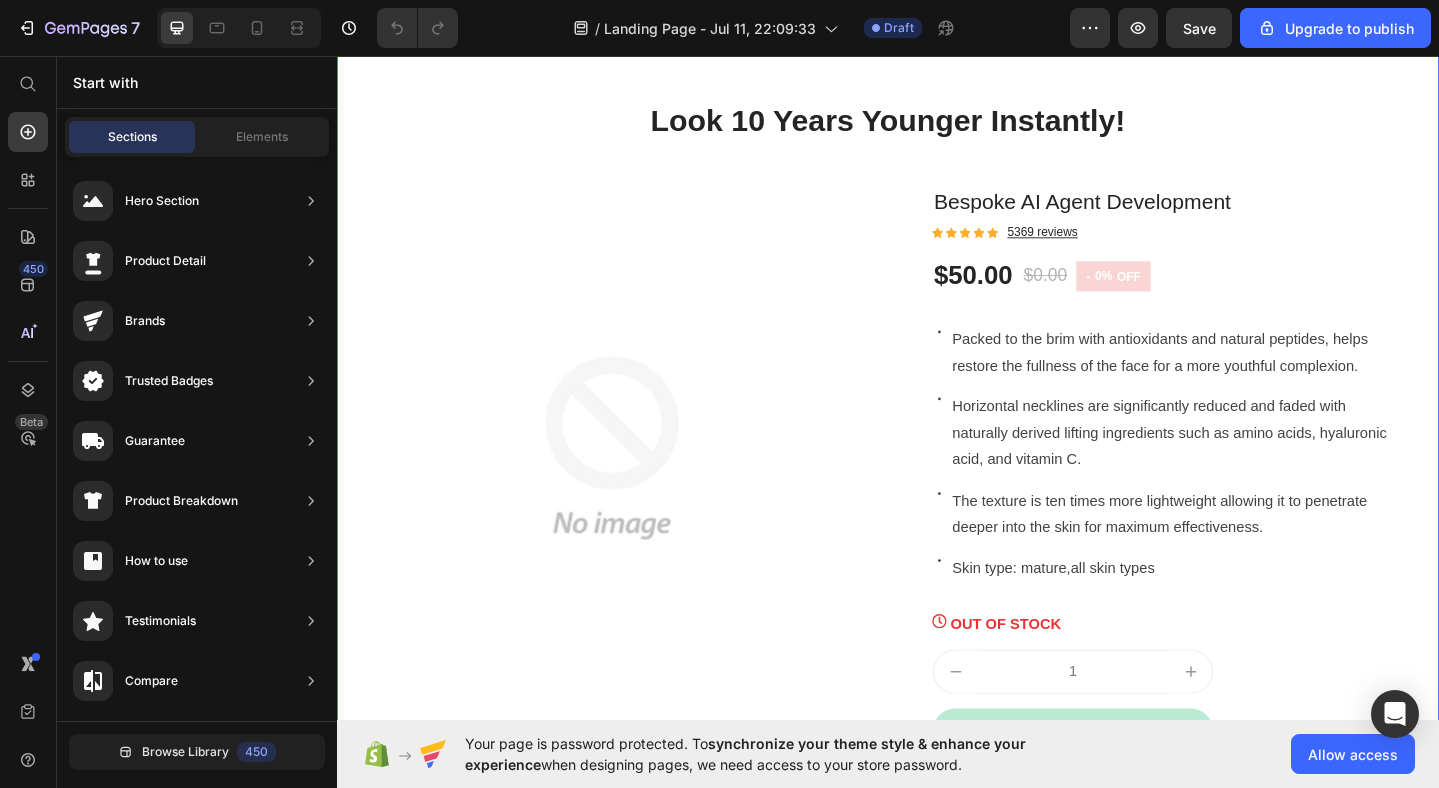 click on "Look 10 Years Younger Instantly! Heading Row
Product Images & Gallery Bespoke AI Agent Development Product Title                Icon                Icon                Icon                Icon                Icon Icon List Hoz 5369 reviews Text block Row $50.00 Product Price $0.00 Product Price - 0% OFF Product Tag Row
Icon Packed to the brim with antioxidants and natural peptides, helps restore the fullness of the face for a more youthful complexion. Text block Row
Icon Horizontal necklines are significantly reduced and faded with naturally derived lifting ingredients such as amino acids, hyaluronic acid, and vitamin C. Text block Row
Icon The texture is ten times more lightweight allowing it to penetrate deeper into the skin for maximum effectiveness. Text block Row
Icon Skin type: mature,all skin types Text block Row
OUT OF STOCK Product Stock Counter 1 Product Quantity Out of stock Product Cart Button" at bounding box center [937, 459] 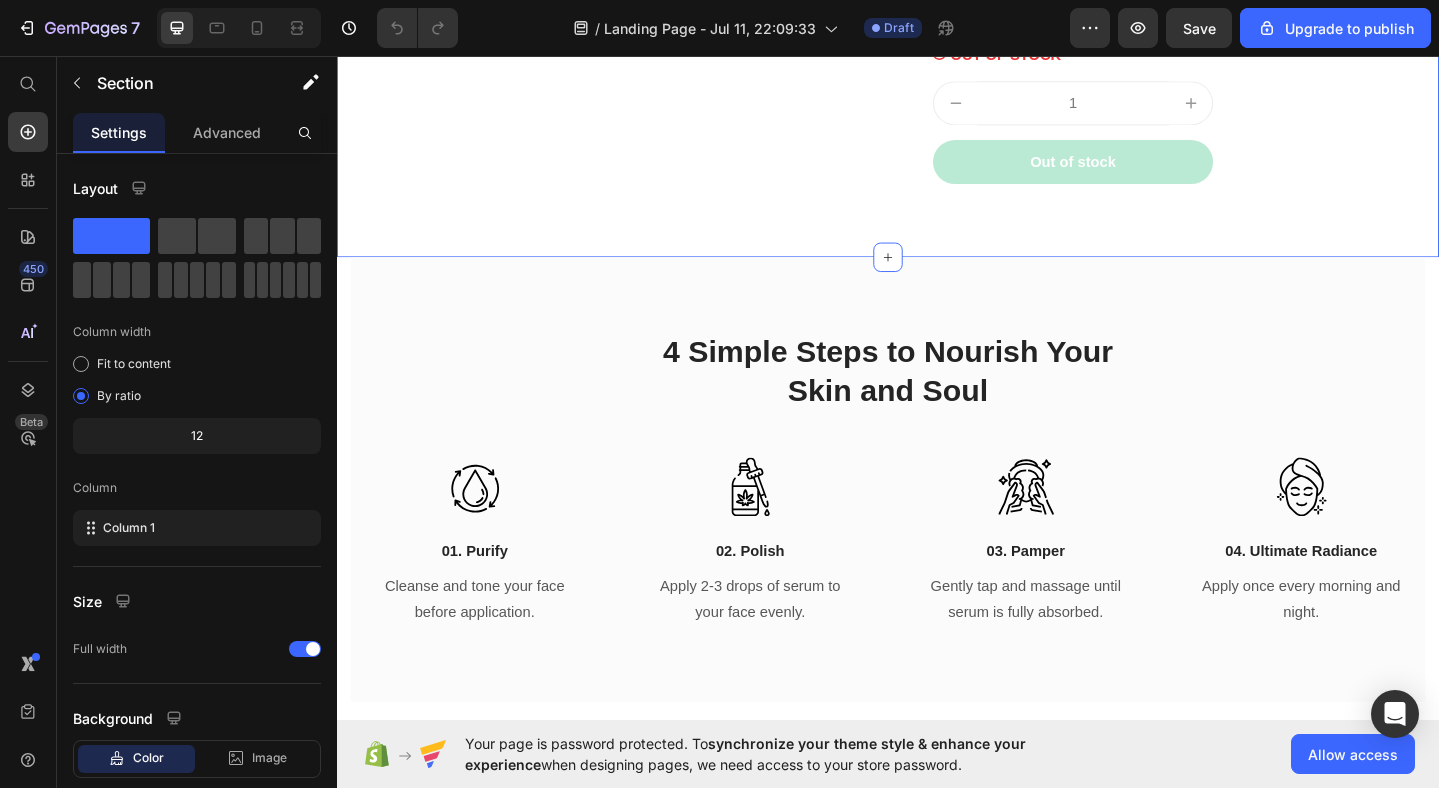 scroll, scrollTop: 3947, scrollLeft: 0, axis: vertical 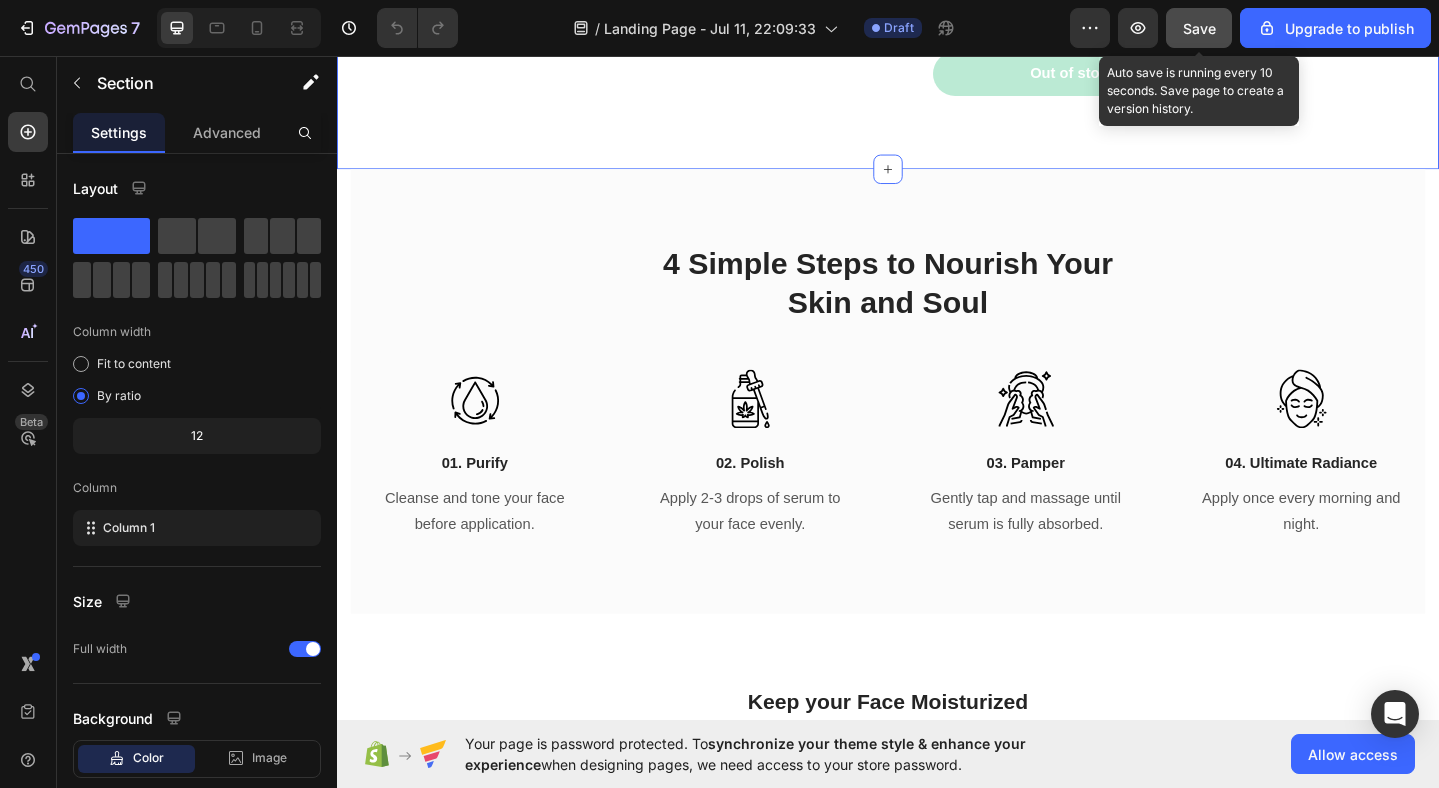 drag, startPoint x: 314, startPoint y: 148, endPoint x: 1192, endPoint y: 25, distance: 886.5737 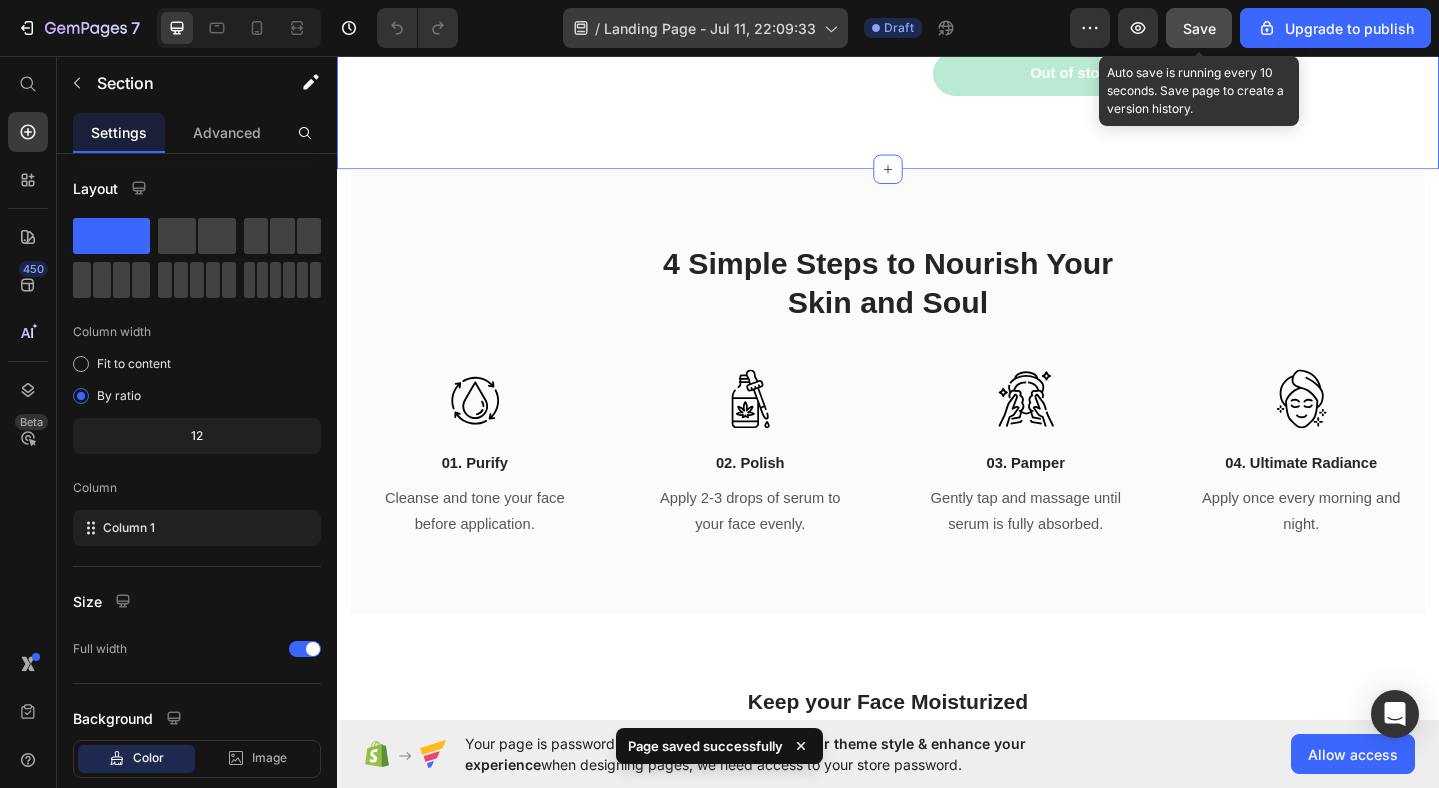 drag, startPoint x: 1192, startPoint y: 25, endPoint x: 835, endPoint y: 30, distance: 357.035 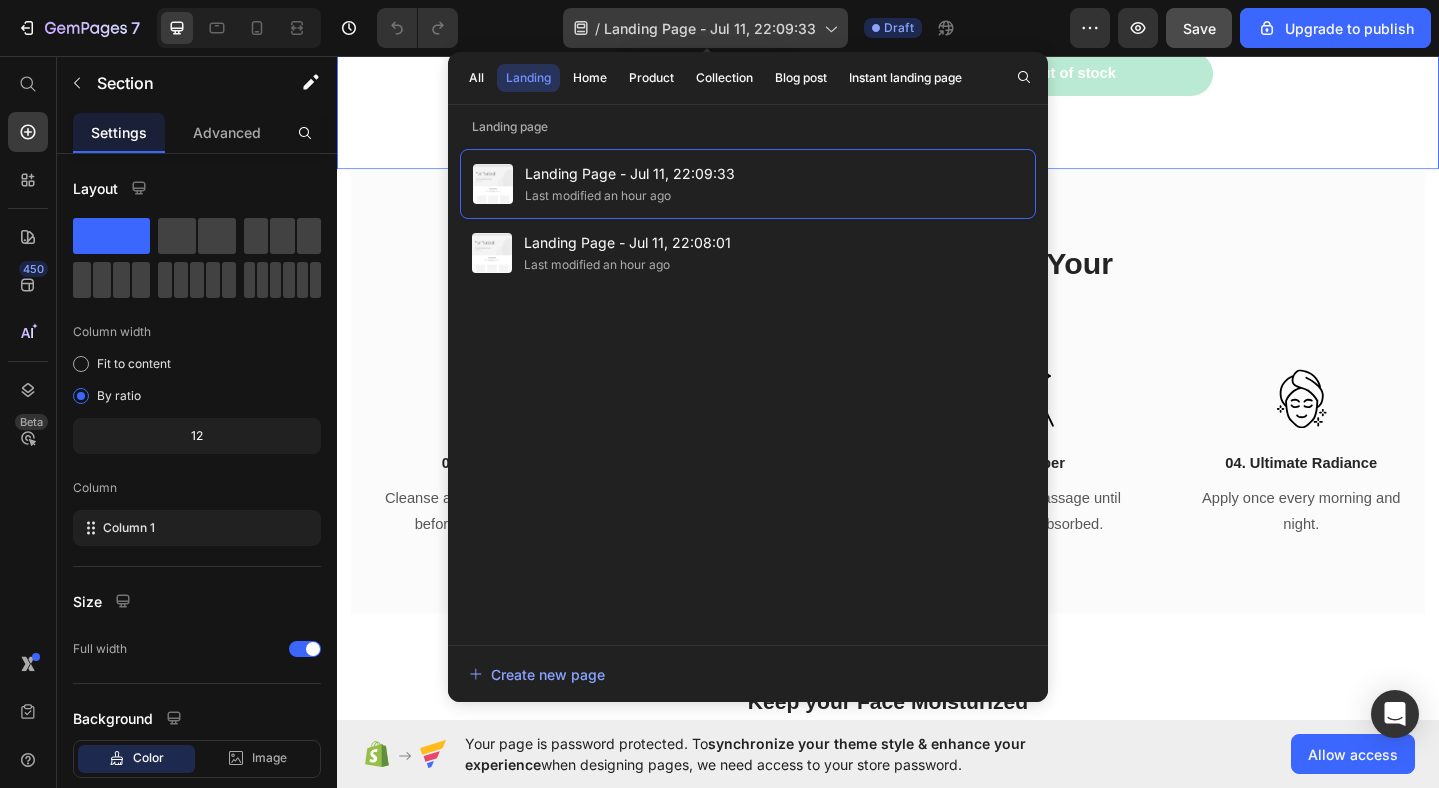 click on "Landing Page - Jul 11, 22:09:33" at bounding box center (710, 28) 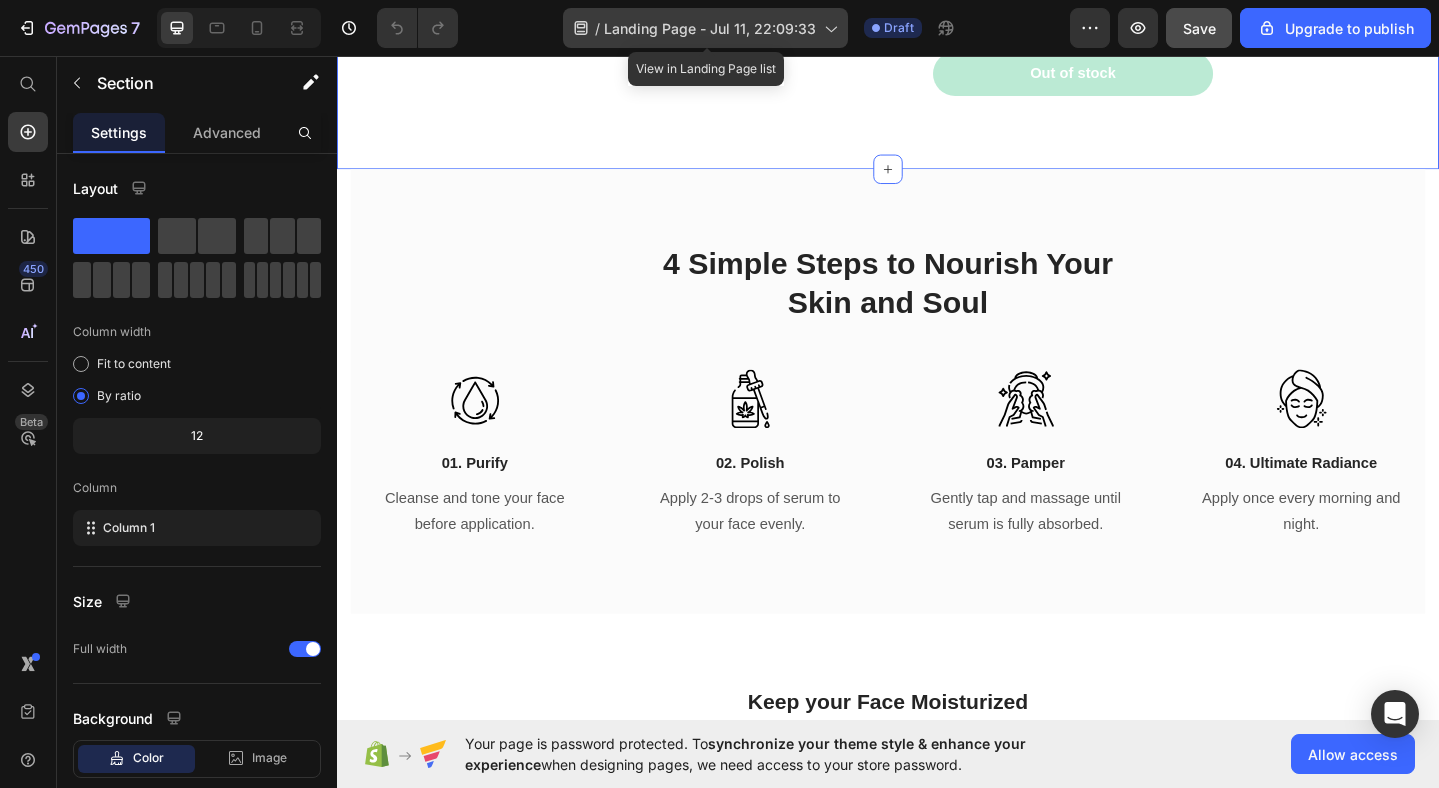 click on "Landing Page - Jul 11, 22:09:33" at bounding box center [710, 28] 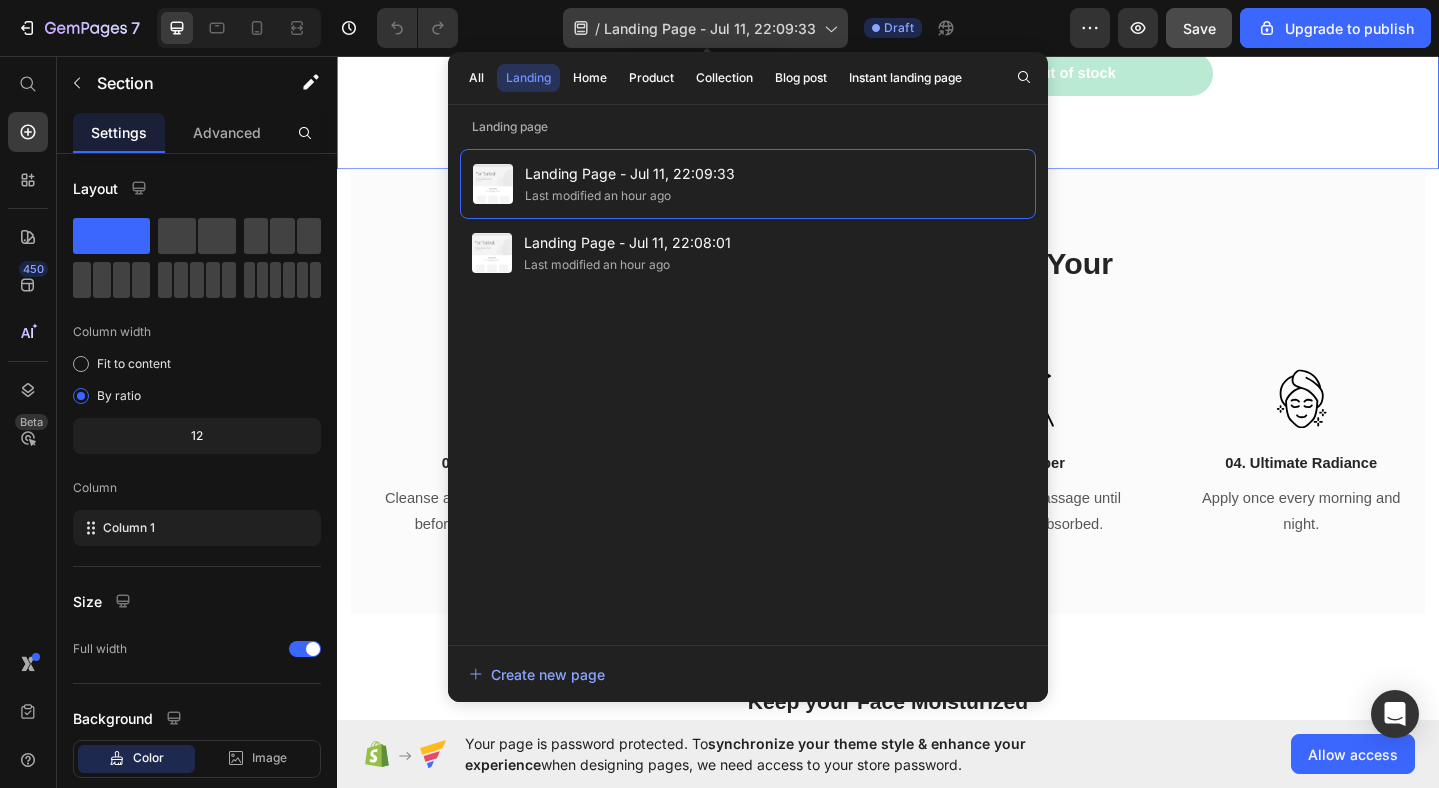 click on "Landing Page - Jul 11, 22:09:33" at bounding box center [710, 28] 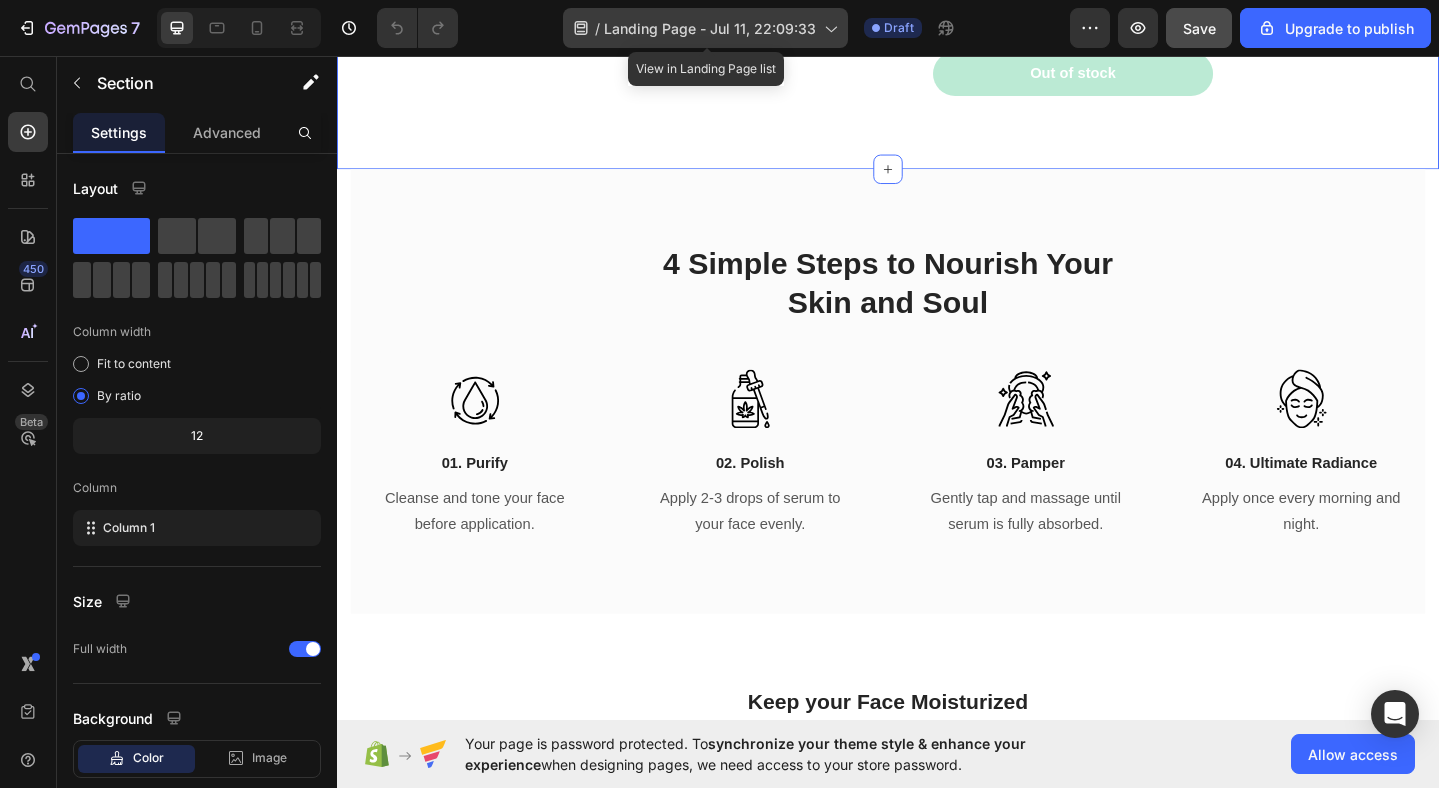 click on "Landing Page - Jul 11, 22:09:33" at bounding box center [710, 28] 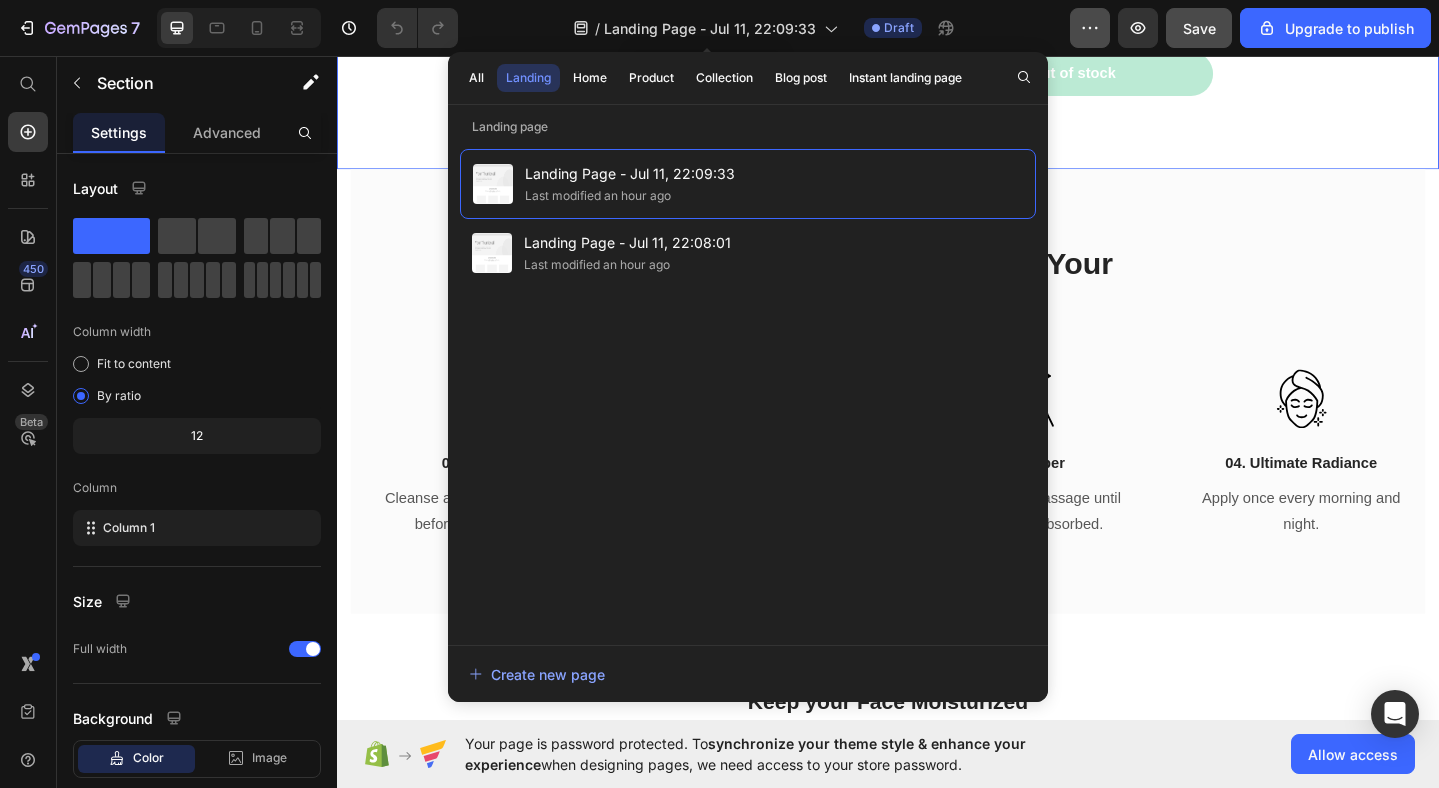 drag, startPoint x: 835, startPoint y: 30, endPoint x: 1105, endPoint y: 32, distance: 270.00742 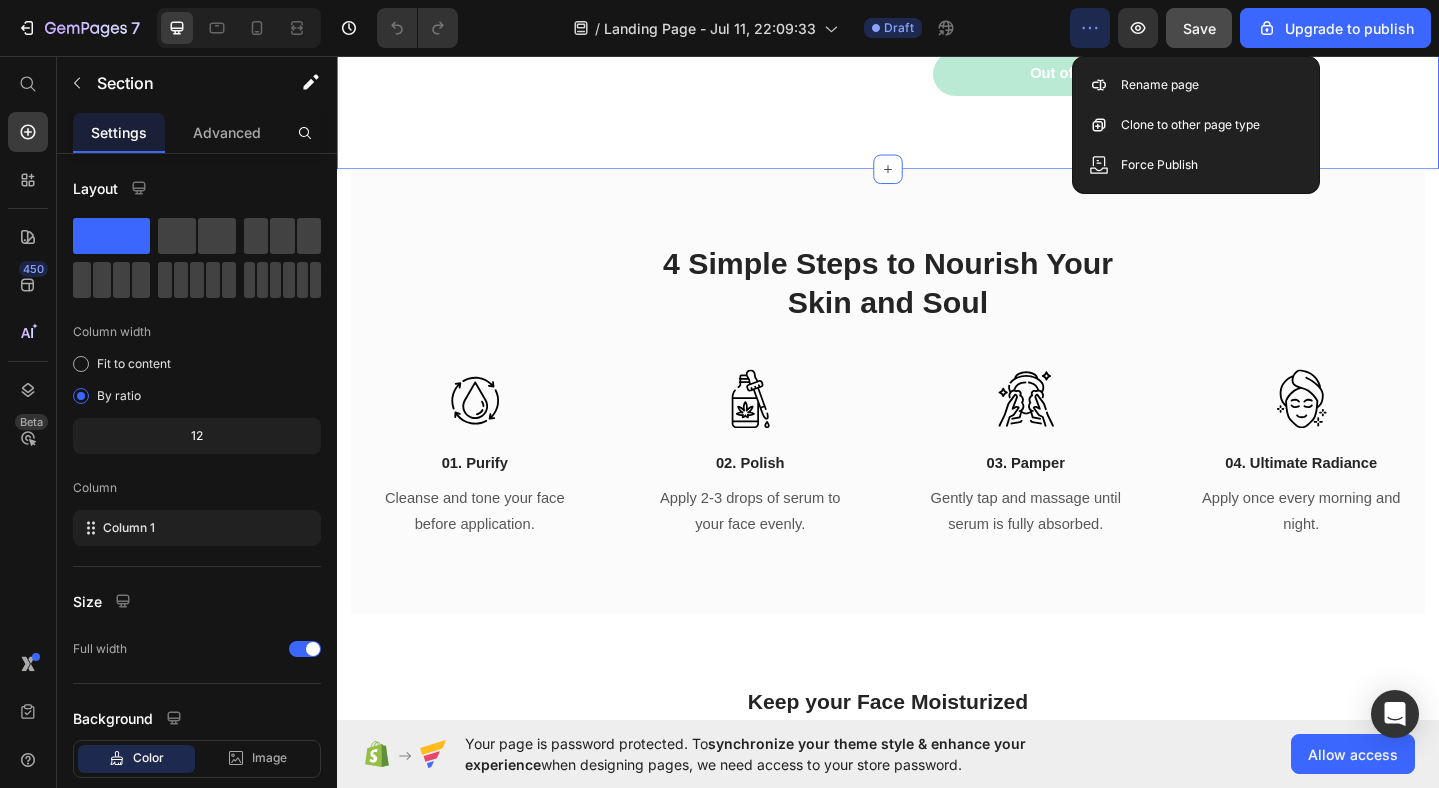 click on "Rename page" at bounding box center (1160, 85) 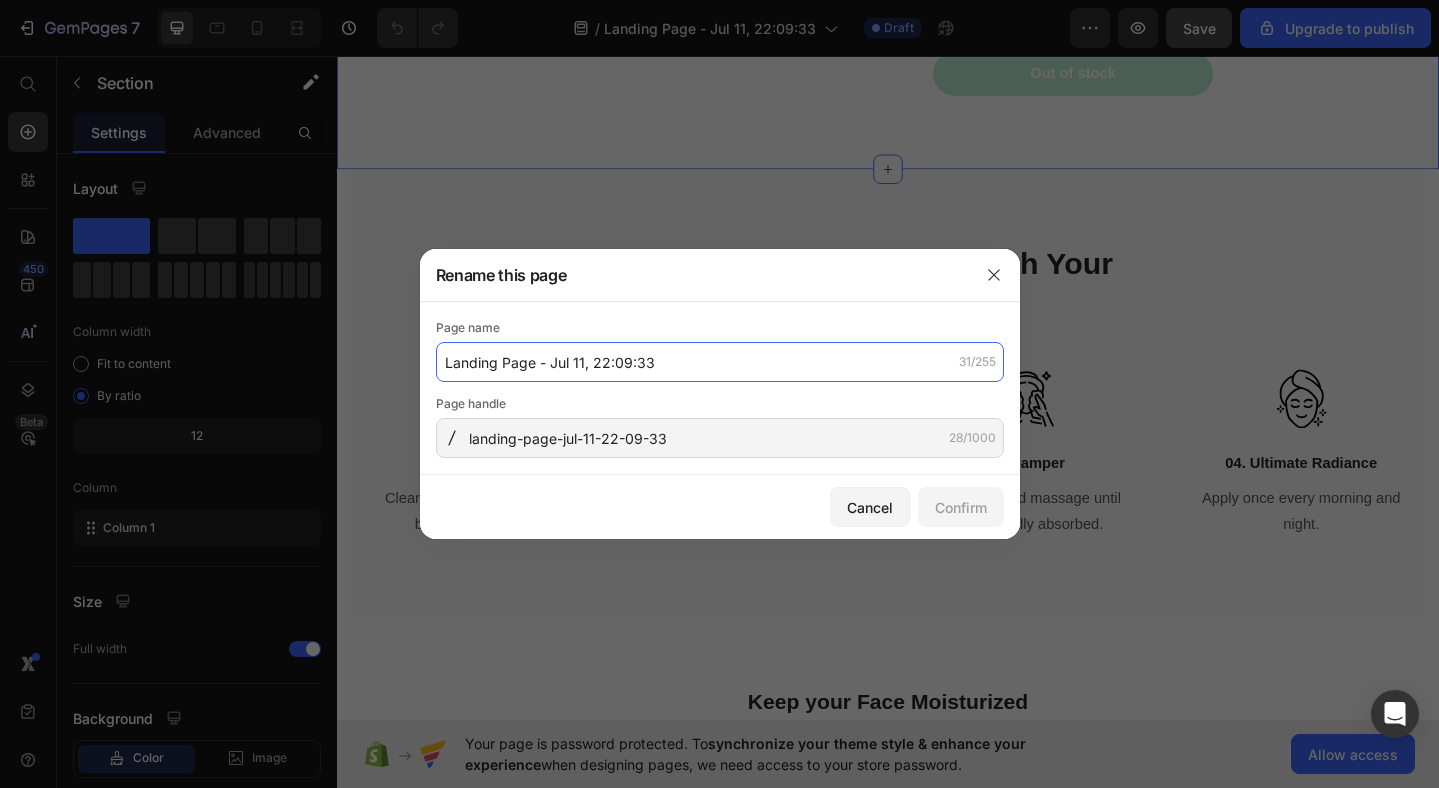 drag, startPoint x: 1105, startPoint y: 32, endPoint x: 504, endPoint y: 373, distance: 691.00073 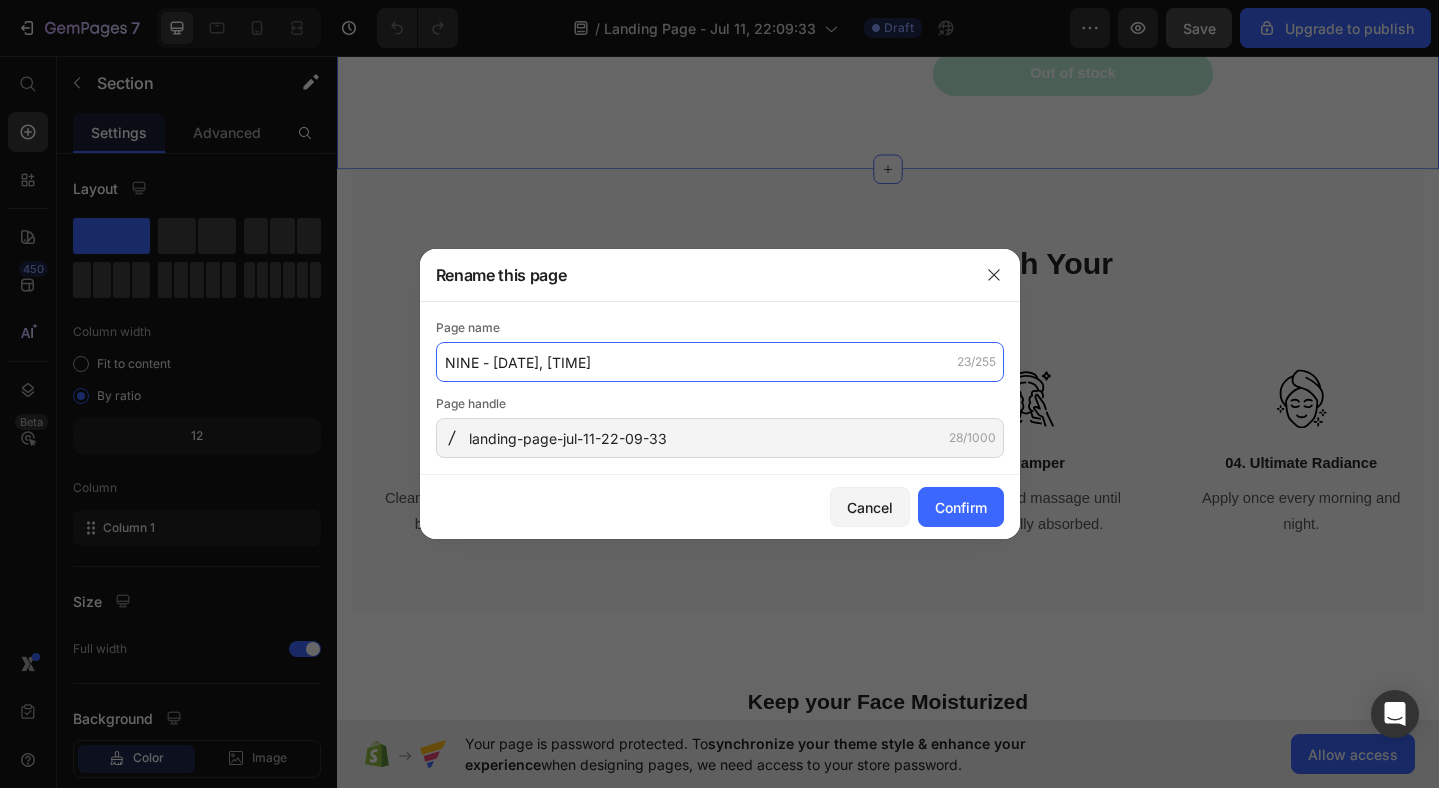 type on "NINE - [MONTH] [DAY], [TIME]" 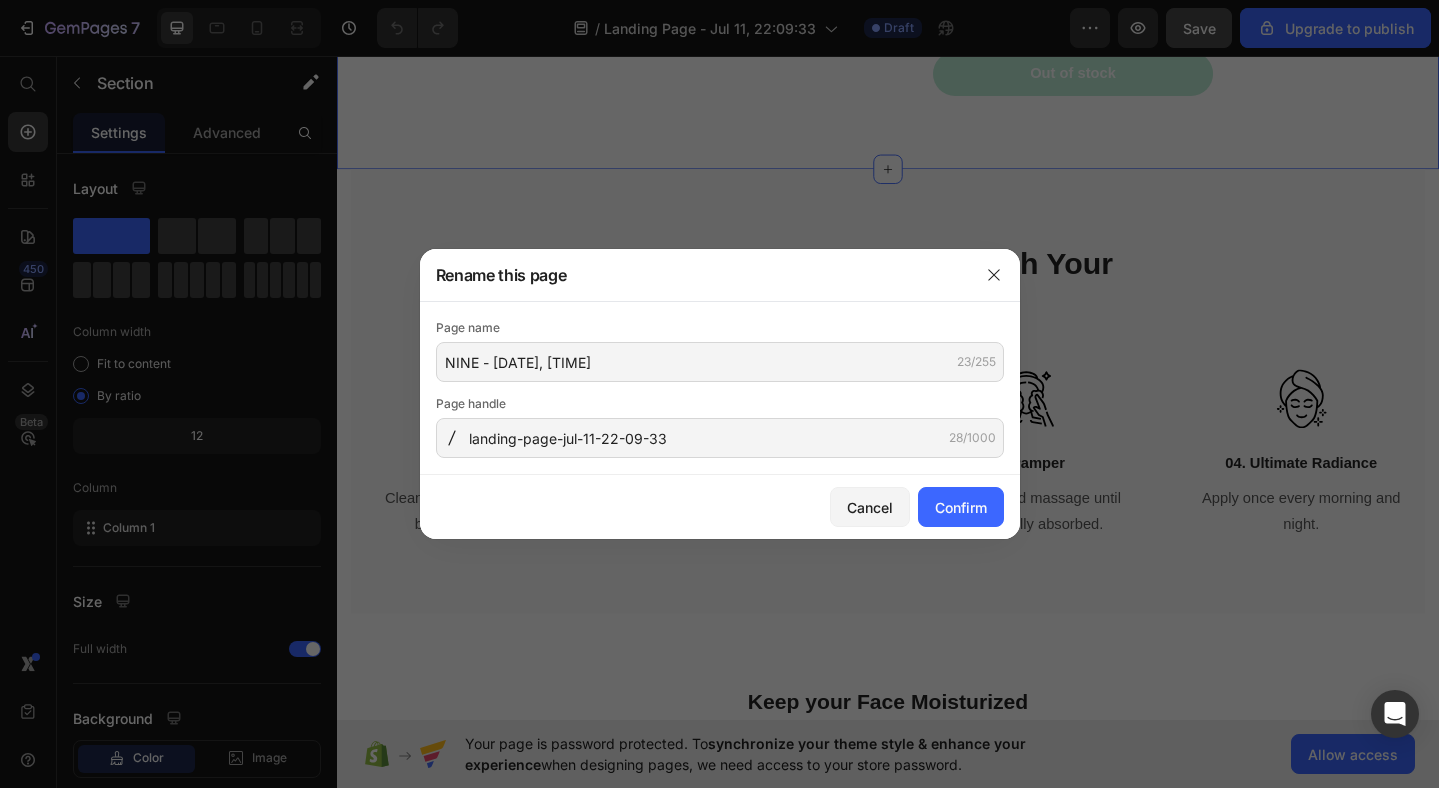 click at bounding box center (452, 438) 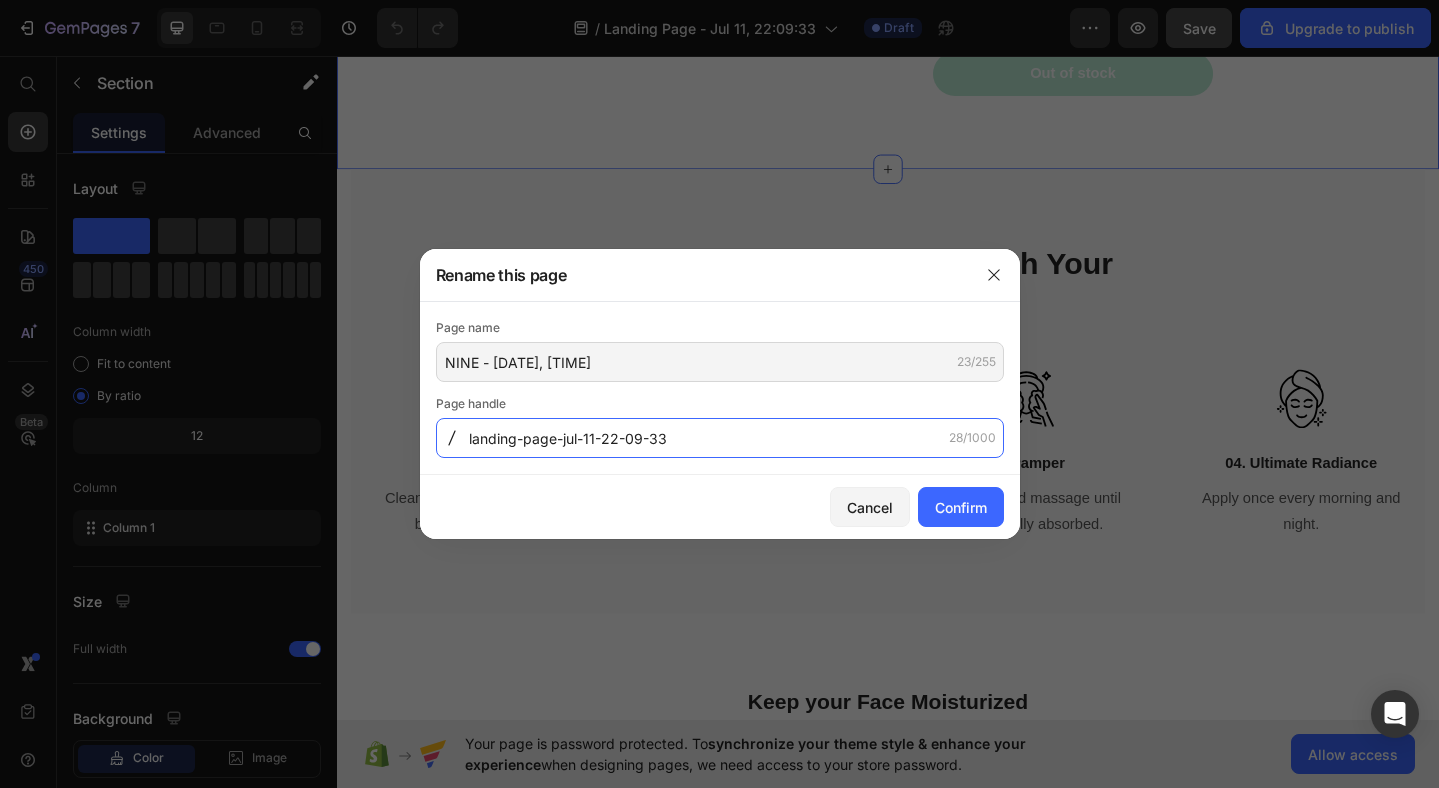 drag, startPoint x: 431, startPoint y: 362, endPoint x: 735, endPoint y: 432, distance: 311.95514 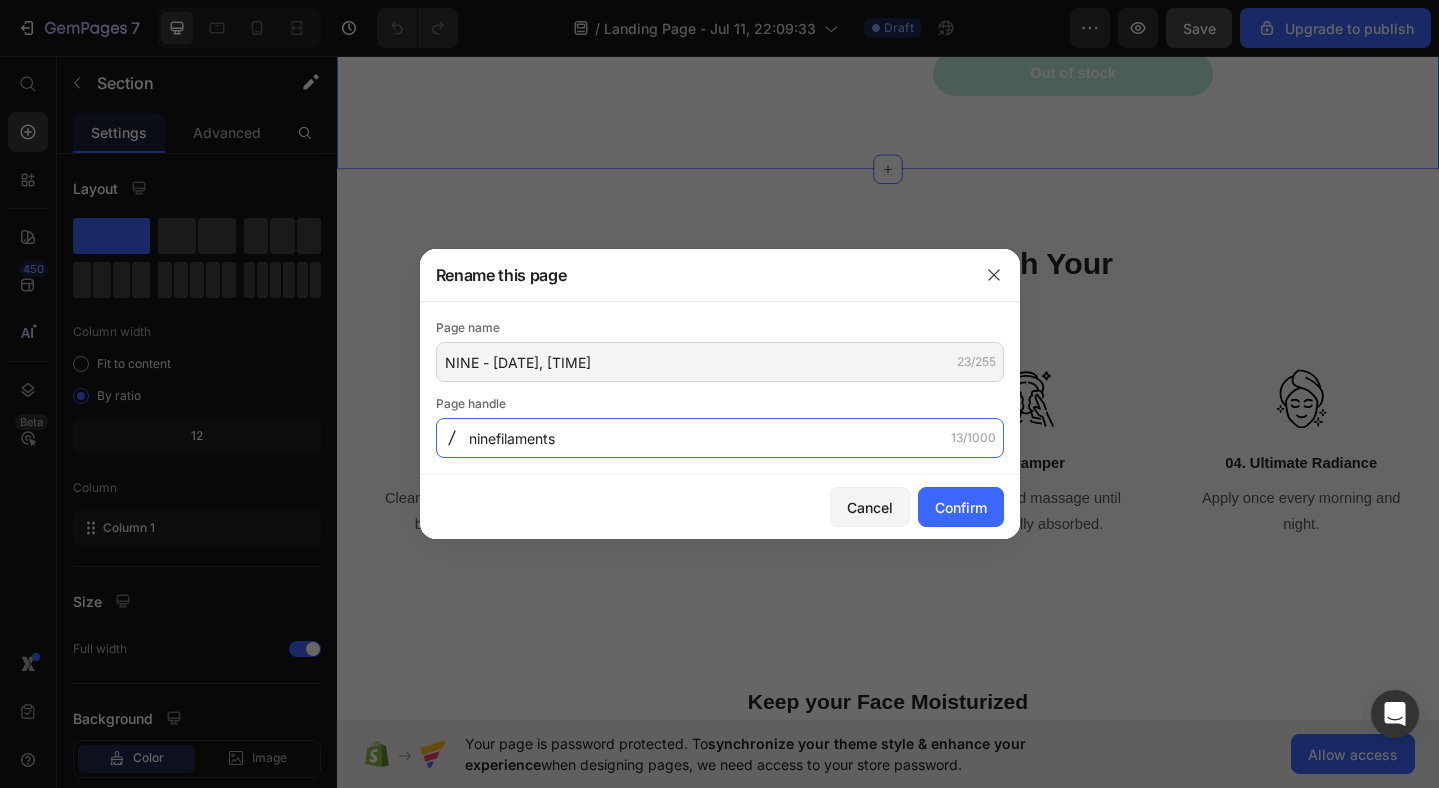 type on "ninefilaments" 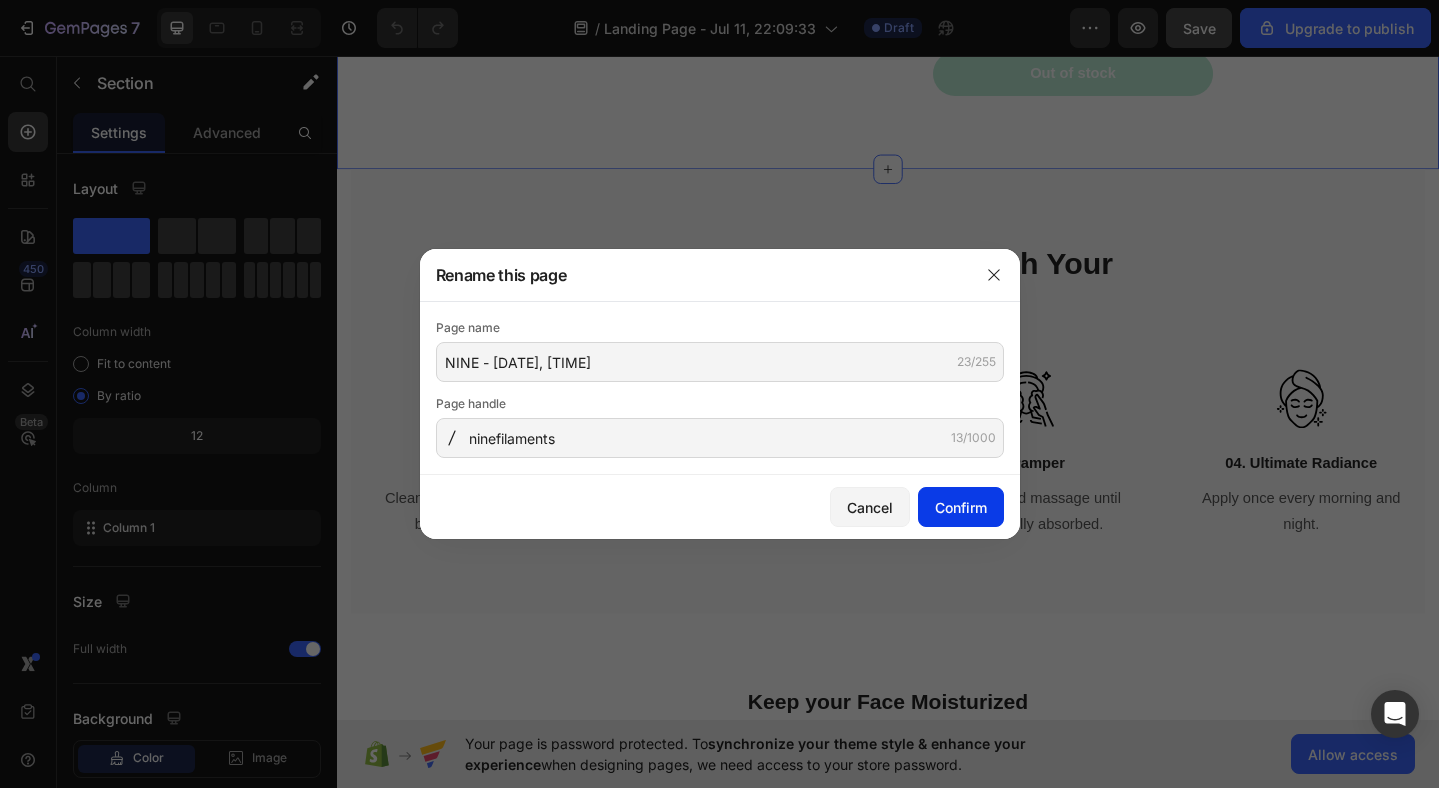 drag, startPoint x: 735, startPoint y: 432, endPoint x: 965, endPoint y: 509, distance: 242.5469 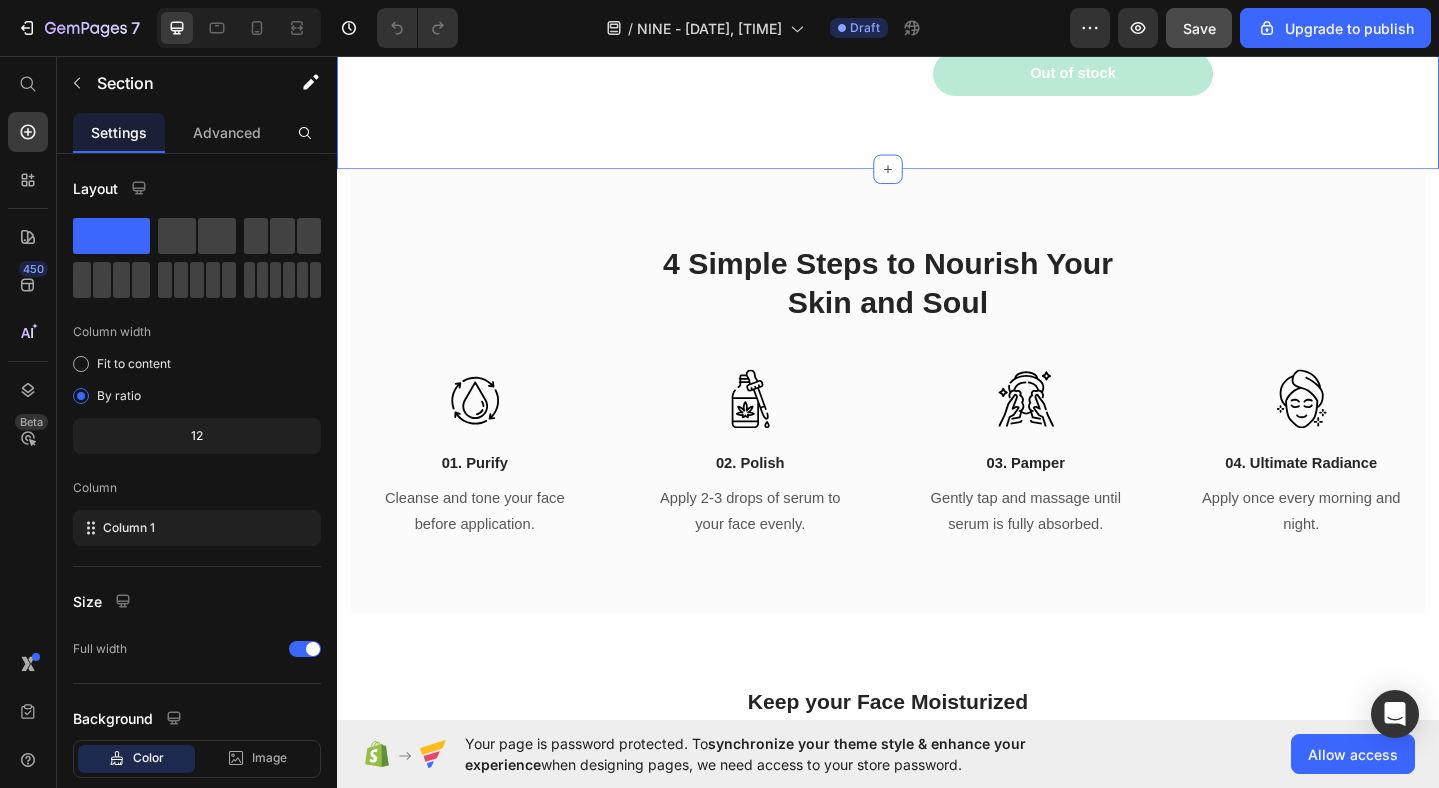 click 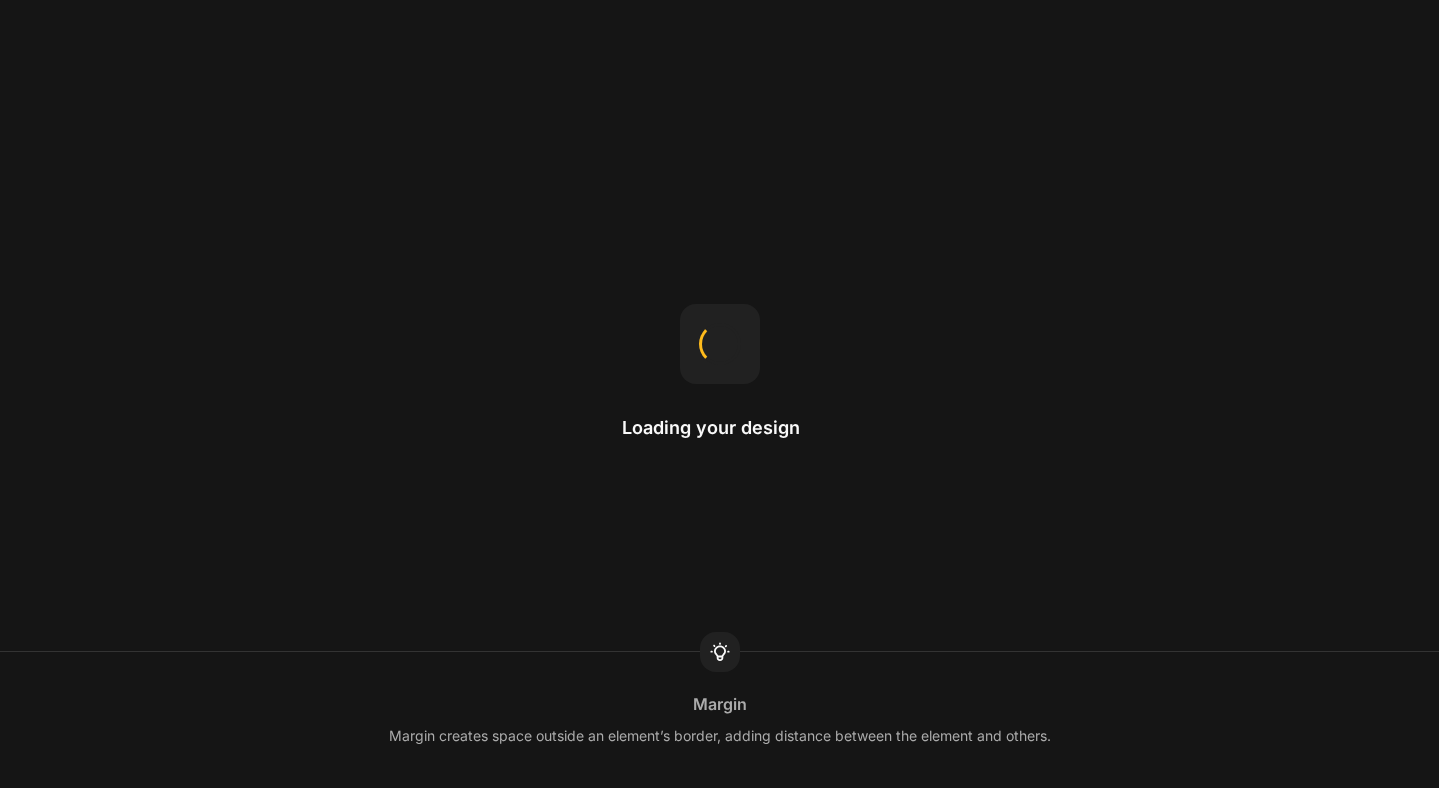 scroll, scrollTop: 0, scrollLeft: 0, axis: both 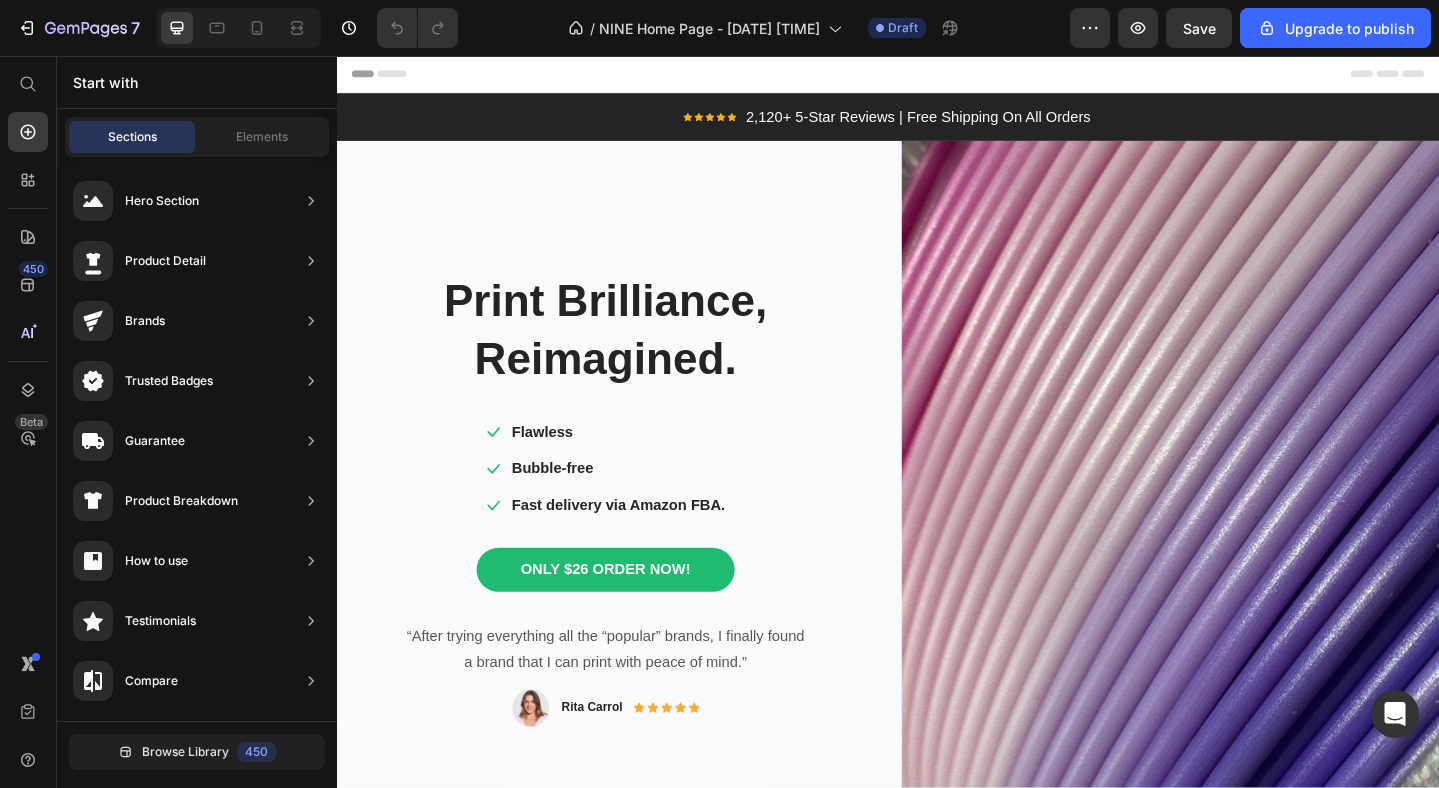 click 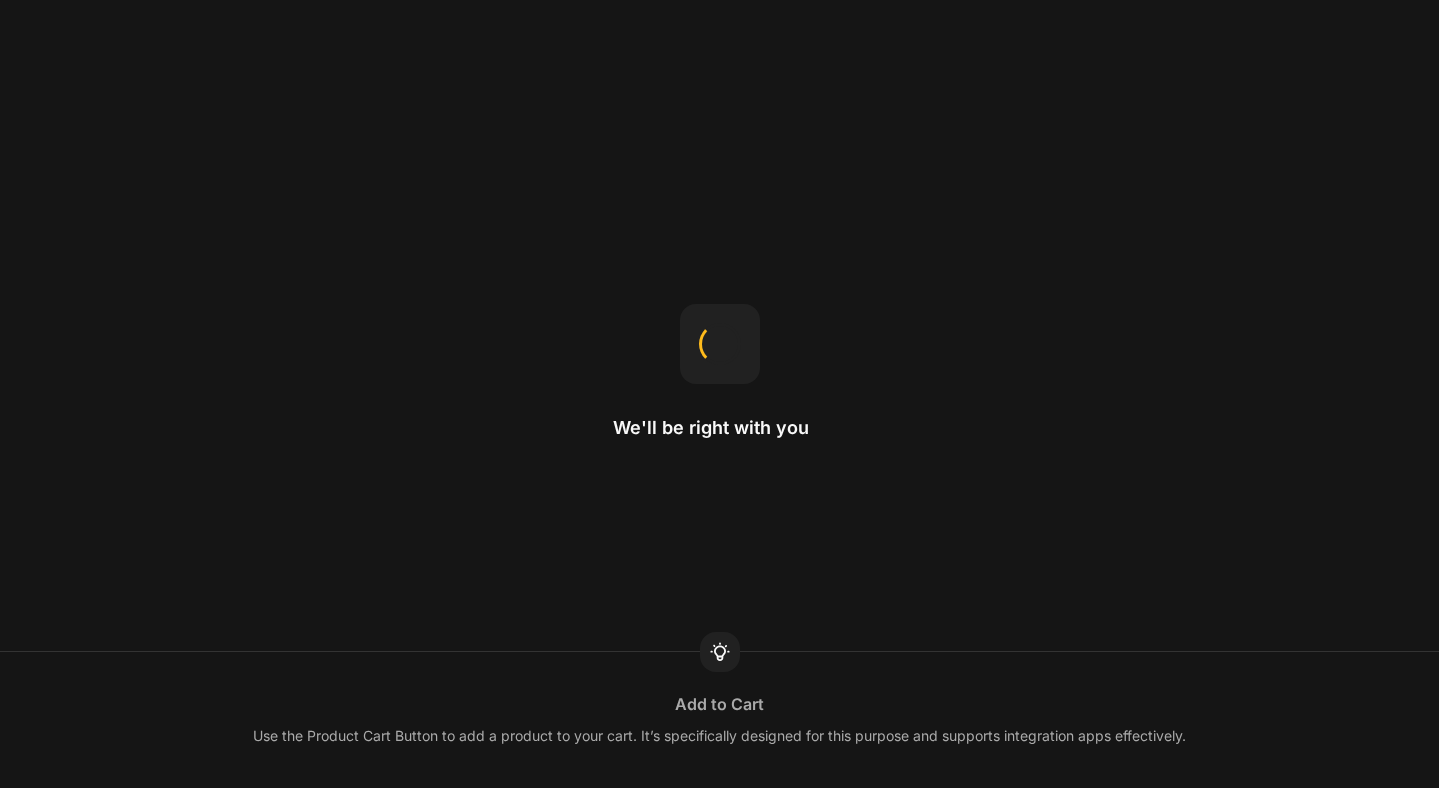scroll, scrollTop: 0, scrollLeft: 0, axis: both 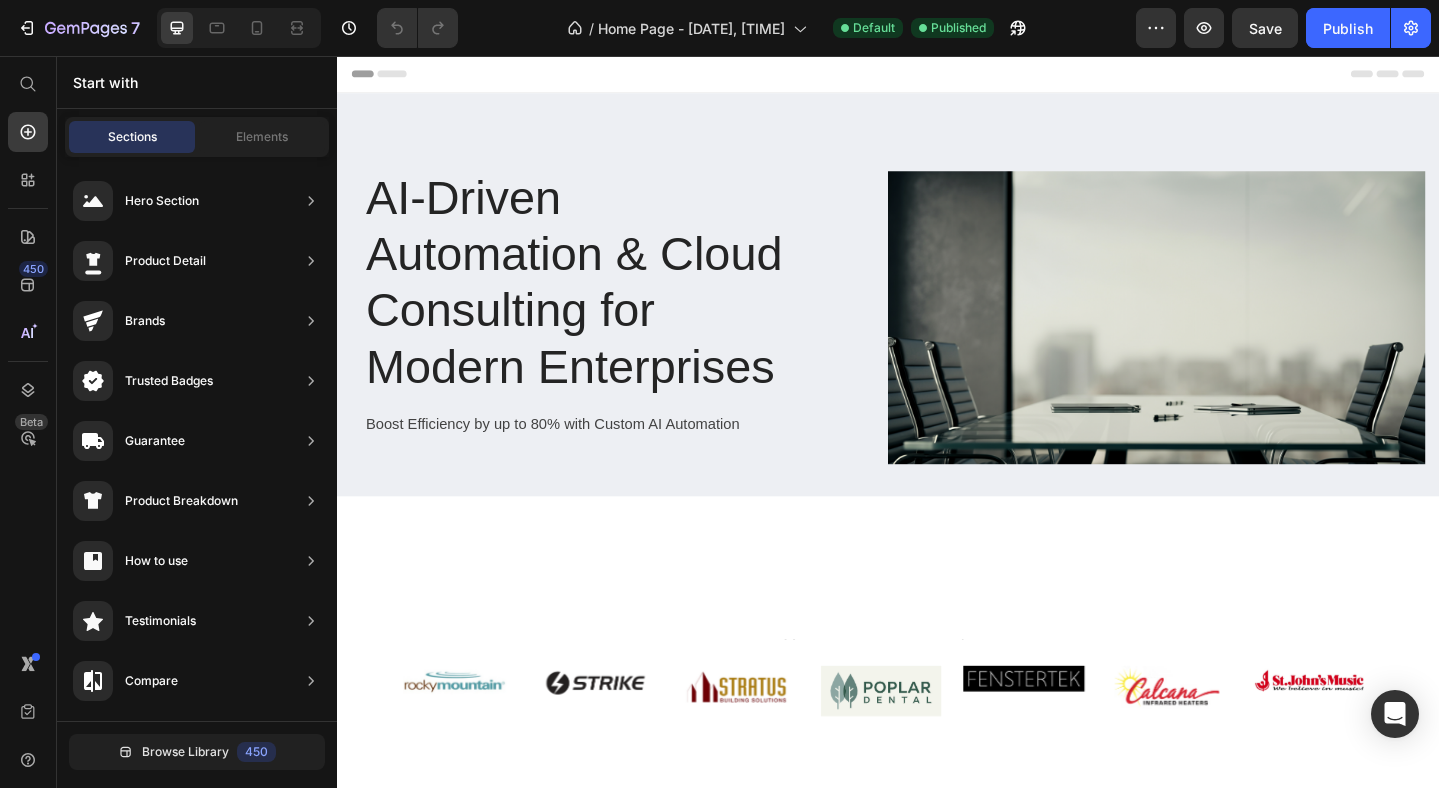 click 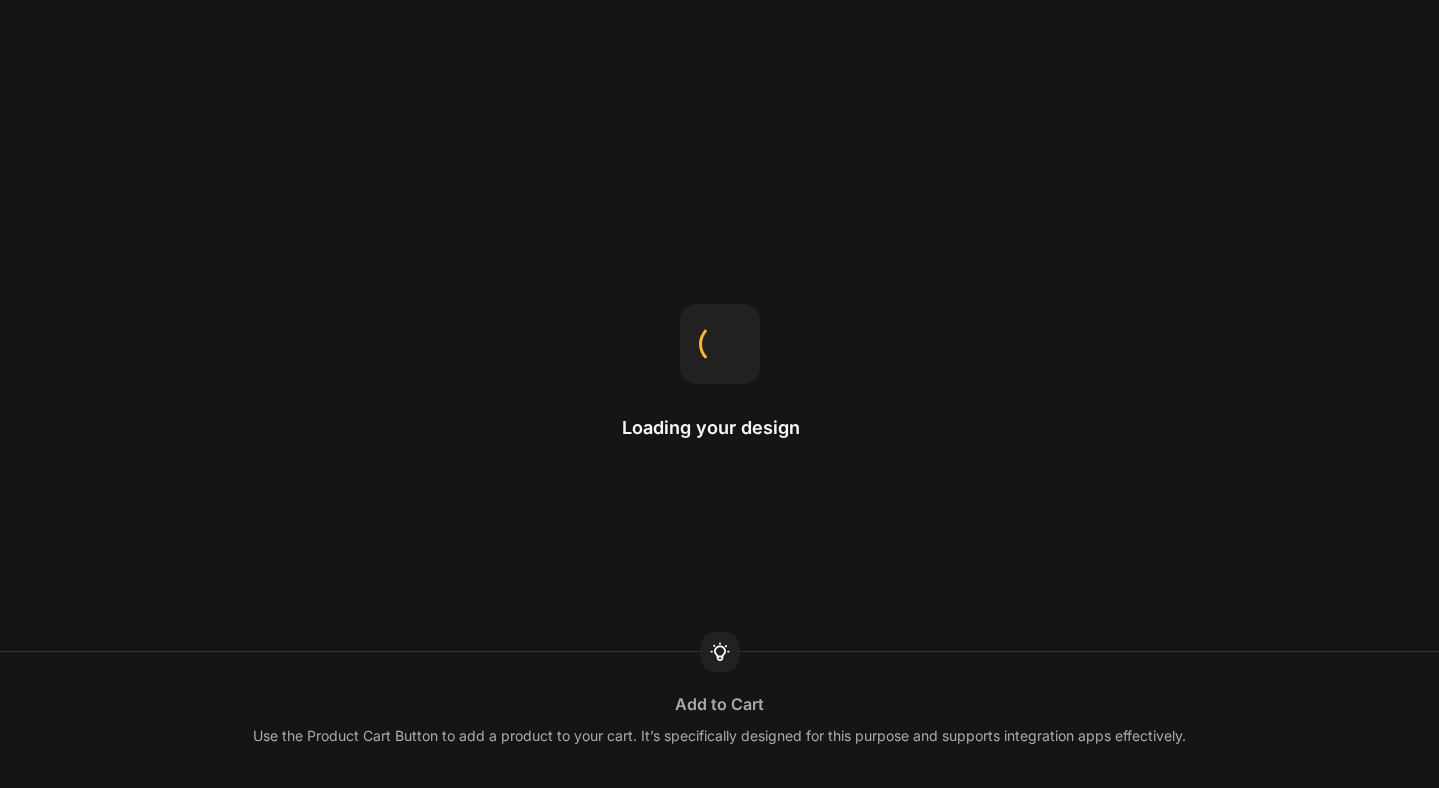 scroll, scrollTop: 0, scrollLeft: 0, axis: both 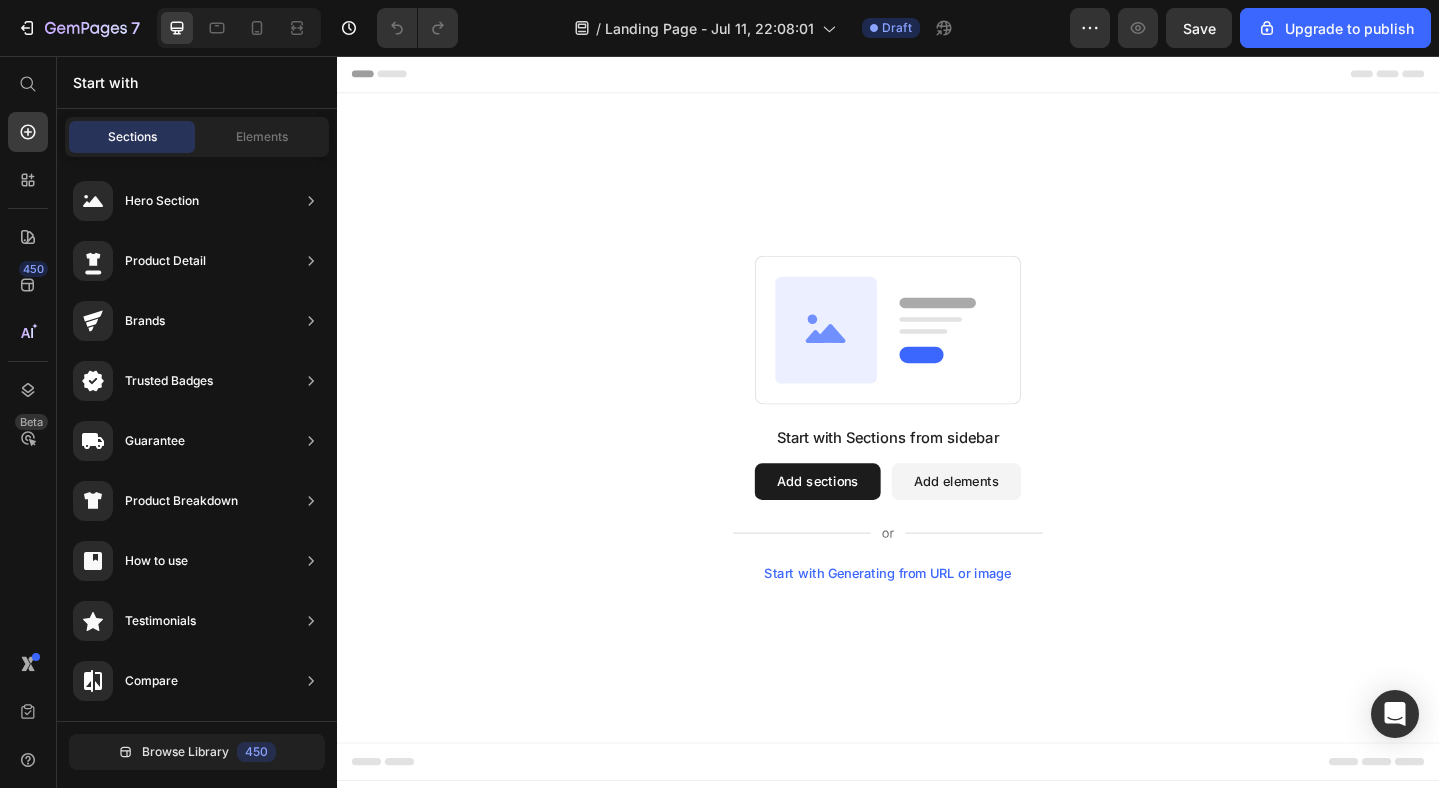 click 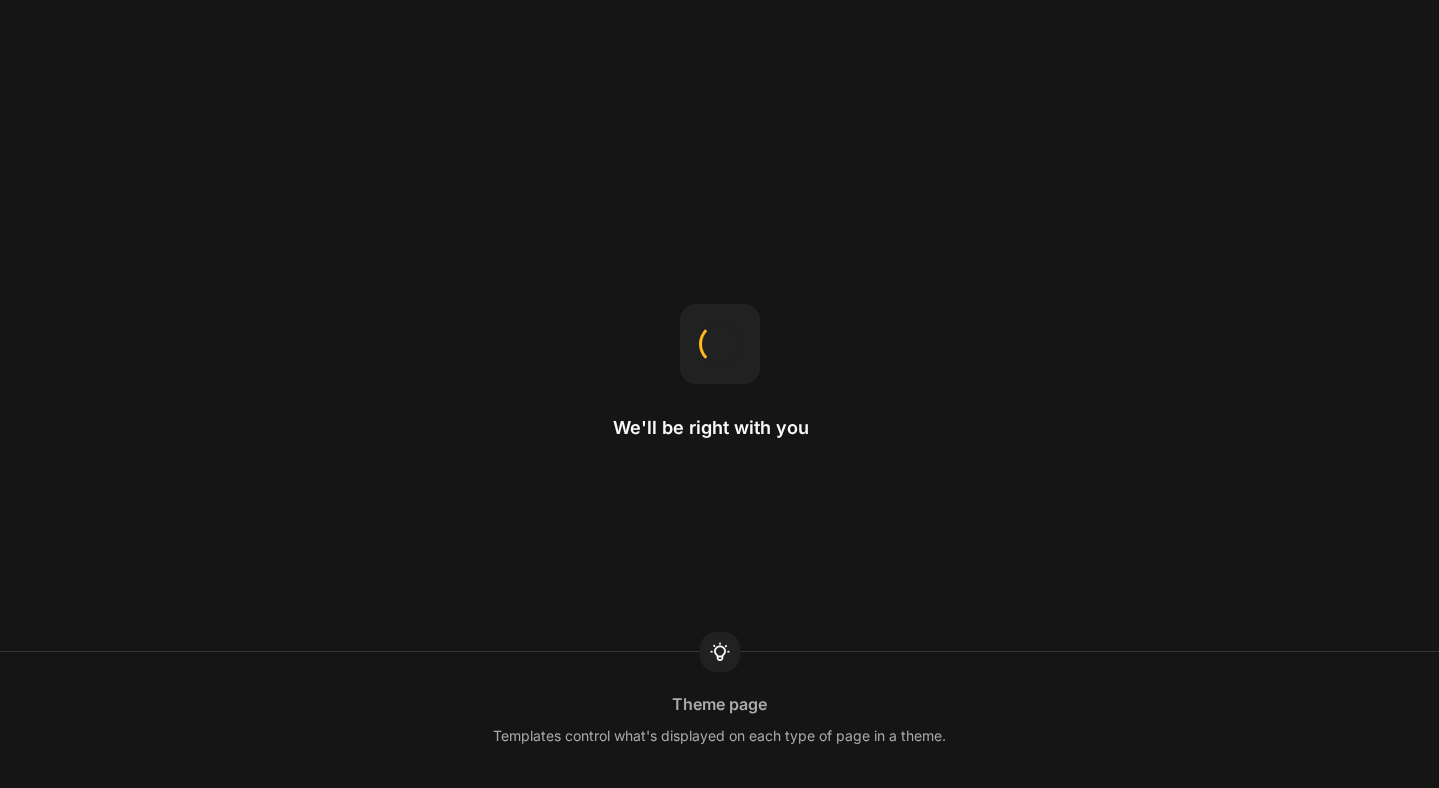 scroll, scrollTop: 0, scrollLeft: 0, axis: both 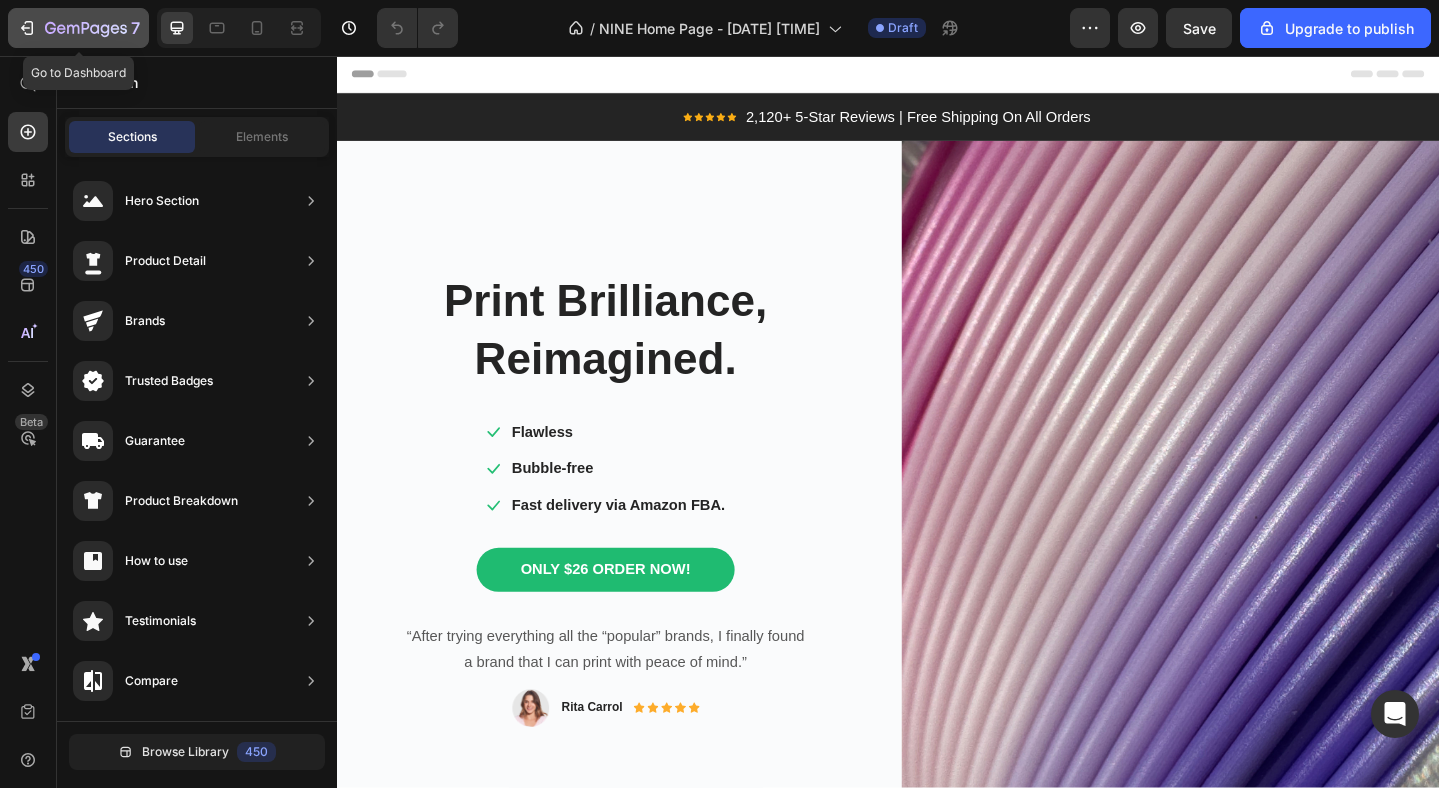 click 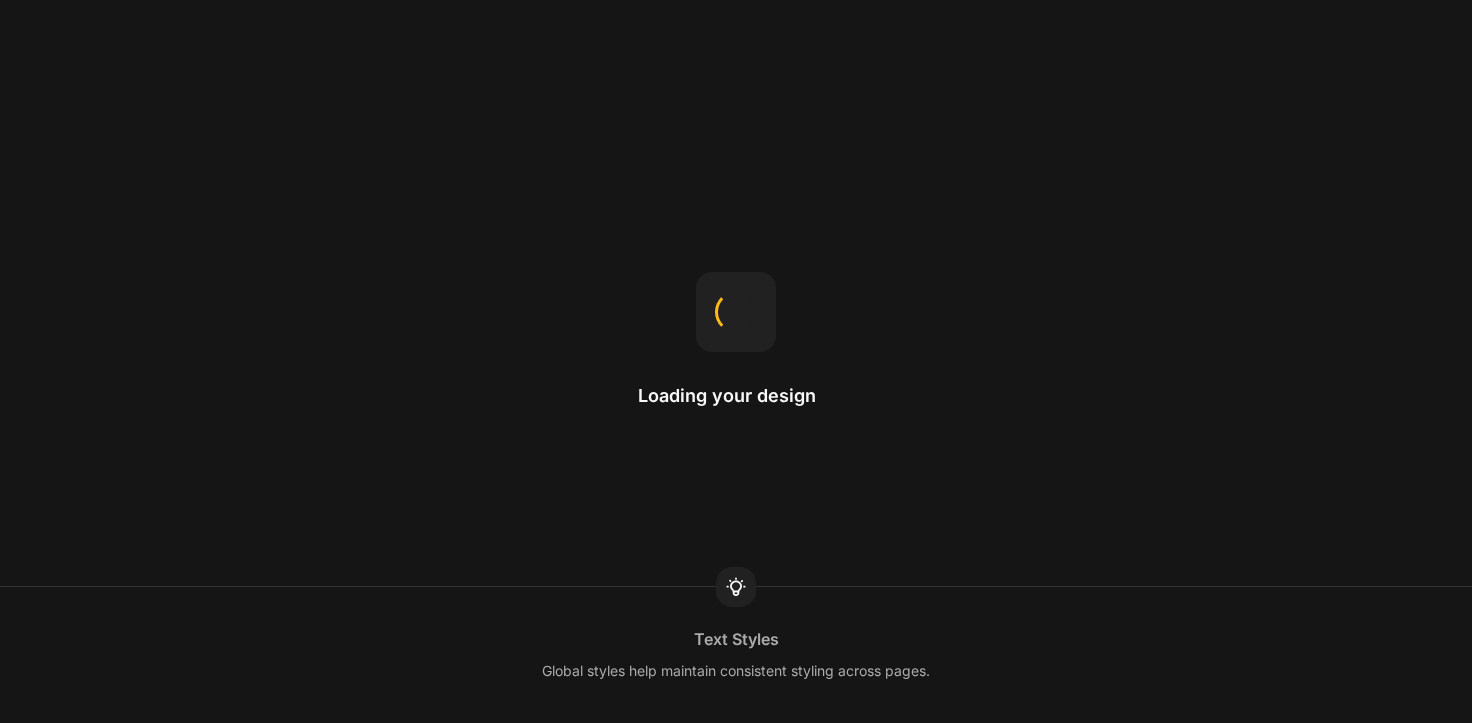 scroll, scrollTop: 0, scrollLeft: 0, axis: both 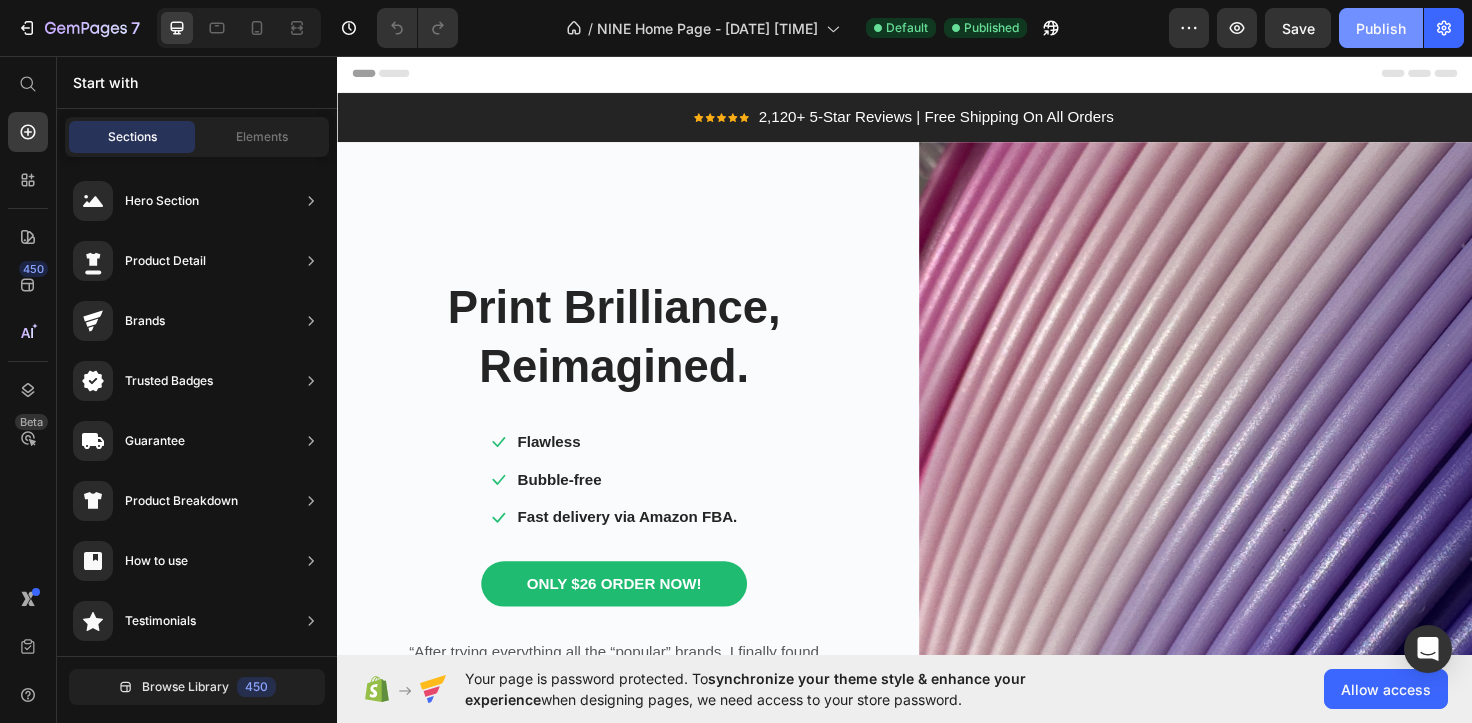 click on "Publish" at bounding box center [1381, 28] 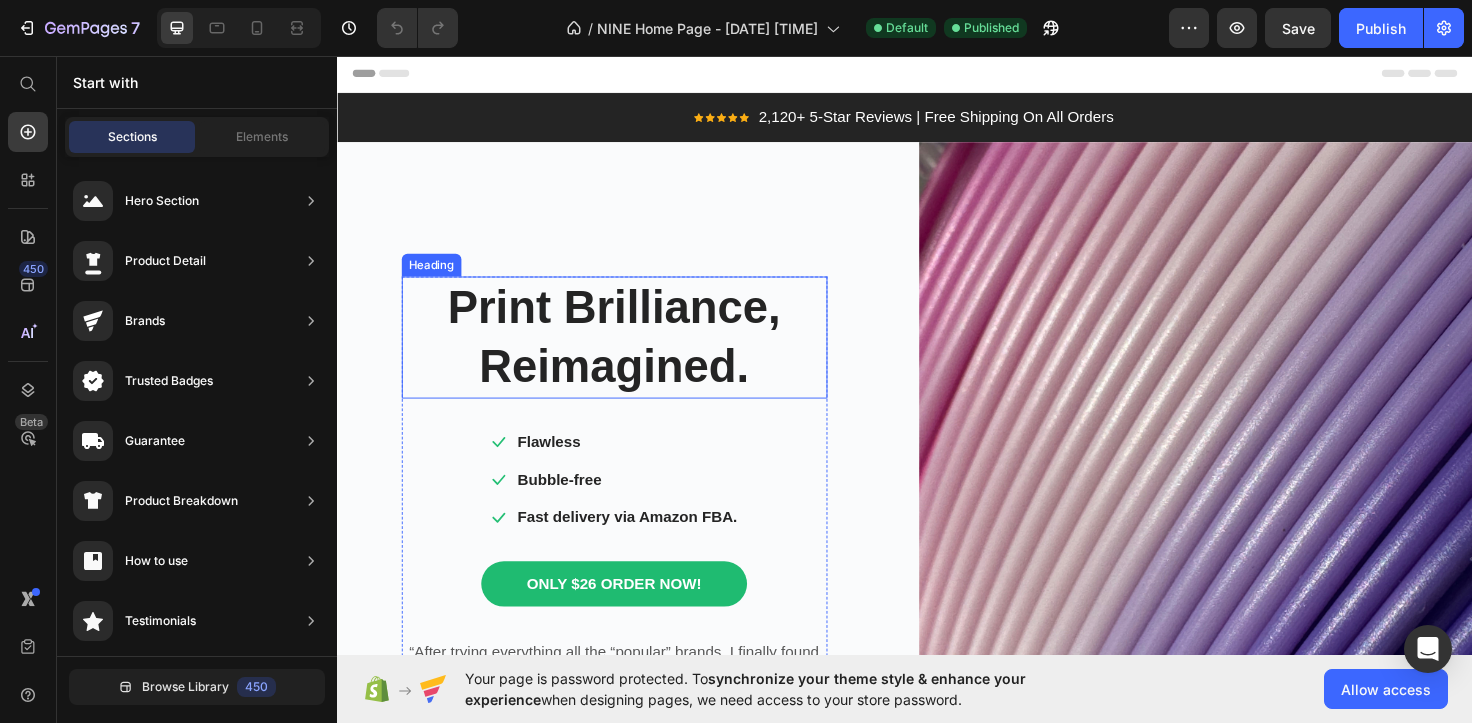 click on "Print Brilliance, Reimagined." at bounding box center [630, 353] 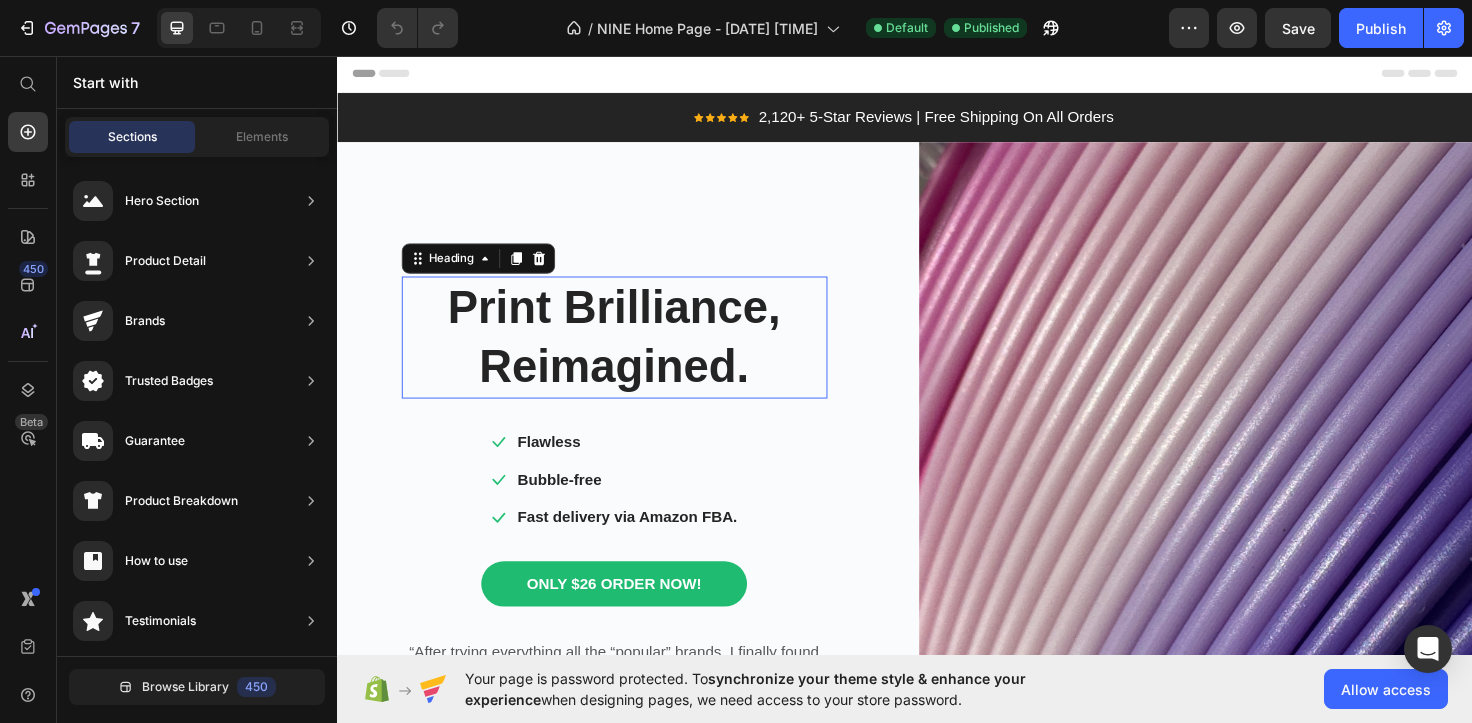 click on "Print Brilliance, Reimagined." at bounding box center (630, 353) 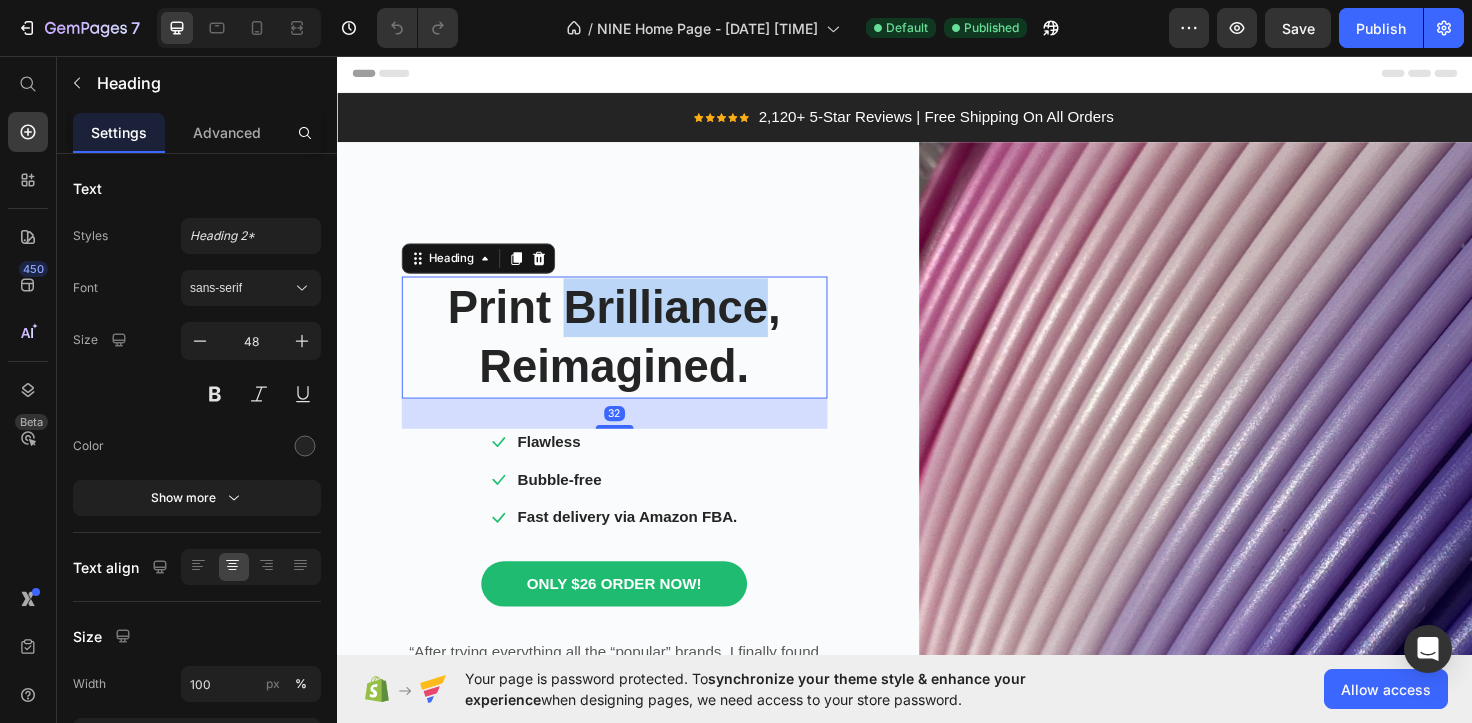 click on "Print Brilliance, Reimagined." at bounding box center (630, 353) 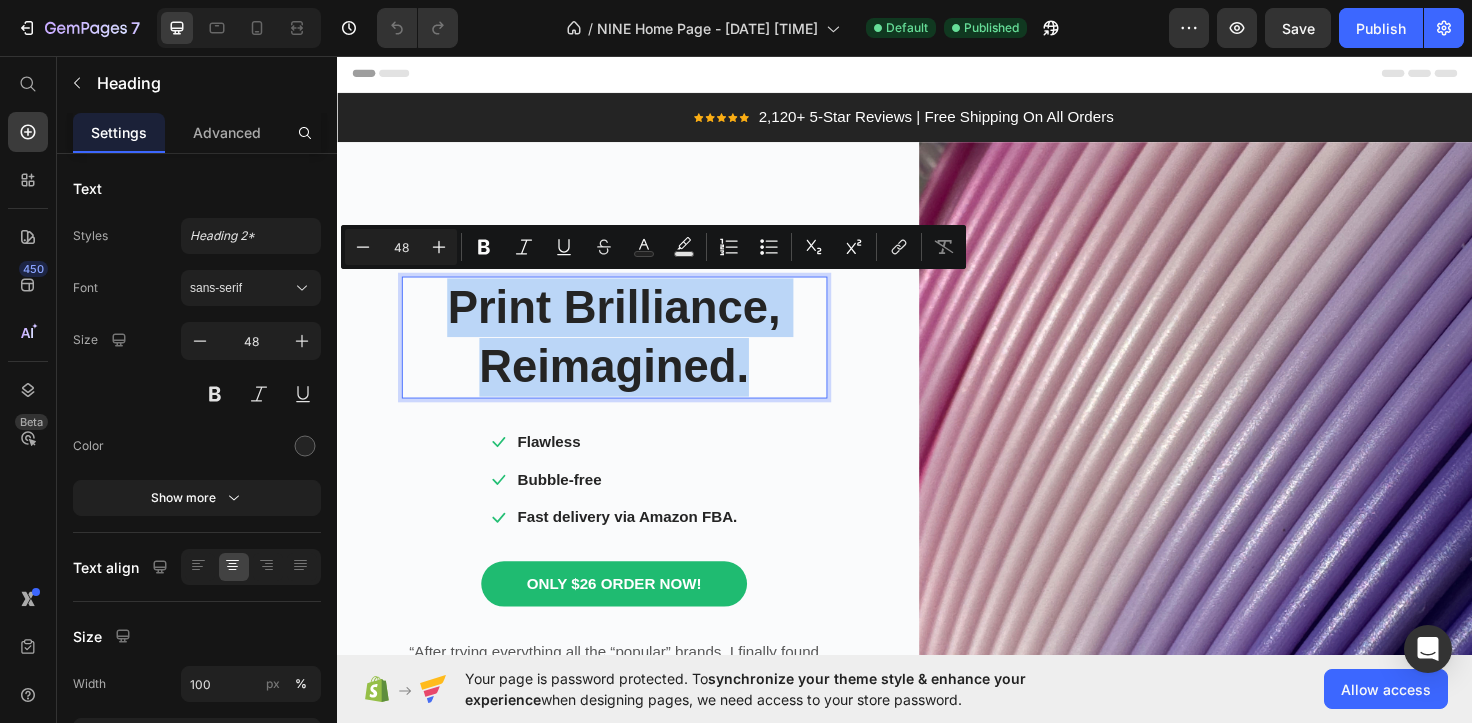 click on "Print Brilliance, Reimagined." at bounding box center (630, 353) 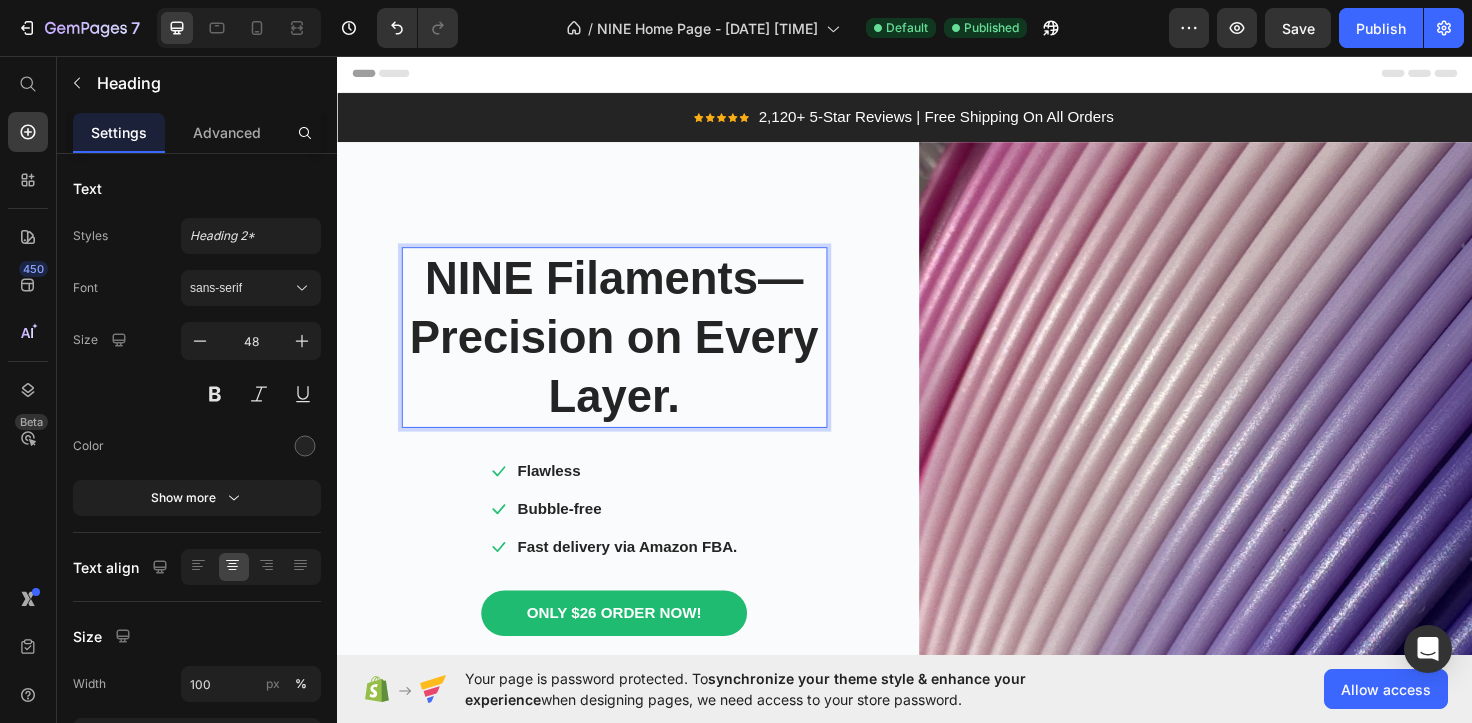 click on "NINE Filaments—Precision on Every Layer." at bounding box center (630, 353) 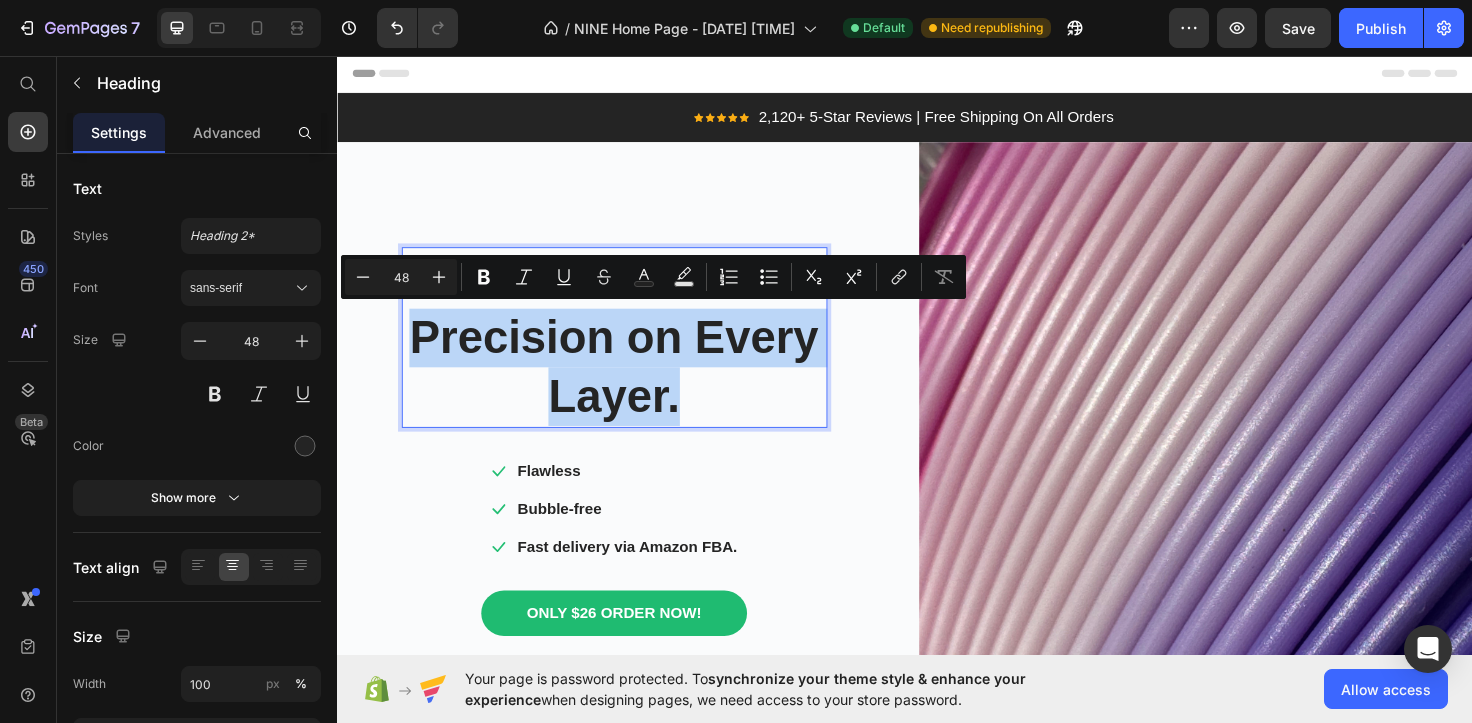 drag, startPoint x: 712, startPoint y: 421, endPoint x: 417, endPoint y: 344, distance: 304.88358 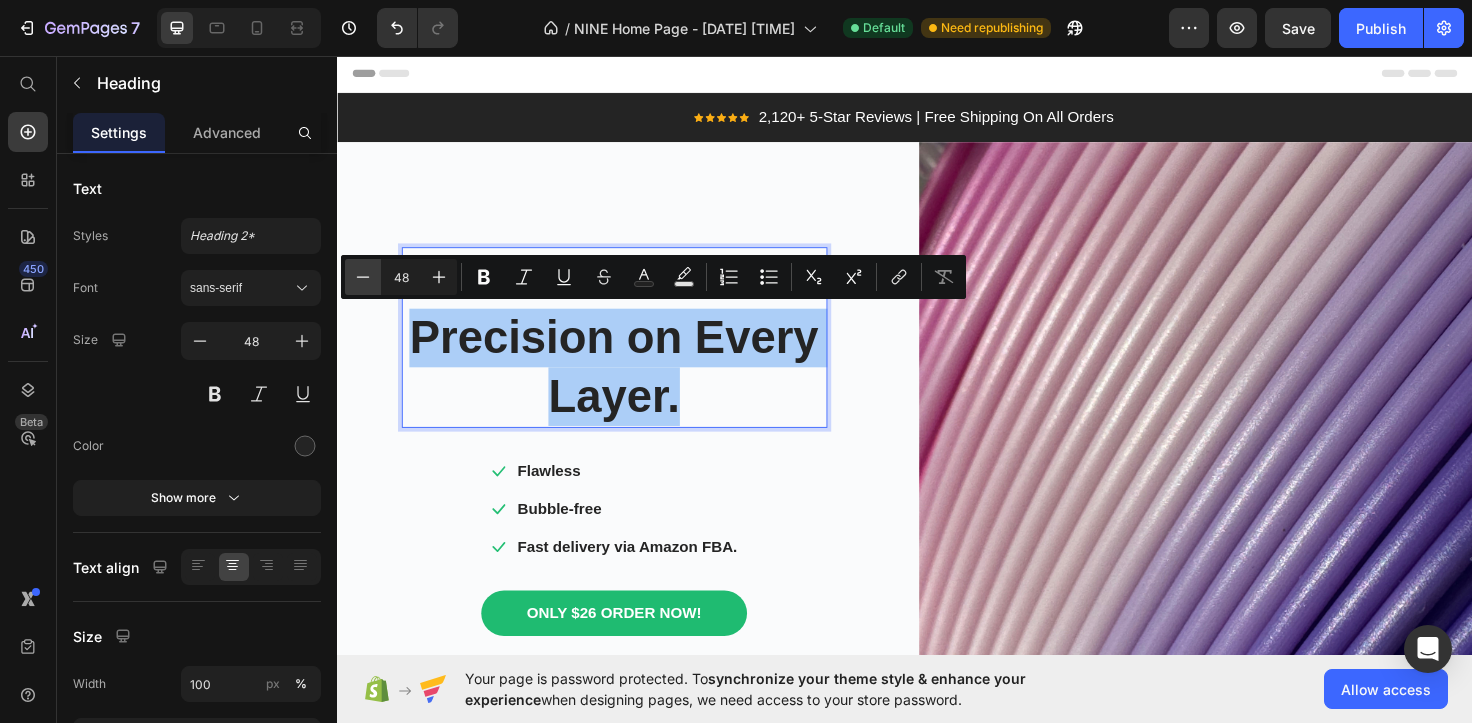 click 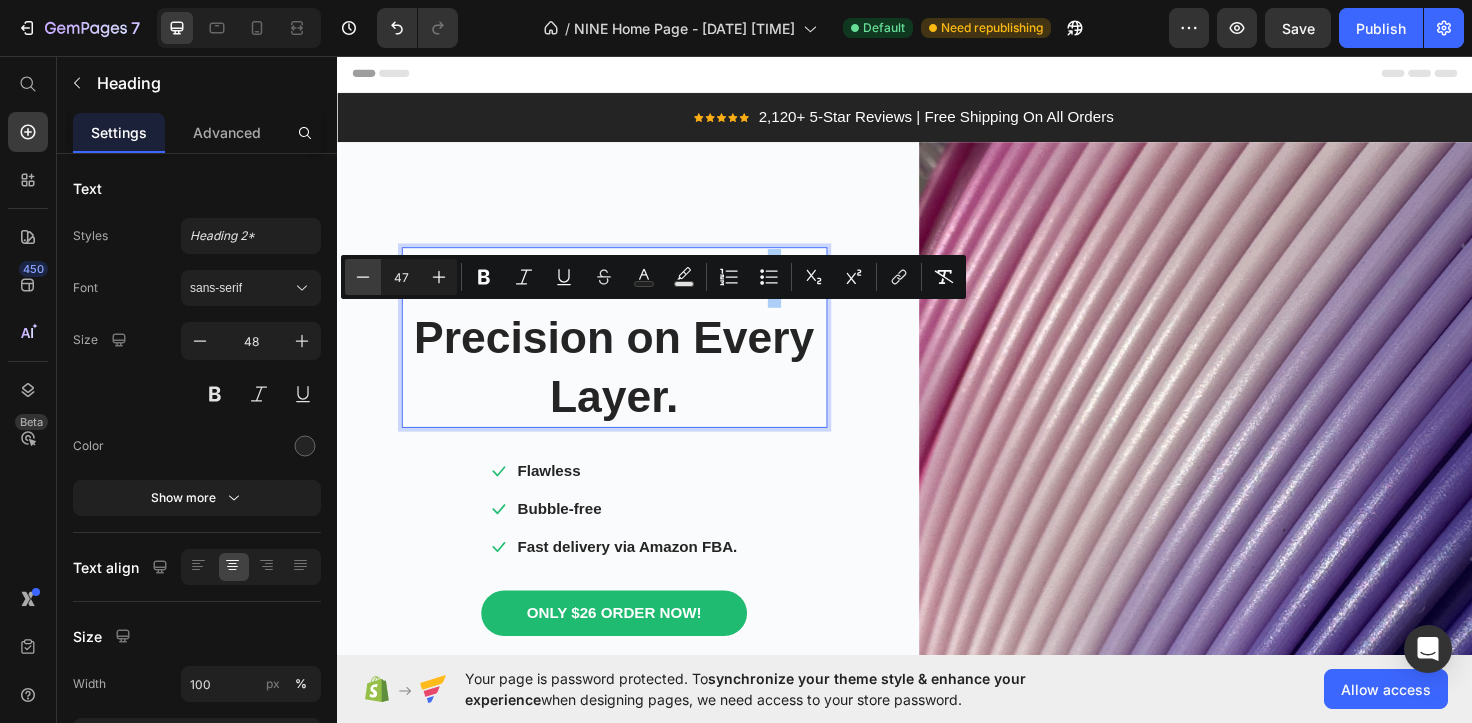 click 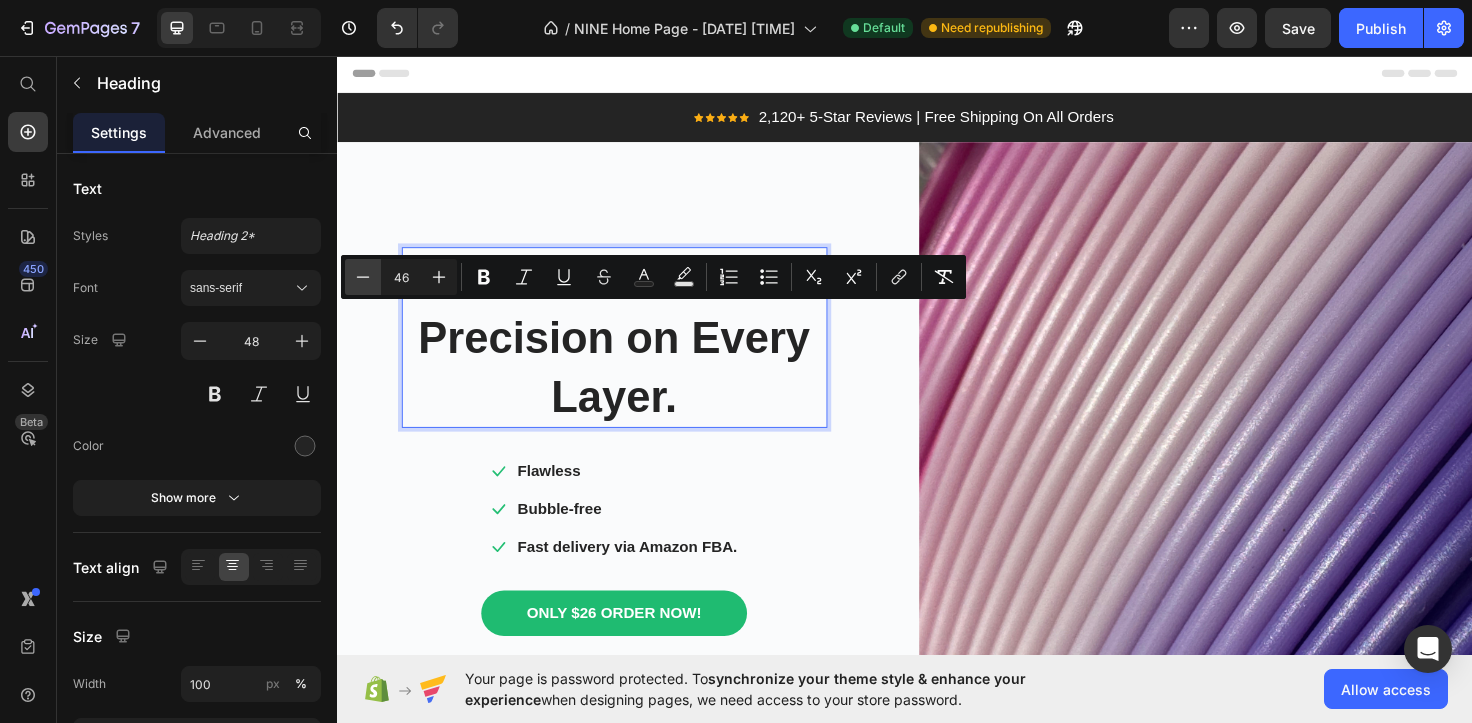 click 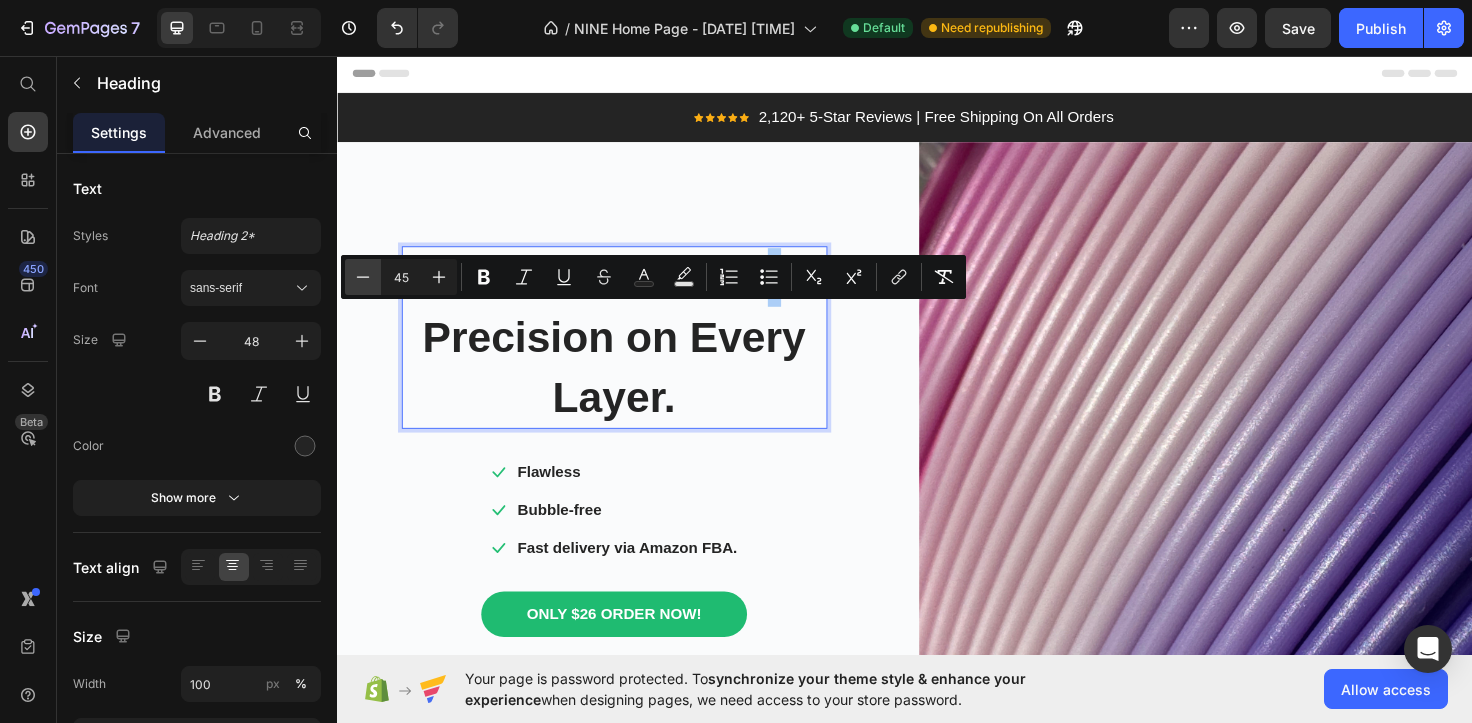click 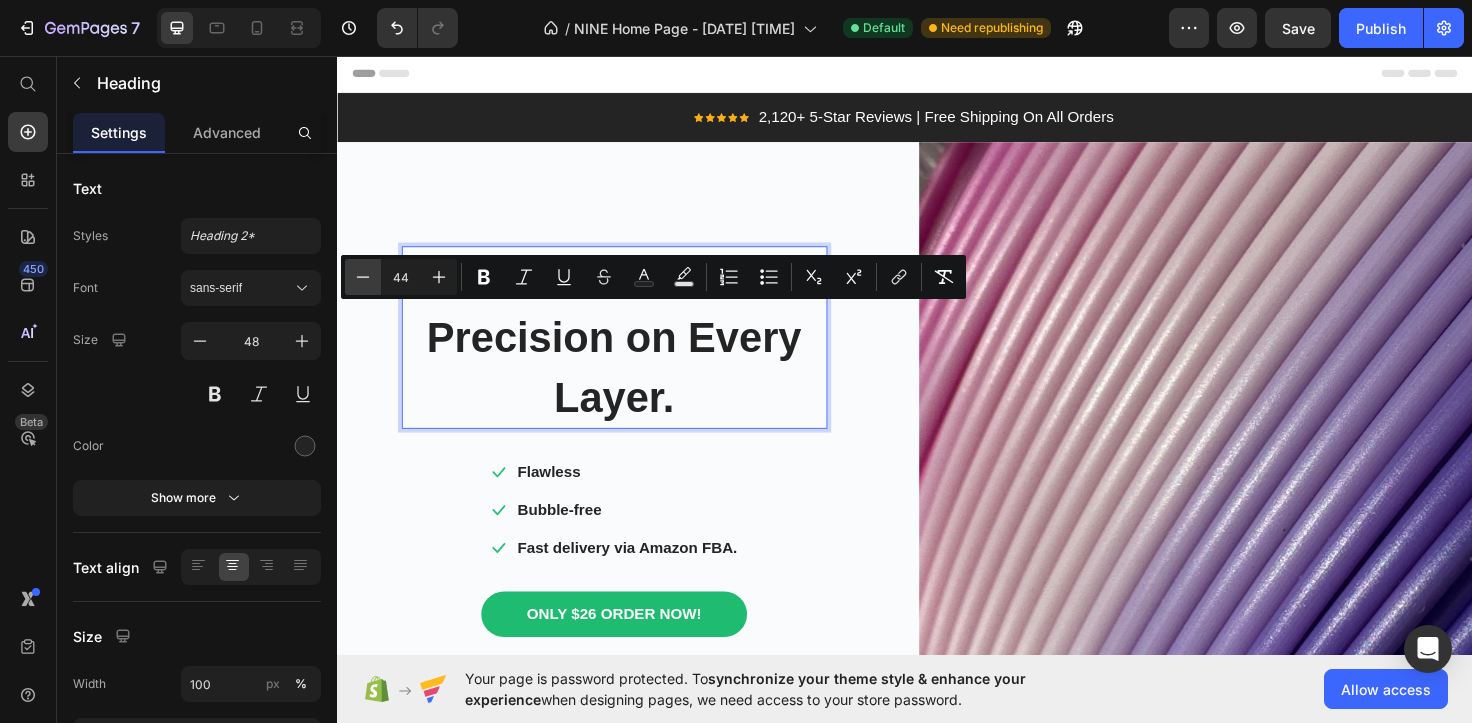 click 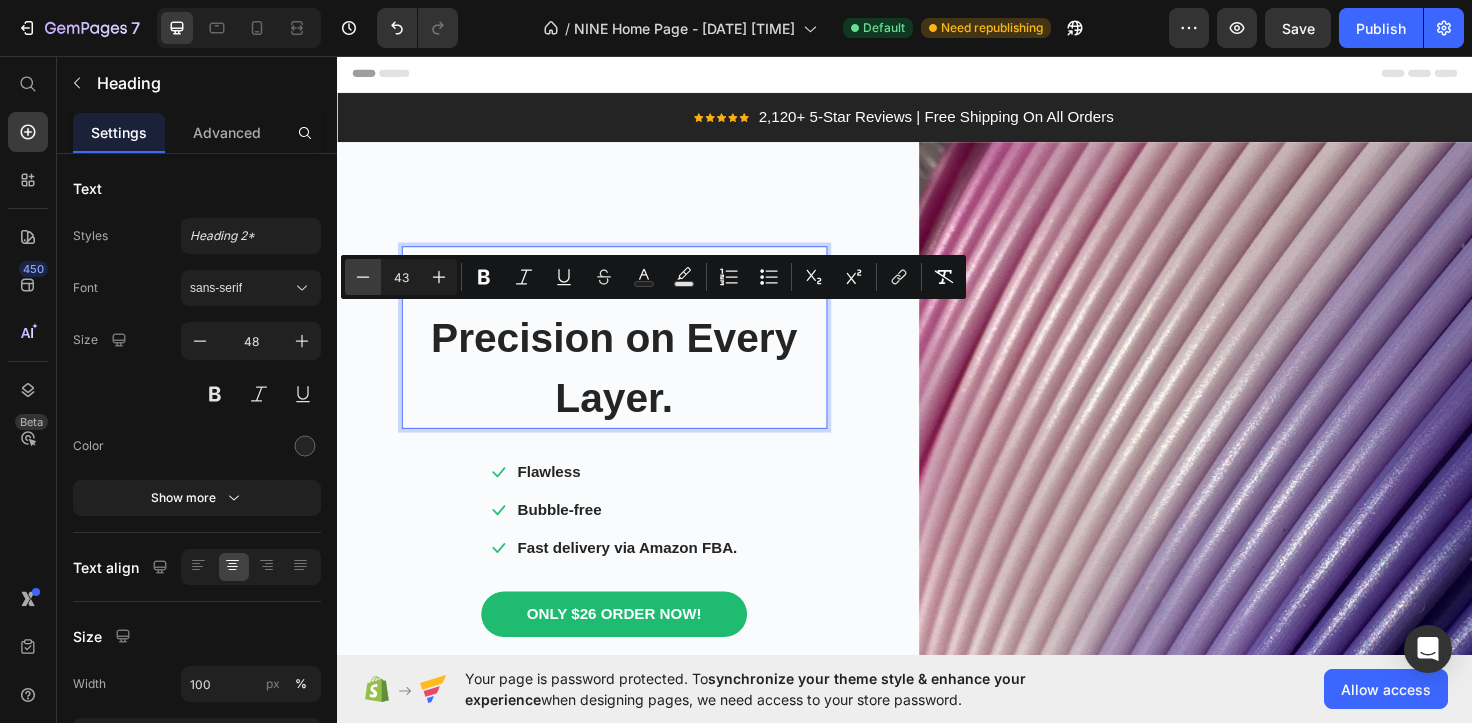 click 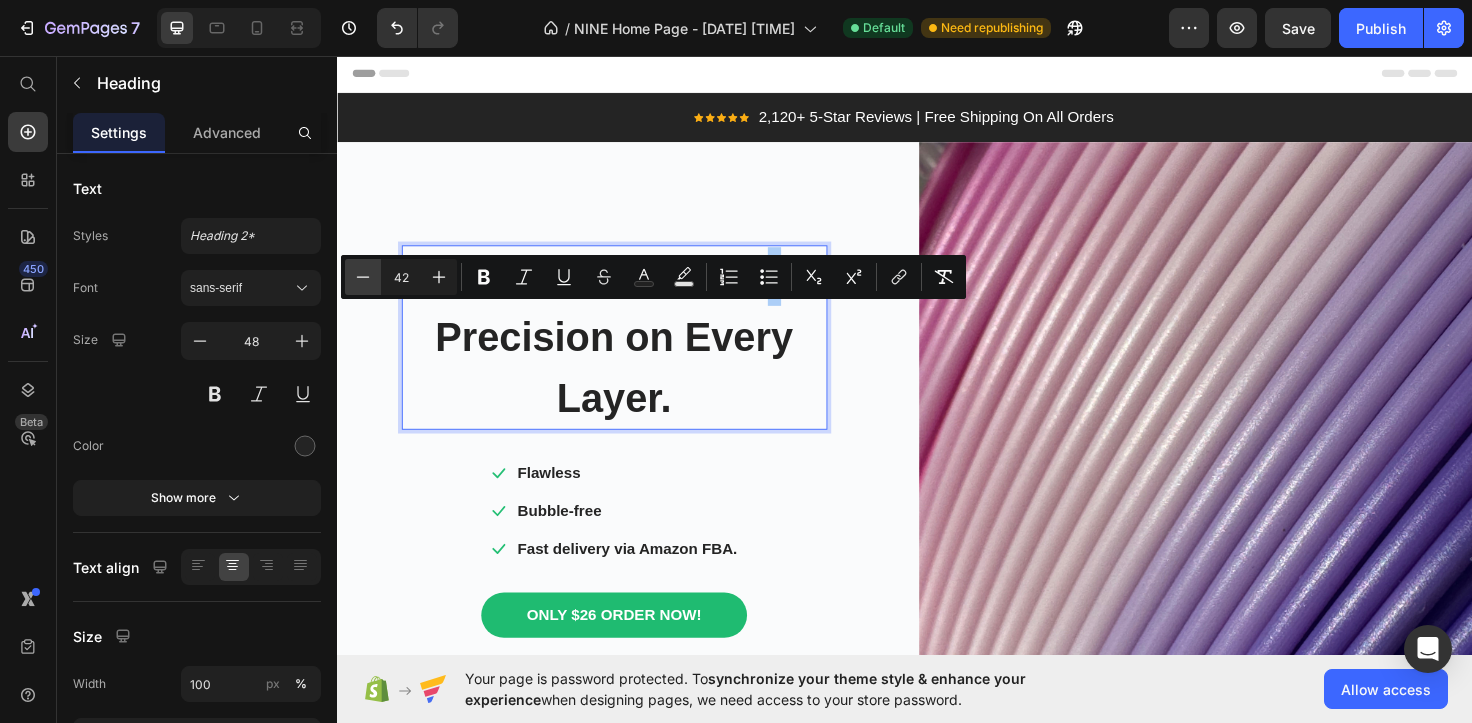 click 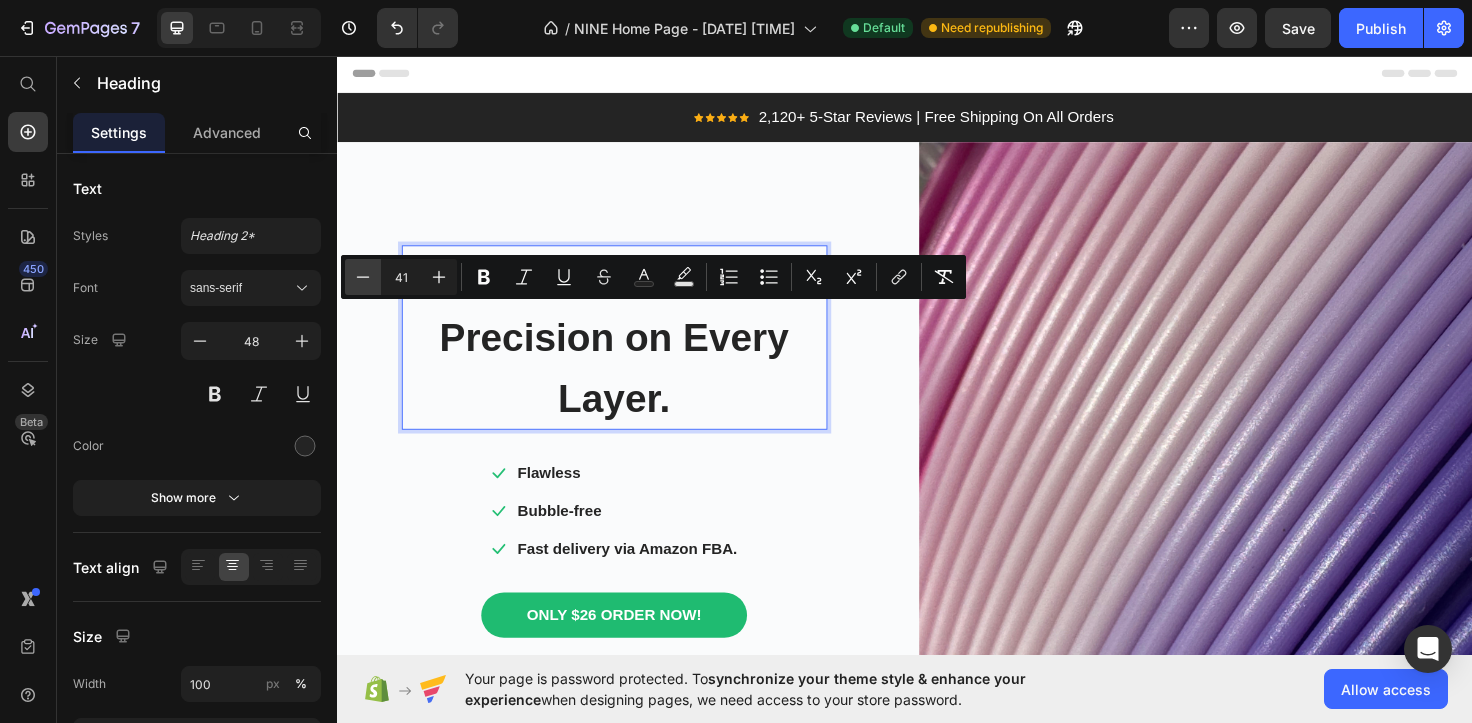click 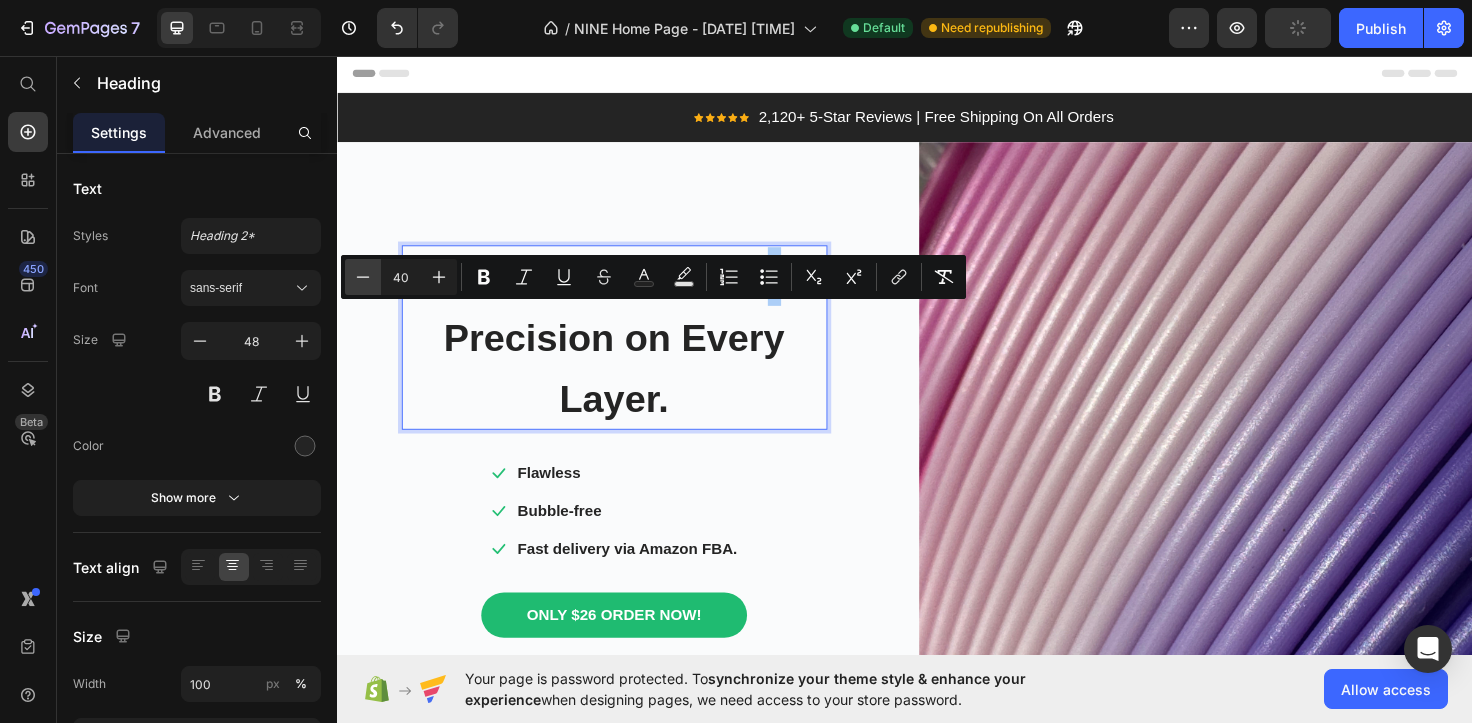 click 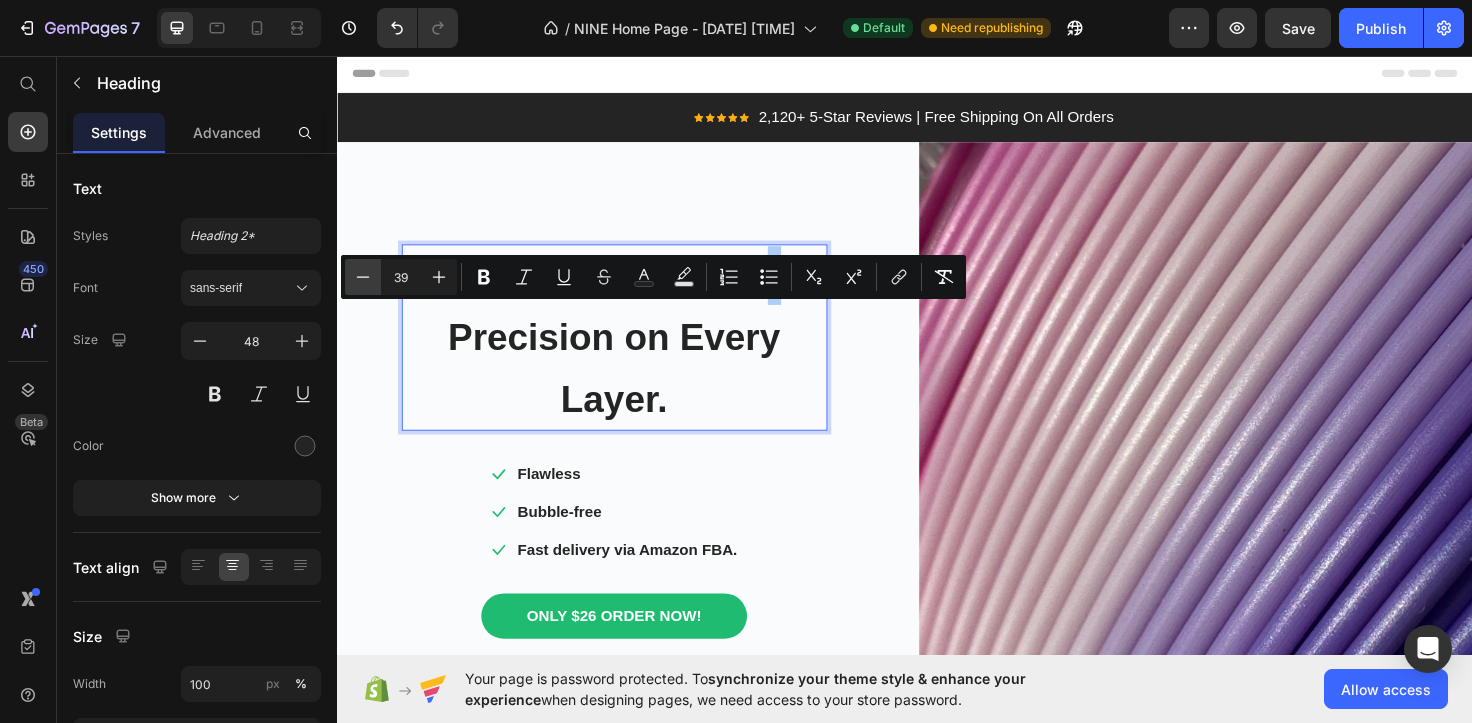 click 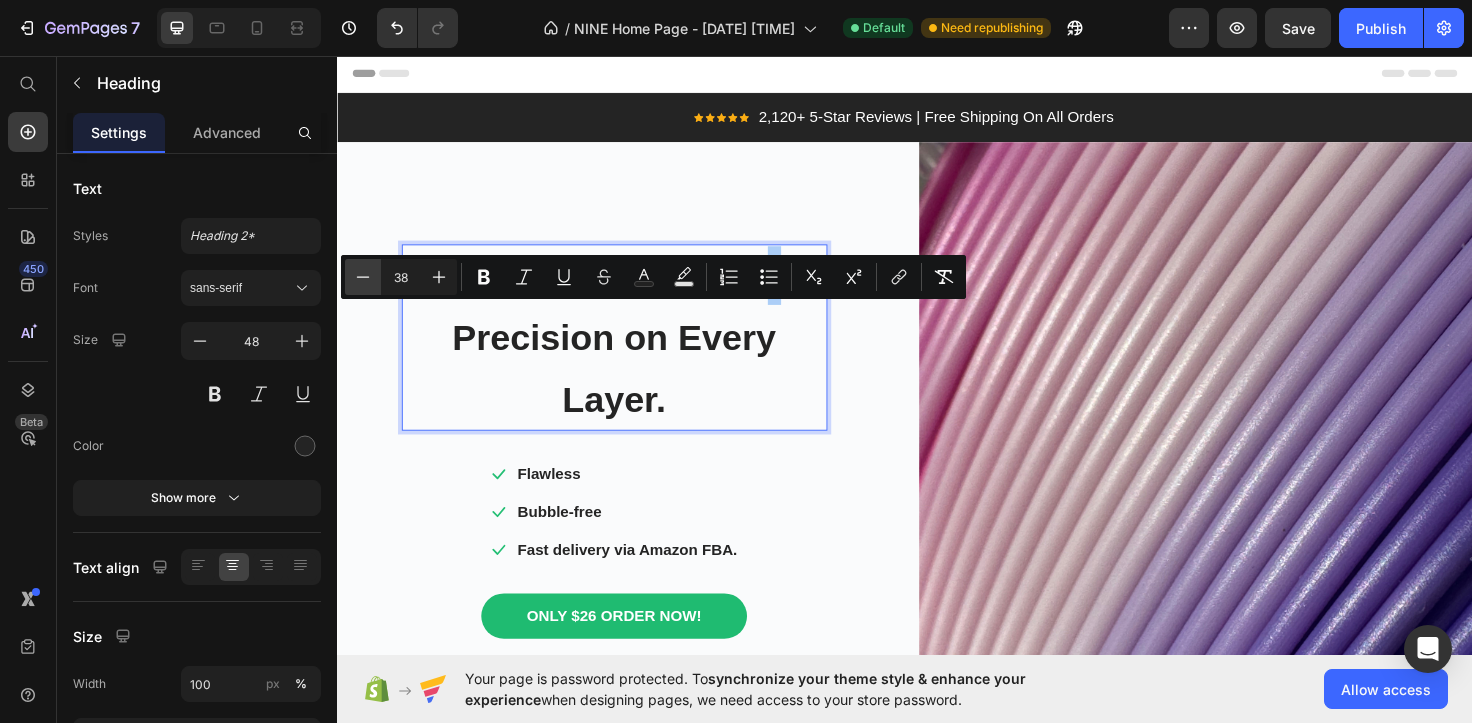 click 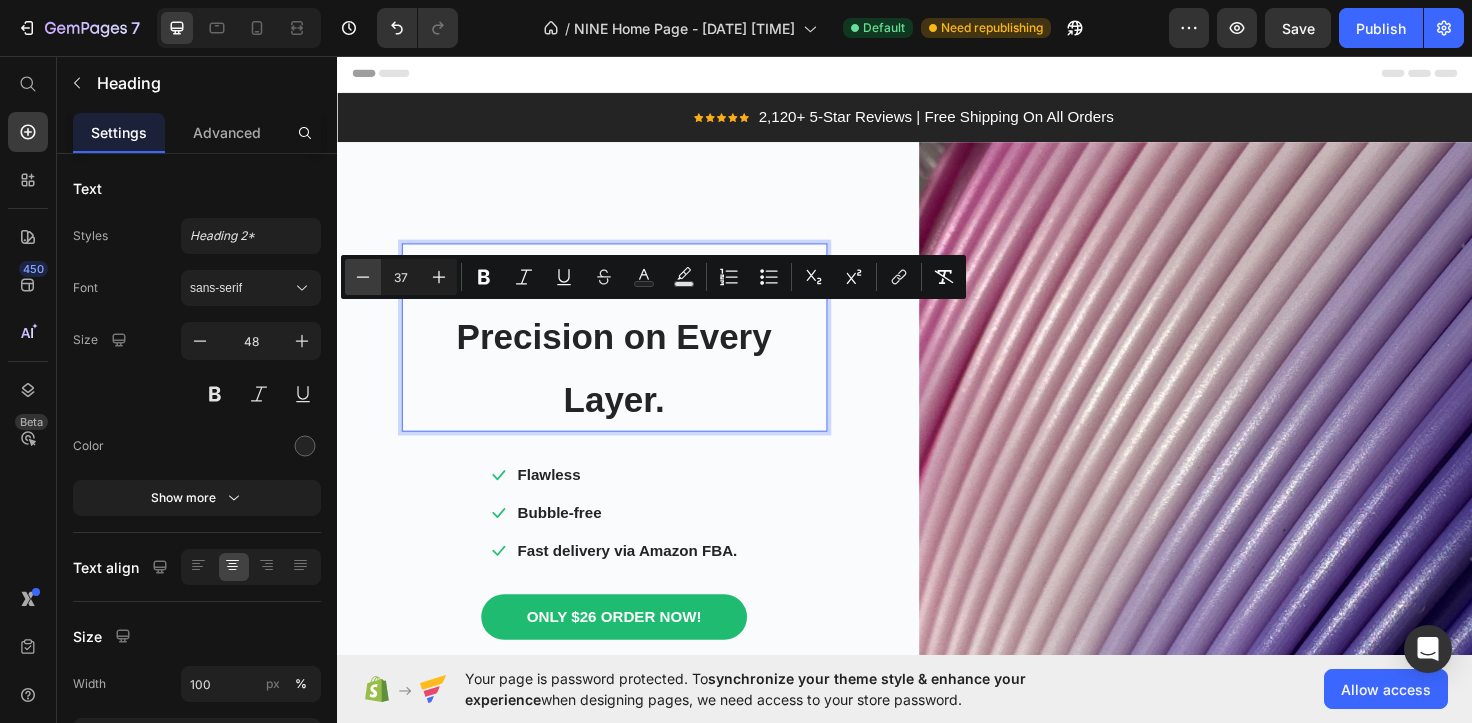 click 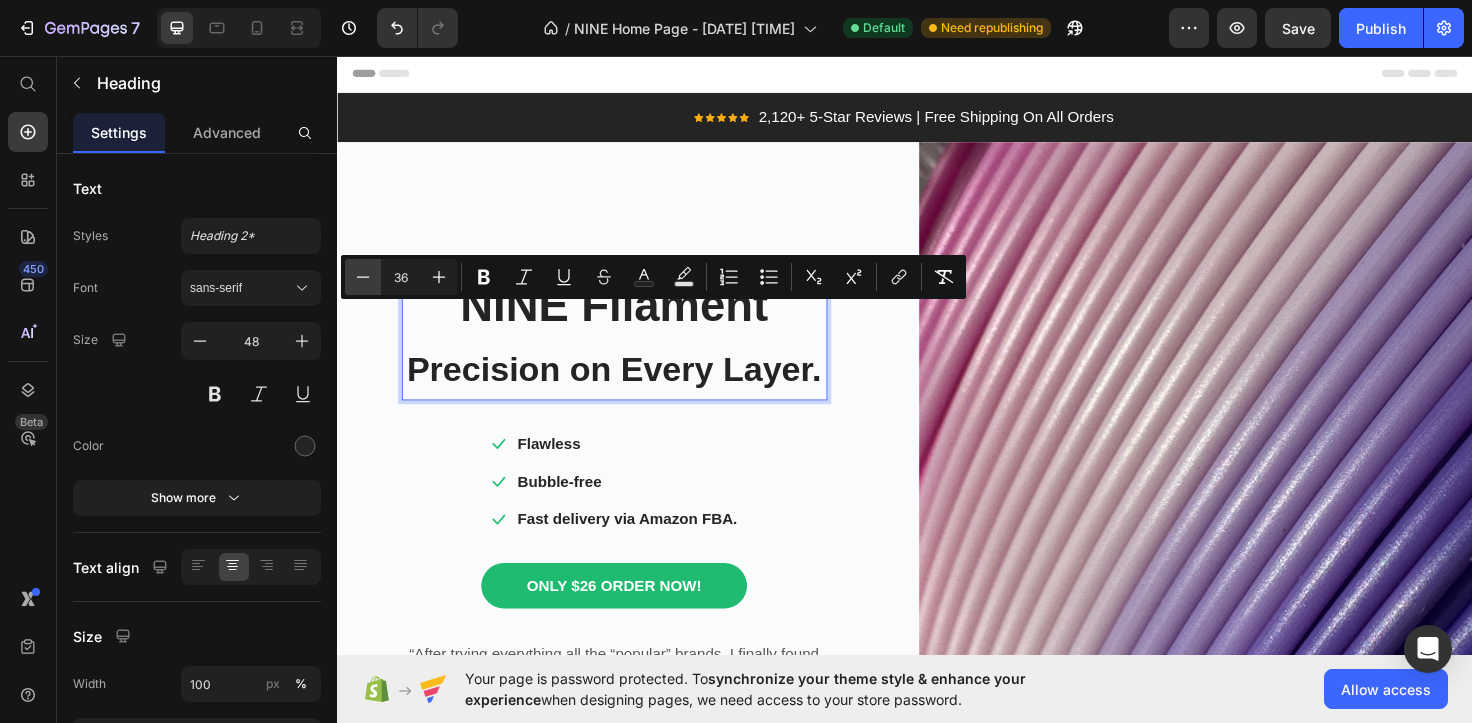 click 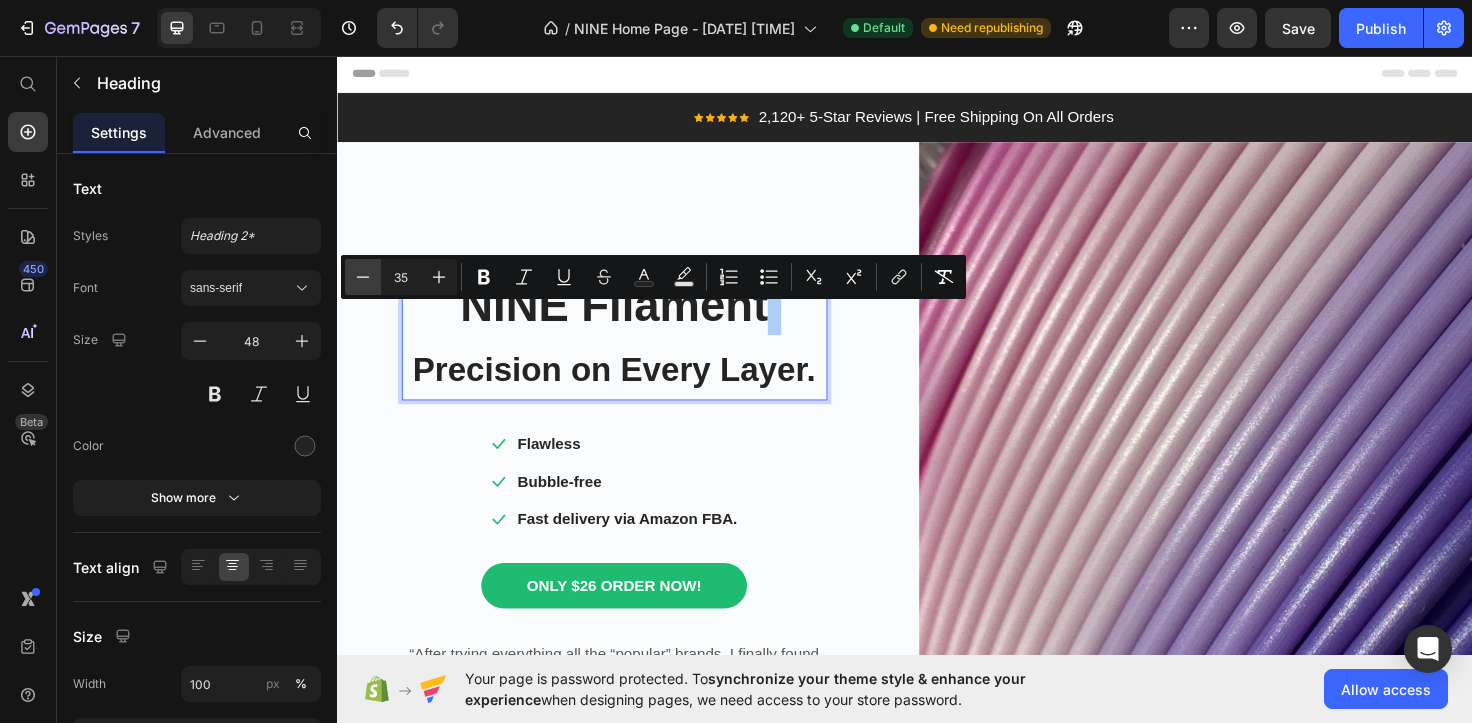 click 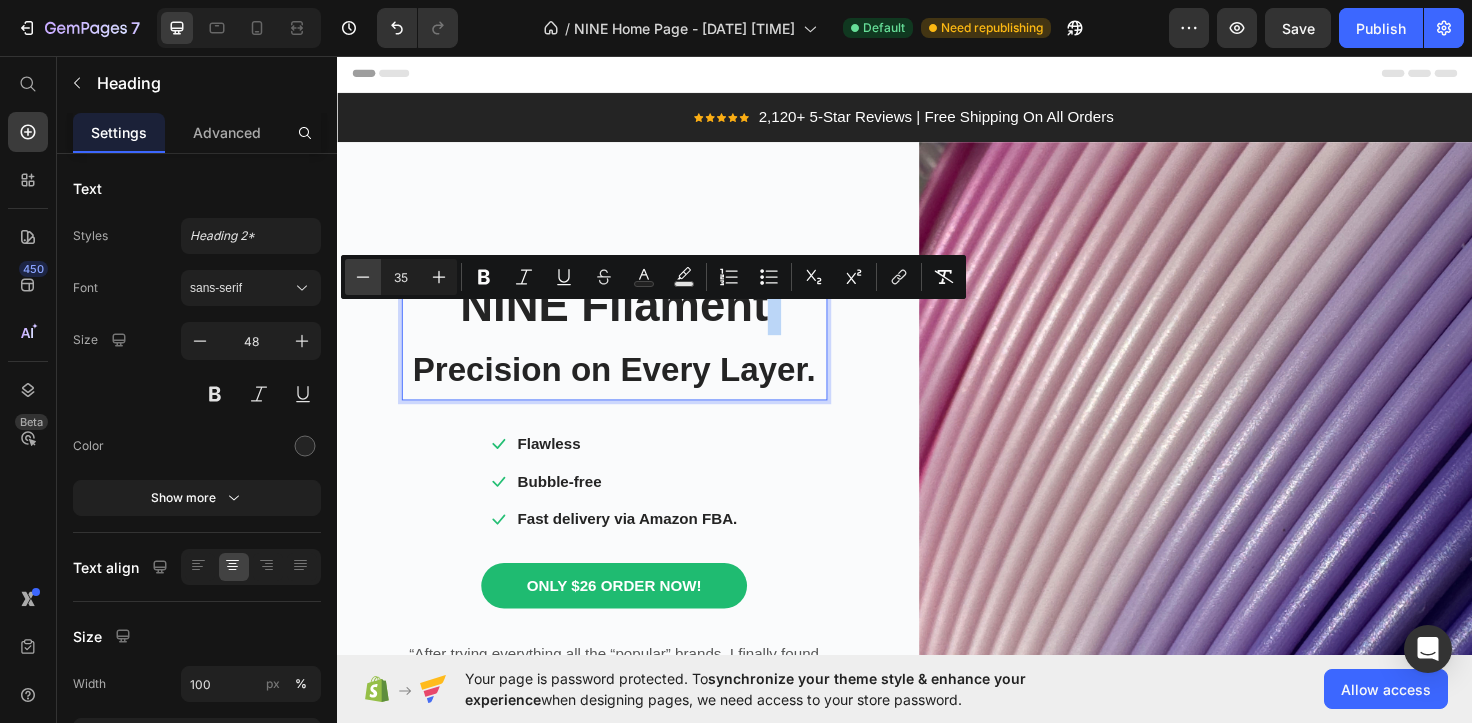 type on "34" 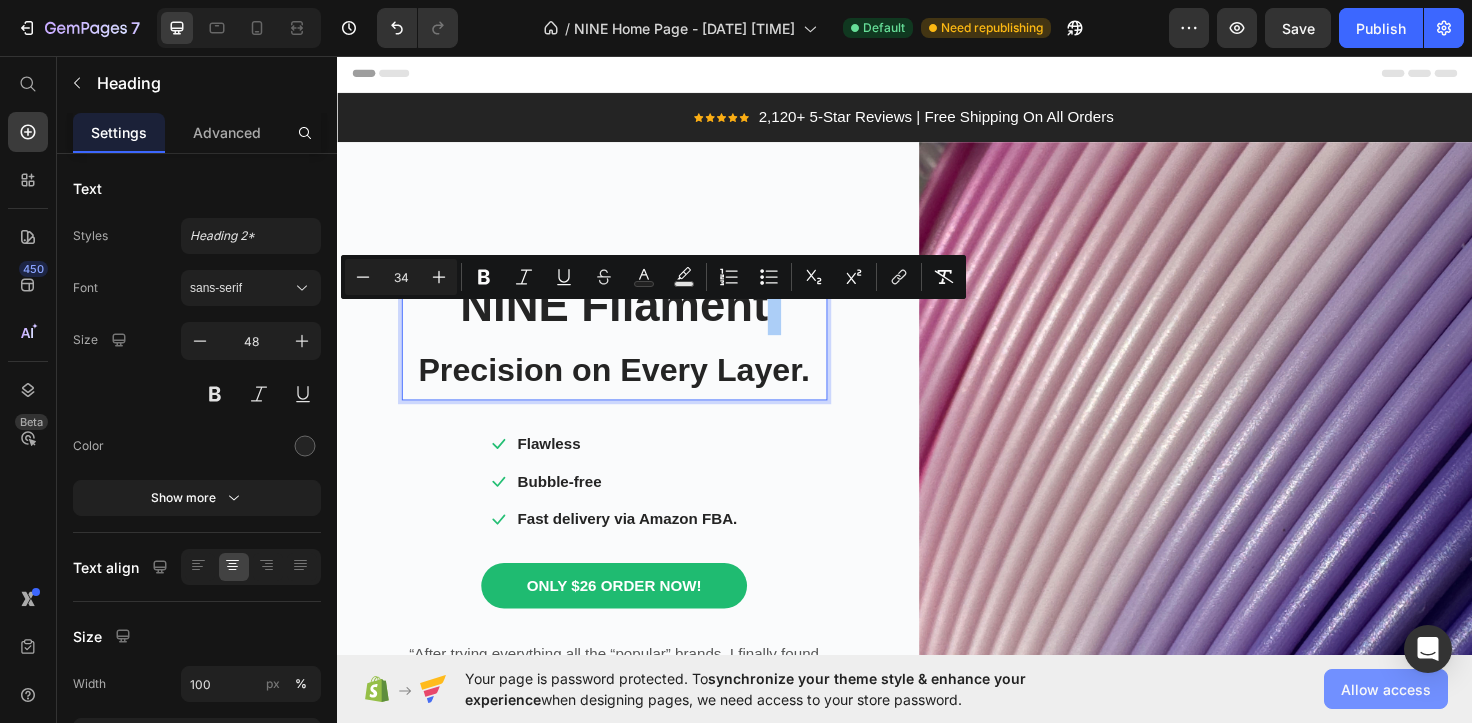 click on "Allow access" 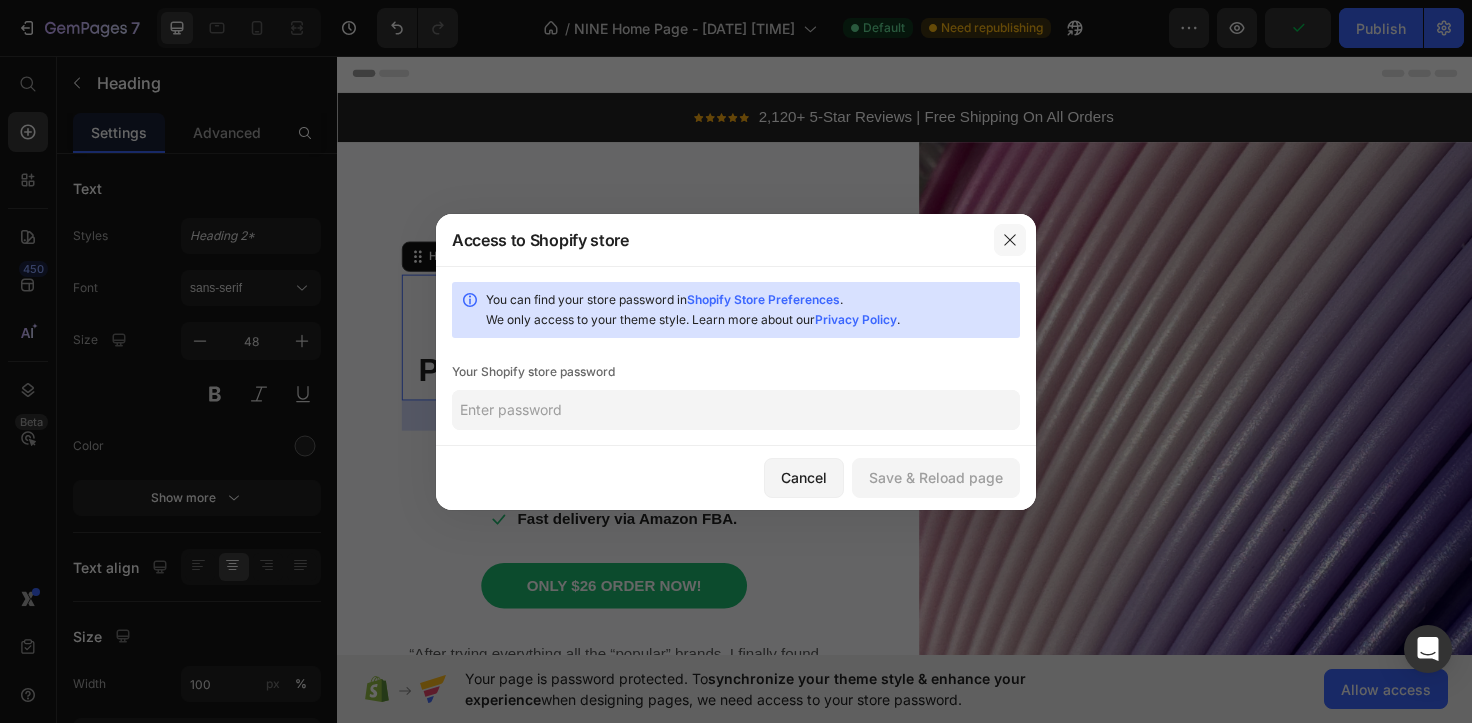 click 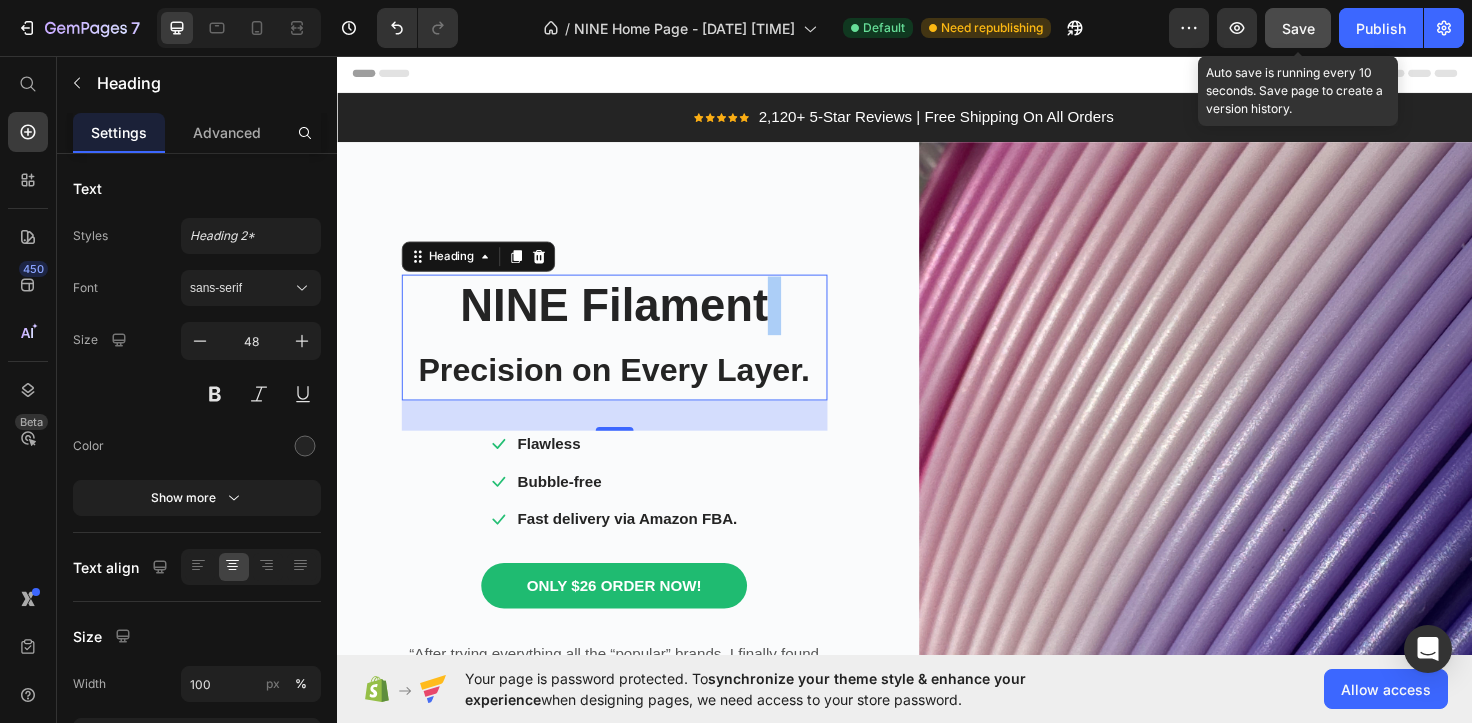 click on "Save" at bounding box center [1298, 28] 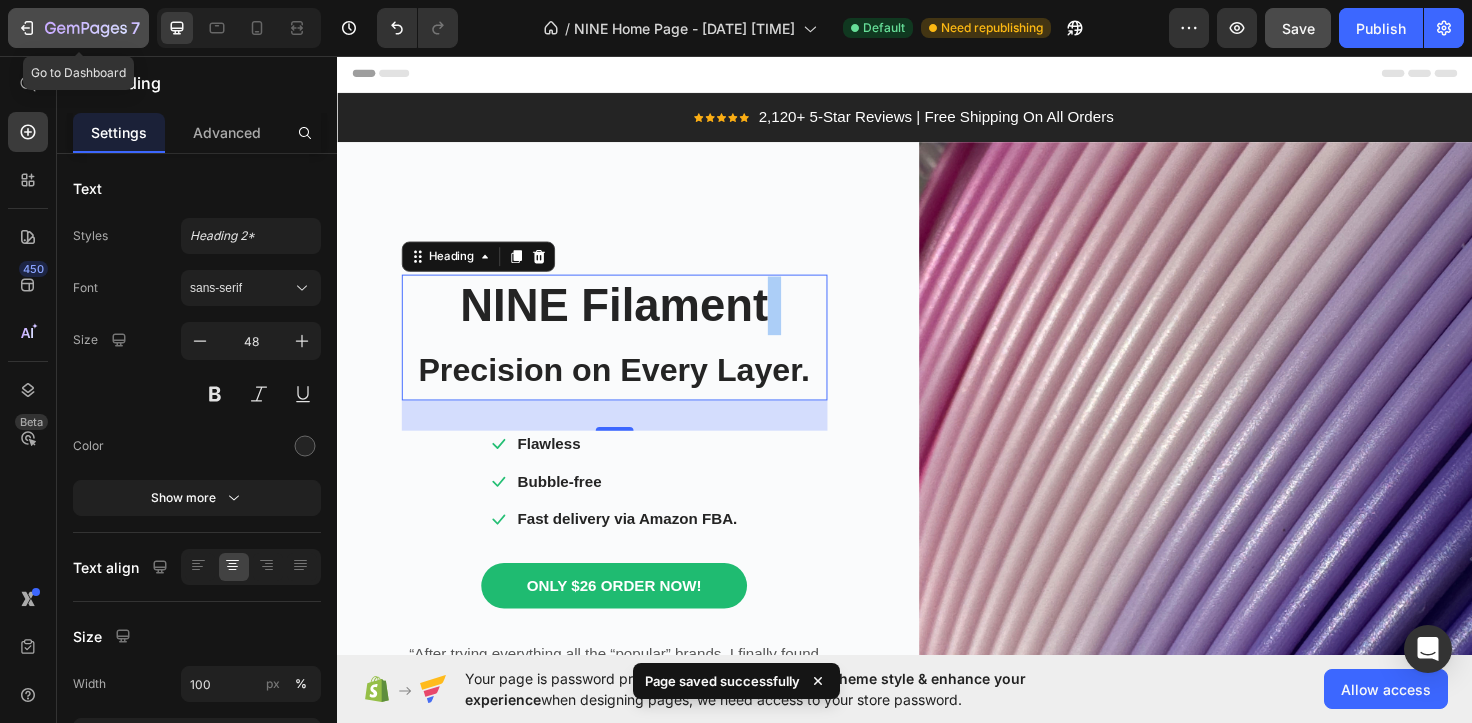 click 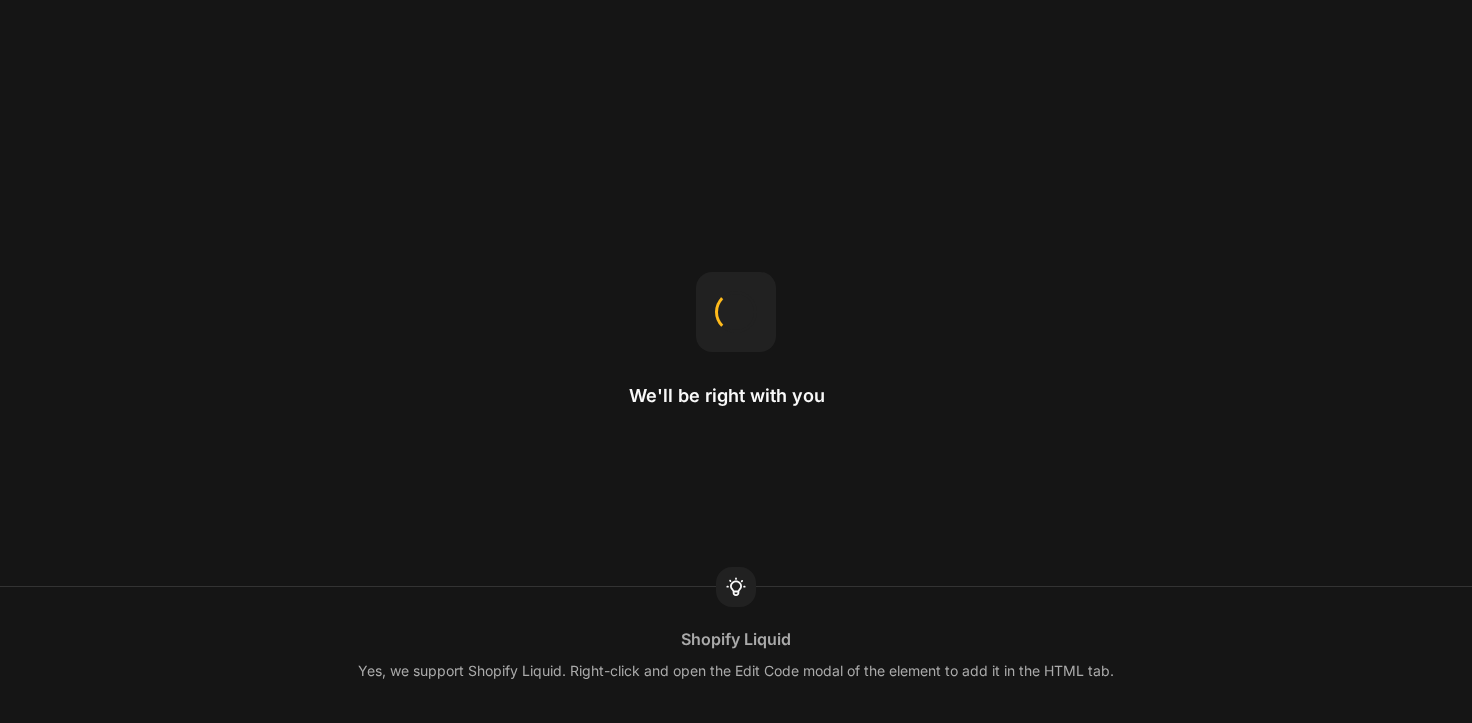 scroll, scrollTop: 0, scrollLeft: 0, axis: both 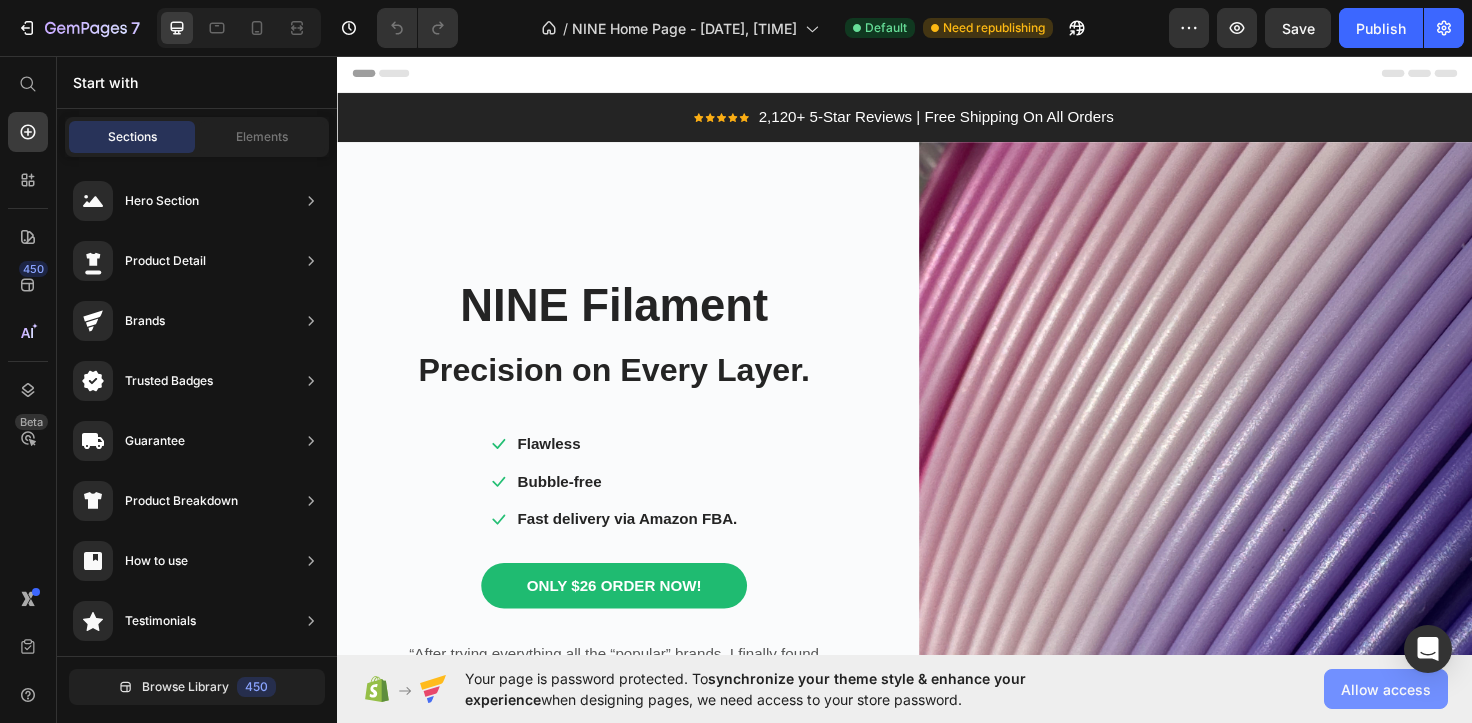 click on "Allow access" 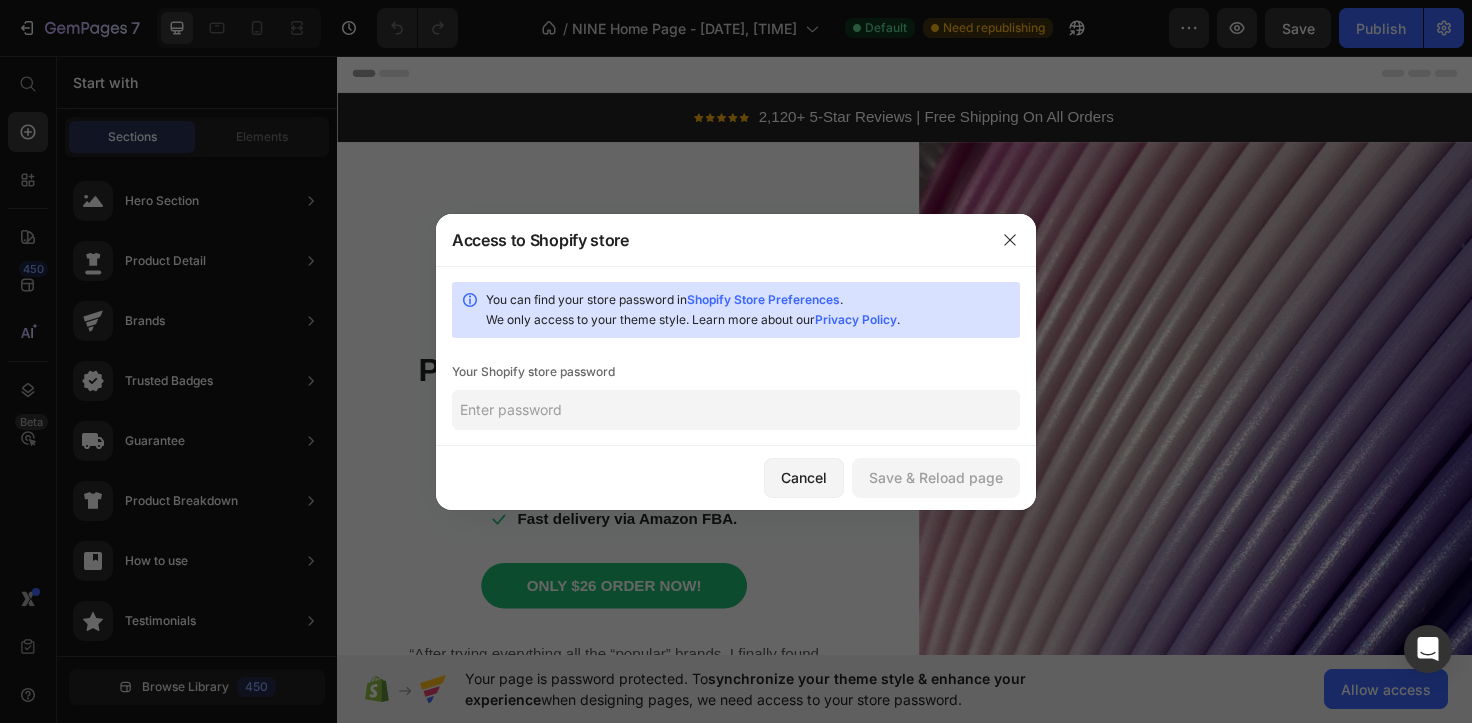 click 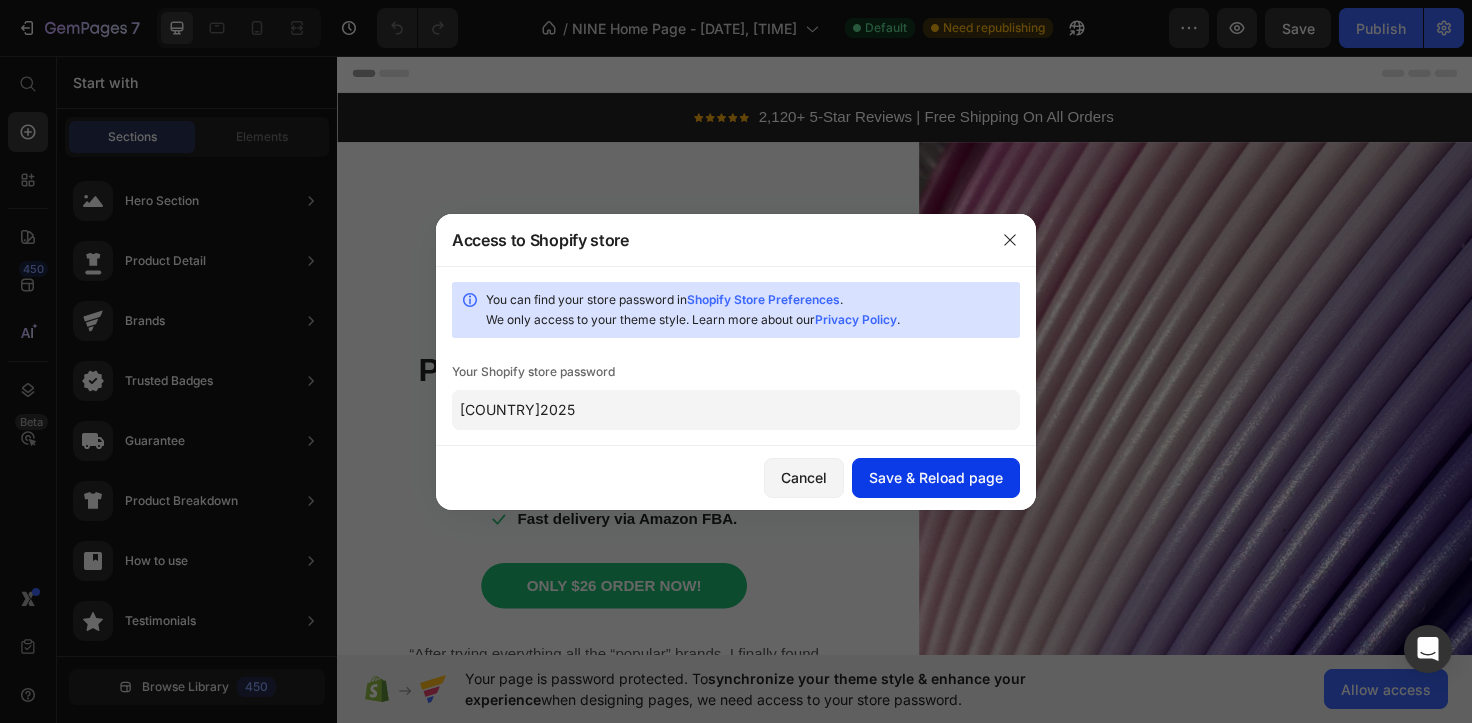 type on "[COUNTRY]2025" 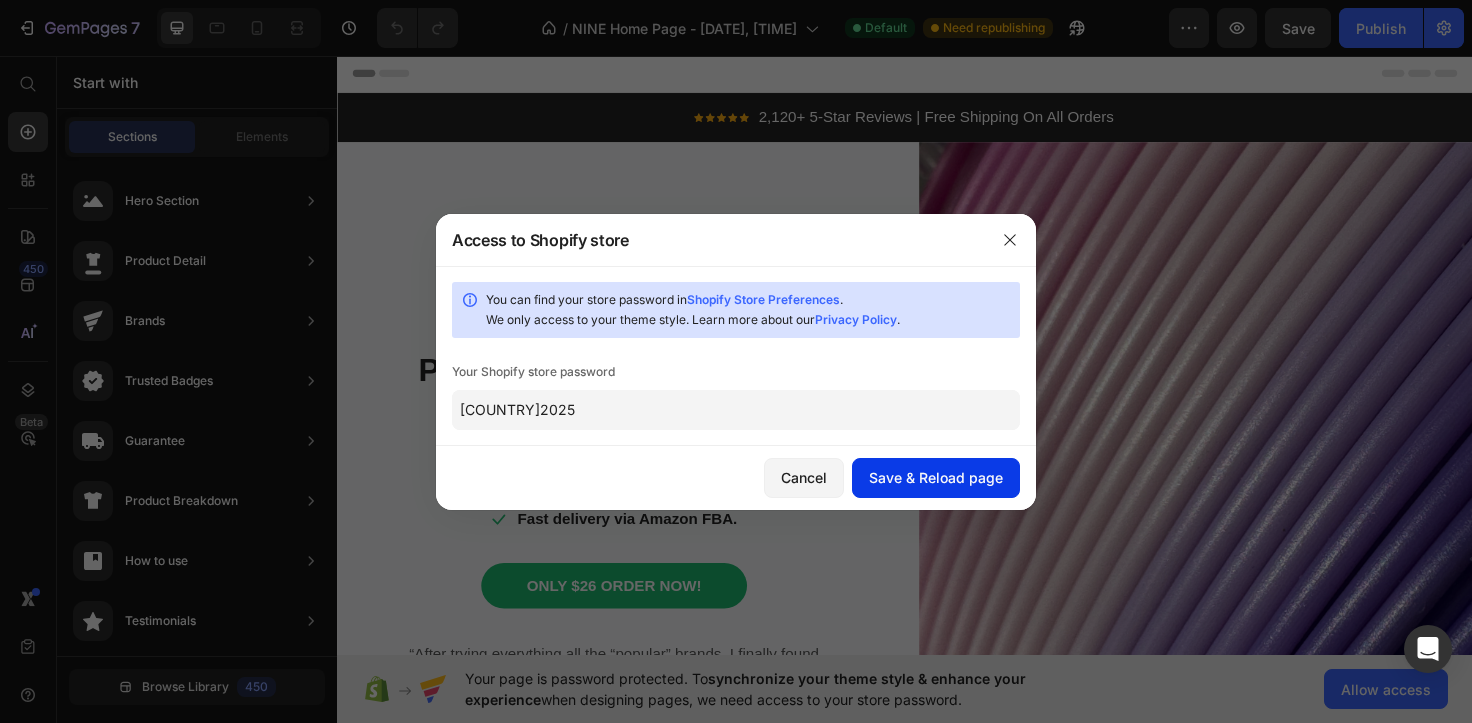 click on "Save & Reload page" at bounding box center [936, 477] 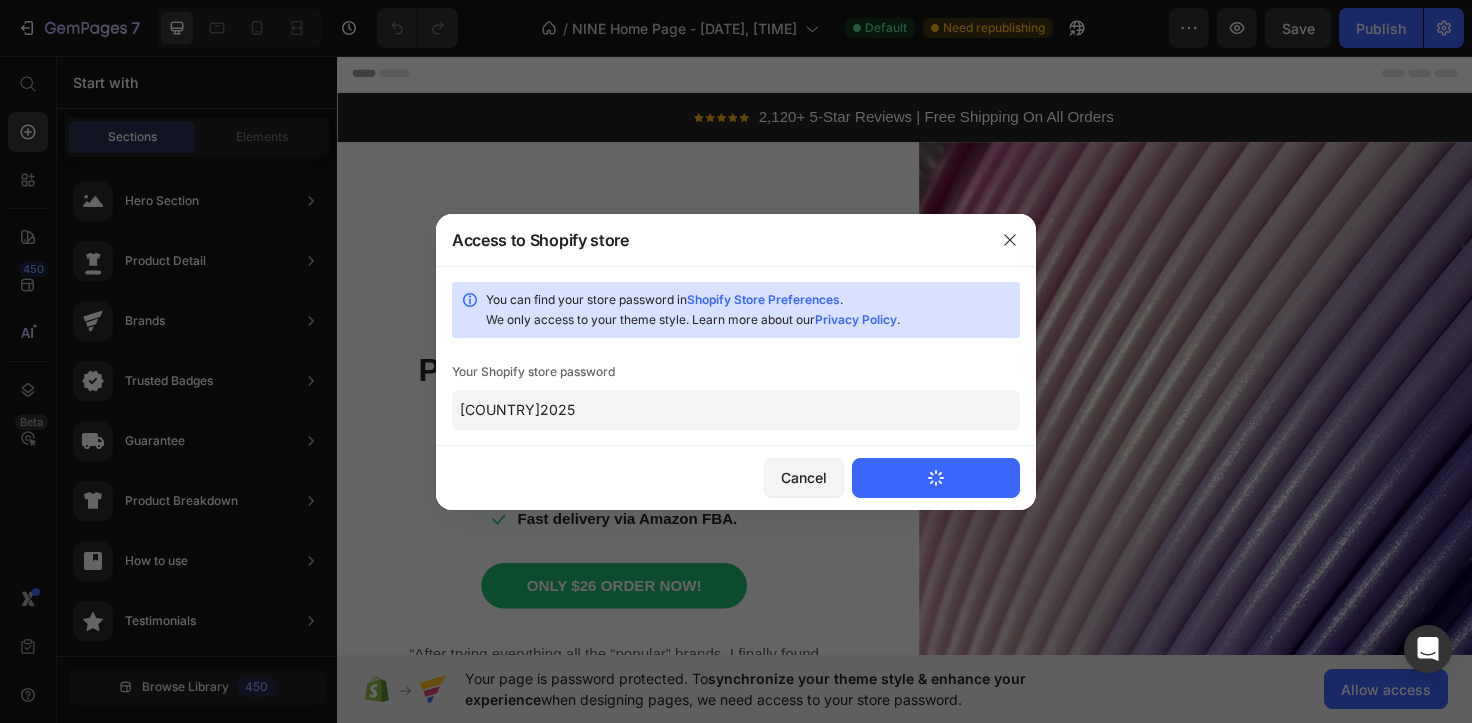 type 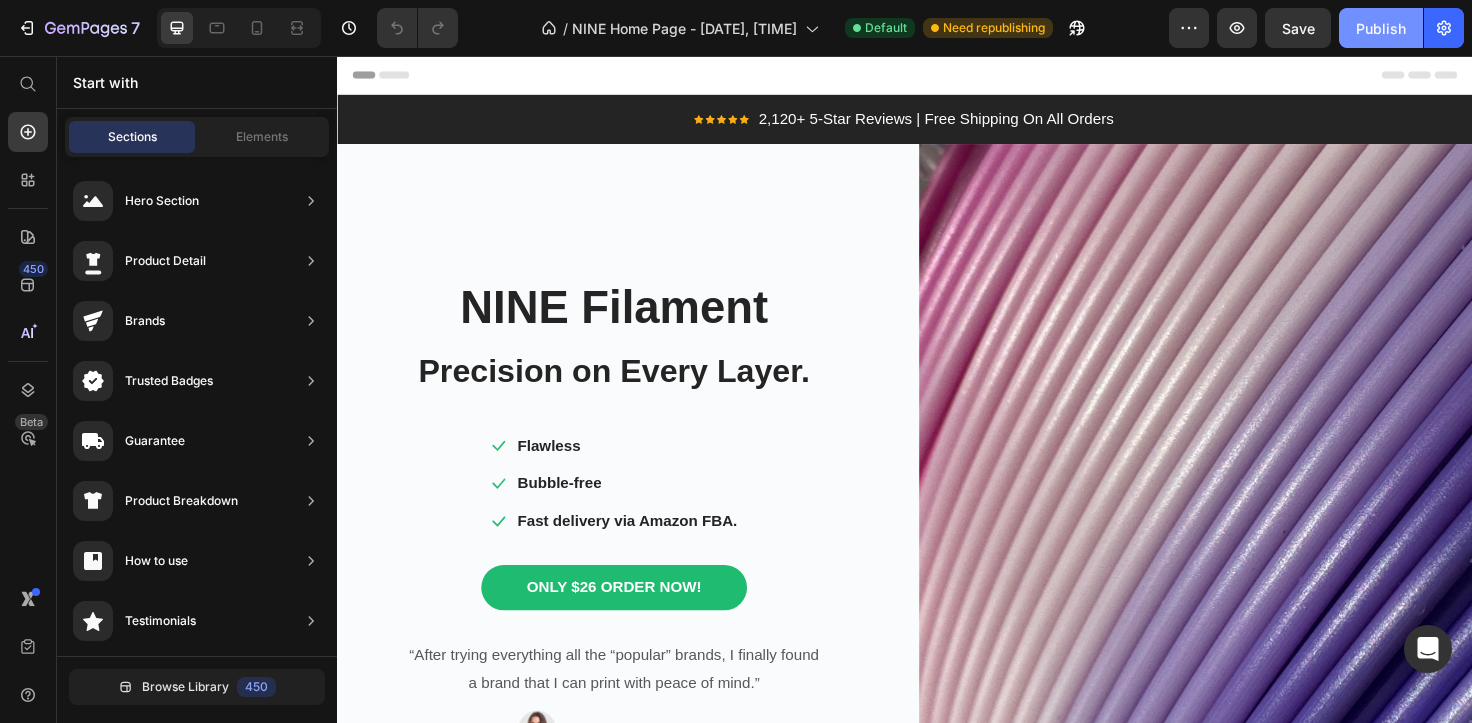 click on "Publish" at bounding box center (1381, 28) 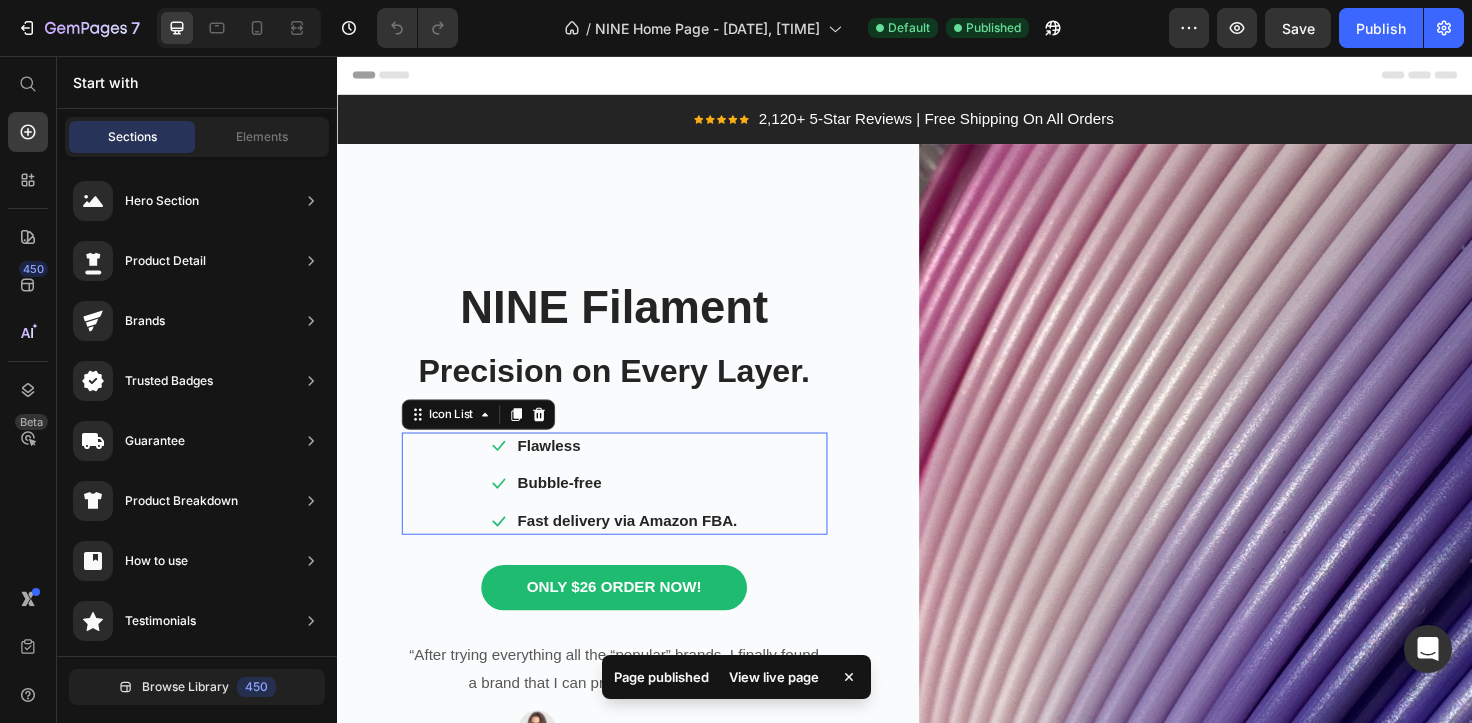 click on "Icon Flawless Text block                Icon Bubble-free Text block                Icon Fast delivery via Amazon FBA. Text block" at bounding box center (630, 508) 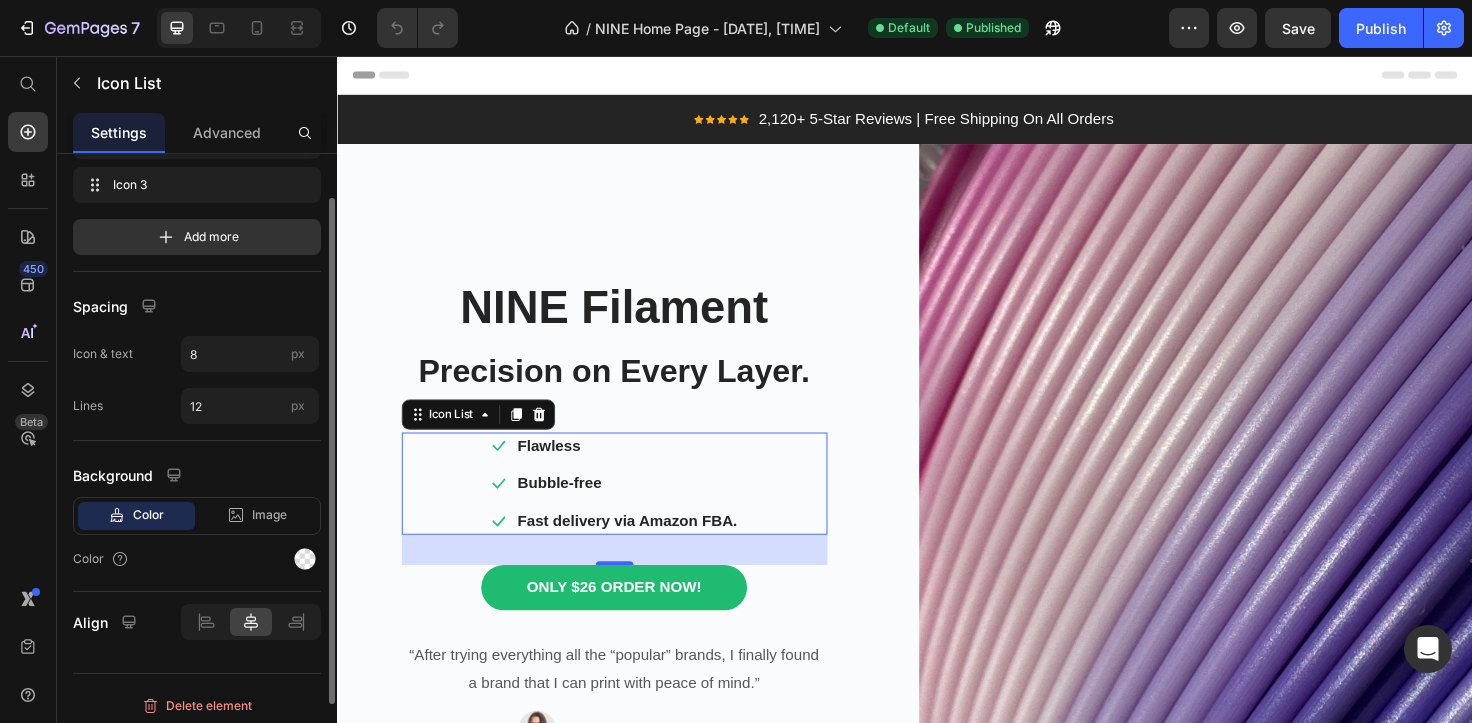 scroll, scrollTop: 0, scrollLeft: 0, axis: both 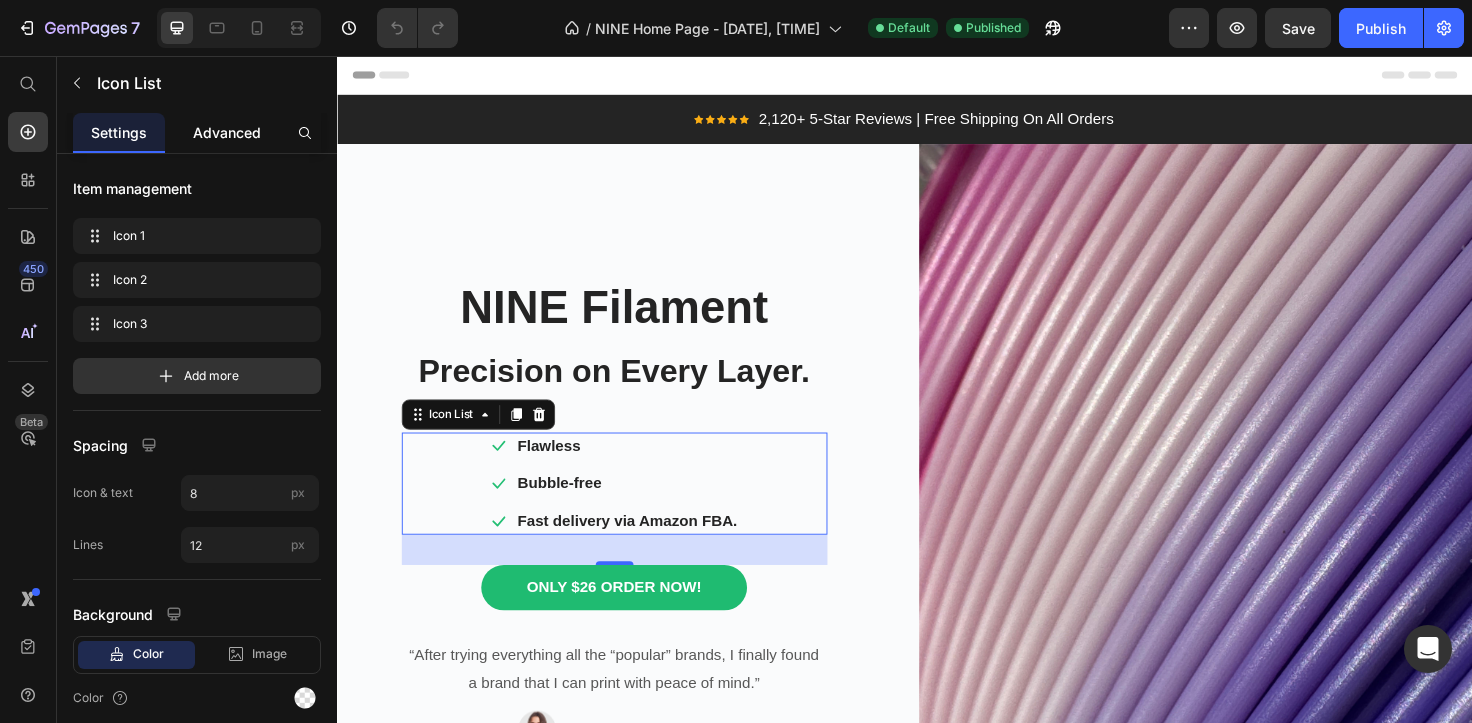 click on "Advanced" at bounding box center (227, 132) 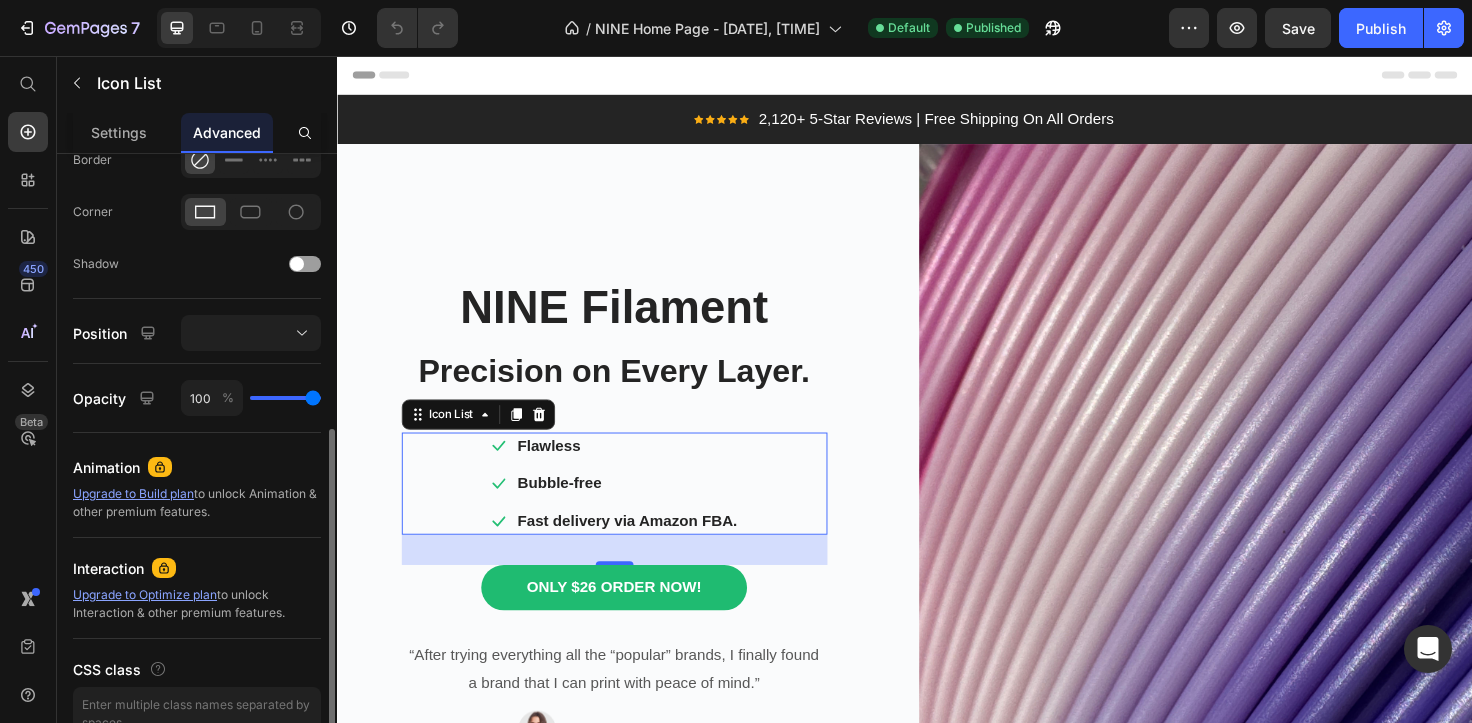 scroll, scrollTop: 679, scrollLeft: 0, axis: vertical 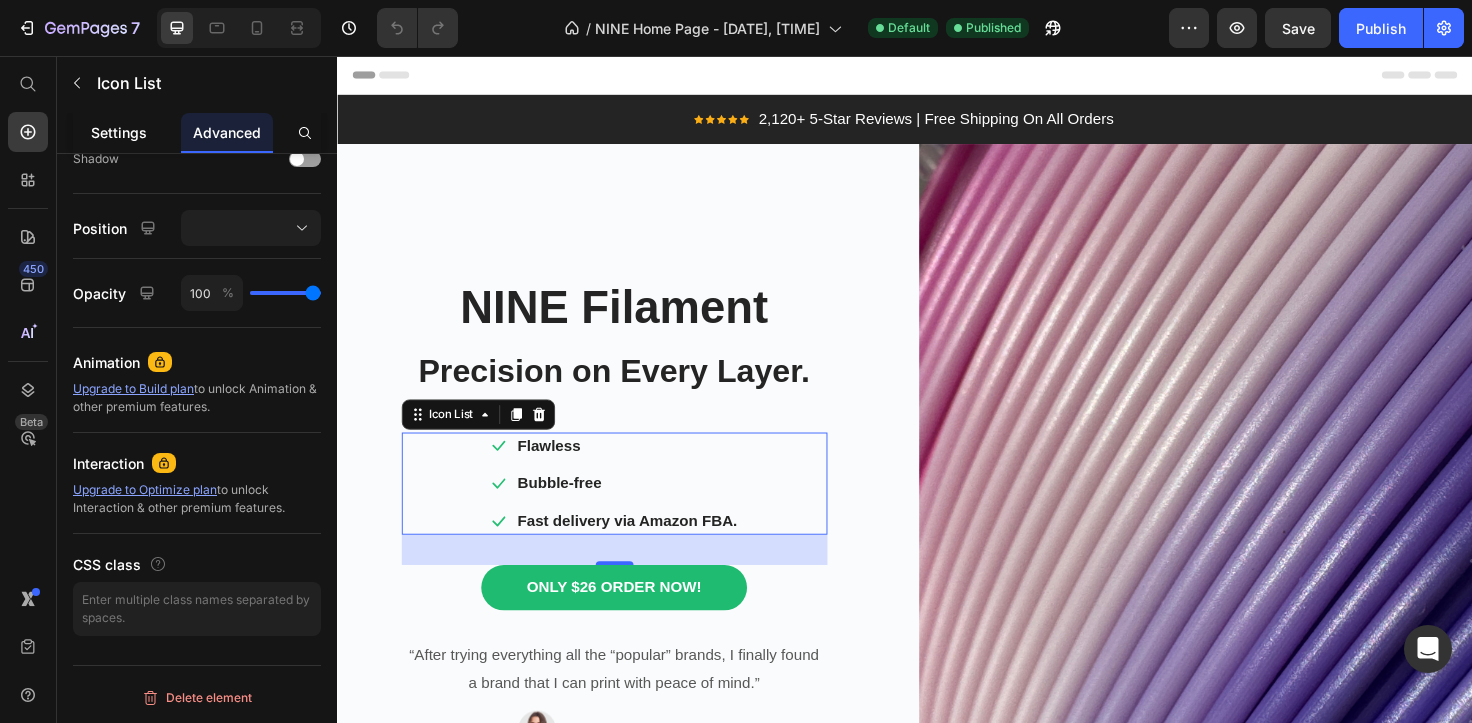 click on "Settings" at bounding box center [119, 132] 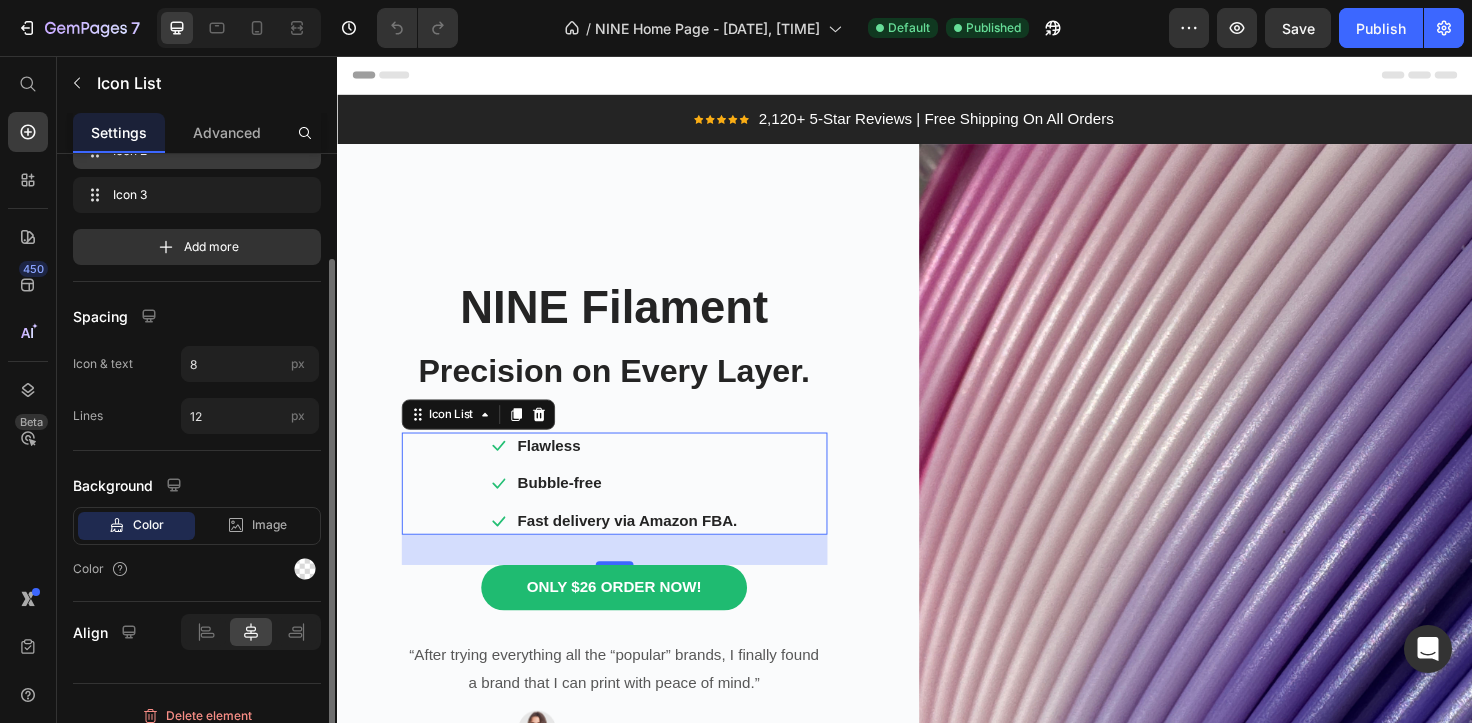 scroll, scrollTop: 147, scrollLeft: 0, axis: vertical 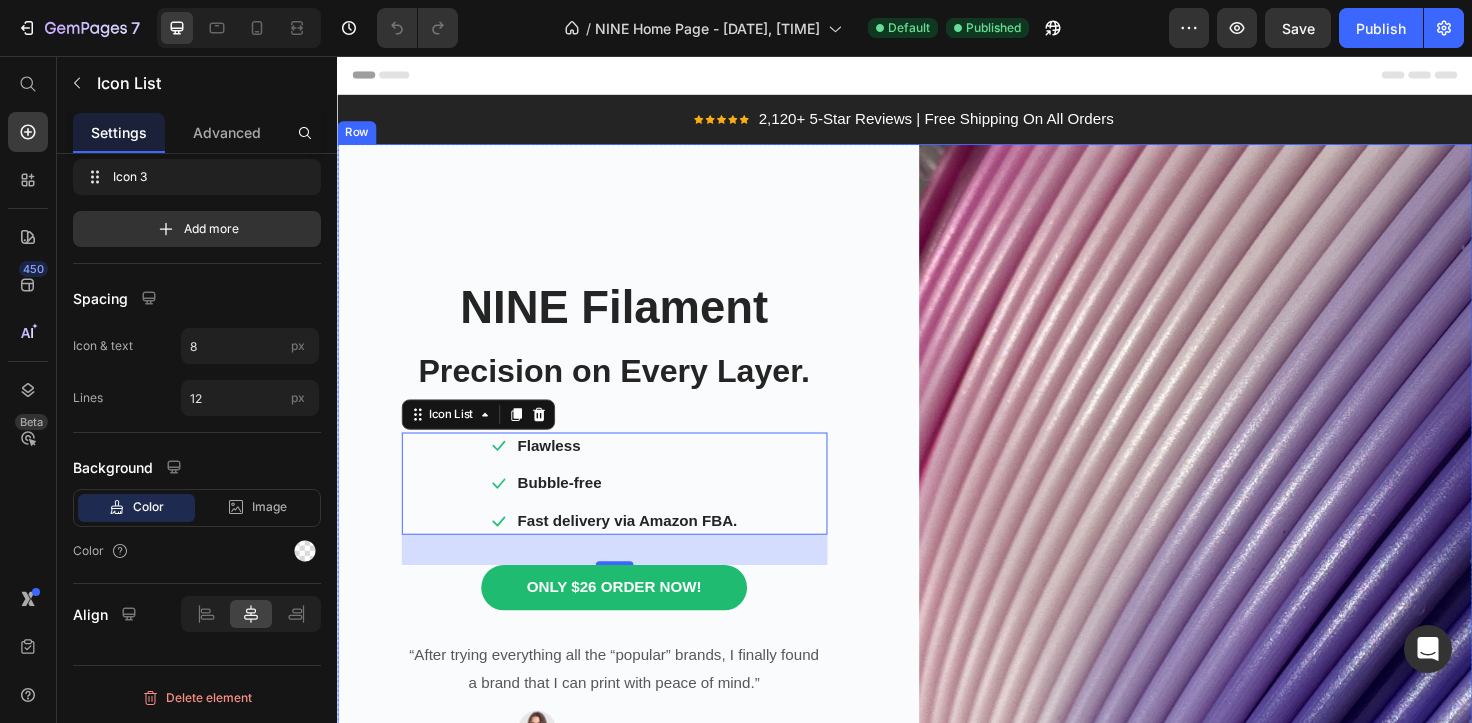 click on "NINE Filament Precision on Every Layer. Heading Icon Flawless Text block Icon Bubble-free Text block Icon Fast delivery via Amazon FBA. Text block Icon List 32 ONLY $26 ORDER NOW! Button “After trying everything all the “popular” brands, I finally found a brand that I can print with peace of mind.” Text block Image [FIRST] [LAST] Text block Icon Icon Icon Icon Icon Icon List Hoz Row Row Row Row Image Row" at bounding box center (937, 539) 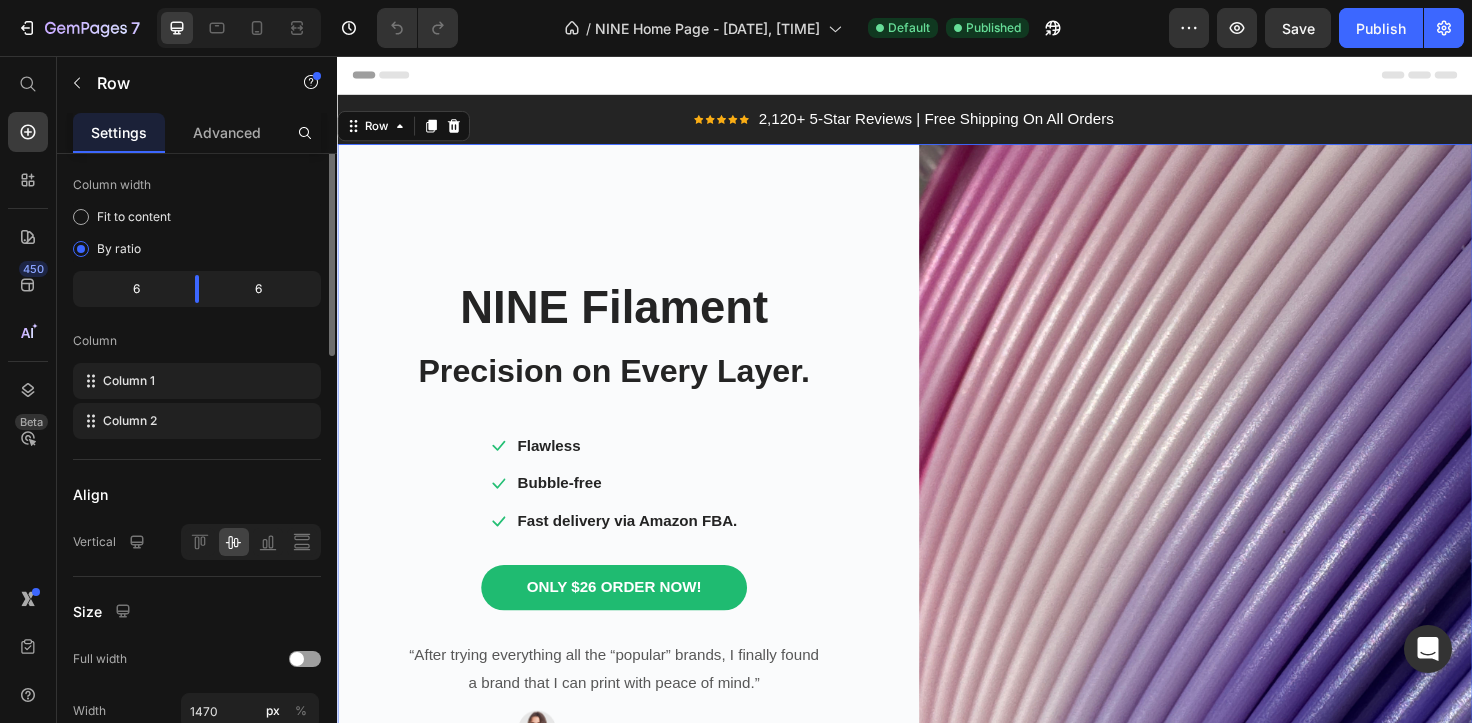 scroll, scrollTop: 0, scrollLeft: 0, axis: both 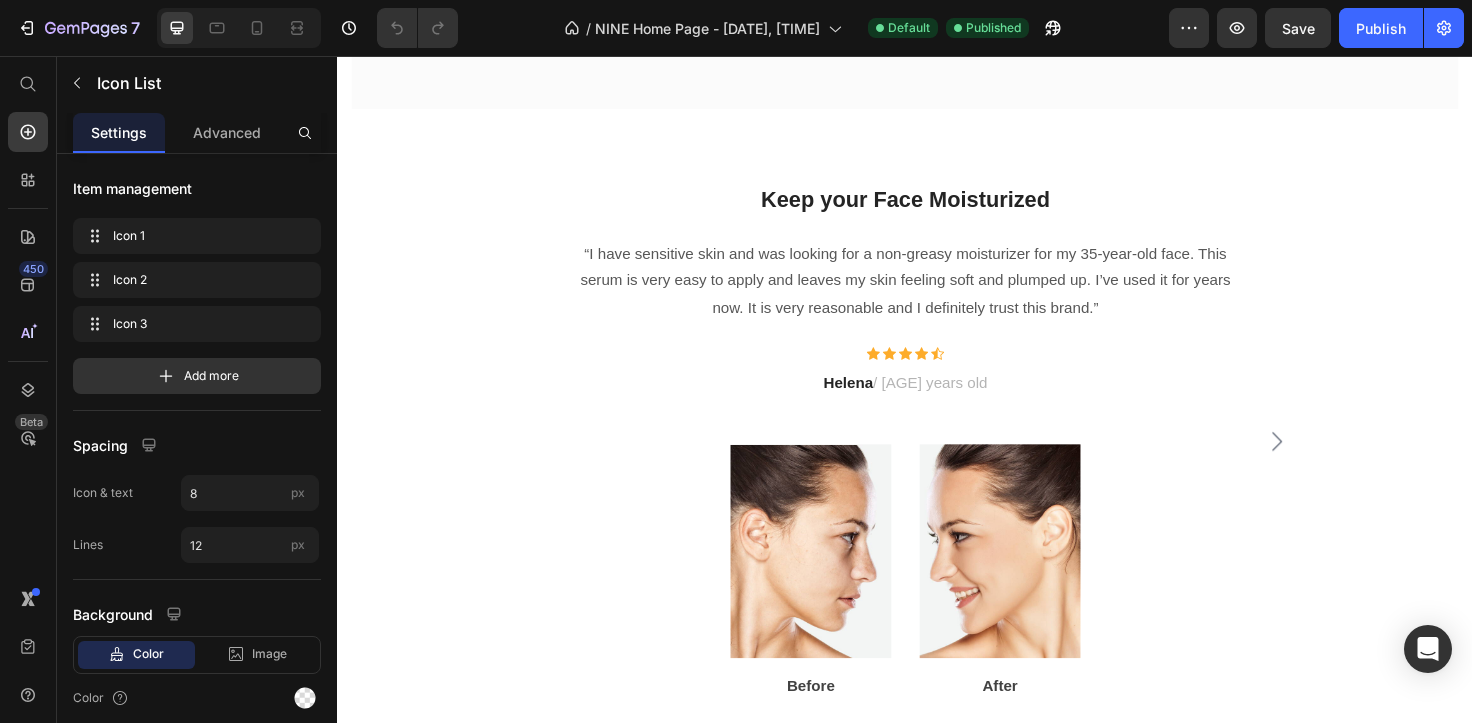 click on "Keep your Face Moisturized Text block “I have sensitive skin and was looking for a non-greasy moisturizer for my [AGE]-year-old face. This serum is very easy to apply and leaves my skin feeling soft and plumped up. I’ve used it for years now. It is very reasonable and I definitely trust this brand.” Text block Icon Icon Icon Icon Icon Icon Icon List Hoz [FIRST] / [AGE] years old Text block Image Before Text block Image After Text block Row Row Love This Product Text block “I like this stuff for days when my skin is feeling extra sensitive. I can’t say it makes a difference to my overall skin health. It adds an easy light moisturizer when I’m worried about clogged pores.” Text block Icon Icon Icon Icon Icon Icon Icon List Hoz [FIRST] / [AGE] years old Text block Image Before Text block Image After Text block Row Row Skin Is More Hydrated Text block" at bounding box center [937, 464] 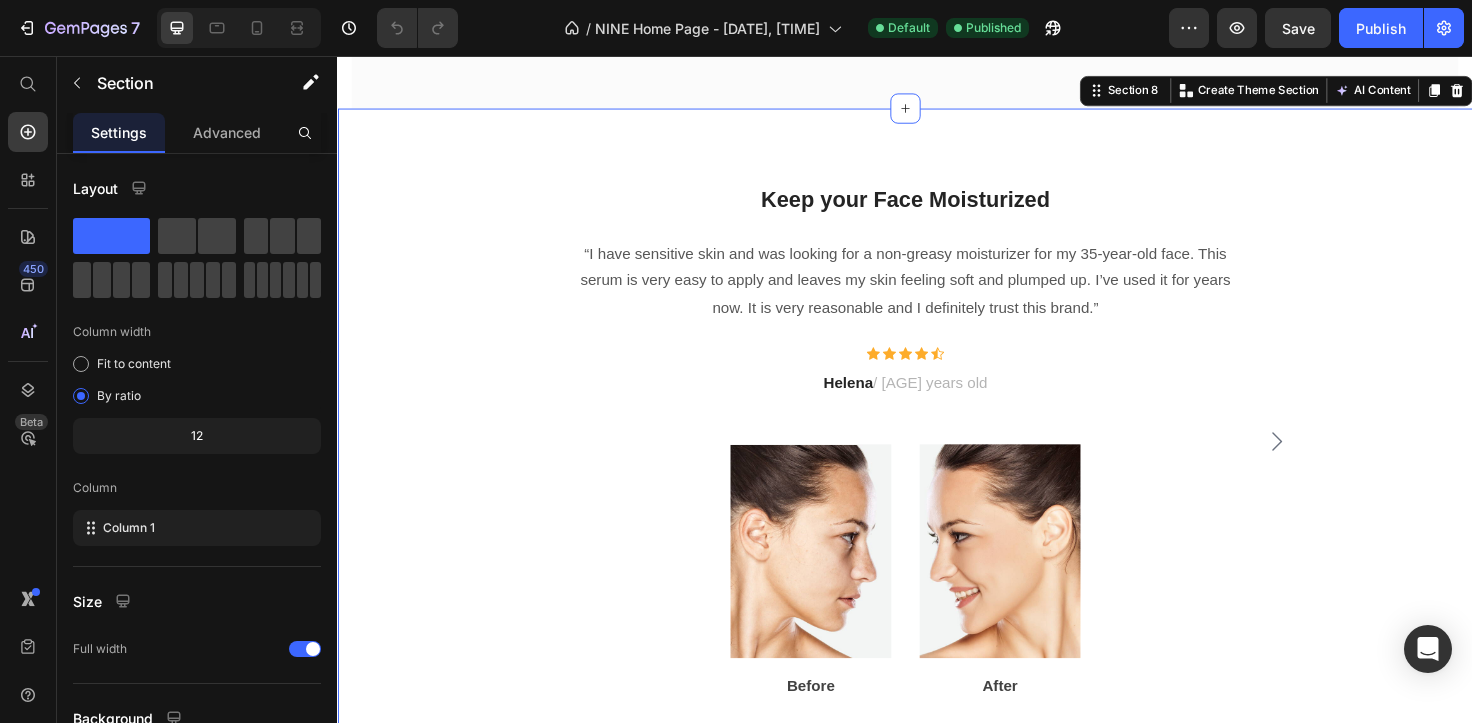 click 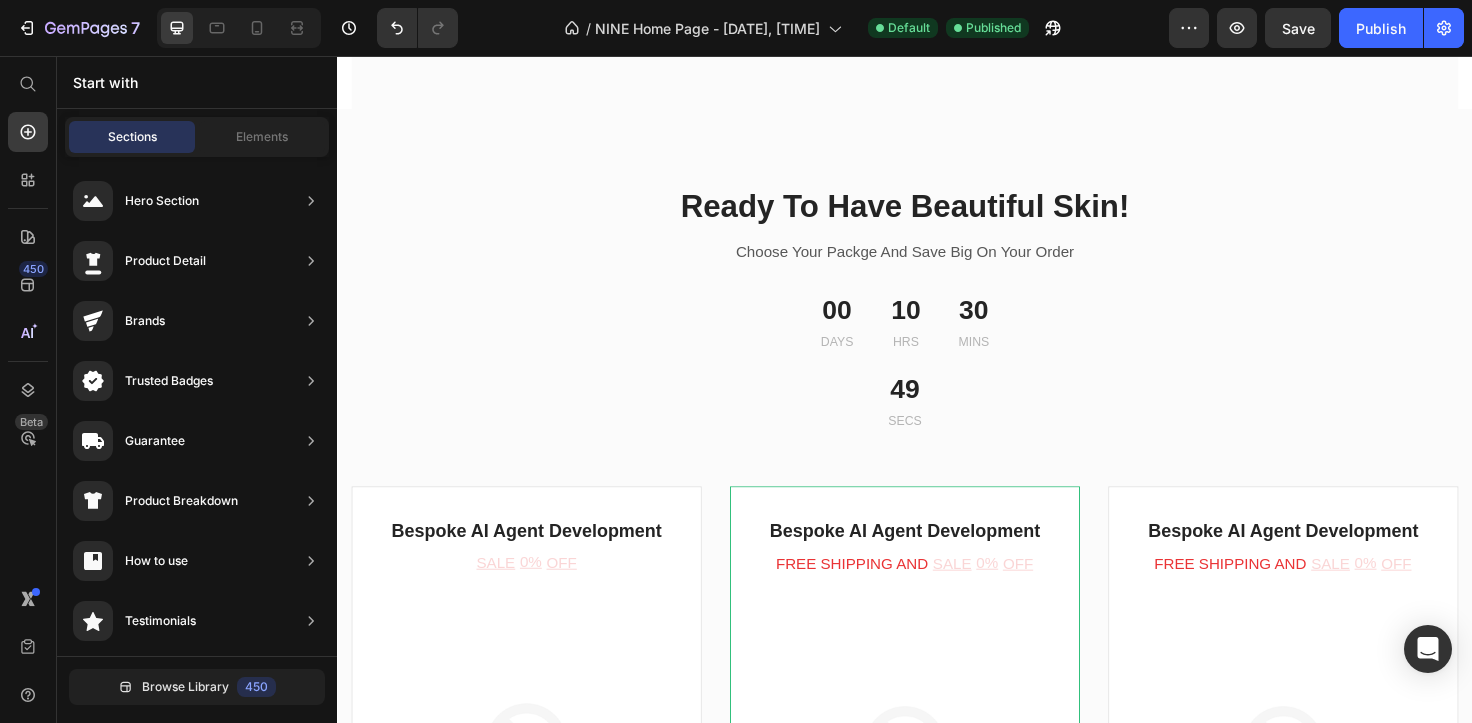 click on "Ready To Have Beautiful Skin! Heading Choose Your Packge And Save Big On Your Order Text block [DAYS] [HRS] [MINS] [SECS] Countdown Timer Row Row Bespoke AI Agent Development Product Title SALE 0% OFF Product Tag Product Images & Gallery $0.00 Product Price $50.00 Product Price Row 100% Money Back Guarantee Text block Out of stock Product Cart Button Row Product Bespoke AI Agent Development Product Title FREE SHIPPING AND  Text block SALE 0% OFF Product Tag Row Product Images & Gallery $0.00 Product Price $50.00 Product Price Row 100% Money Back Guarantee Text block Out of stock Product Cart Button Row Product Bespoke AI Agent Development Product Title FREE SHIPPING AND  Text block SALE 0% OFF Product Tag Row Product Images & Gallery $0.00 Product Price $50.00 Product Price Row 100% Money Back Guarantee Text block Out of stock Product Cart Button Row Product Row Section 8" at bounding box center (937, 684) 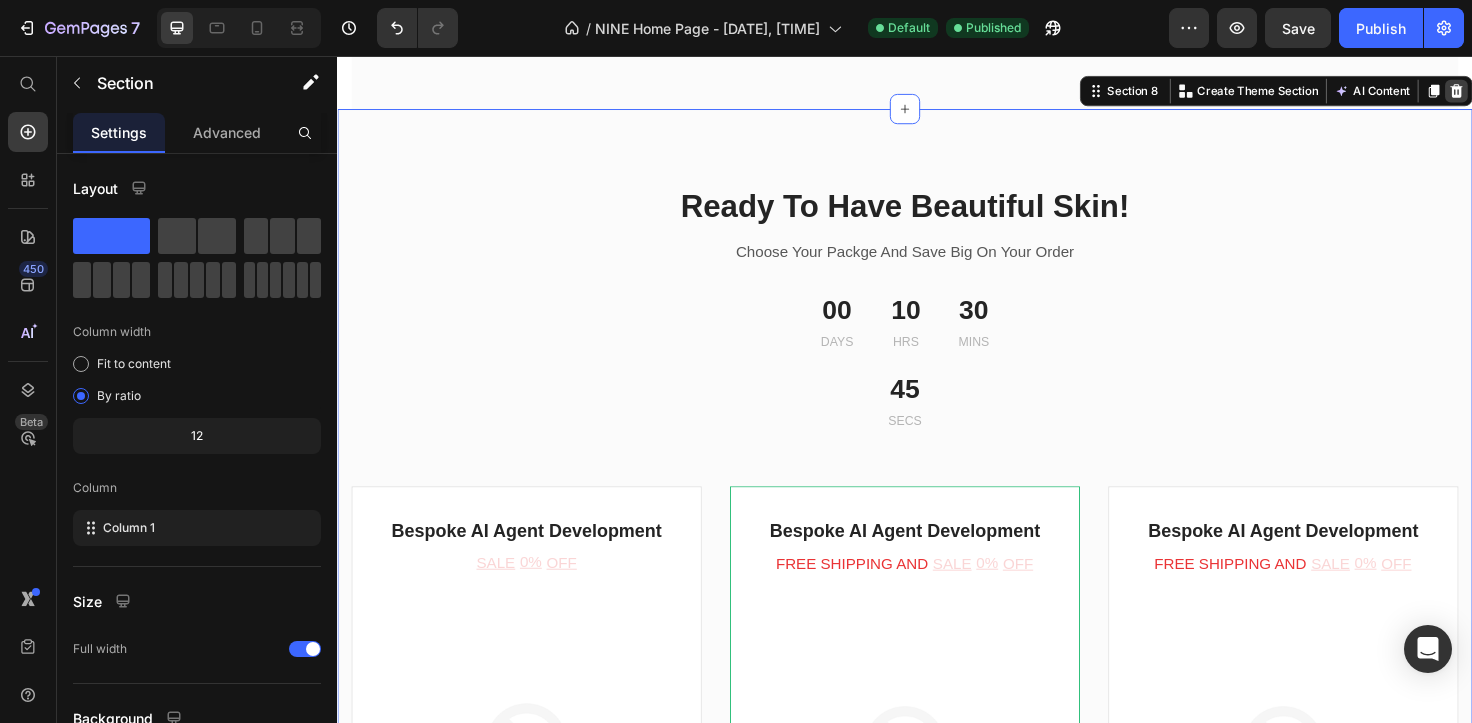 drag, startPoint x: 738, startPoint y: 183, endPoint x: 1506, endPoint y: 157, distance: 768.44 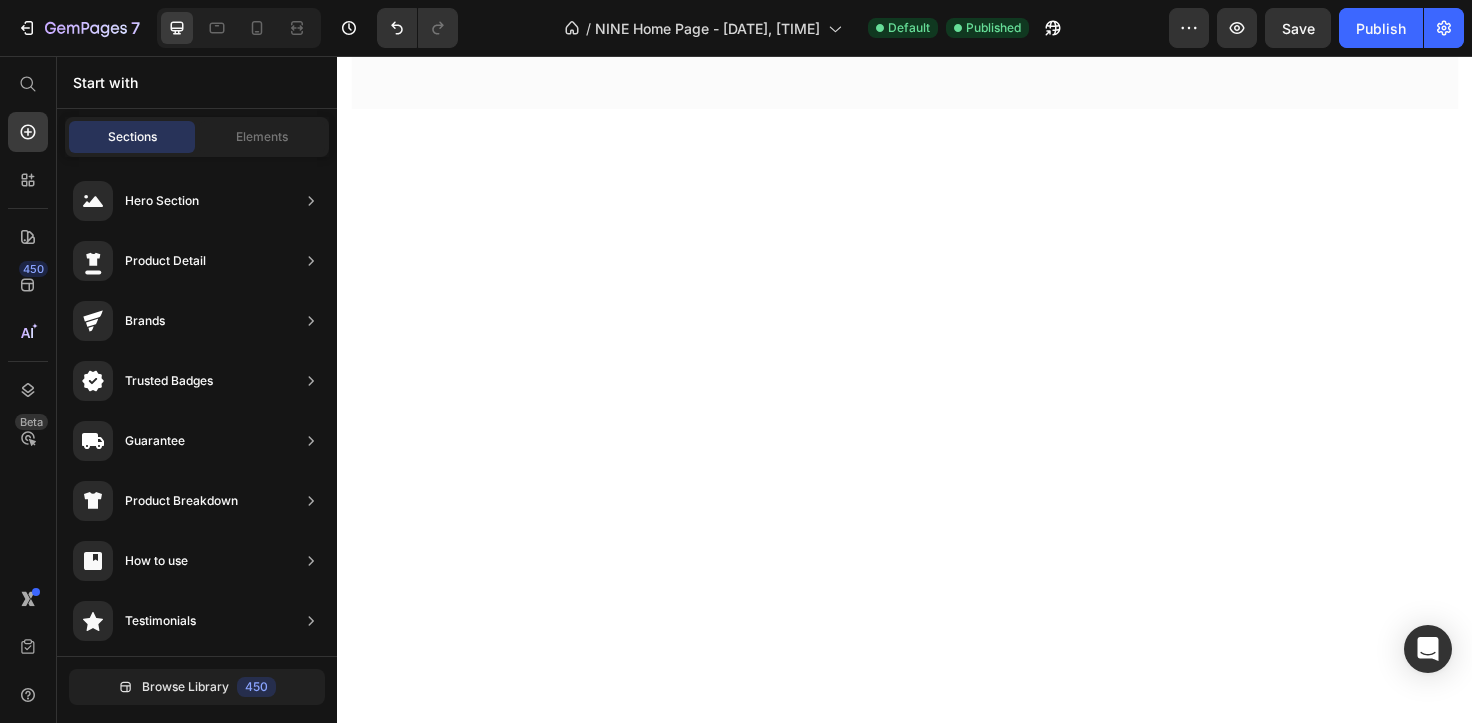 drag, startPoint x: 1506, startPoint y: 157, endPoint x: 742, endPoint y: 92, distance: 766.7601 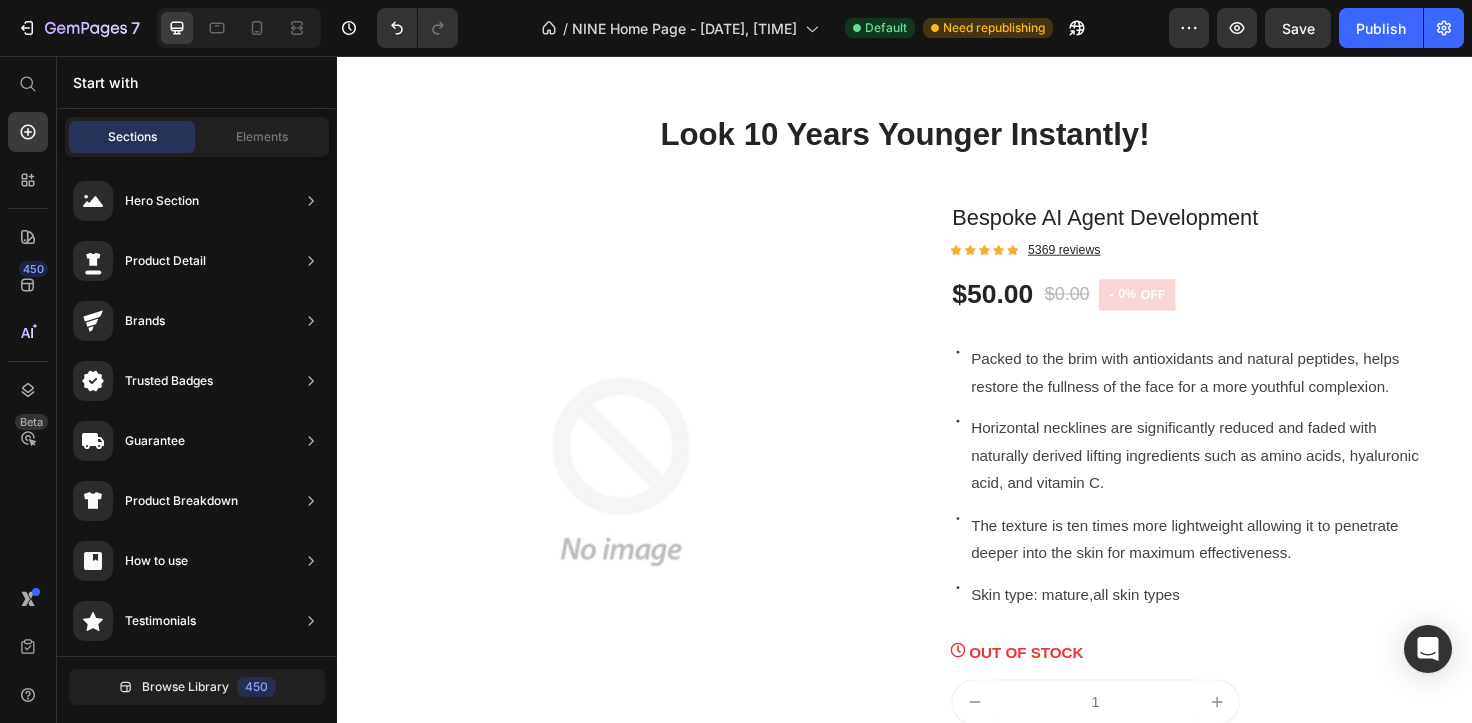 scroll, scrollTop: 3017, scrollLeft: 0, axis: vertical 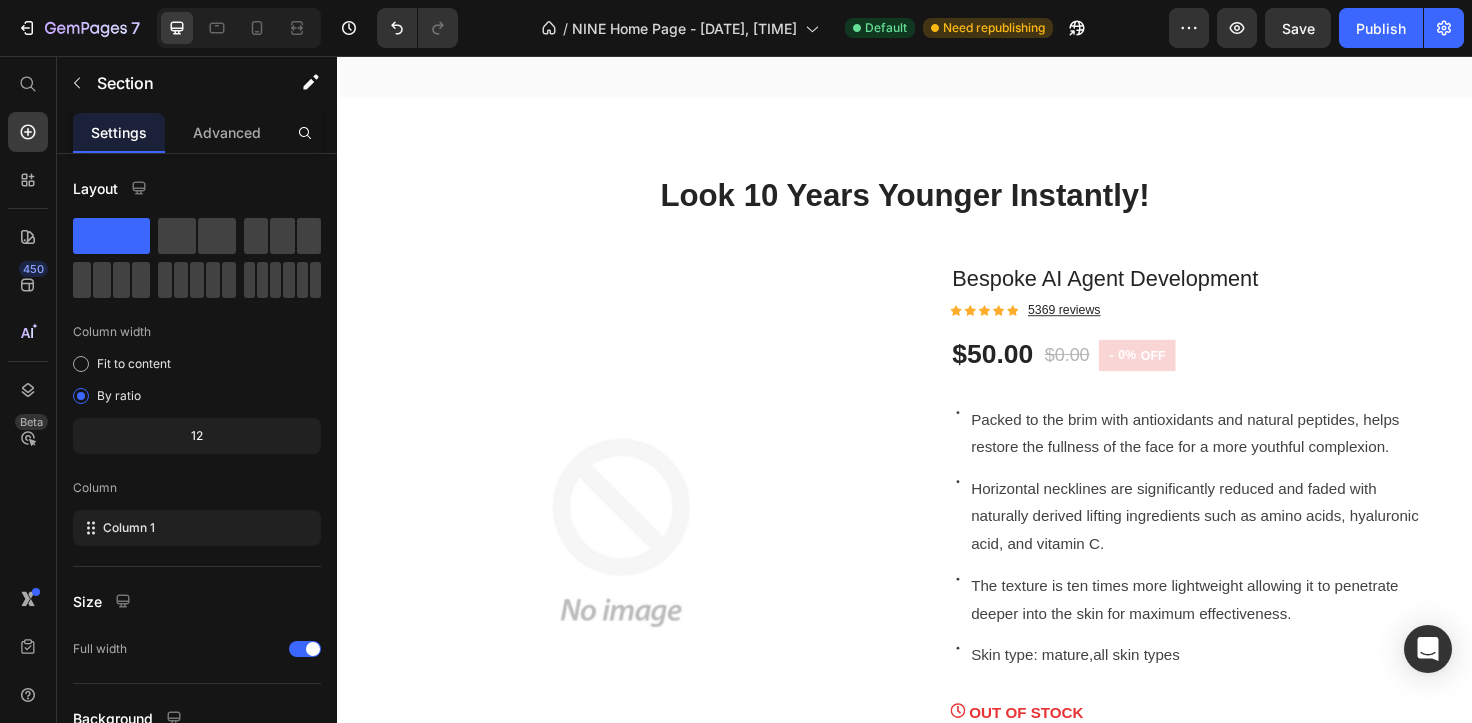 click on "Look 10 Years Younger Instantly! Heading Row
Product Images & Gallery Bespoke AI Agent Development Product Title                Icon                Icon                Icon                Icon                Icon Icon List Hoz 5369 reviews Text block Row $50.00 Product Price $0.00 Product Price - 0% OFF Product Tag Row
Icon Packed to the brim with antioxidants and natural peptides, helps restore the fullness of the face for a more youthful complexion. Text block Row
Icon Horizontal necklines are significantly reduced and faded with naturally derived lifting ingredients such as amino acids, hyaluronic acid, and vitamin C. Text block Row
Icon The texture is ten times more lightweight allowing it to penetrate deeper into the skin for maximum effectiveness. Text block Row
Icon Skin type: mature,all skin types Text block Row
OUT OF STOCK Product Stock Counter 1 Product Quantity Out of stock Product Cart Button" at bounding box center (937, 535) 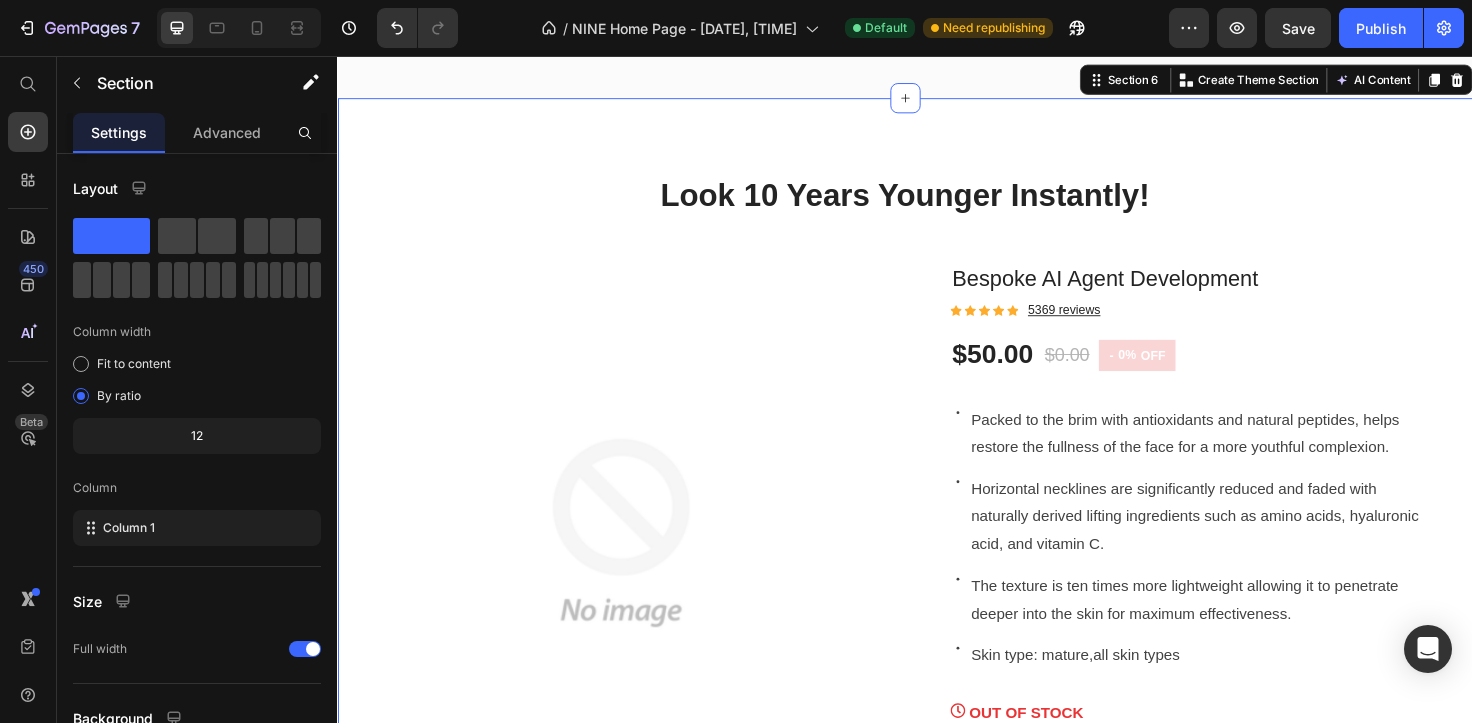 drag, startPoint x: 742, startPoint y: 92, endPoint x: 547, endPoint y: 193, distance: 219.60419 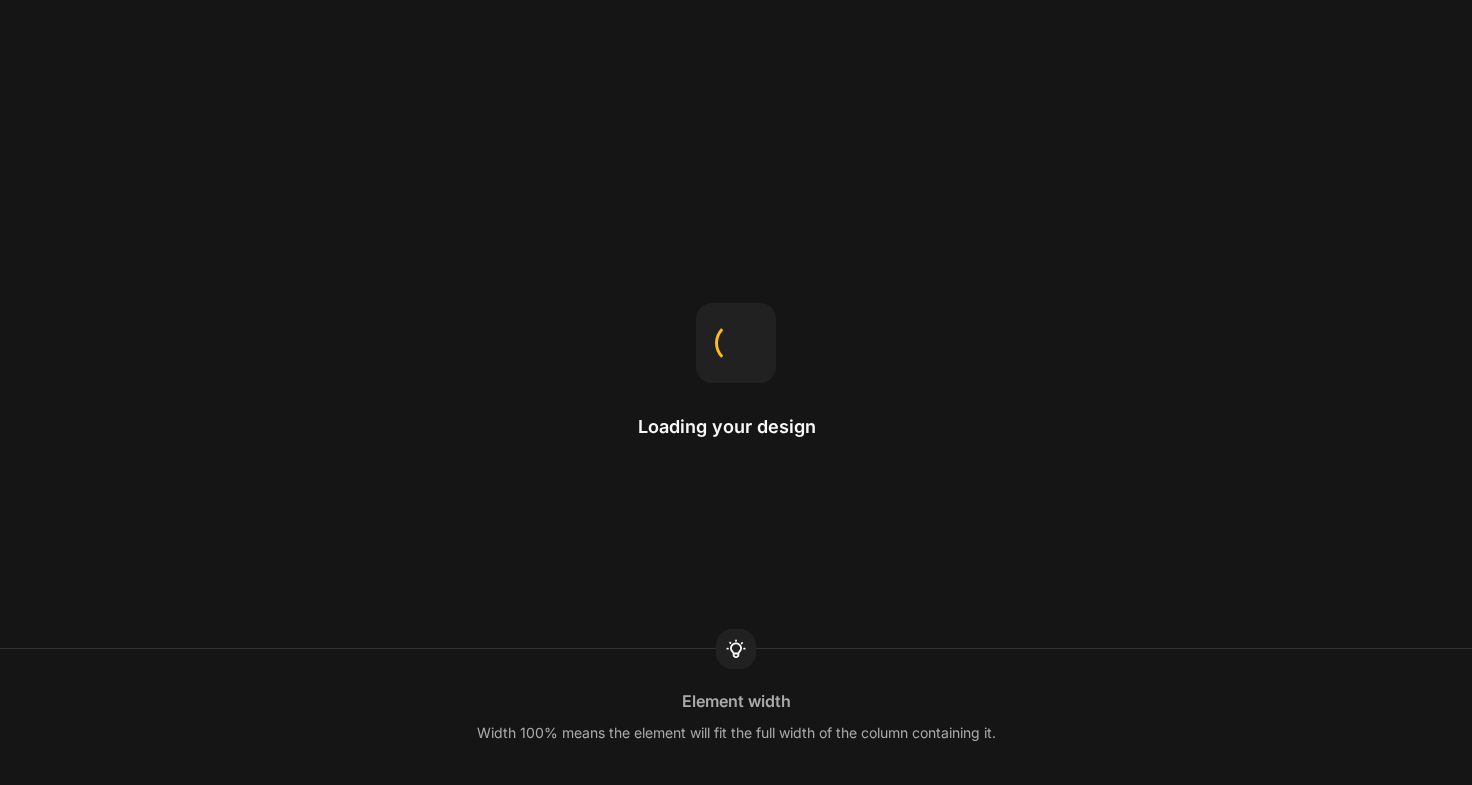 scroll, scrollTop: 0, scrollLeft: 0, axis: both 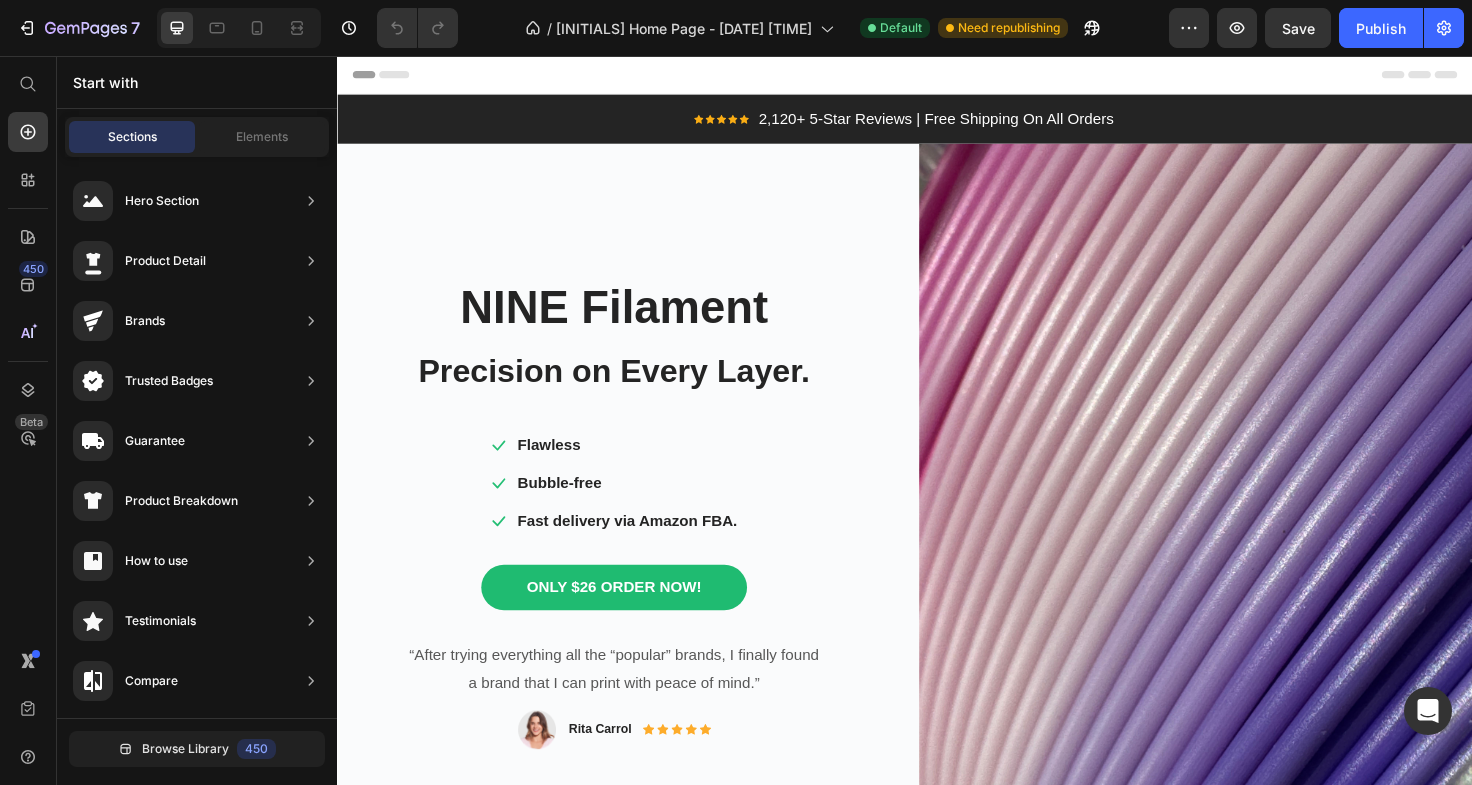 click on "Brands" at bounding box center [145, 321] 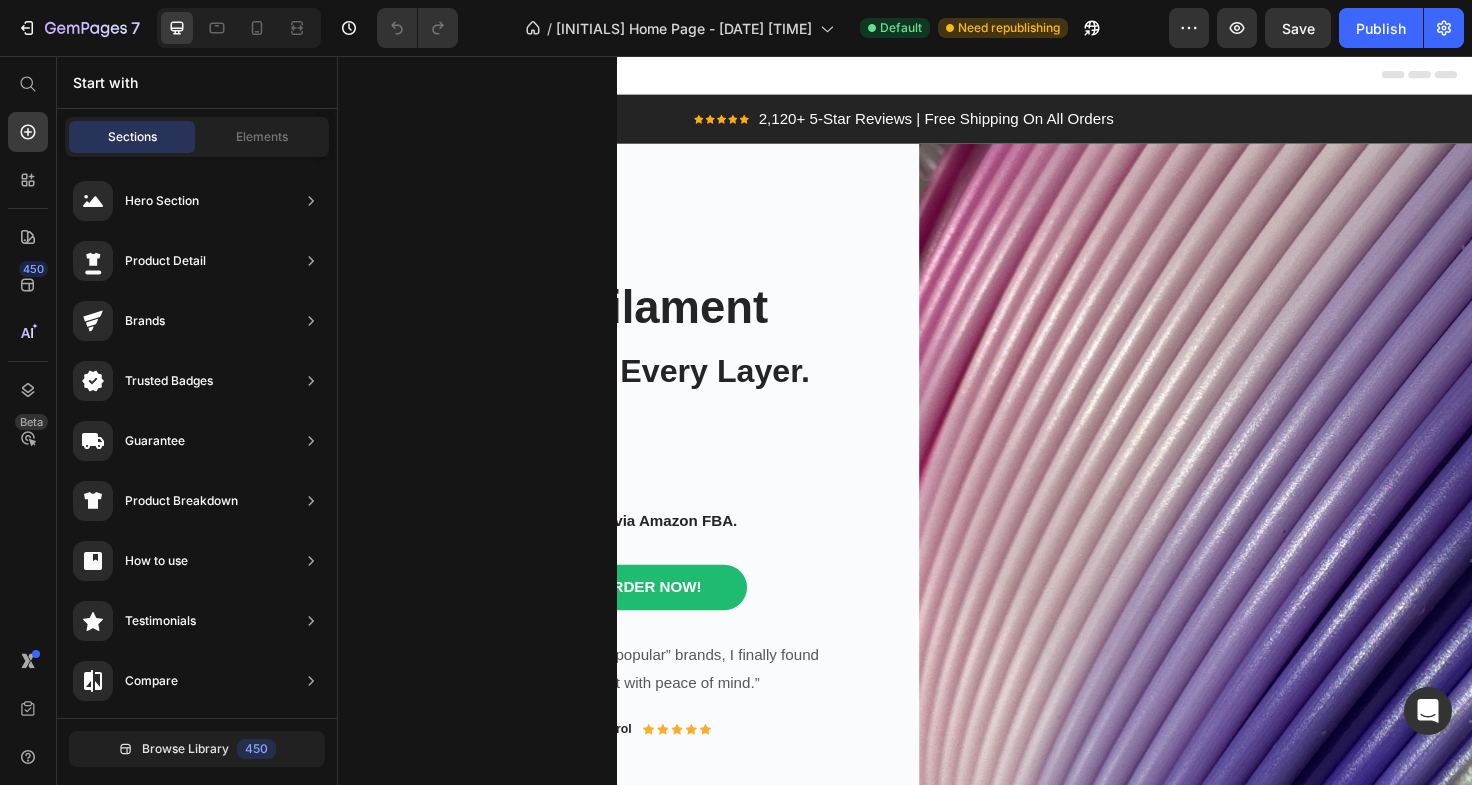 click 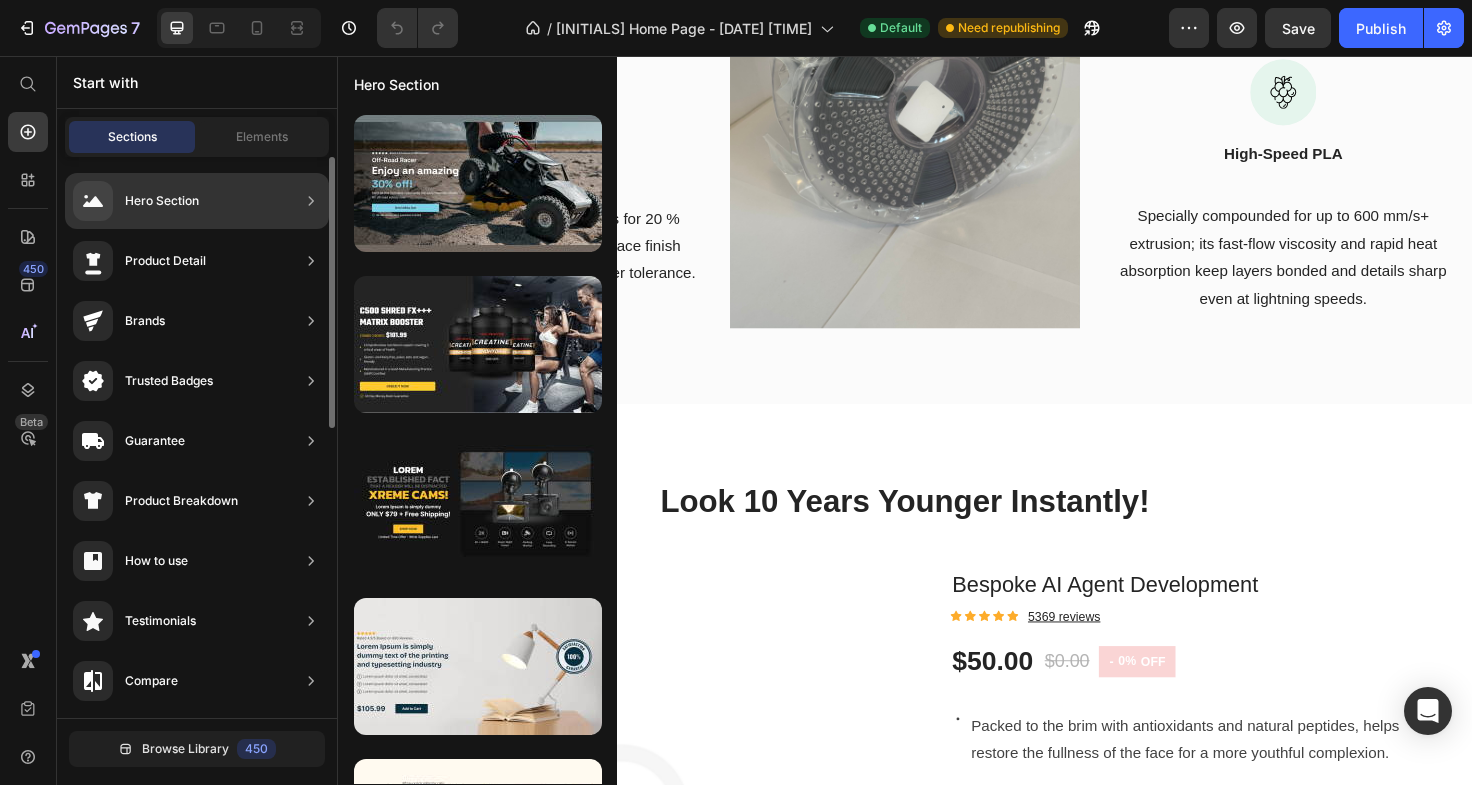 scroll, scrollTop: 3125, scrollLeft: 0, axis: vertical 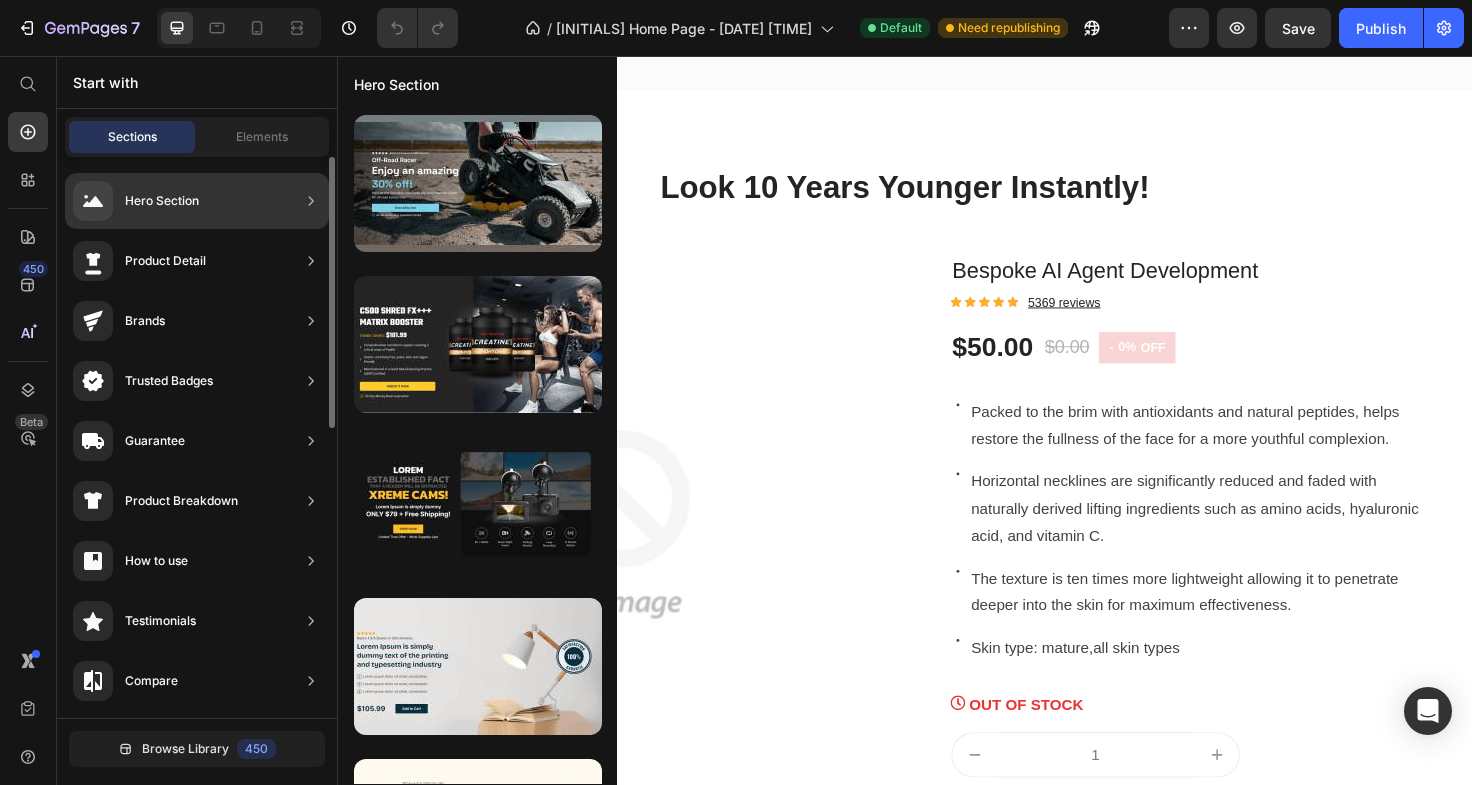 click on "Look 10 Years Younger Instantly! Heading Row
Product Images & Gallery Bespoke AI Agent Development Product Title                Icon                Icon                Icon                Icon                Icon Icon List Hoz 5369 reviews Text block Row $50.00 Product Price $0.00 Product Price - 0% OFF Product Tag Row
Icon Packed to the brim with antioxidants and natural peptides, helps restore the fullness of the face for a more youthful complexion. Text block Row
Icon Horizontal necklines are significantly reduced and faded with naturally derived lifting ingredients such as amino acids, hyaluronic acid, and vitamin C. Text block Row
Icon The texture is ten times more lightweight allowing it to penetrate deeper into the skin for maximum effectiveness. Text block Row
Icon Skin type: mature,all skin types Text block Row
OUT OF STOCK Product Stock Counter 1 Product Quantity Out of stock Product Cart Button" at bounding box center (937, 527) 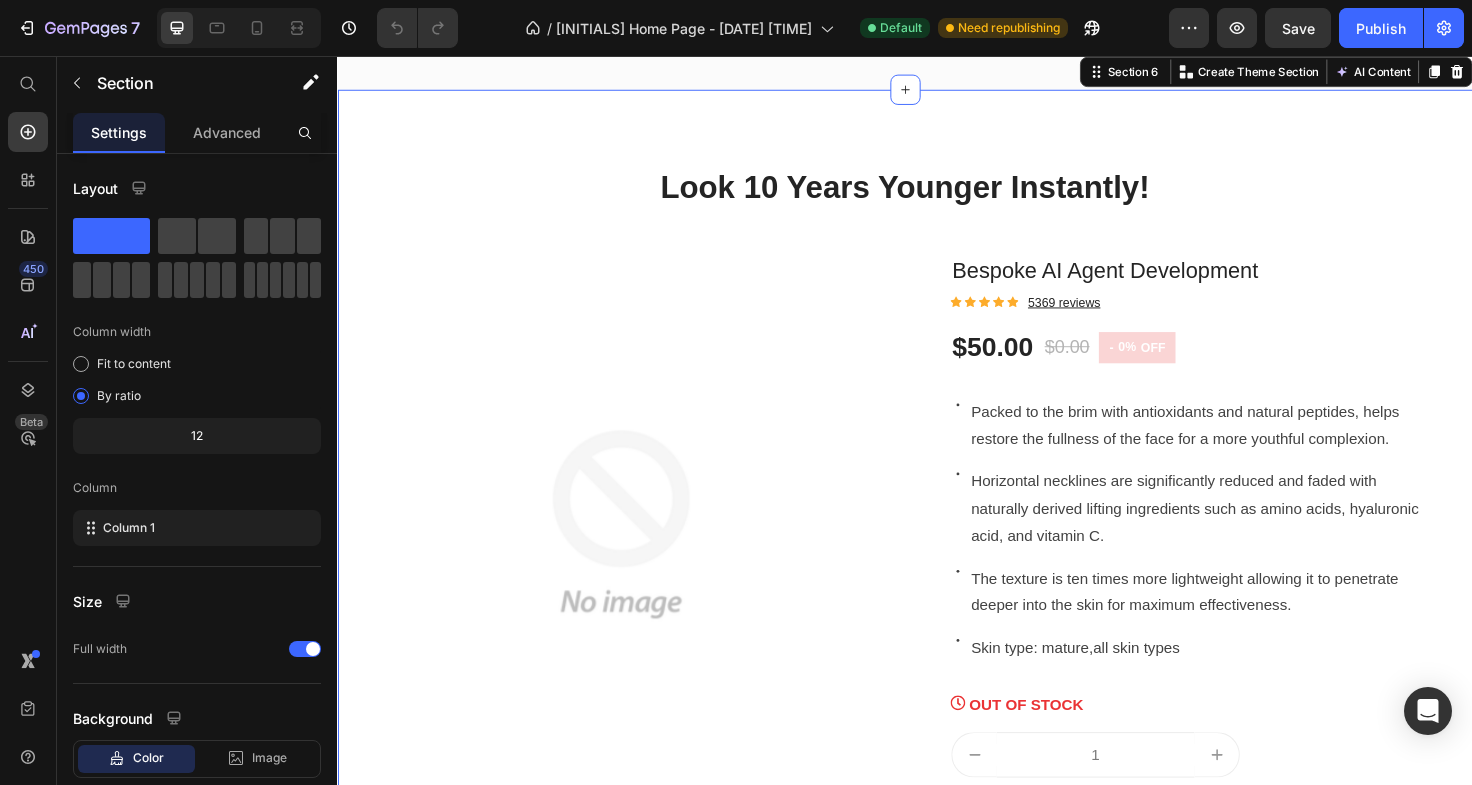 click 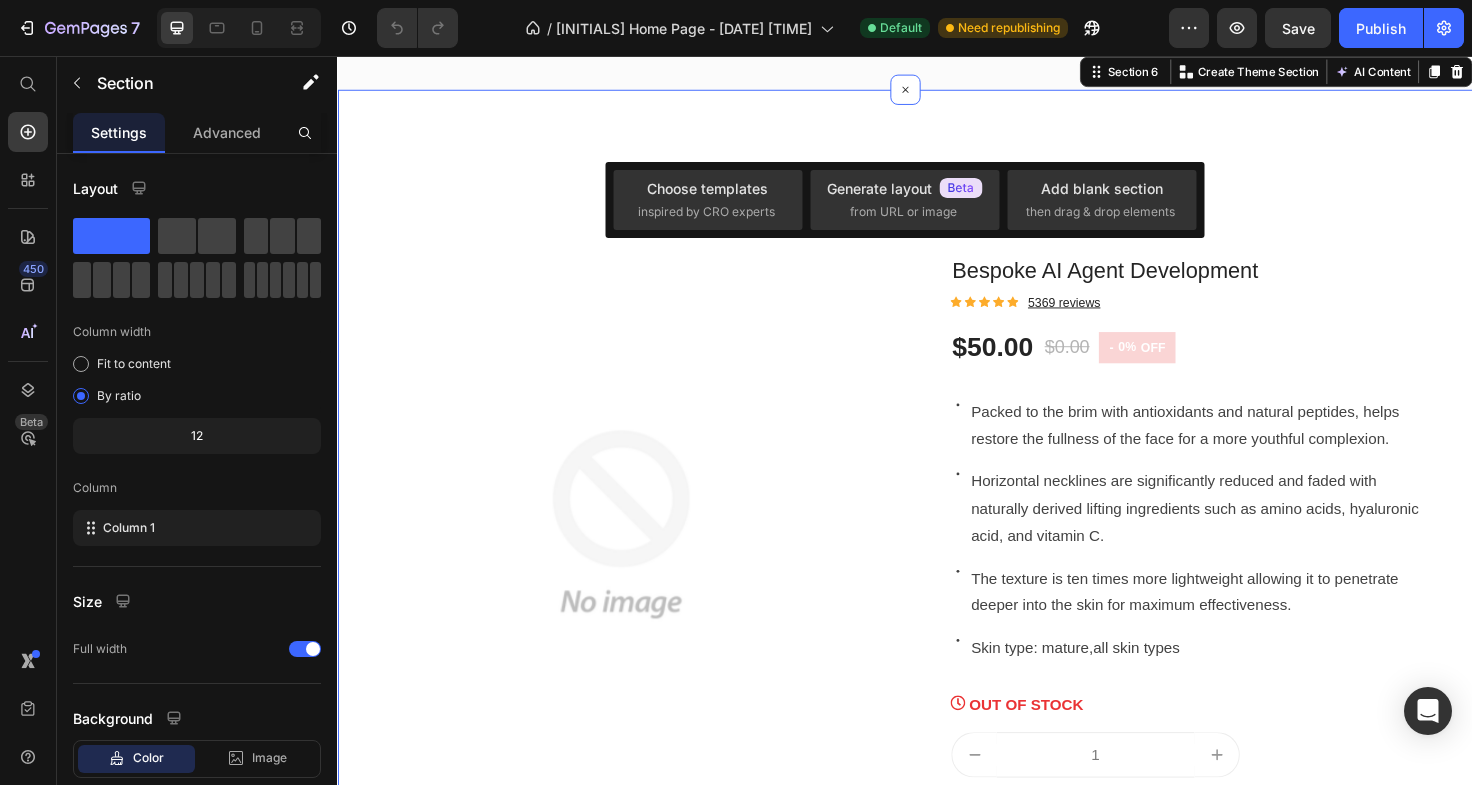 click on "inspired by CRO experts" at bounding box center [706, 212] 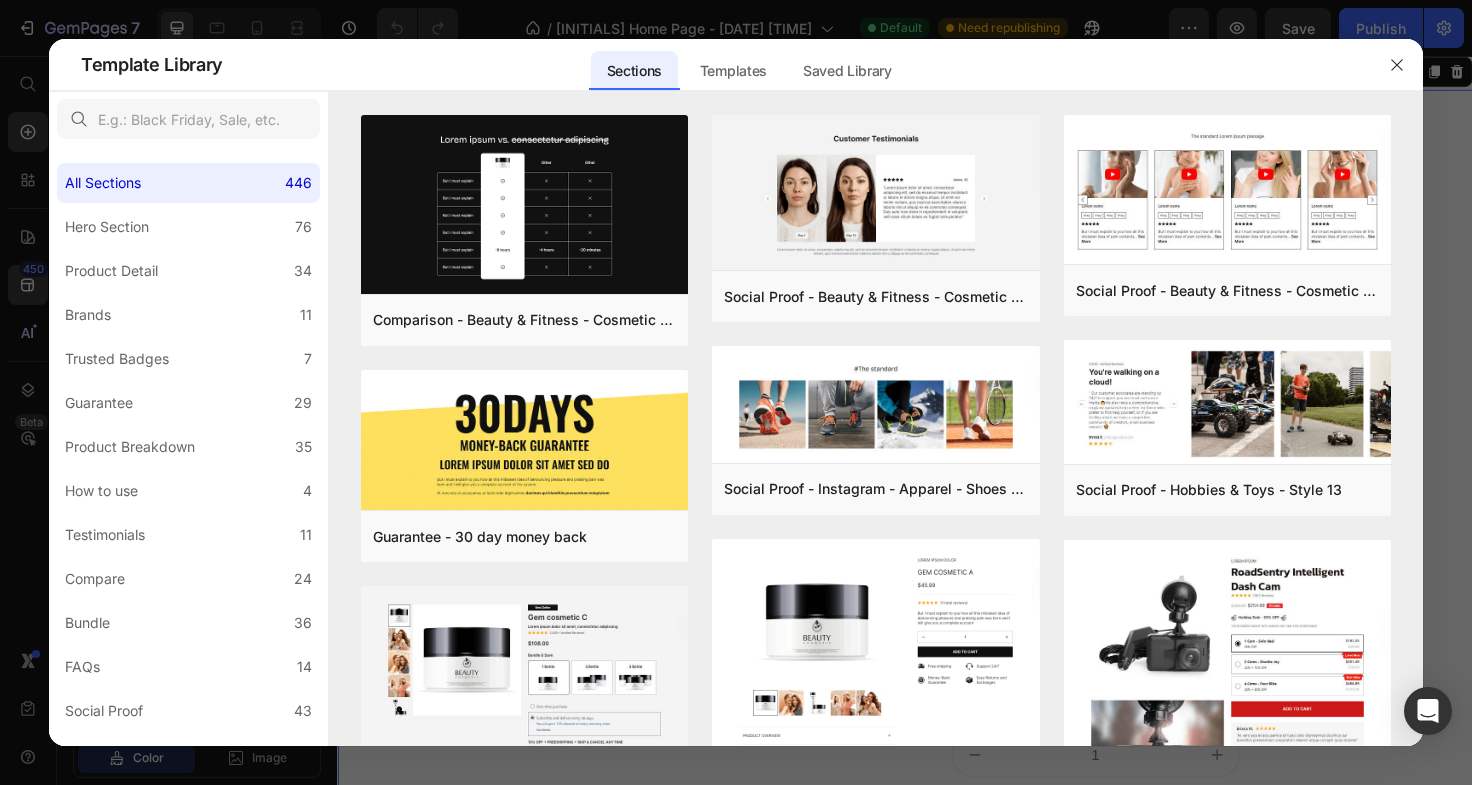 click on "Product Detail" at bounding box center (111, 271) 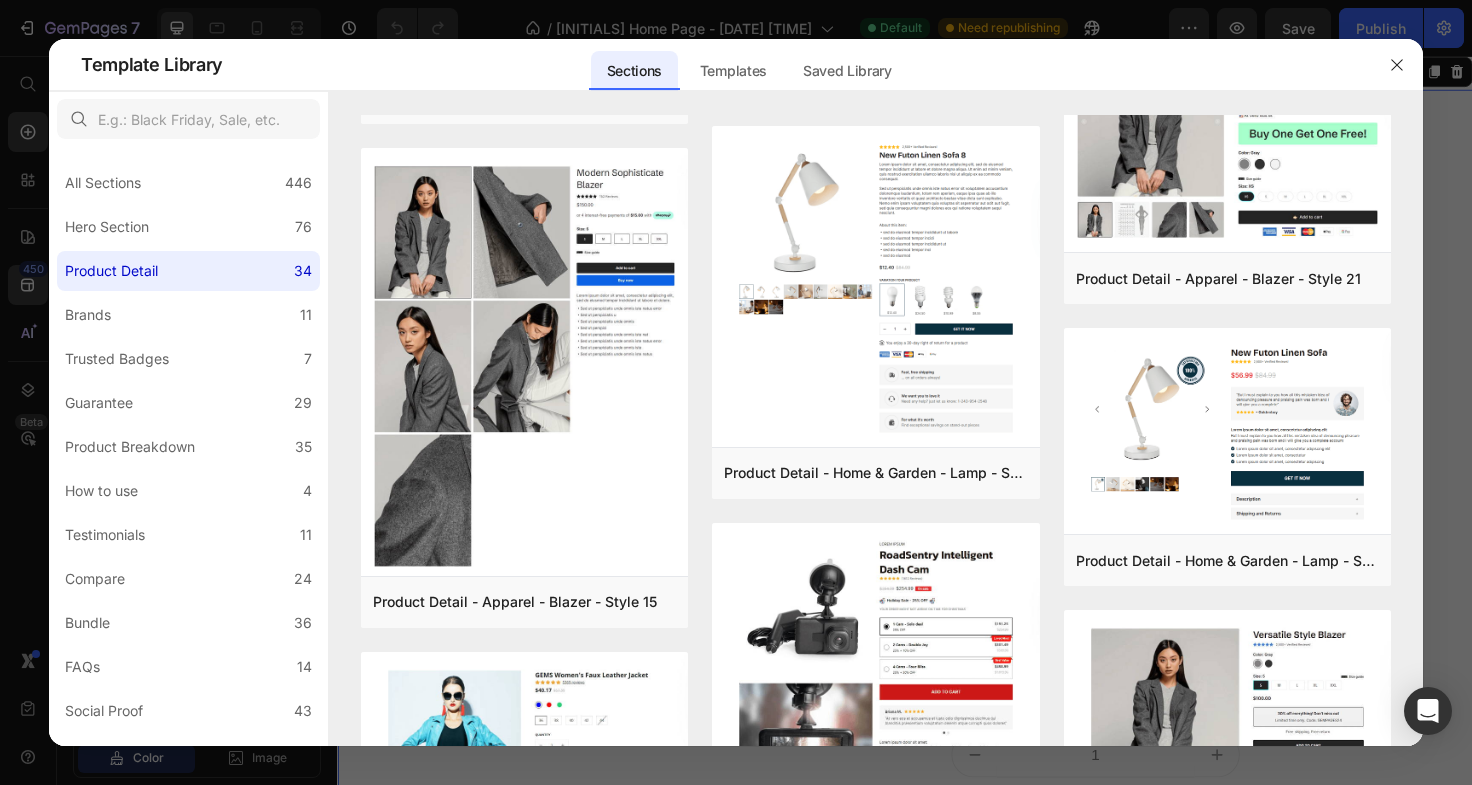 scroll, scrollTop: 0, scrollLeft: 0, axis: both 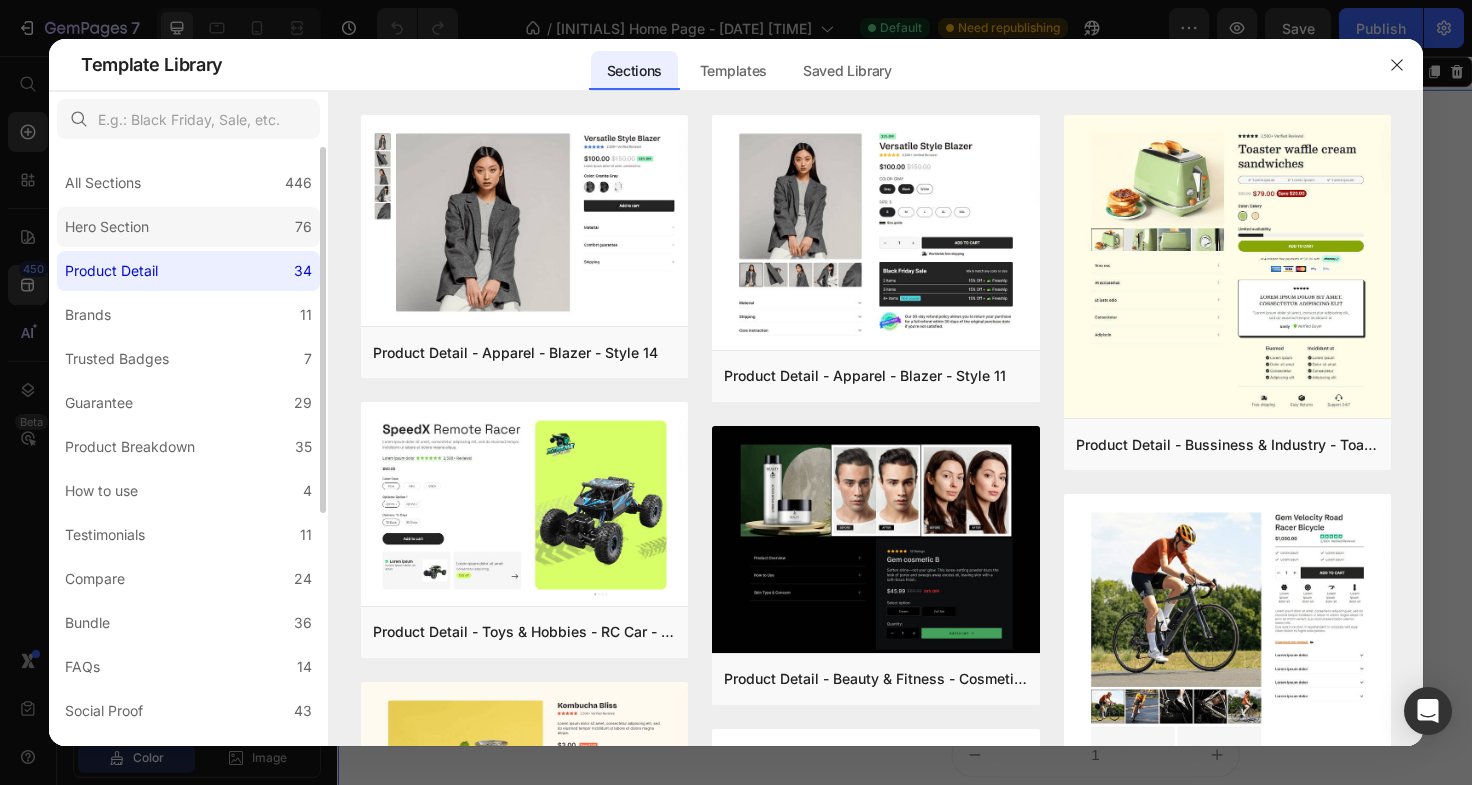 click on "Hero Section" at bounding box center [111, 227] 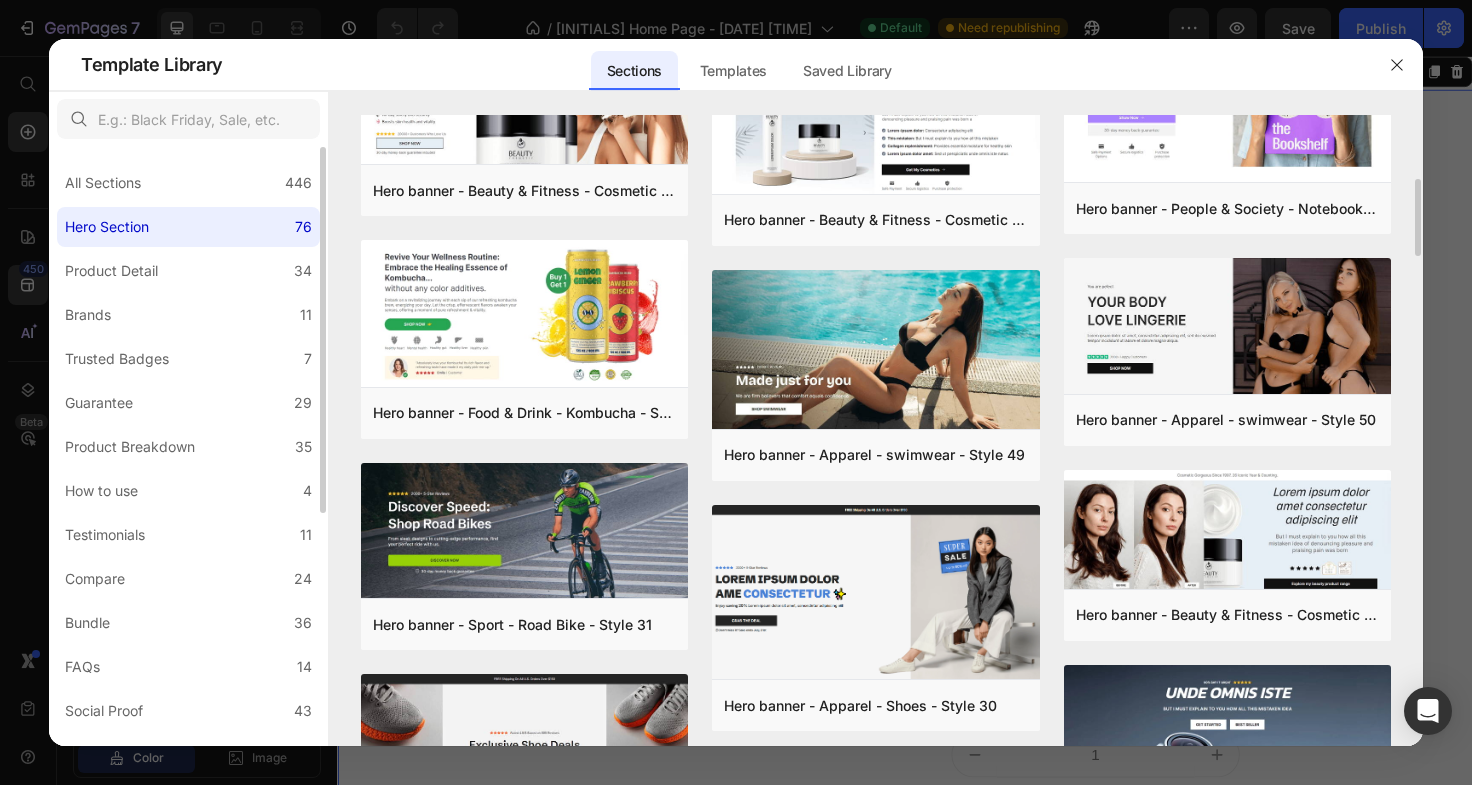 scroll, scrollTop: 642, scrollLeft: 0, axis: vertical 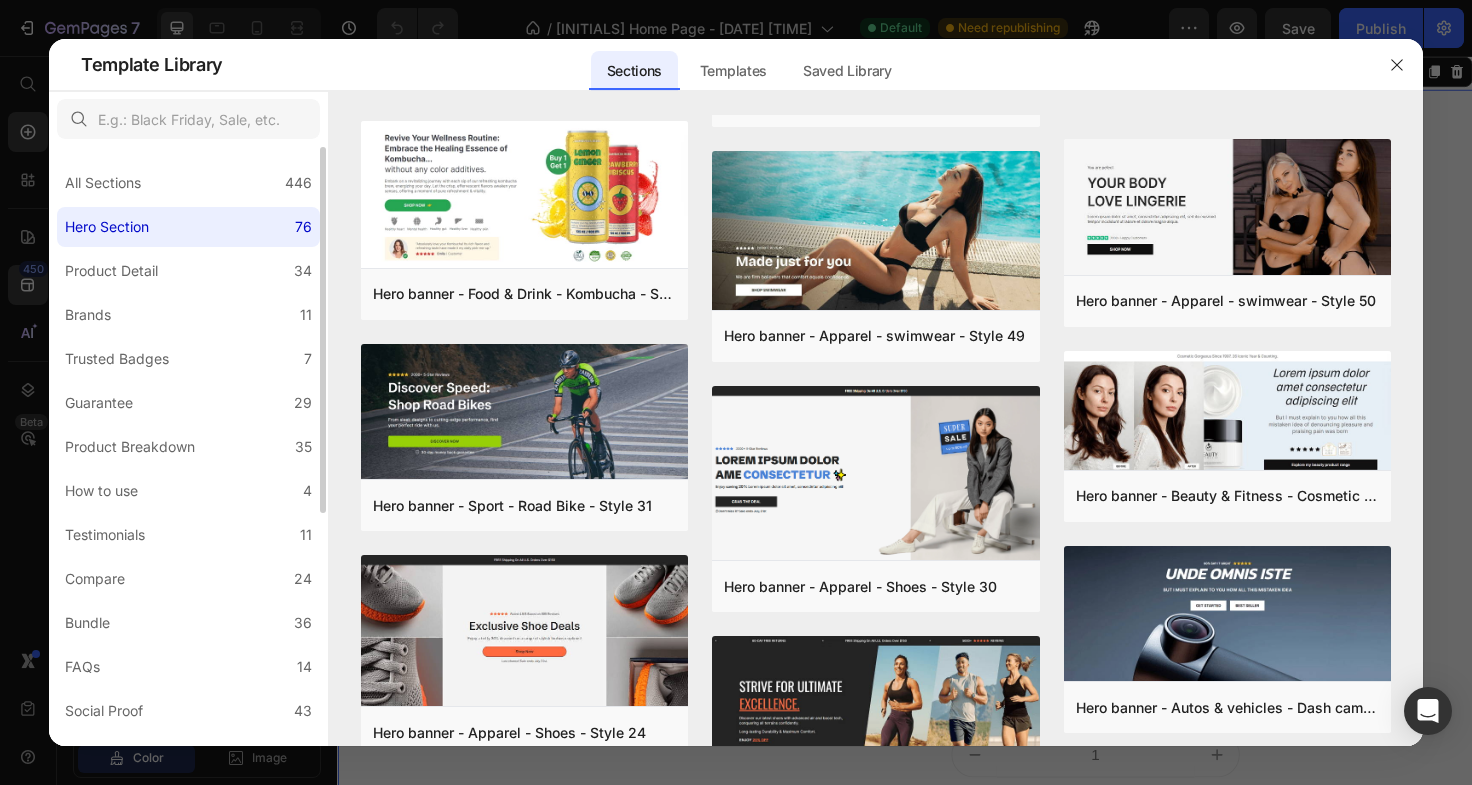 click at bounding box center [1227, 208] 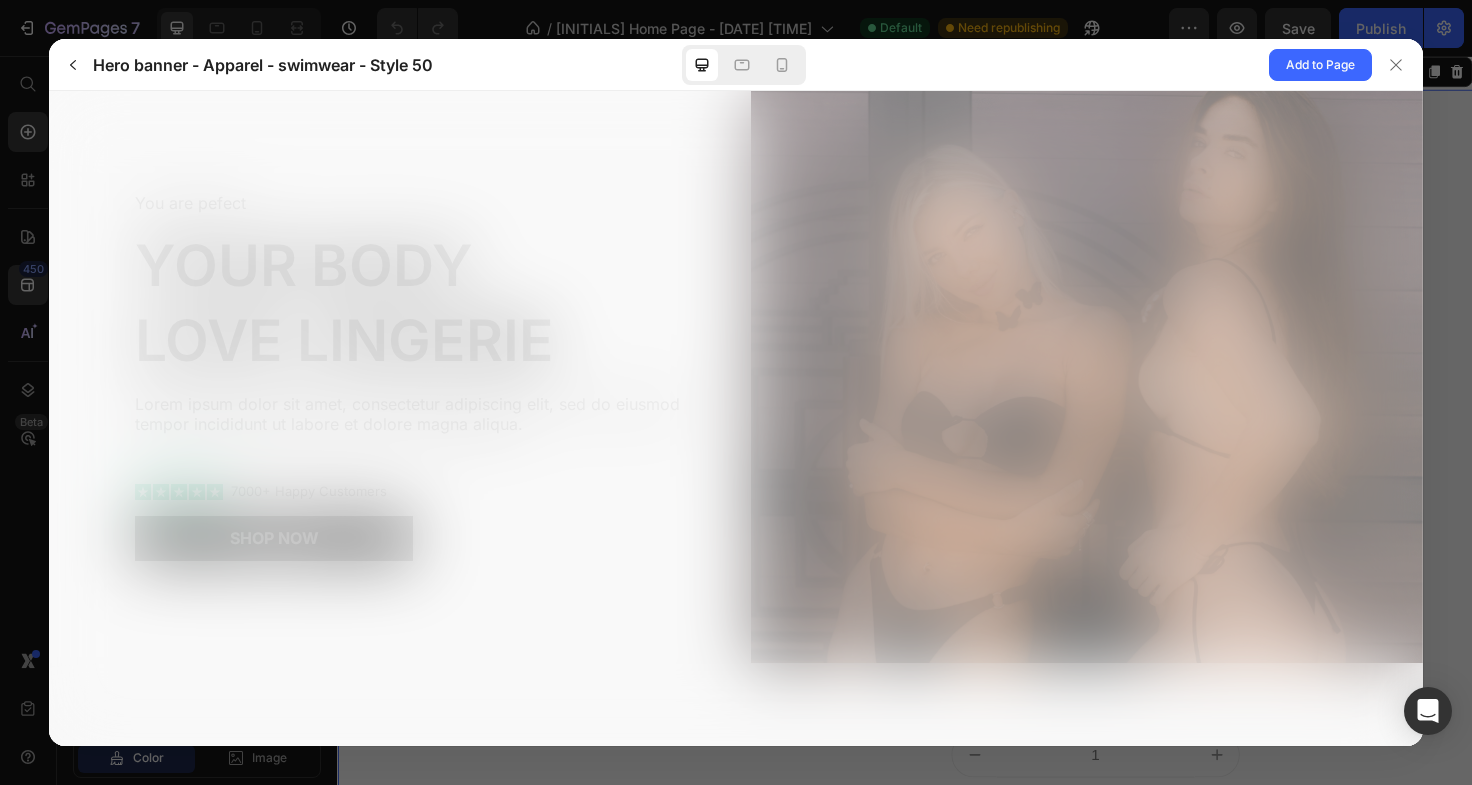scroll, scrollTop: 0, scrollLeft: 0, axis: both 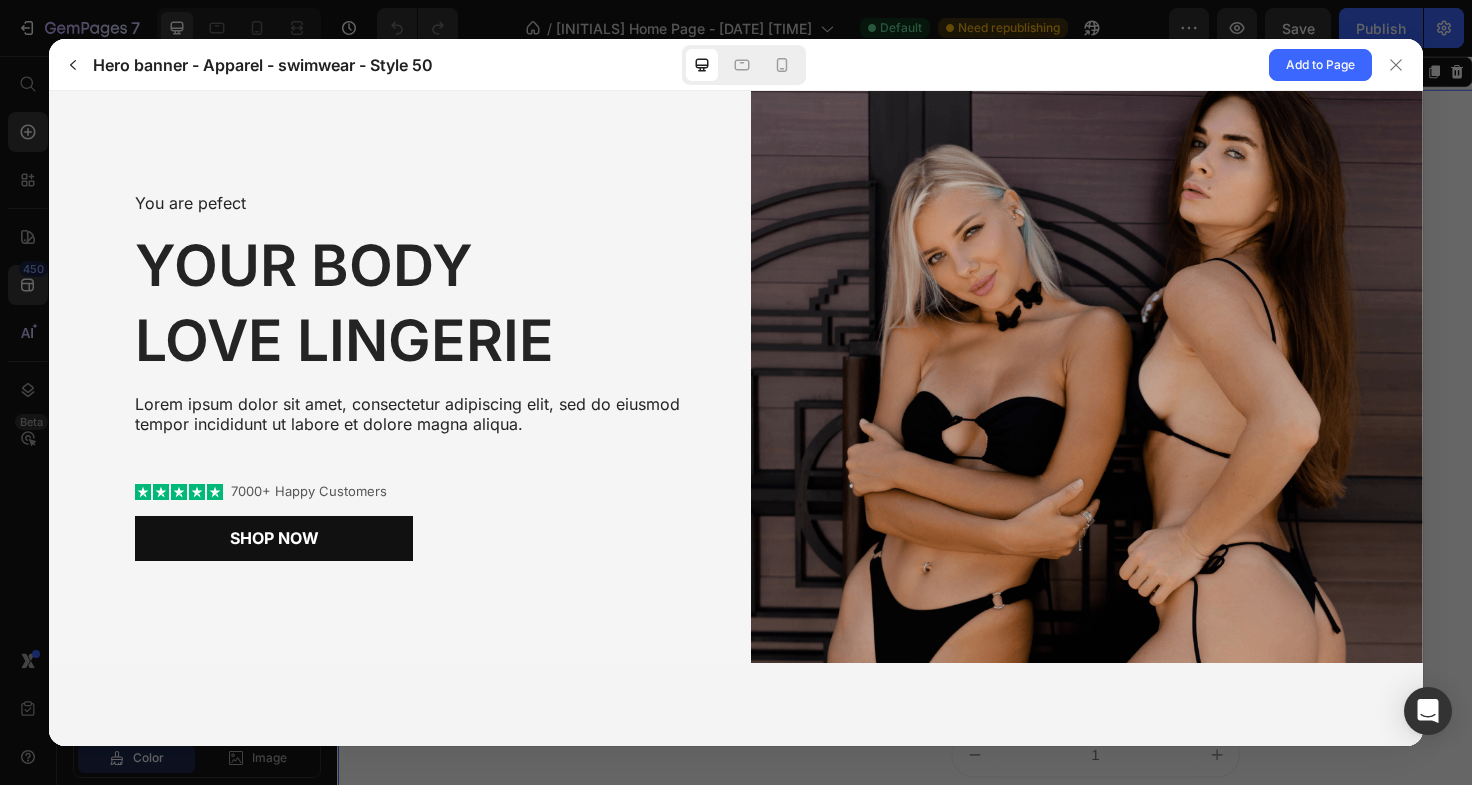 click on "Add to Page" 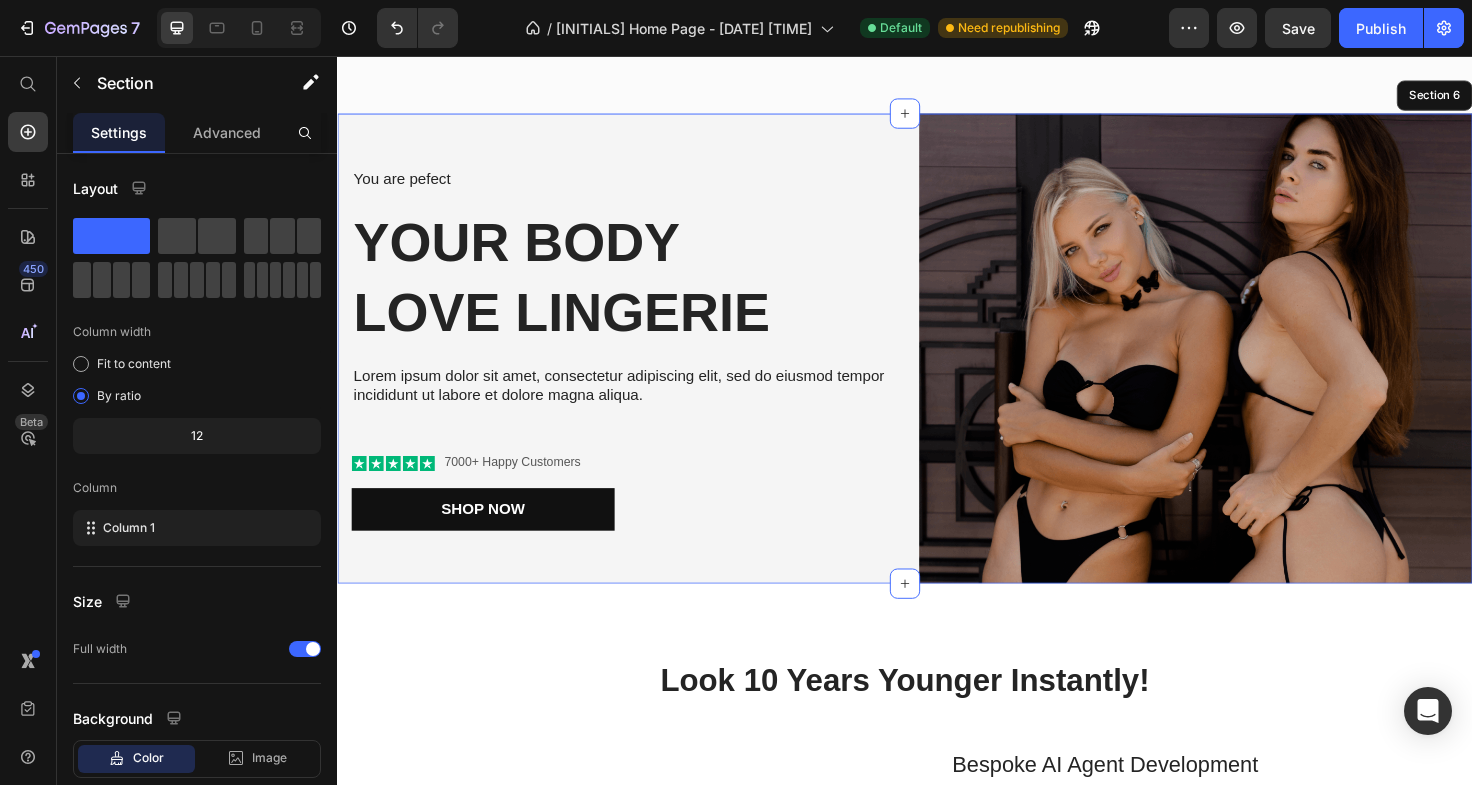 scroll, scrollTop: 3020, scrollLeft: 0, axis: vertical 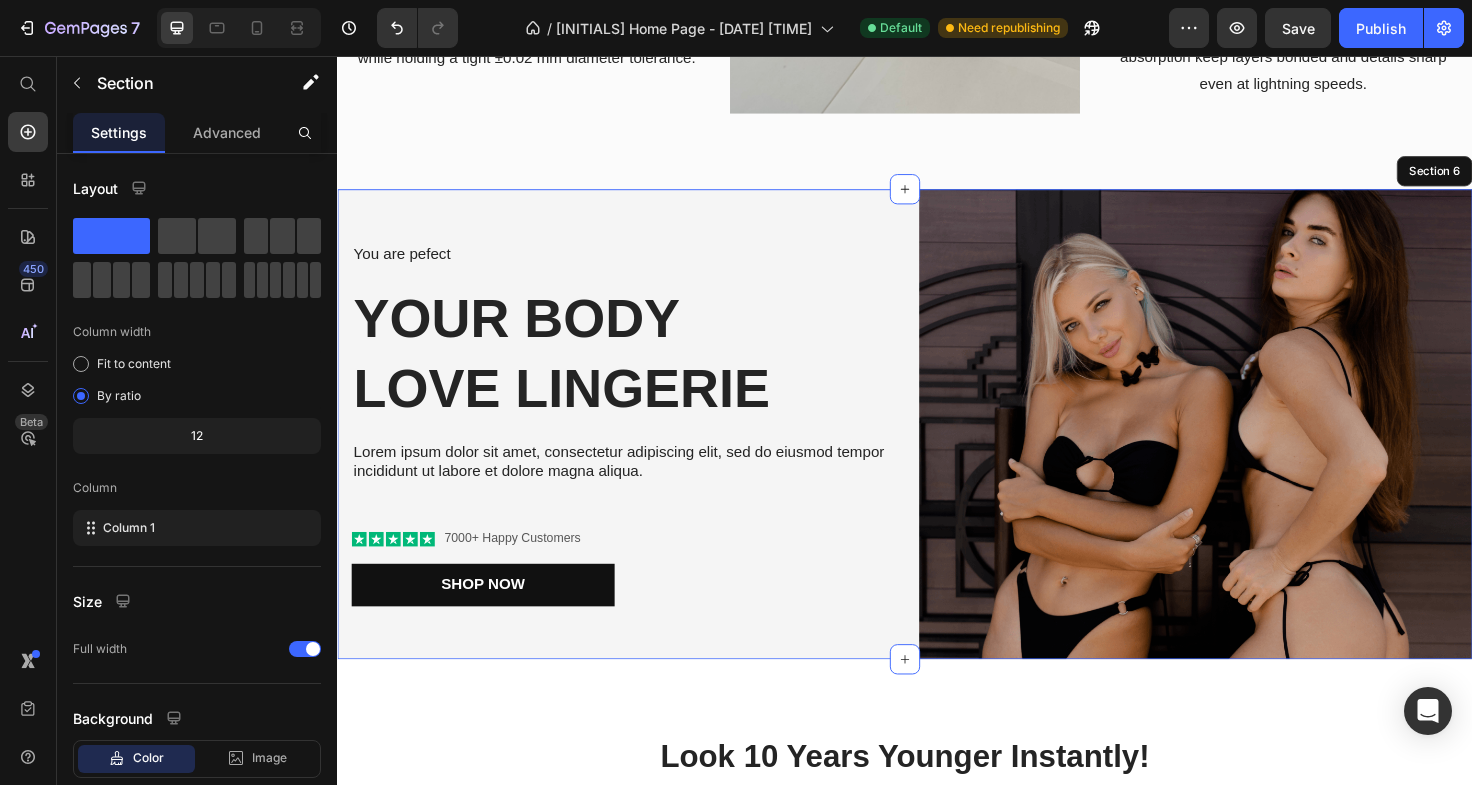 drag, startPoint x: 489, startPoint y: 280, endPoint x: 1127, endPoint y: 453, distance: 661.0393 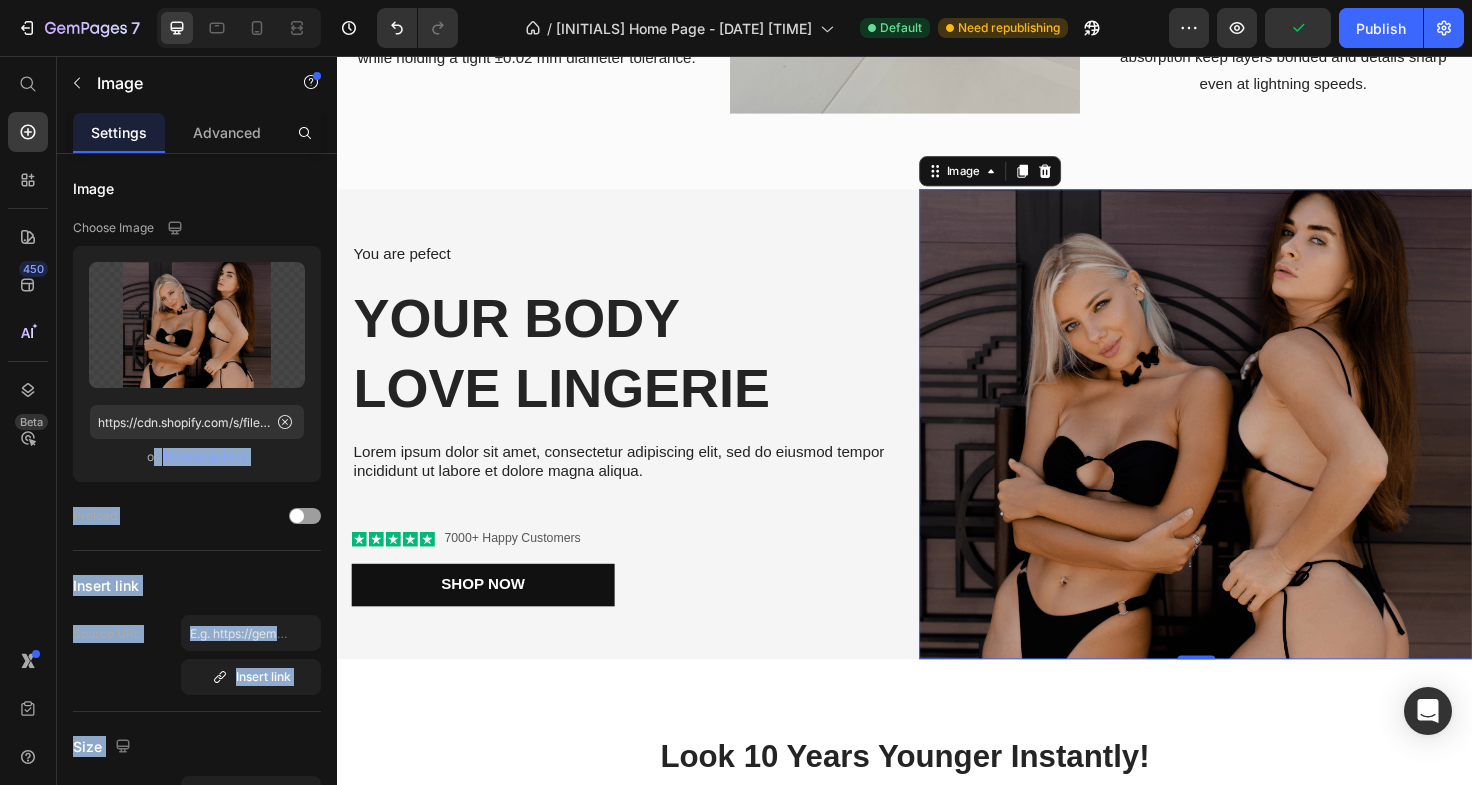 drag, startPoint x: 531, startPoint y: 418, endPoint x: 405, endPoint y: 507, distance: 154.26276 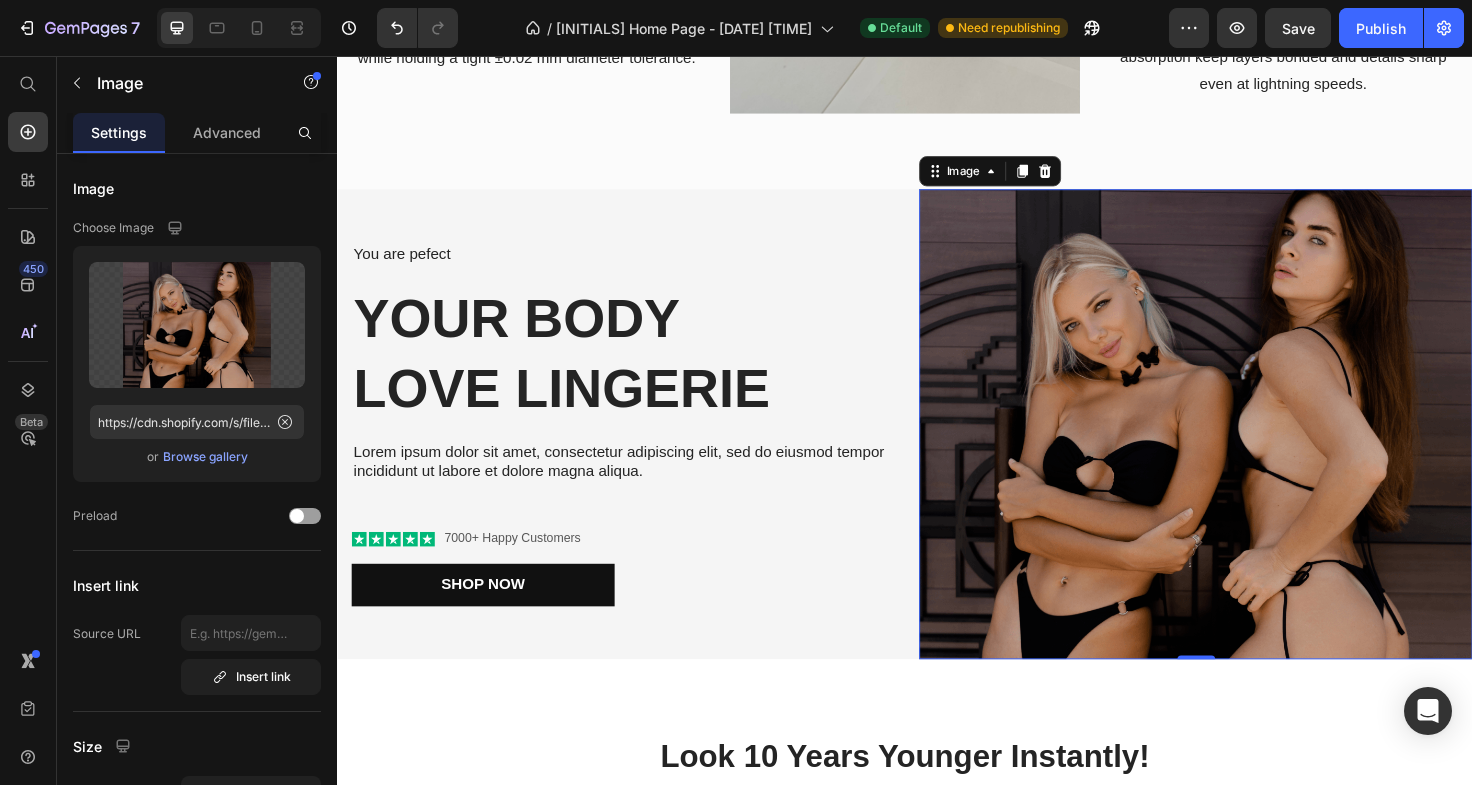 drag, startPoint x: 405, startPoint y: 507, endPoint x: 525, endPoint y: 402, distance: 159.4522 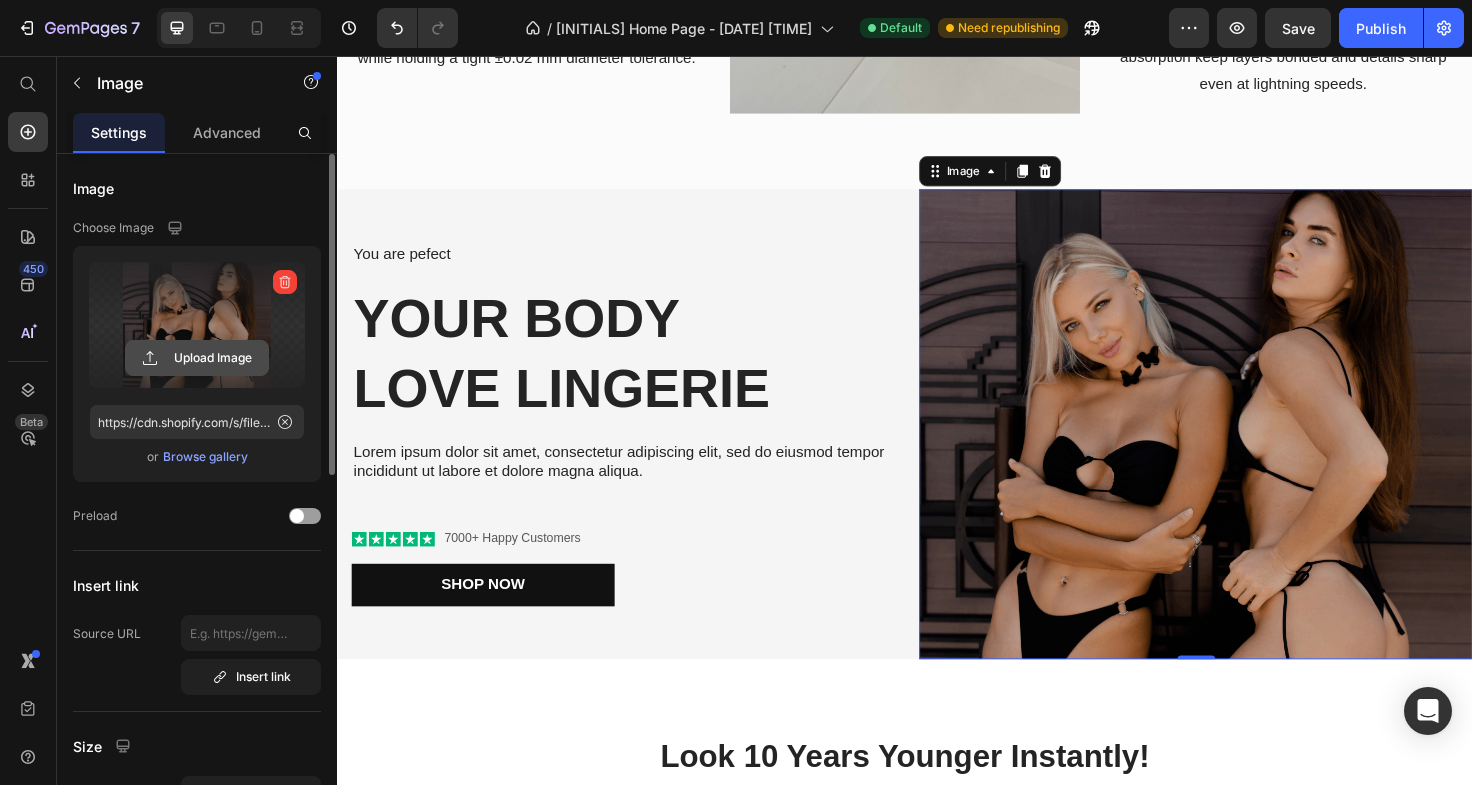 click 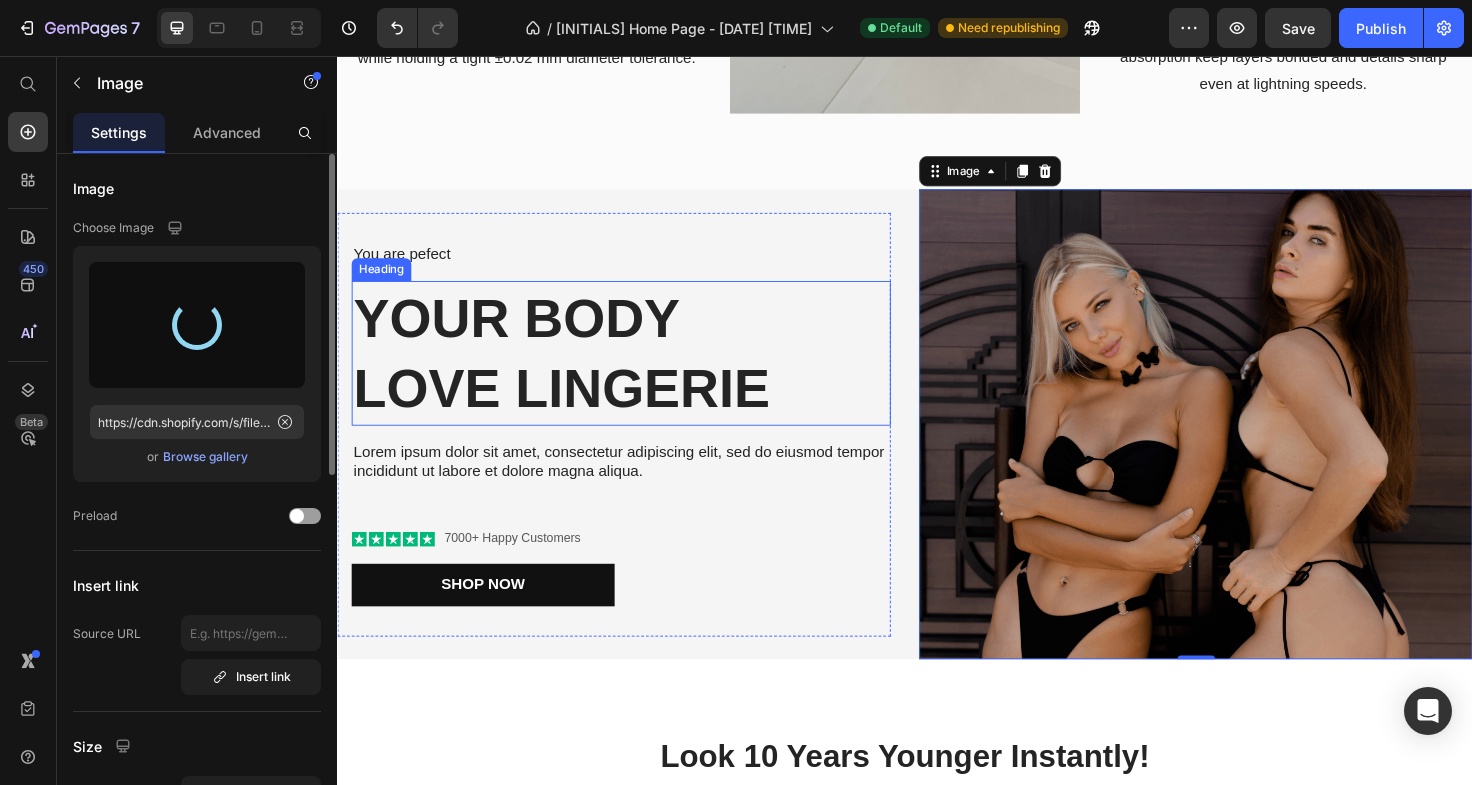 type on "https://cdn.shopify.com/s/files/1/0690/1746/9067/files/[FILENAME].heic" 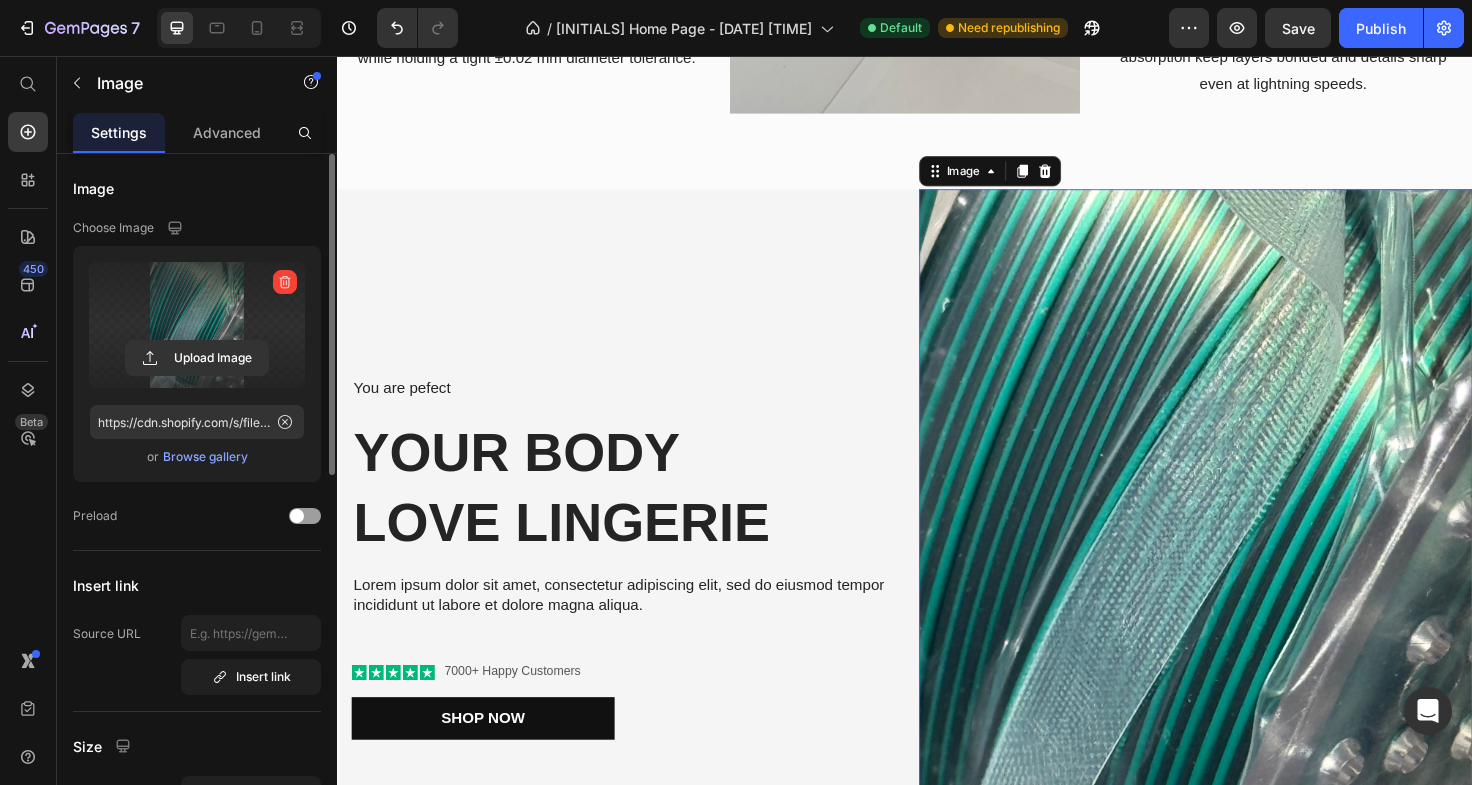 click at bounding box center (1244, 587) 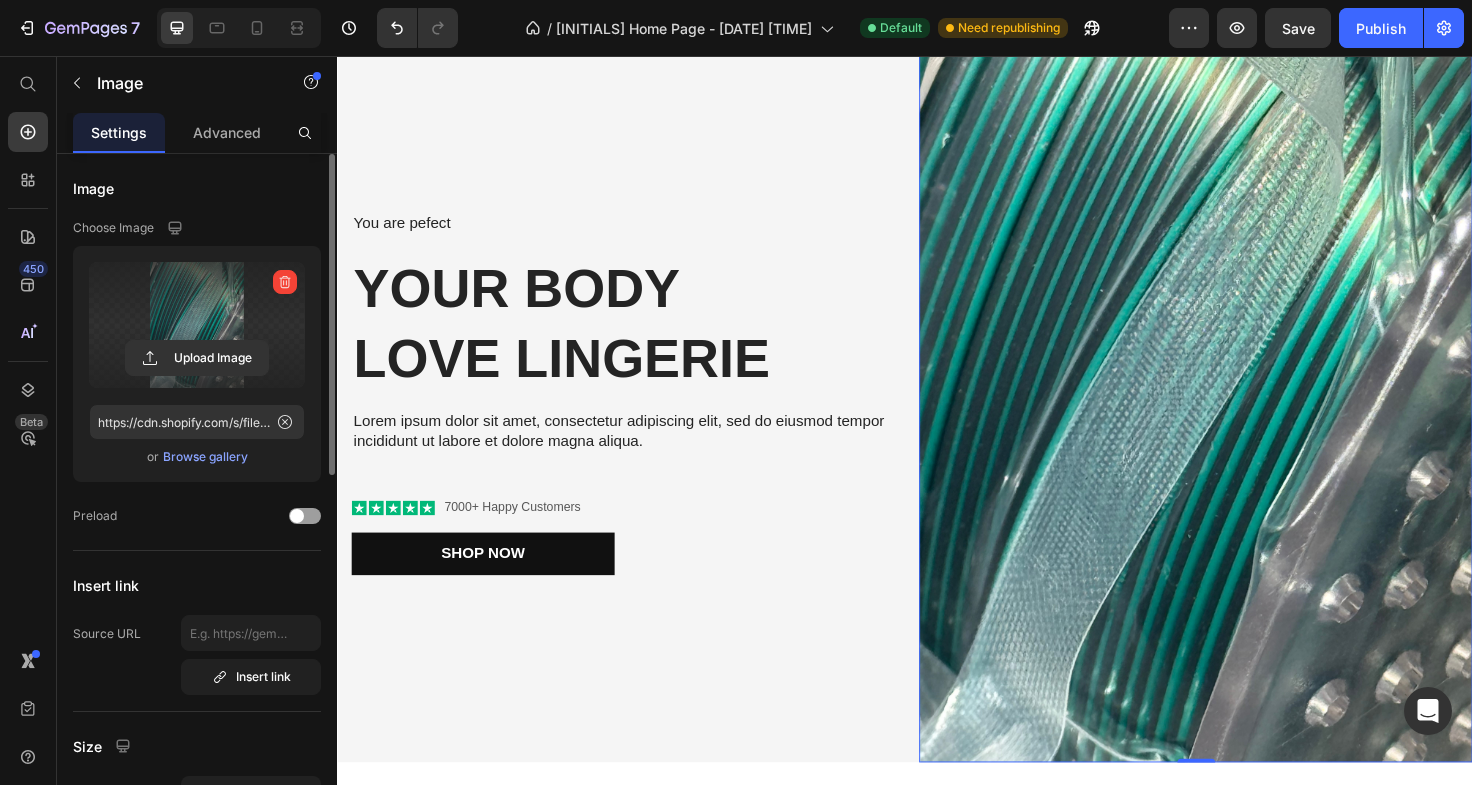 scroll, scrollTop: 3220, scrollLeft: 0, axis: vertical 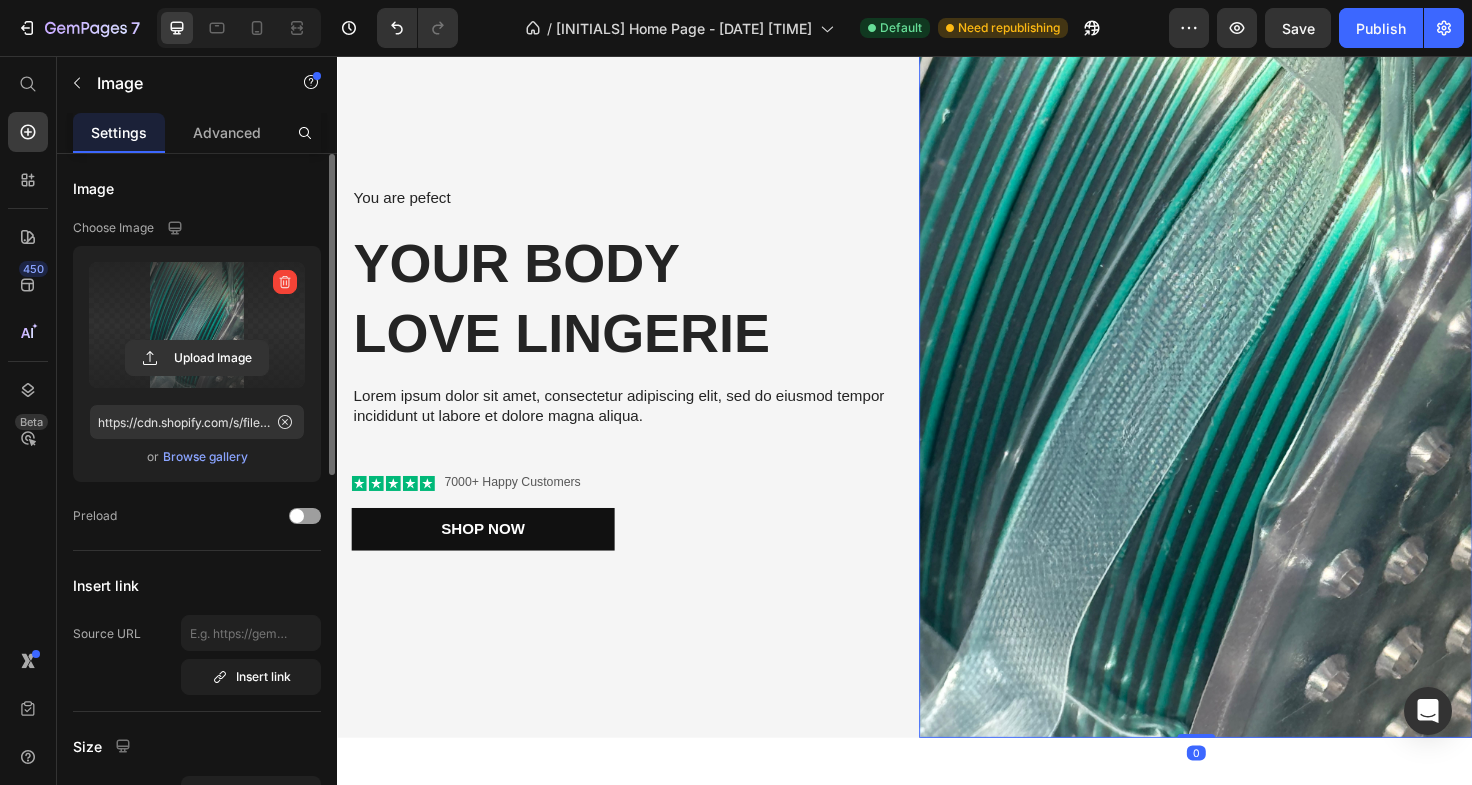 drag, startPoint x: 1244, startPoint y: 805, endPoint x: 1217, endPoint y: 669, distance: 138.65425 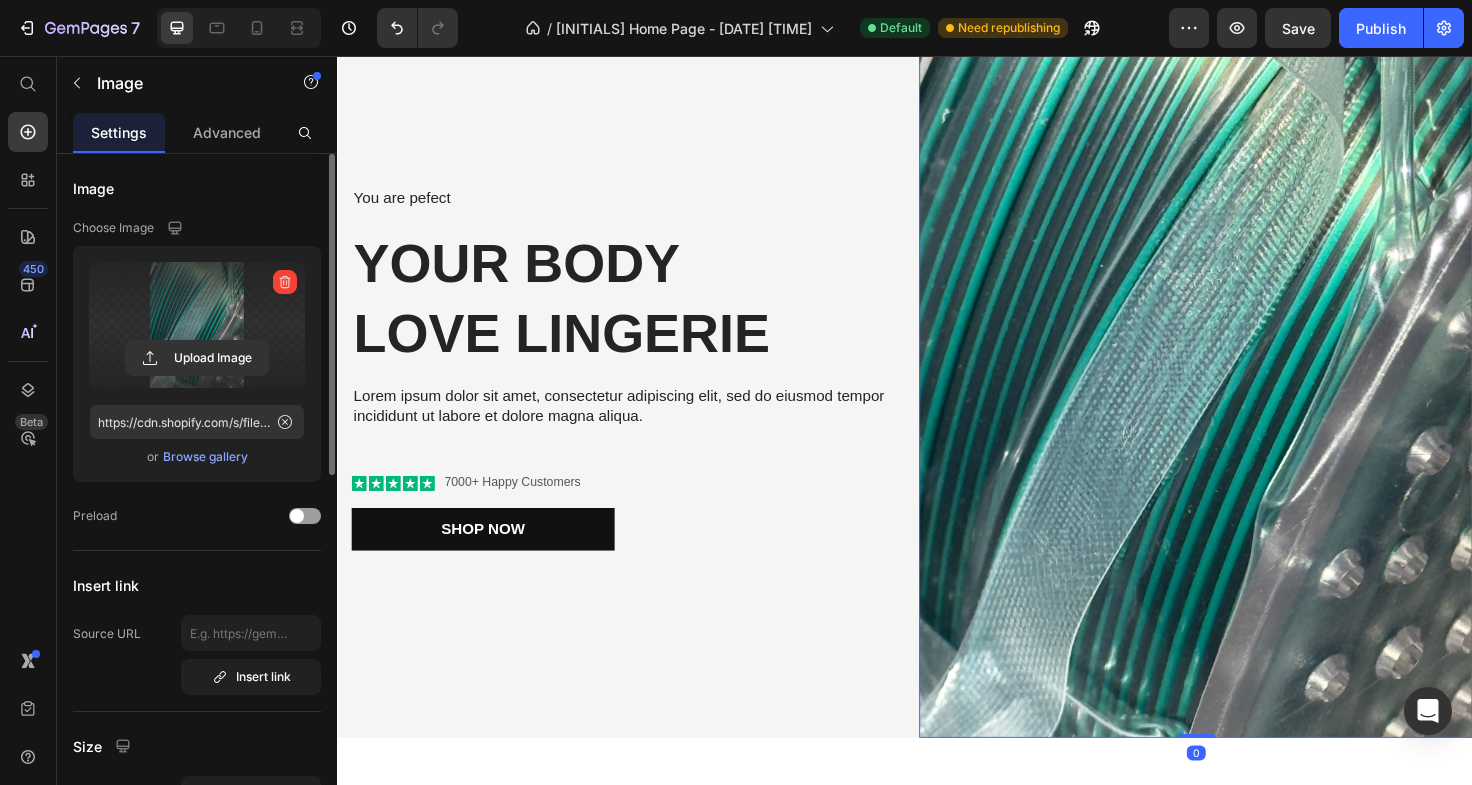 drag, startPoint x: 1231, startPoint y: 803, endPoint x: 1230, endPoint y: 788, distance: 15.033297 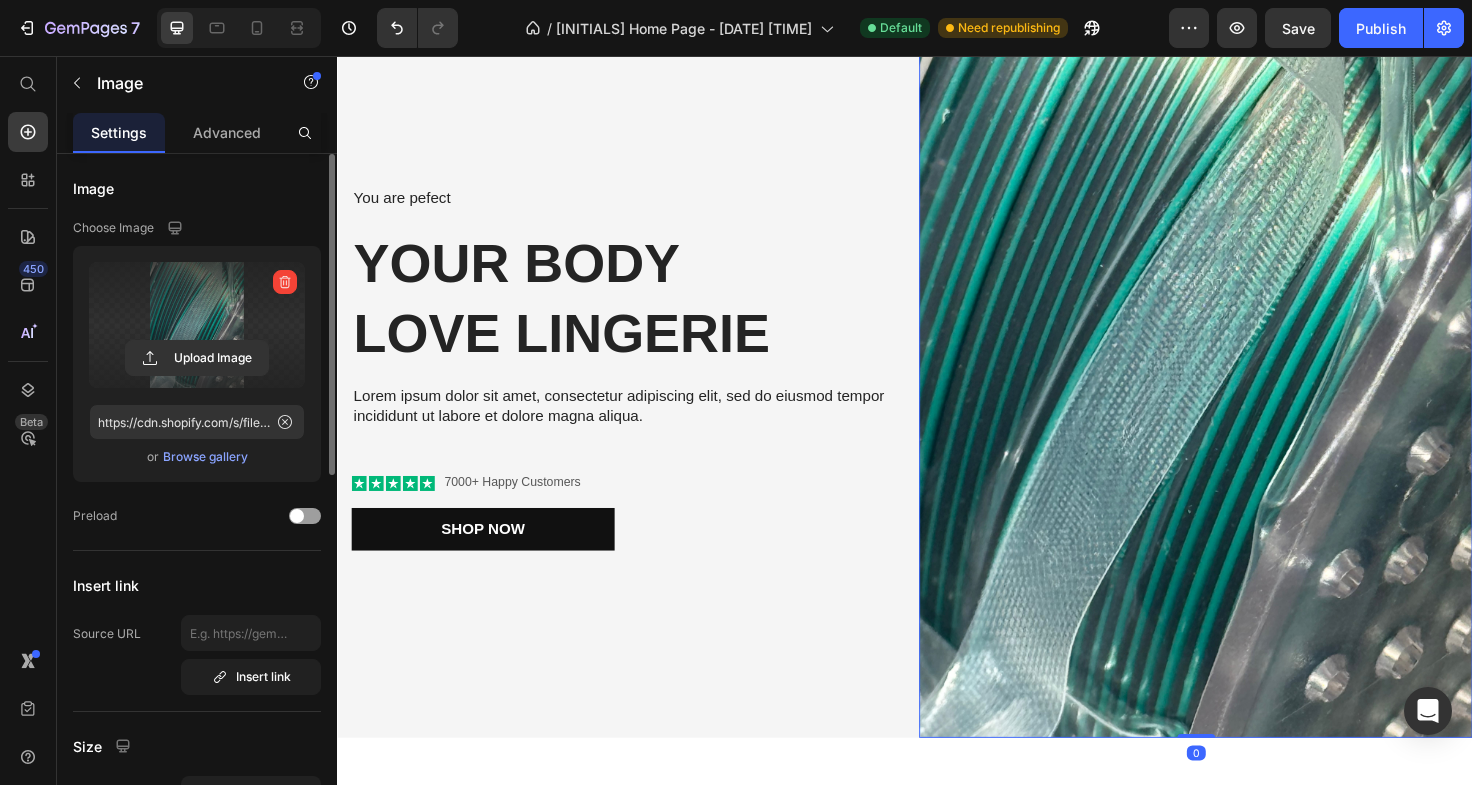 click on "Image   0" at bounding box center [1244, 387] 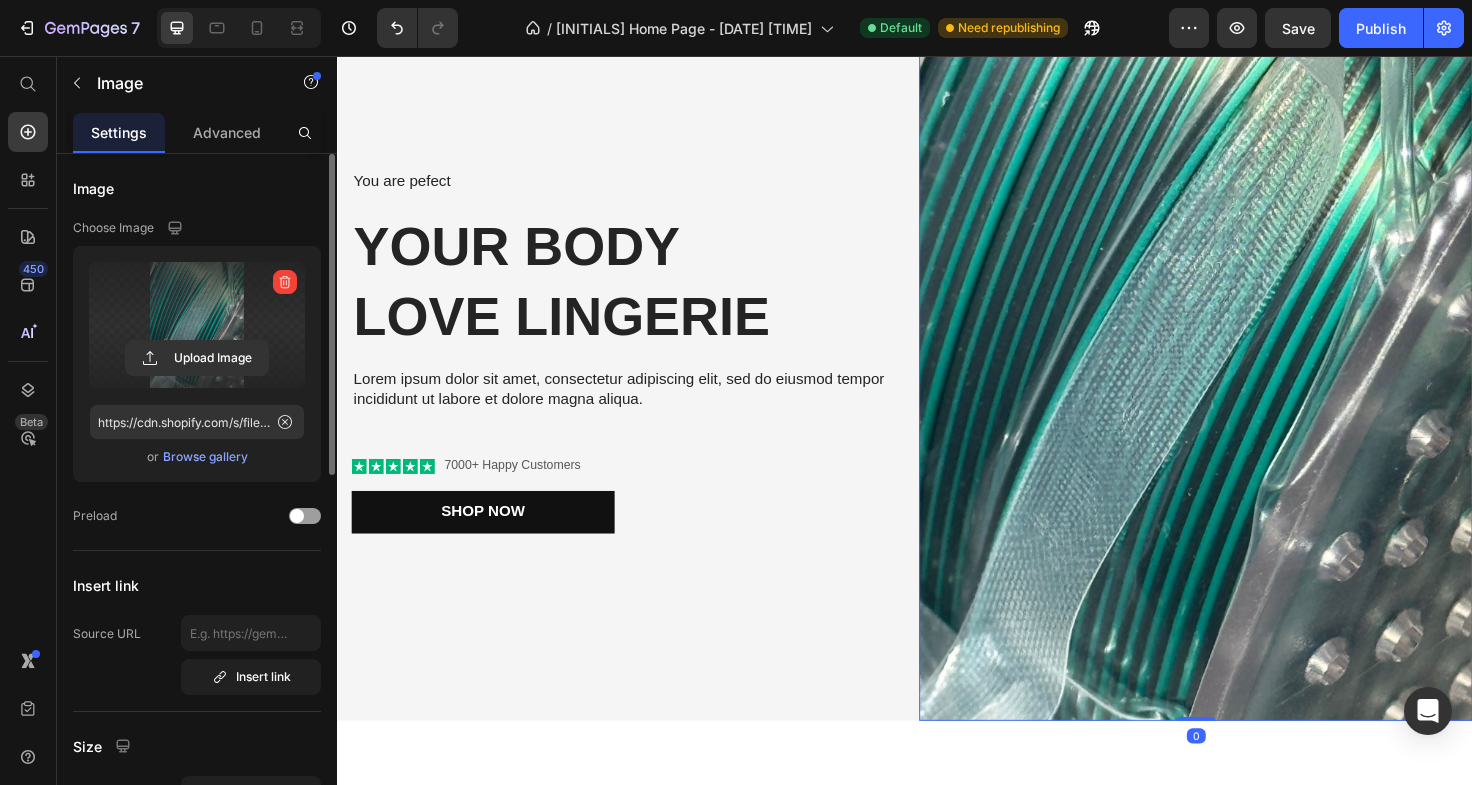 scroll, scrollTop: 3220, scrollLeft: 0, axis: vertical 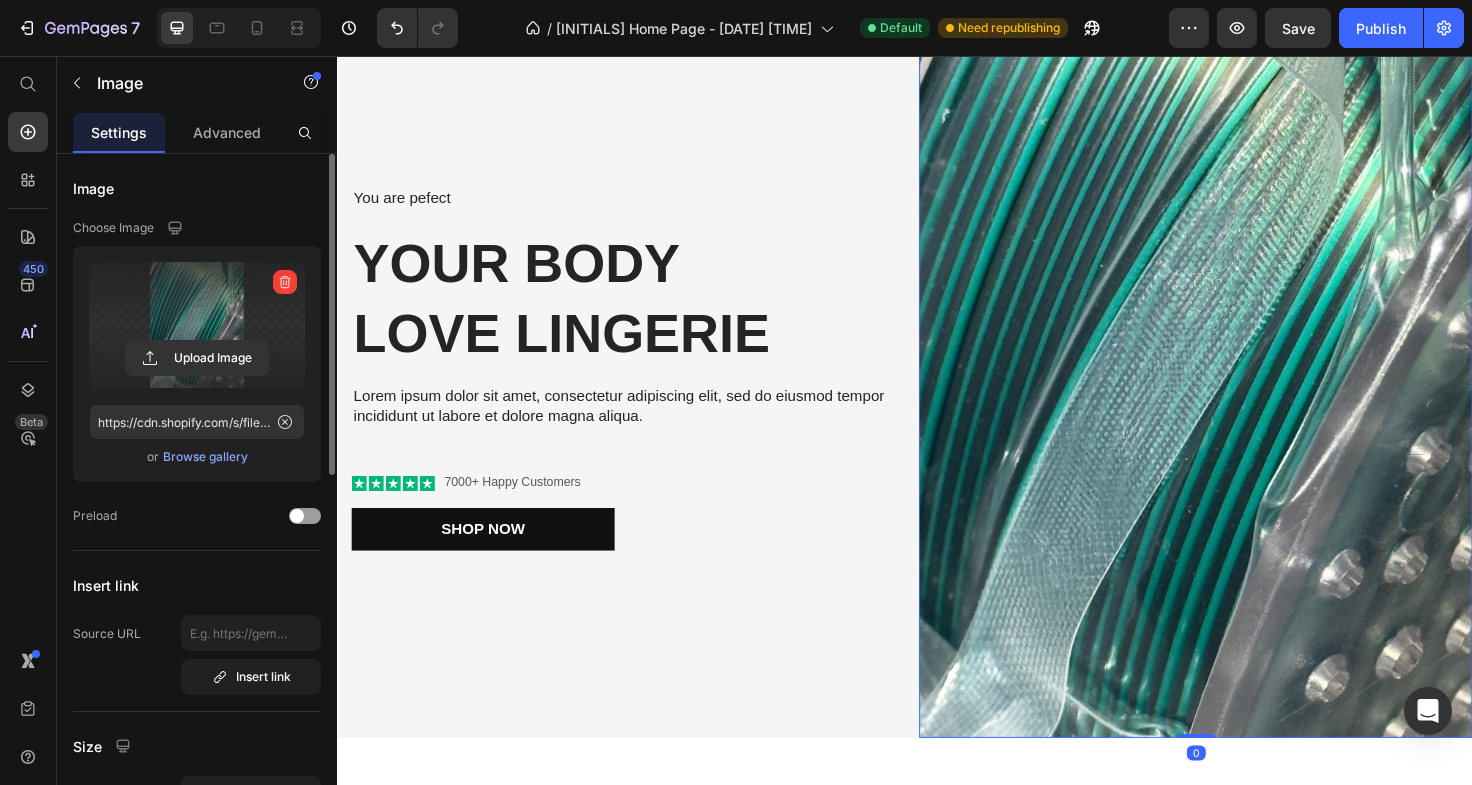 drag, startPoint x: 1236, startPoint y: 805, endPoint x: 1253, endPoint y: 675, distance: 131.10683 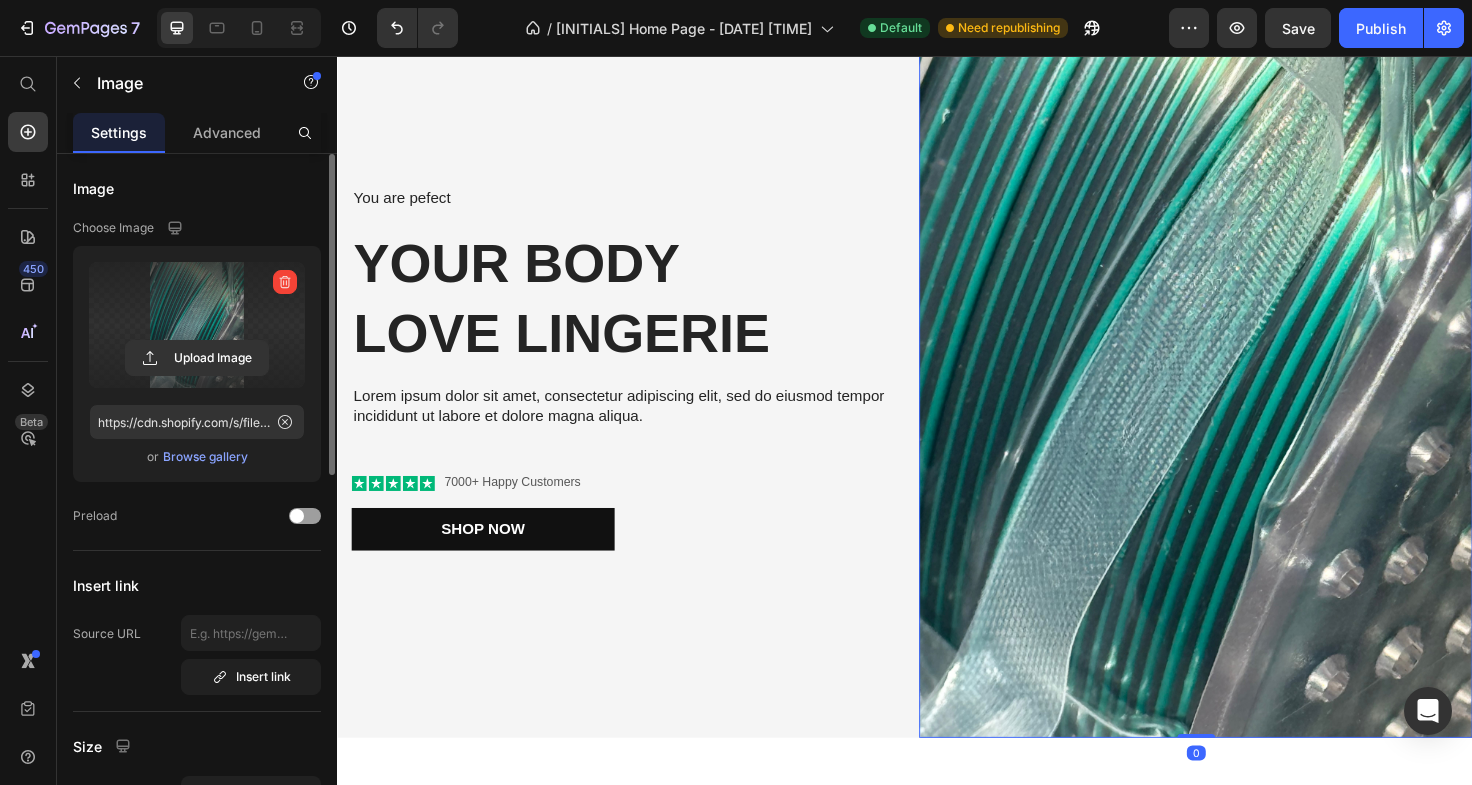 click on "Image   0" at bounding box center [1244, 387] 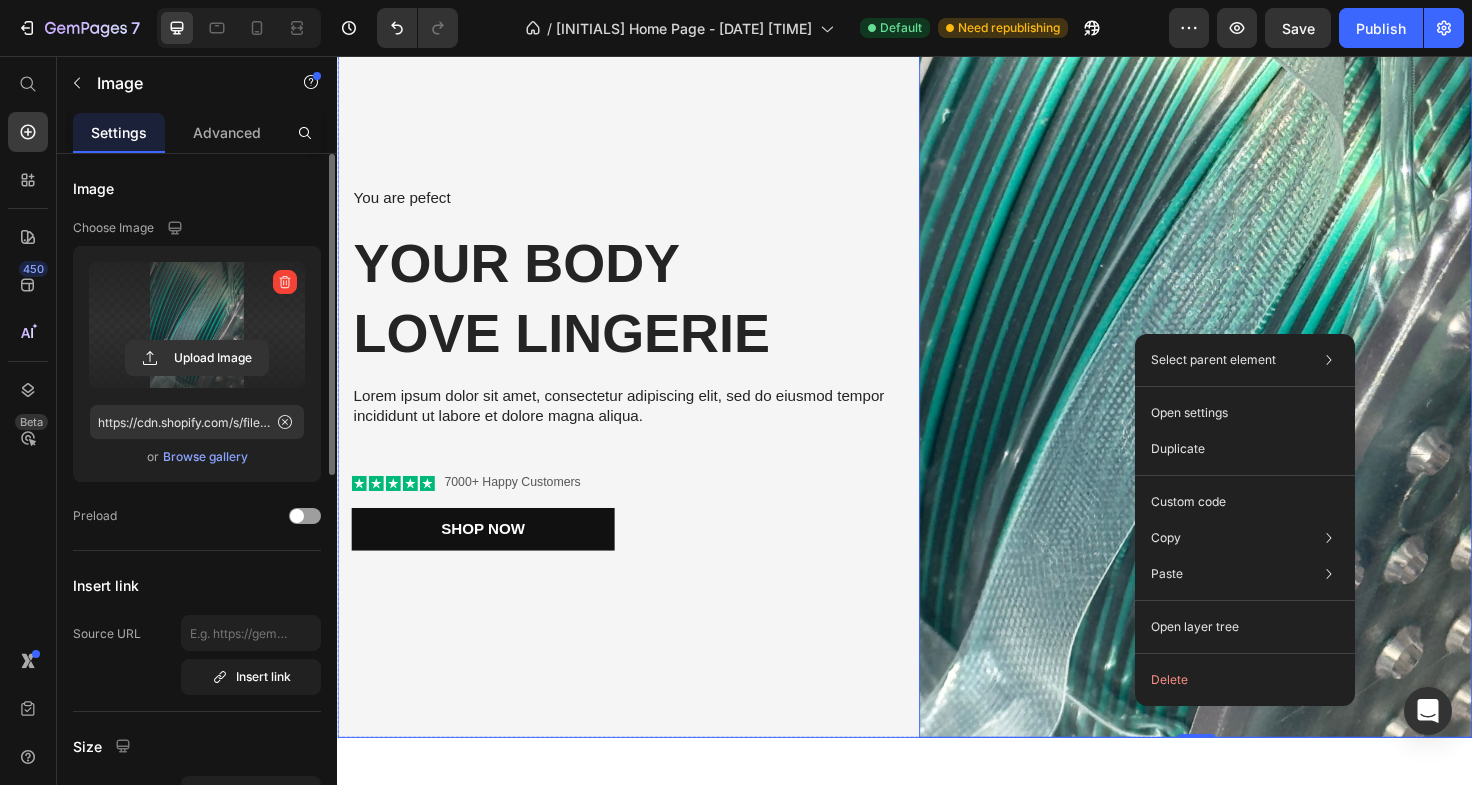 click on "You are pefect Text Block Your Body love Lingerie Heading Lorem ipsum dolor sit amet, consectetur adipiscing elit, sed do eiusmod tempor incididunt ut labore et dolore magna aliqua. Text Block
Icon
Icon
Icon
Icon
Icon Icon List 7000+ Happy Customers Text Block Row Shop Now Button Row" at bounding box center [629, 387] 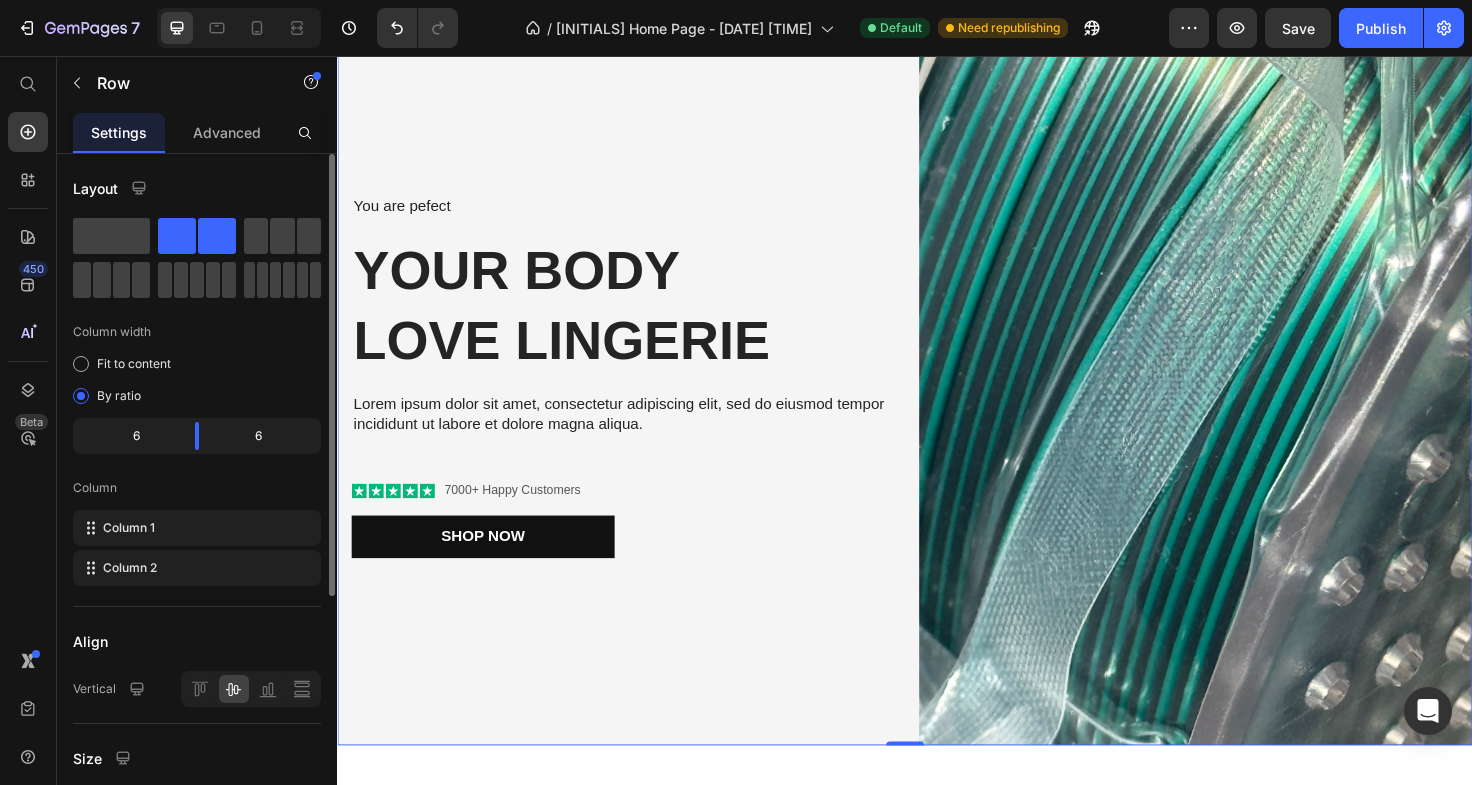 scroll, scrollTop: 3208, scrollLeft: 0, axis: vertical 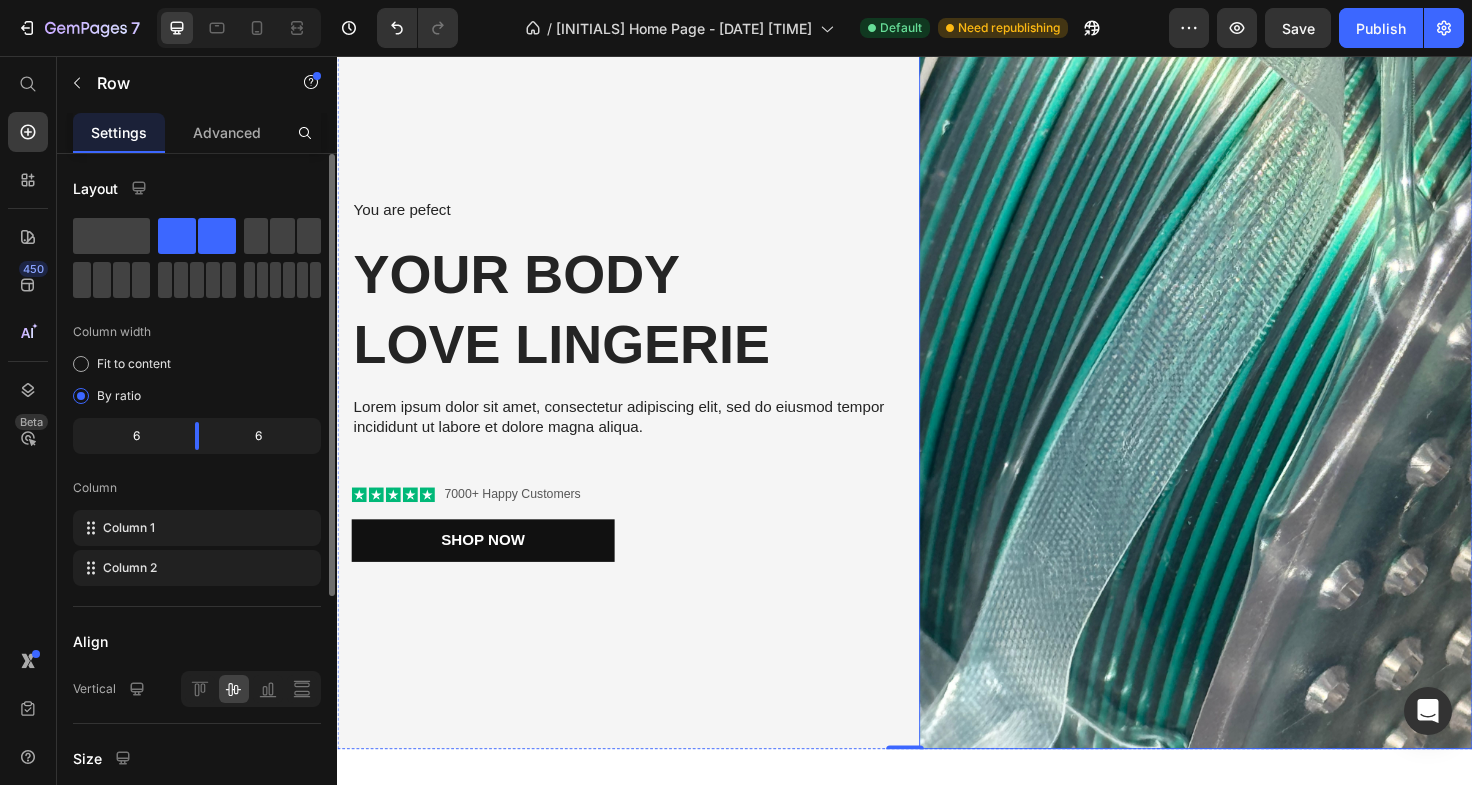 click at bounding box center (1244, 399) 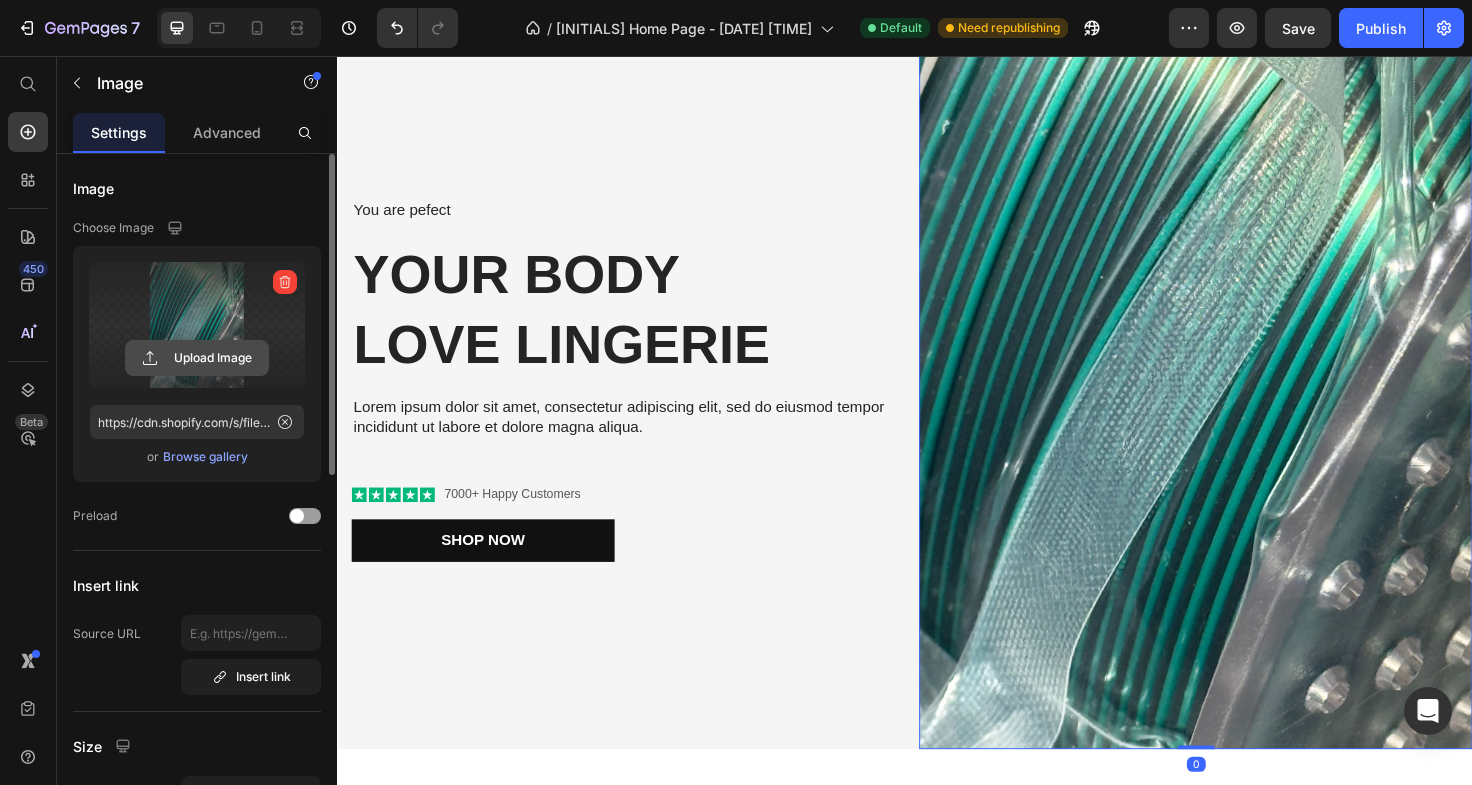 click 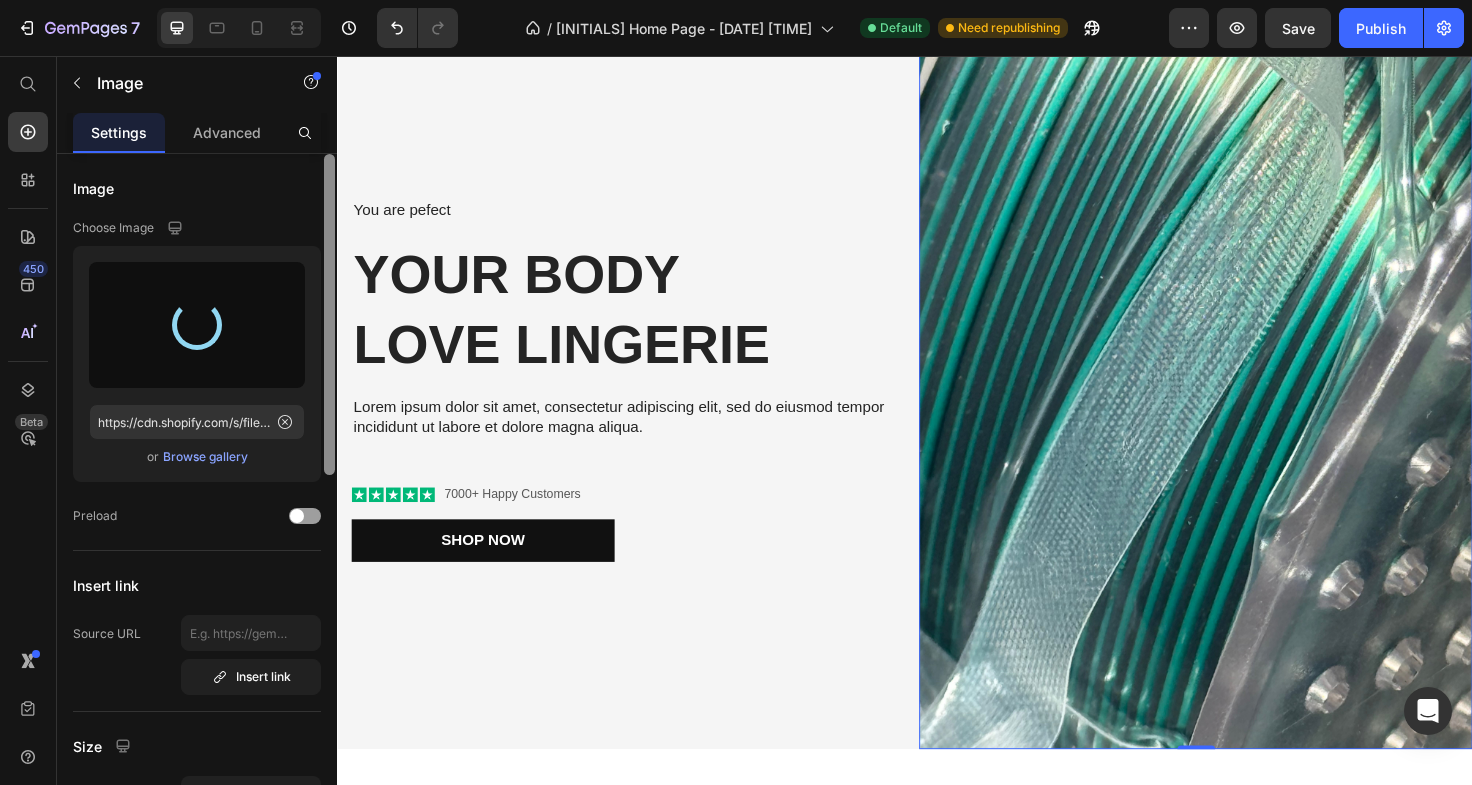 type on "https://cdn.shopify.com/s/files/1/0690/1746/9067/files/[FILENAME].png" 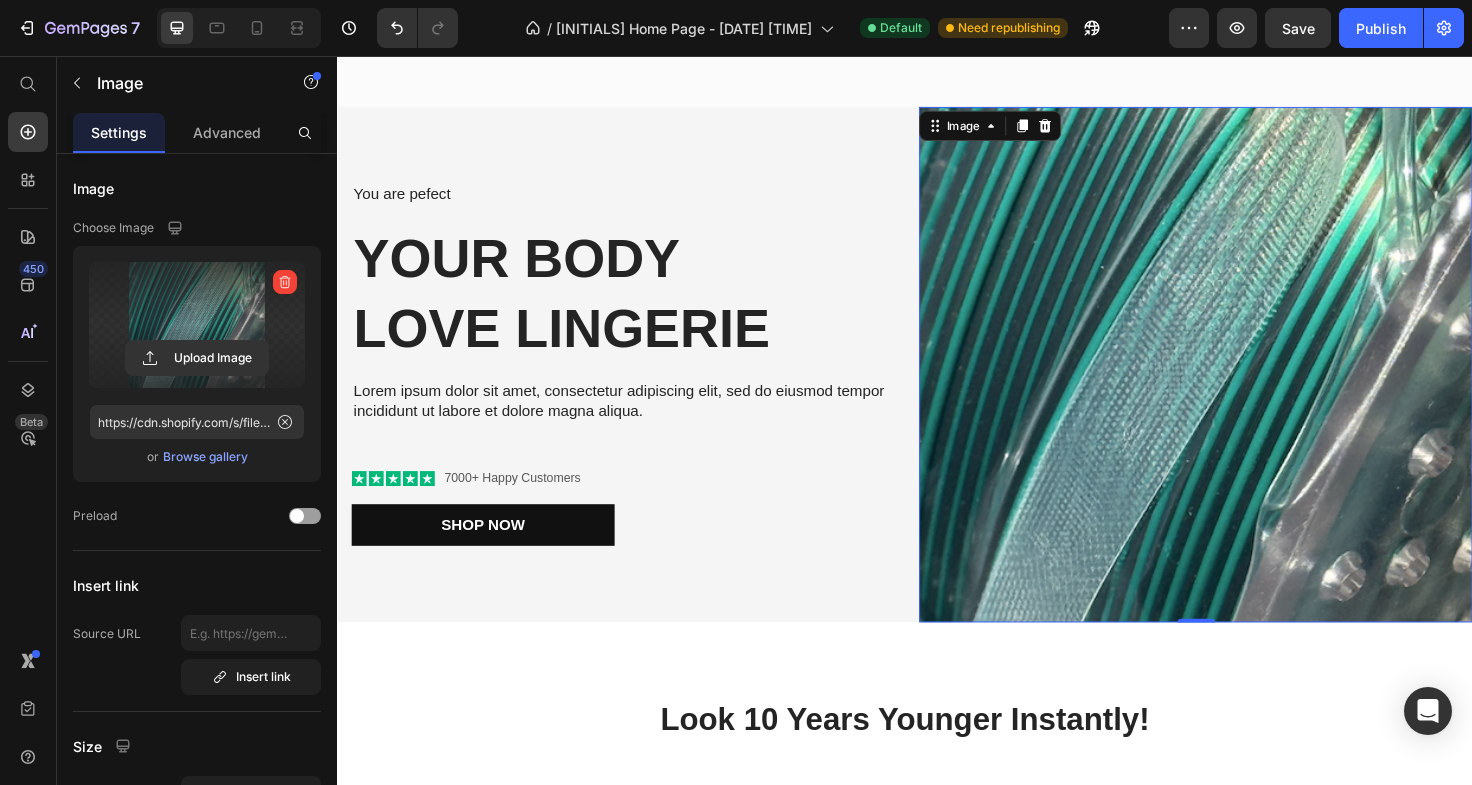 scroll, scrollTop: 3103, scrollLeft: 0, axis: vertical 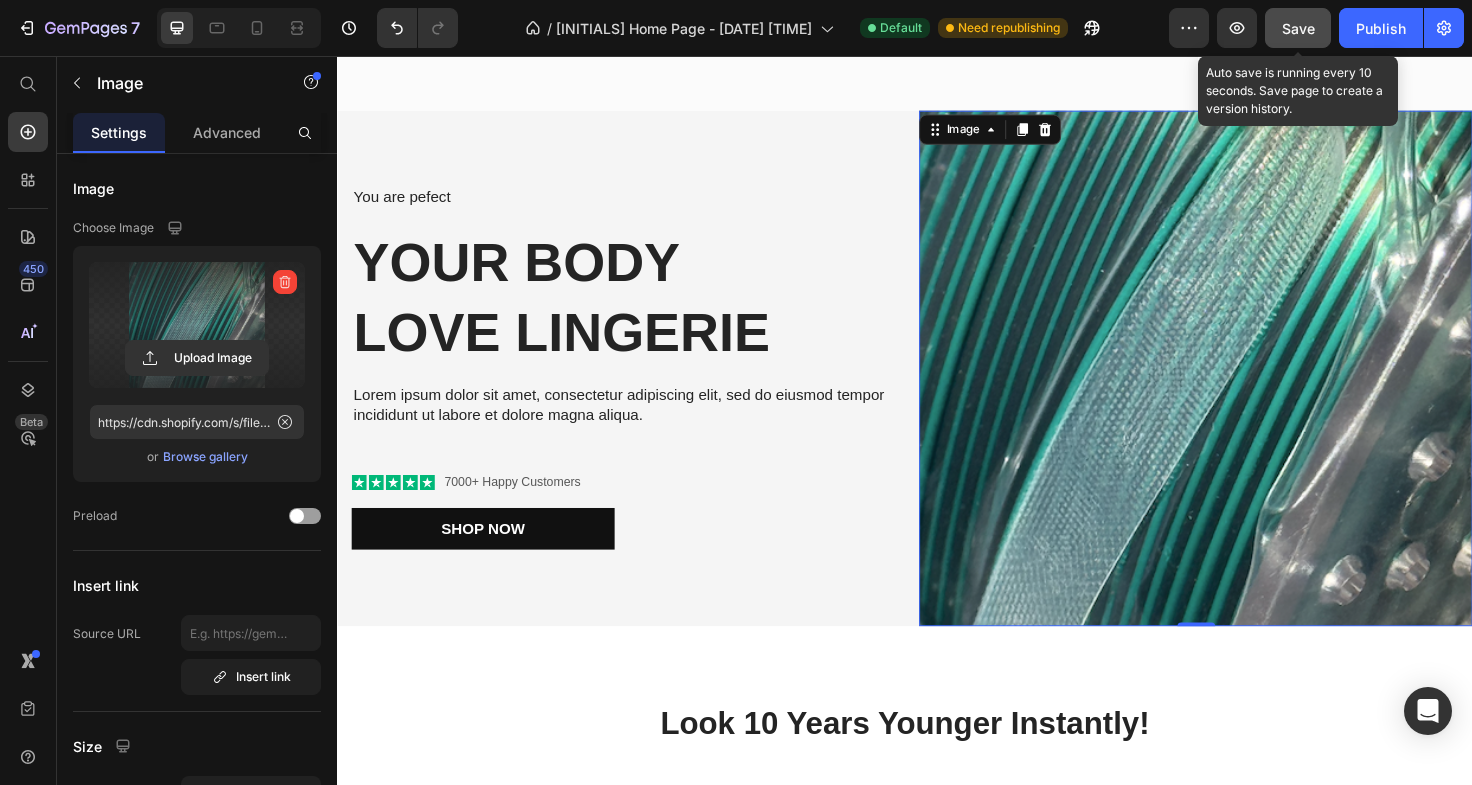 click on "Save" at bounding box center [1298, 28] 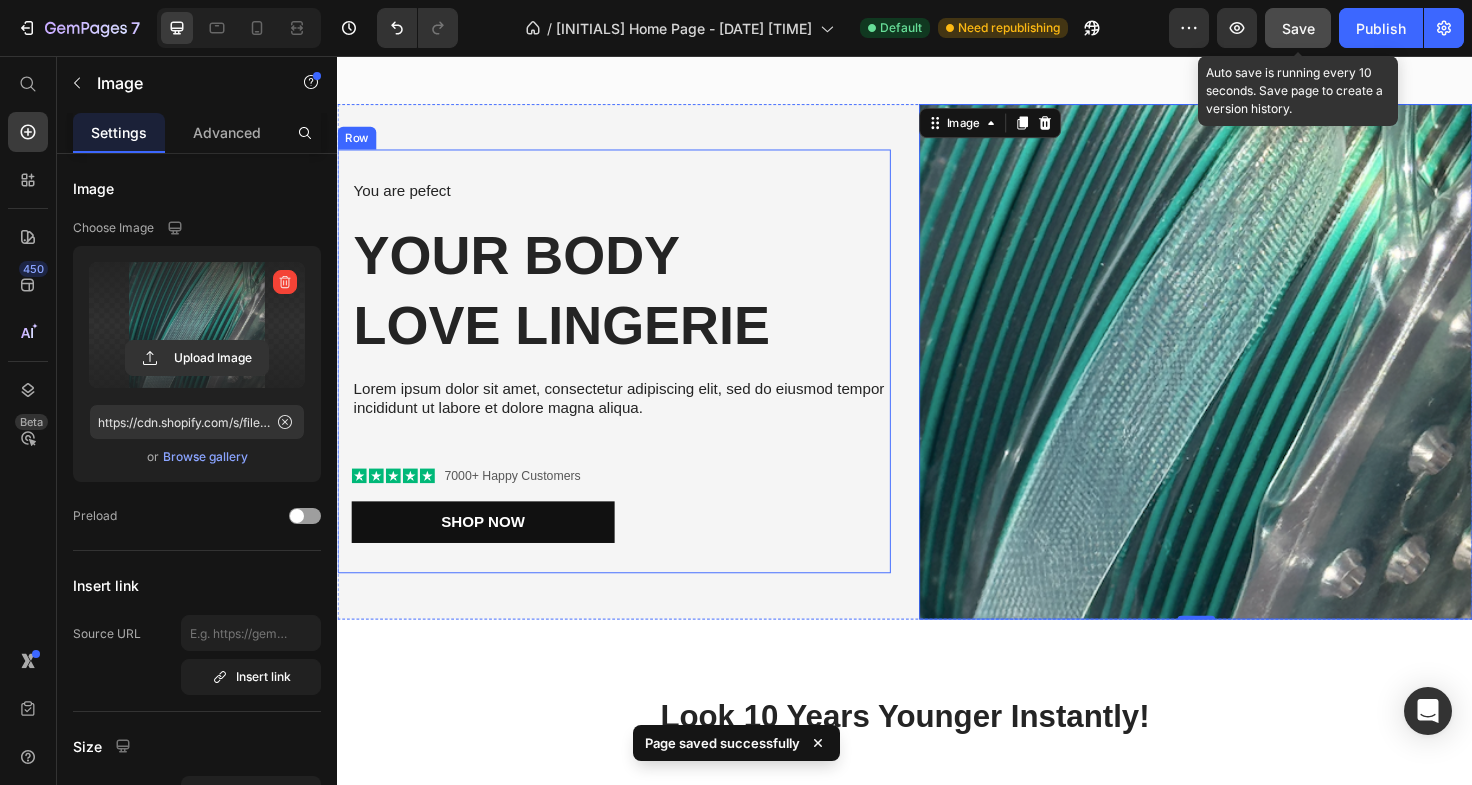scroll, scrollTop: 3112, scrollLeft: 0, axis: vertical 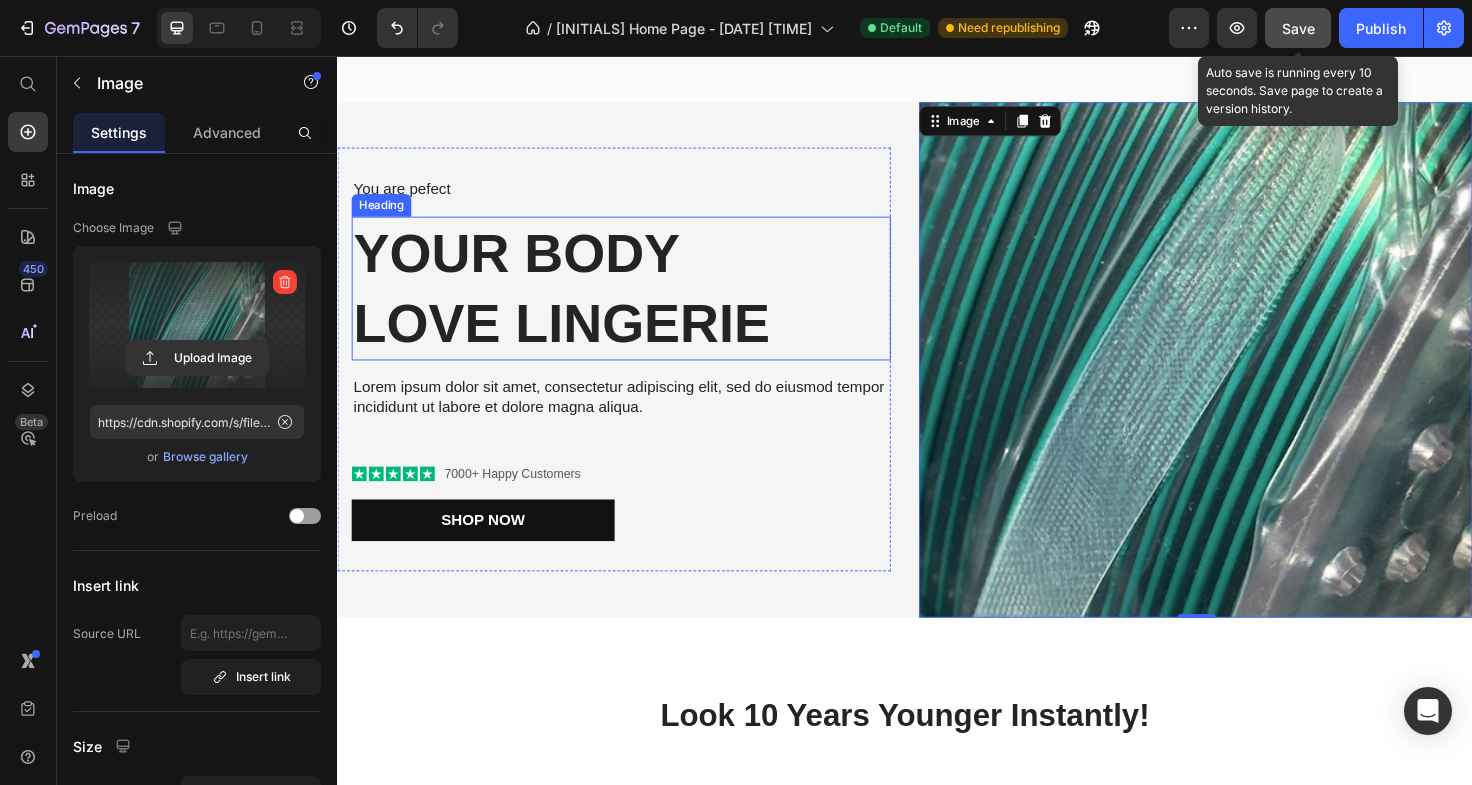 click on "Your Body love Lingerie" at bounding box center (637, 302) 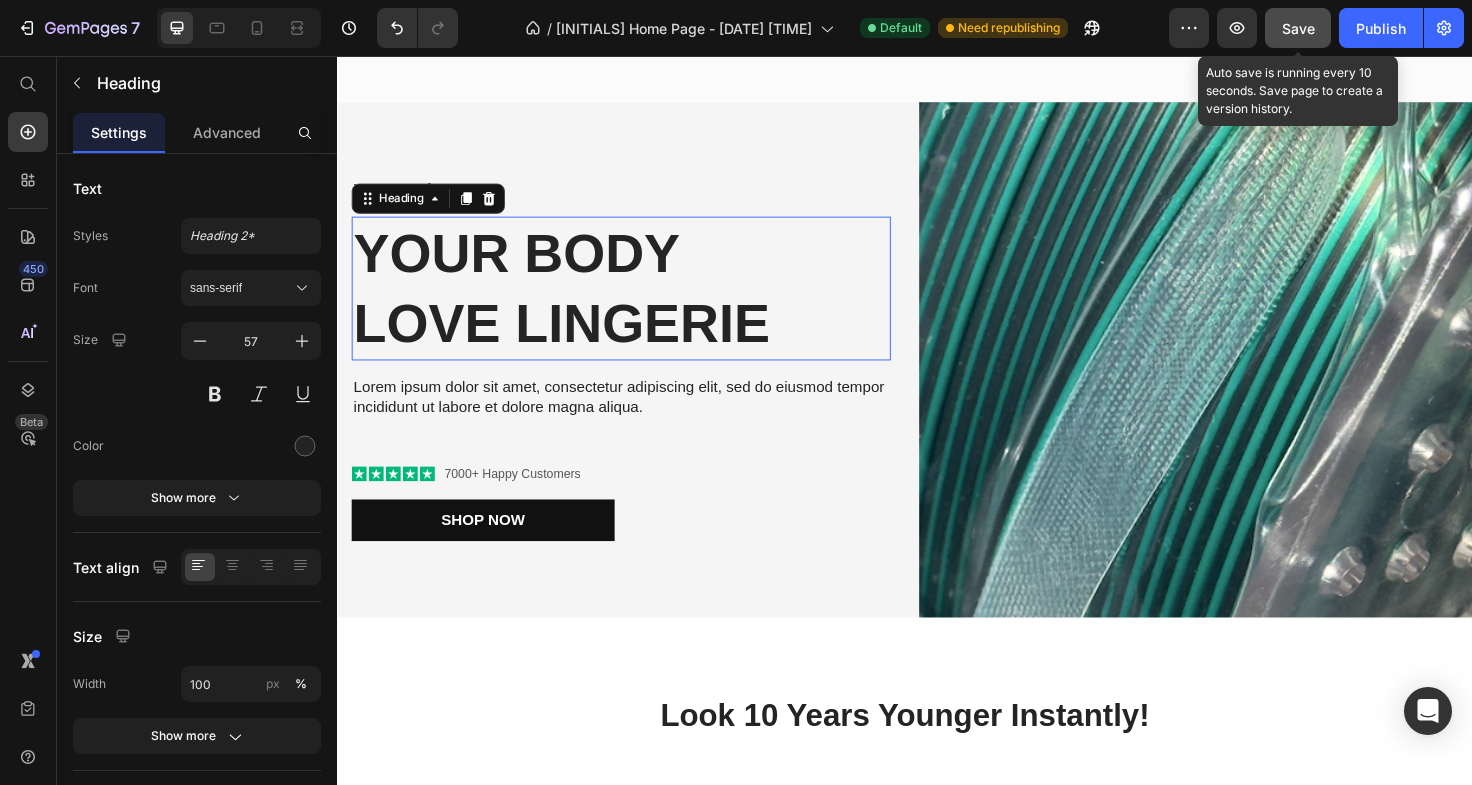 click on "Your Body love Lingerie" at bounding box center (637, 302) 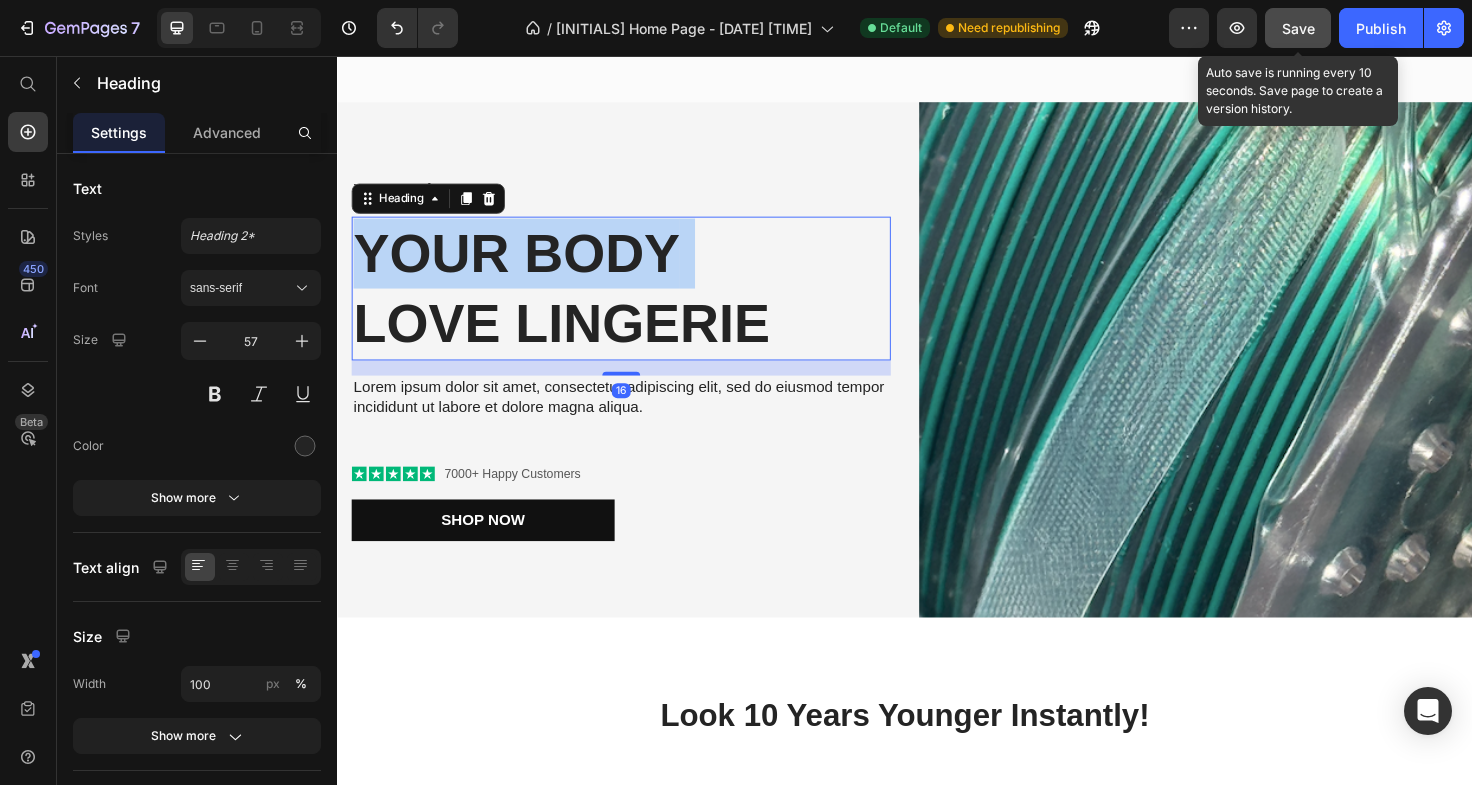 click on "Your Body love Lingerie" at bounding box center [637, 302] 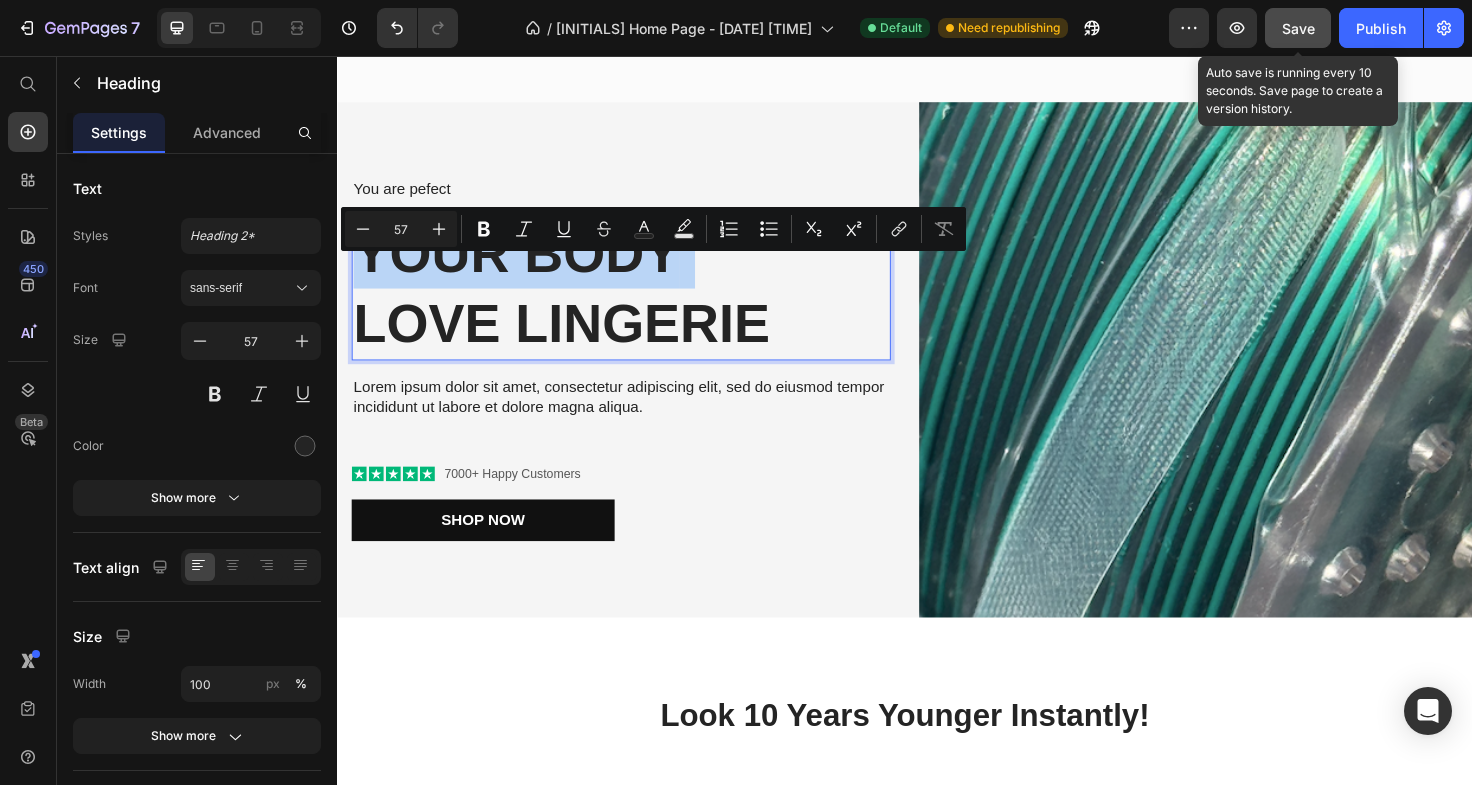 click on "Your Body love Lingerie" at bounding box center (637, 302) 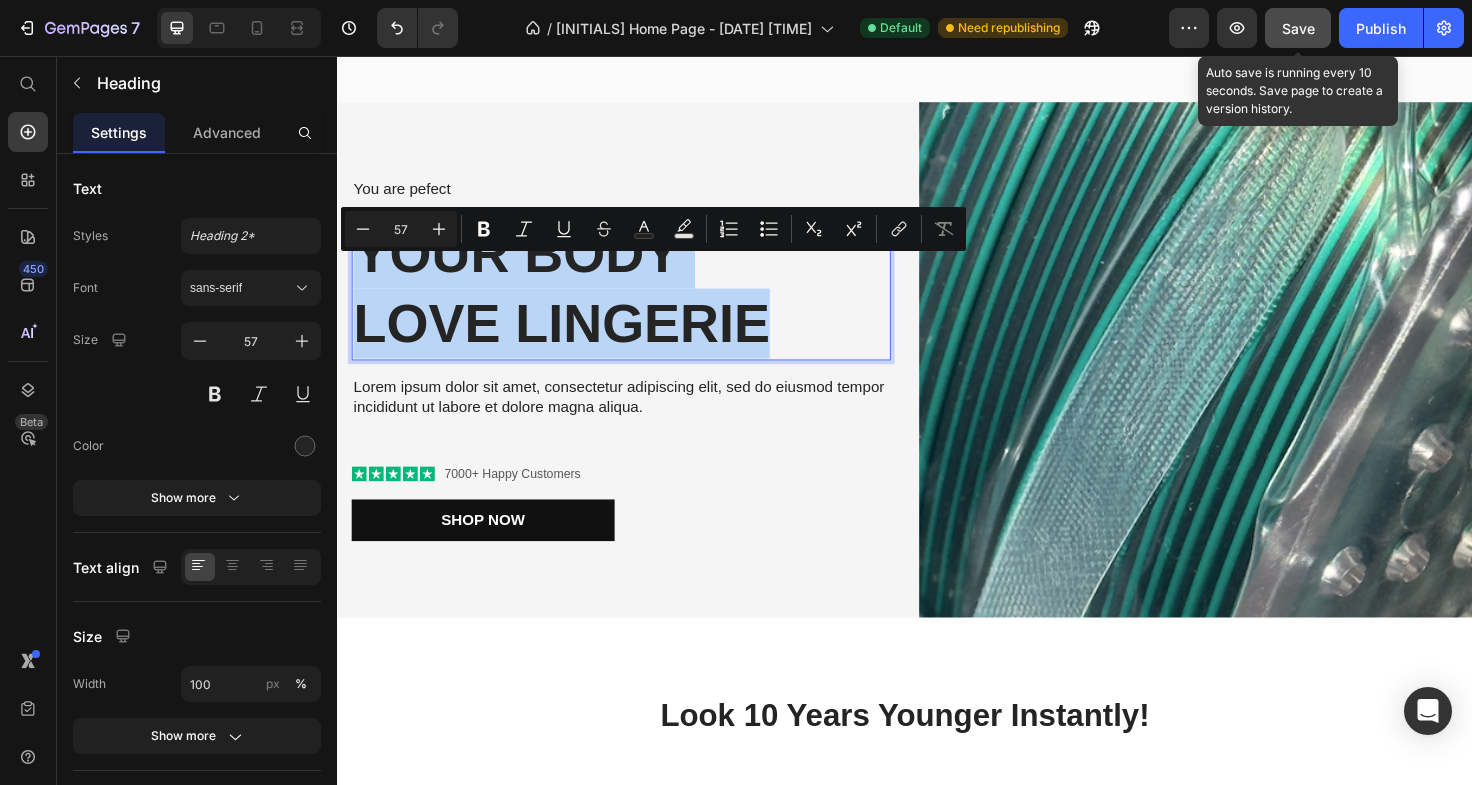 drag, startPoint x: 824, startPoint y: 370, endPoint x: 248, endPoint y: 301, distance: 580.1181 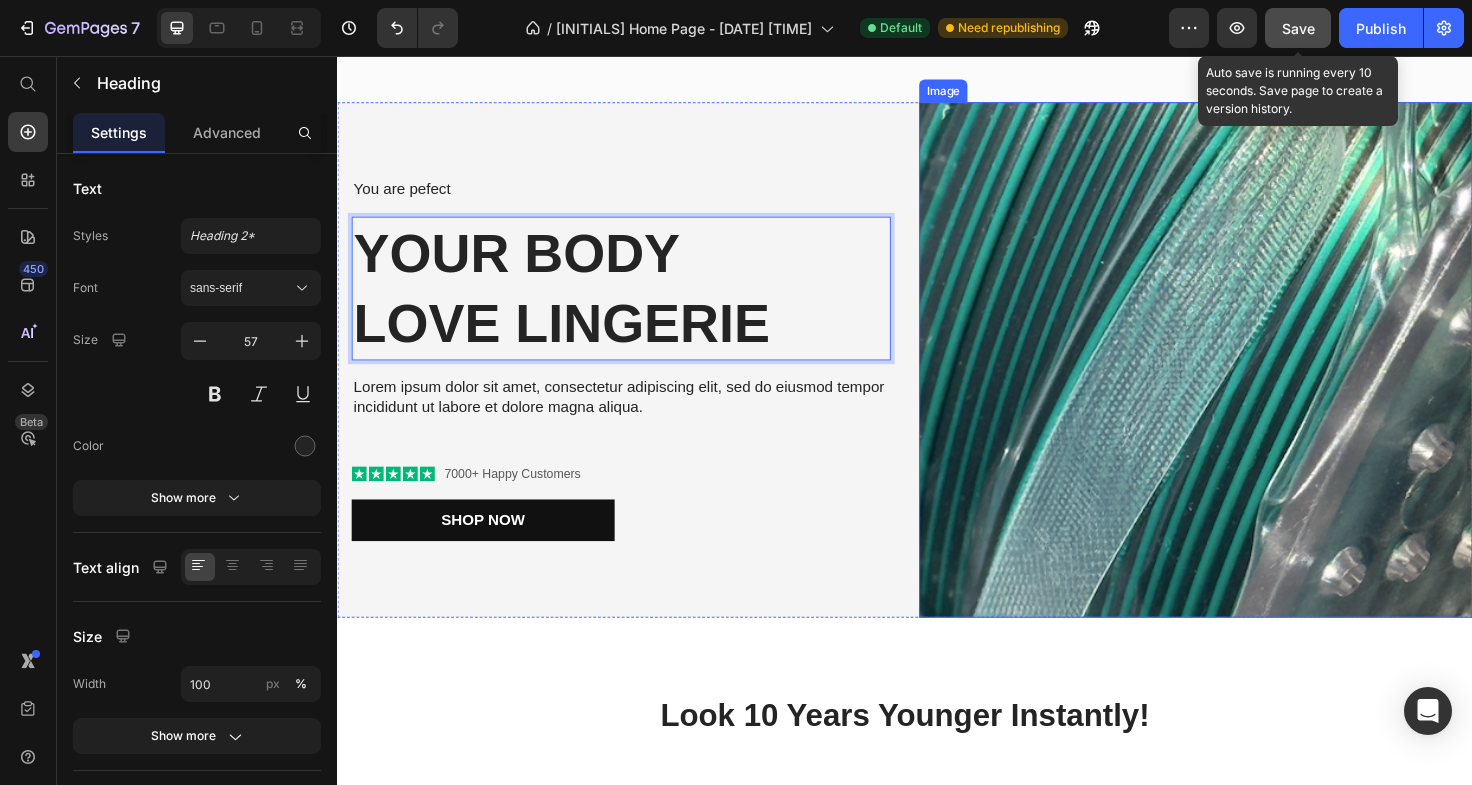 scroll, scrollTop: 3149, scrollLeft: 0, axis: vertical 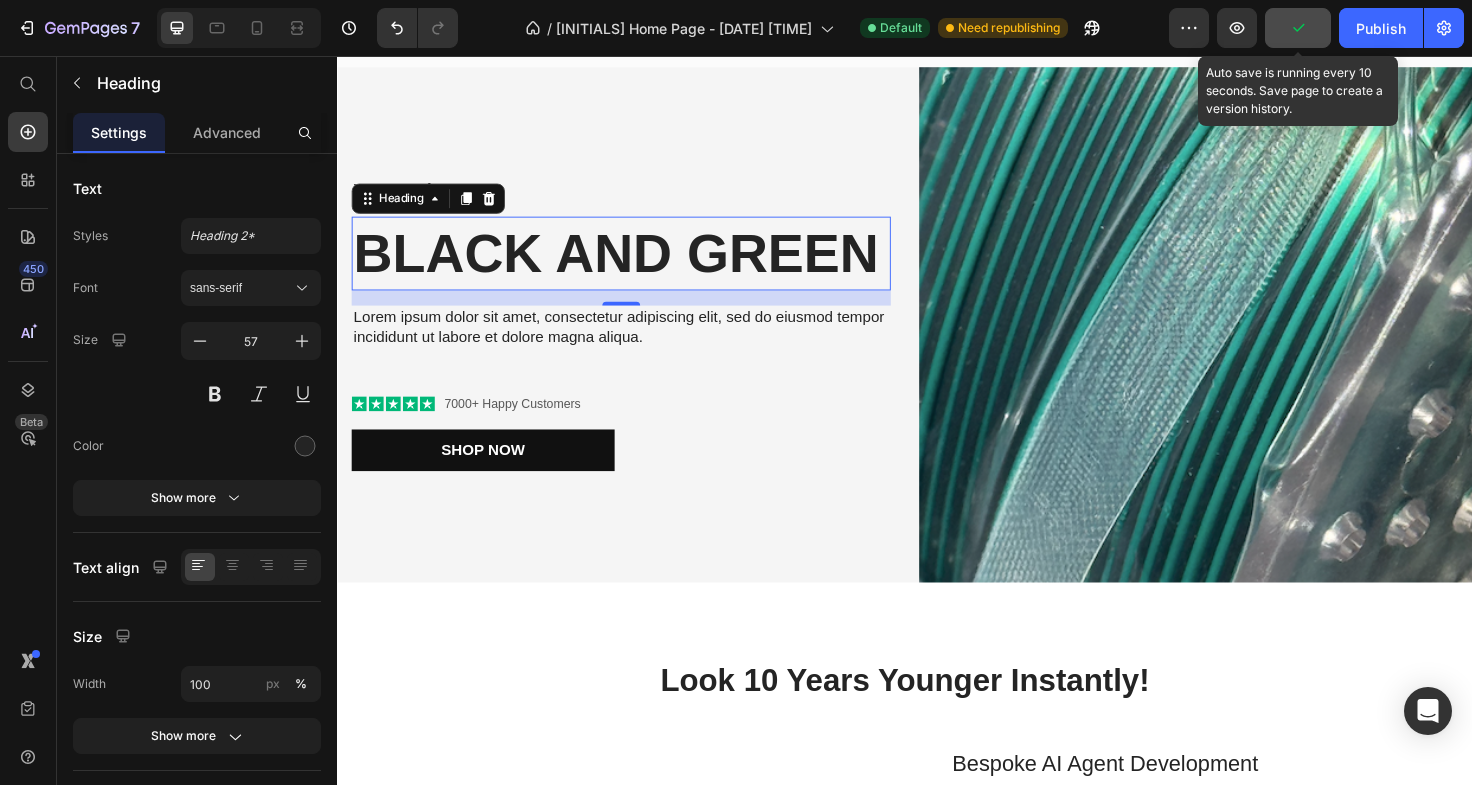 click 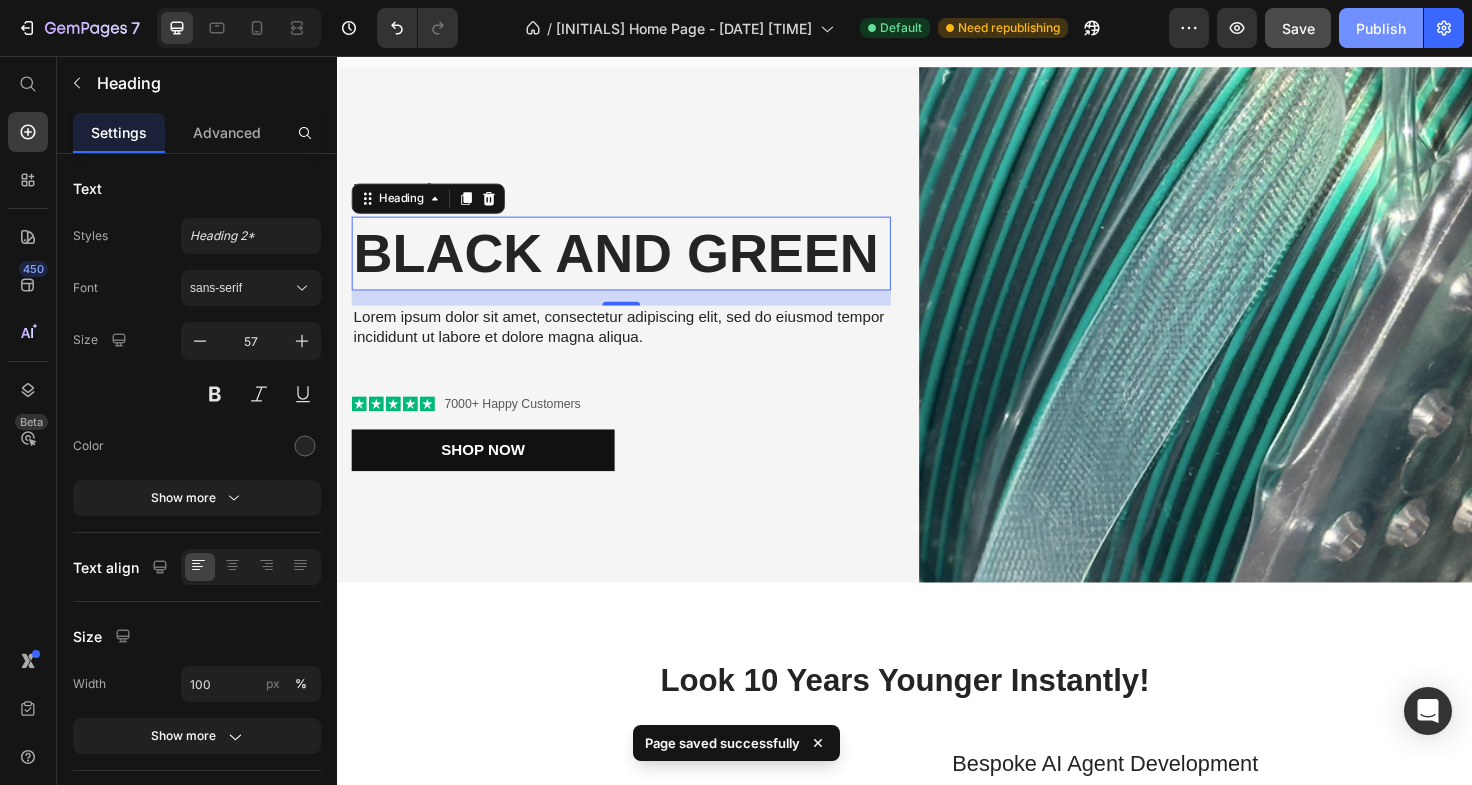 click on "Publish" at bounding box center (1381, 28) 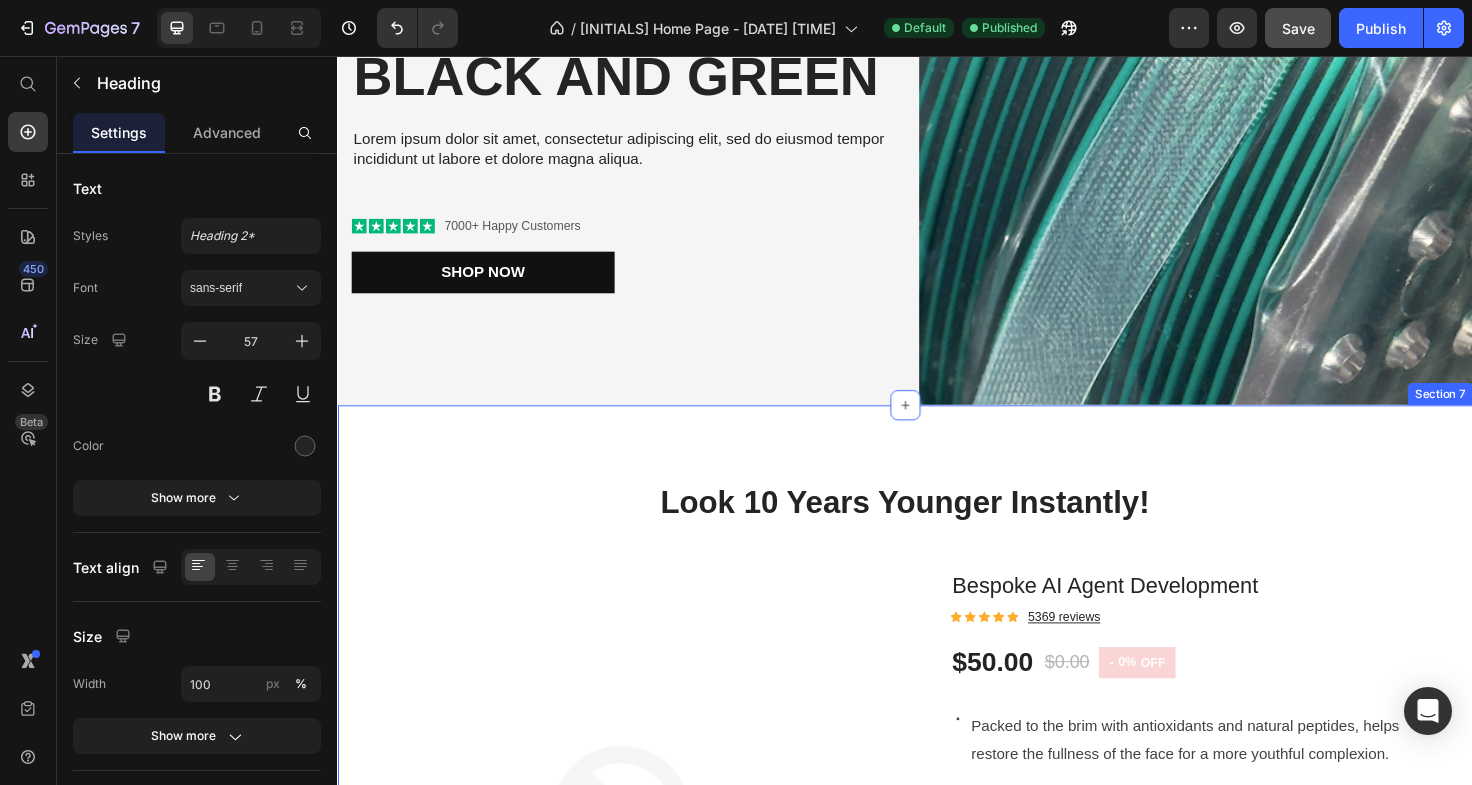 scroll, scrollTop: 3352, scrollLeft: 0, axis: vertical 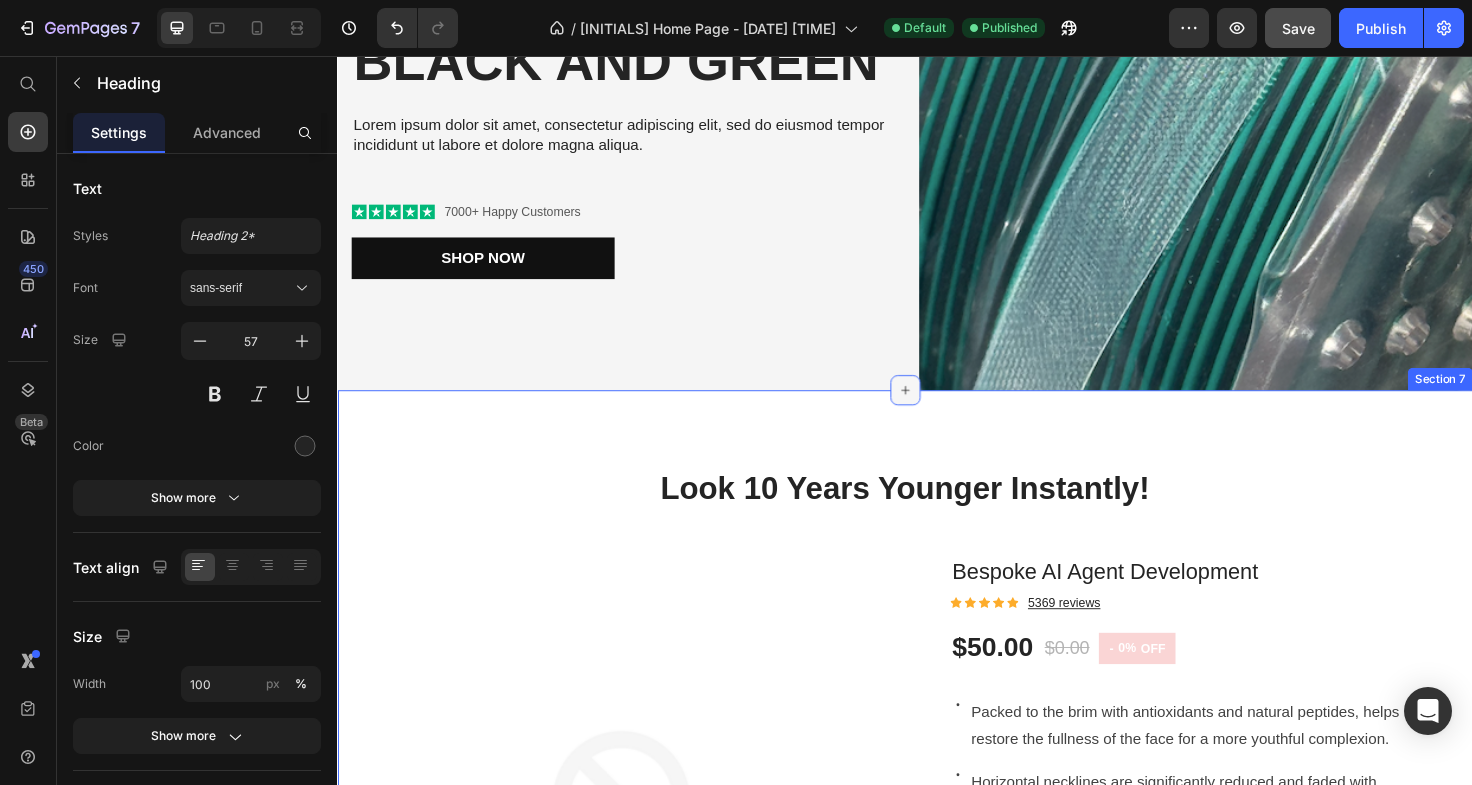 click 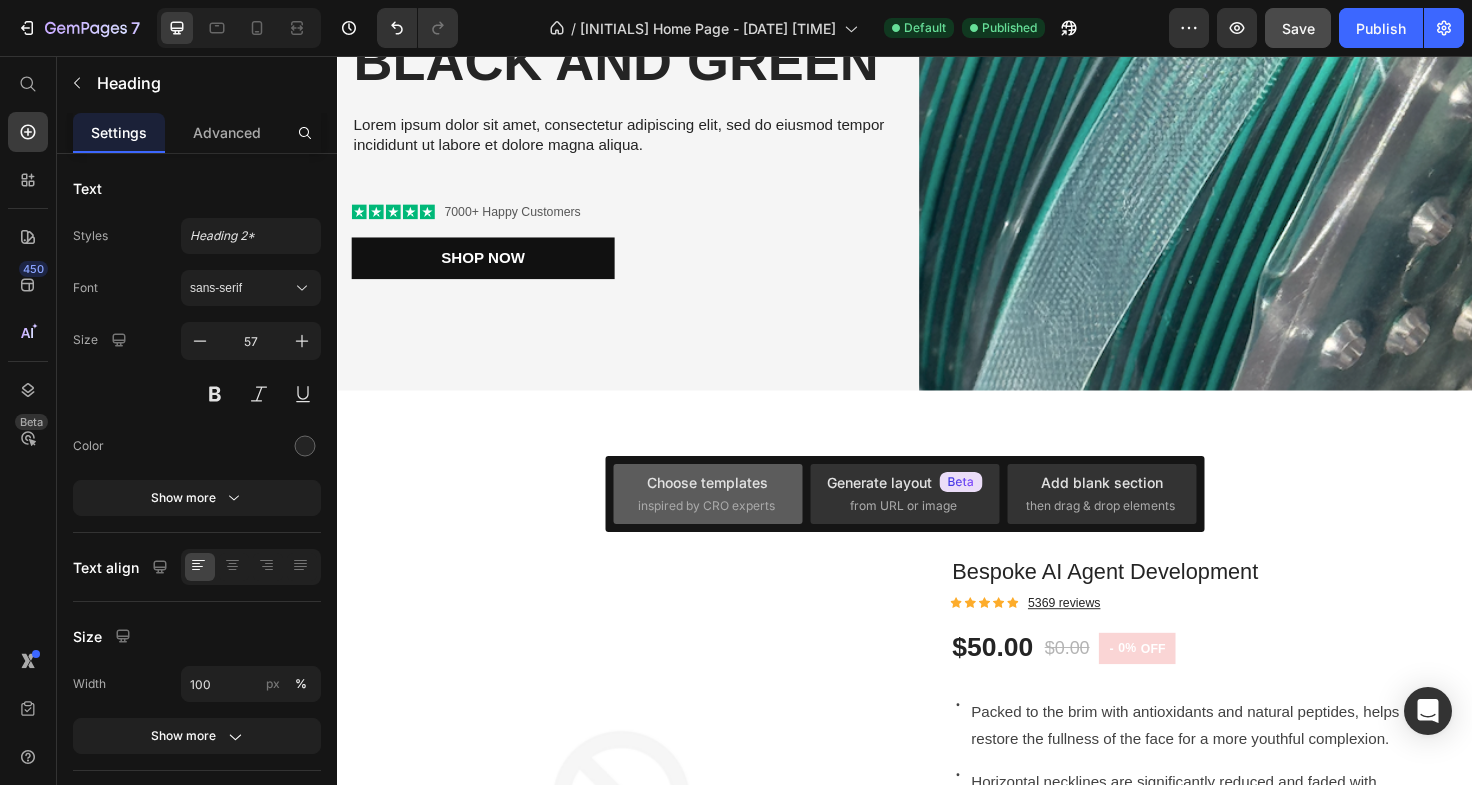 click on "inspired by CRO experts" at bounding box center (706, 506) 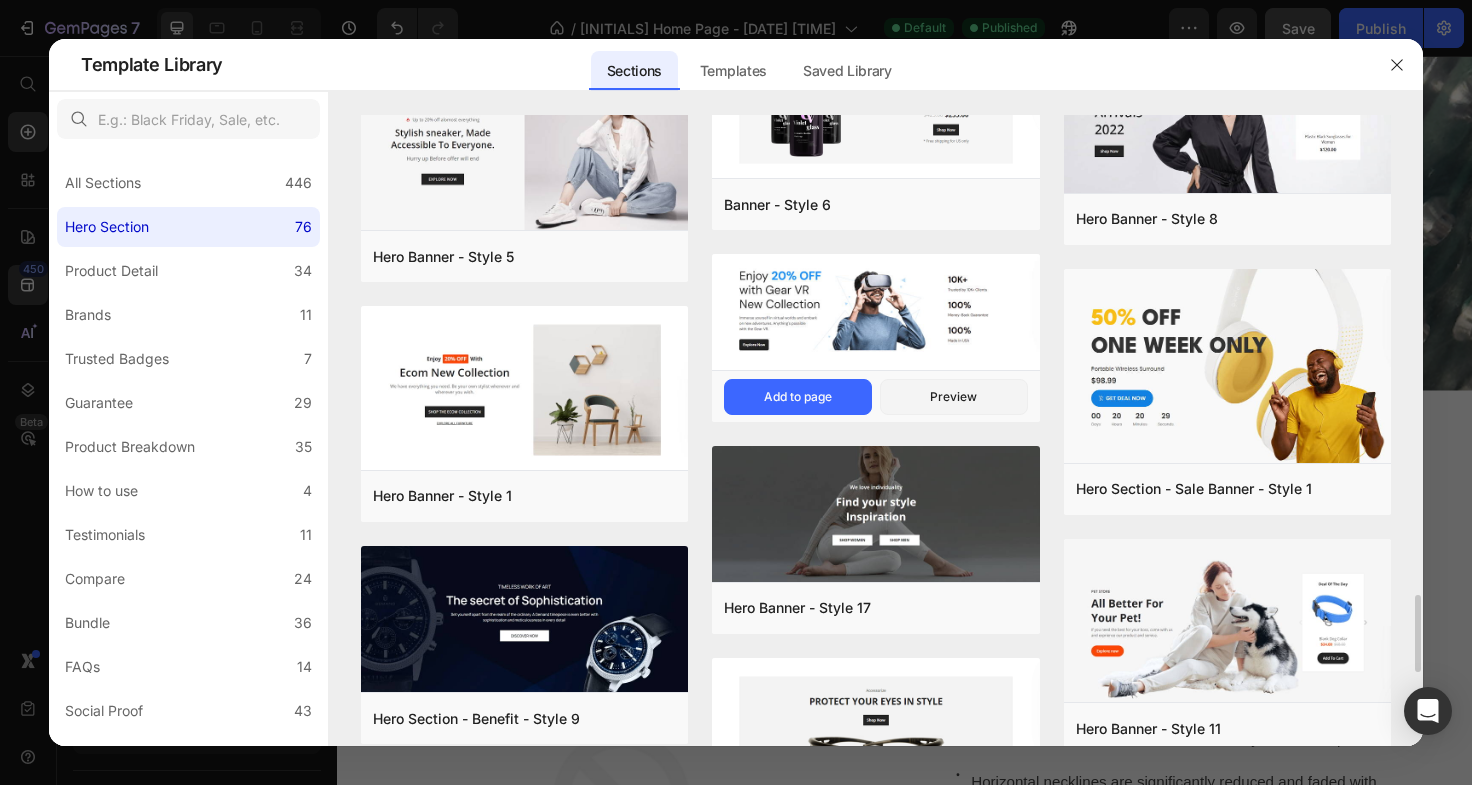 scroll, scrollTop: 3820, scrollLeft: 0, axis: vertical 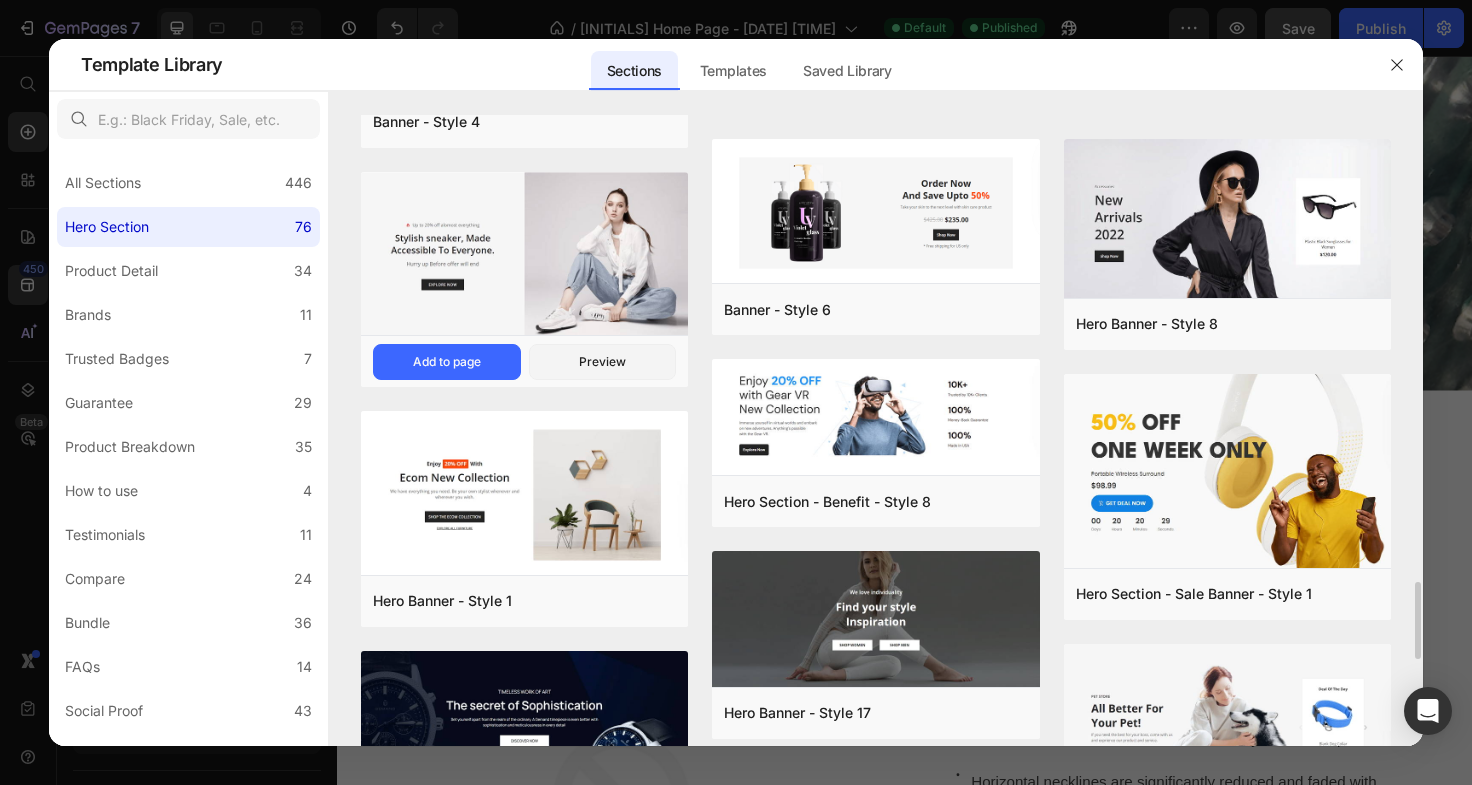 click at bounding box center [524, 256] 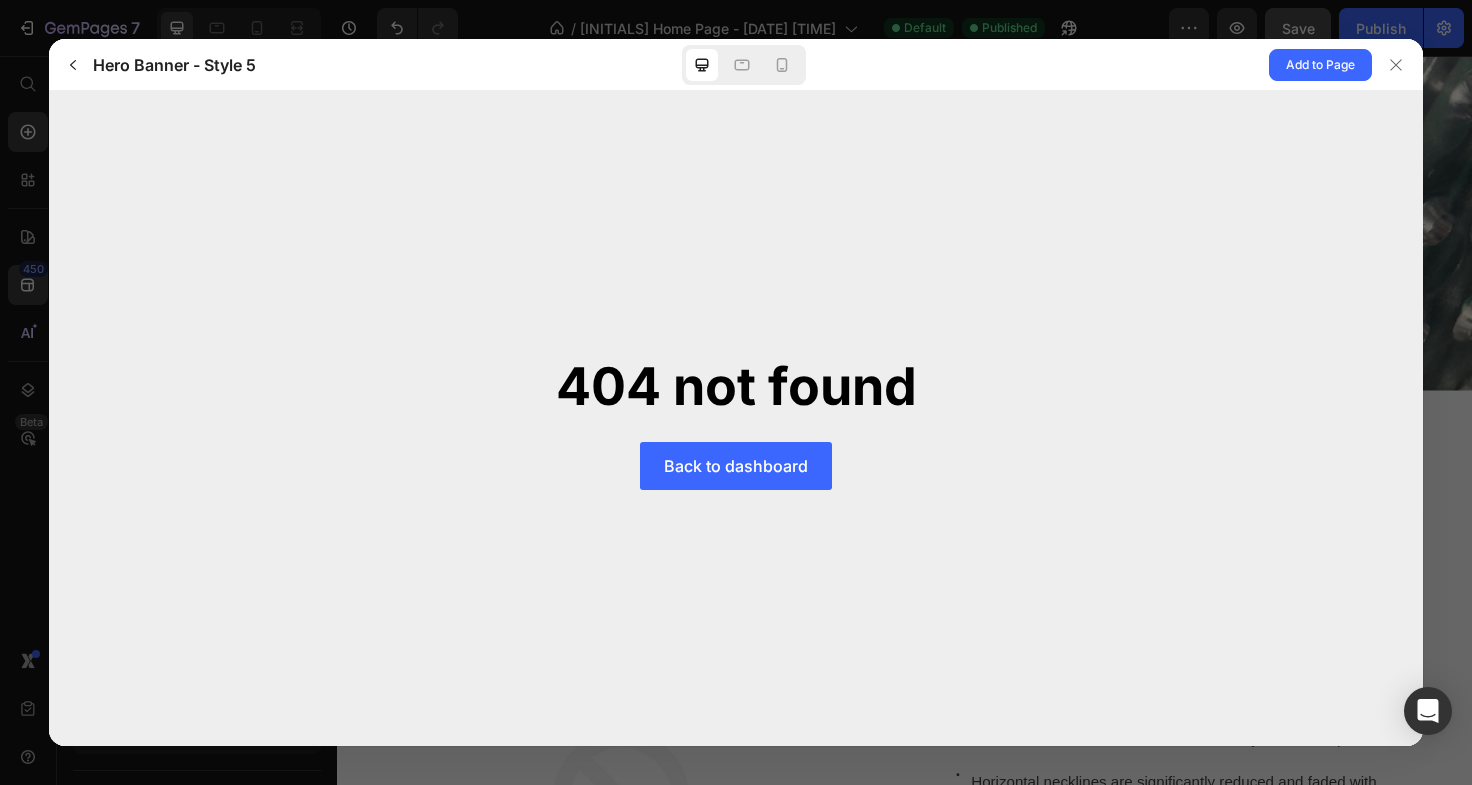 scroll, scrollTop: 0, scrollLeft: 0, axis: both 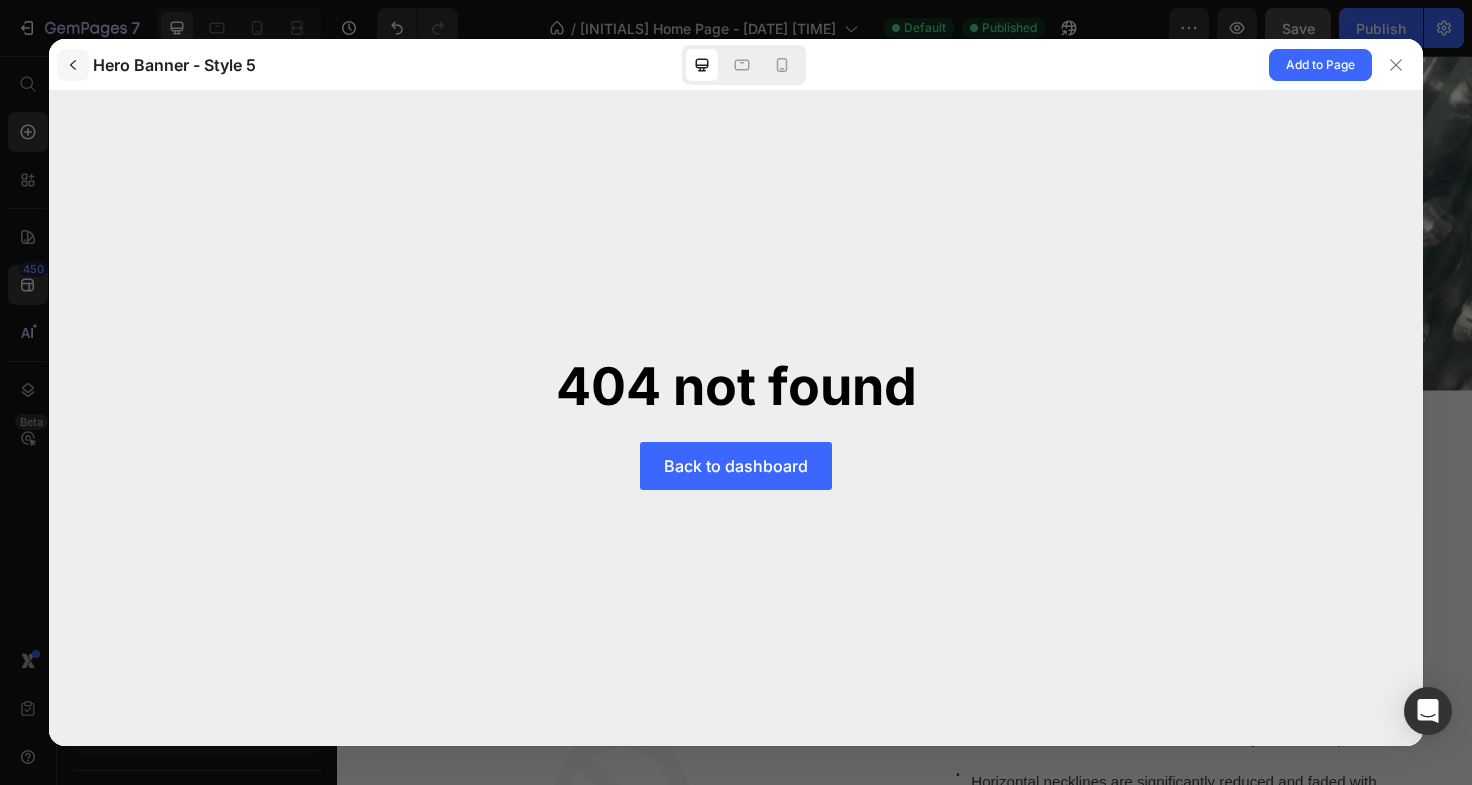 click 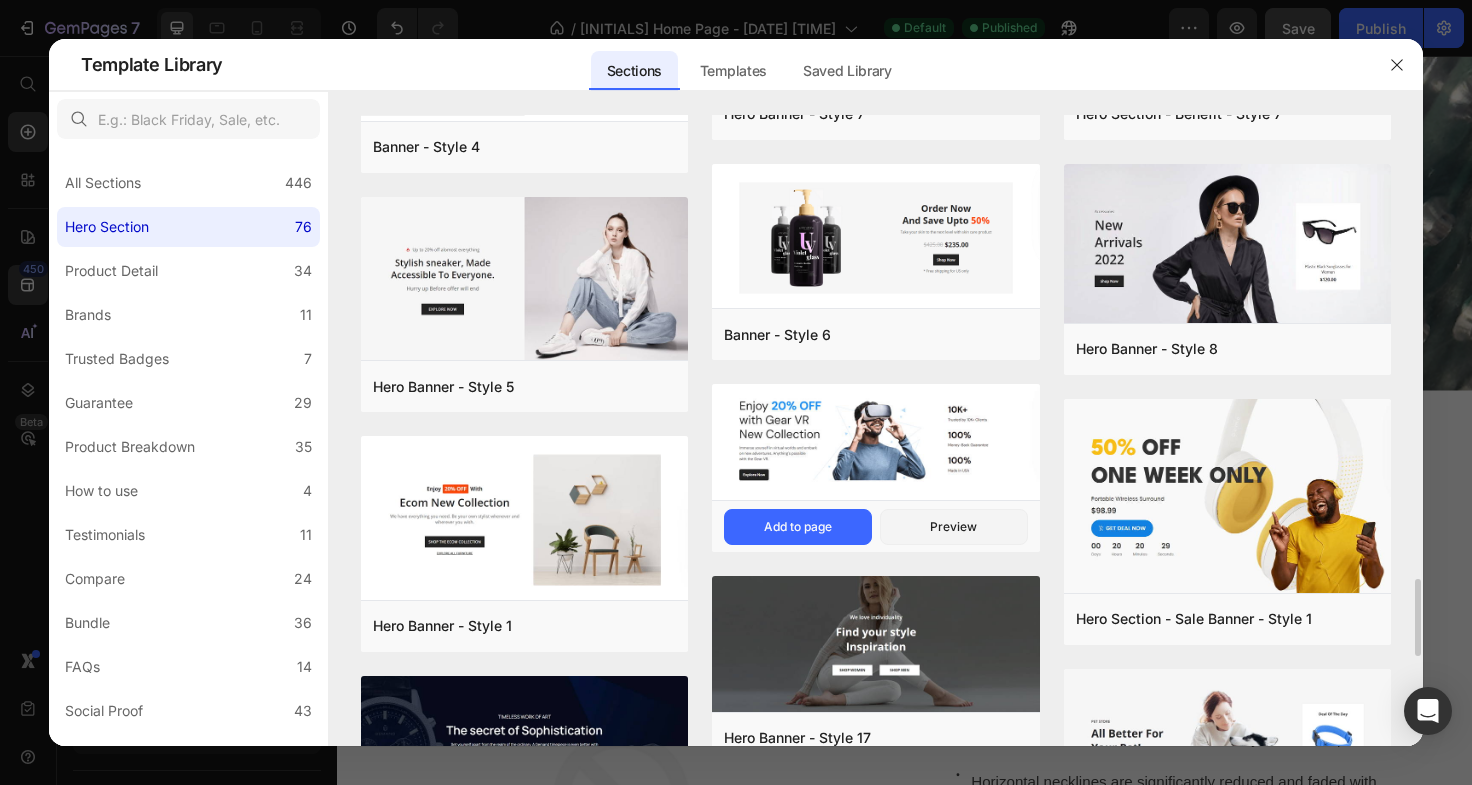 scroll, scrollTop: 3779, scrollLeft: 0, axis: vertical 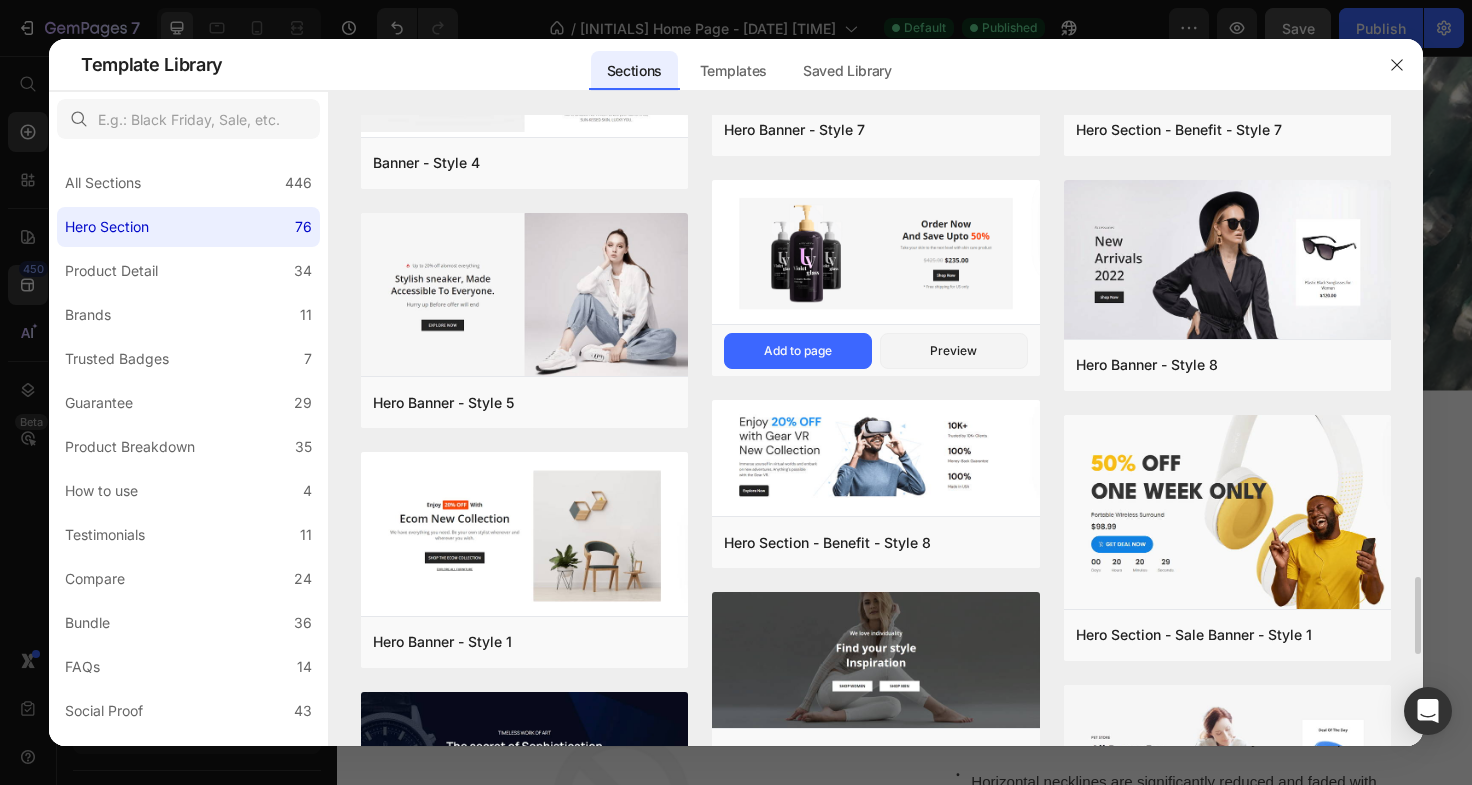 click at bounding box center (875, 253) 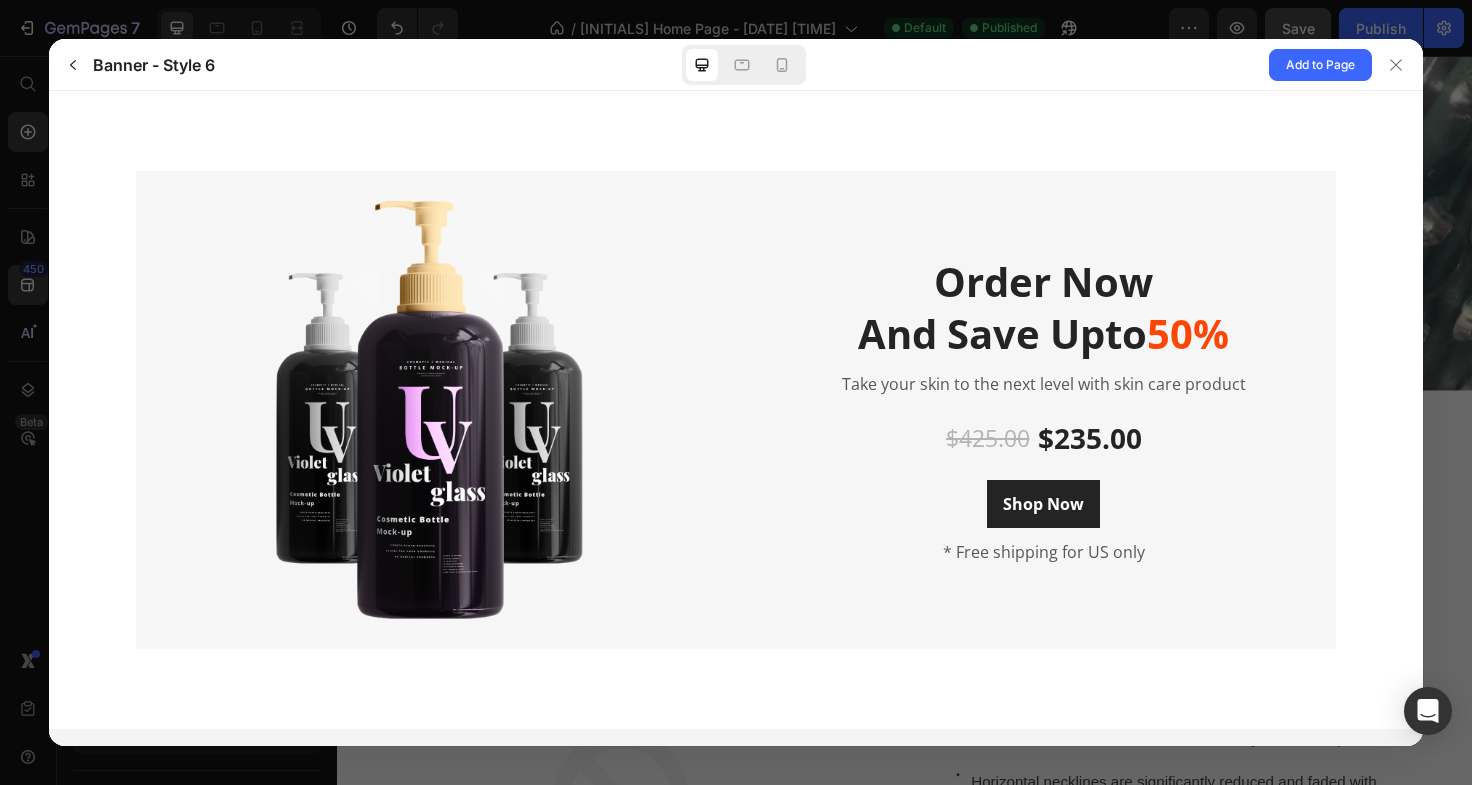 scroll, scrollTop: 0, scrollLeft: 0, axis: both 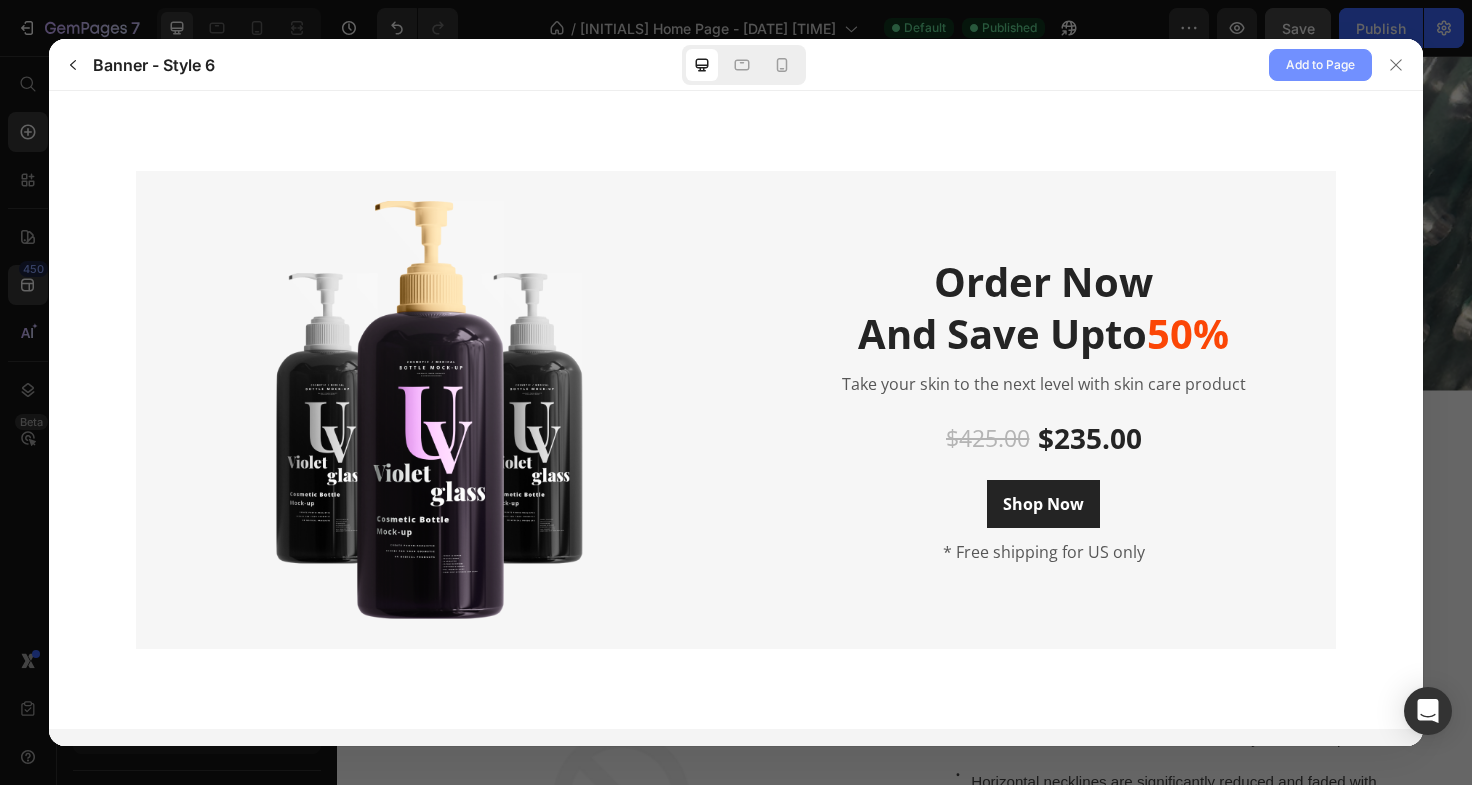 click on "Add to Page" 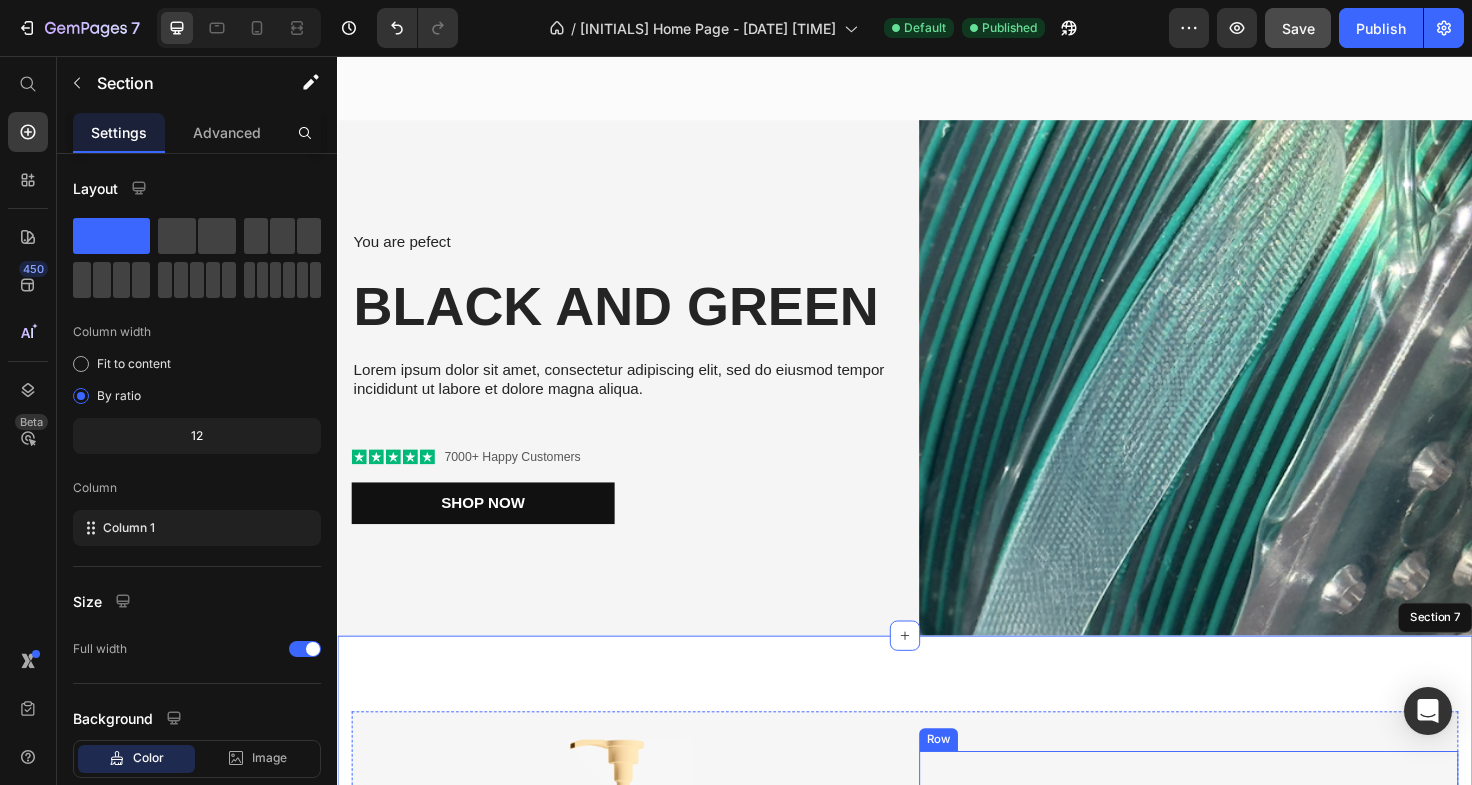 scroll, scrollTop: 3485, scrollLeft: 0, axis: vertical 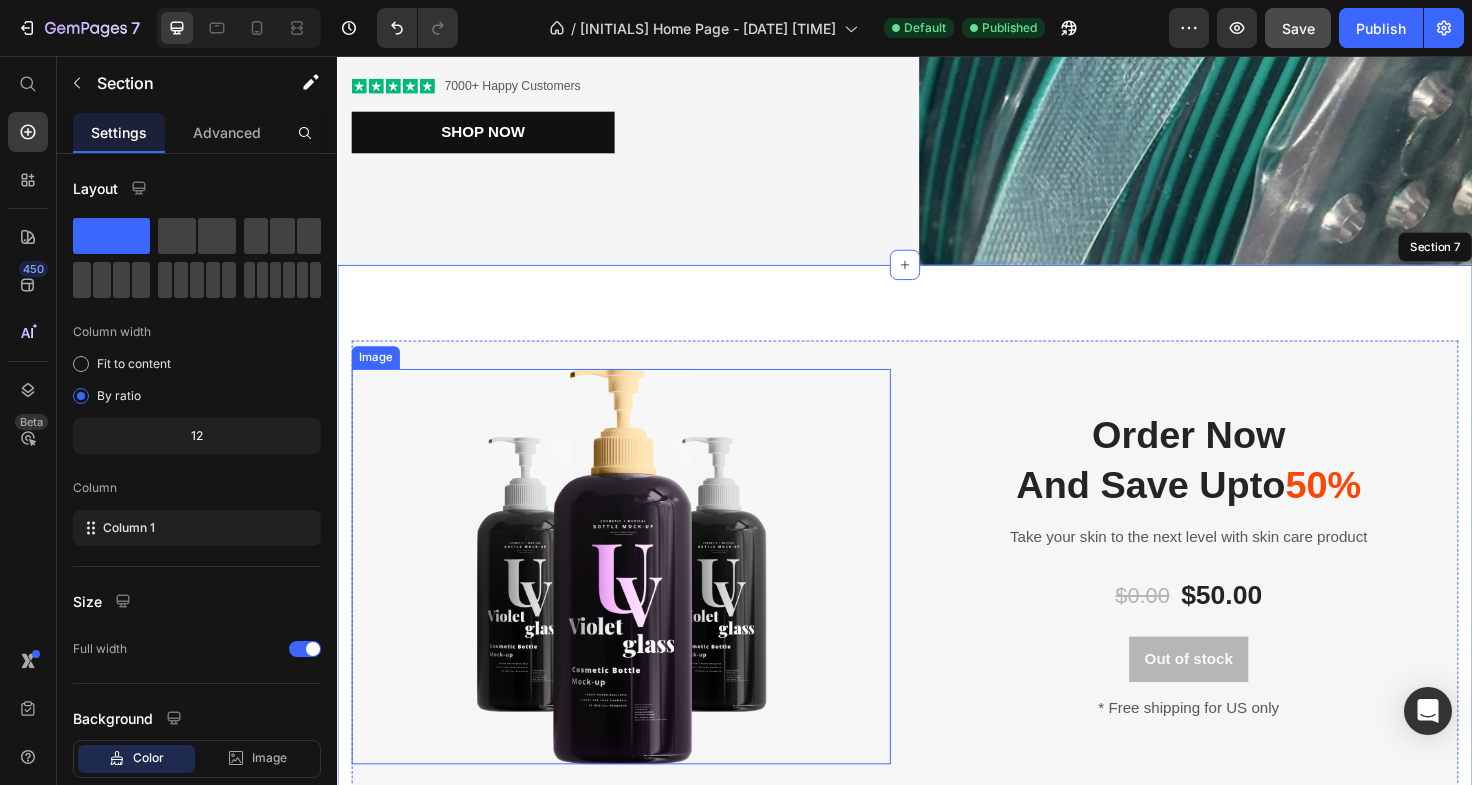 click at bounding box center [637, 596] 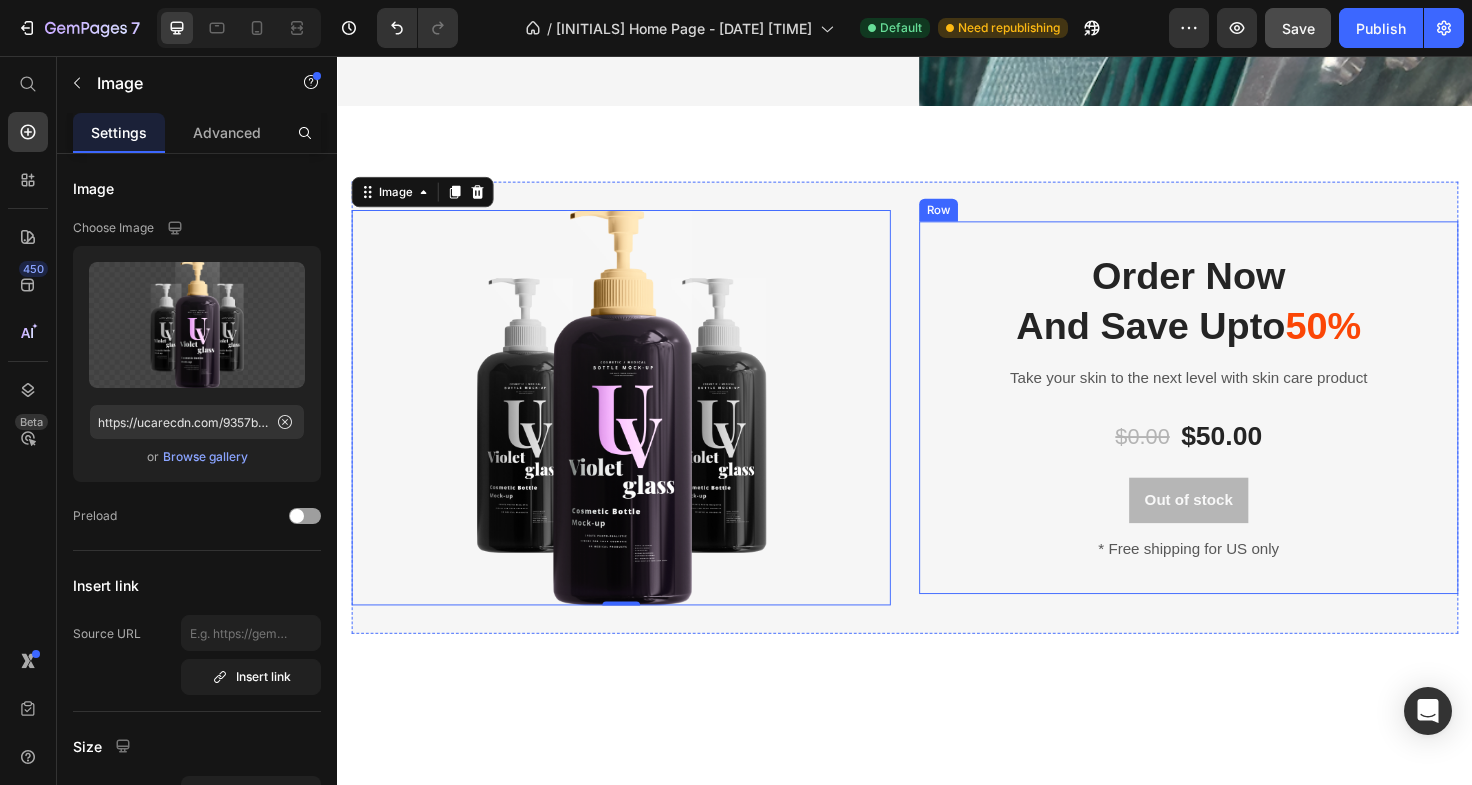 scroll, scrollTop: 3744, scrollLeft: 0, axis: vertical 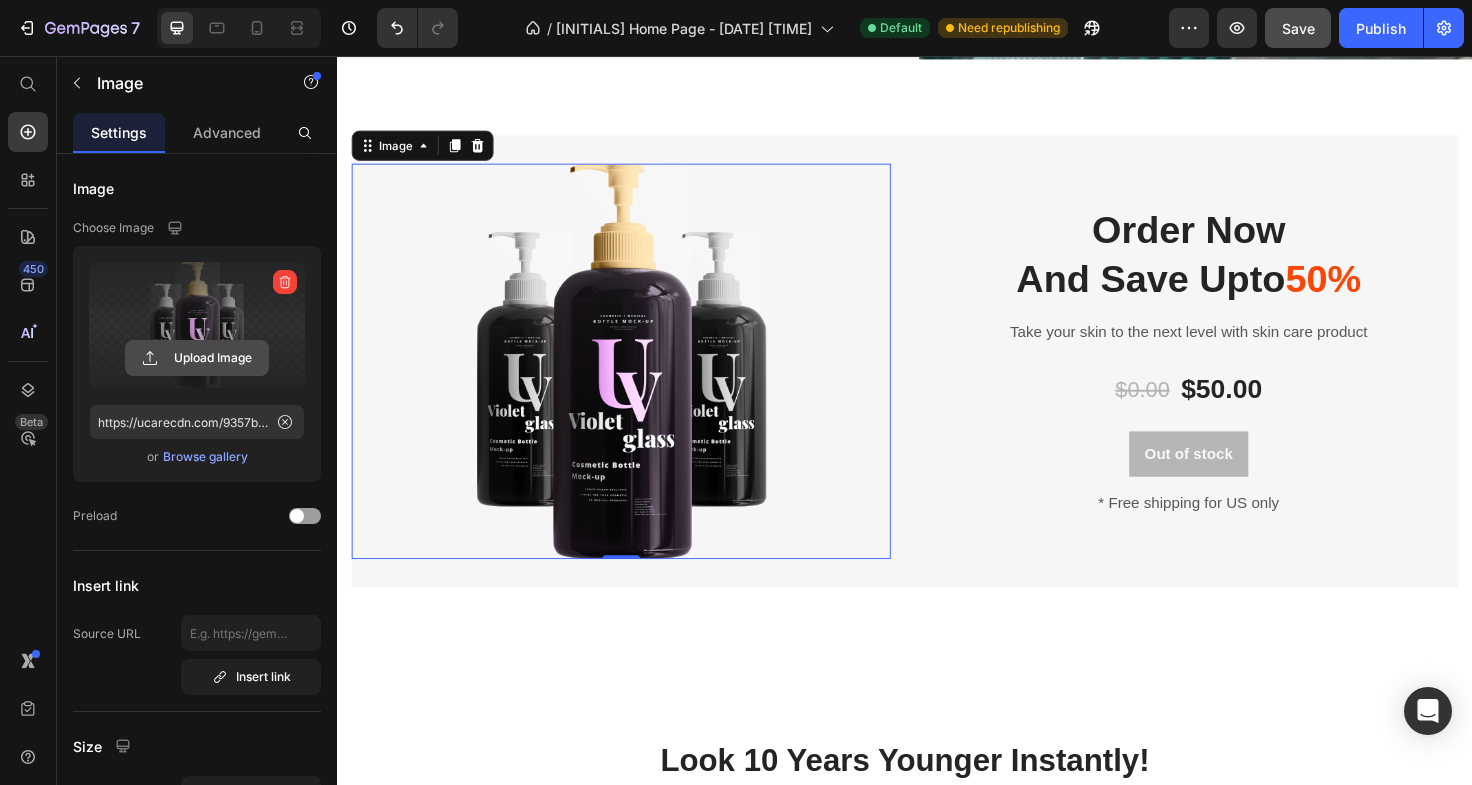 click 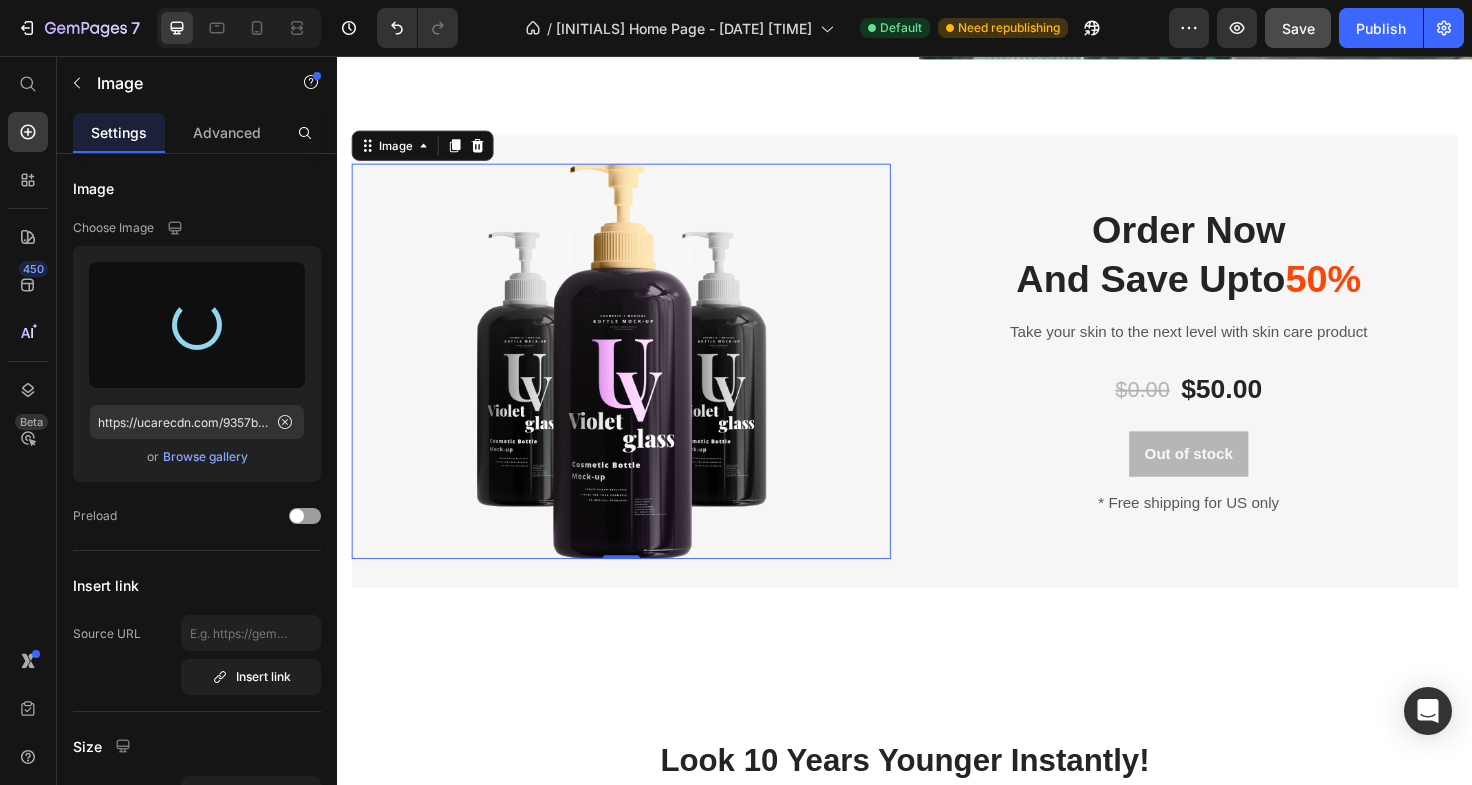 type on "https://cdn.shopify.com/s/files/1/0690/1746/9067/files/[FILENAME].png" 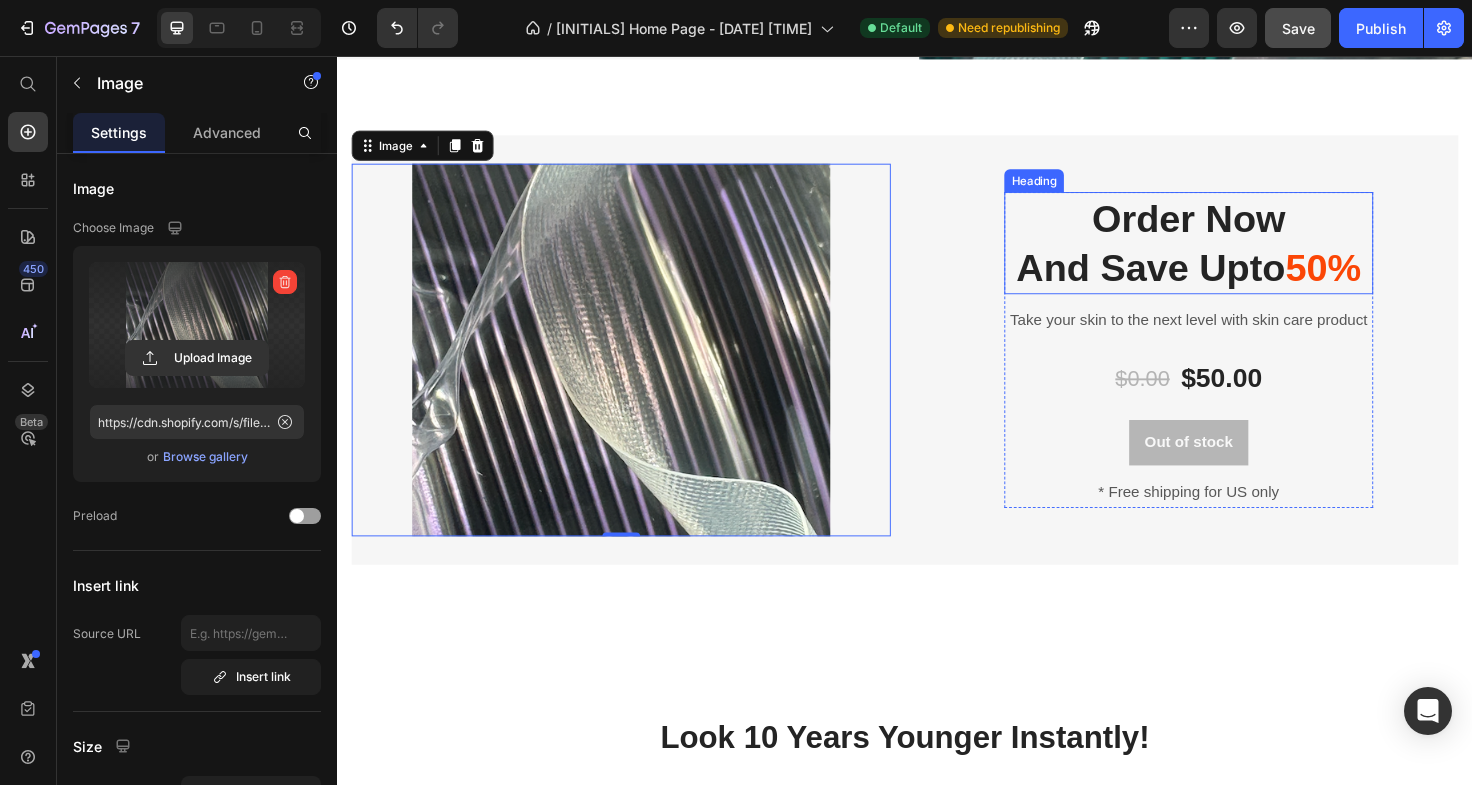 click on "Order Now And Save Upto  50%" at bounding box center [1237, 254] 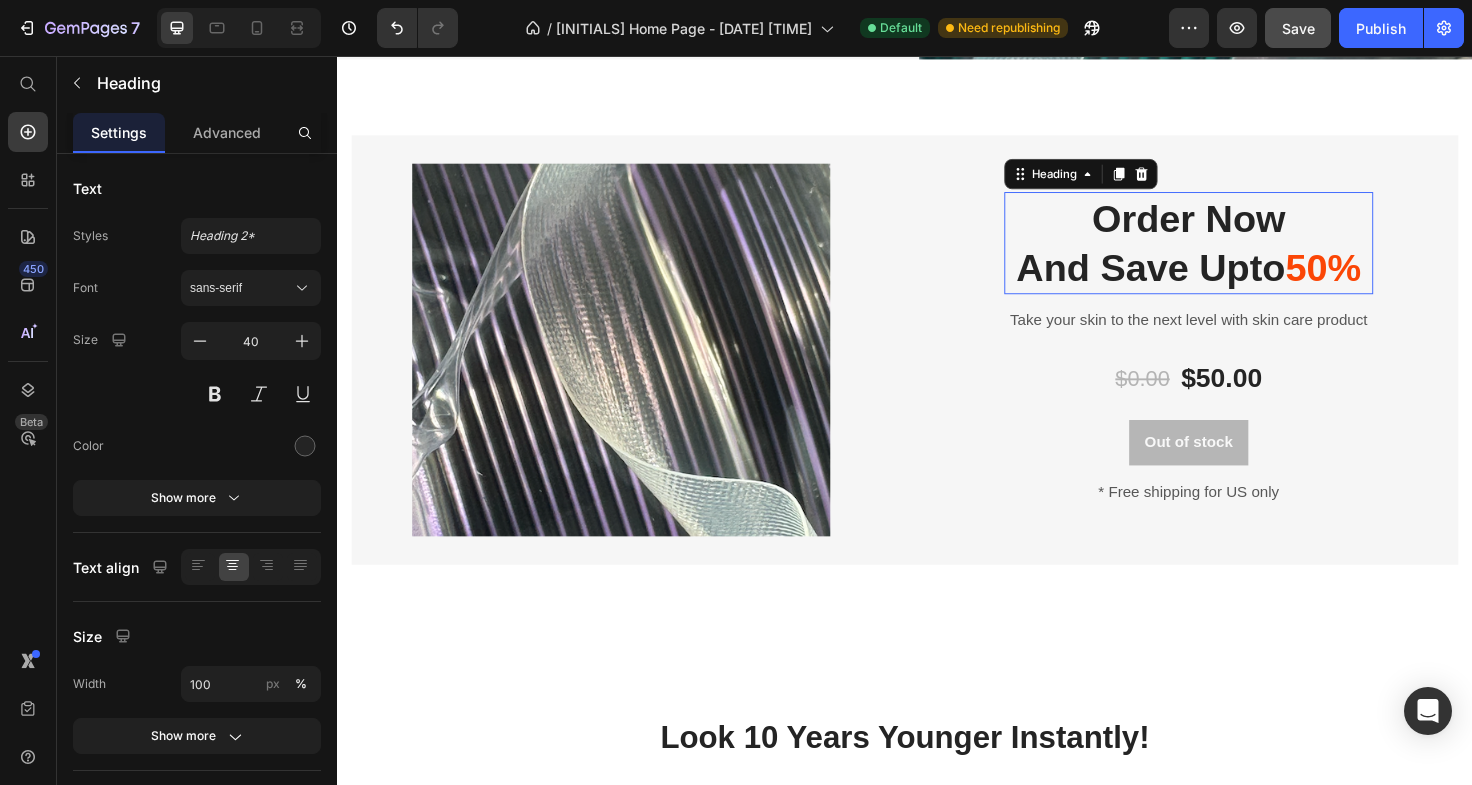 click on "Order Now And Save Upto  50%" at bounding box center (1237, 254) 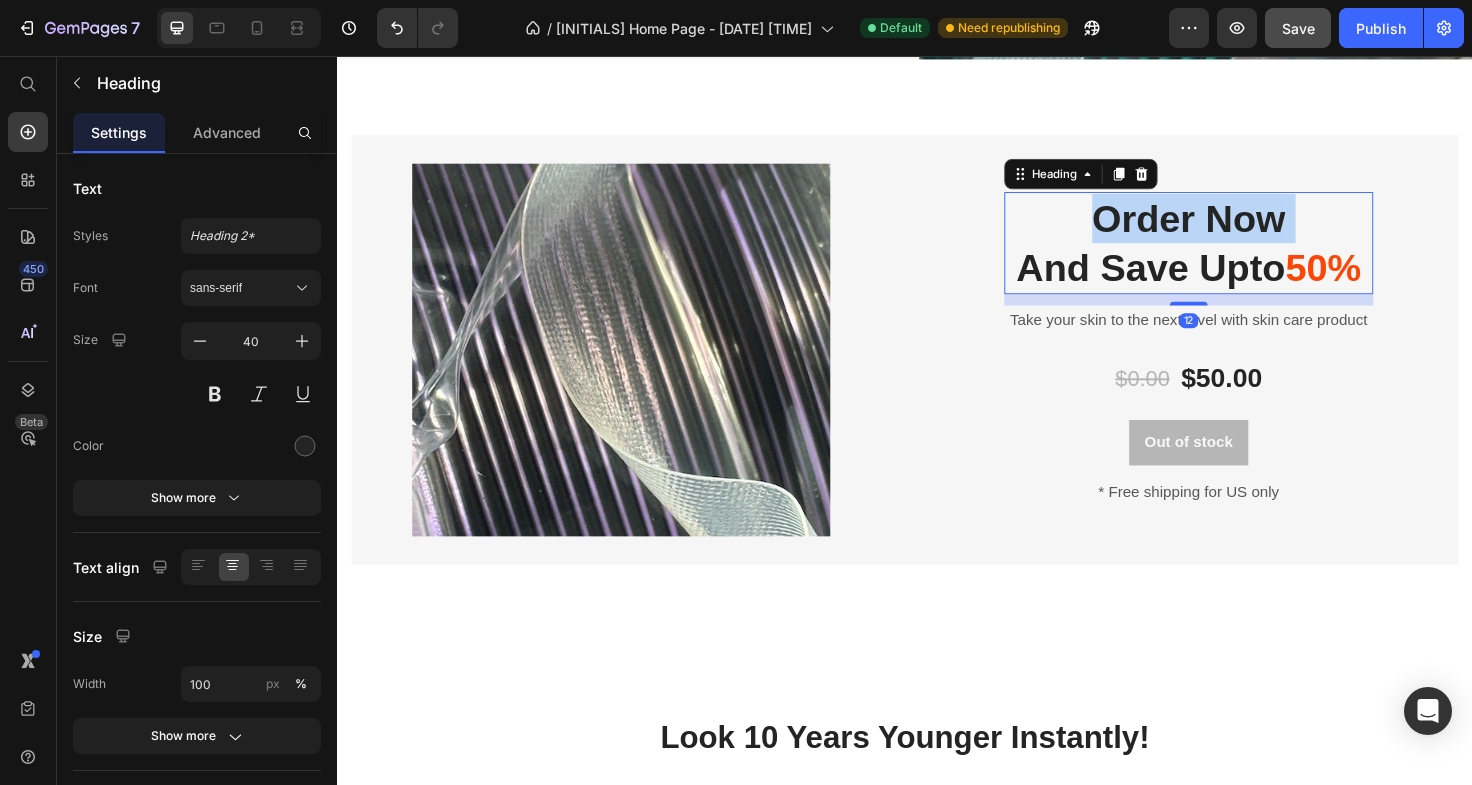click on "Order Now And Save Upto  50%" at bounding box center [1237, 254] 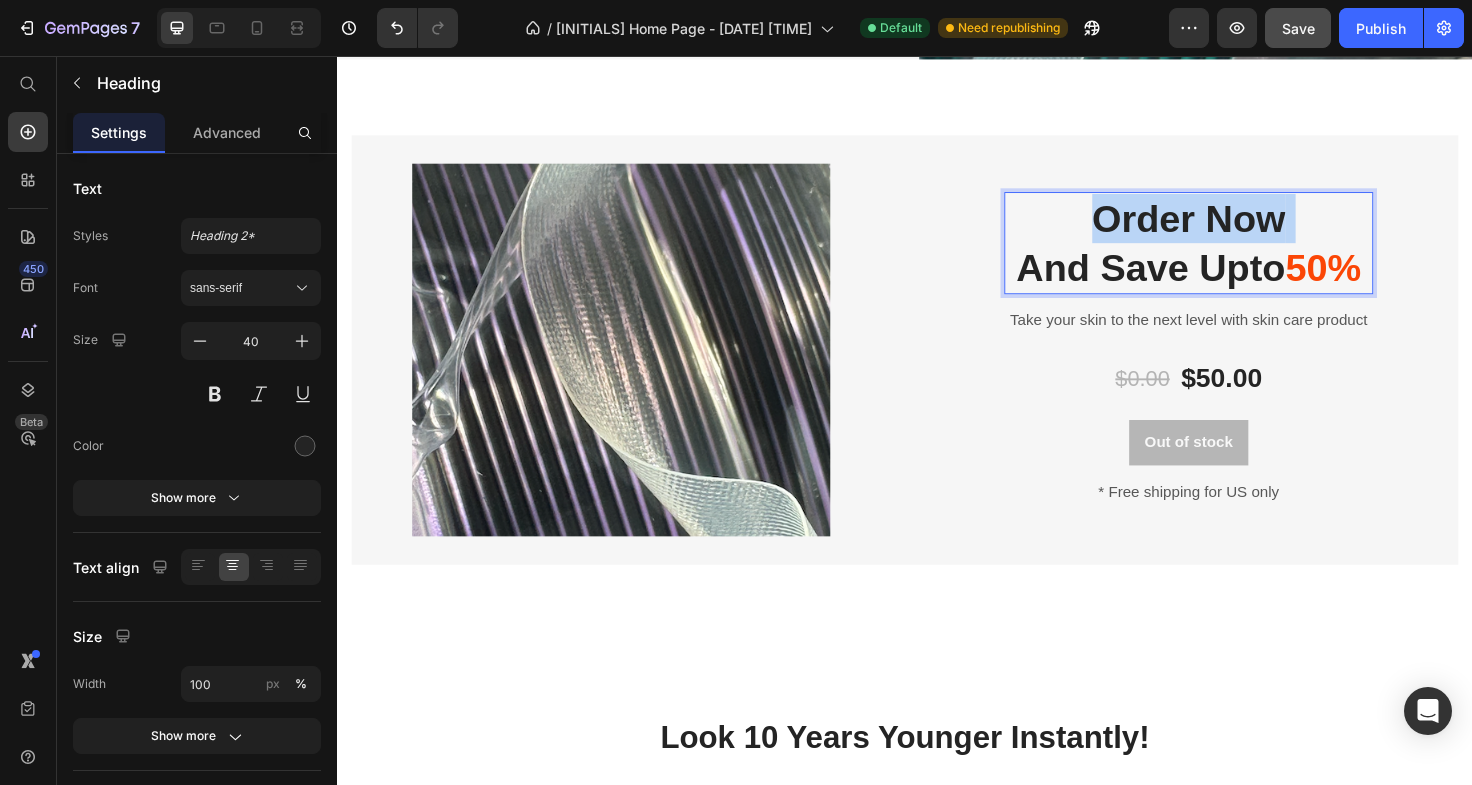 click on "Order Now And Save Upto  50%" at bounding box center (1237, 254) 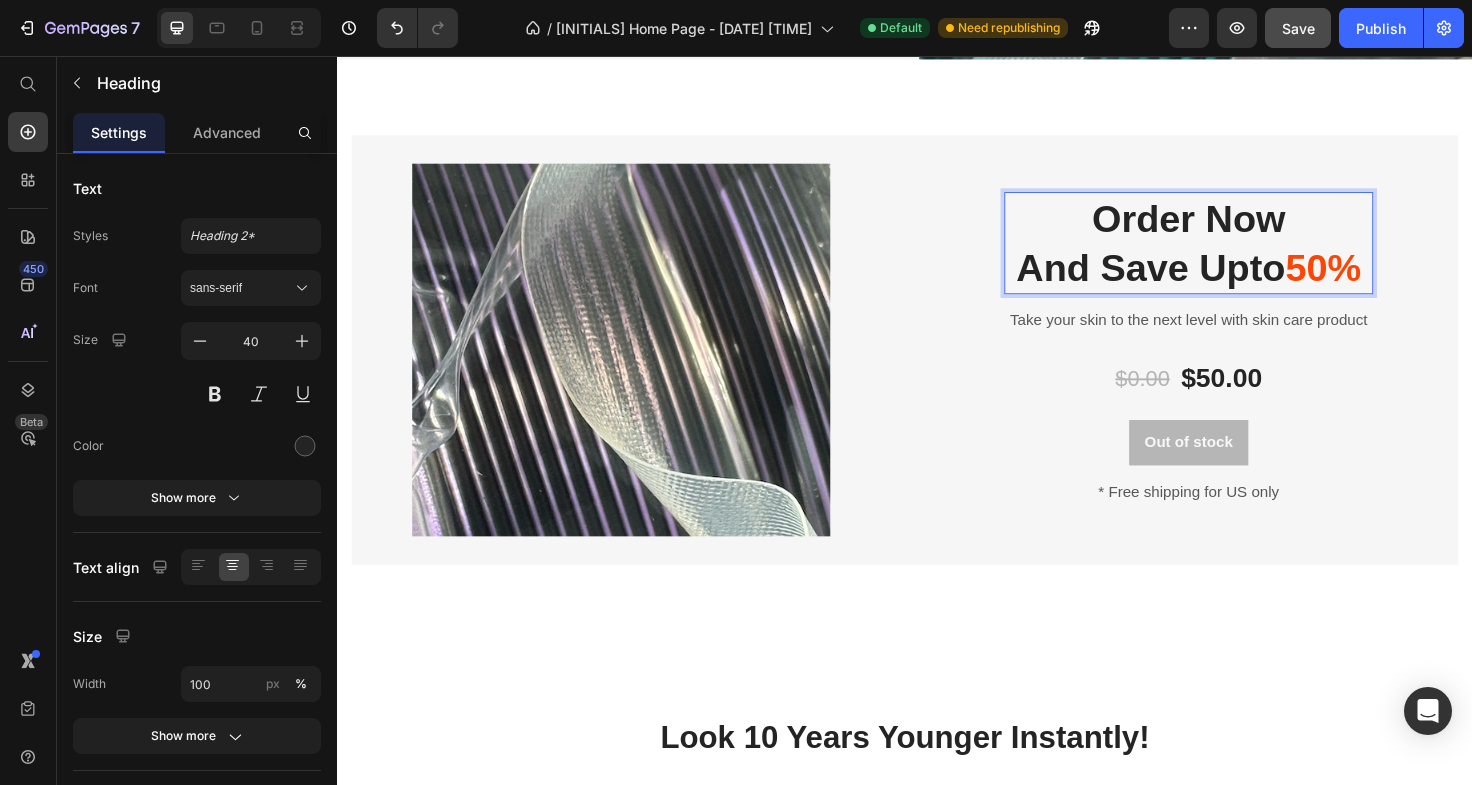 click on "50%" at bounding box center [1379, 280] 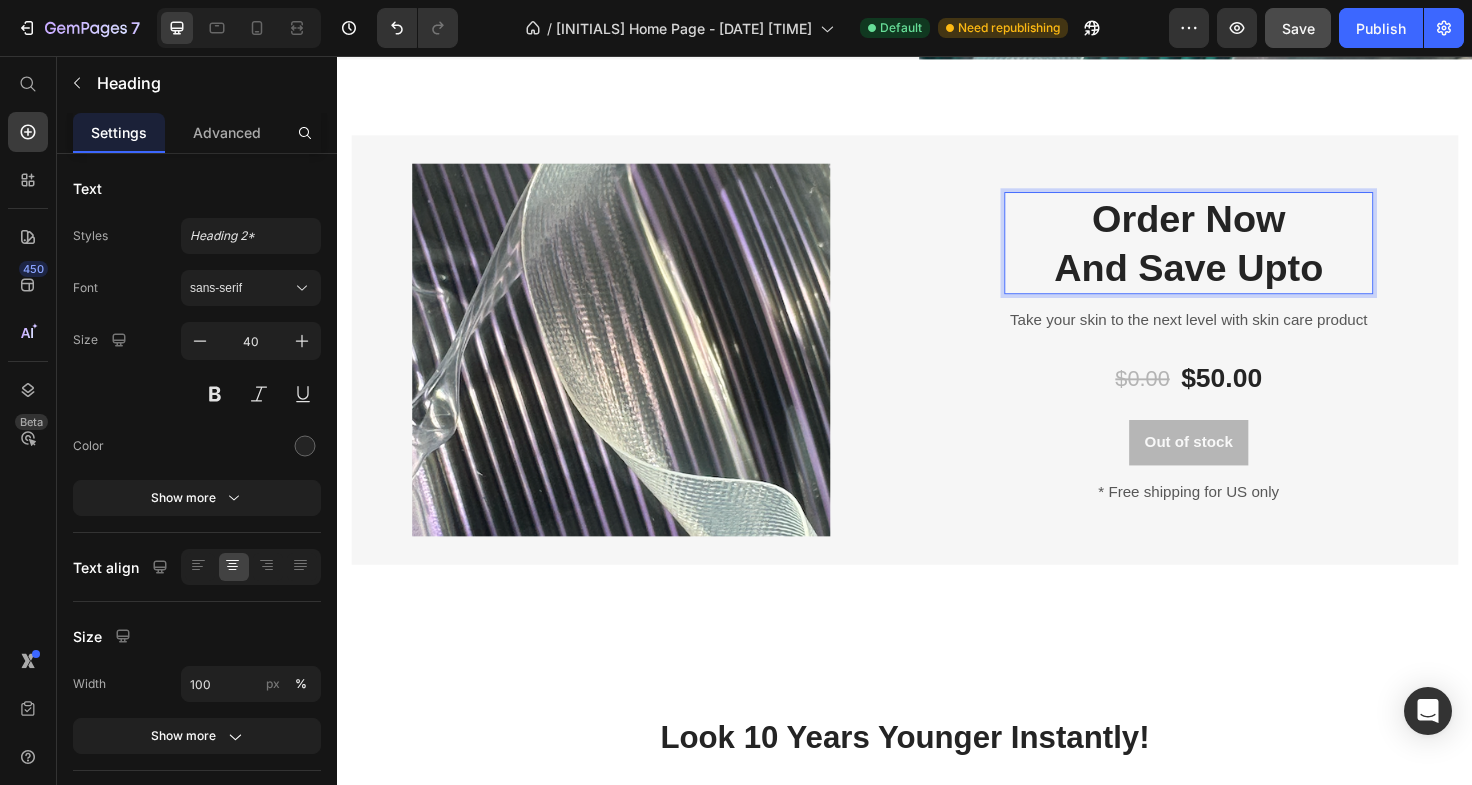 click on "Order Now And Save Upto" at bounding box center [1237, 254] 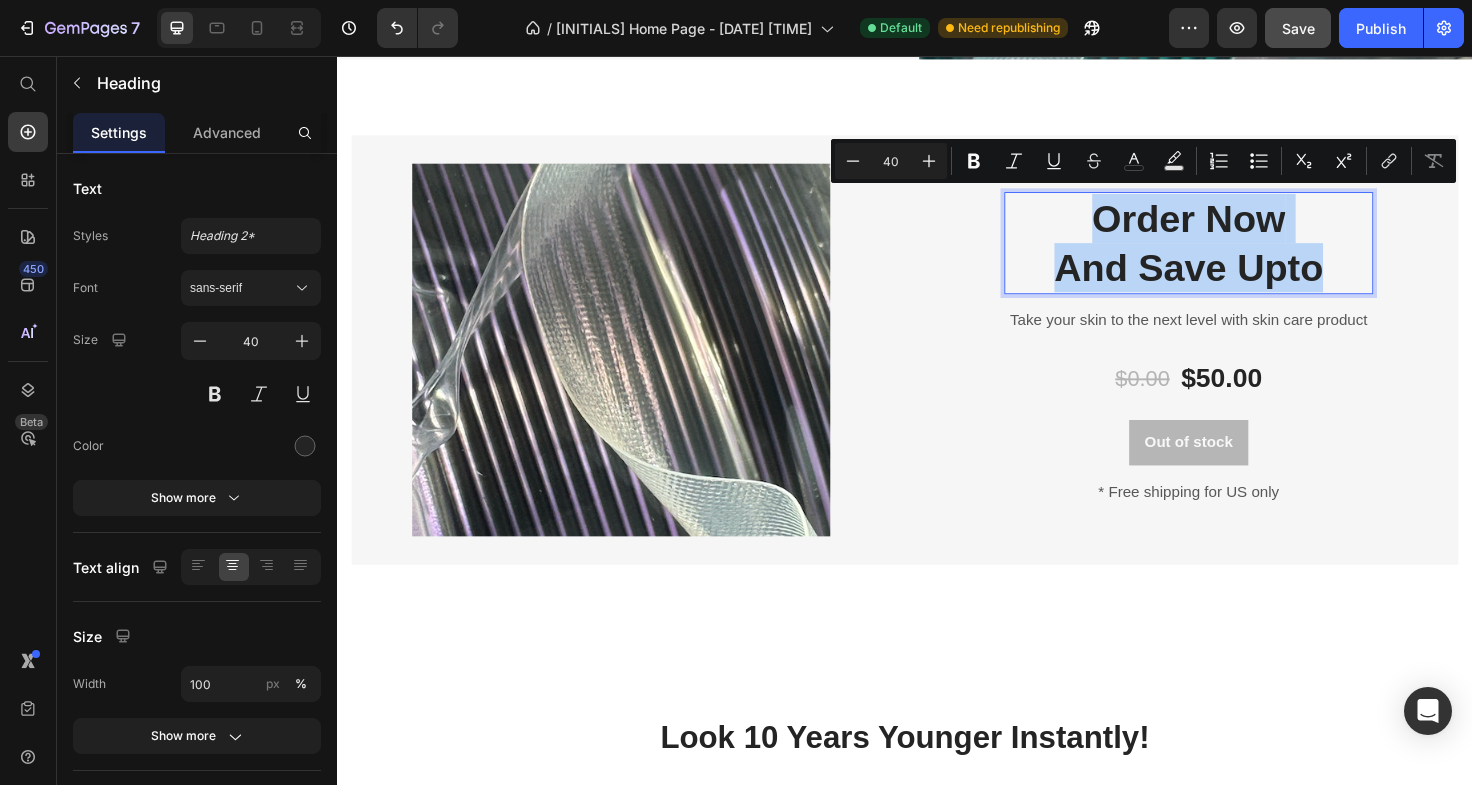 drag, startPoint x: 1126, startPoint y: 222, endPoint x: 1373, endPoint y: 296, distance: 257.84686 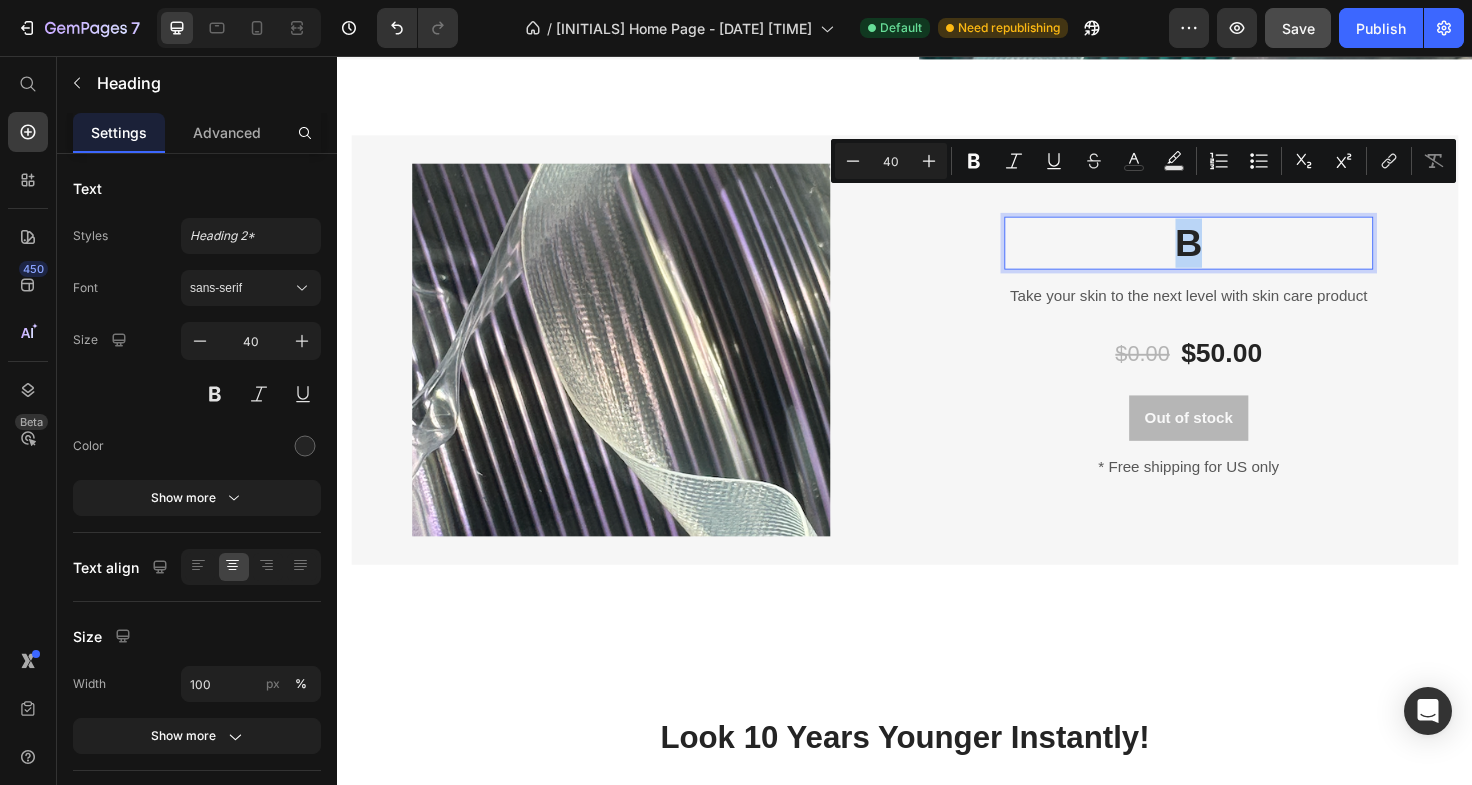 scroll, scrollTop: 3770, scrollLeft: 0, axis: vertical 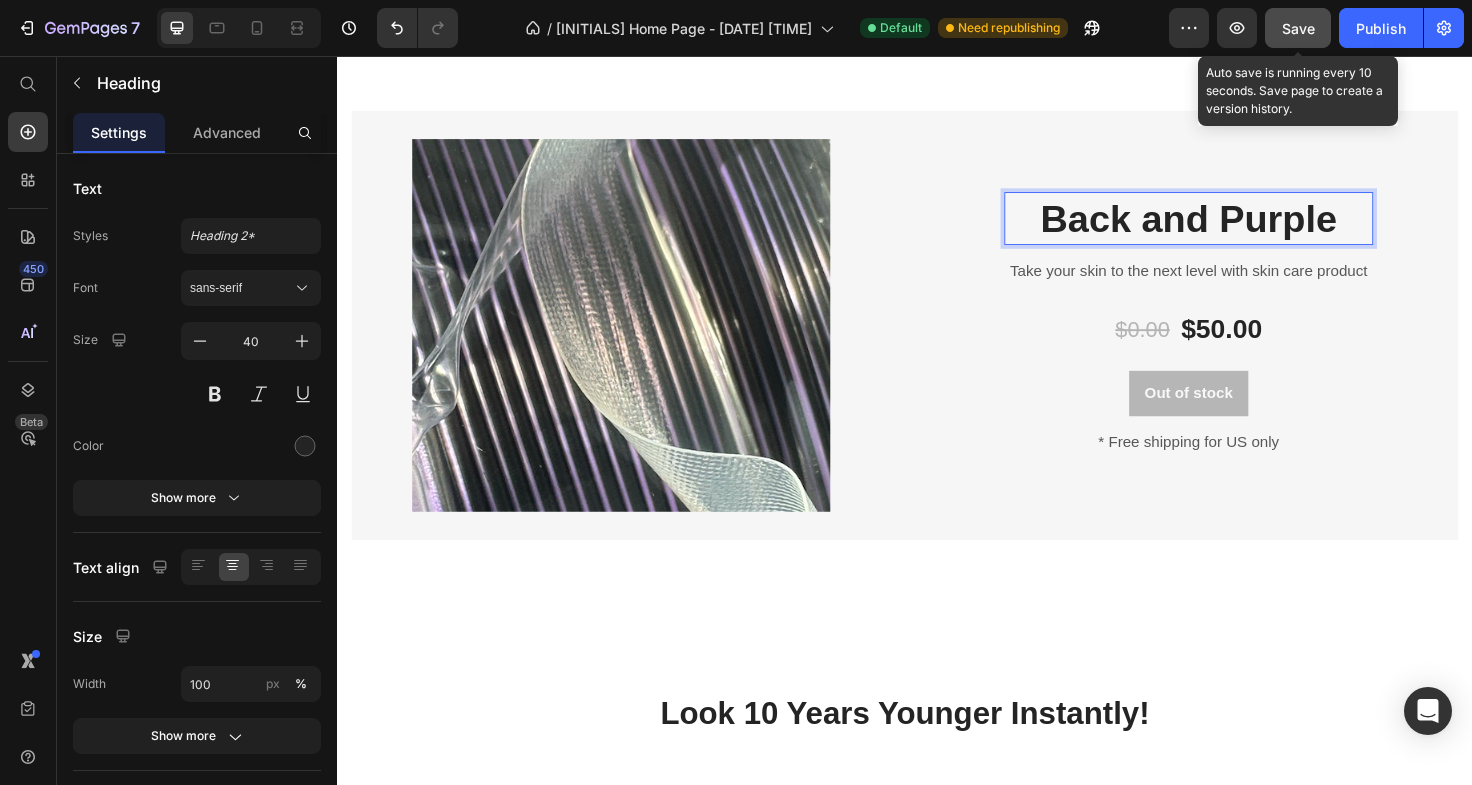click on "Save" at bounding box center [1298, 28] 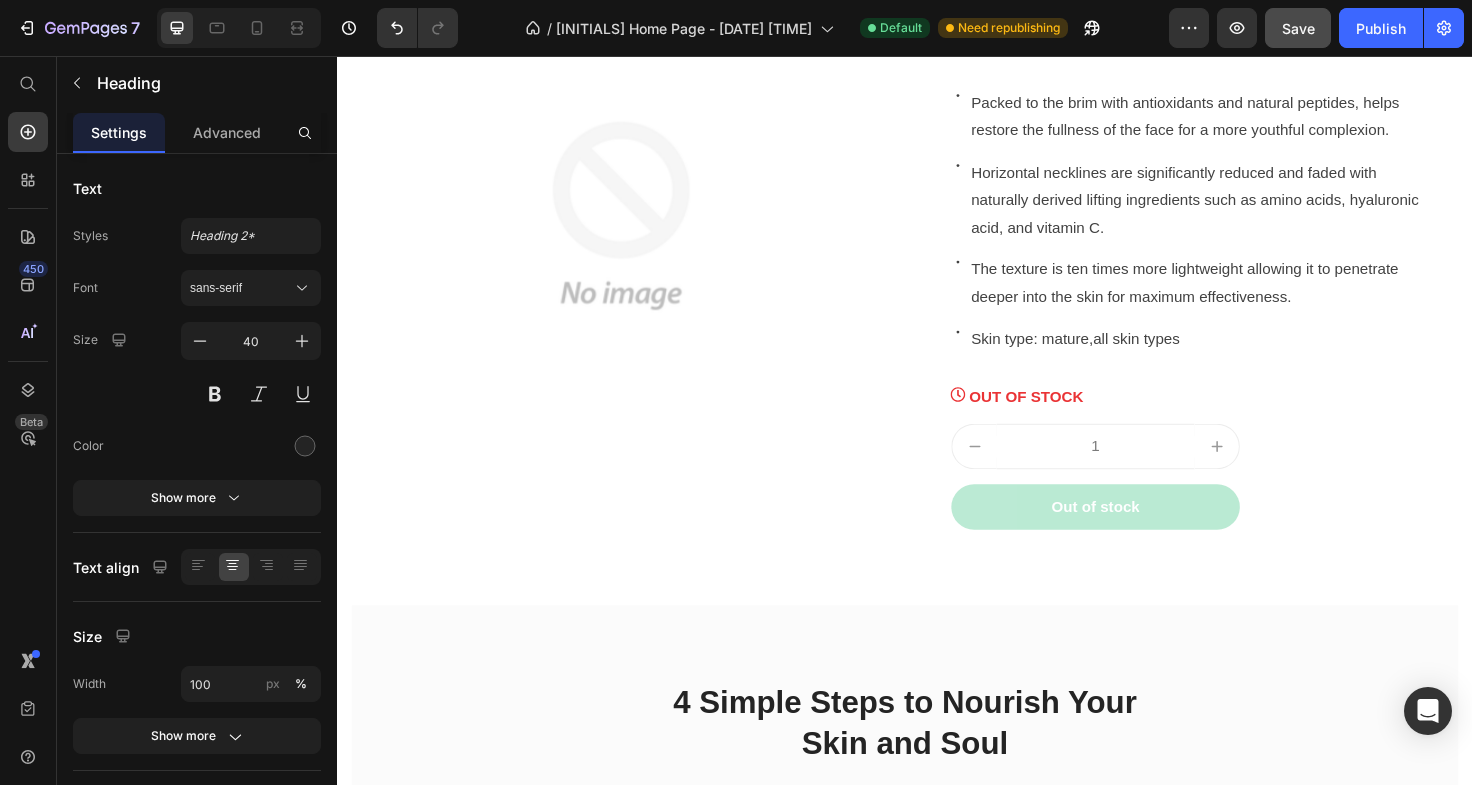 scroll, scrollTop: 4656, scrollLeft: 0, axis: vertical 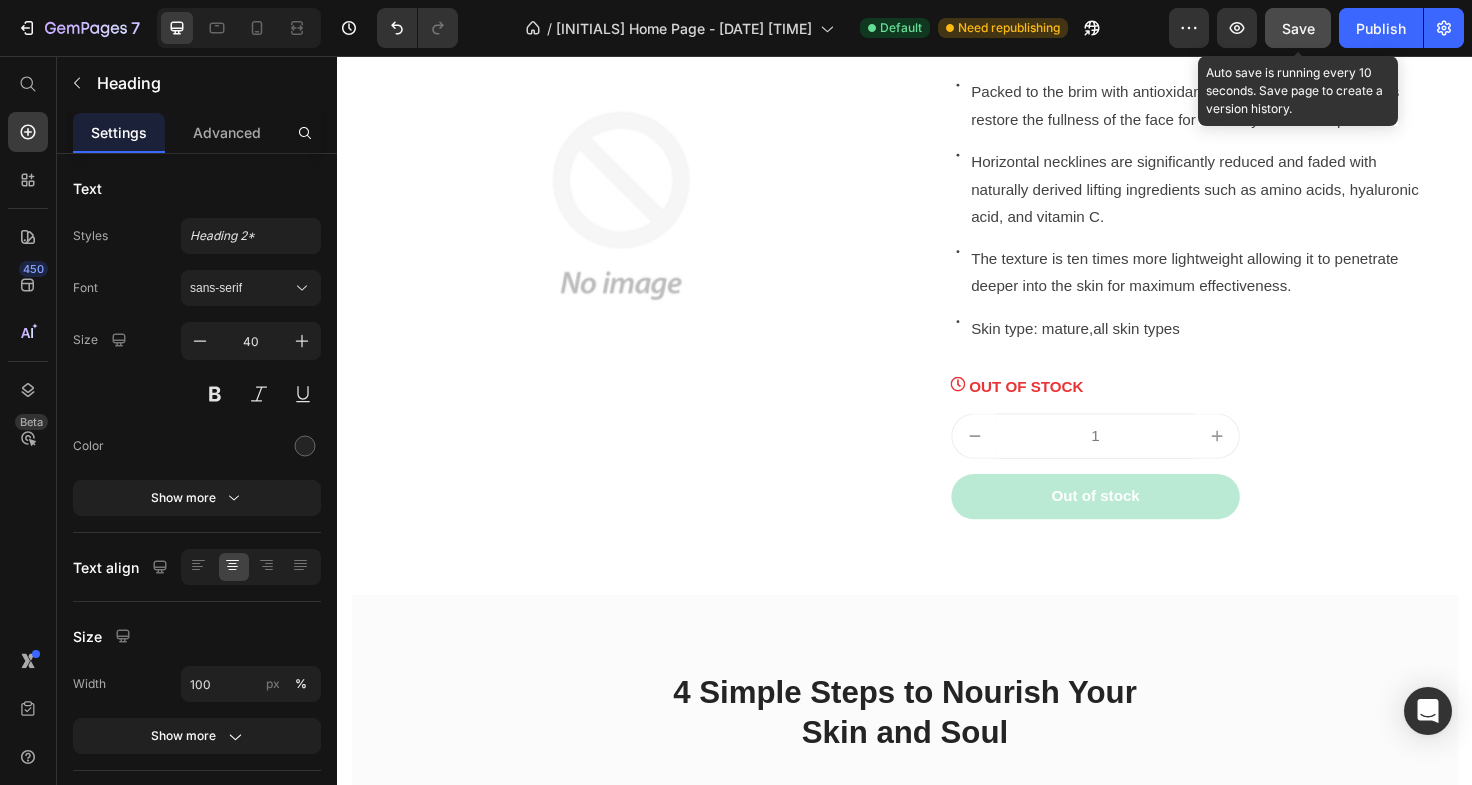 click on "Save" at bounding box center (1298, 28) 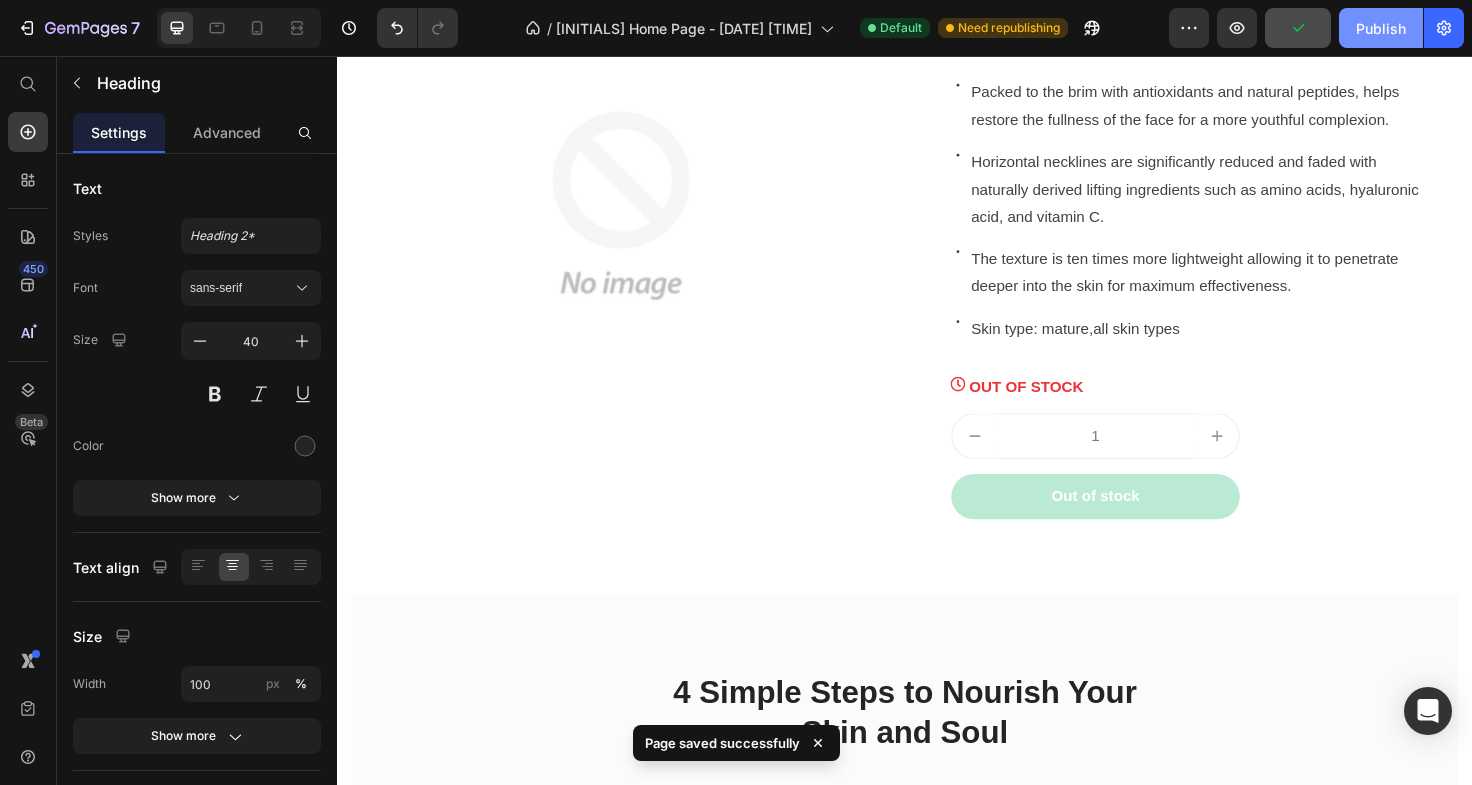 click on "Publish" at bounding box center [1381, 28] 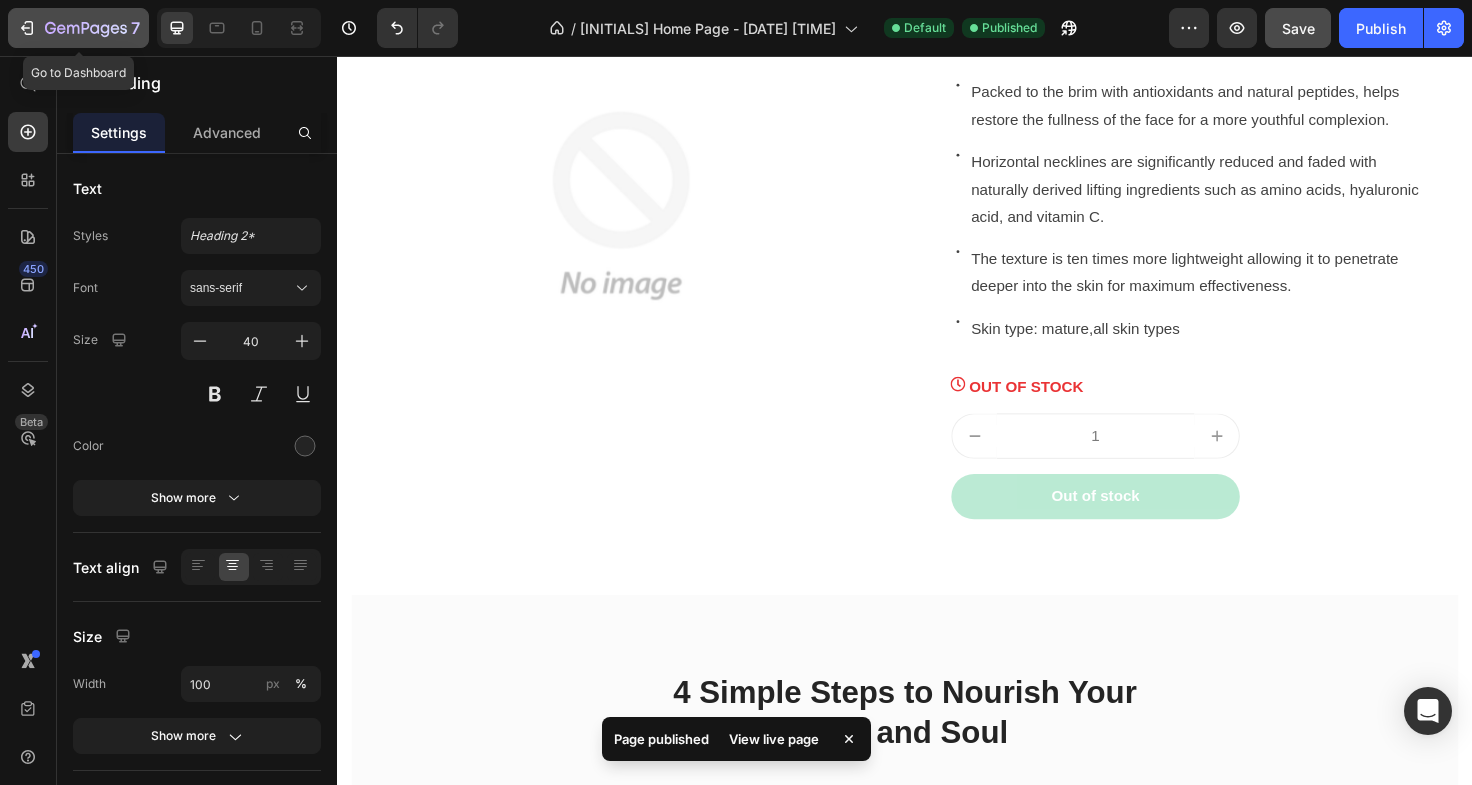 click 